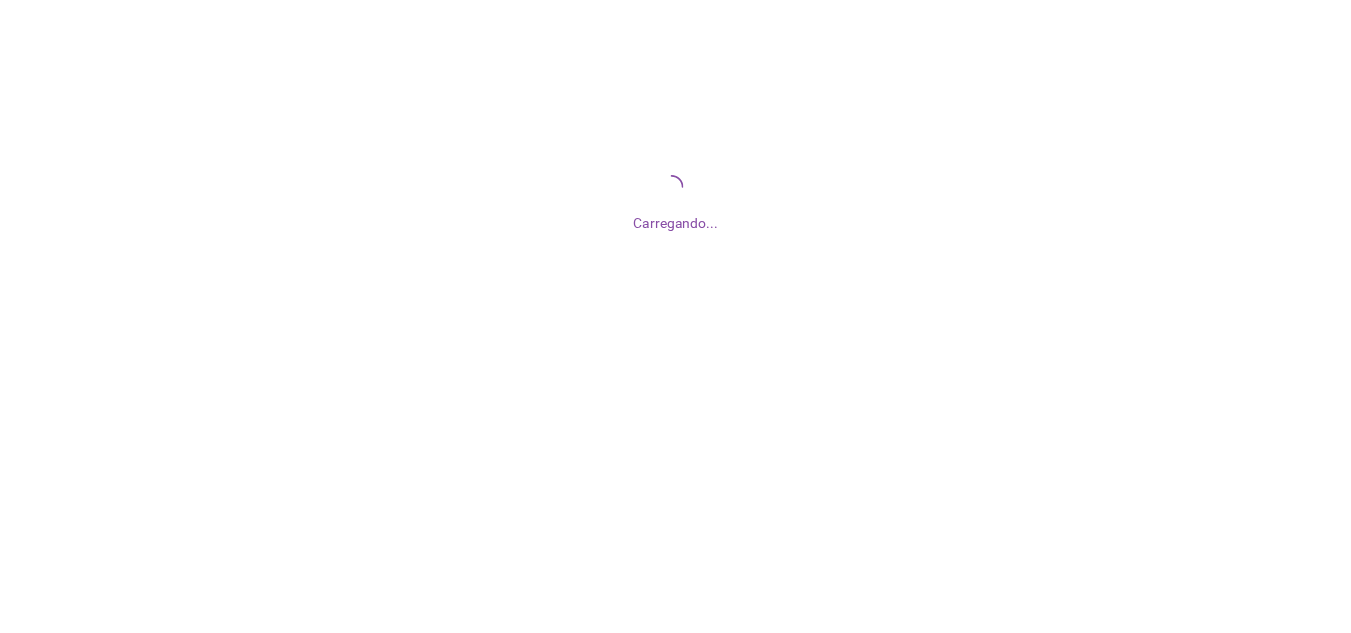 scroll, scrollTop: 0, scrollLeft: 0, axis: both 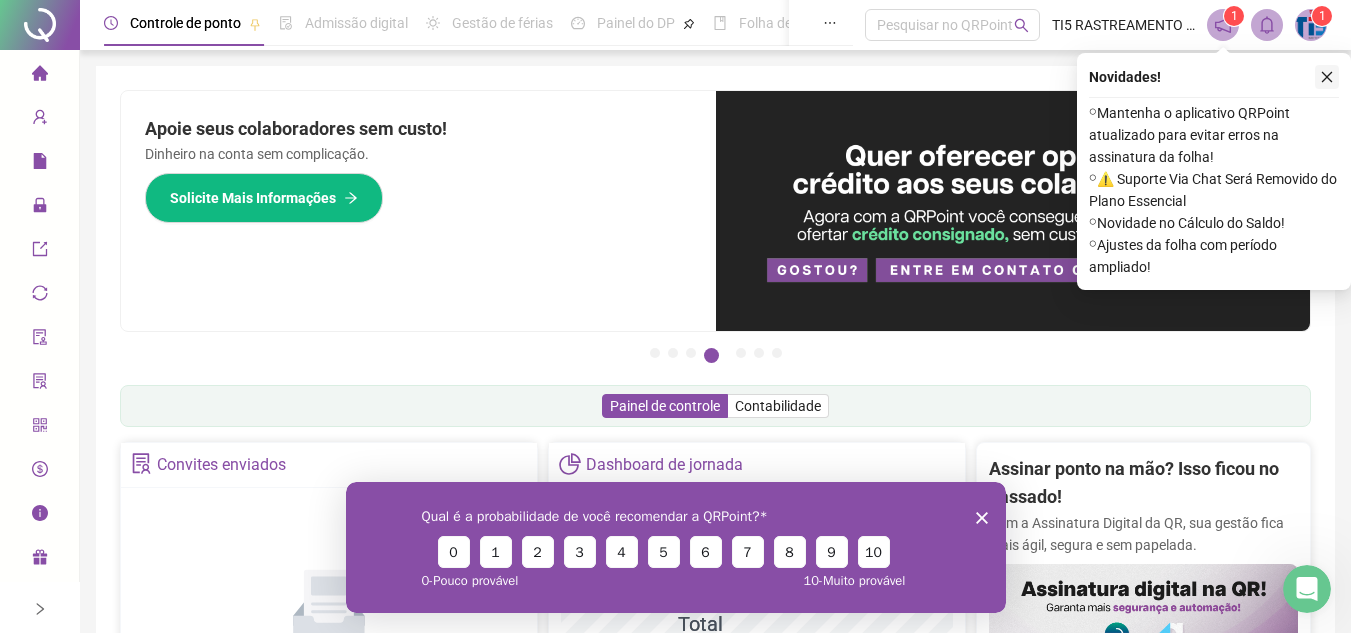 click at bounding box center (1327, 77) 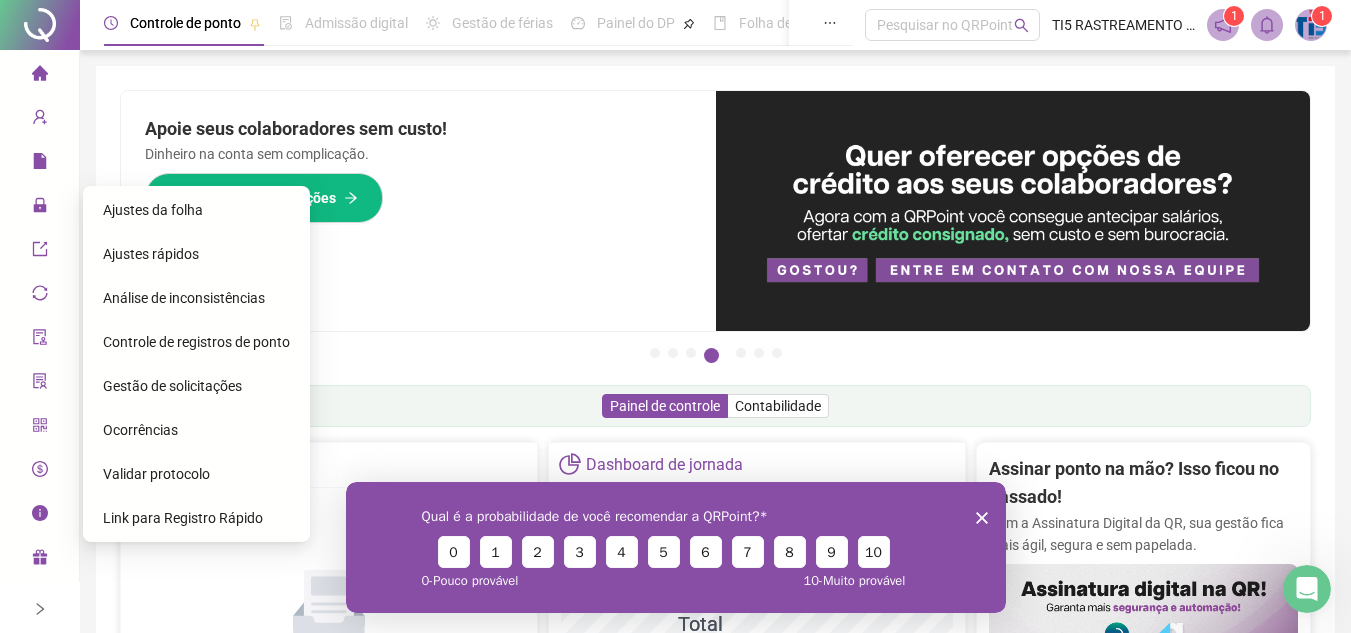click on "Ajustes da folha" at bounding box center [153, 210] 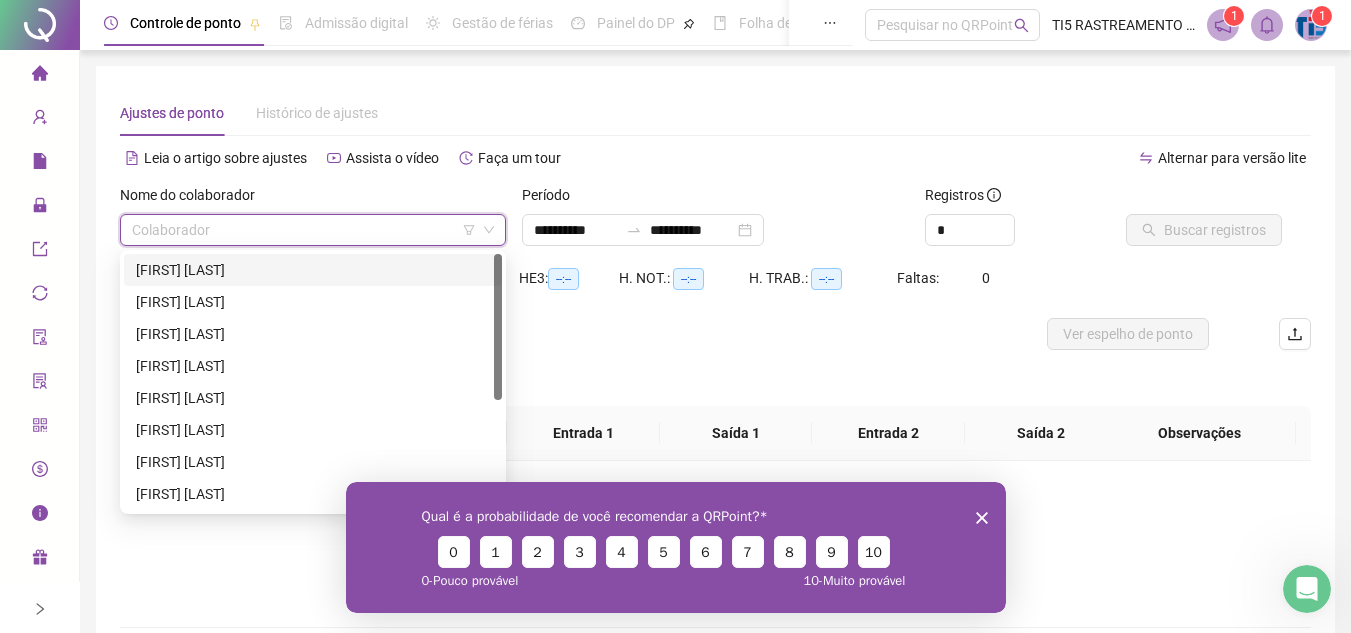 click at bounding box center (304, 230) 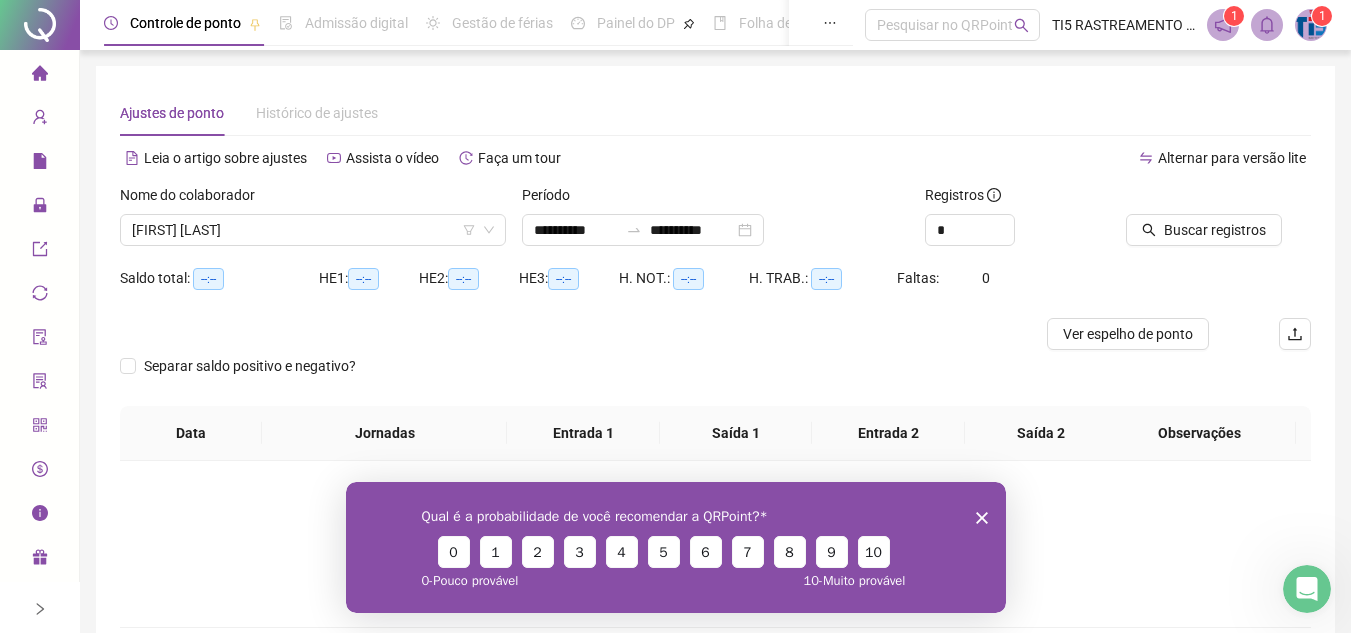 click 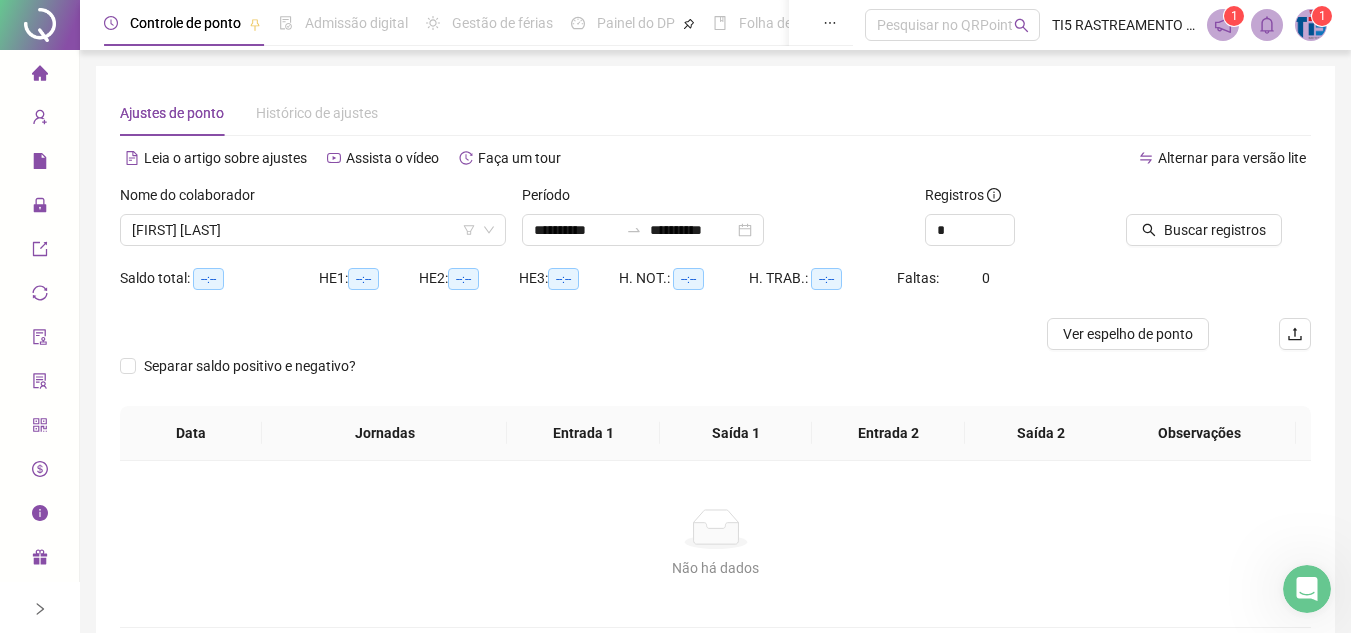 scroll, scrollTop: 100, scrollLeft: 0, axis: vertical 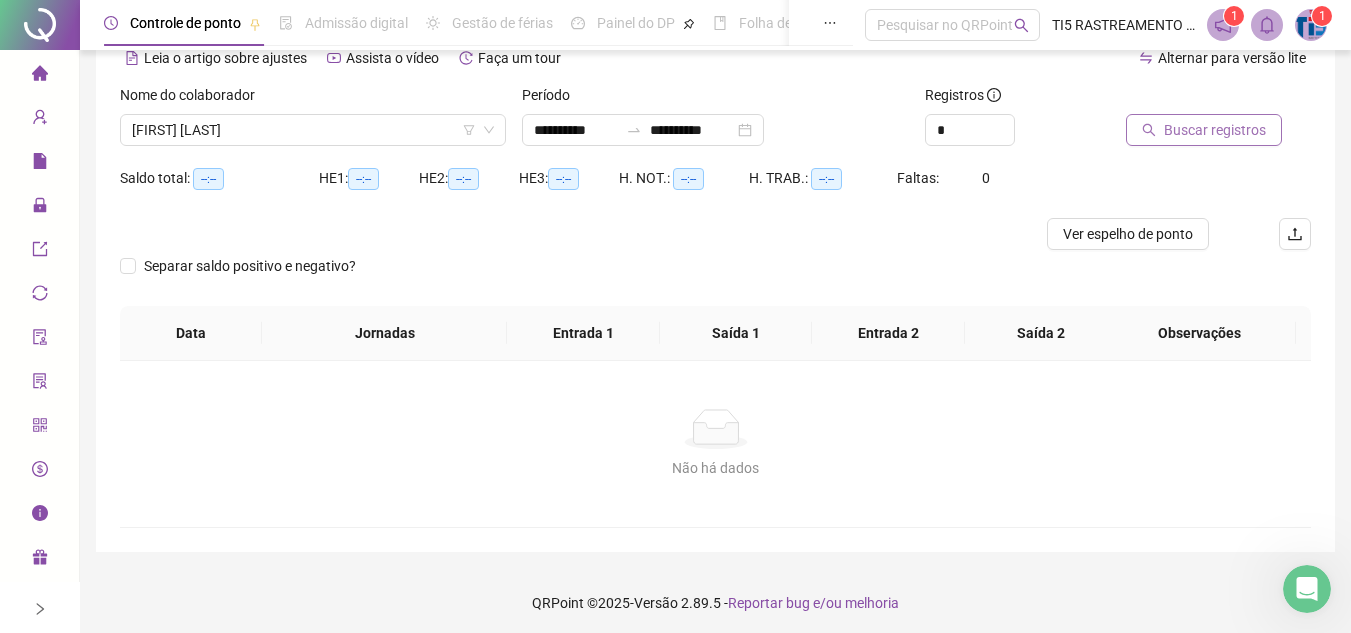 click on "Buscar registros" at bounding box center [1215, 130] 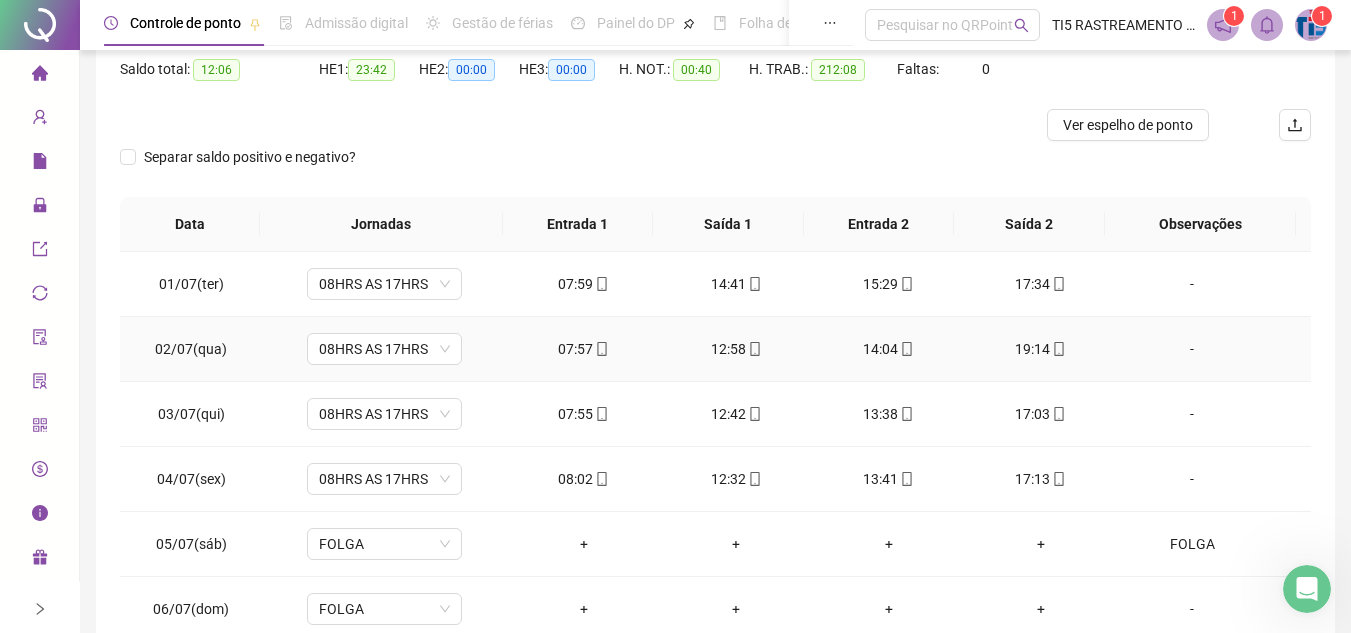 scroll, scrollTop: 365, scrollLeft: 0, axis: vertical 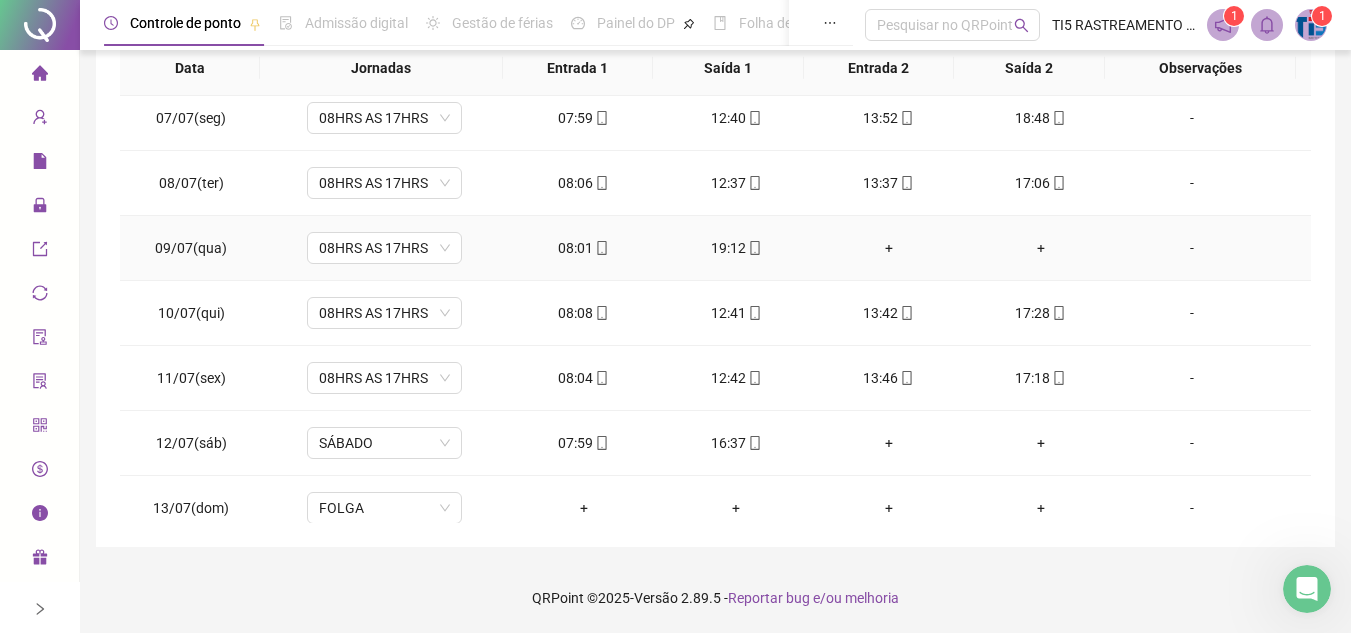 click on "+" at bounding box center [888, 248] 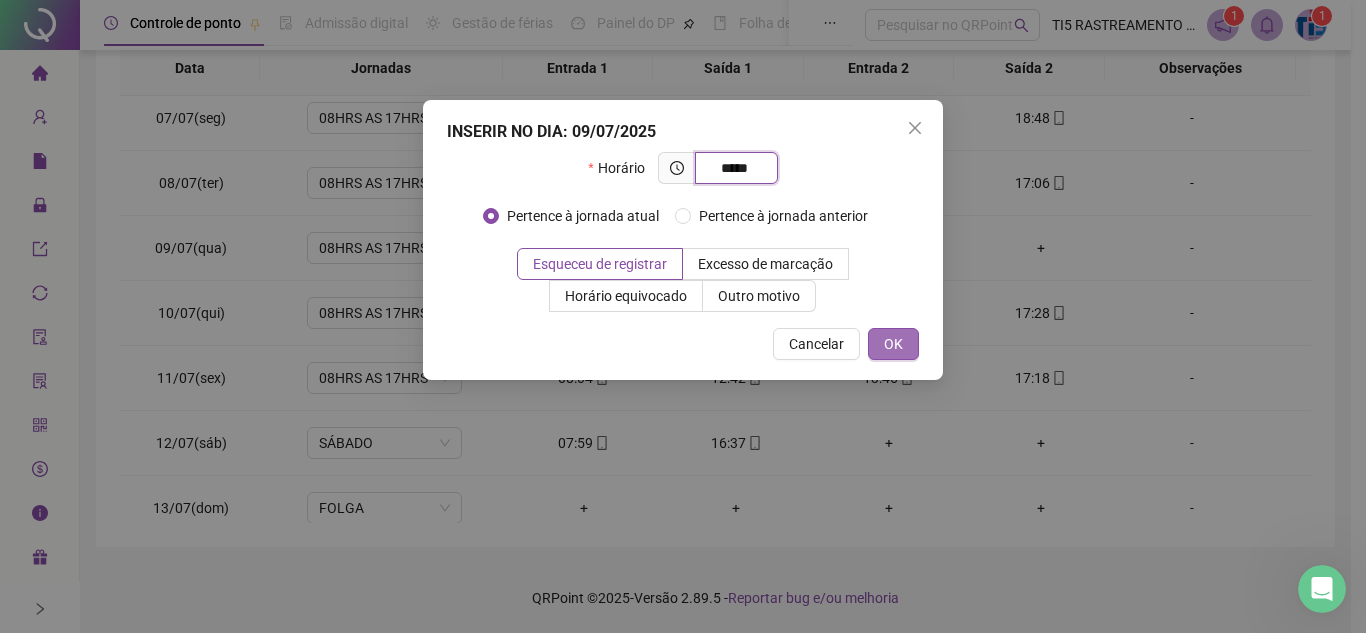type on "*****" 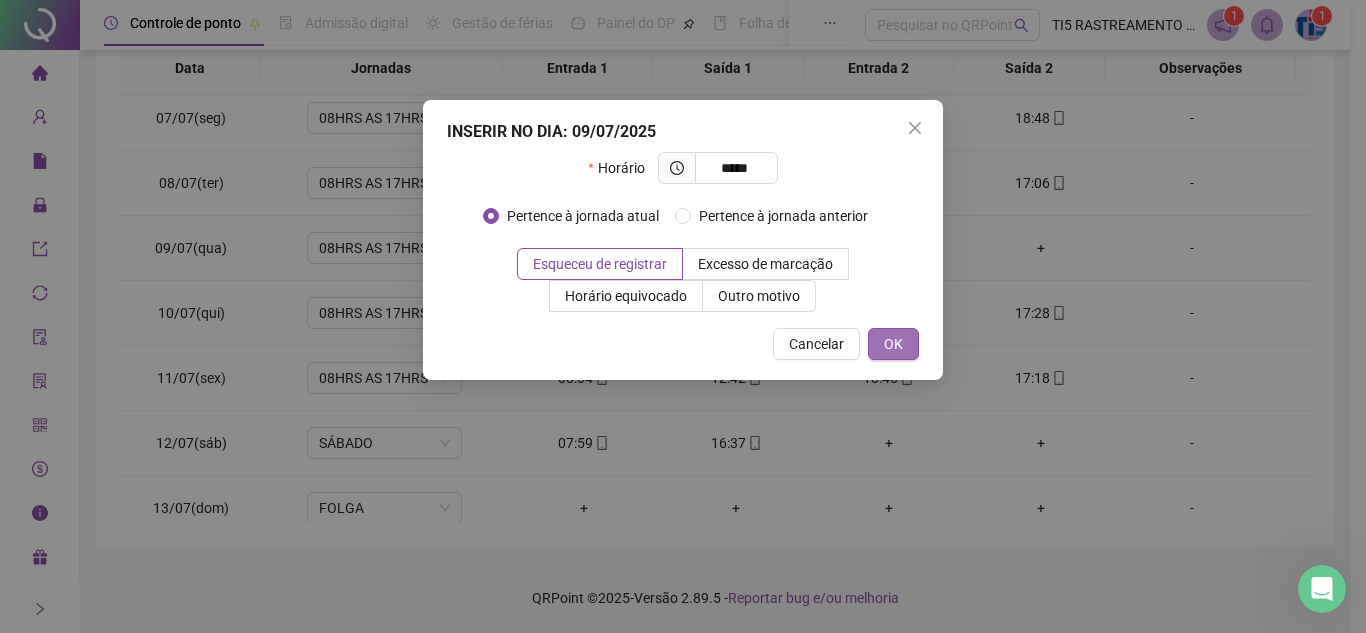click on "OK" at bounding box center [893, 344] 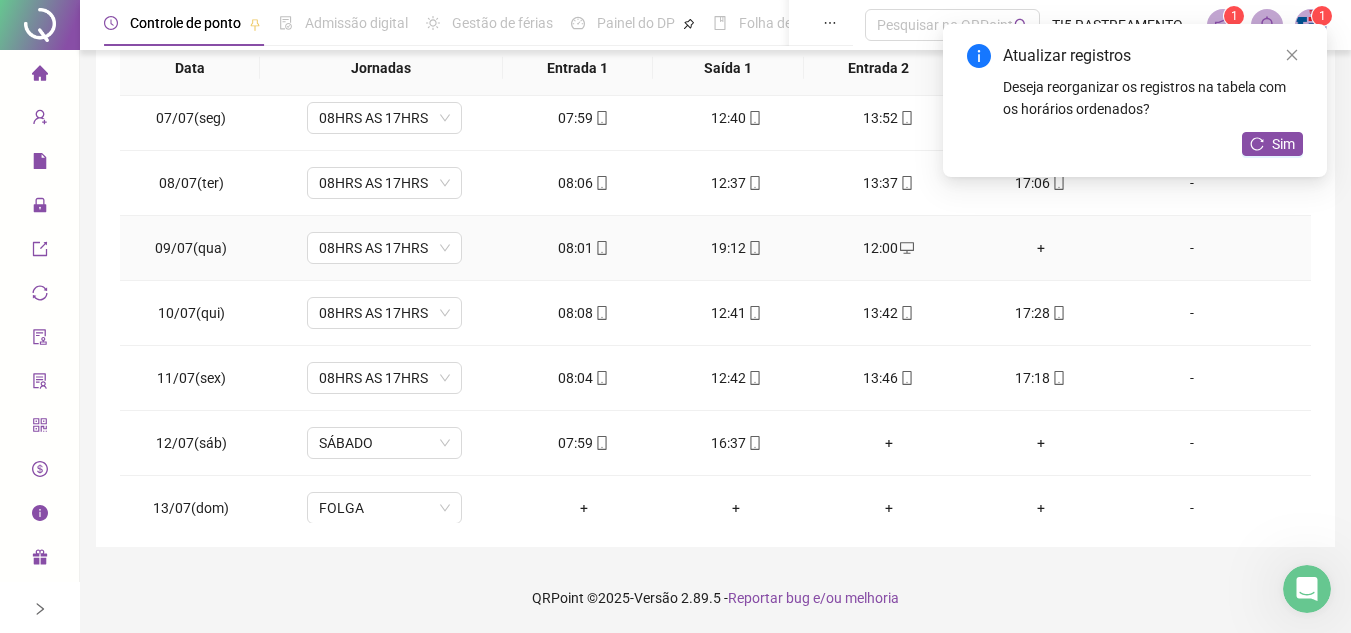 click on "+" at bounding box center (1041, 248) 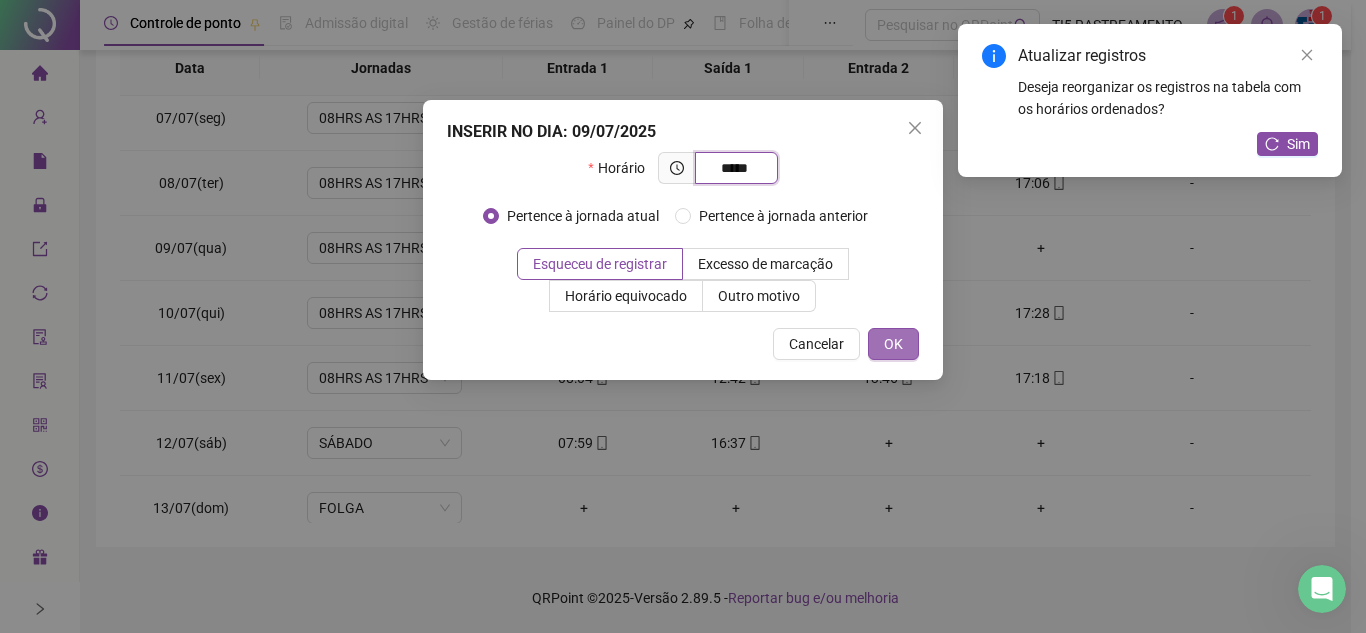 type on "*****" 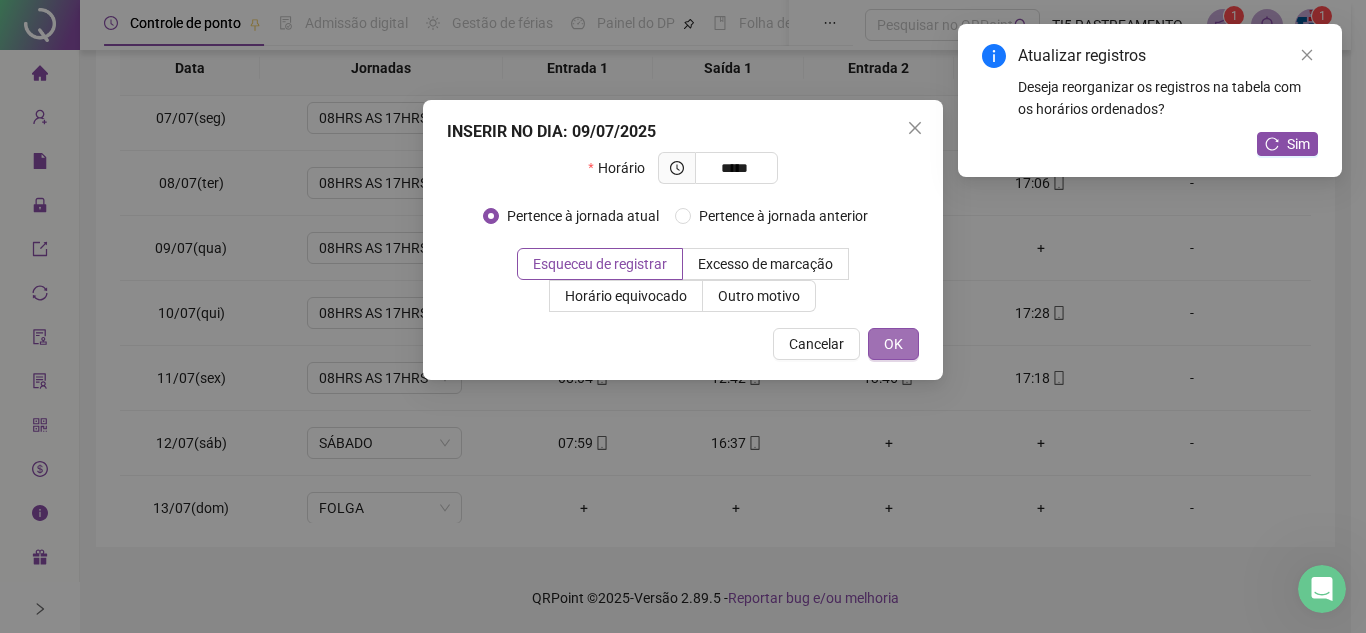 click on "OK" at bounding box center [893, 344] 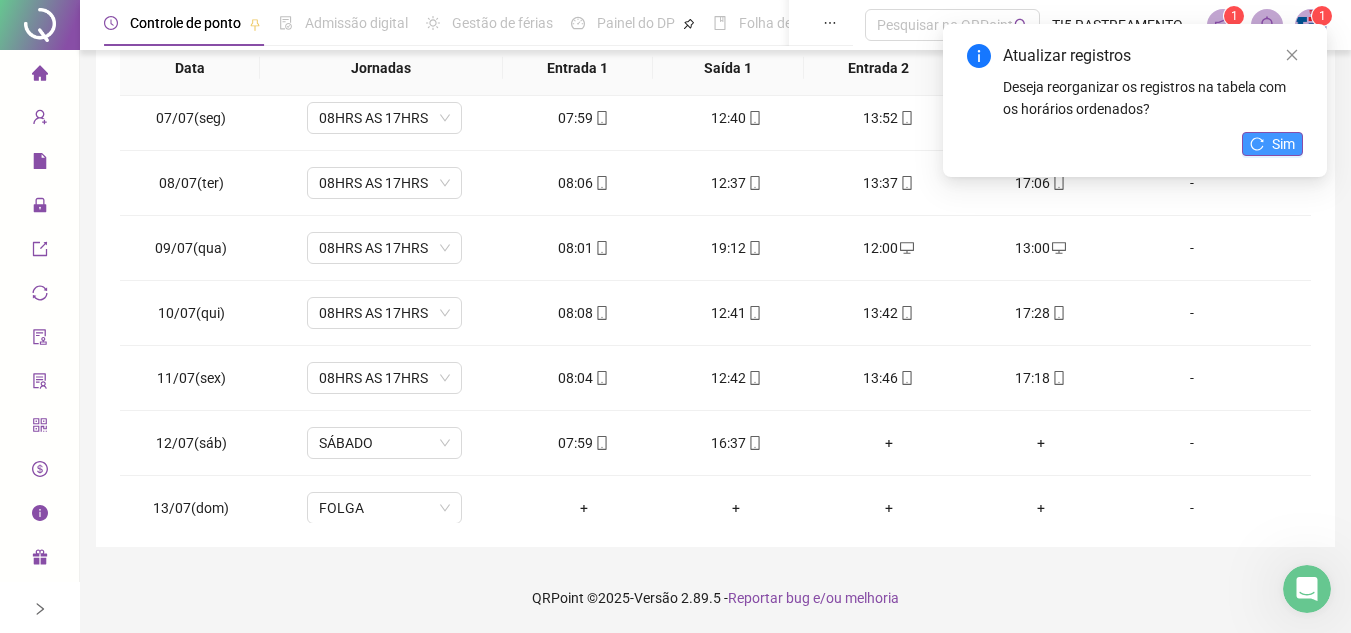 click on "Sim" at bounding box center (1283, 144) 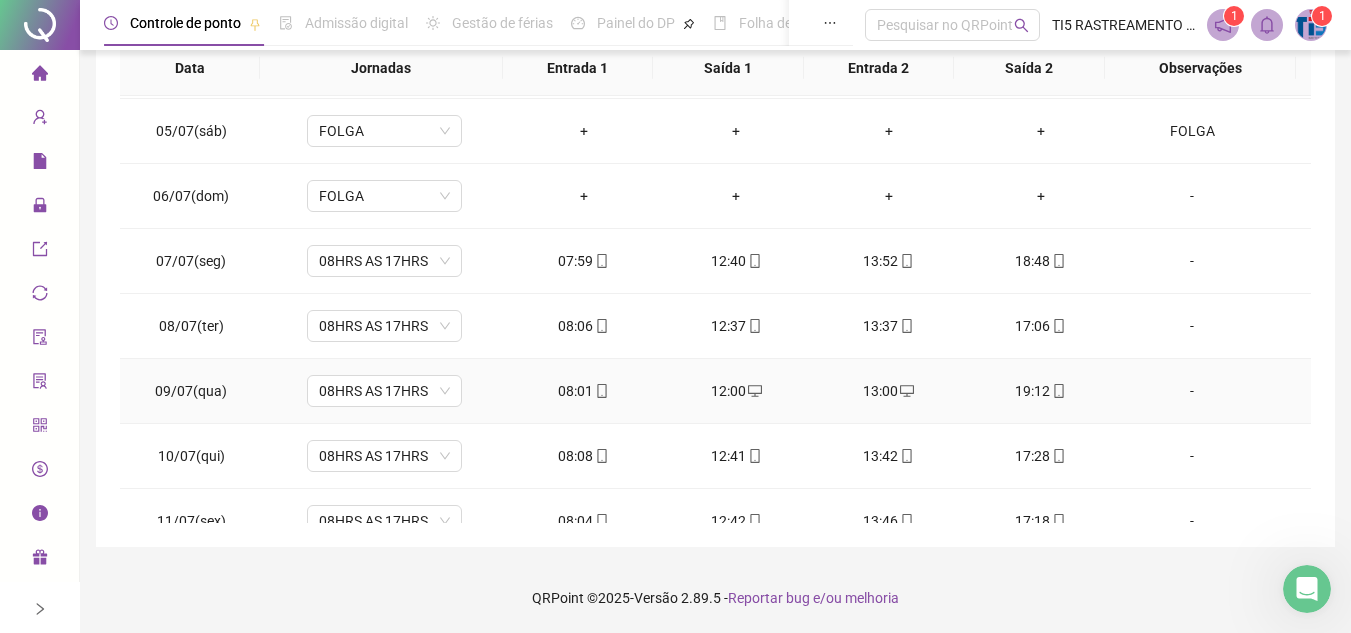 scroll, scrollTop: 0, scrollLeft: 0, axis: both 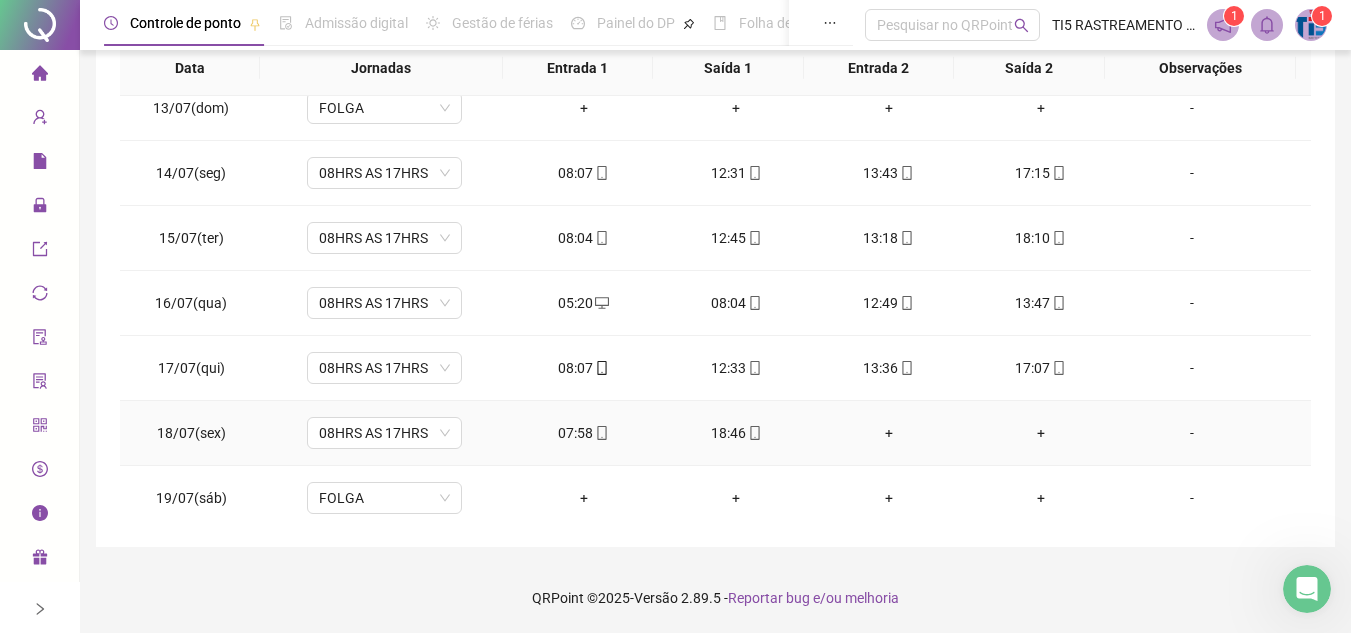 click on "+" at bounding box center (888, 433) 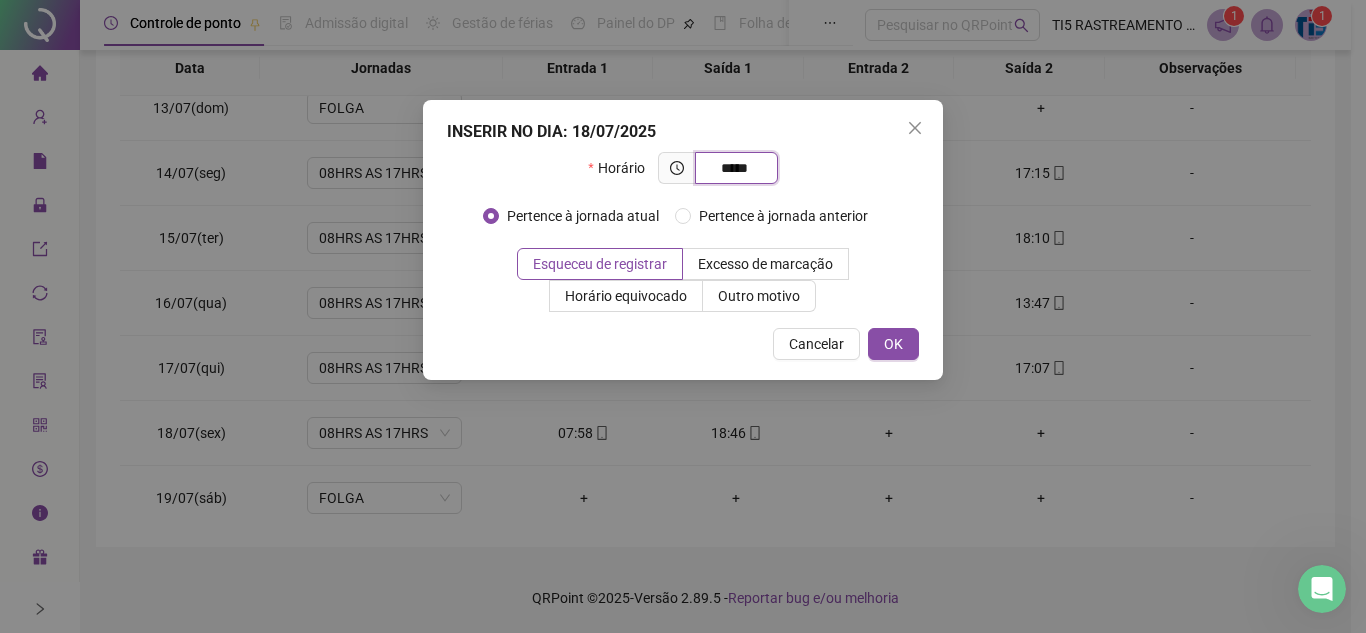 type on "*****" 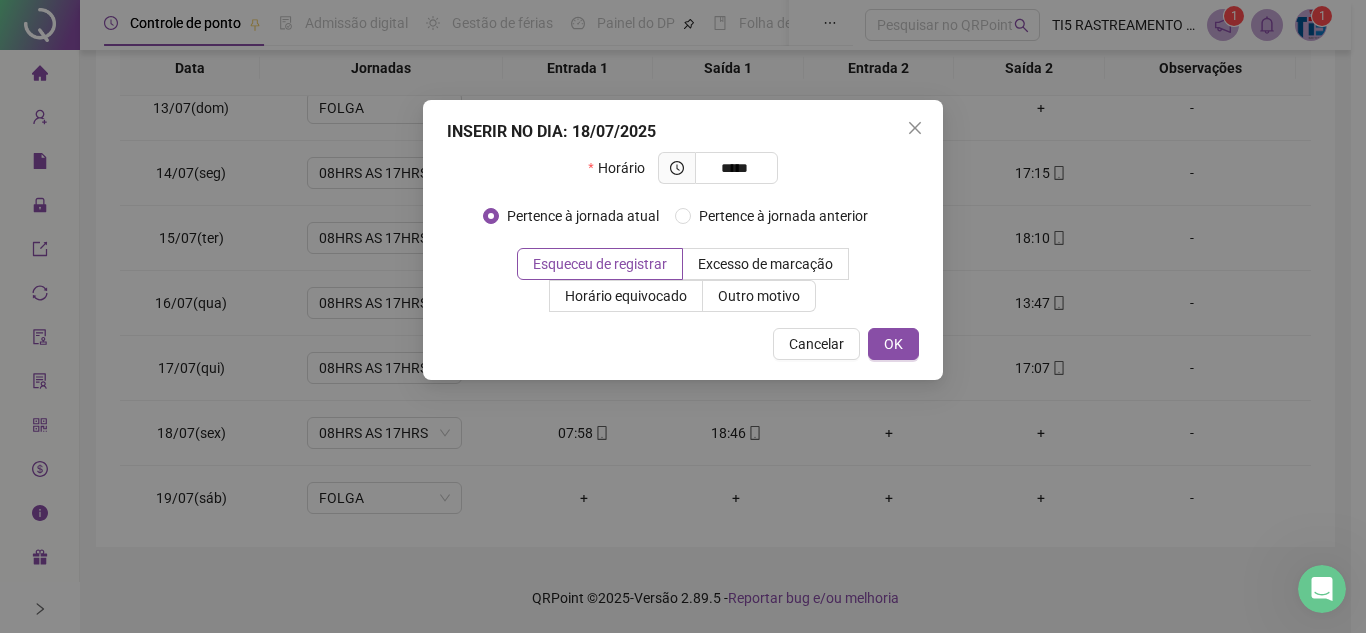 click on "Horário *****" at bounding box center (683, 176) 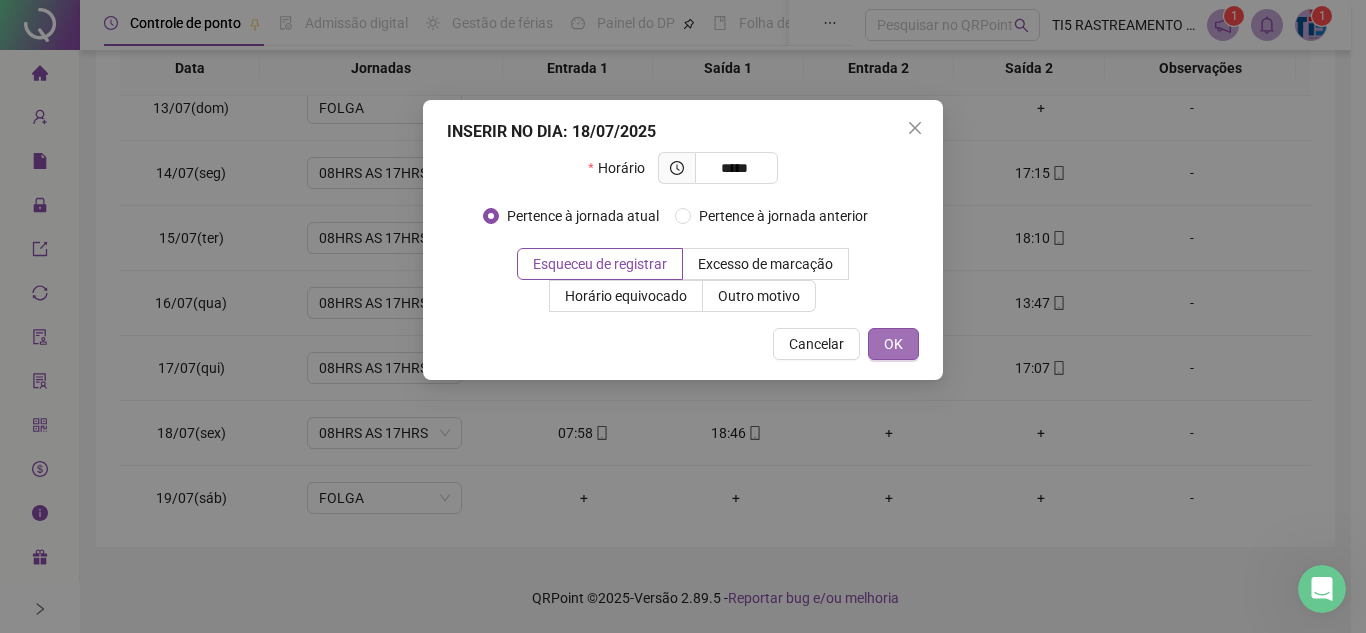 click on "OK" at bounding box center [893, 344] 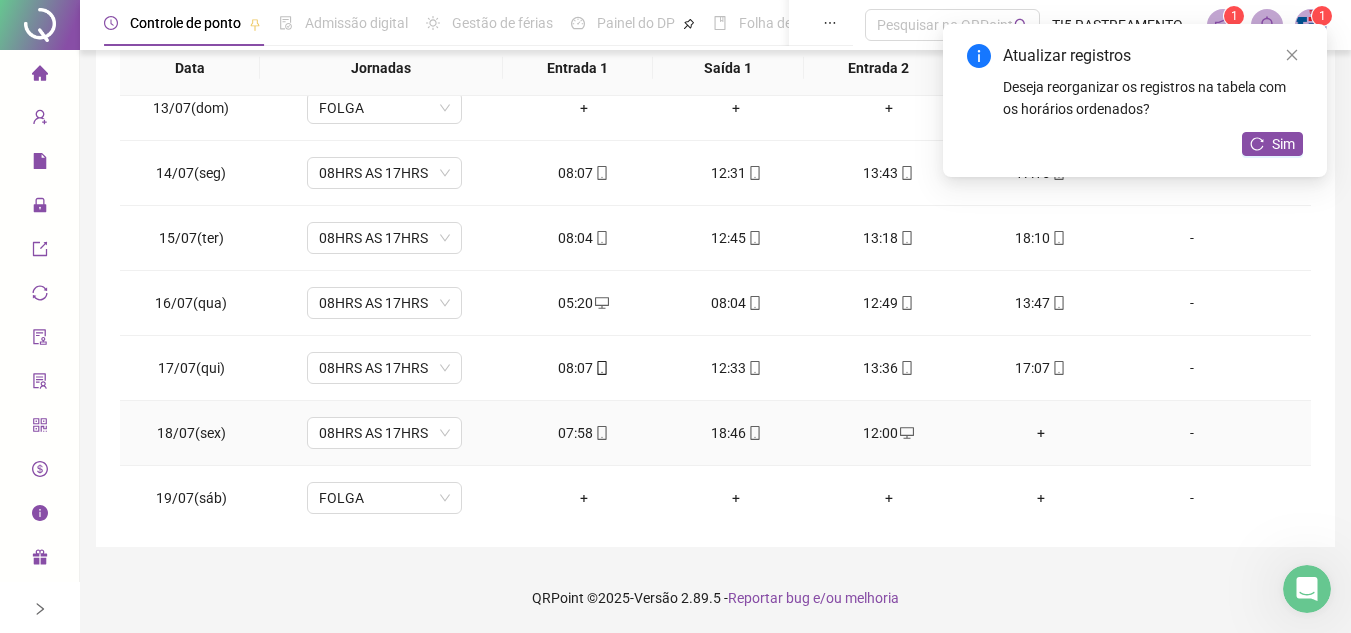 click on "+" at bounding box center (1041, 433) 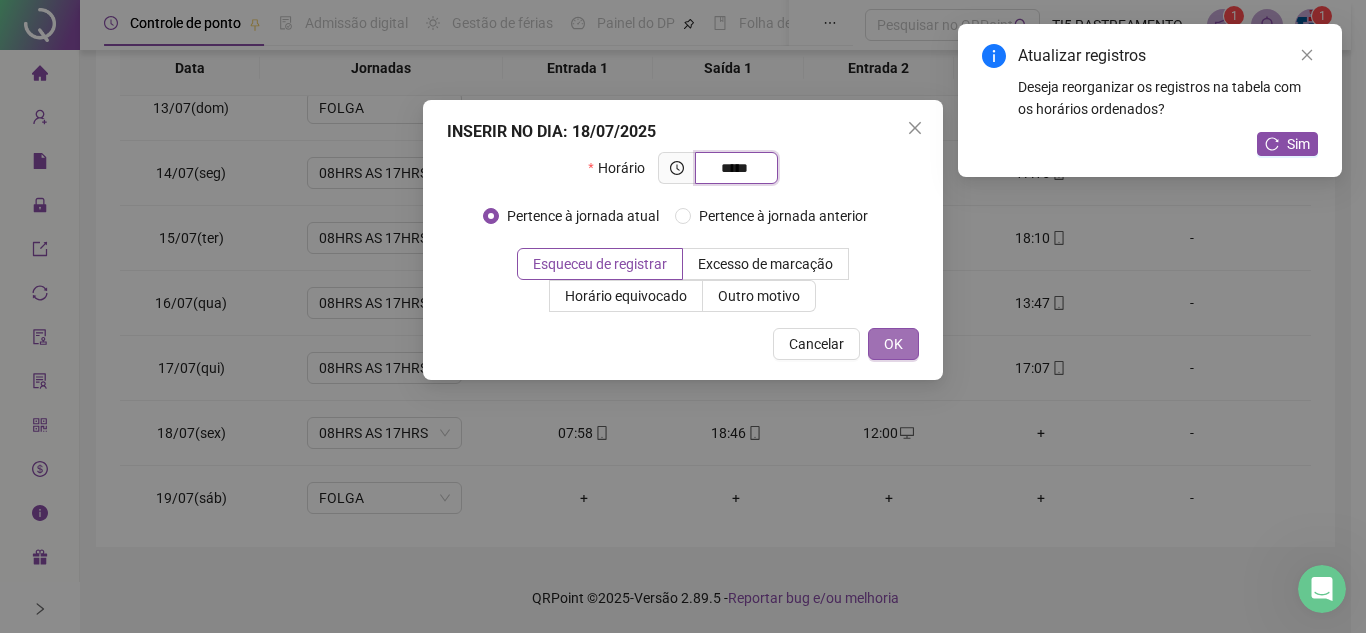 type on "*****" 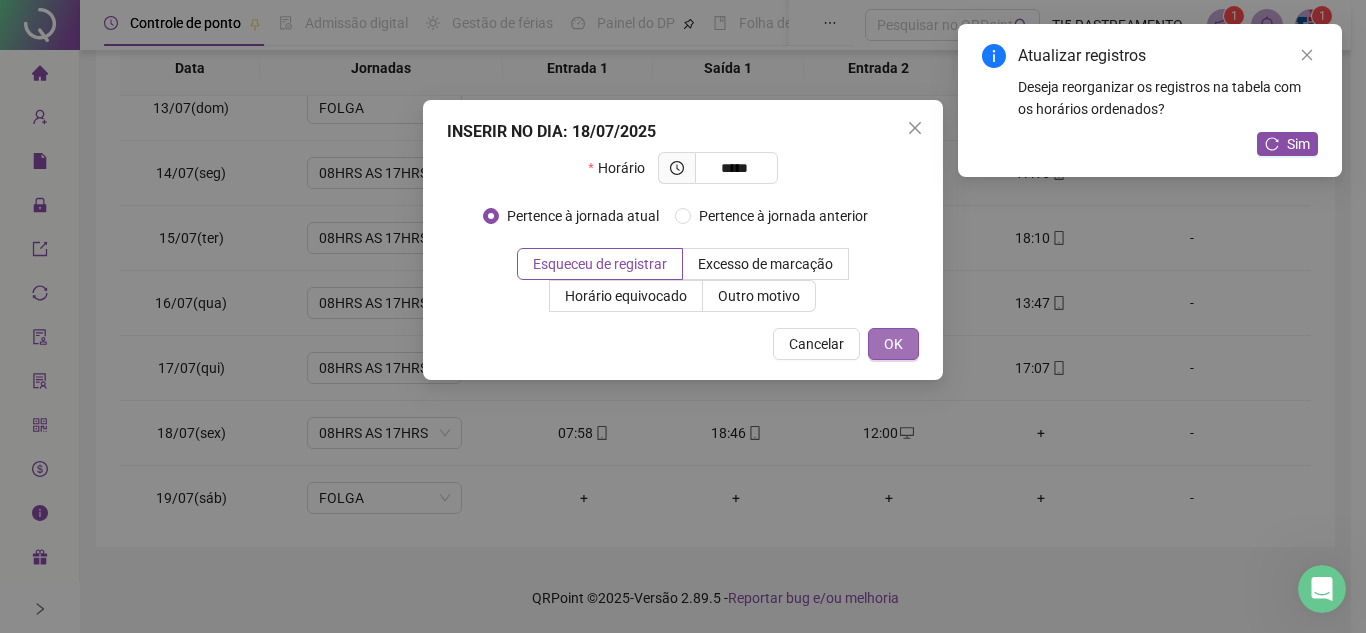 click on "OK" at bounding box center (893, 344) 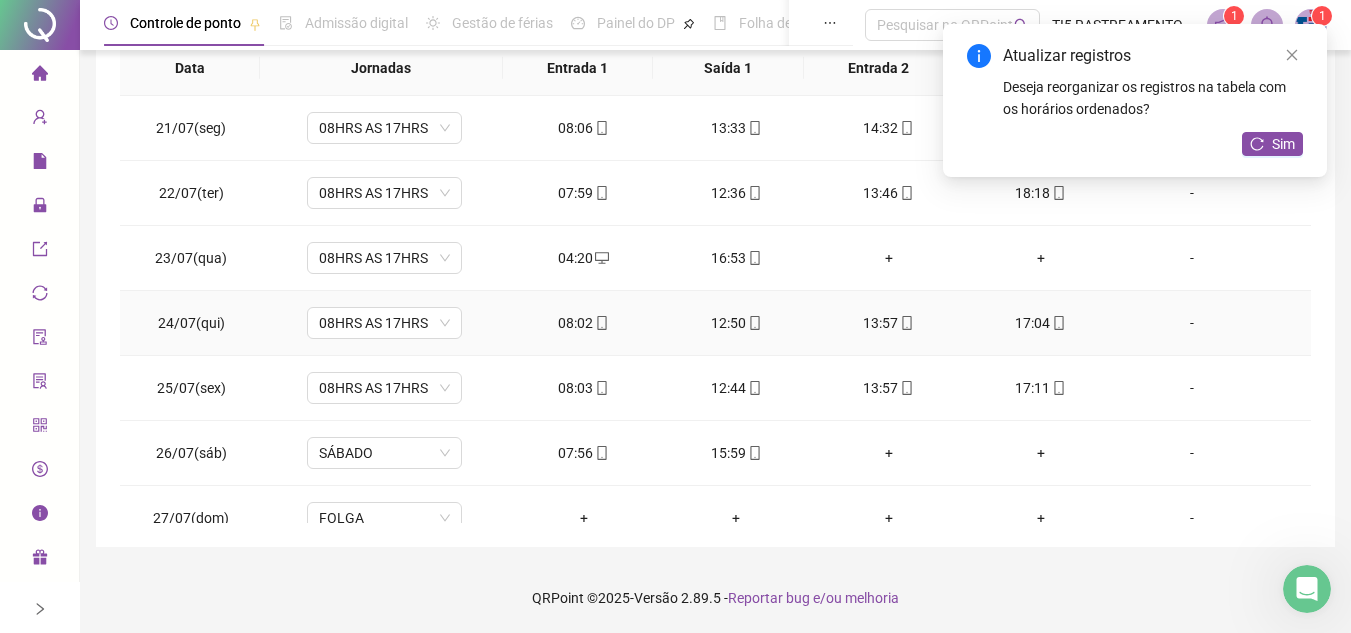 scroll, scrollTop: 1400, scrollLeft: 0, axis: vertical 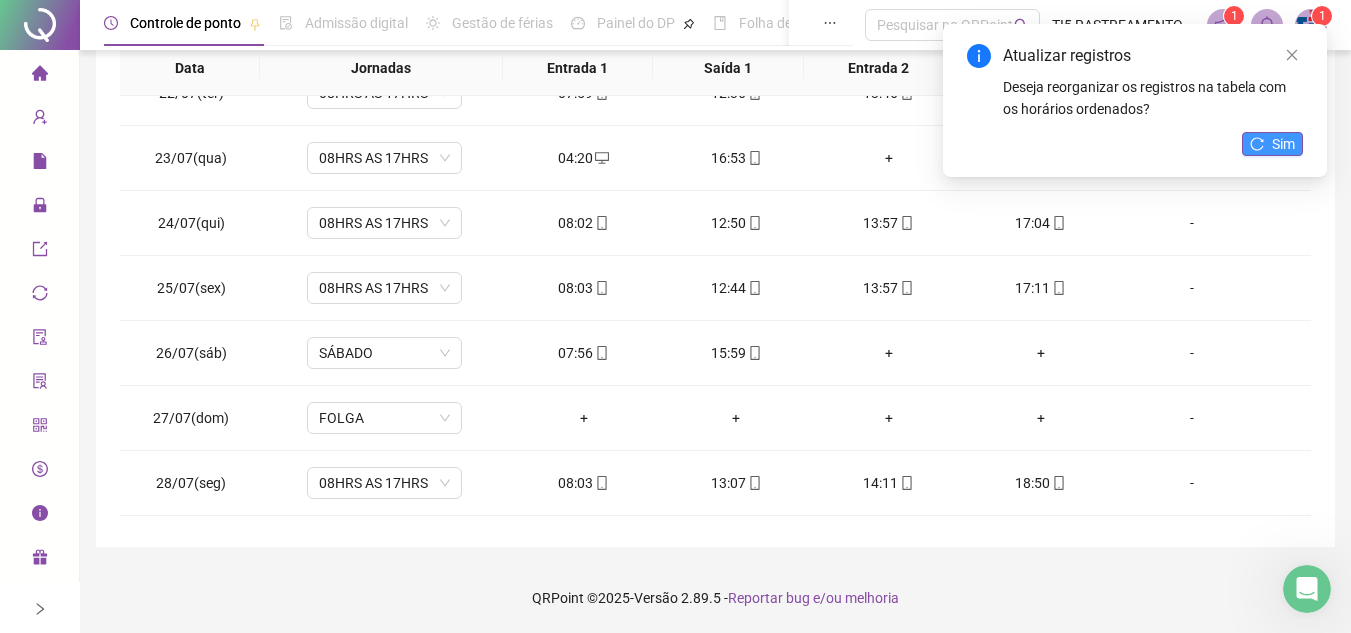 click on "Sim" at bounding box center (1283, 144) 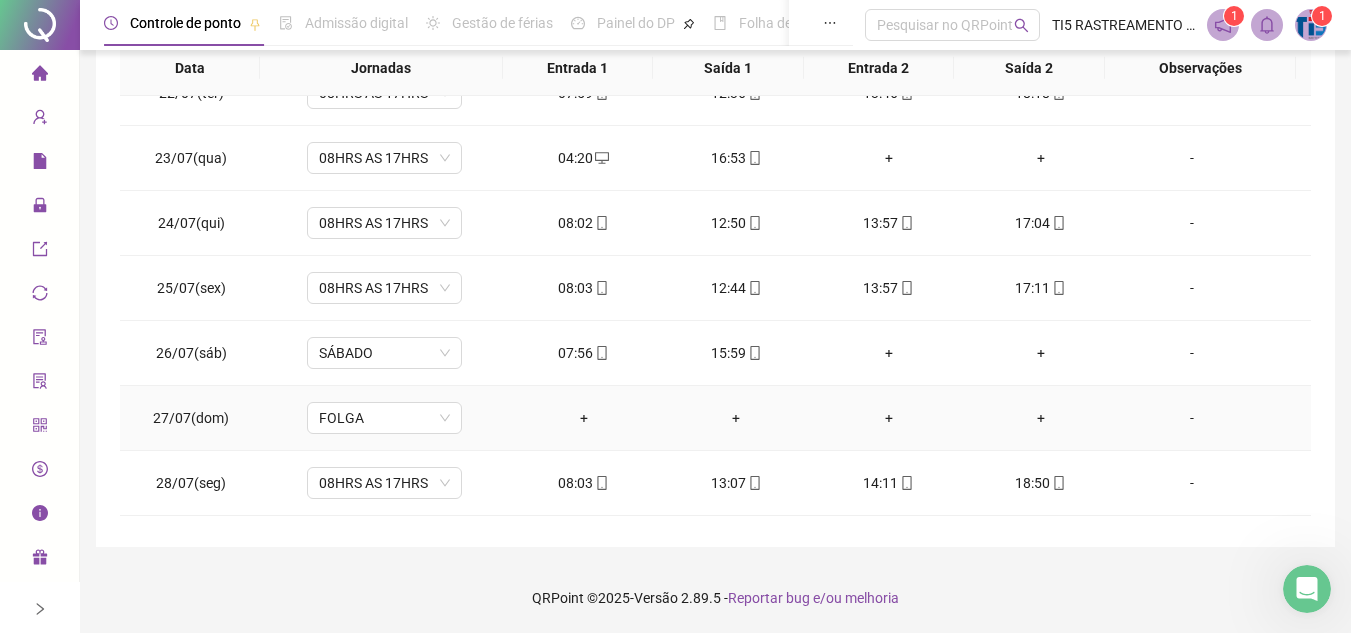 scroll, scrollTop: 1588, scrollLeft: 0, axis: vertical 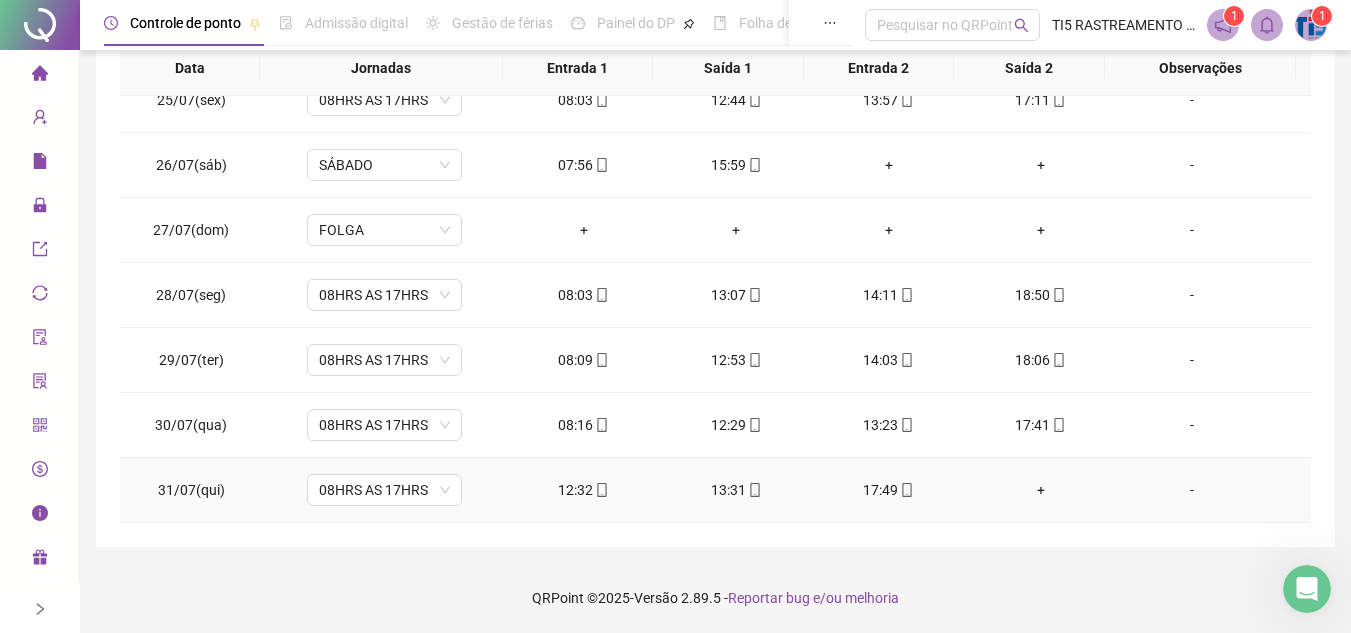 click on "+" at bounding box center [1041, 490] 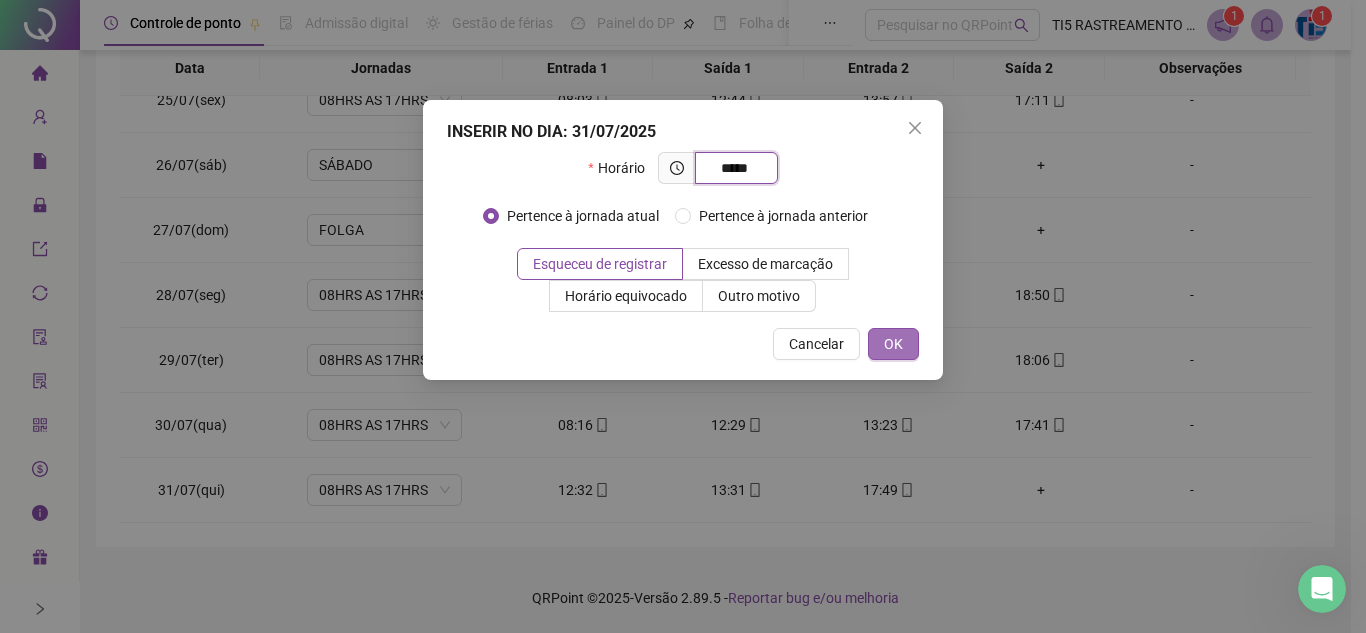 type on "*****" 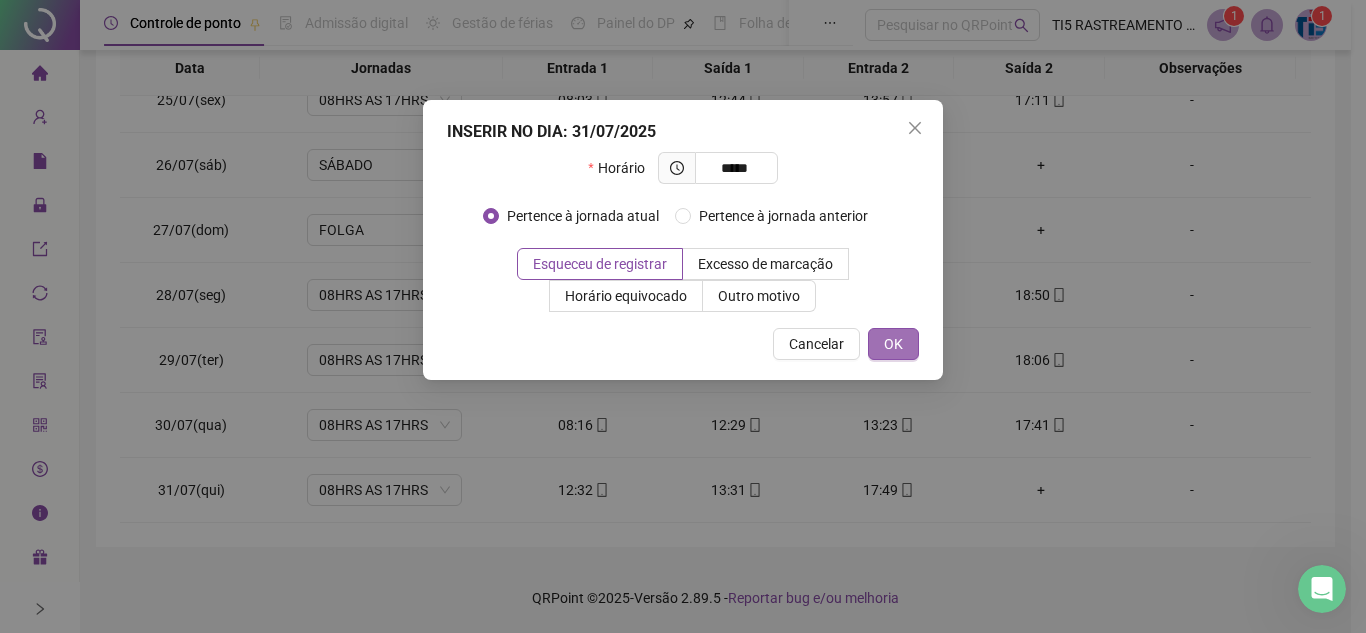 click on "OK" at bounding box center (893, 344) 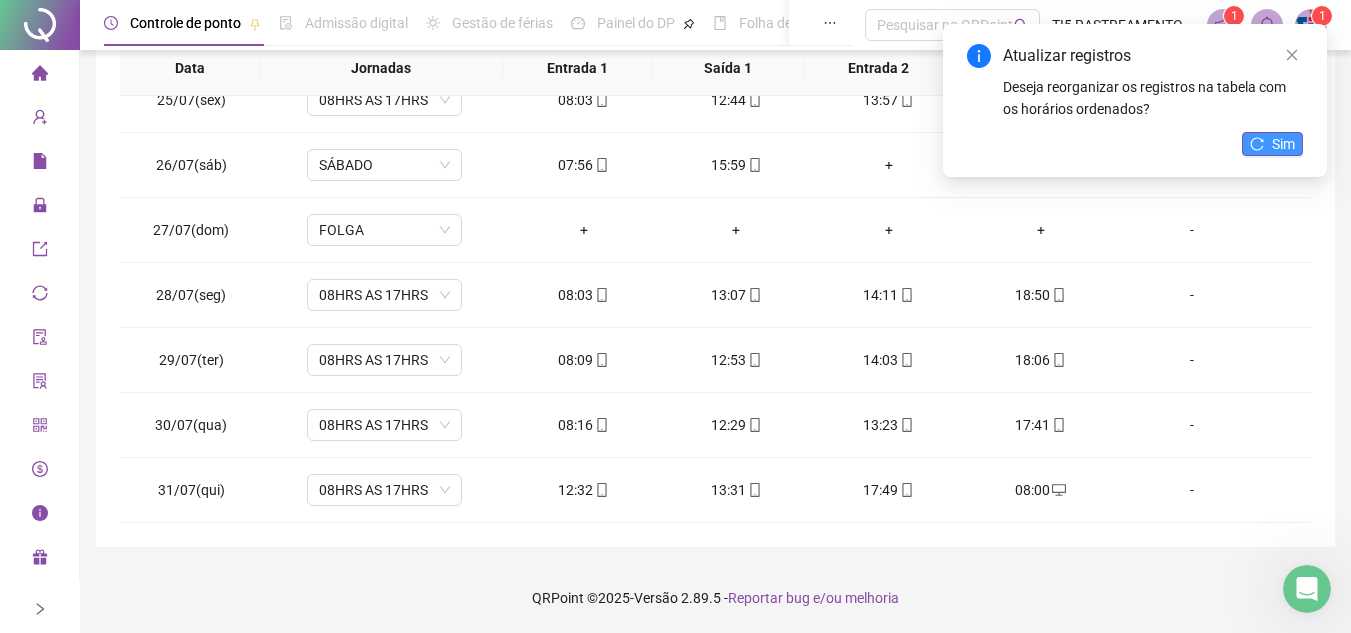 click on "Sim" at bounding box center (1272, 144) 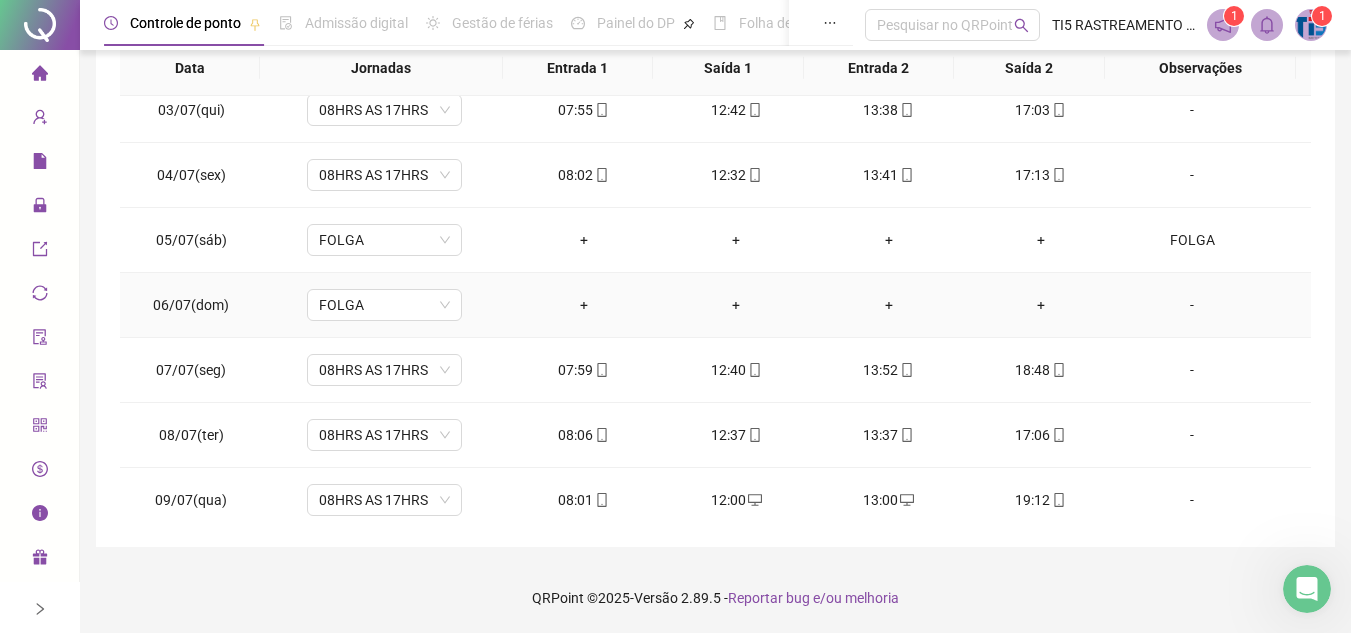scroll, scrollTop: 0, scrollLeft: 0, axis: both 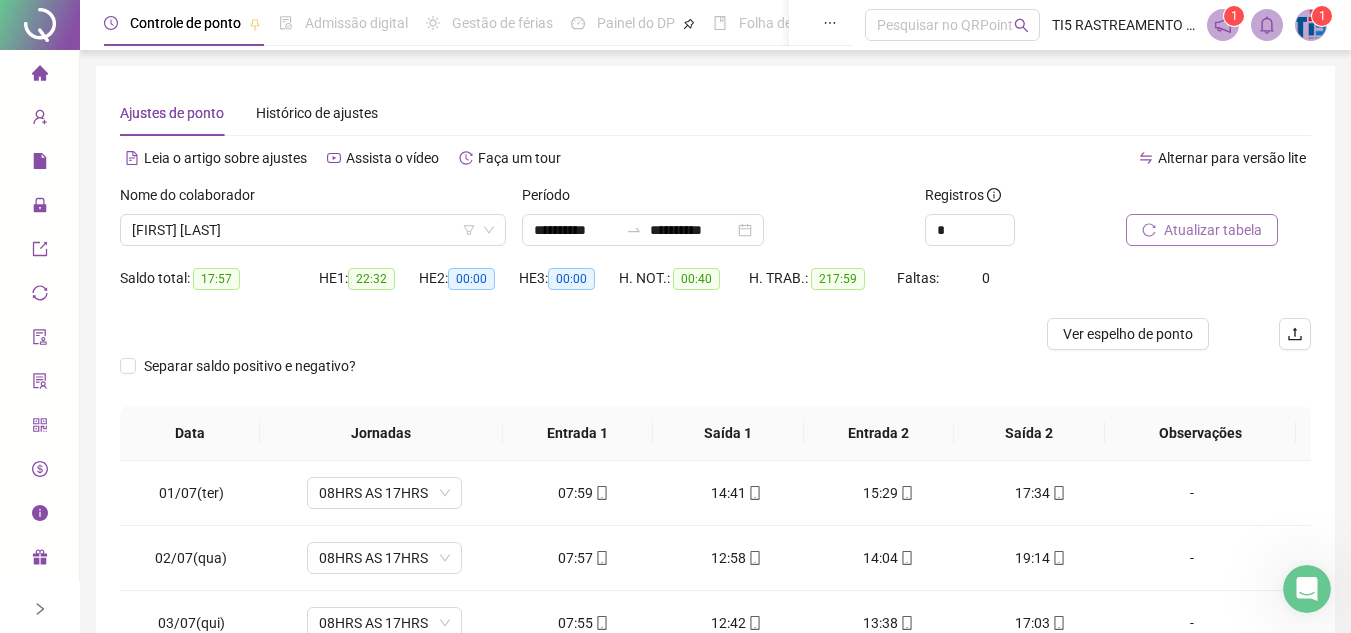 click on "Atualizar tabela" at bounding box center (1213, 230) 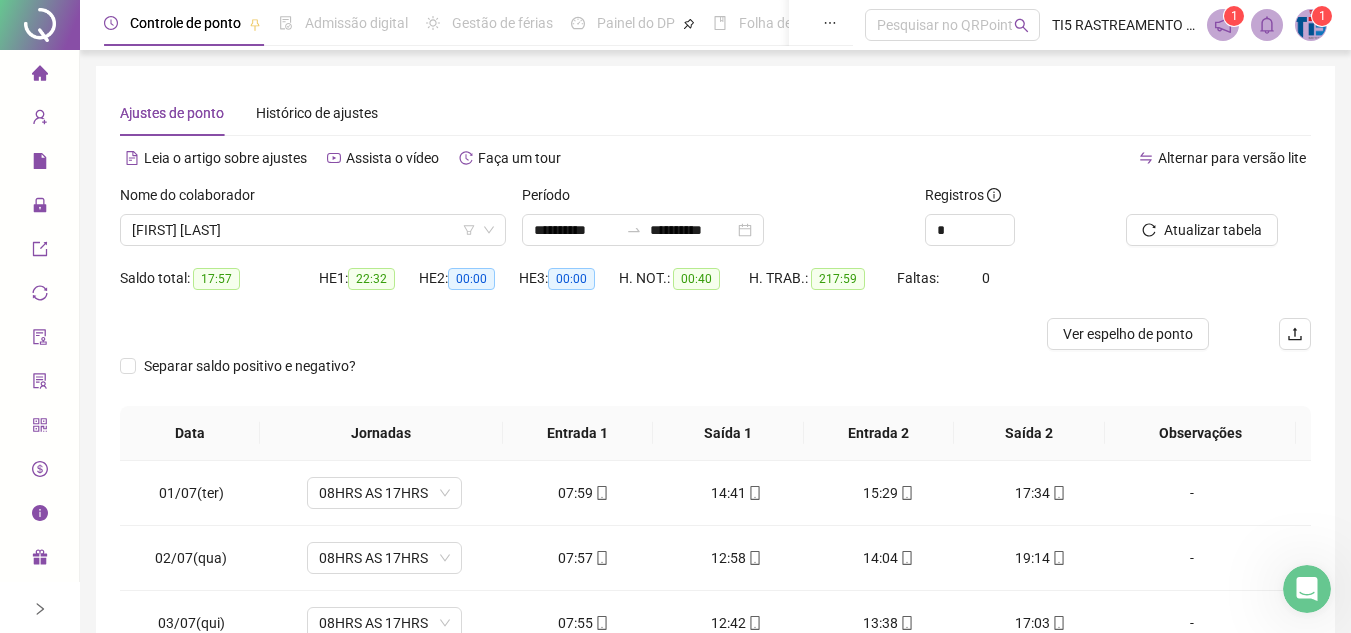 click on "**********" at bounding box center (715, 489) 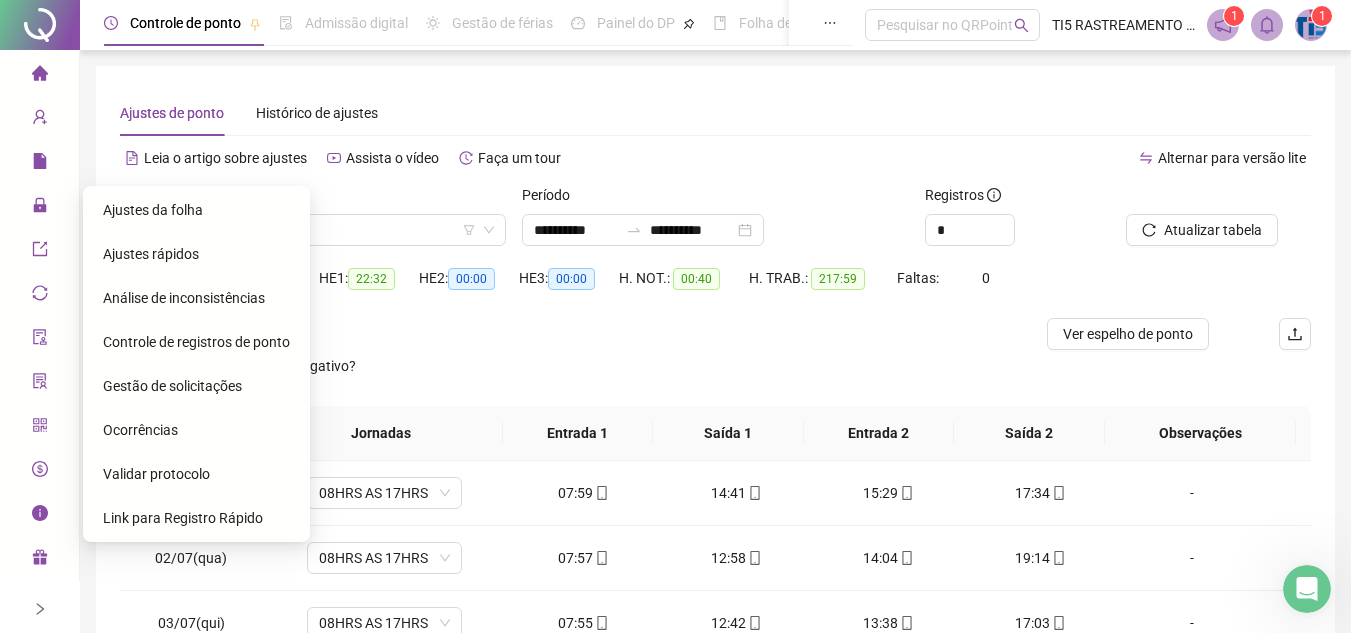 click on "Ajustes rápidos" at bounding box center (196, 254) 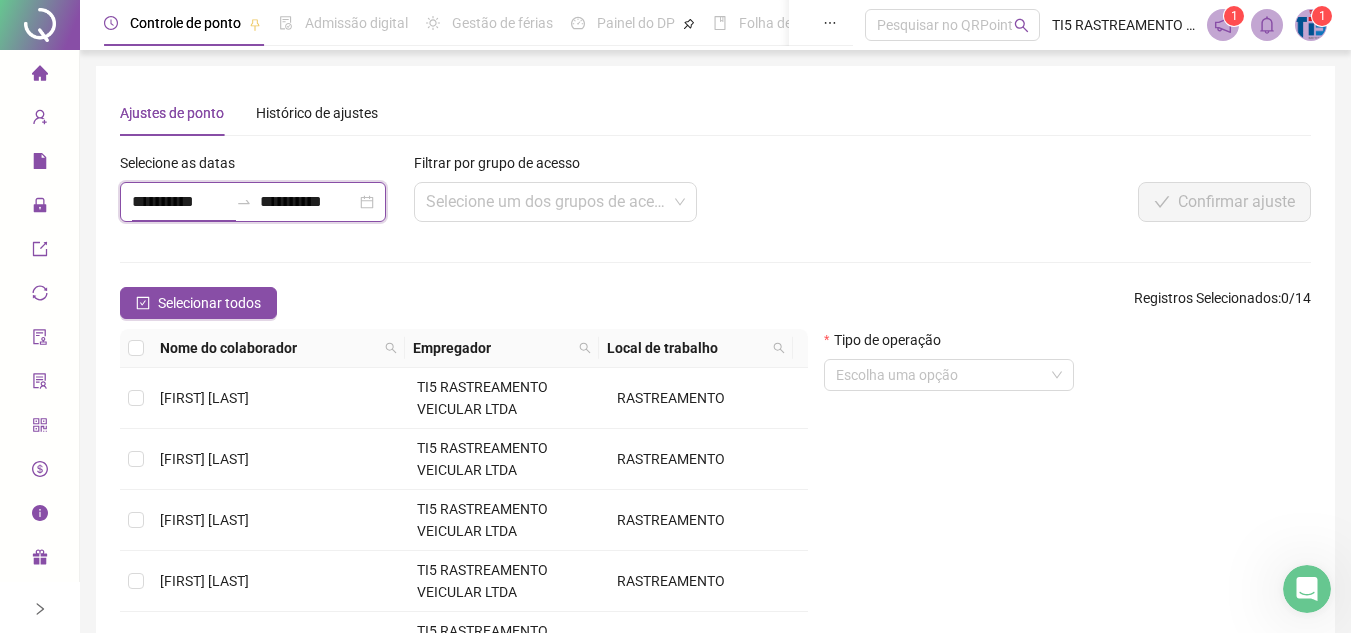 click on "**********" at bounding box center [180, 202] 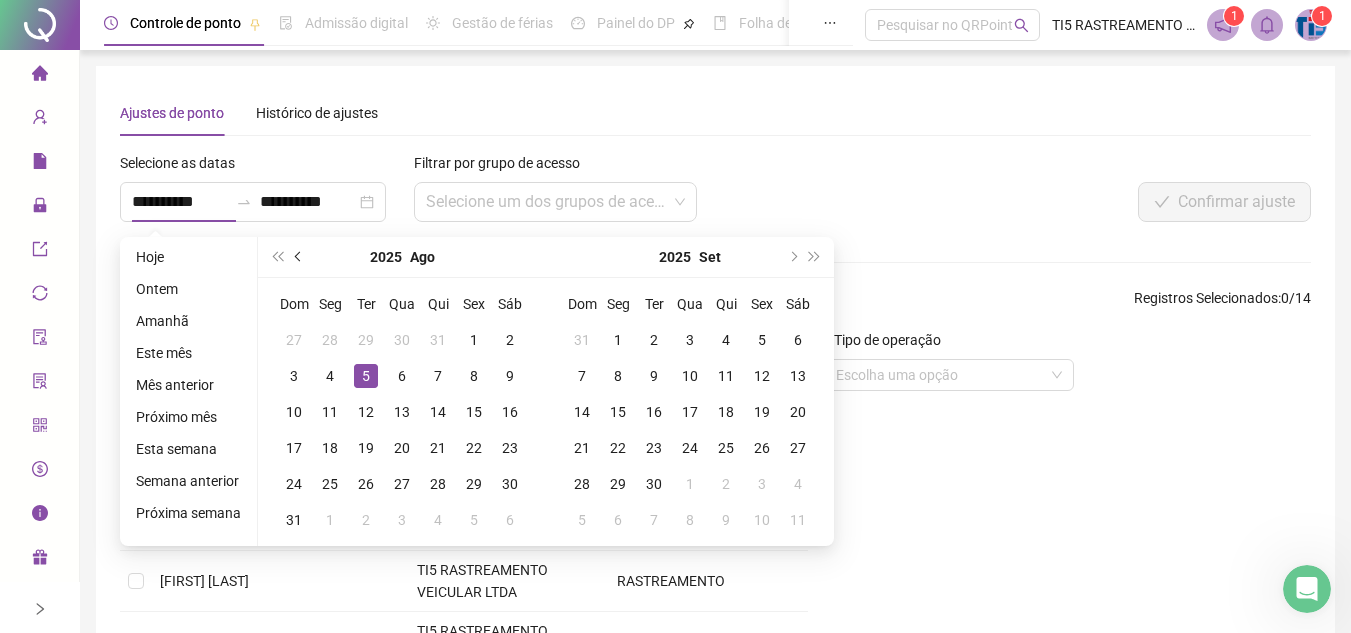 click at bounding box center (299, 257) 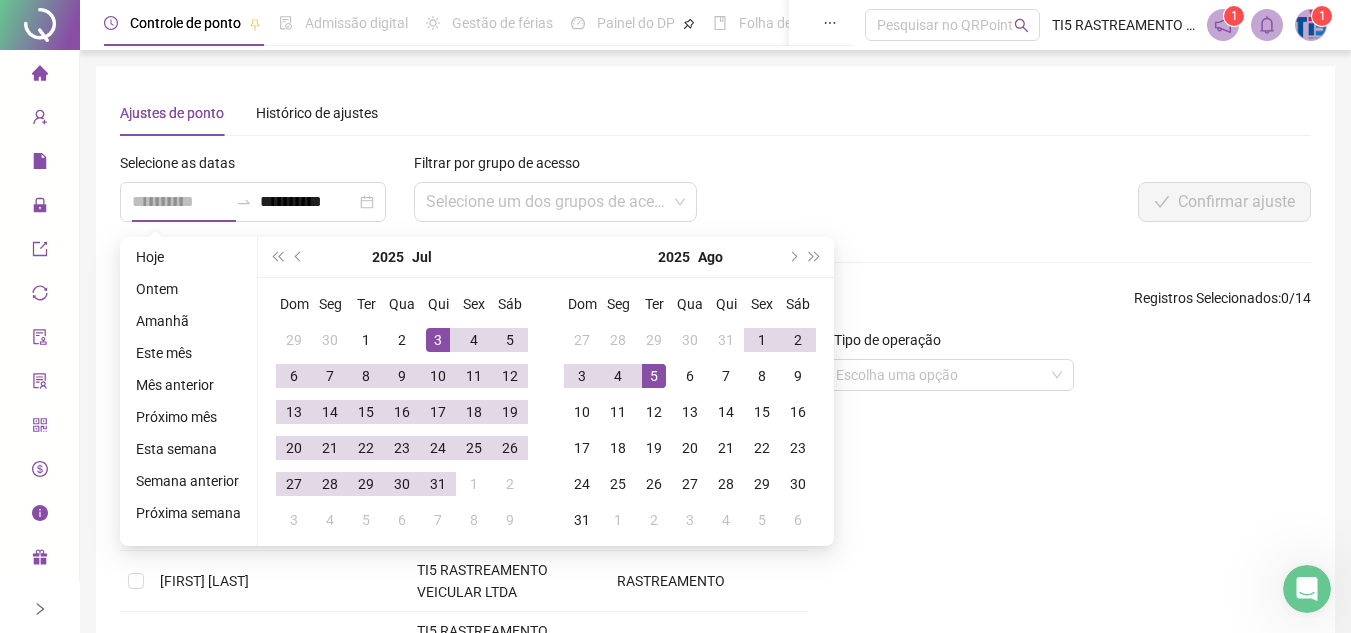 type on "**********" 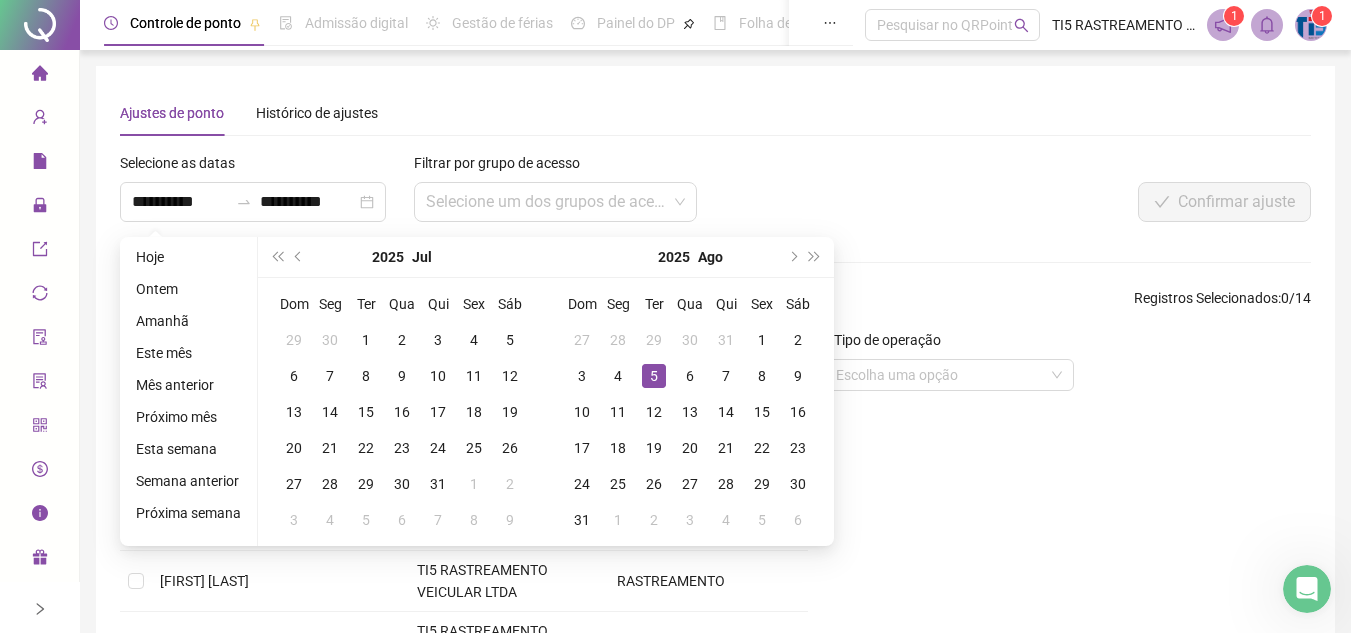 click at bounding box center [1063, 167] 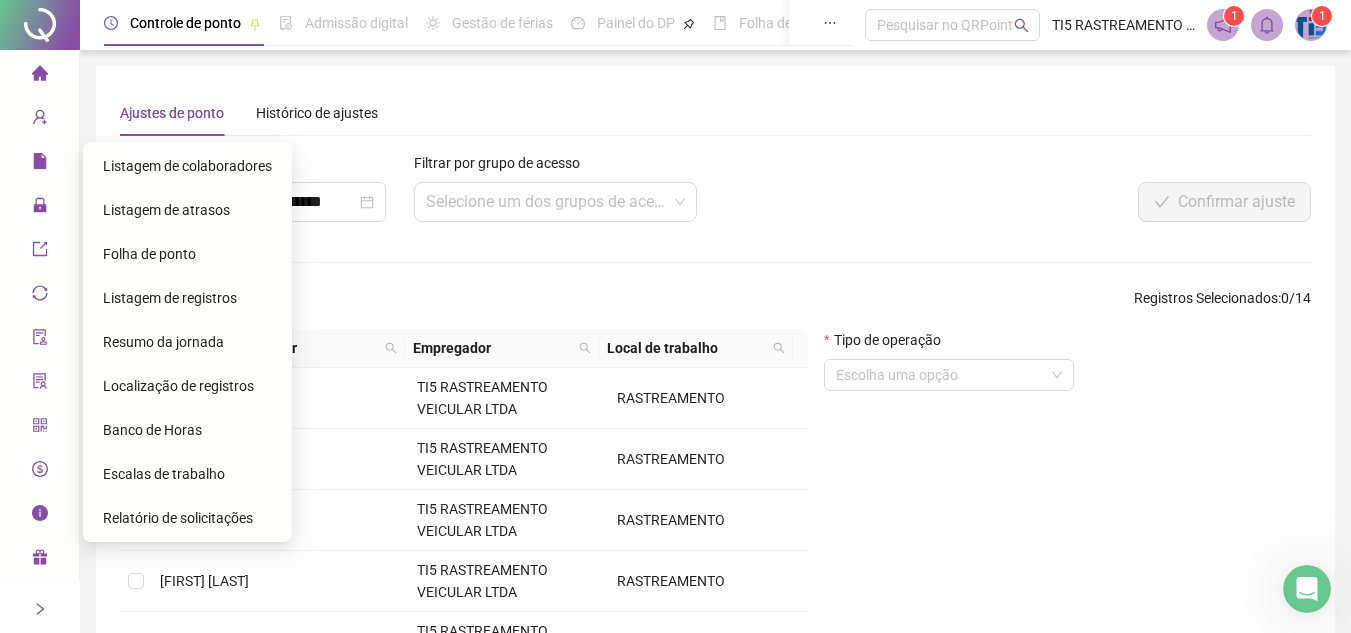 click on "Folha de ponto" at bounding box center (149, 254) 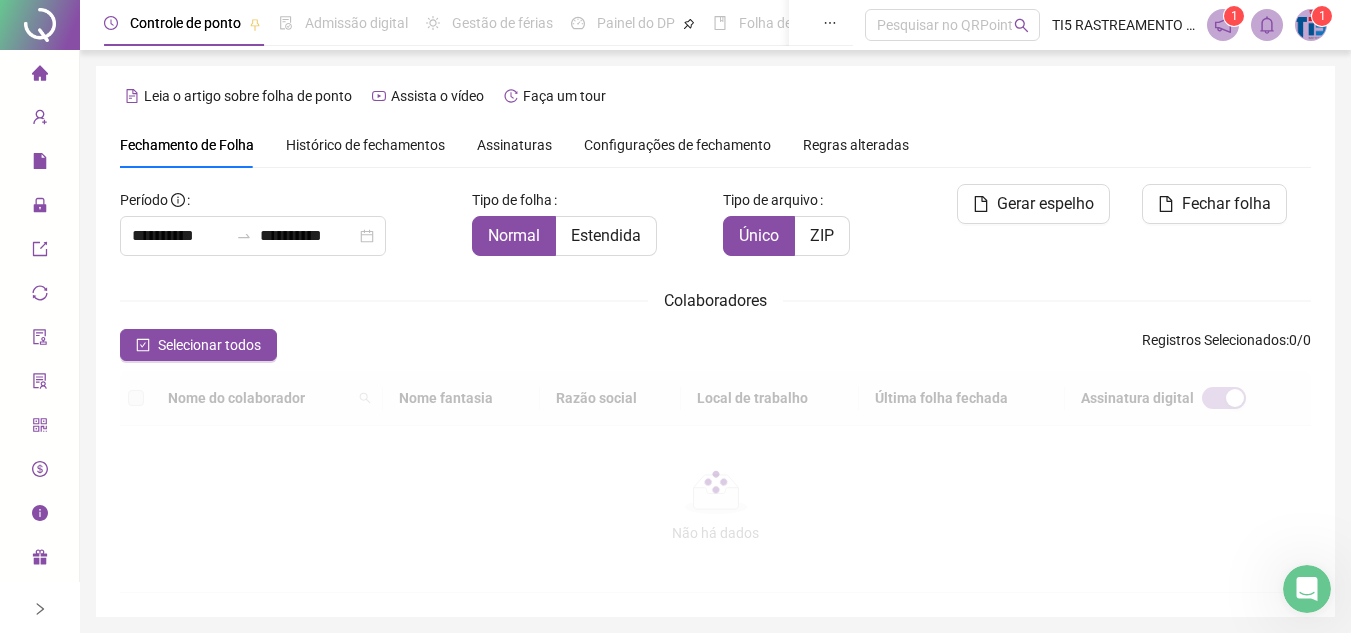 scroll, scrollTop: 93, scrollLeft: 0, axis: vertical 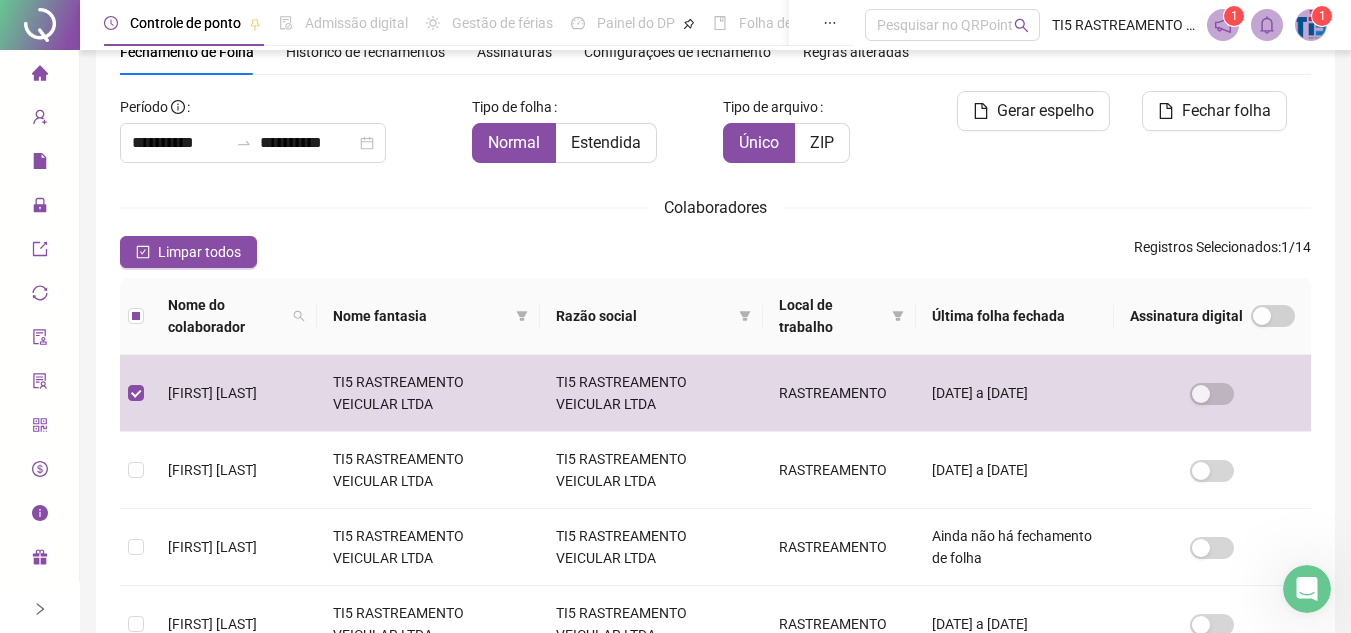 click on "Colaboradores" at bounding box center [715, 207] 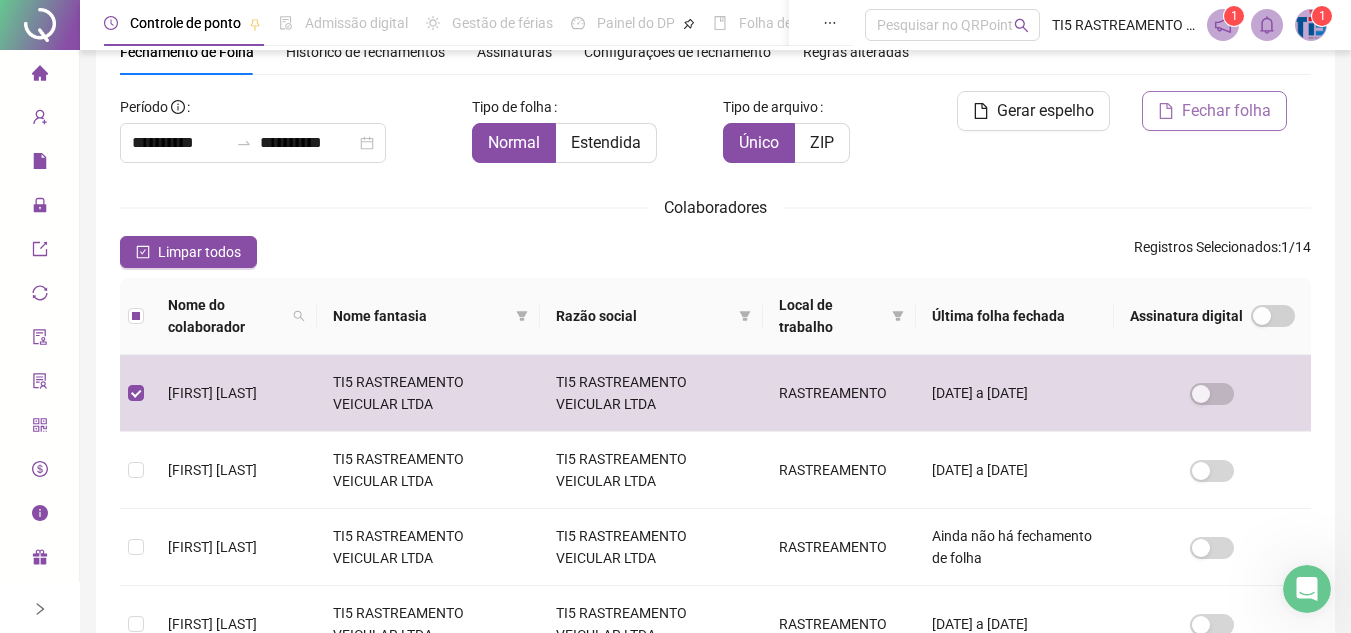 click on "Fechar folha" at bounding box center (1226, 111) 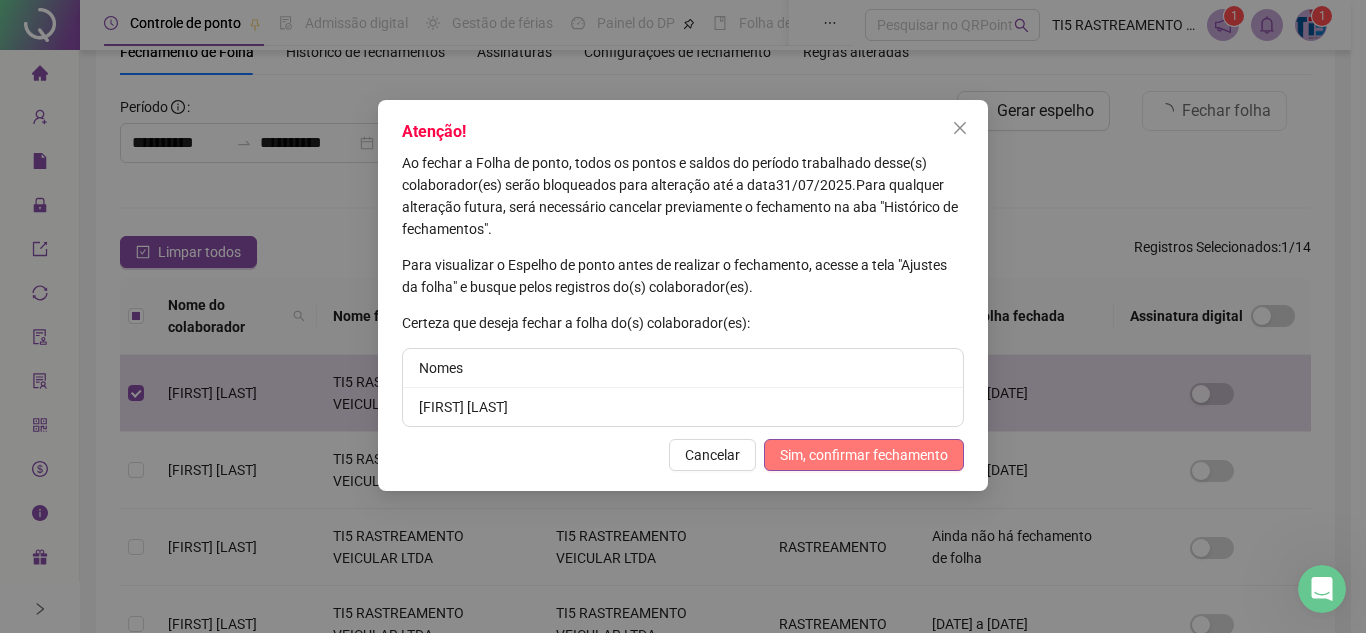 click on "Sim, confirmar fechamento" at bounding box center [864, 455] 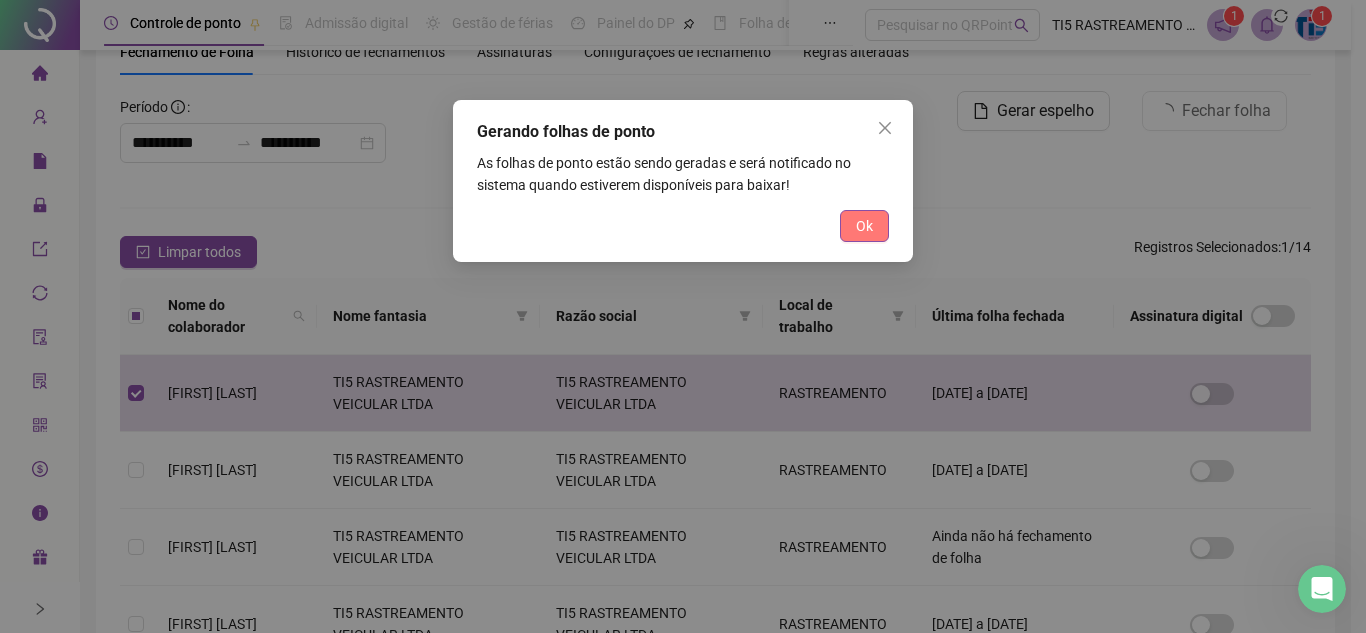 click on "Ok" at bounding box center [864, 226] 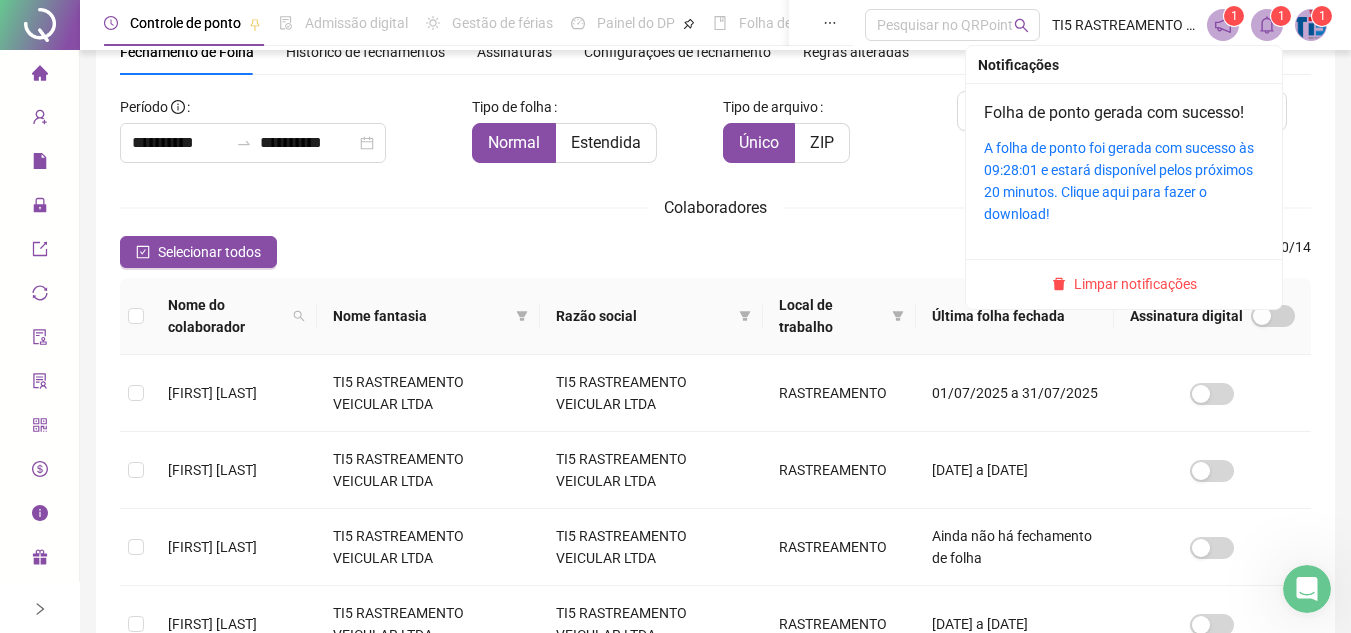 click on "1" at bounding box center [1281, 16] 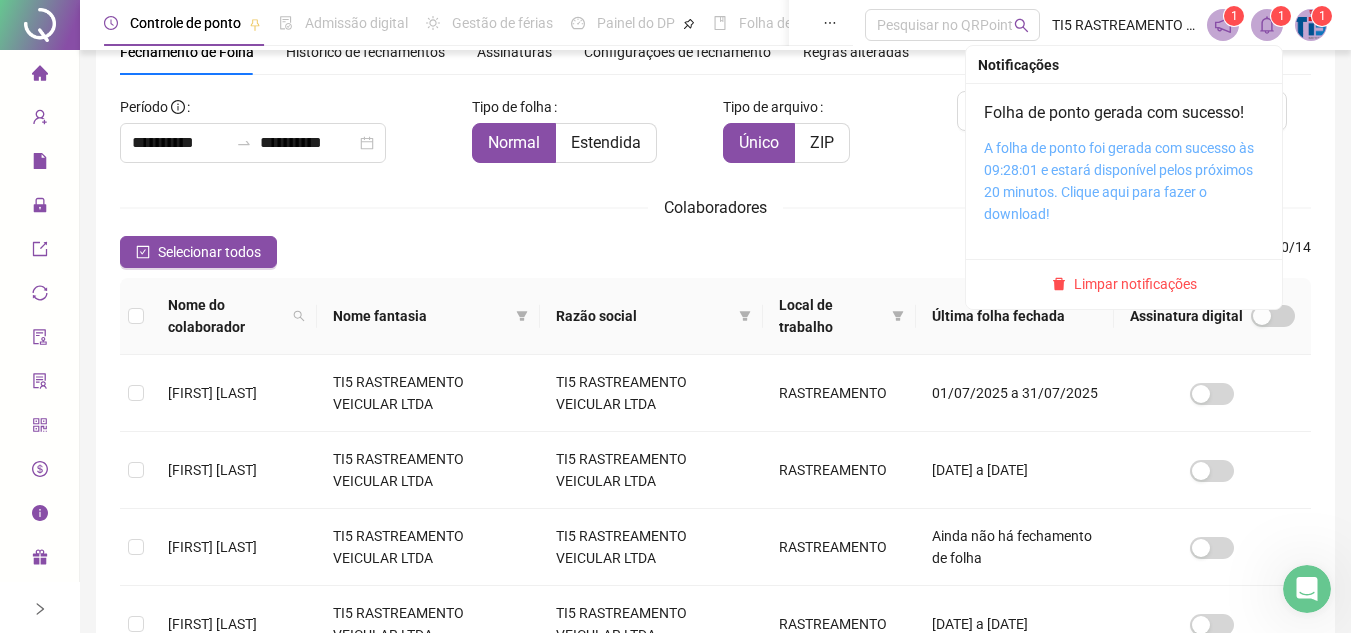 click on "A folha de ponto foi gerada com sucesso às 09:28:01 e estará disponível pelos próximos 20 minutos.
Clique aqui para fazer o download!" at bounding box center (1119, 181) 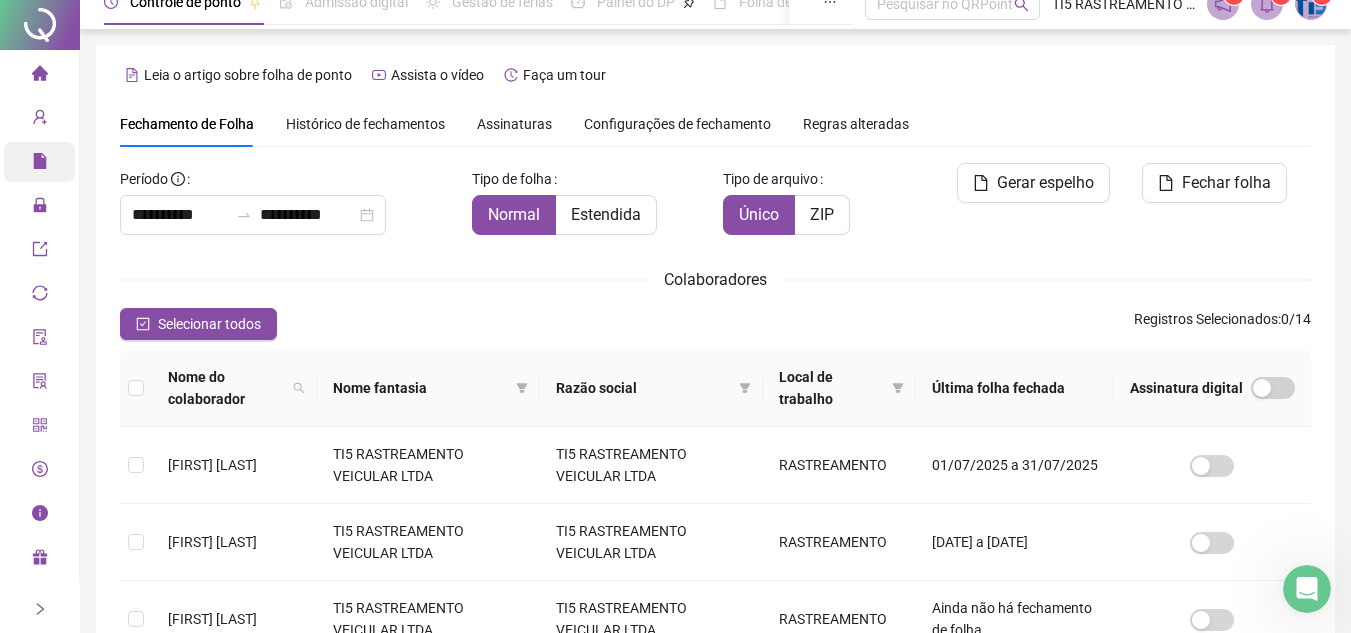scroll, scrollTop: 0, scrollLeft: 0, axis: both 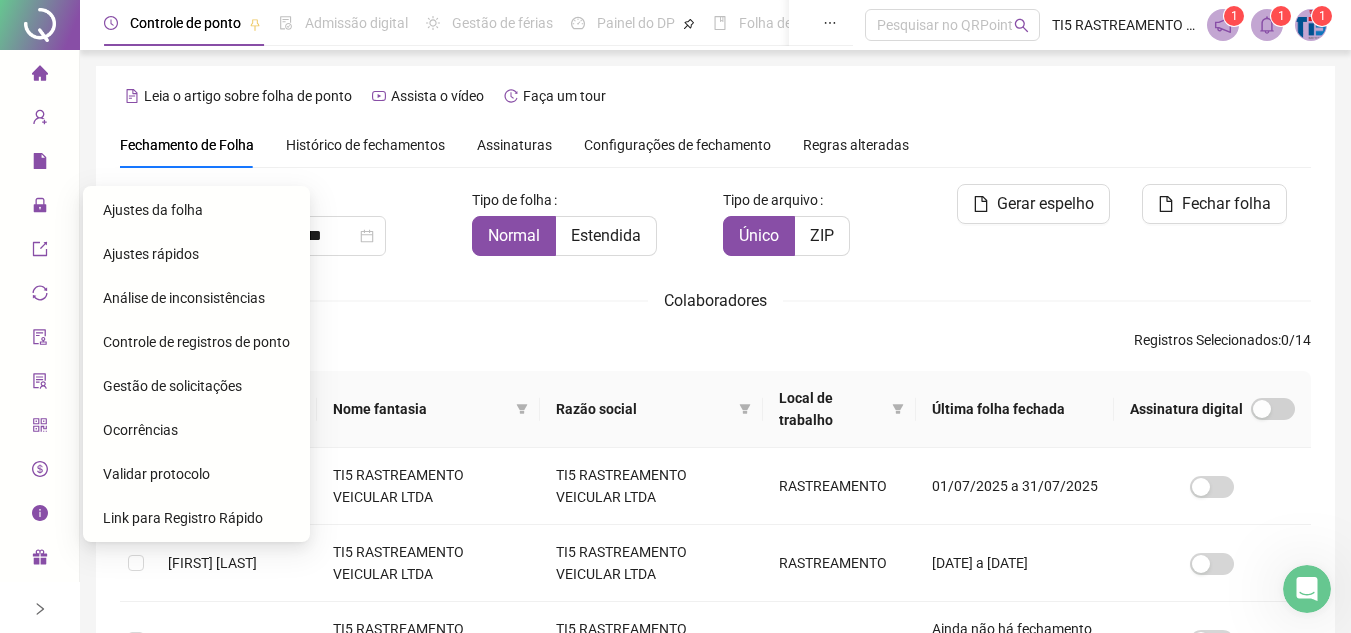 click on "Ajustes da folha" at bounding box center [153, 210] 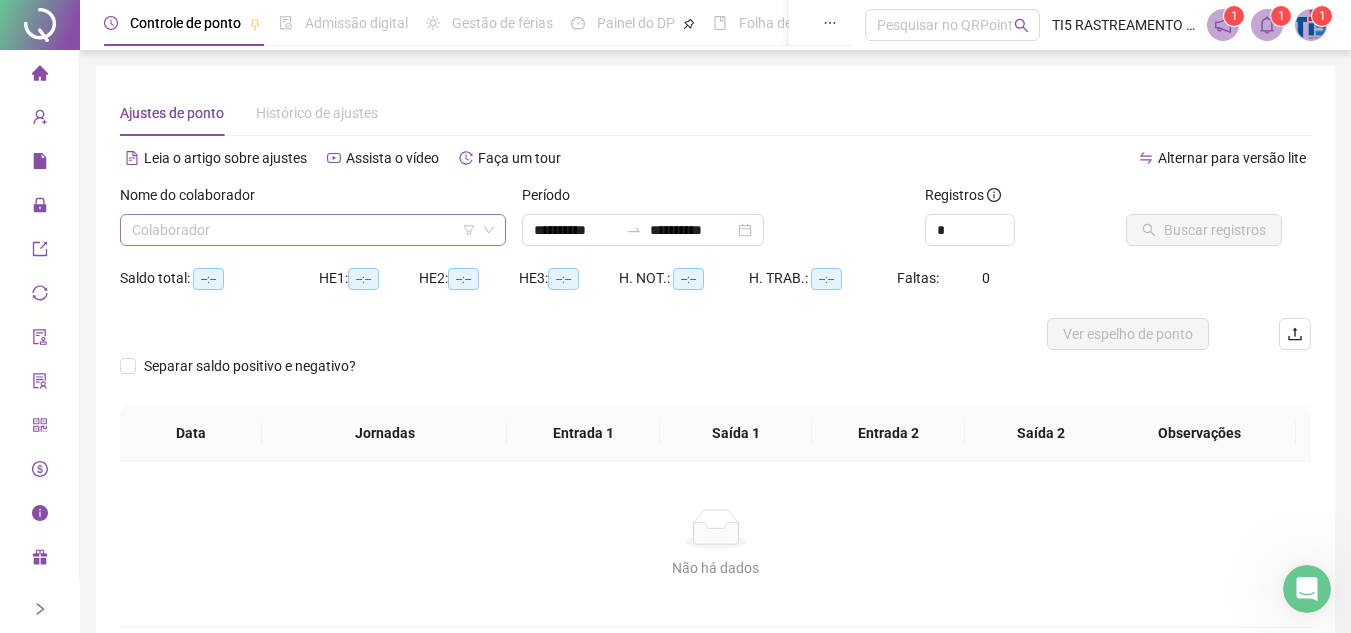 click at bounding box center (304, 230) 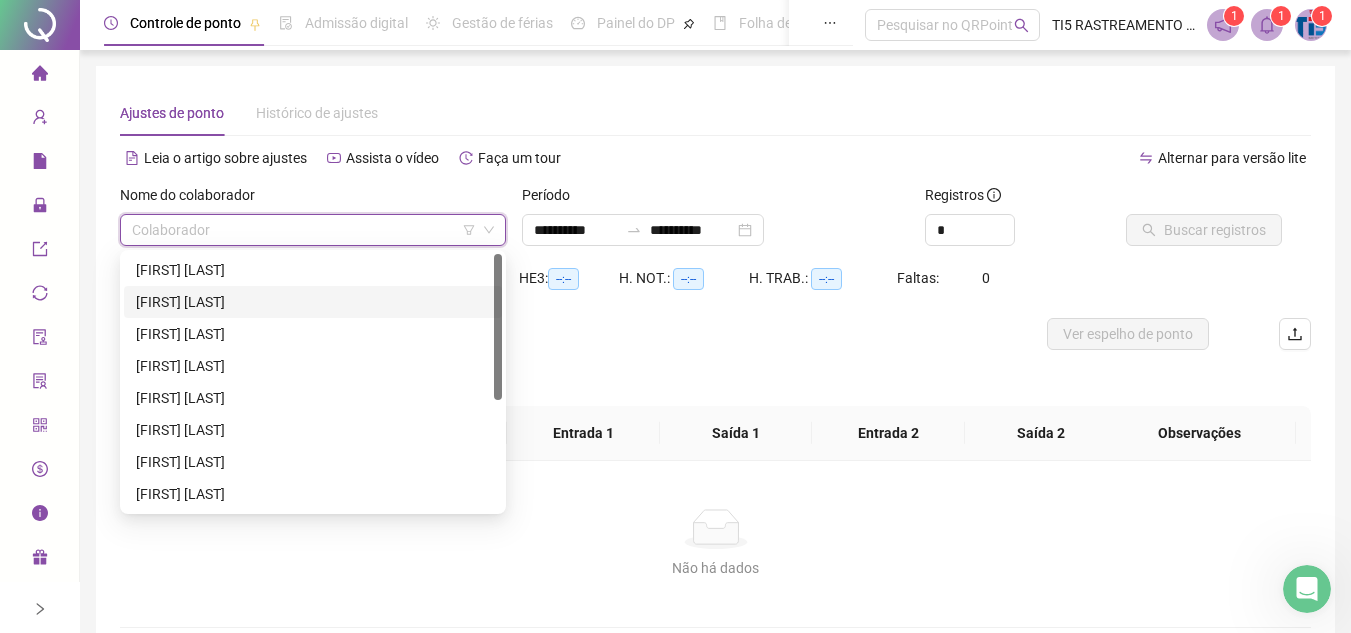 click on "[FIRST] [LAST]" at bounding box center (313, 302) 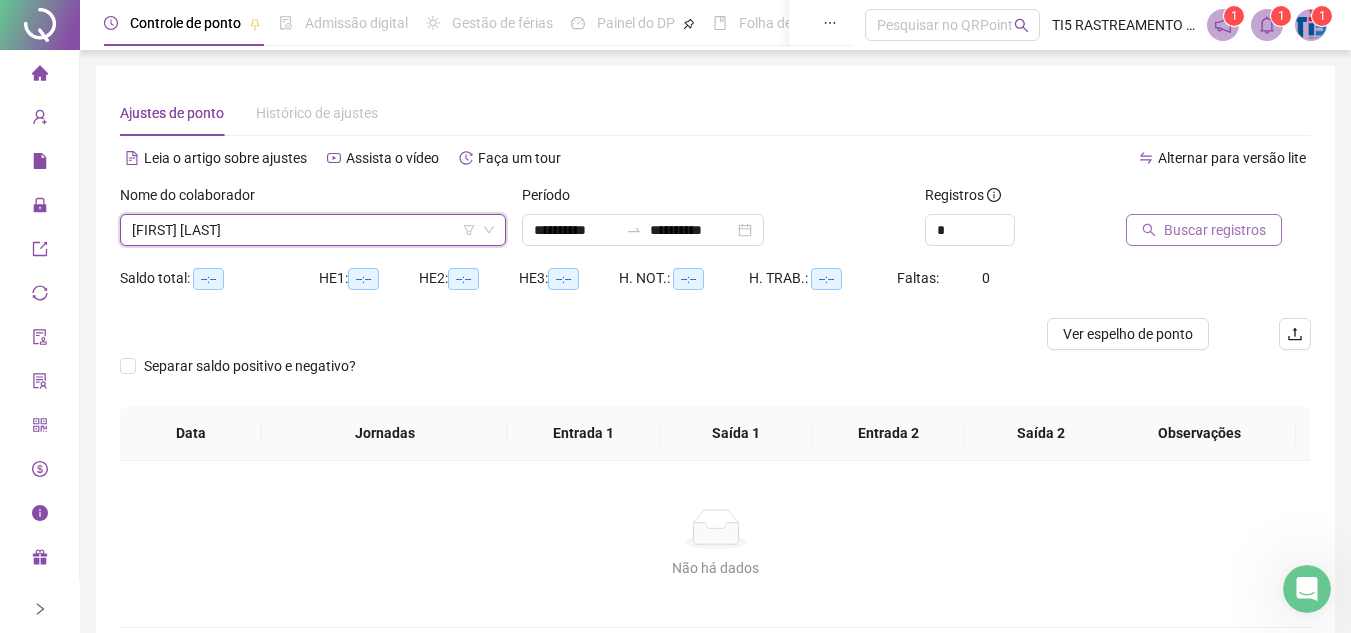 click on "Buscar registros" at bounding box center (1215, 230) 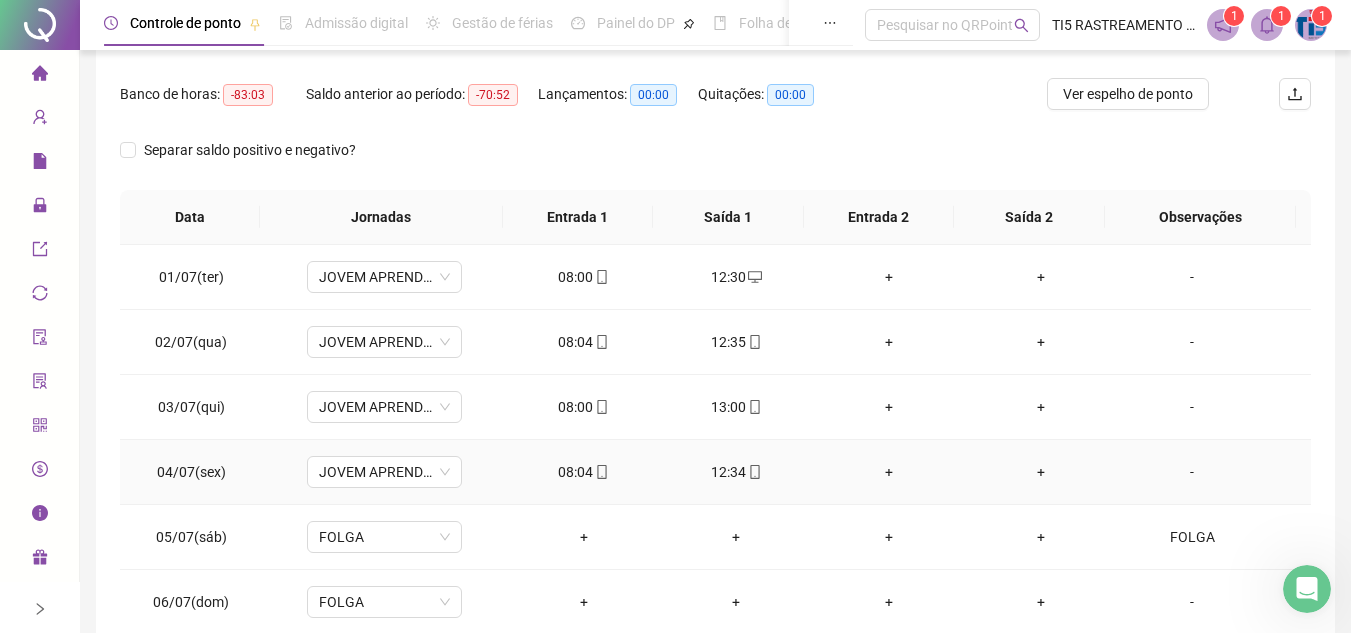 scroll, scrollTop: 389, scrollLeft: 0, axis: vertical 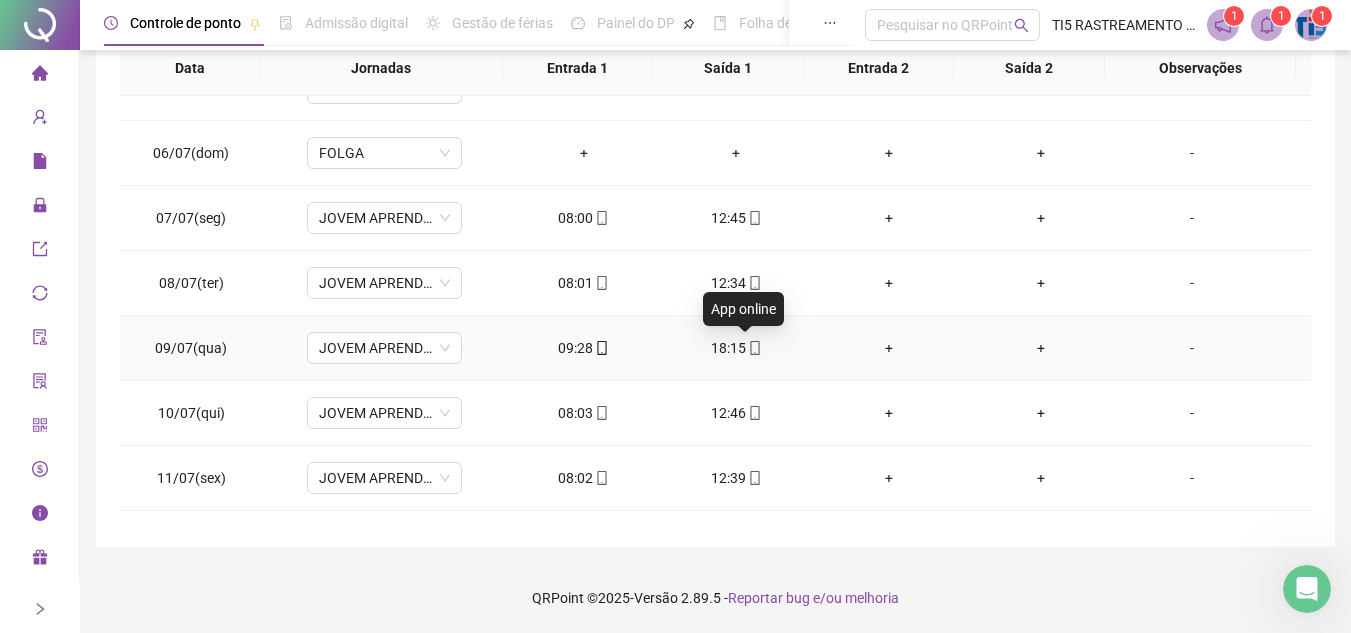 click 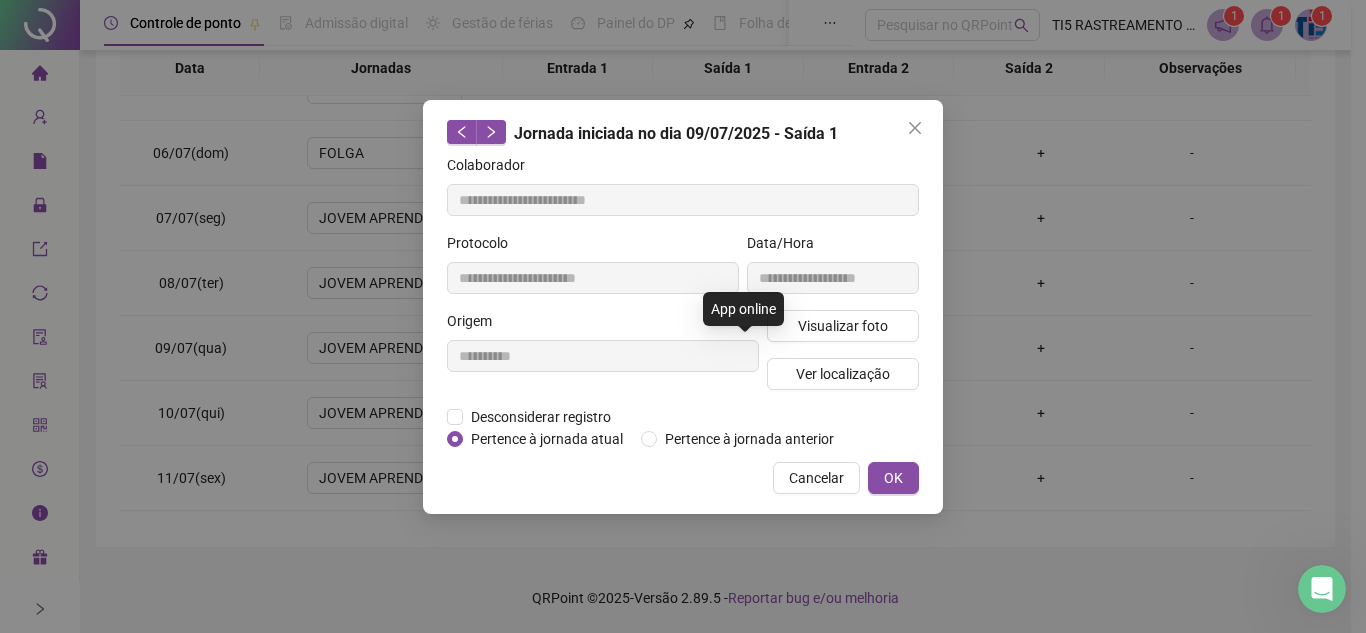 type on "**********" 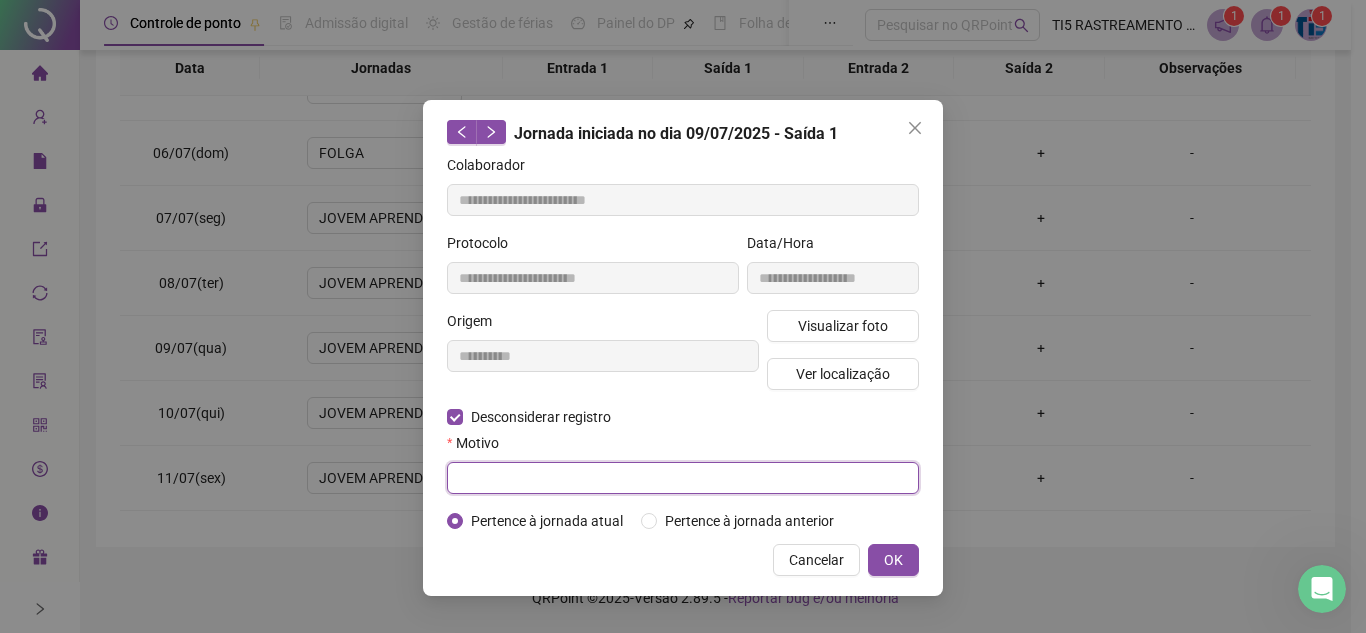 click at bounding box center [683, 478] 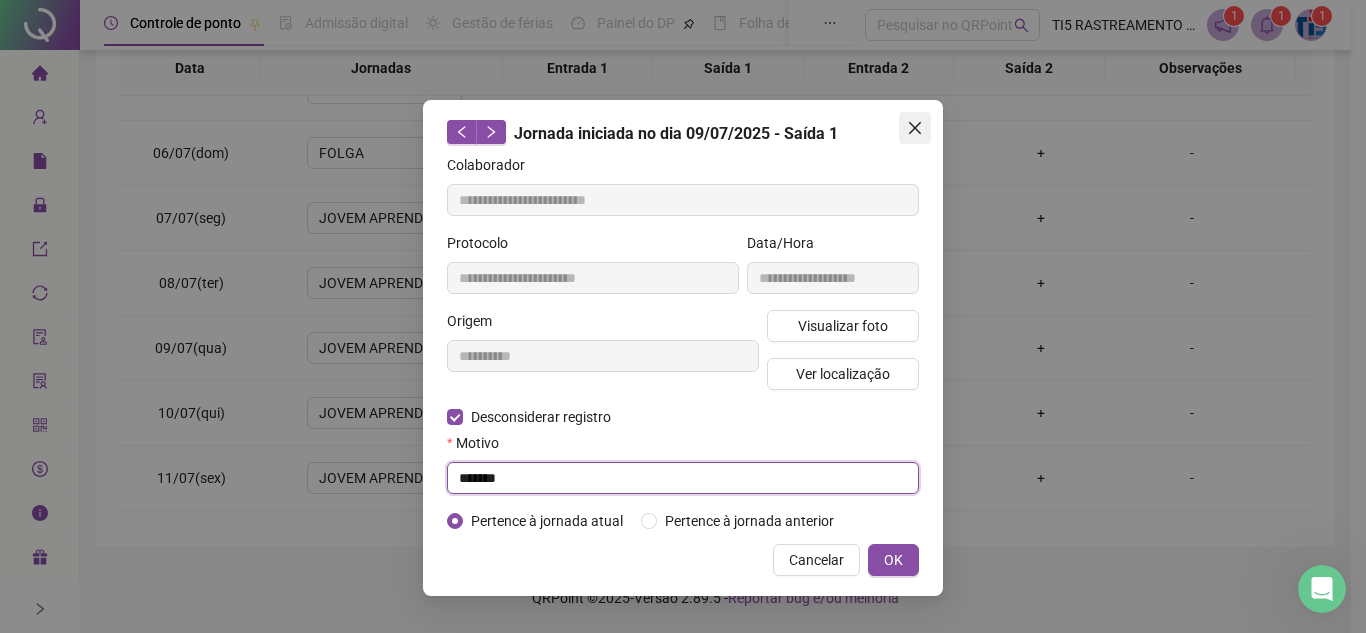 type on "*******" 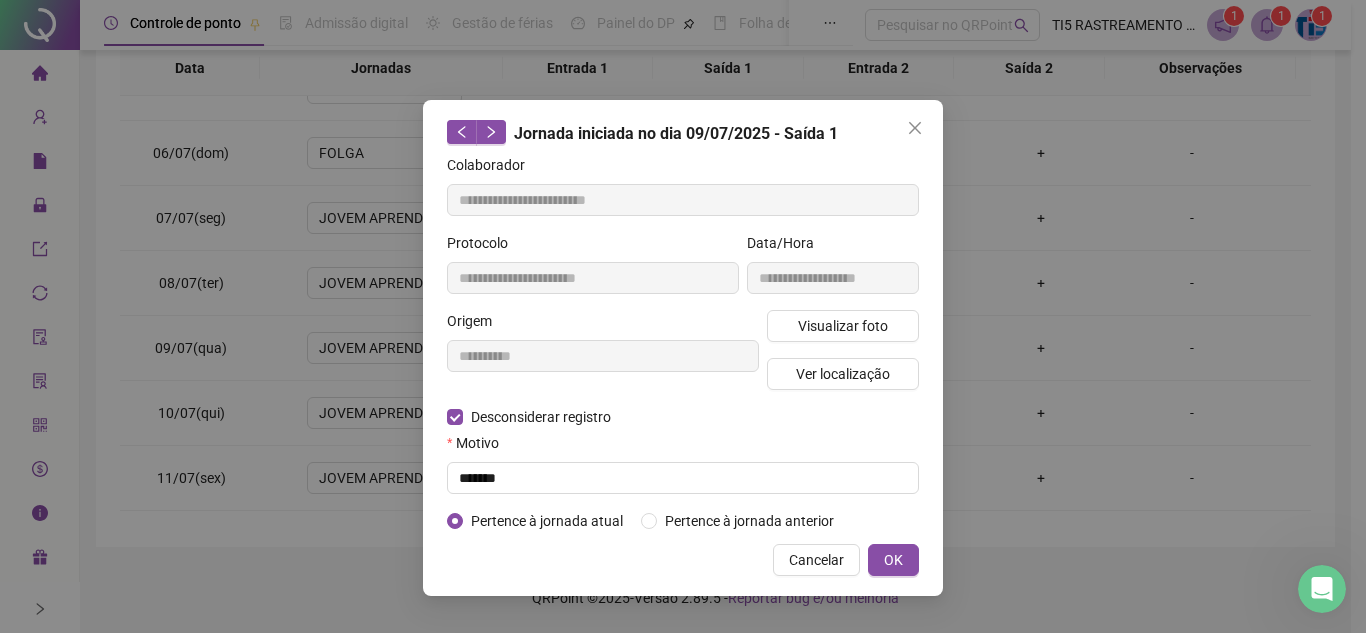 click 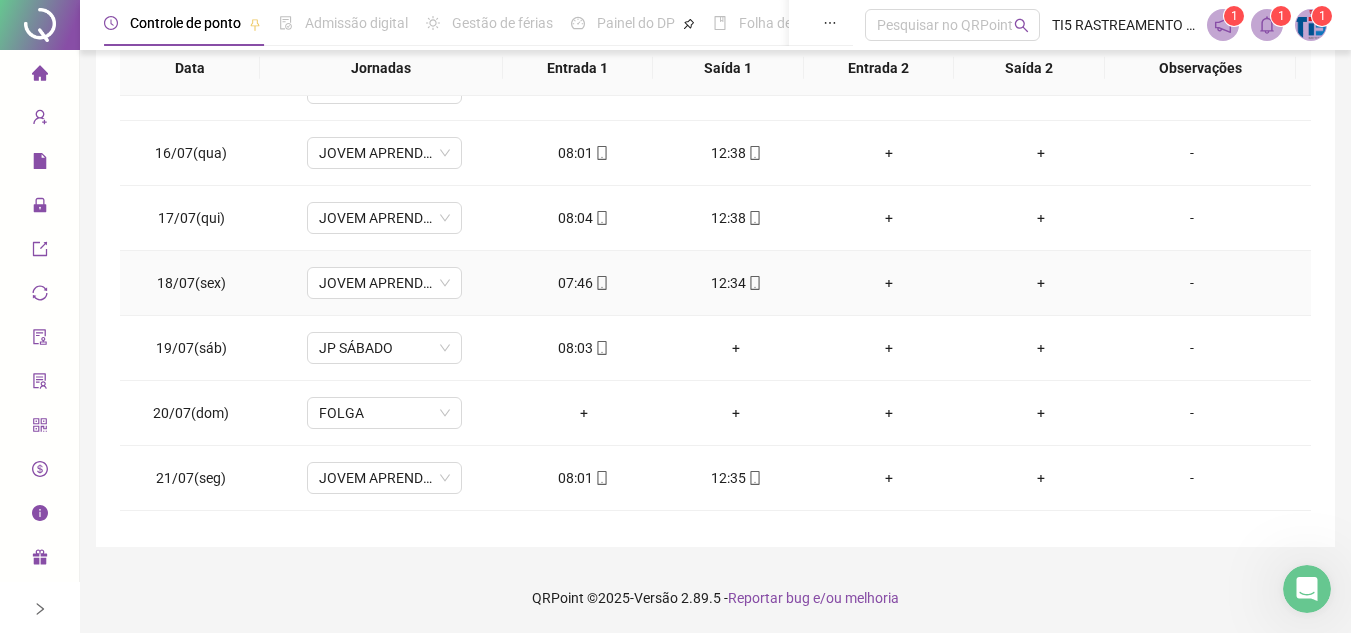 scroll, scrollTop: 1000, scrollLeft: 0, axis: vertical 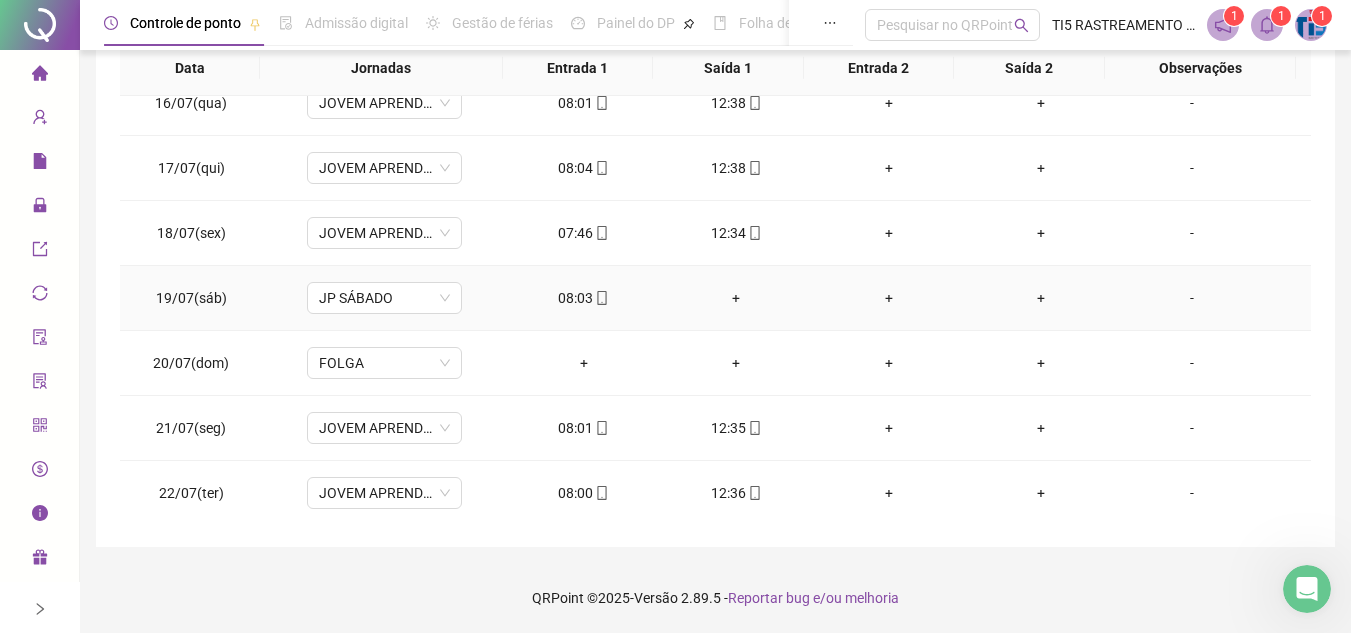 click on "+" at bounding box center (736, 298) 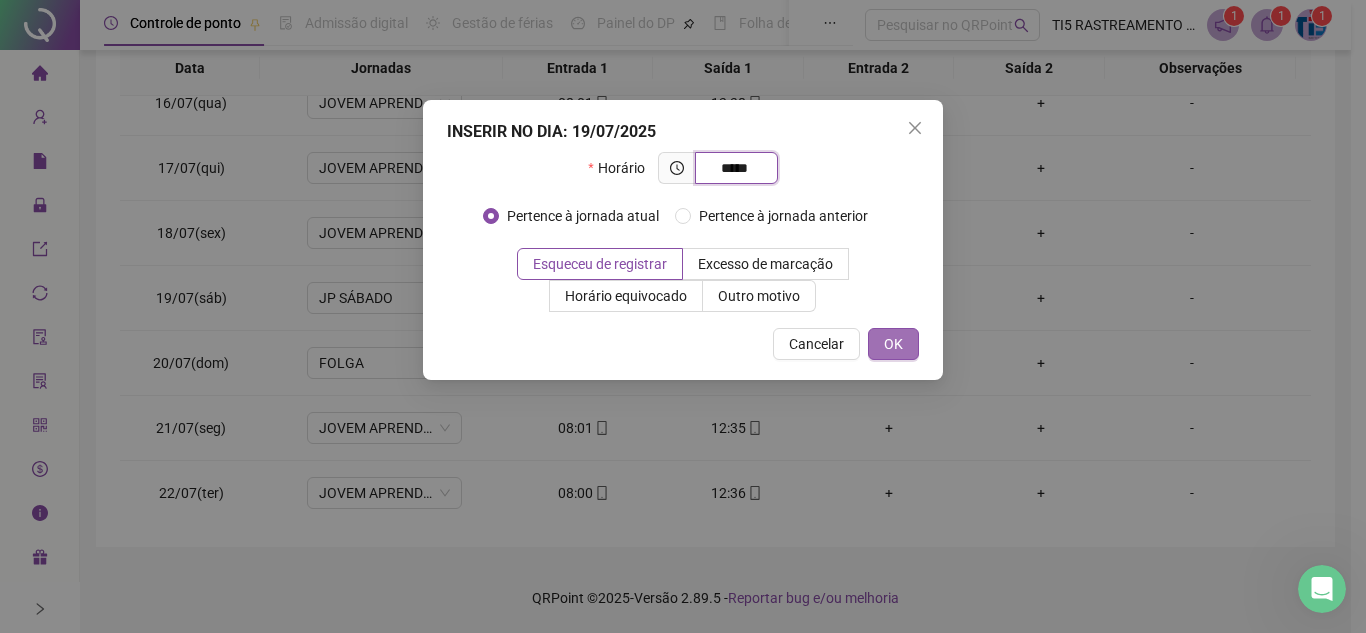 type on "*****" 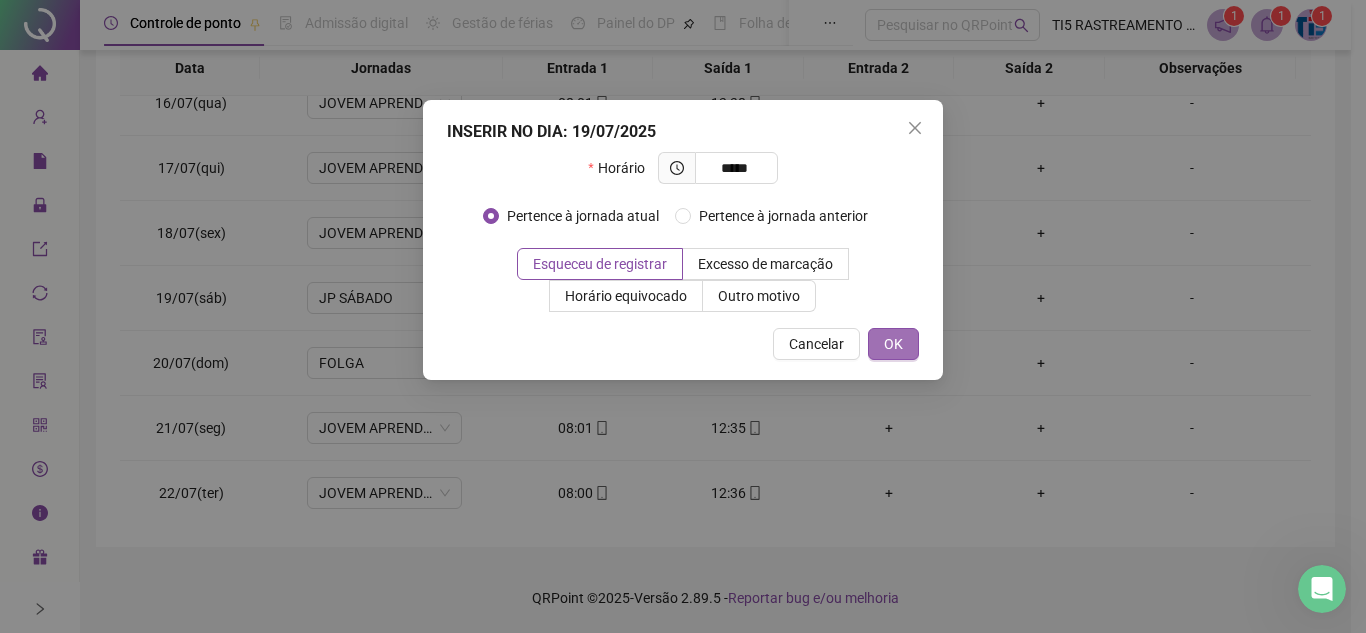 click on "OK" at bounding box center [893, 344] 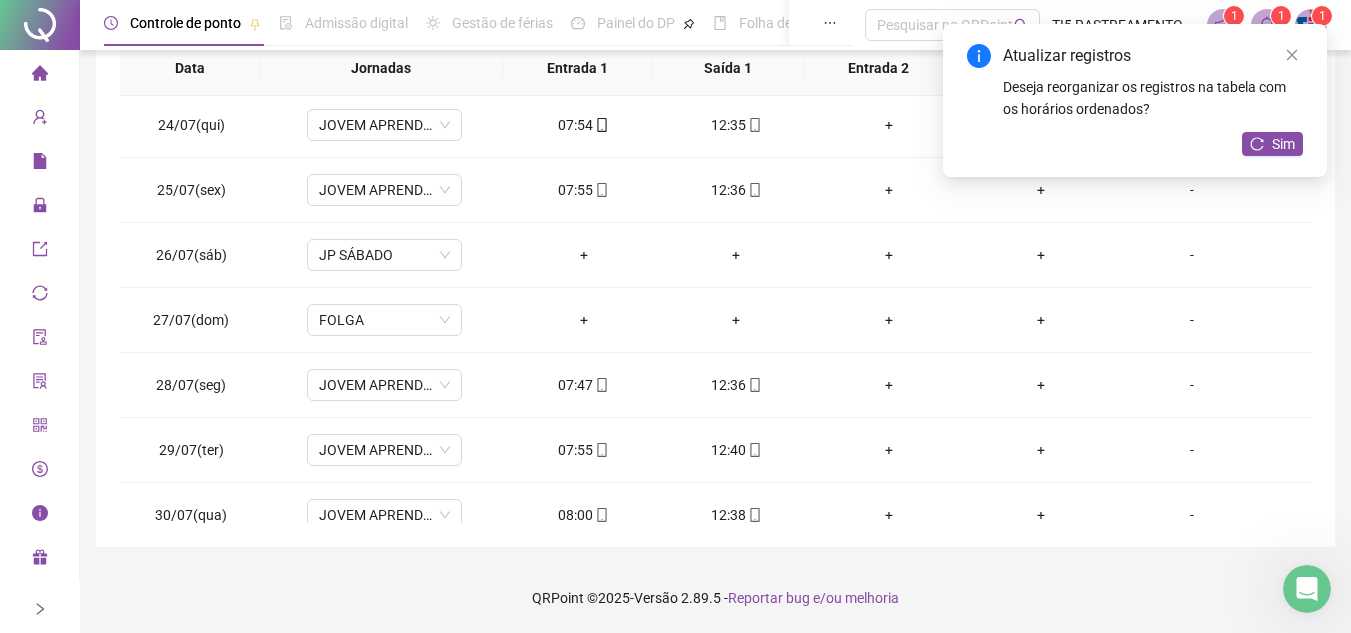 scroll, scrollTop: 1500, scrollLeft: 0, axis: vertical 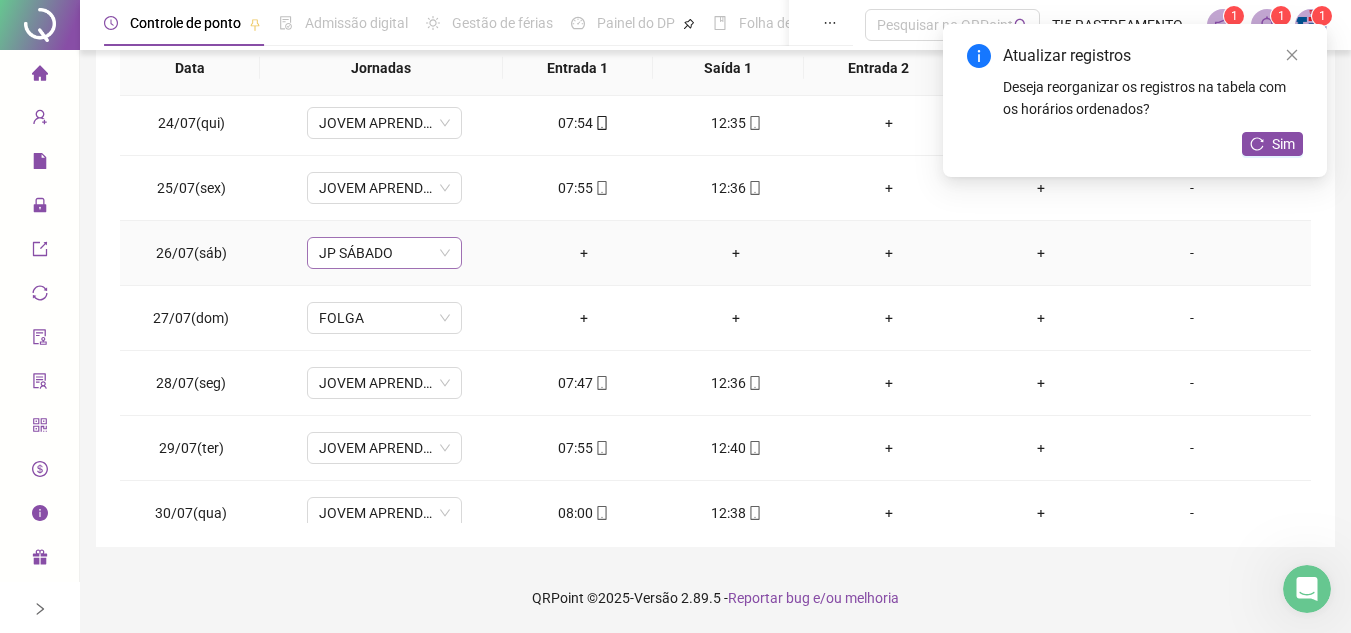 click on "JP SÁBADO" at bounding box center (384, 253) 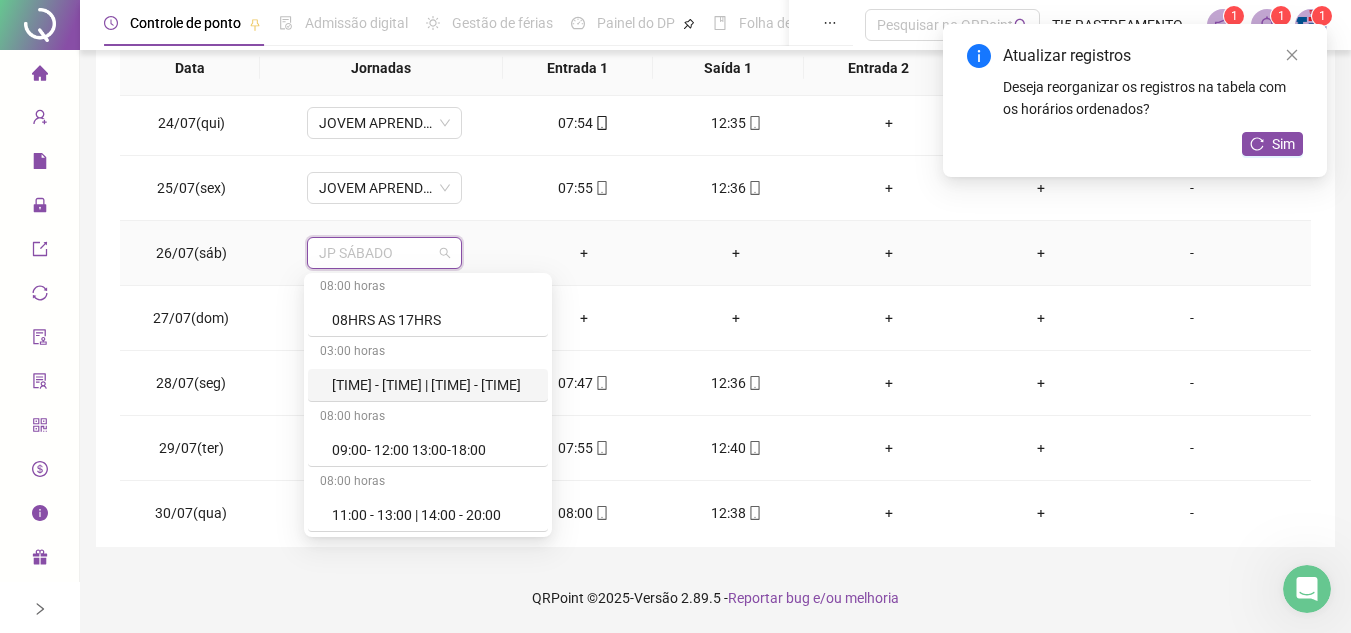 scroll, scrollTop: 400, scrollLeft: 0, axis: vertical 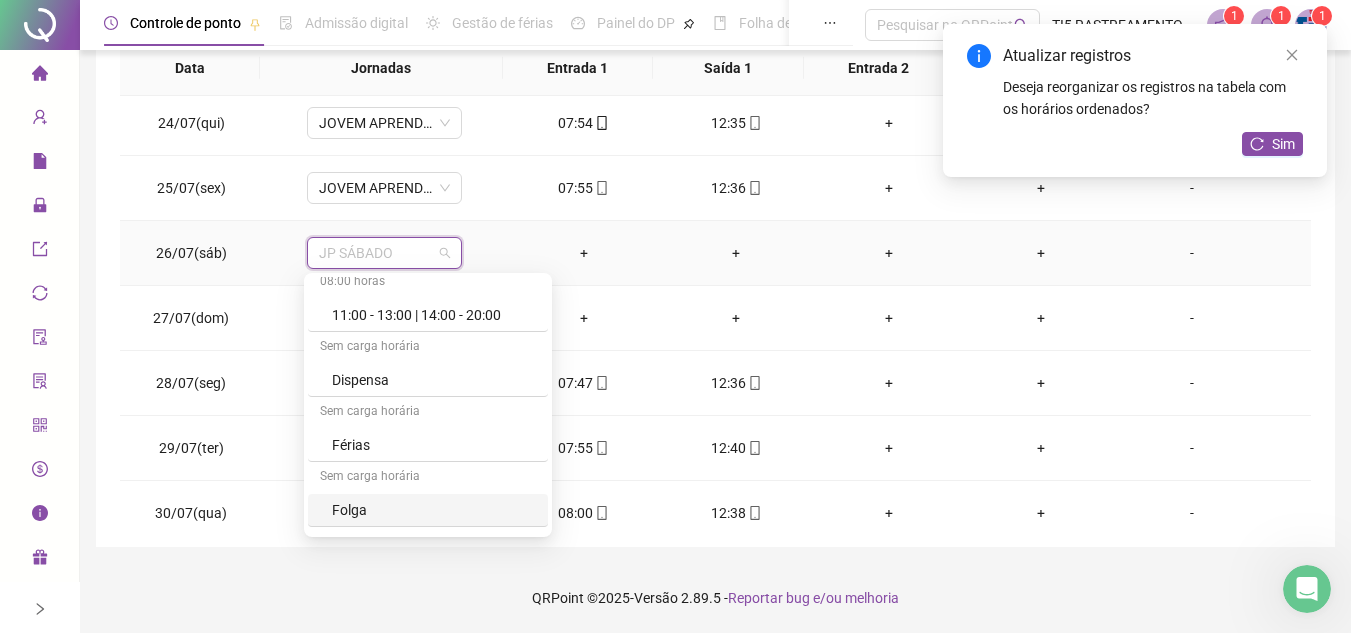 click on "Folga" at bounding box center [434, 510] 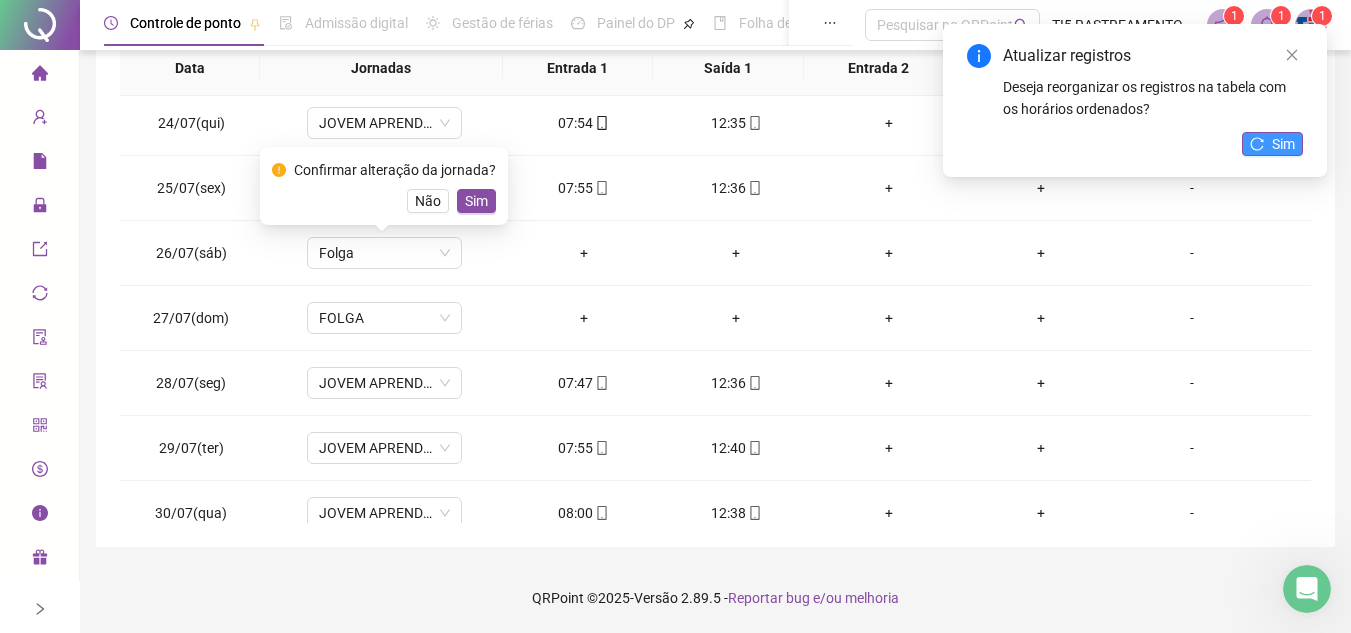 click on "Sim" at bounding box center [1283, 144] 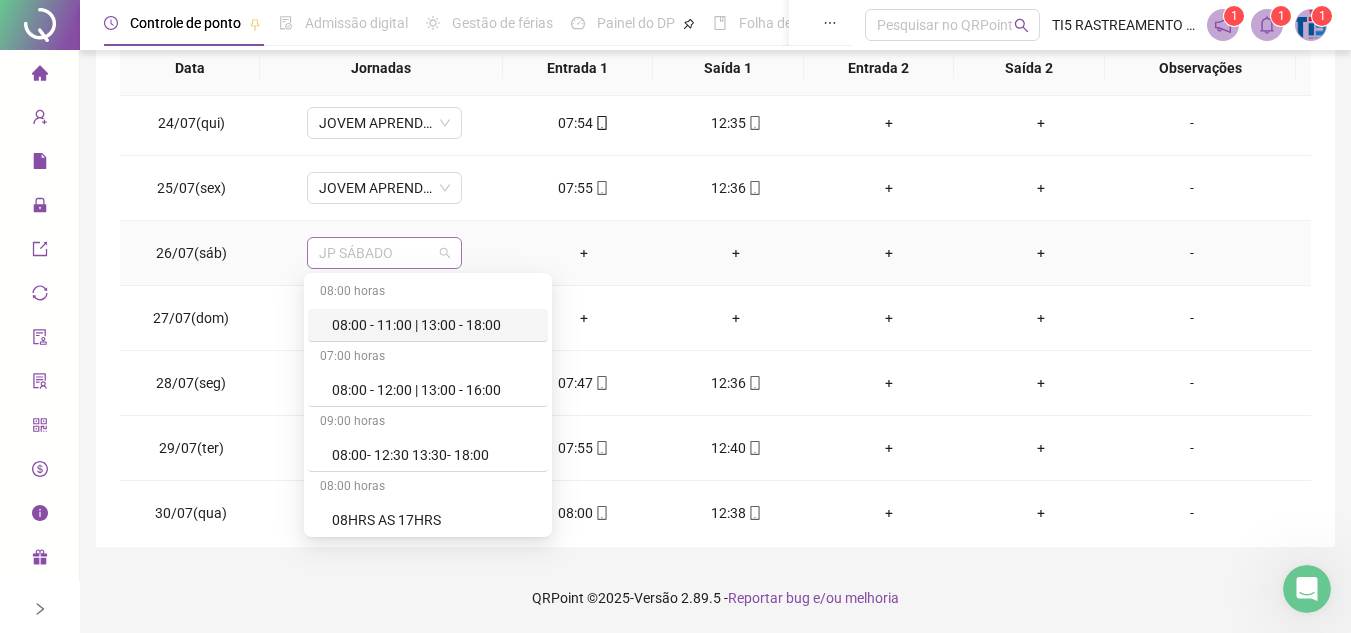click on "JP SÁBADO" at bounding box center [384, 253] 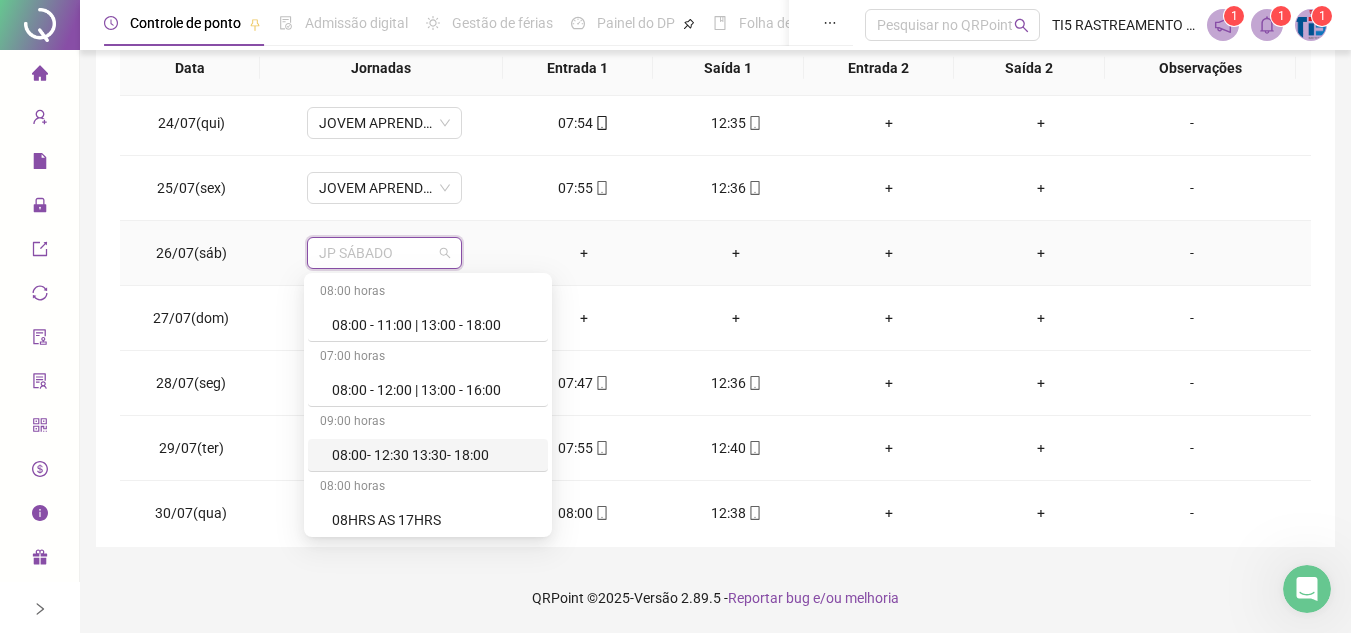 scroll, scrollTop: 400, scrollLeft: 0, axis: vertical 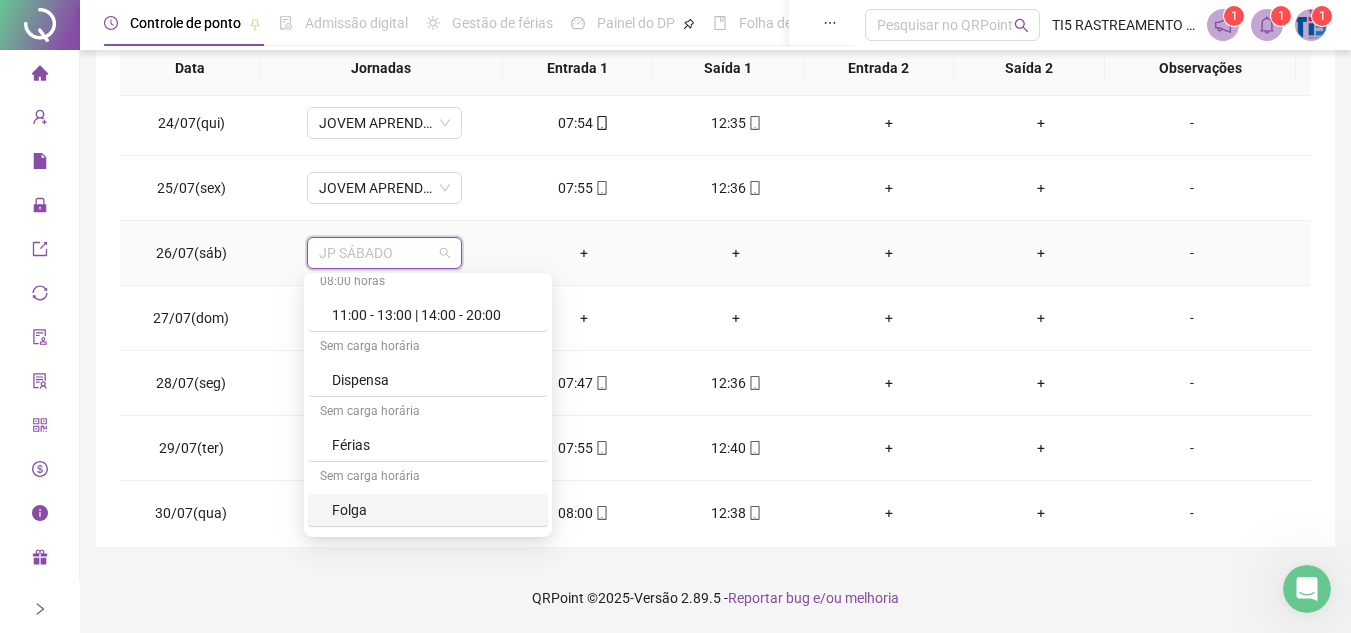 click on "Folga" at bounding box center (434, 510) 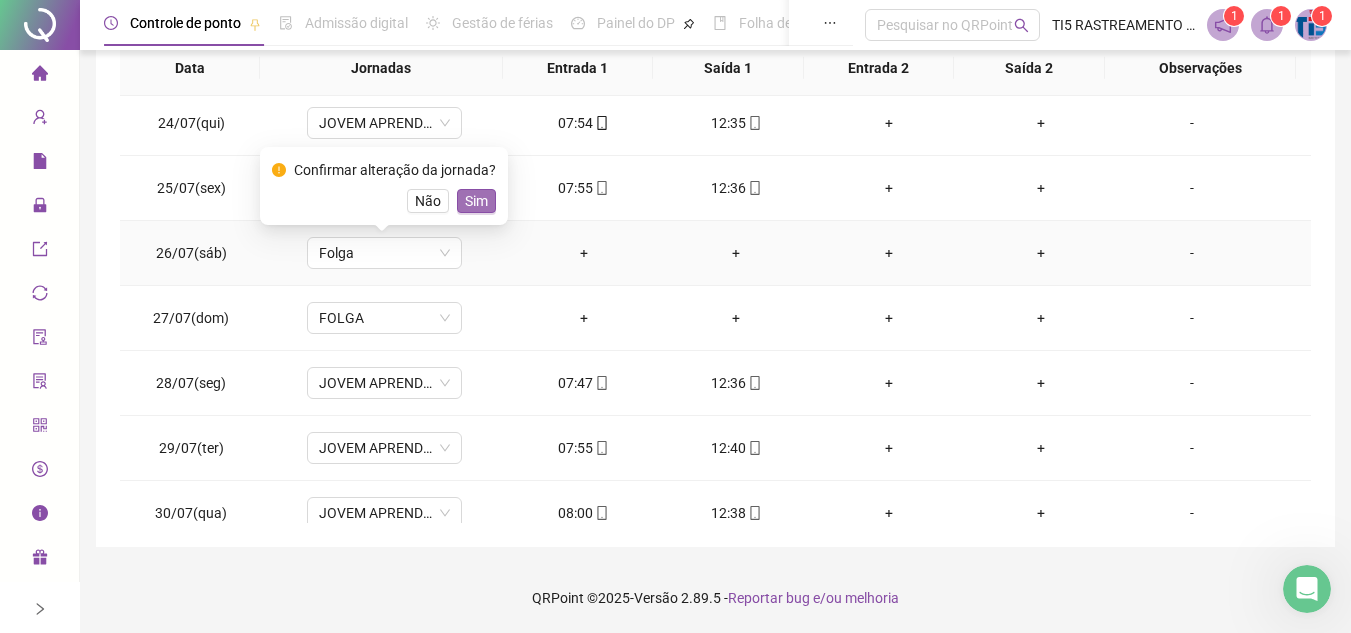 click on "Sim" at bounding box center [476, 201] 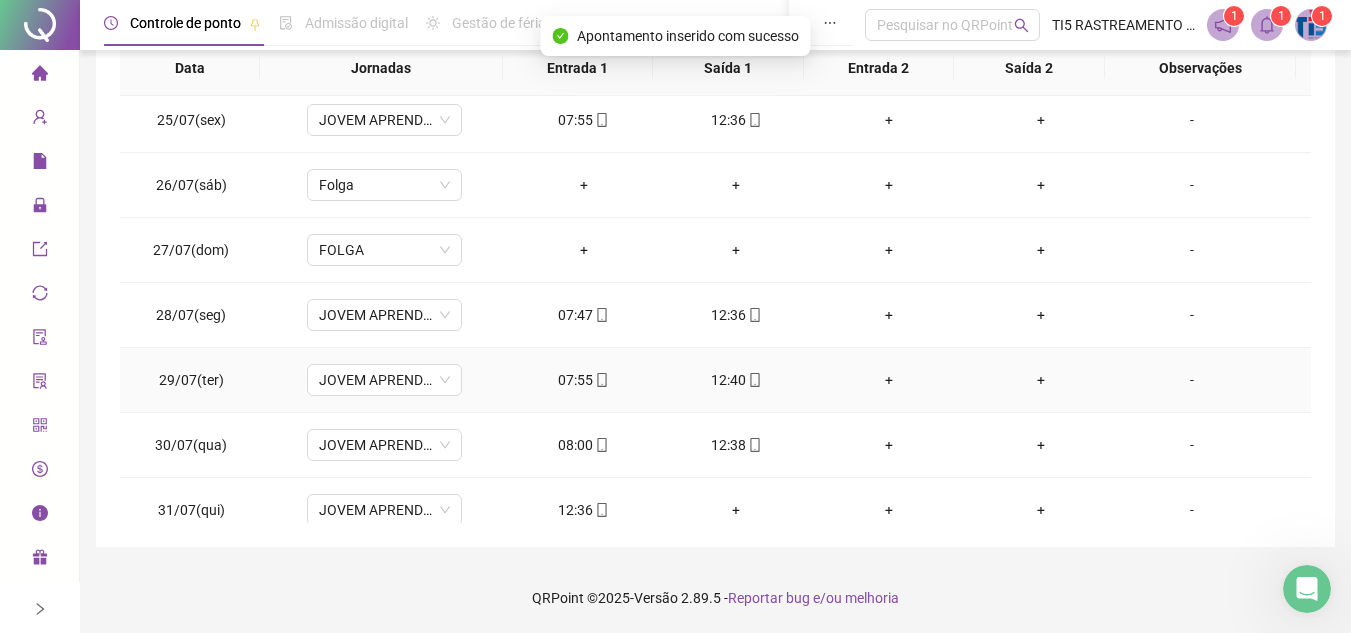 scroll, scrollTop: 1588, scrollLeft: 0, axis: vertical 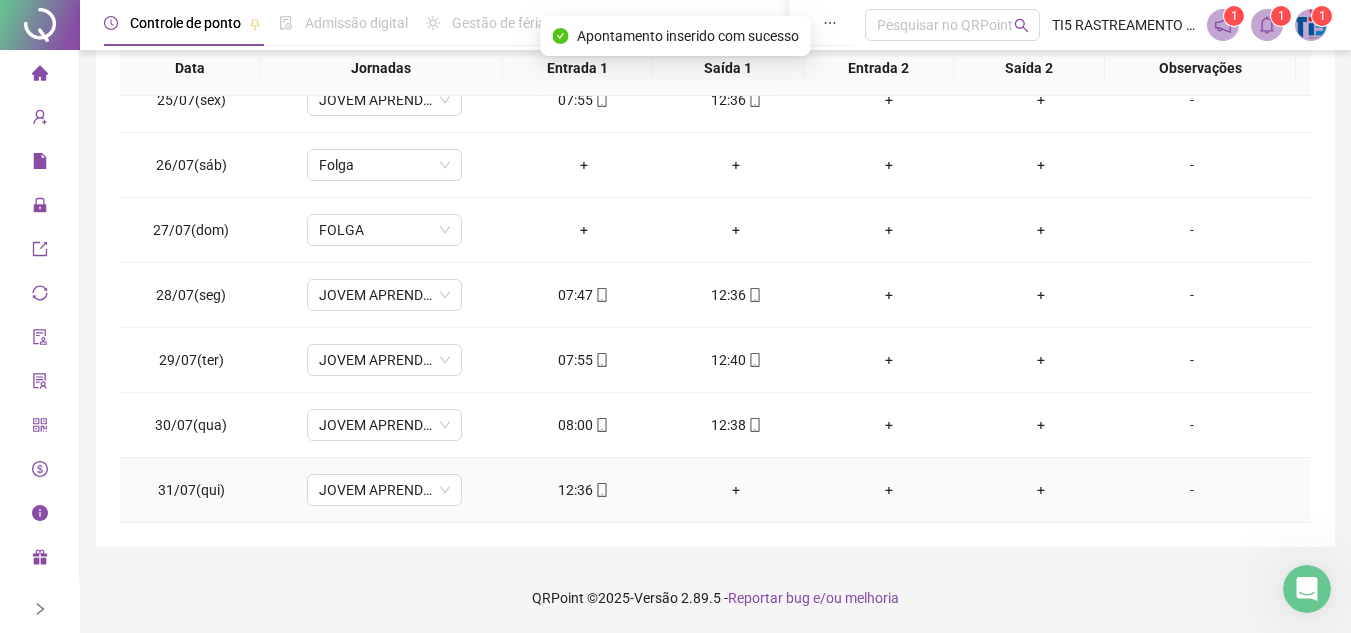 click on "+" at bounding box center (736, 490) 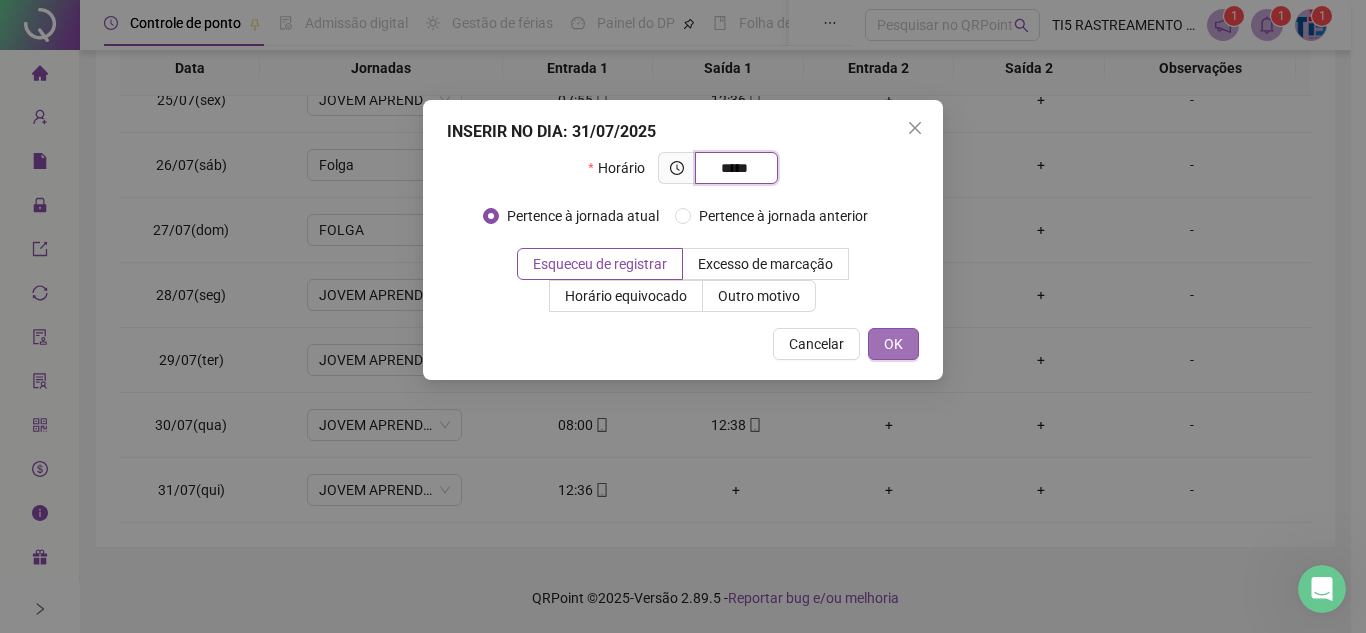 type on "*****" 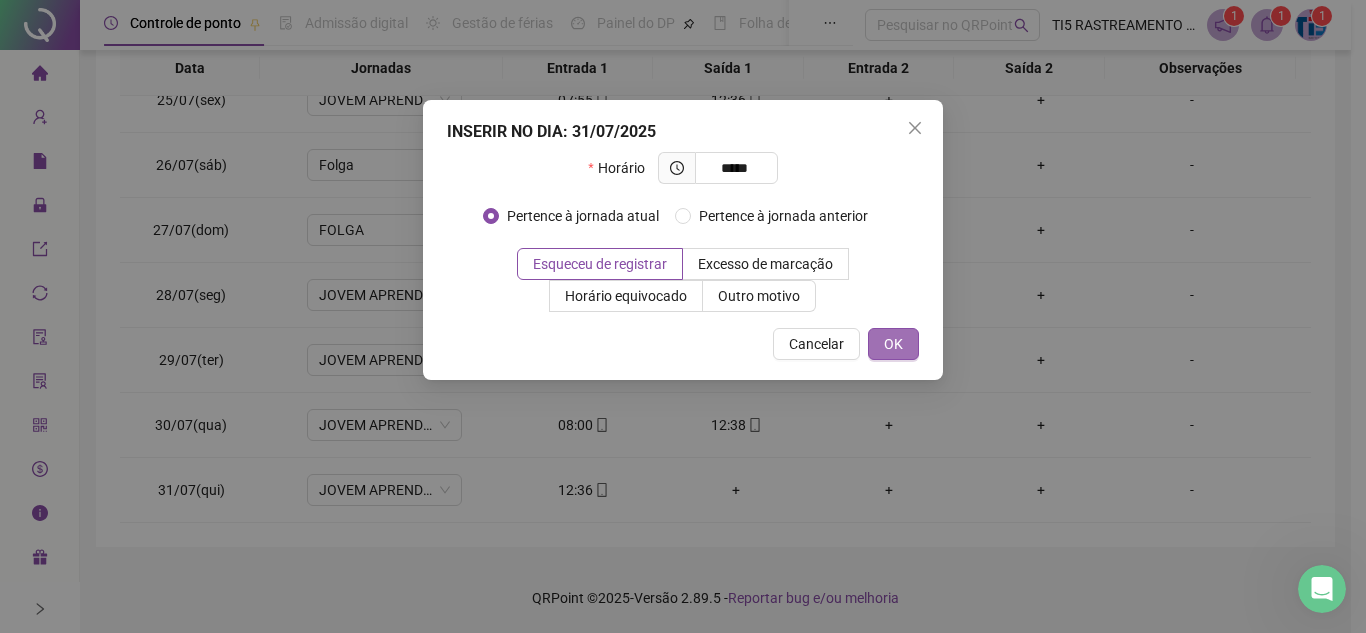 click on "OK" at bounding box center (893, 344) 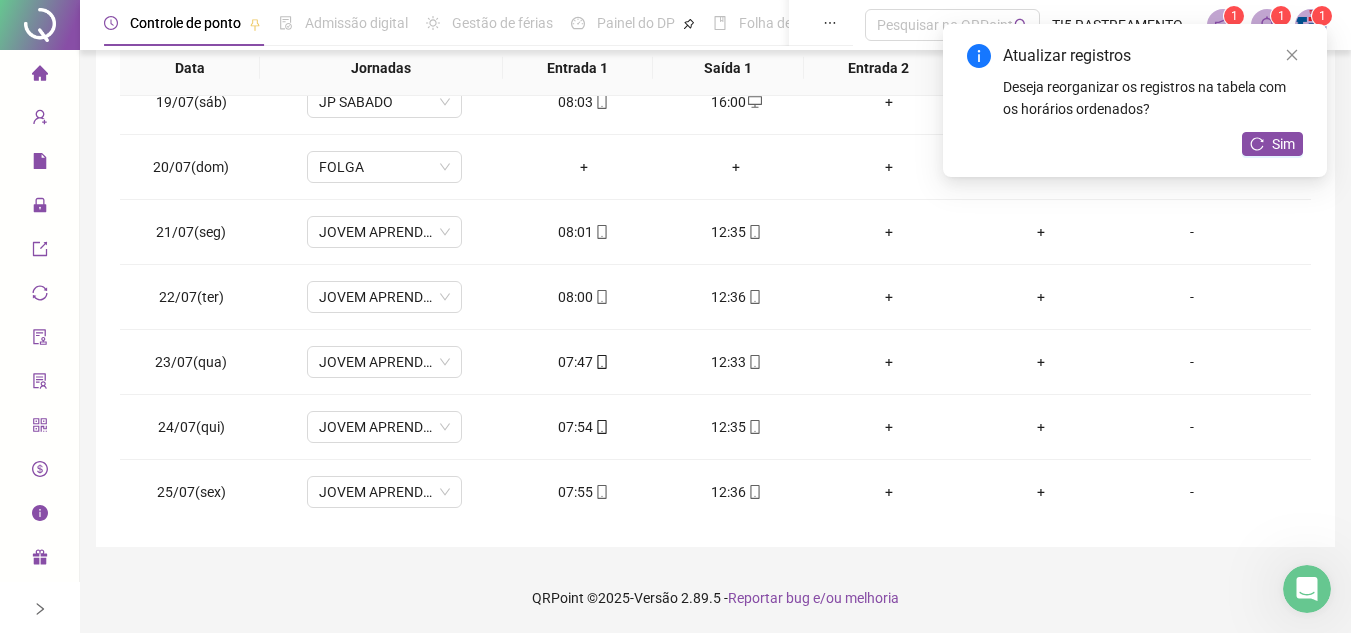 scroll, scrollTop: 1188, scrollLeft: 0, axis: vertical 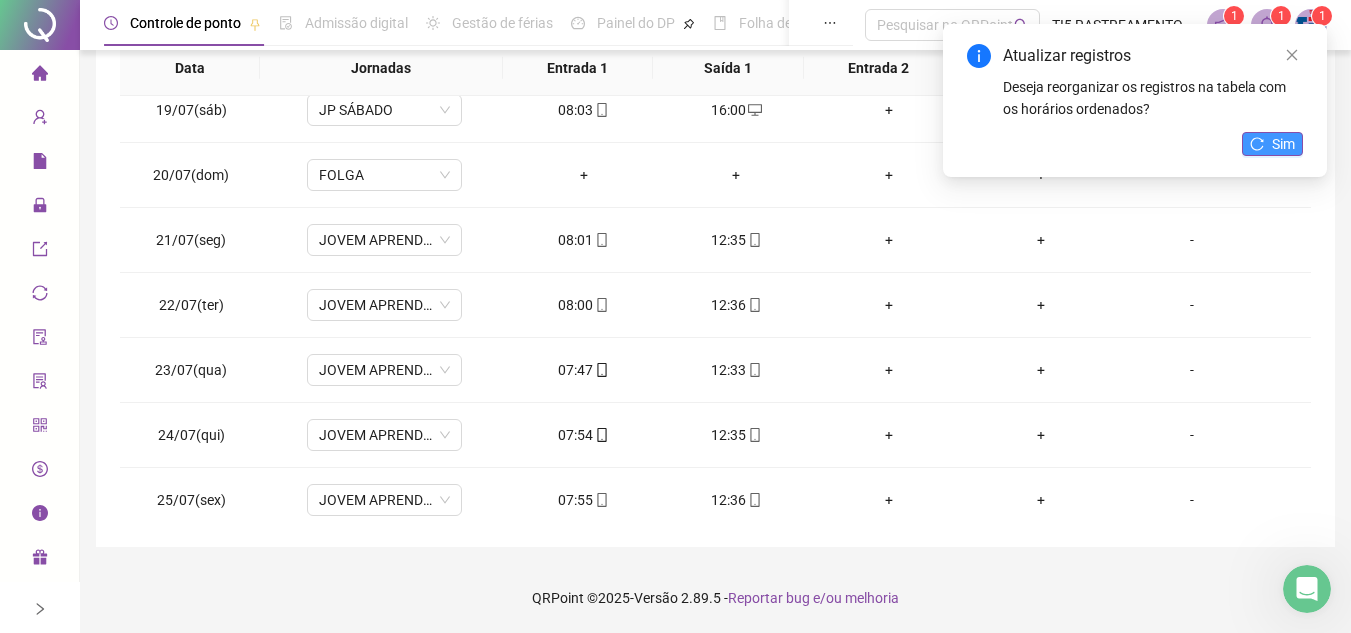 click 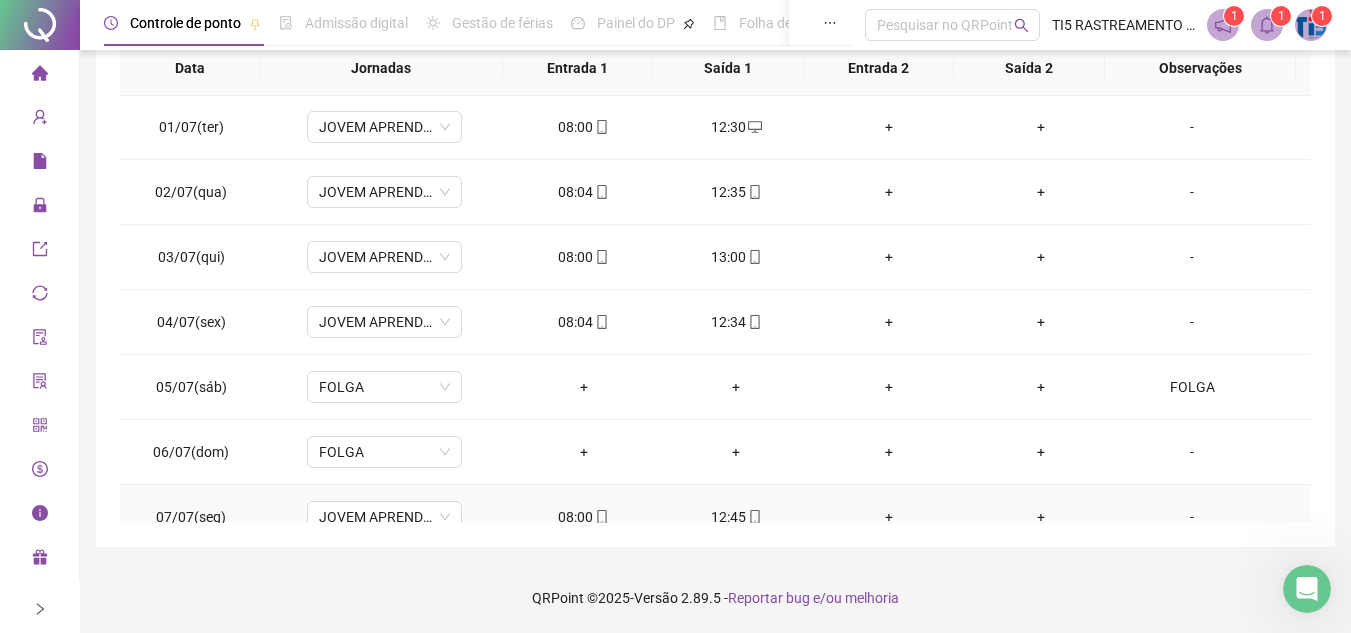 scroll, scrollTop: 0, scrollLeft: 0, axis: both 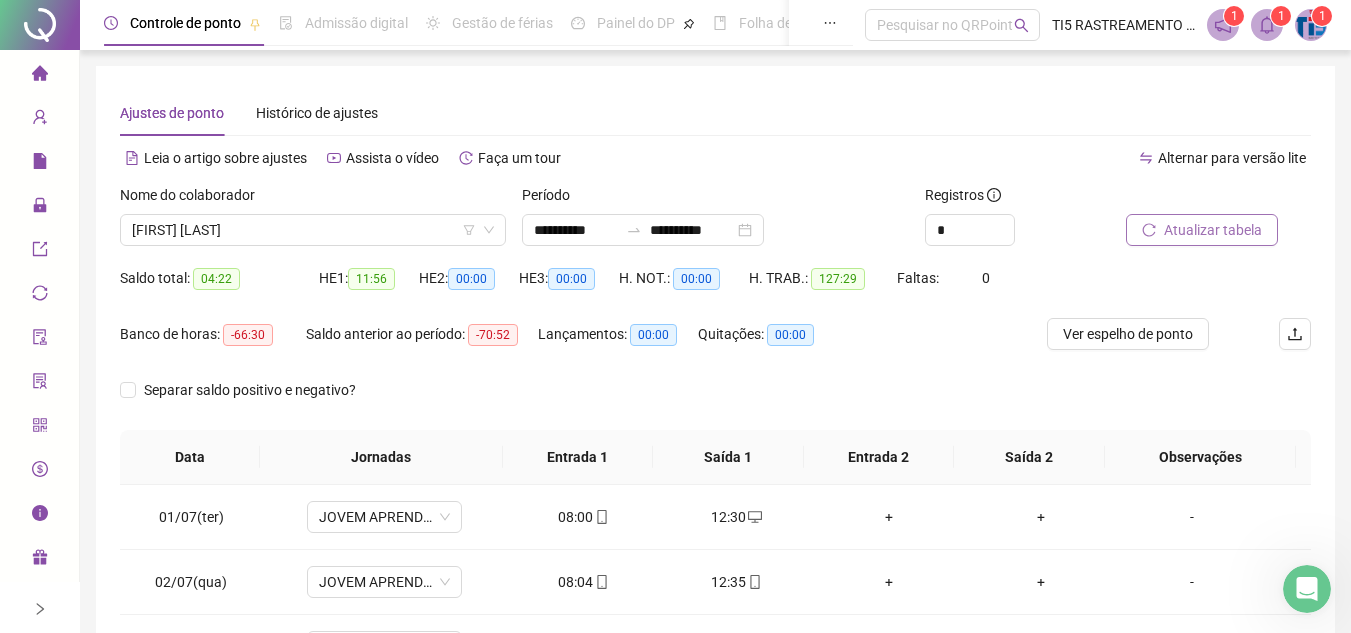 click on "Atualizar tabela" at bounding box center (1213, 230) 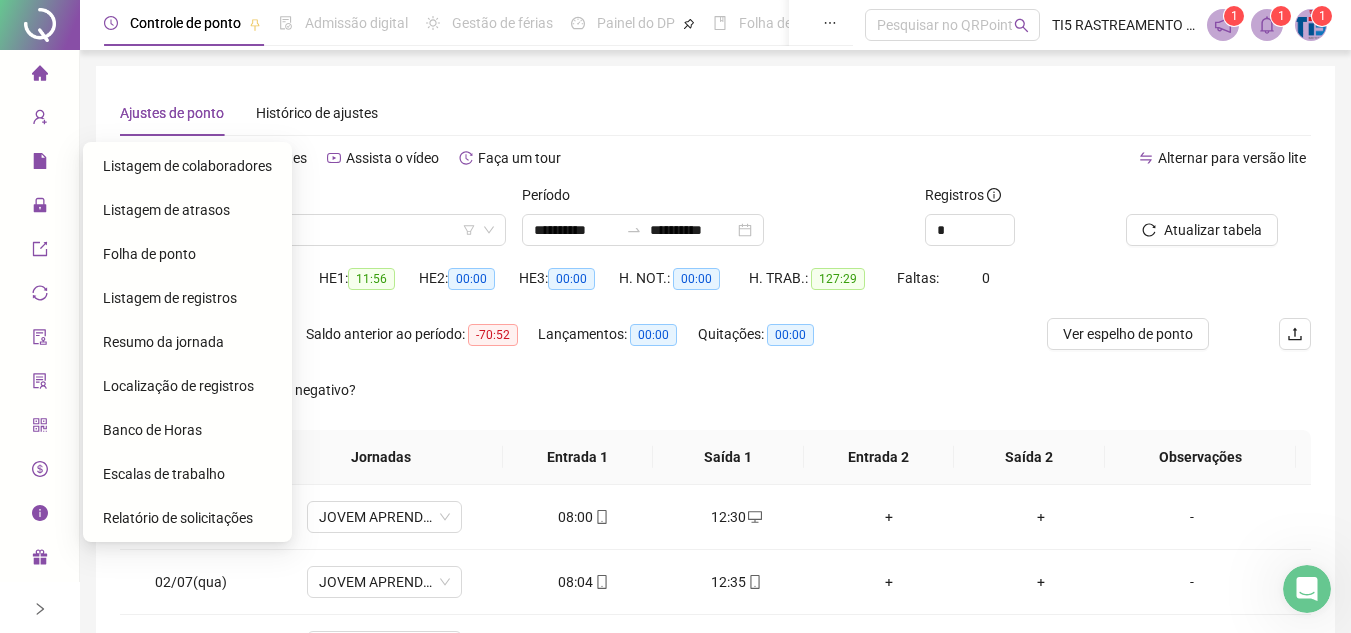 click on "Separar saldo positivo e negativo?" at bounding box center (265, 390) 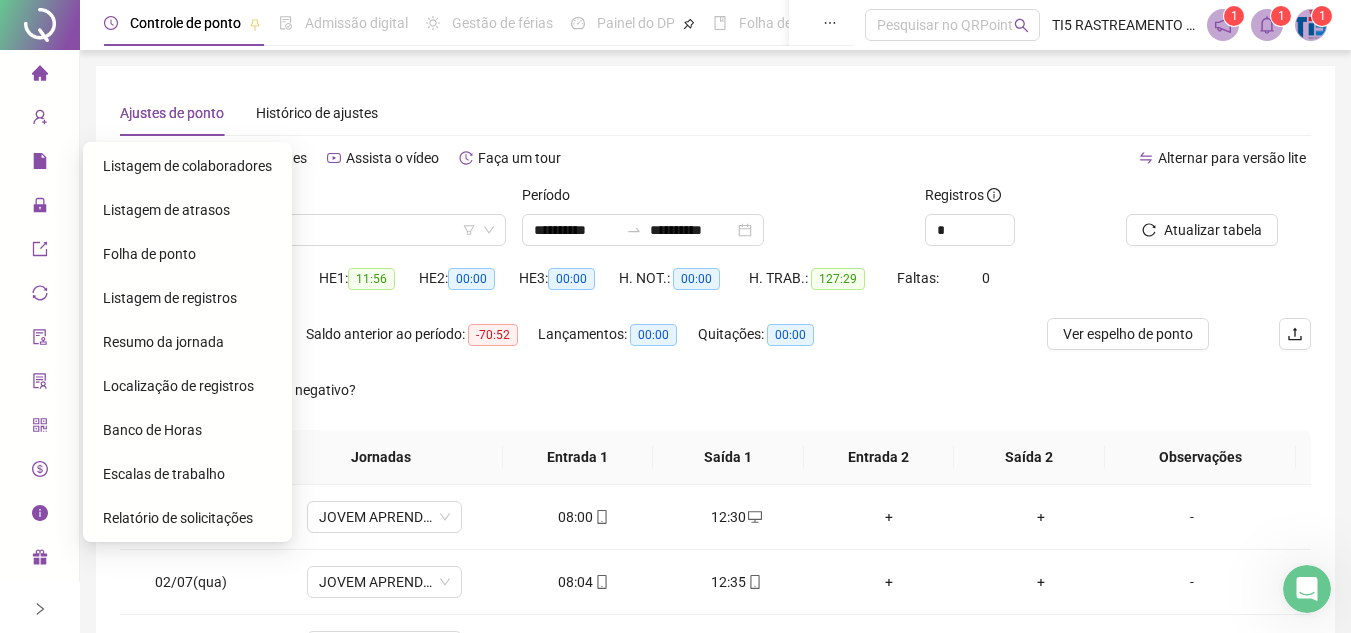 click on "Folha de ponto" at bounding box center [149, 254] 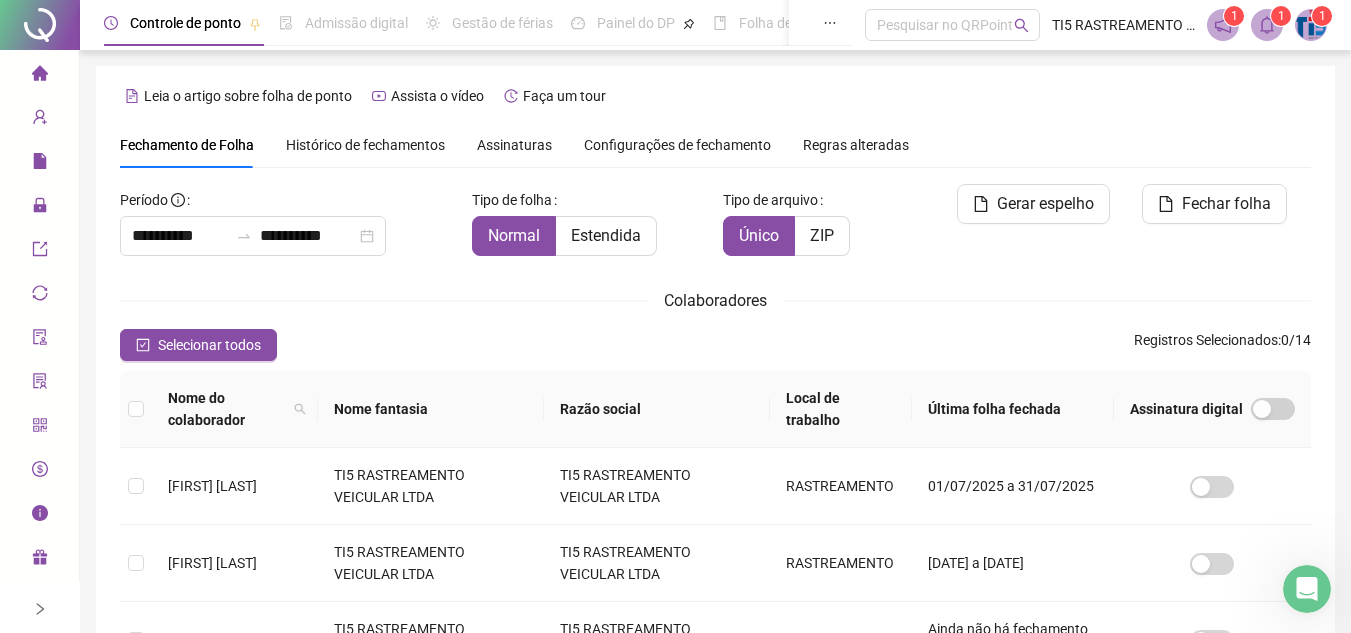 scroll, scrollTop: 93, scrollLeft: 0, axis: vertical 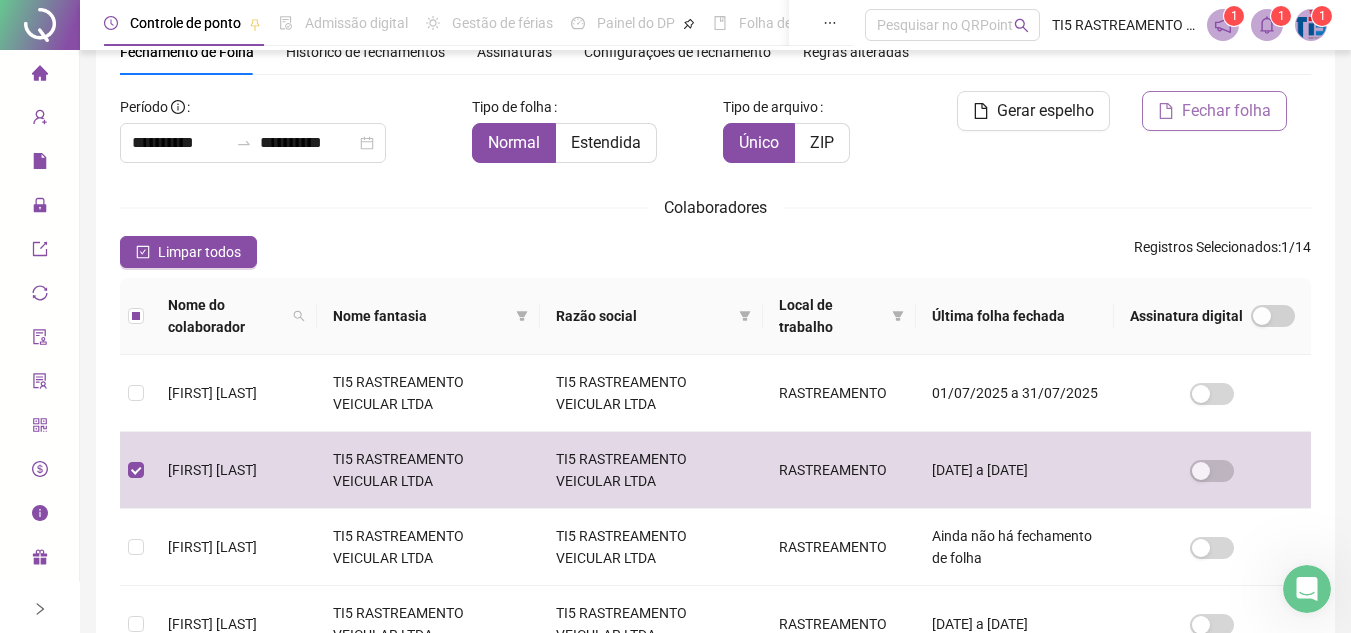 click on "Fechar folha" at bounding box center [1226, 111] 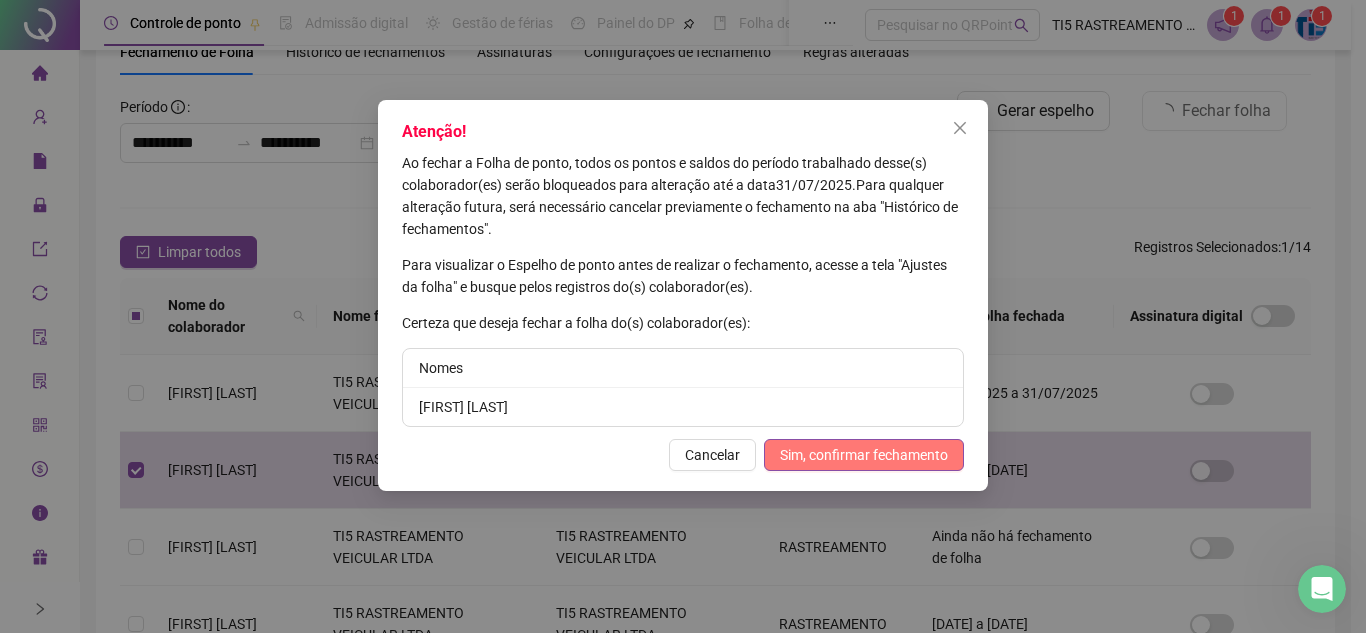click on "Sim, confirmar fechamento" at bounding box center [864, 455] 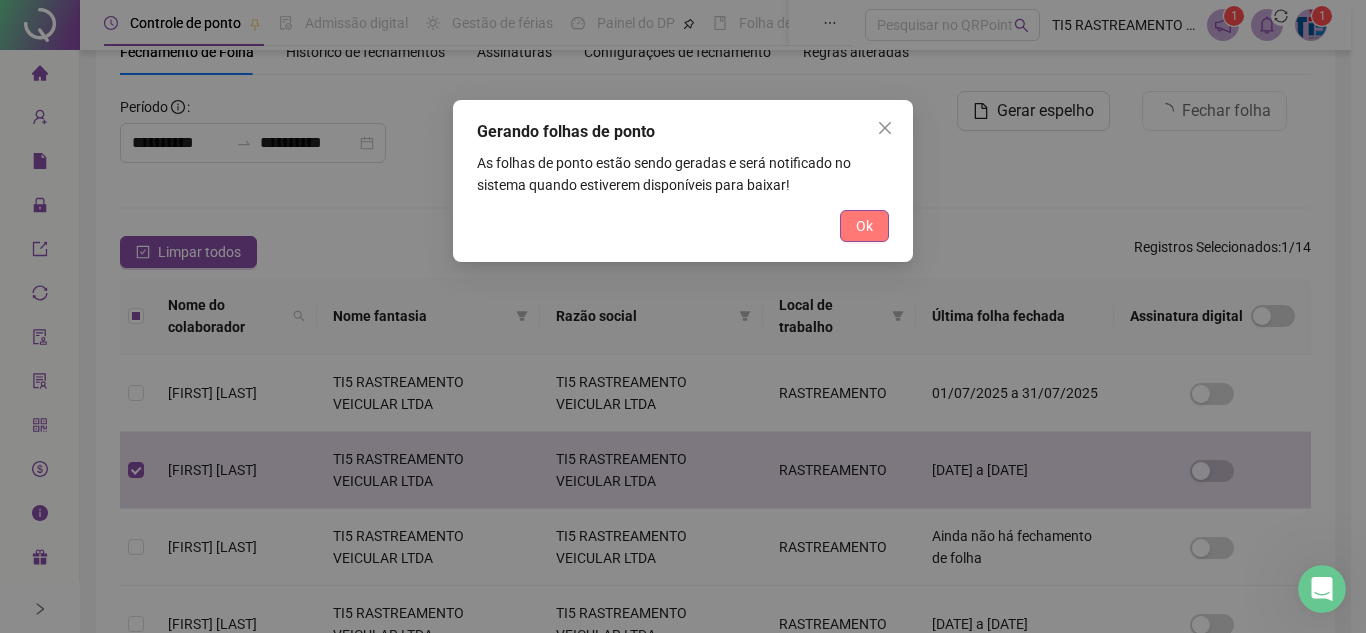 click on "Ok" at bounding box center [864, 226] 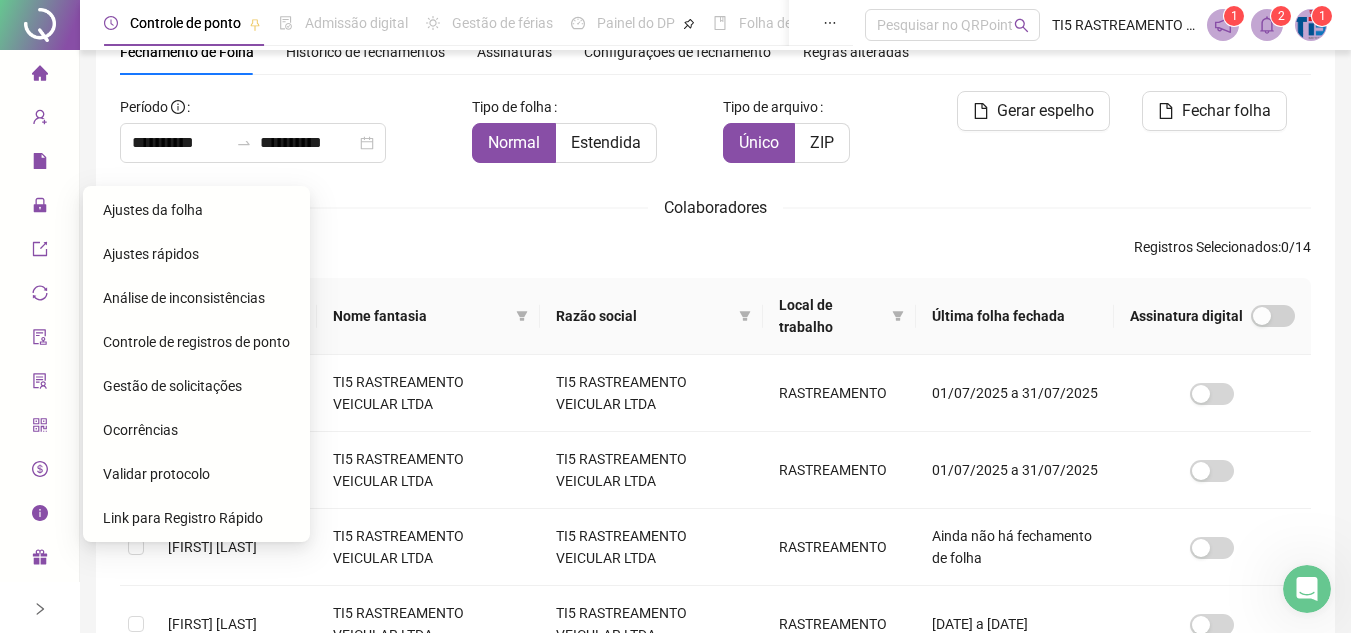click on "Ajustes da folha" at bounding box center (153, 210) 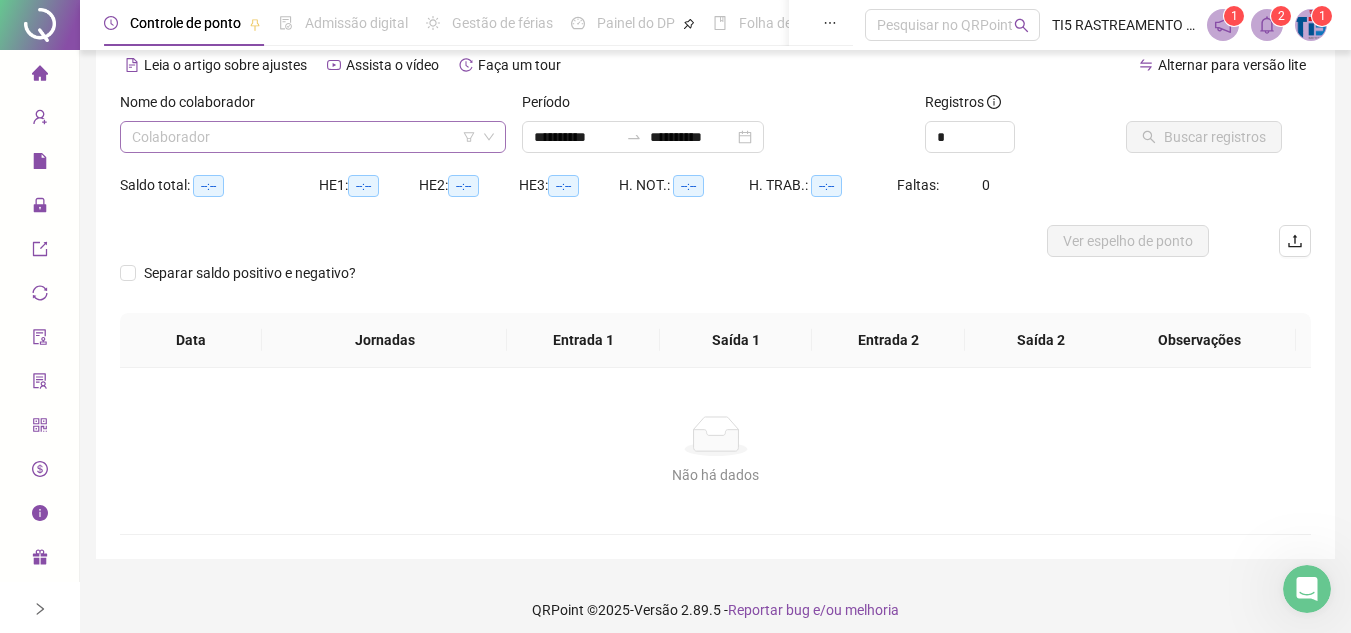 click at bounding box center [304, 137] 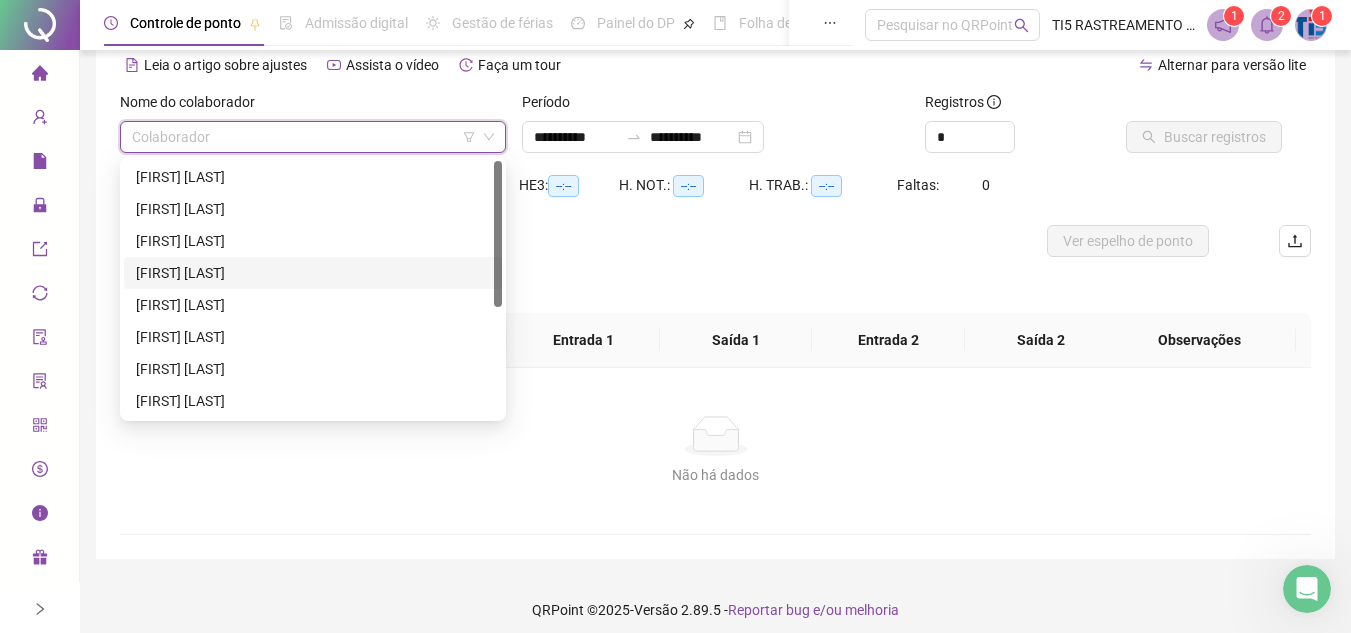 click on "[FIRST] [LAST]" at bounding box center [313, 273] 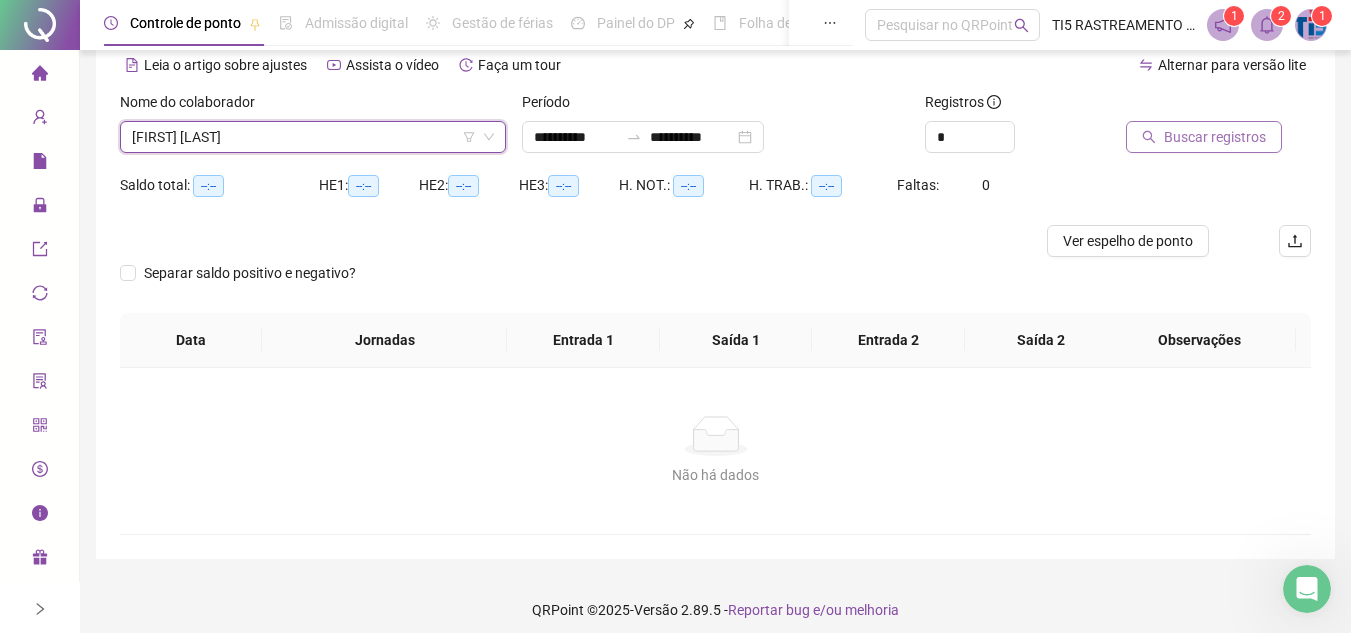 click on "Buscar registros" at bounding box center [1215, 137] 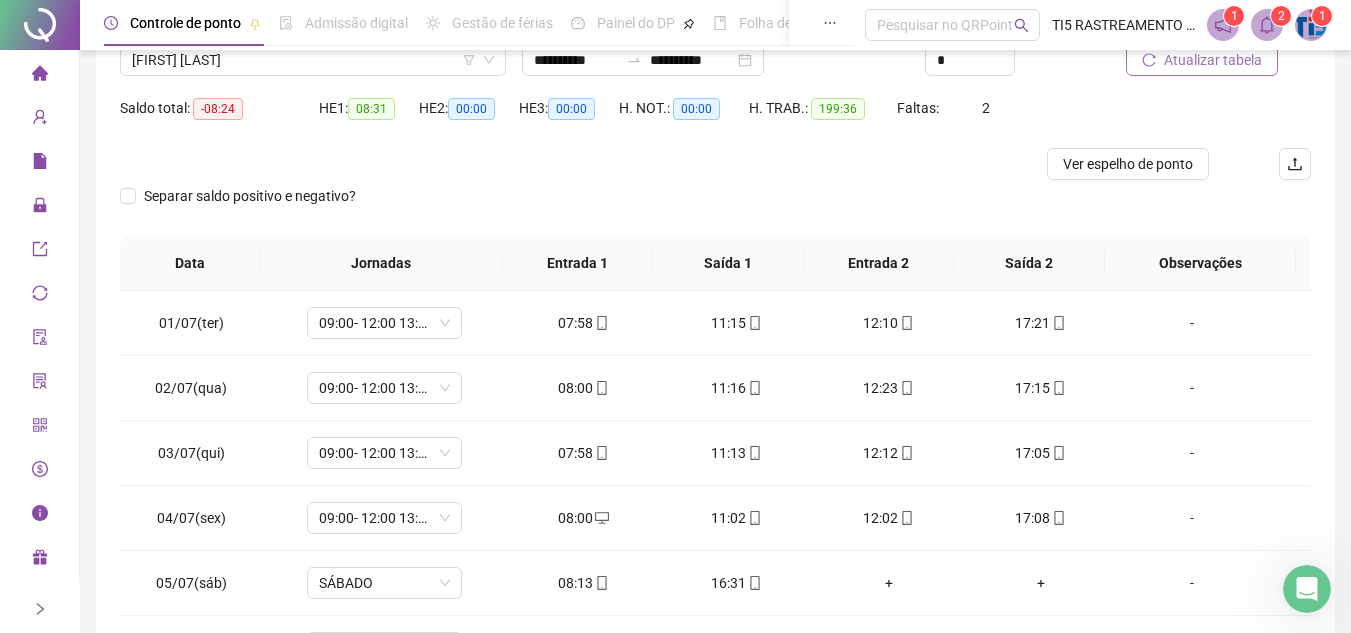 scroll, scrollTop: 293, scrollLeft: 0, axis: vertical 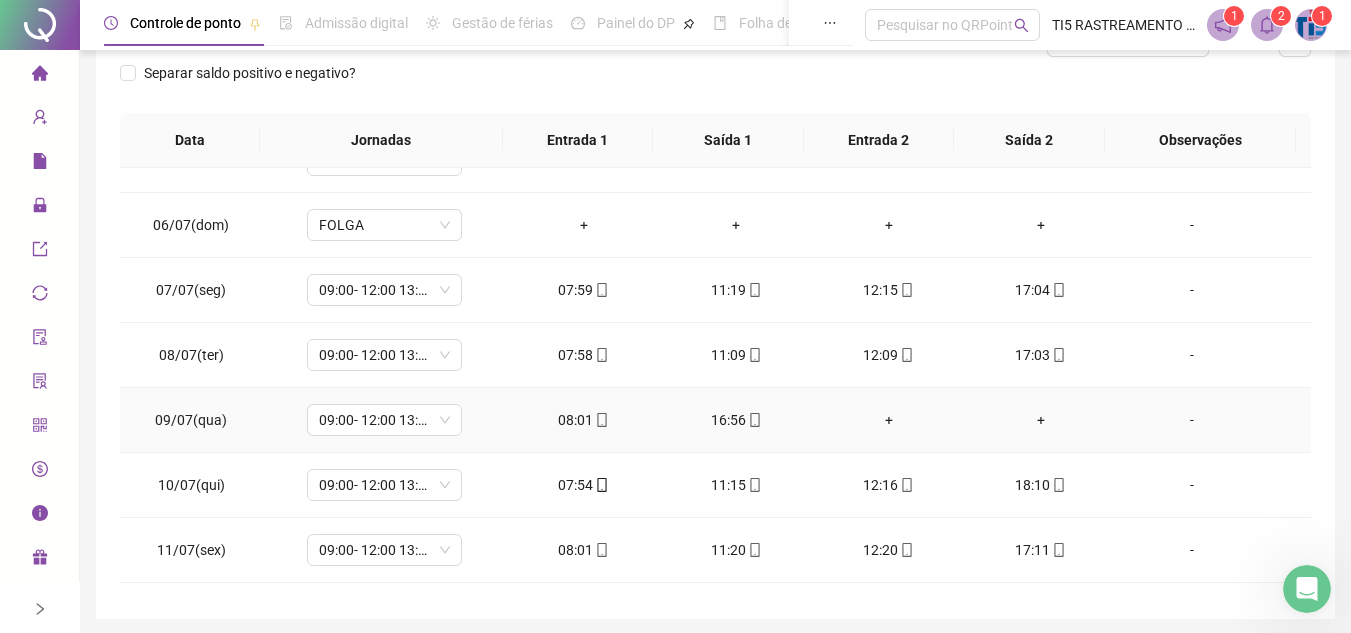 click on "+" at bounding box center [888, 420] 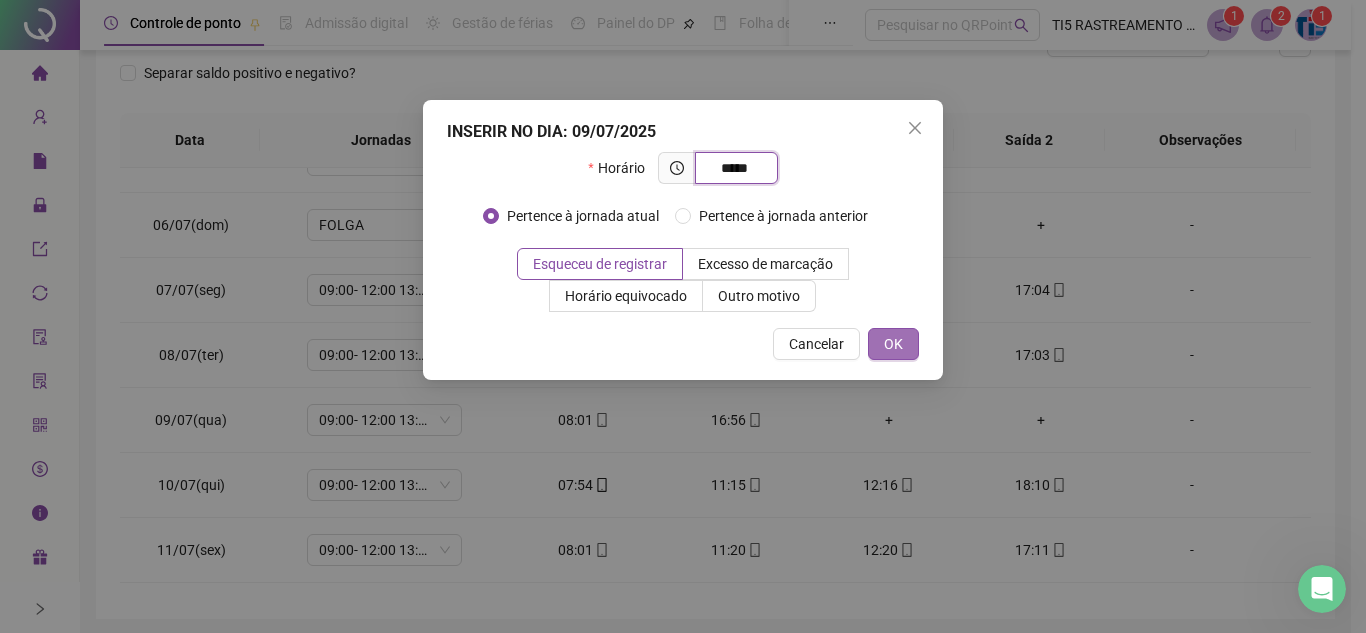 type on "*****" 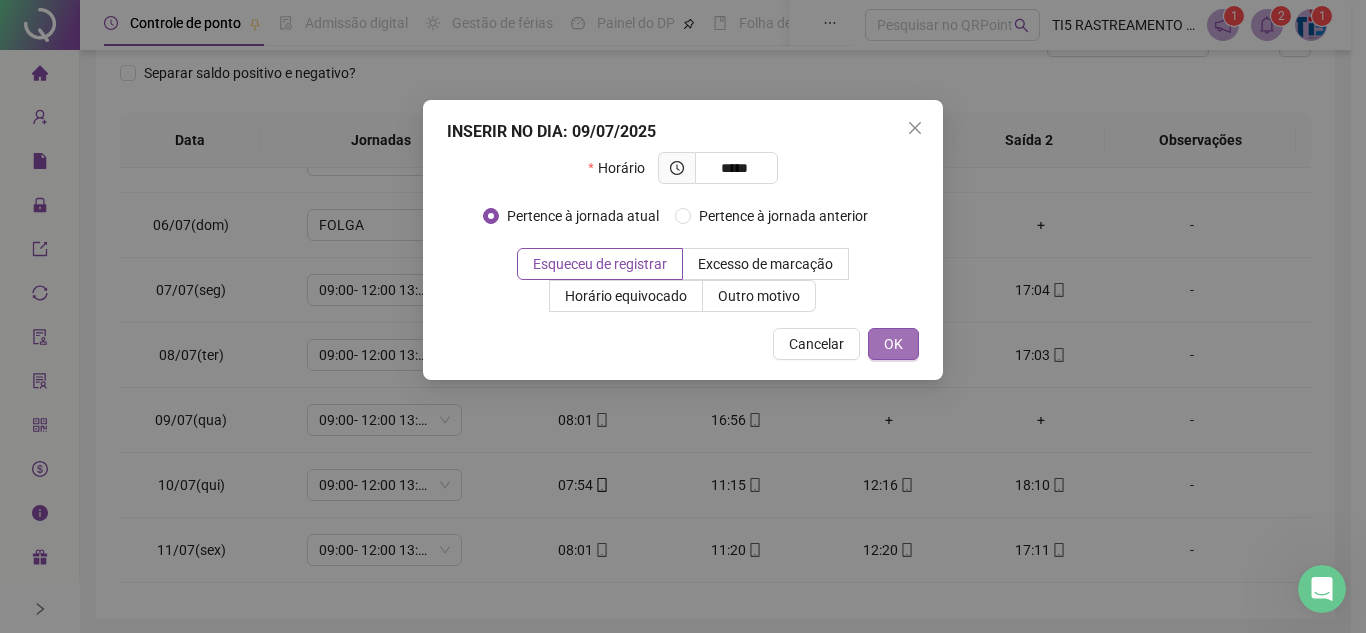 click on "OK" at bounding box center [893, 344] 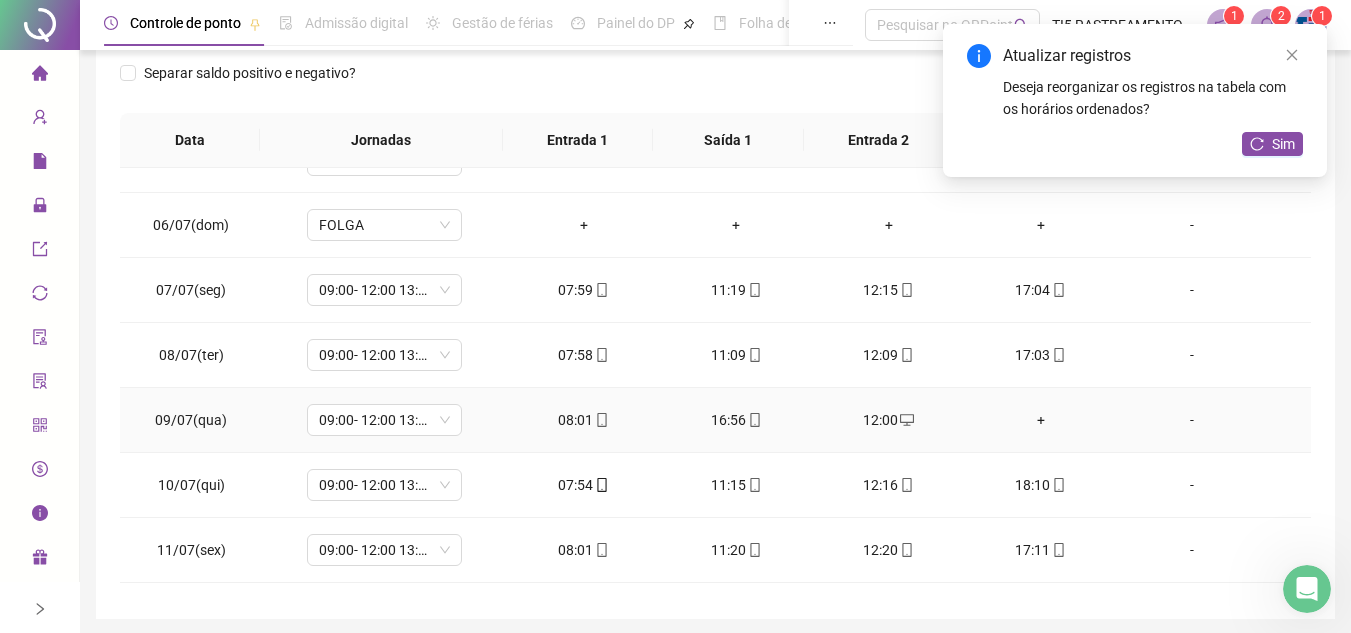 click on "+" at bounding box center [1041, 420] 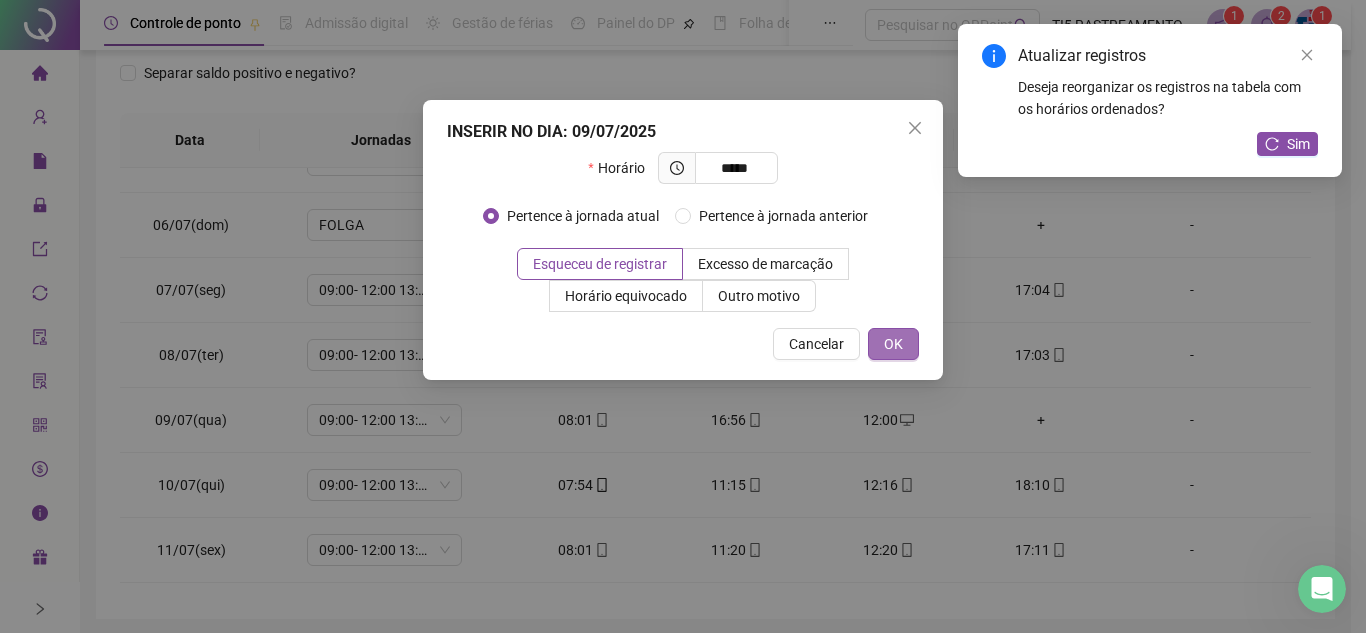 type on "*****" 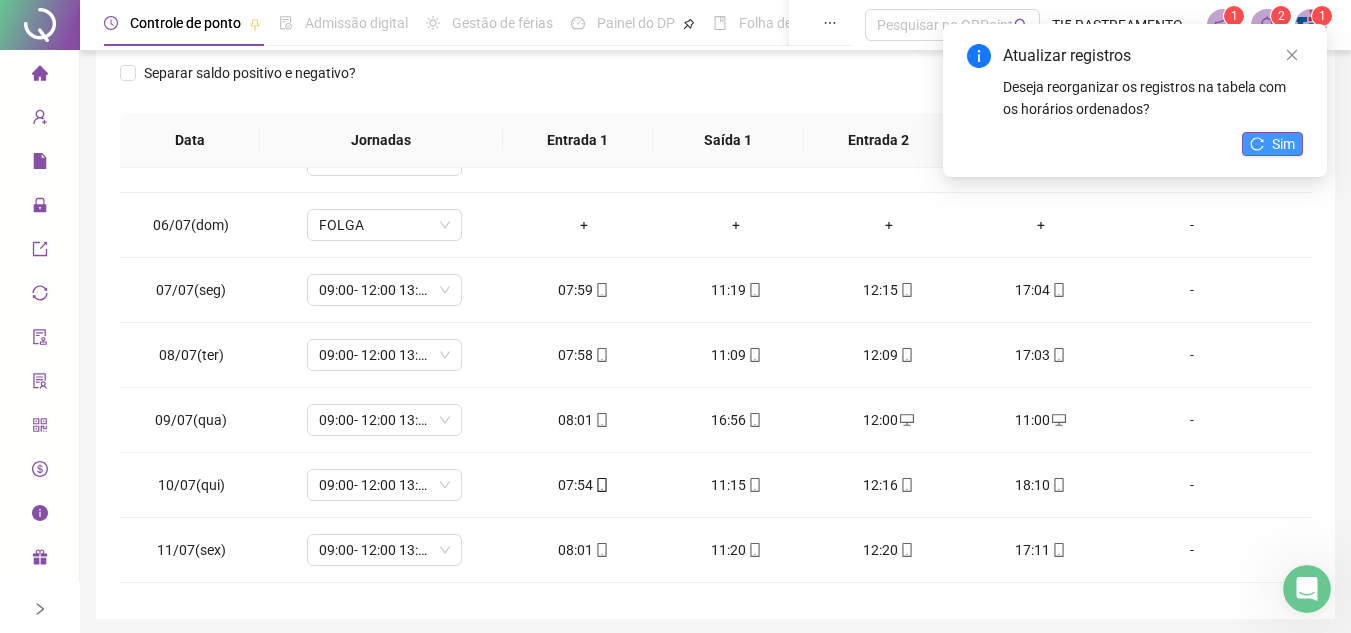 click on "Sim" at bounding box center [1283, 144] 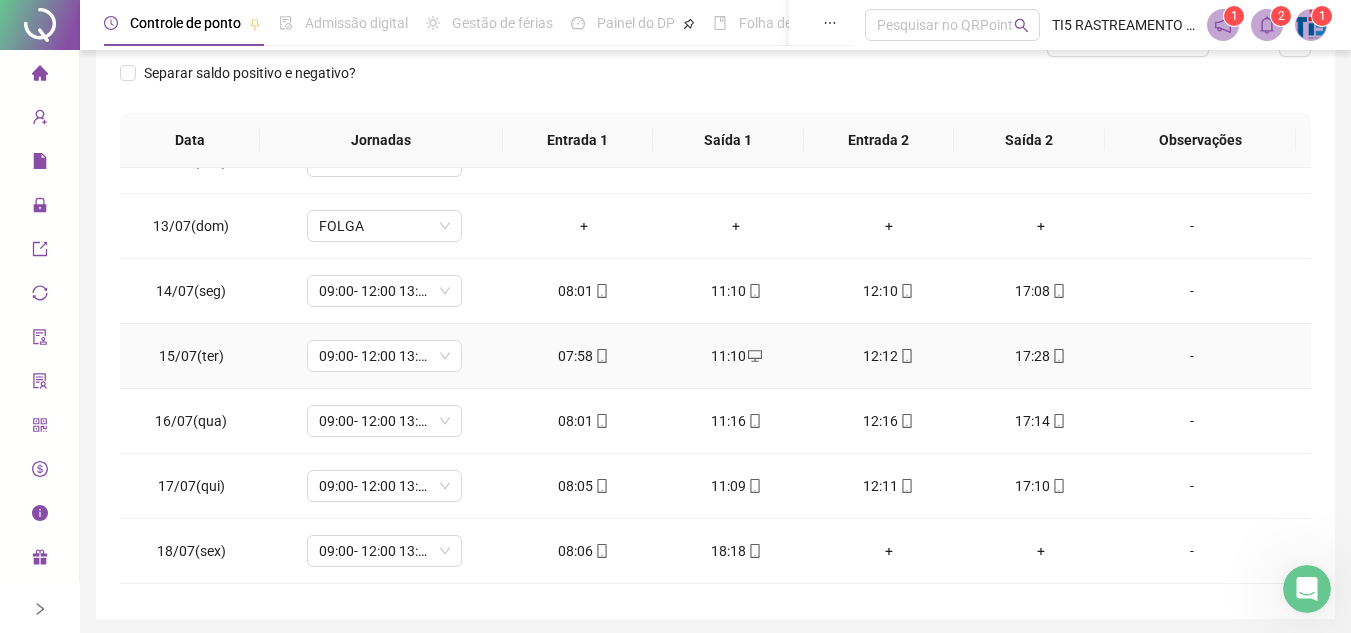 scroll, scrollTop: 800, scrollLeft: 0, axis: vertical 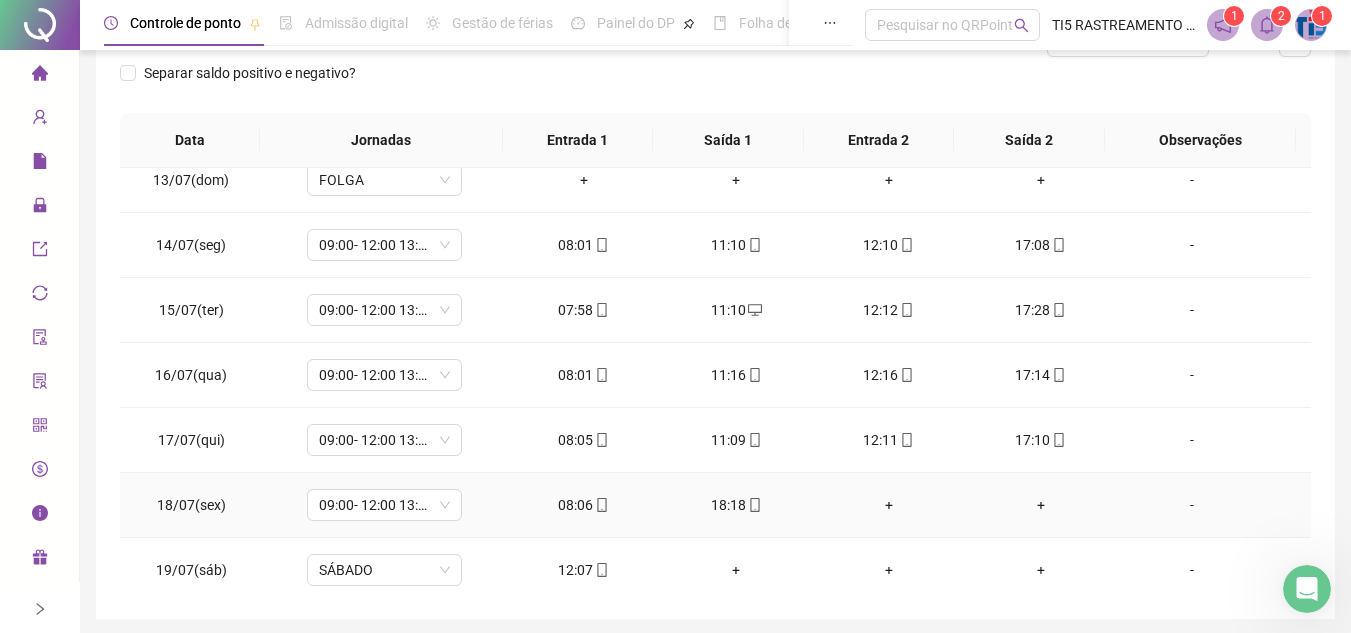 click on "+" at bounding box center (888, 505) 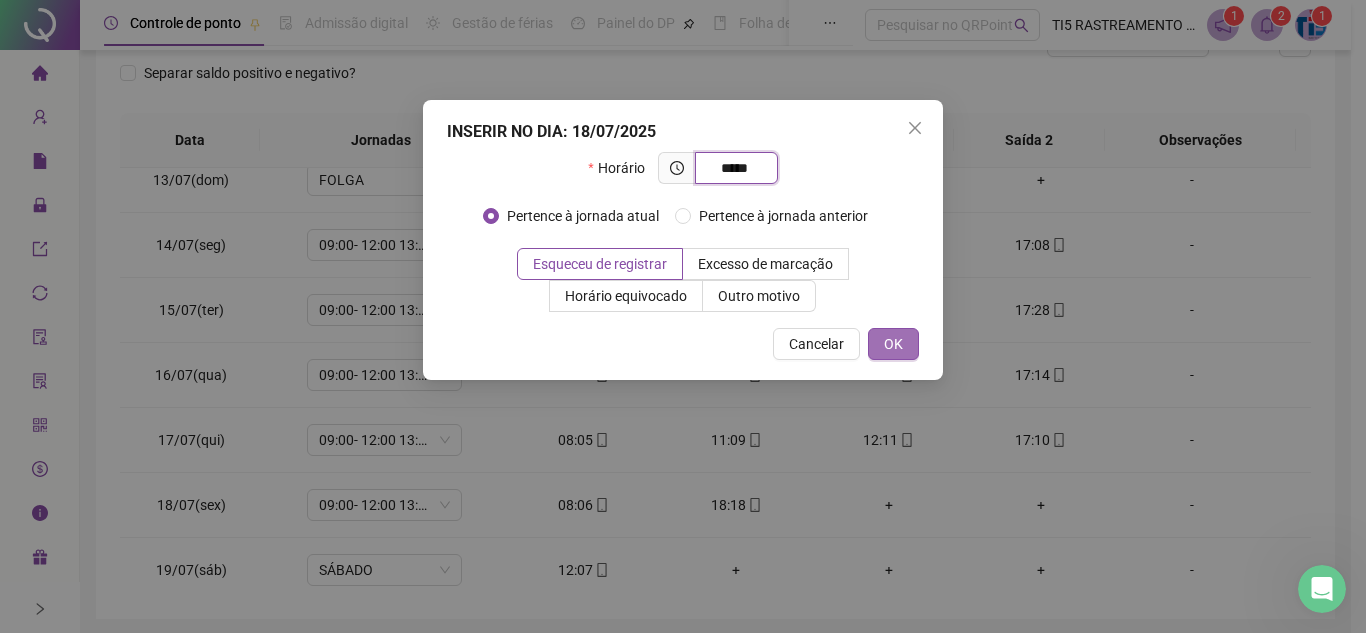type on "*****" 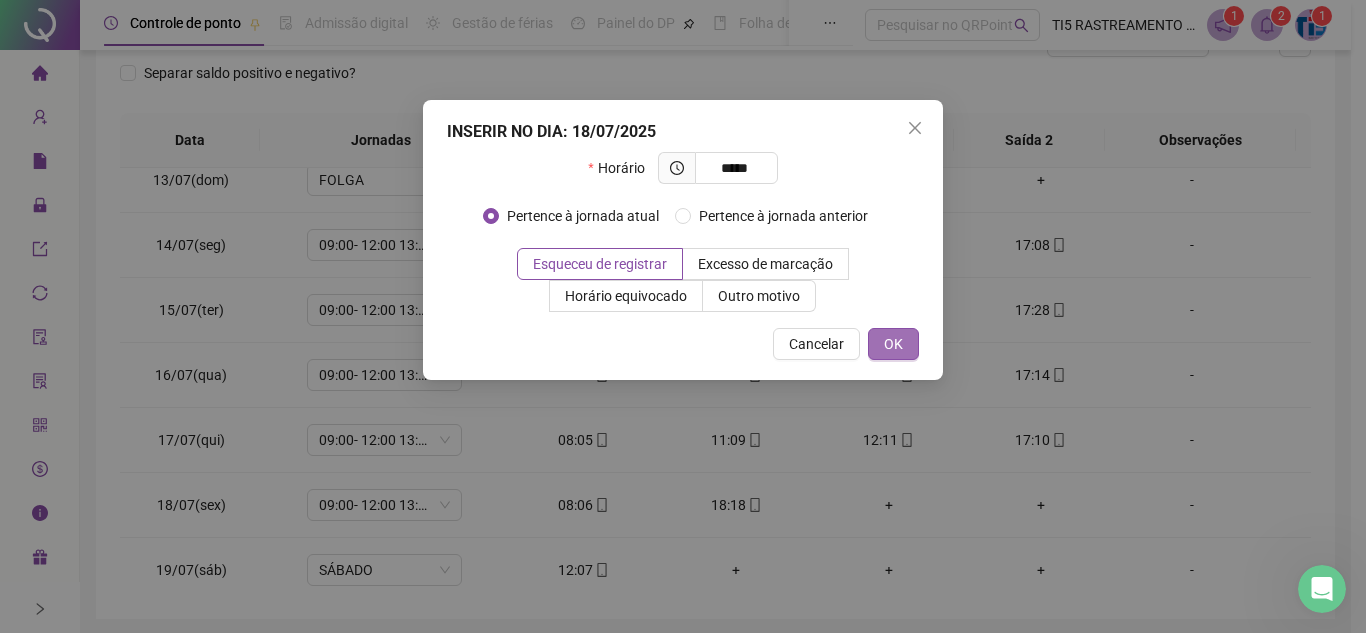 click on "OK" at bounding box center (893, 344) 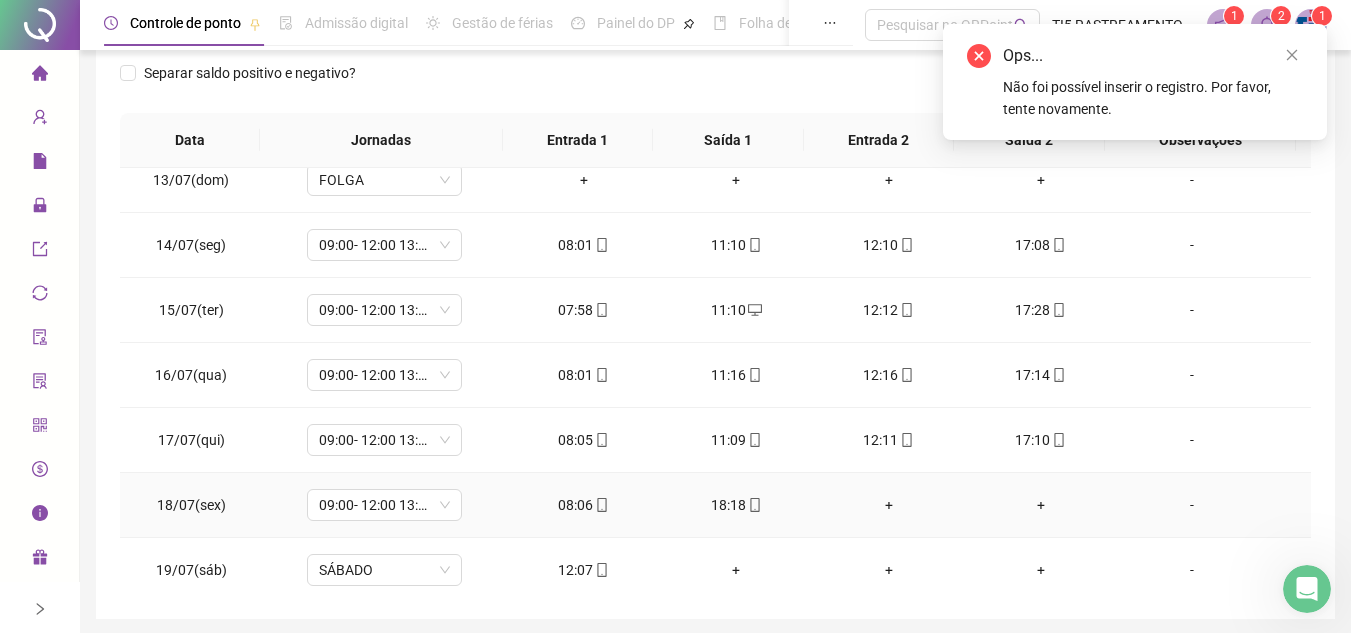 click on "+" at bounding box center [1041, 505] 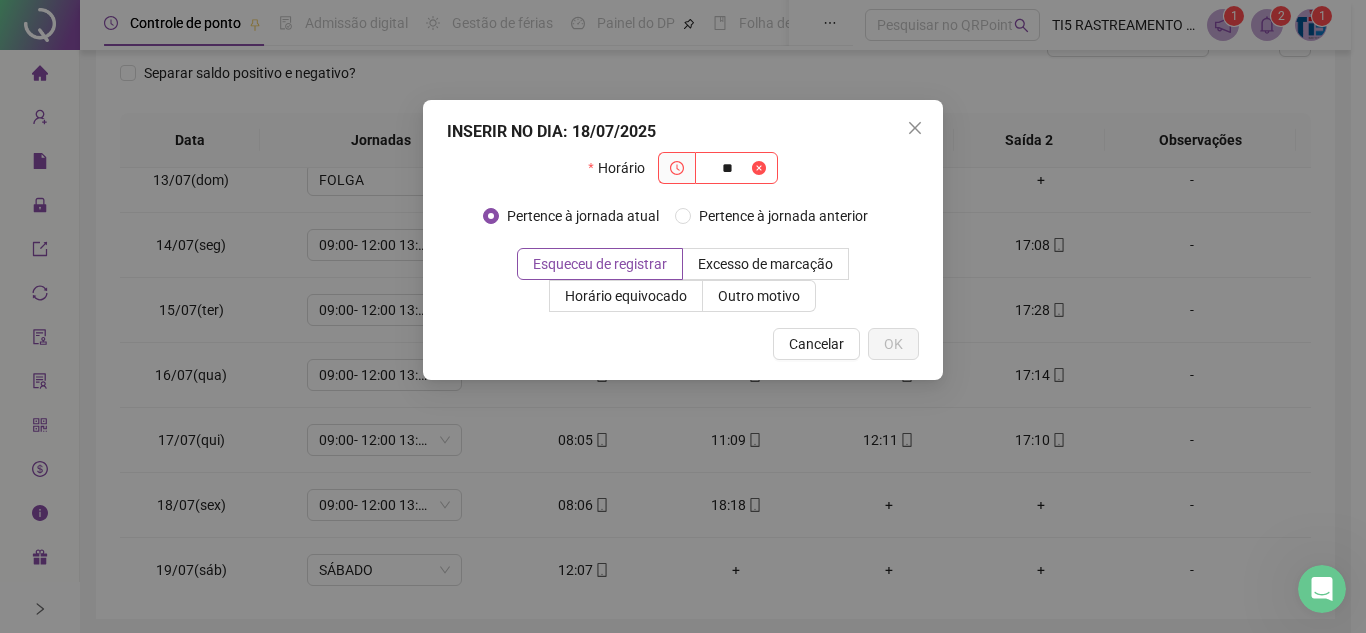 type on "*" 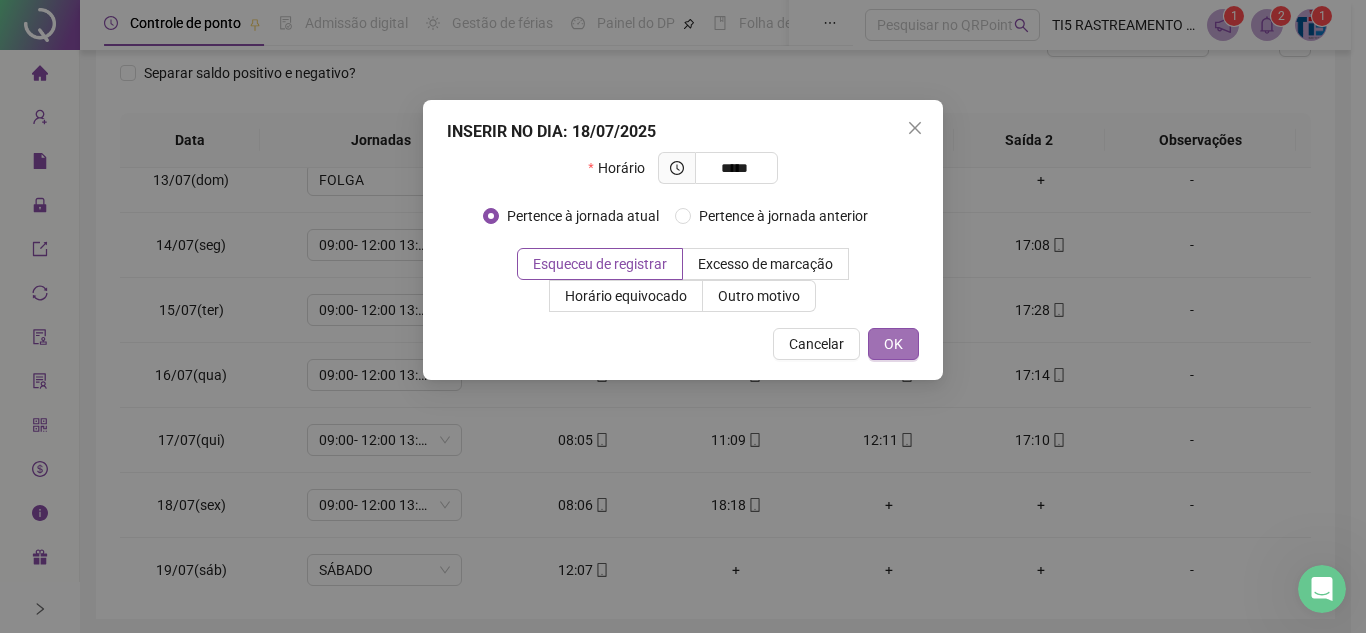 type on "*****" 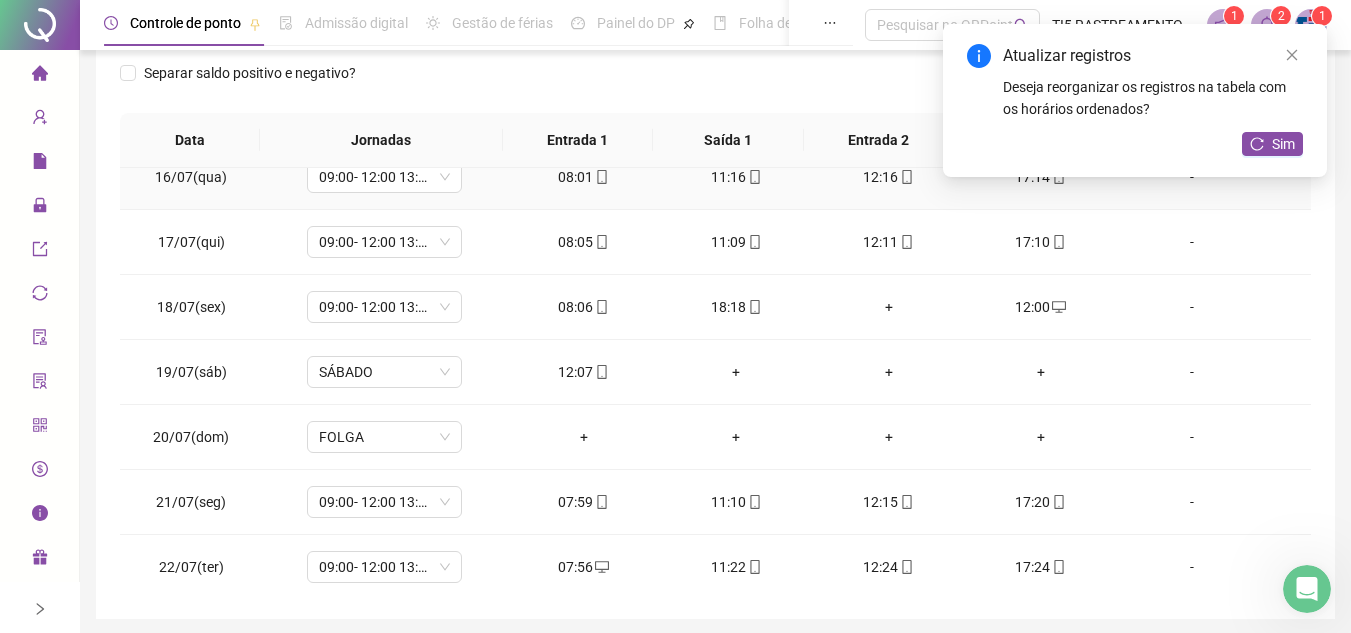scroll, scrollTop: 1000, scrollLeft: 0, axis: vertical 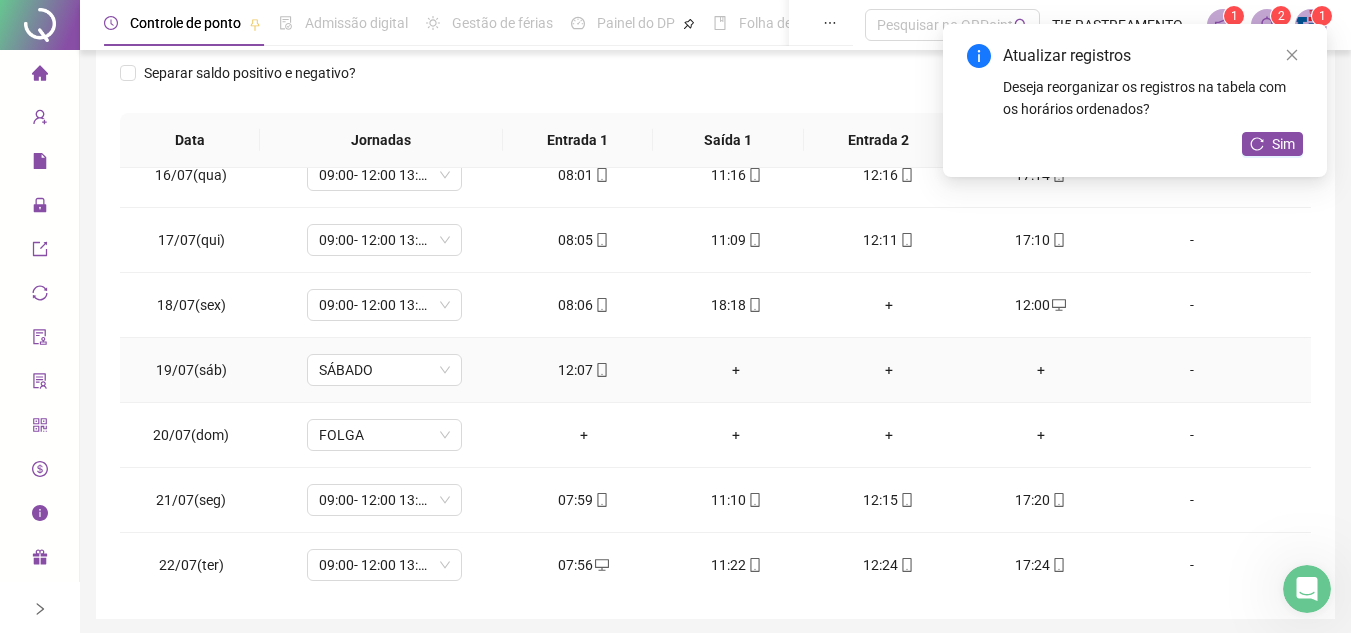 click on "+" at bounding box center (736, 370) 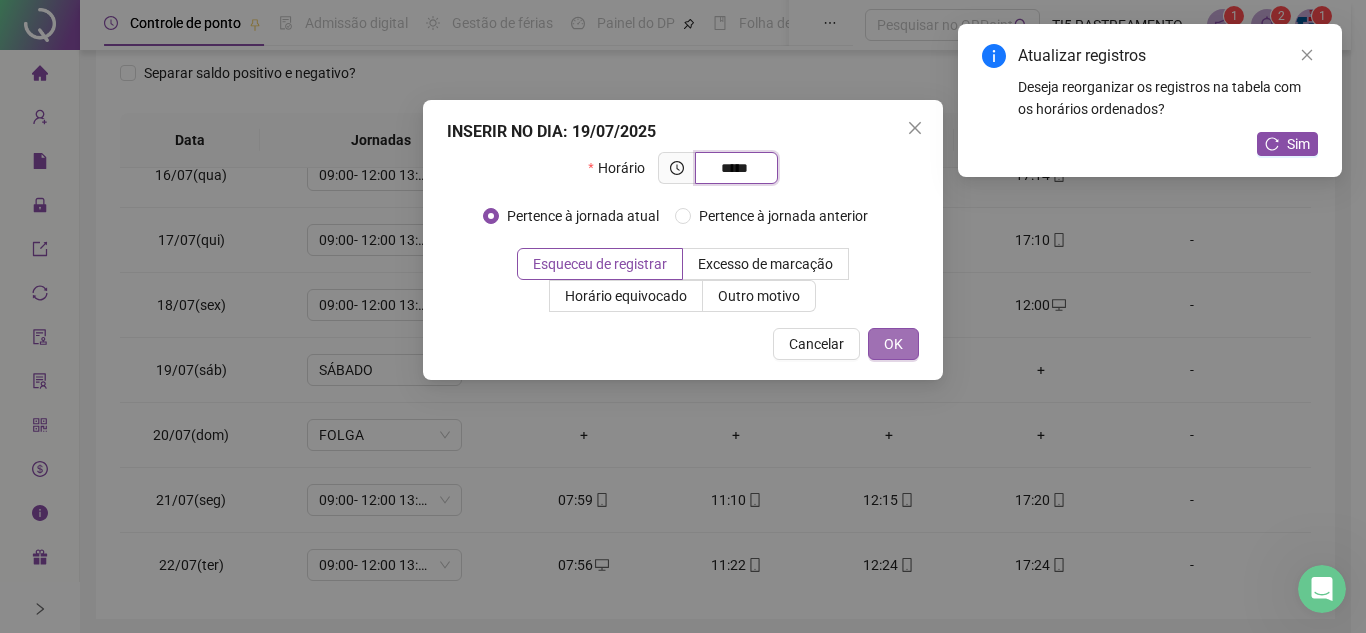 type on "*****" 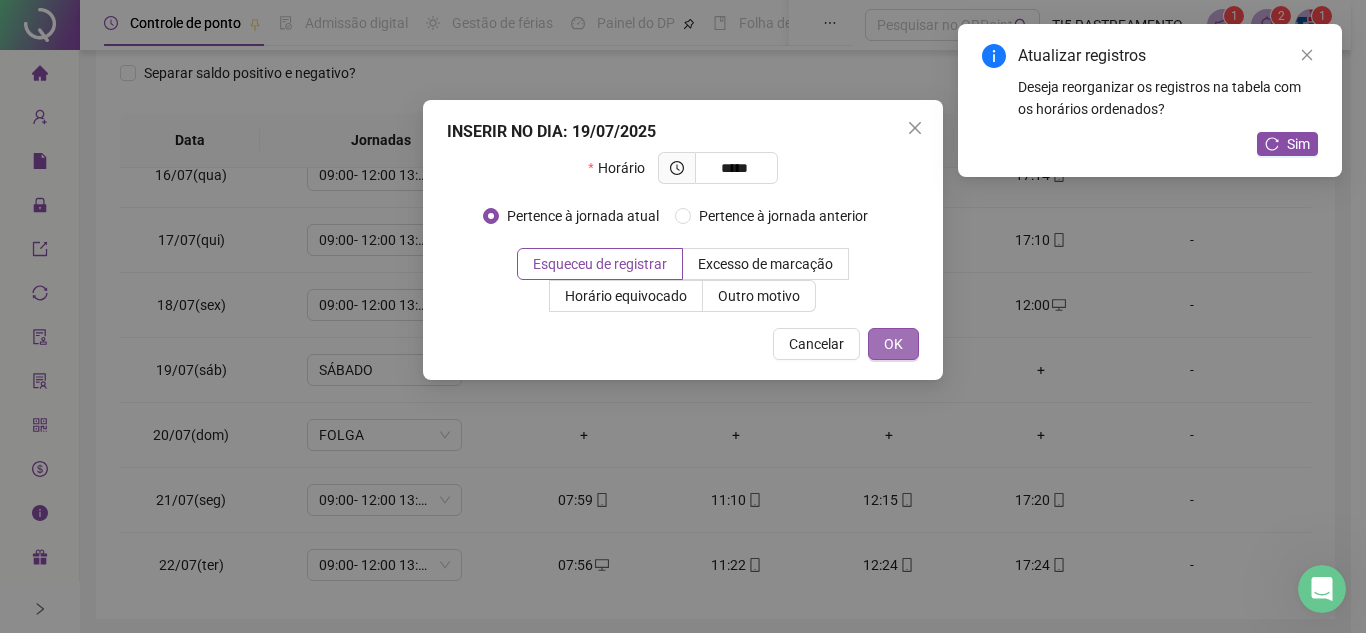 click on "OK" at bounding box center (893, 344) 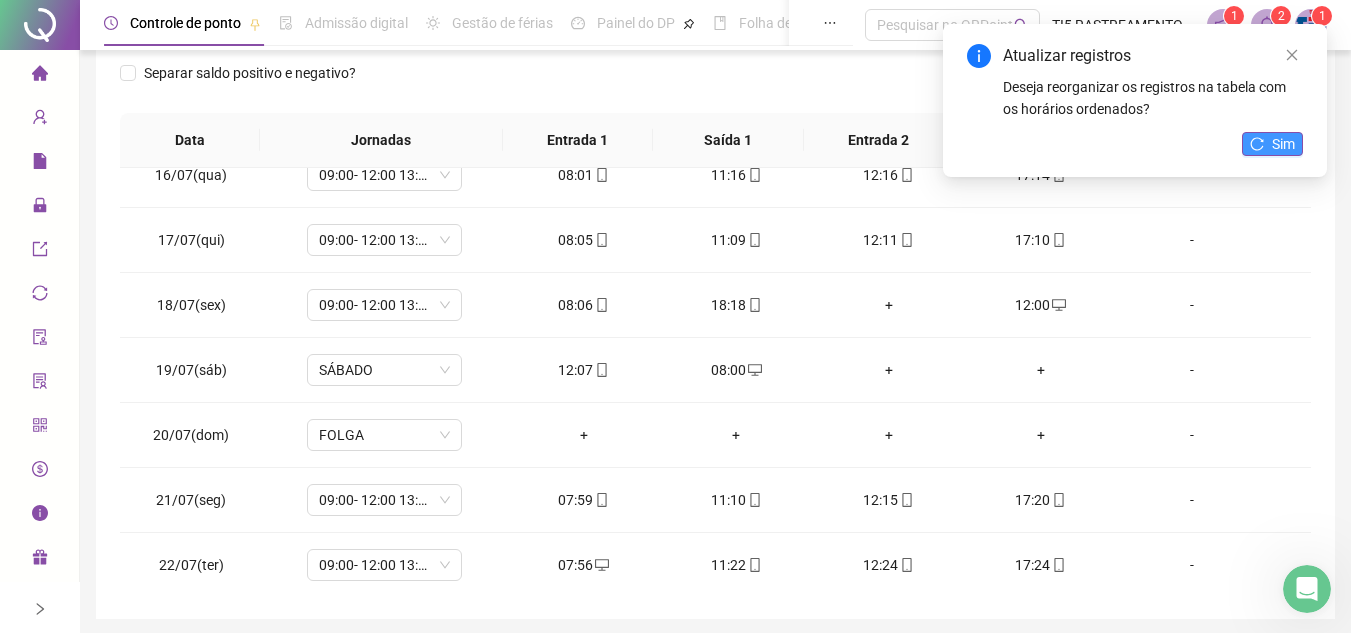 click on "Sim" at bounding box center [1283, 144] 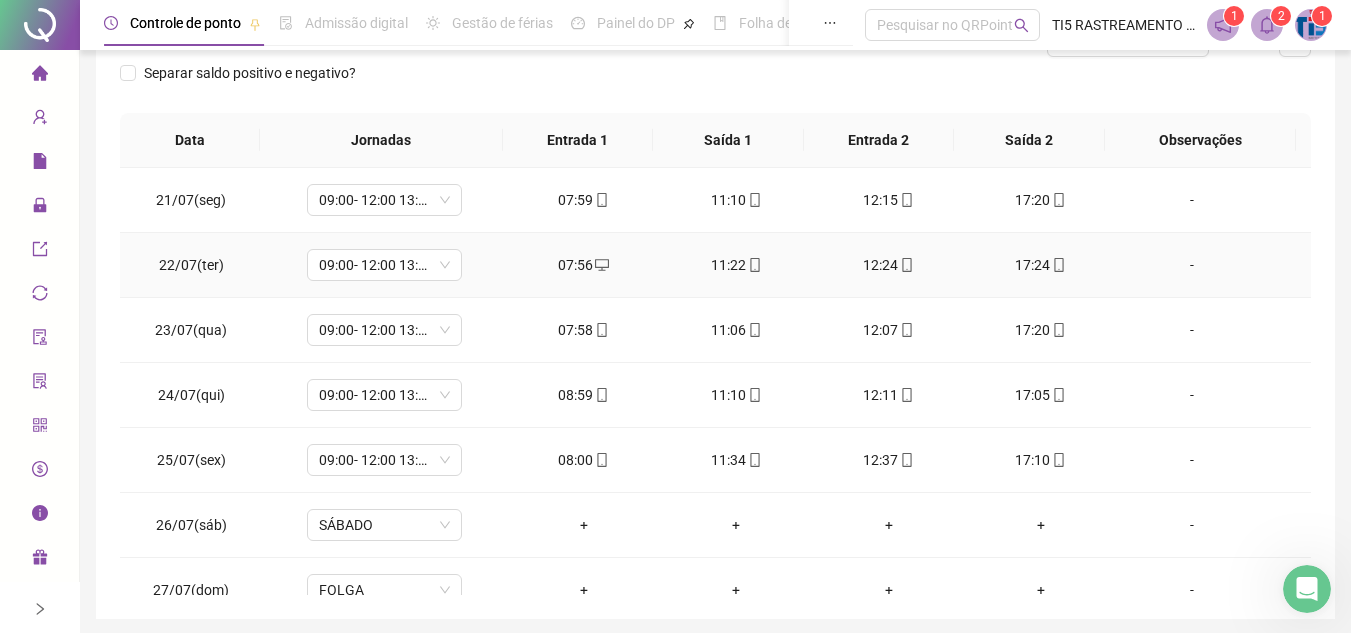scroll, scrollTop: 1400, scrollLeft: 0, axis: vertical 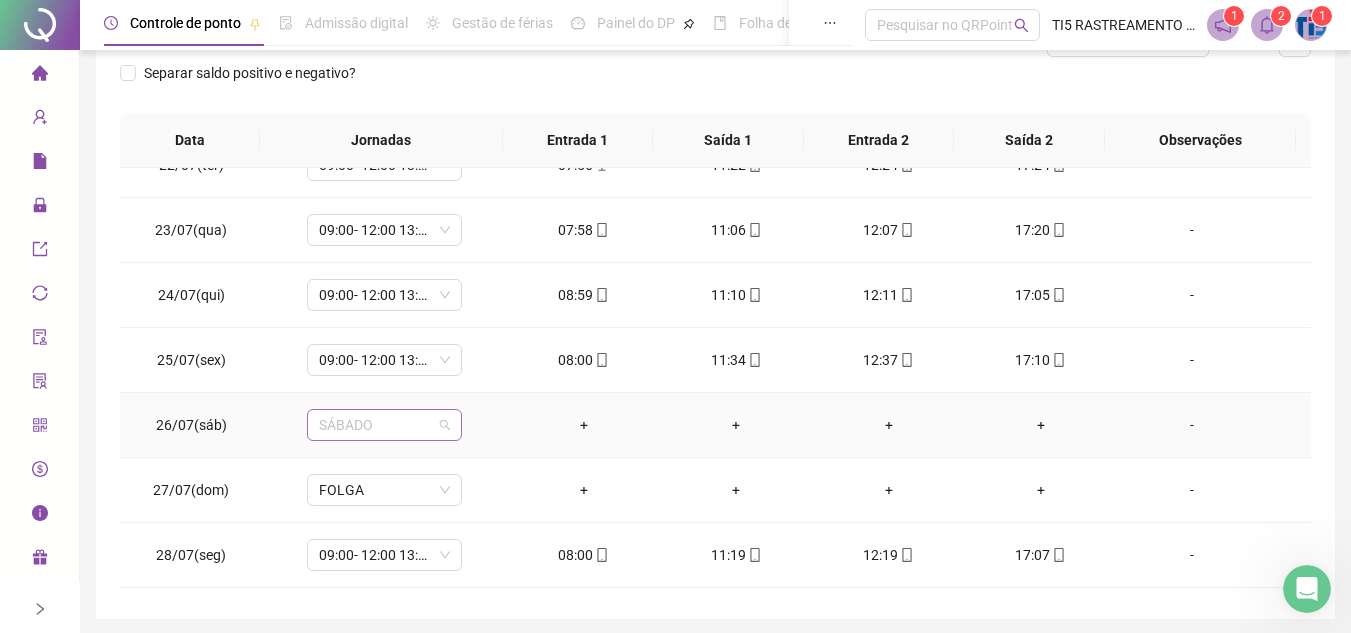 click on "SÁBADO" at bounding box center (384, 425) 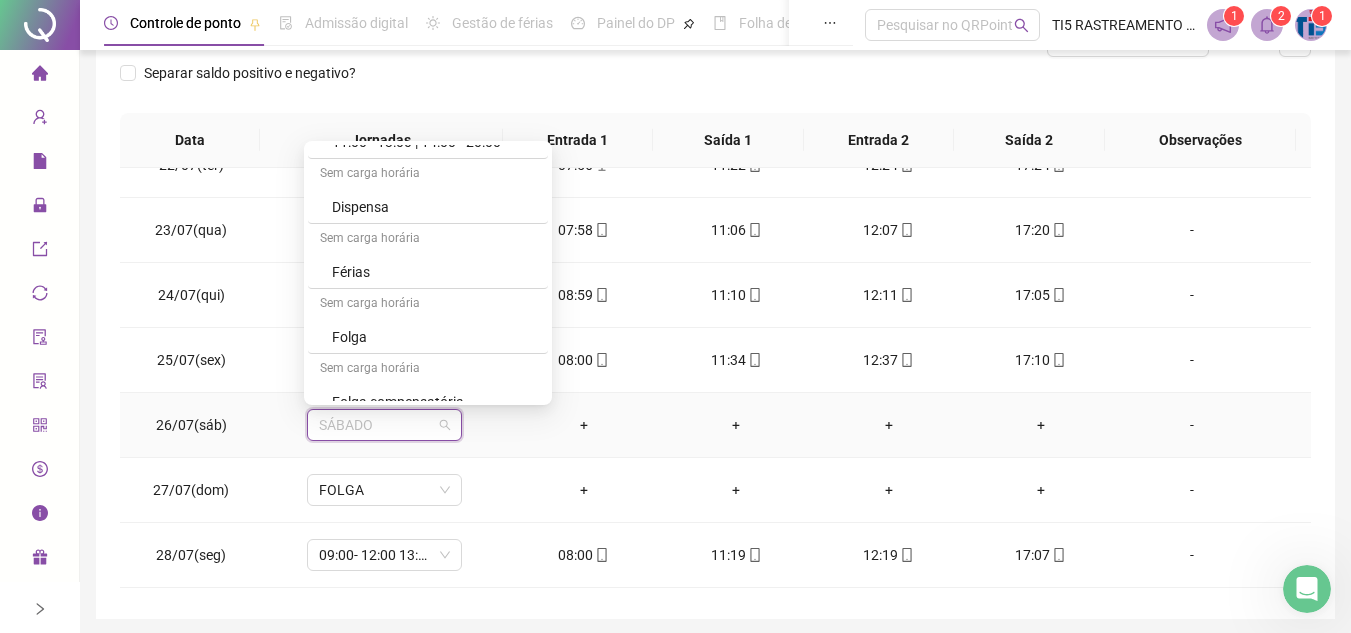 scroll, scrollTop: 500, scrollLeft: 0, axis: vertical 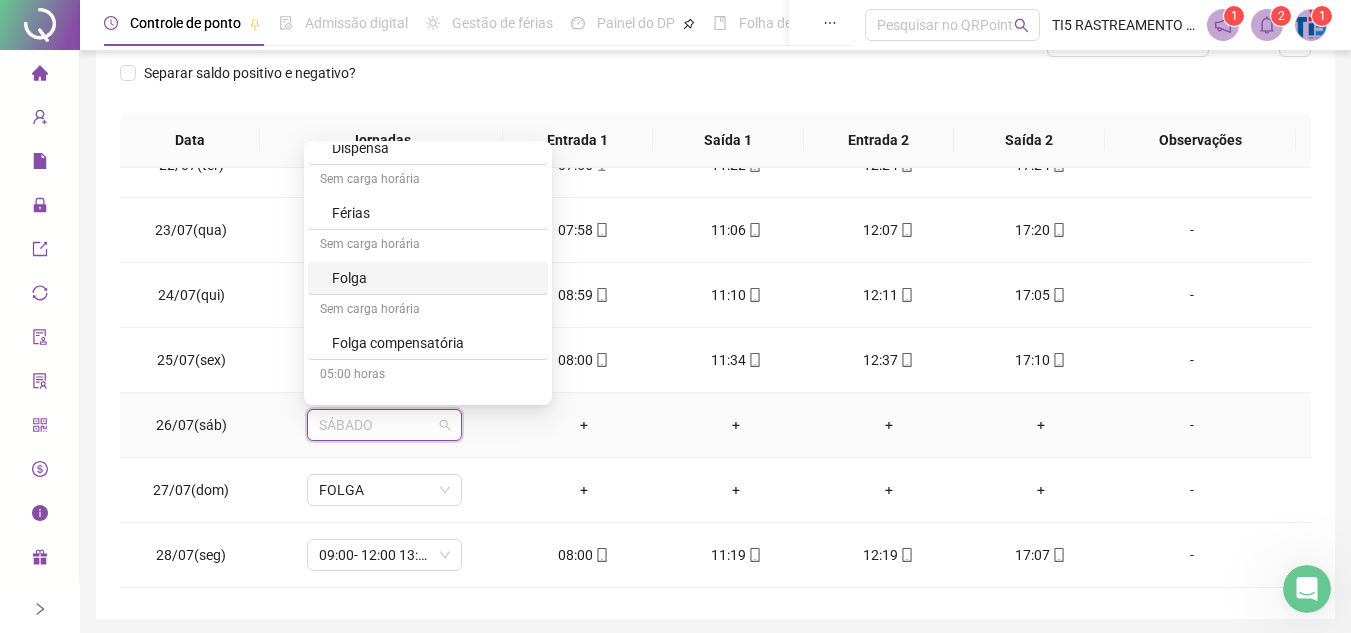 click on "Folga" at bounding box center (434, 278) 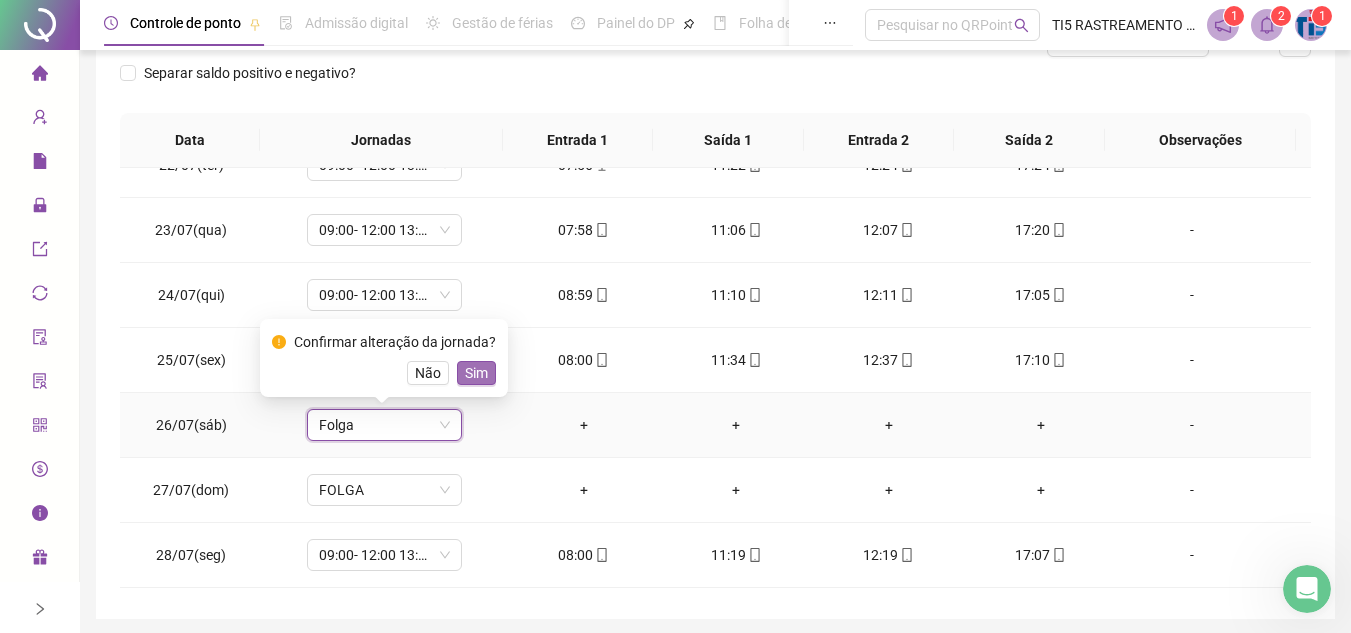 click on "Sim" at bounding box center [476, 373] 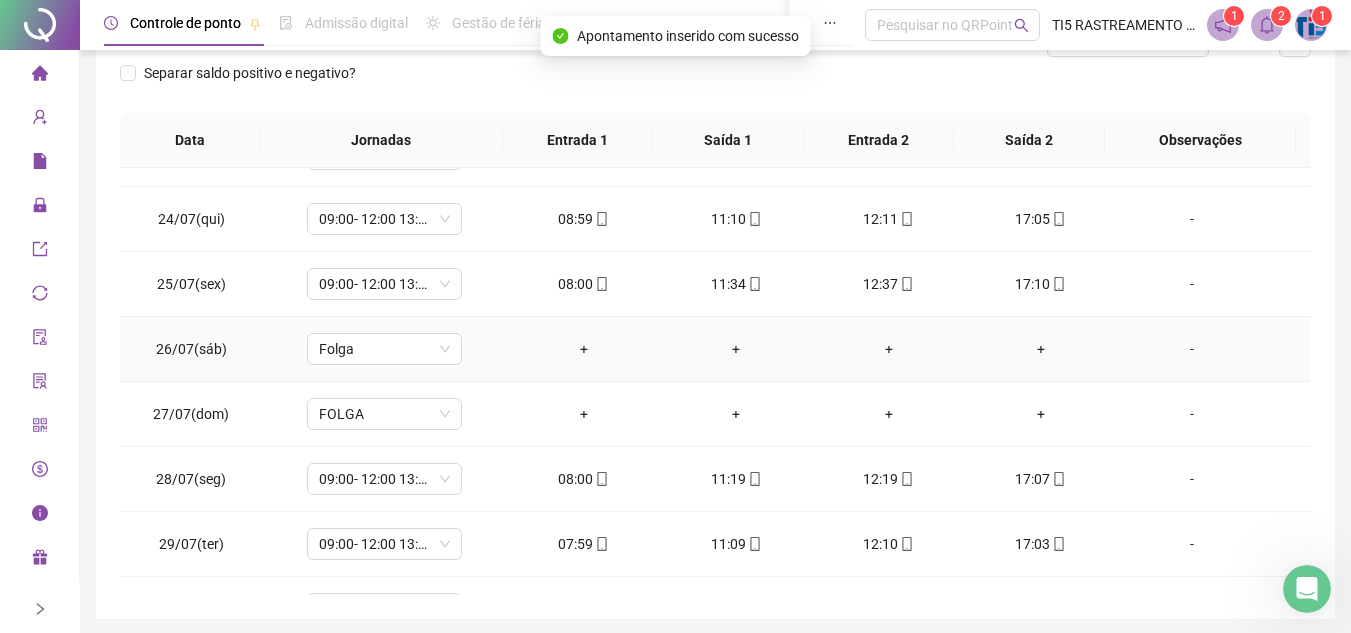 scroll, scrollTop: 1588, scrollLeft: 0, axis: vertical 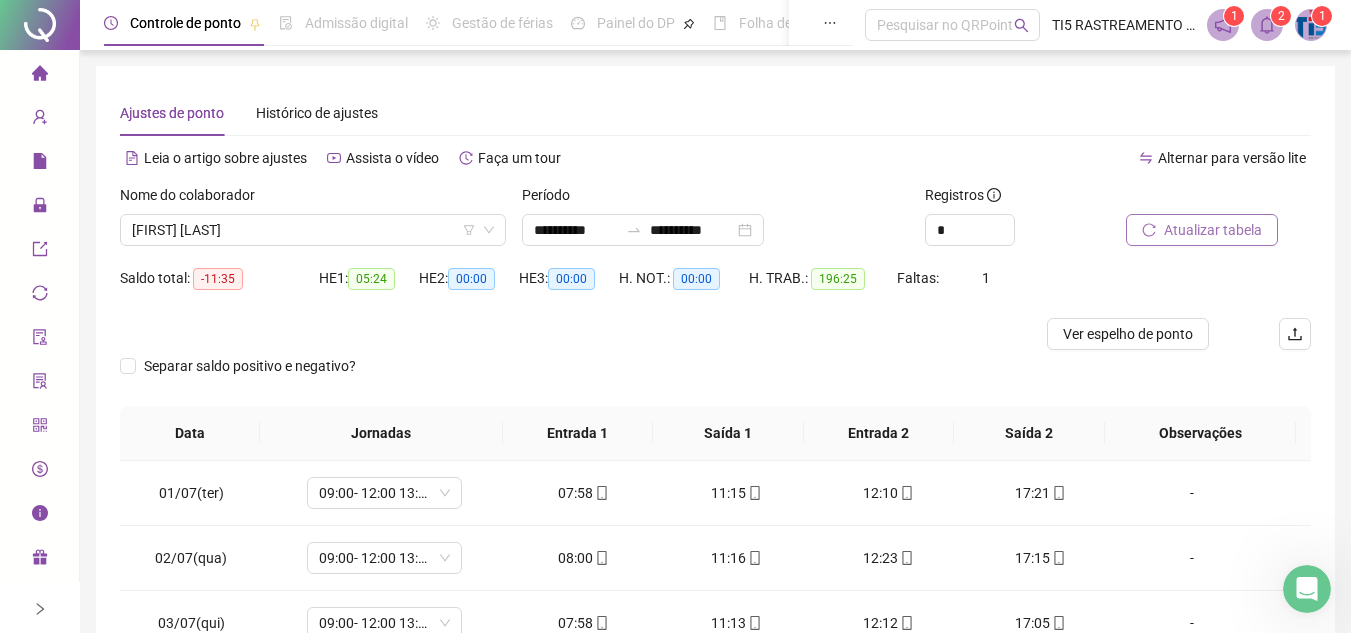 click on "Atualizar tabela" at bounding box center (1213, 230) 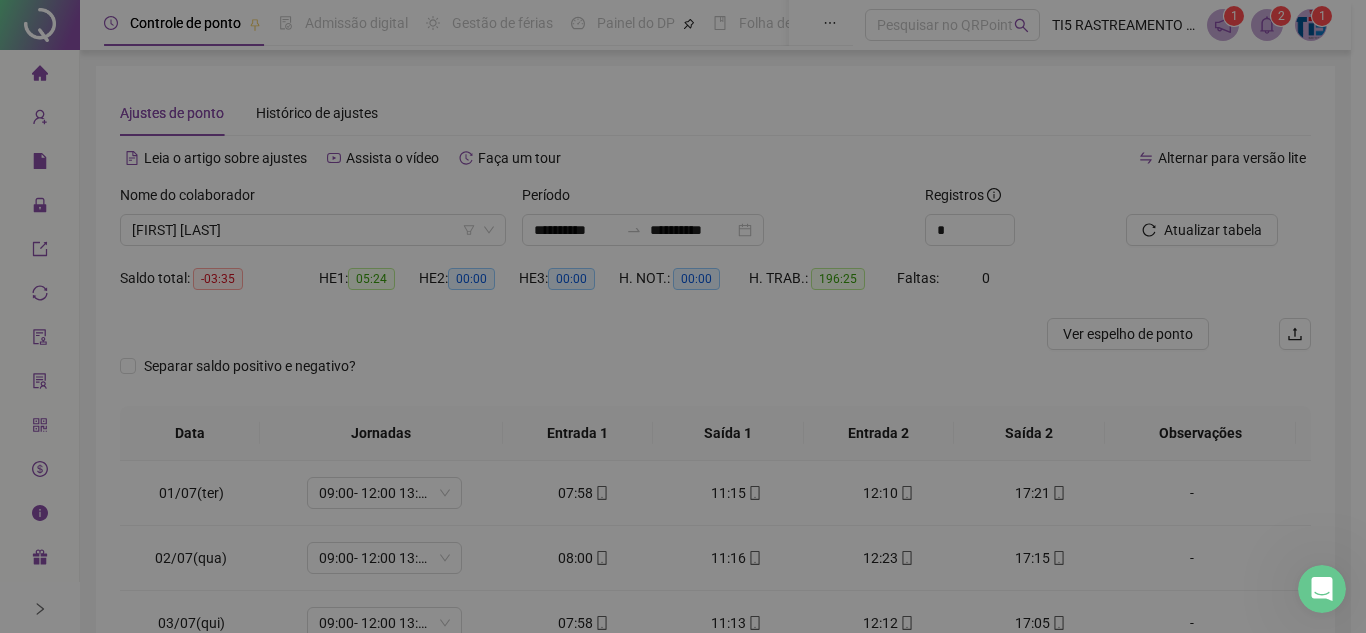 click on "Atualizando tabela Atualizando e reorganizando os registros... OK" at bounding box center (683, 316) 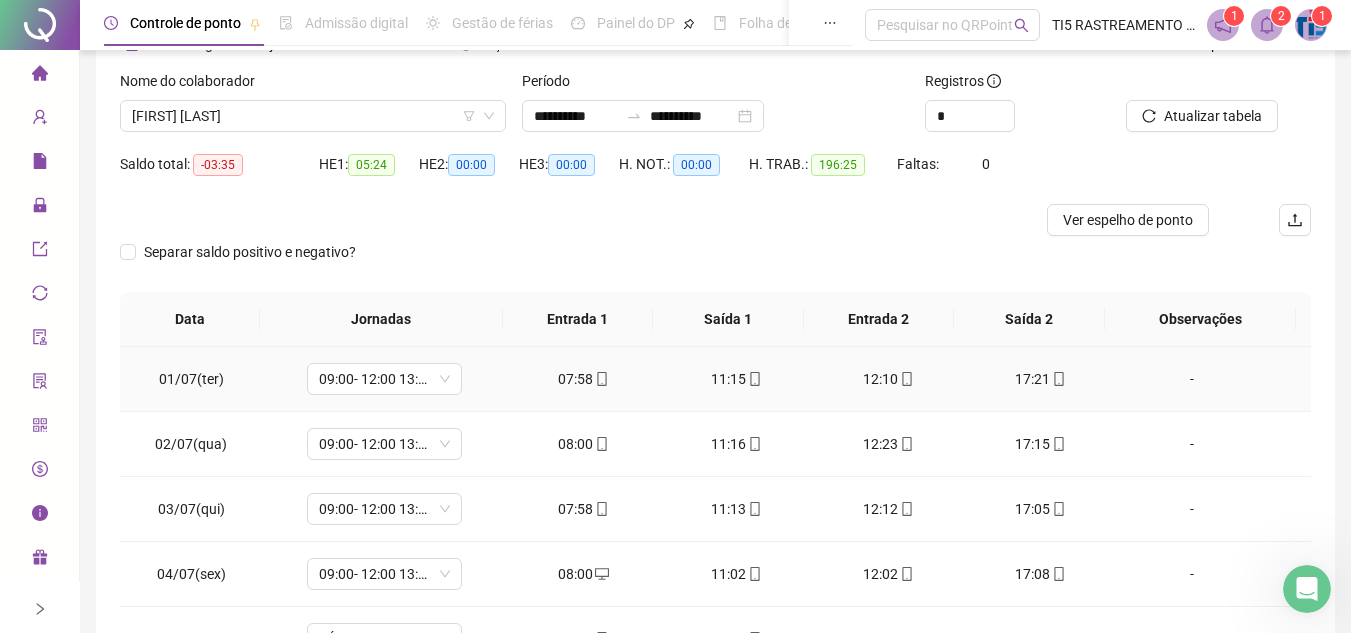scroll, scrollTop: 200, scrollLeft: 0, axis: vertical 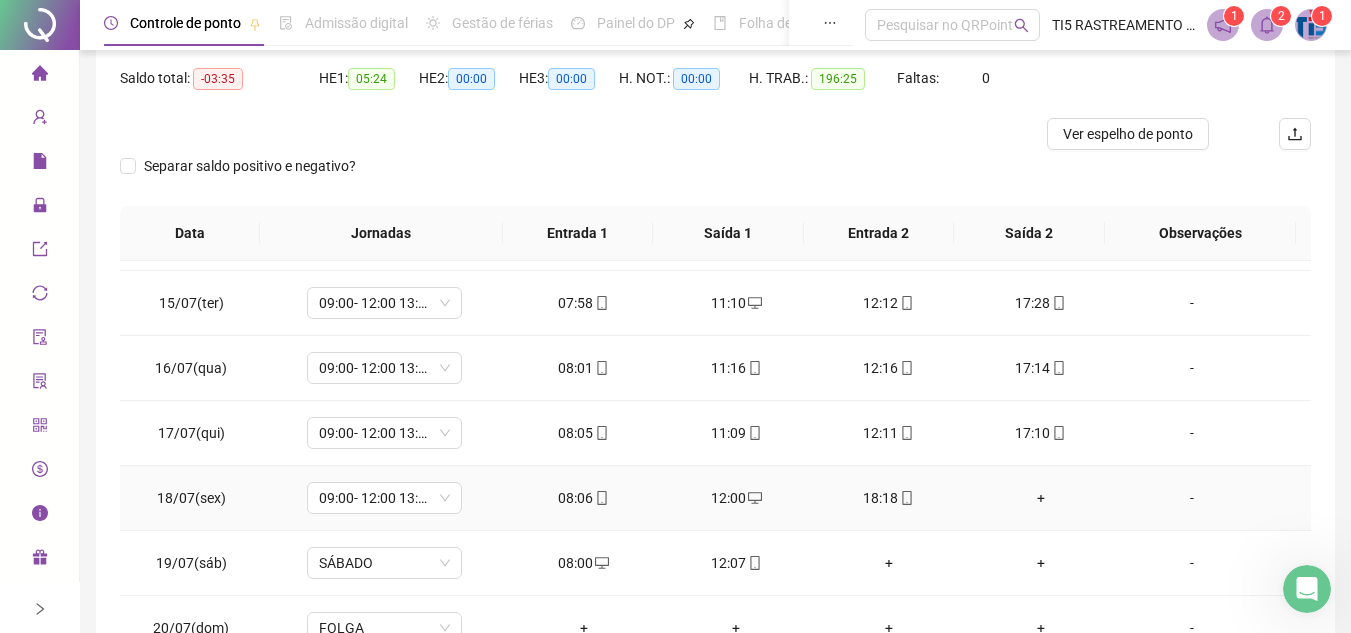 click on "+" at bounding box center [1041, 498] 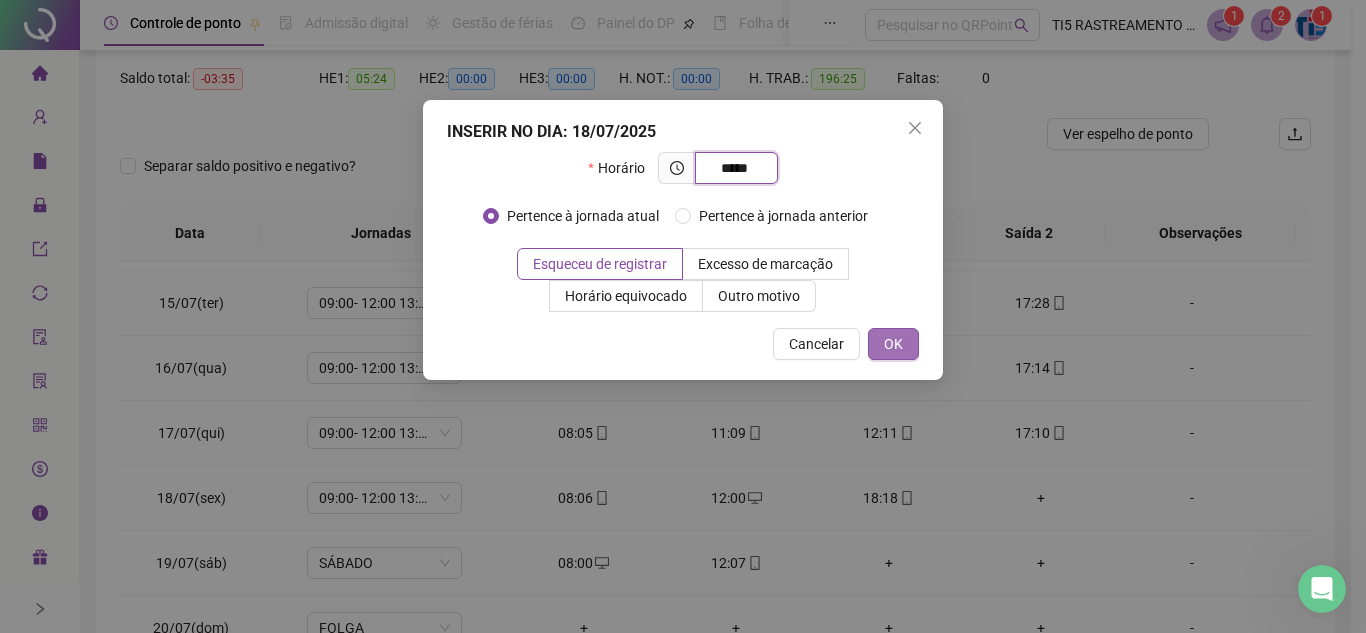 type on "*****" 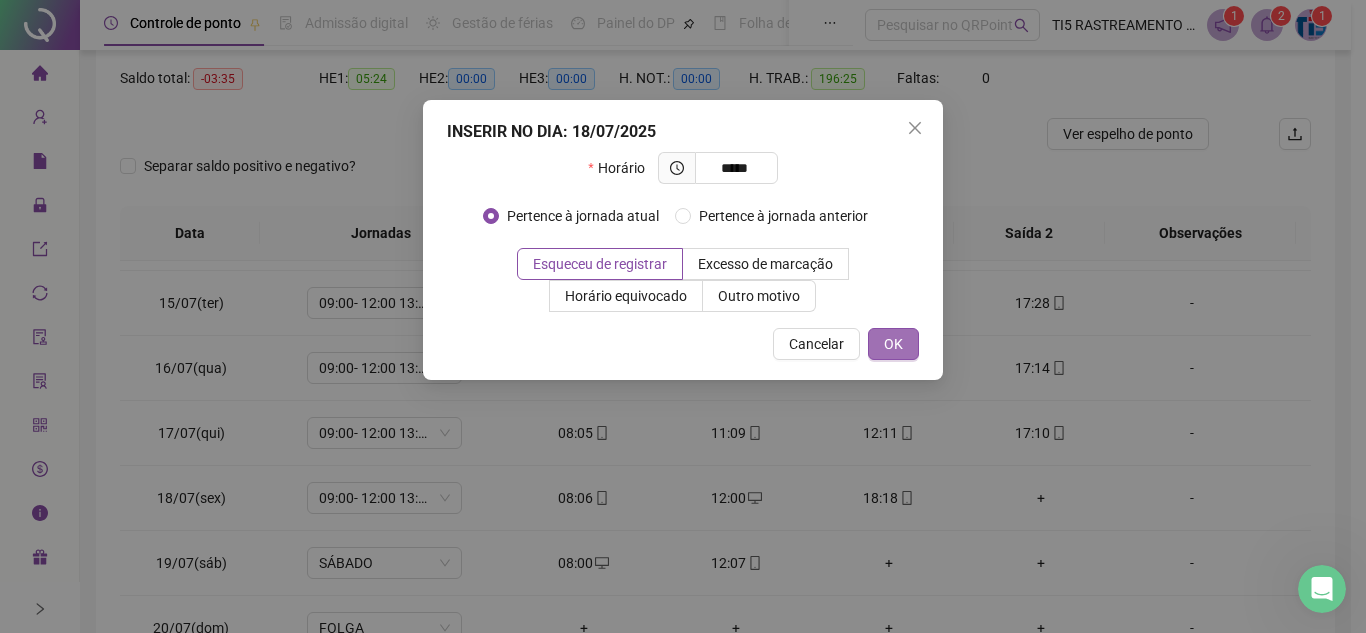 click on "OK" at bounding box center [893, 344] 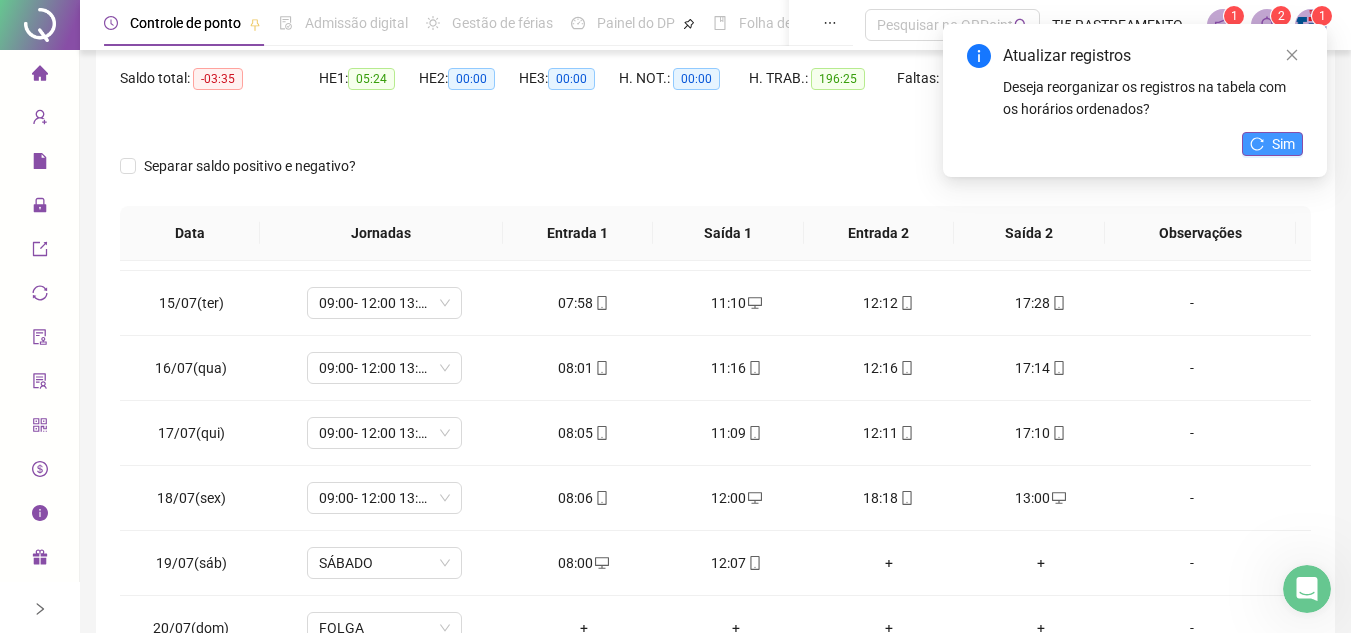 click on "Sim" at bounding box center (1272, 144) 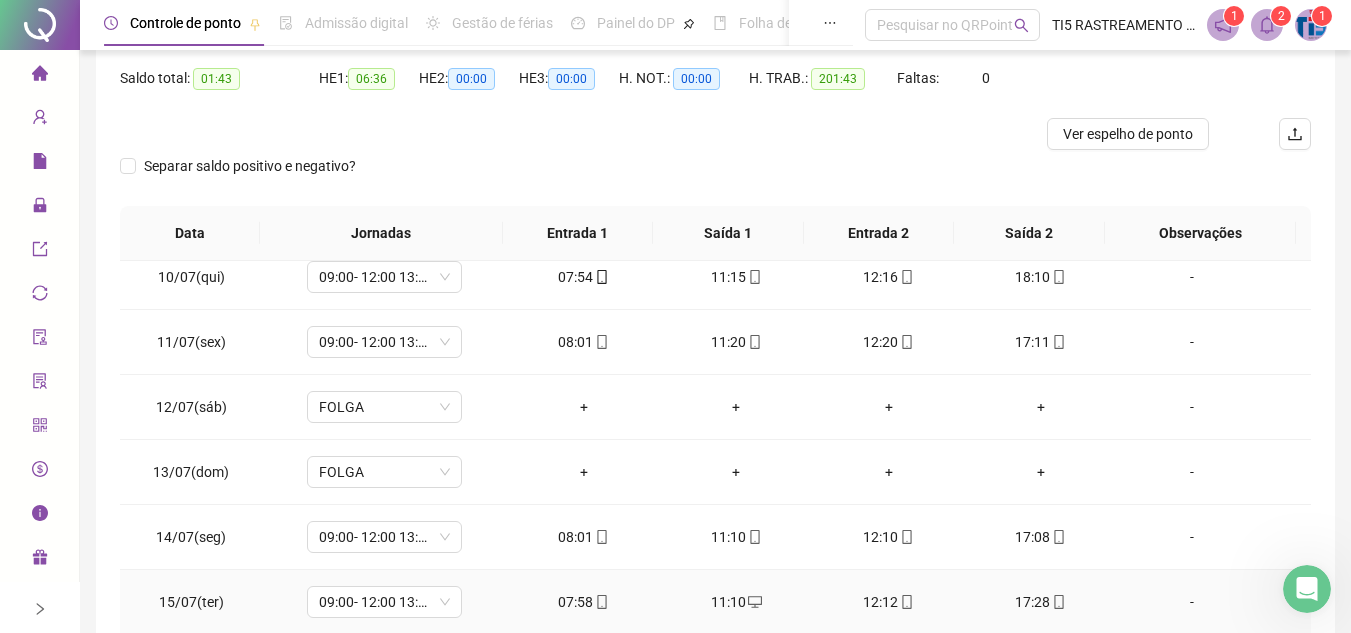 scroll, scrollTop: 600, scrollLeft: 0, axis: vertical 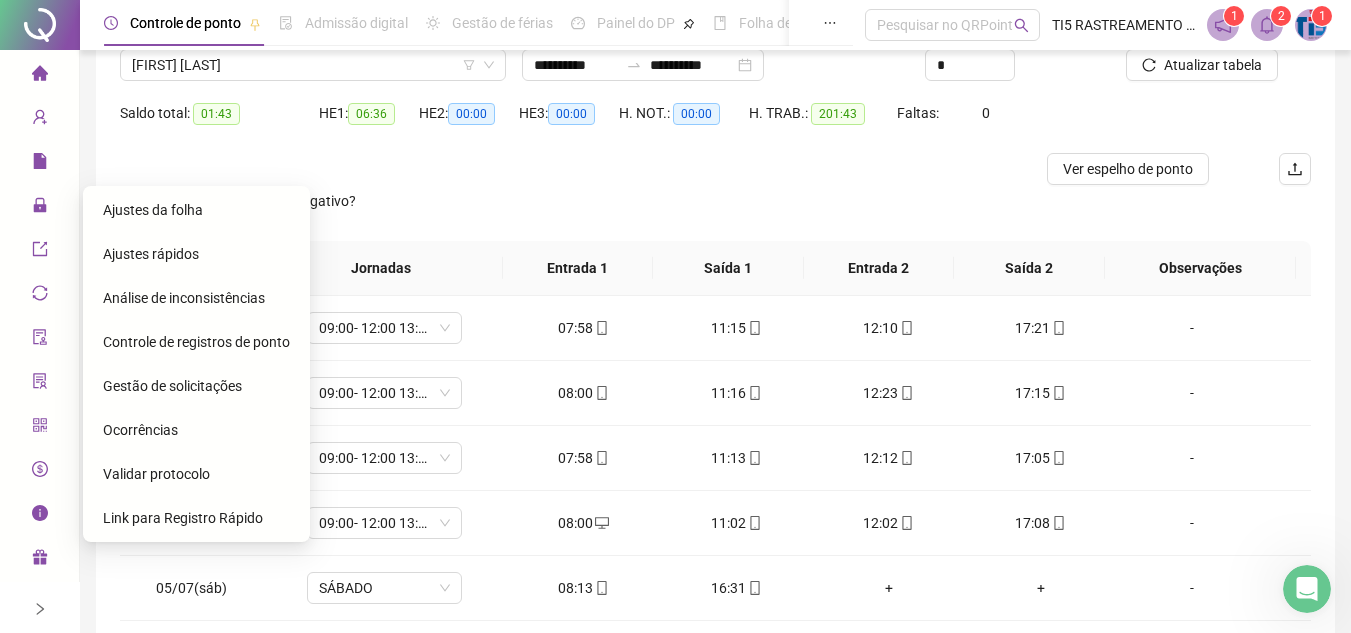 click on "Ajustes da folha" at bounding box center (153, 210) 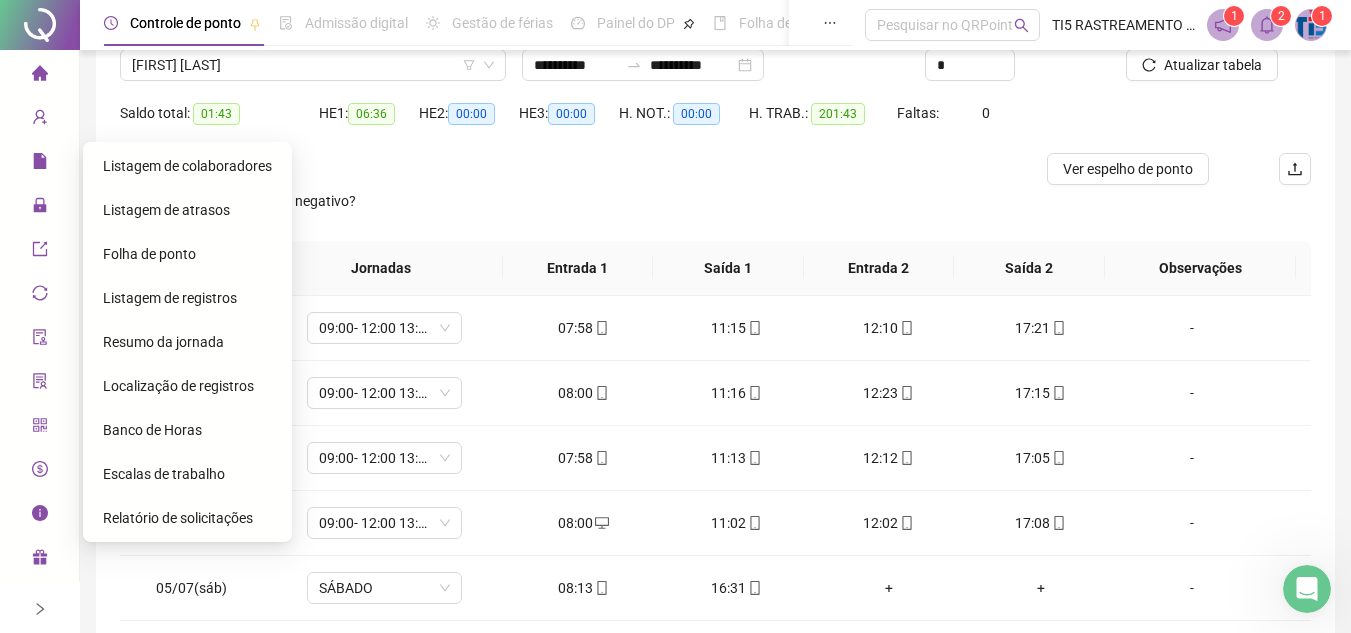 click on "Folha de ponto" at bounding box center [149, 254] 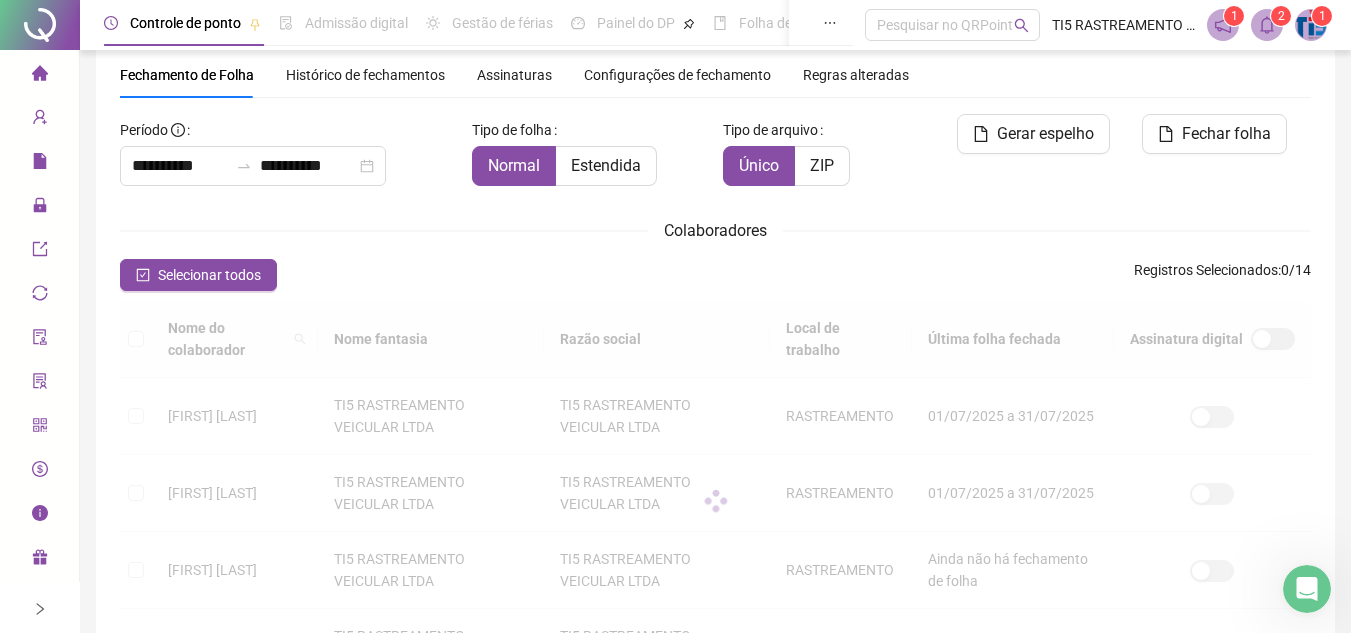 scroll, scrollTop: 93, scrollLeft: 0, axis: vertical 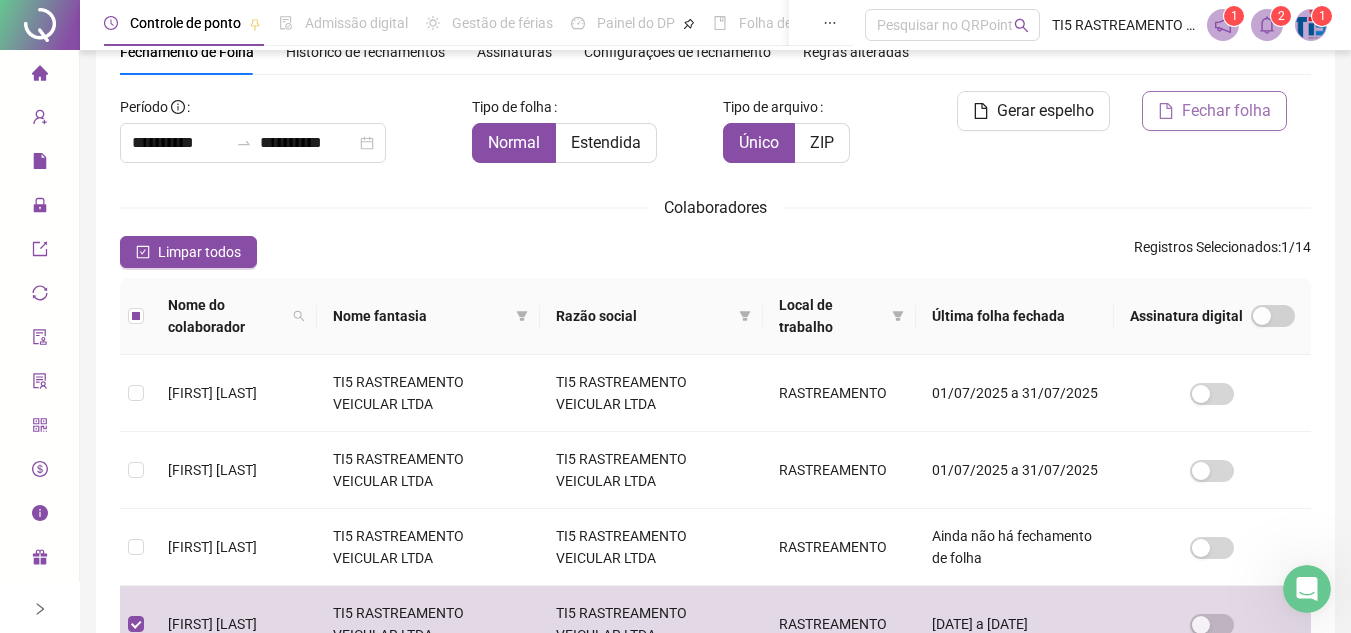 click on "Fechar folha" at bounding box center [1226, 111] 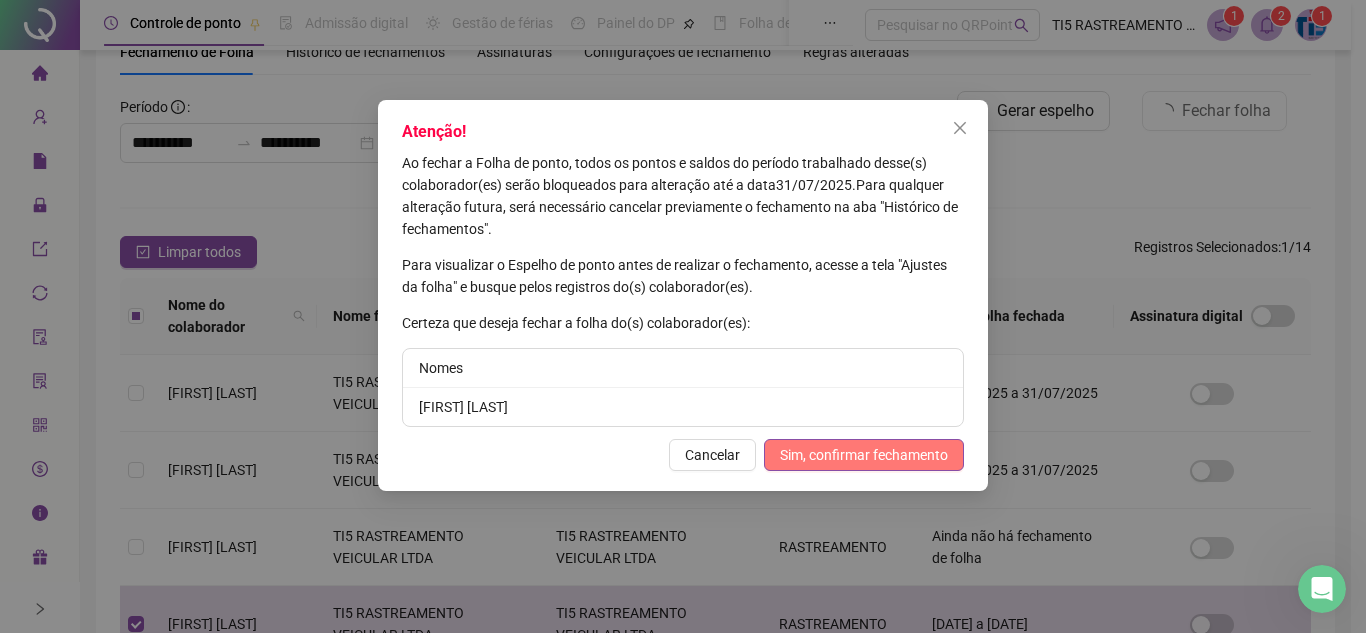 click on "Sim, confirmar fechamento" at bounding box center (864, 455) 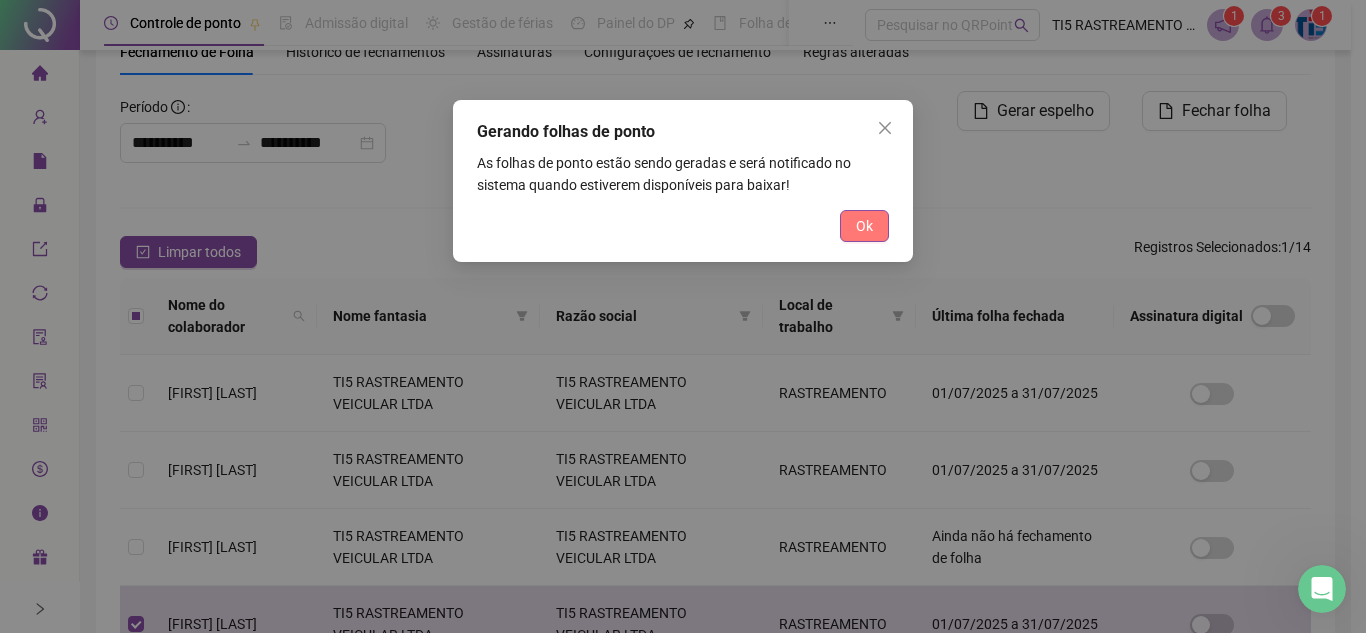 click on "Ok" at bounding box center [864, 226] 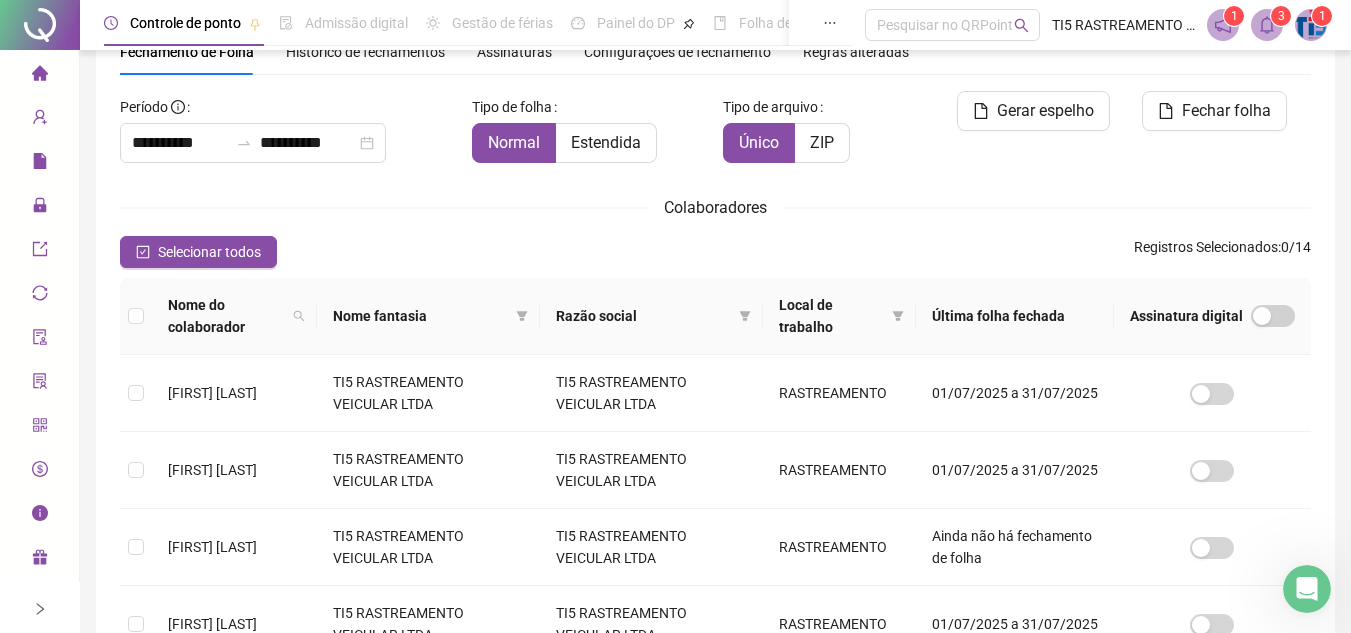 click 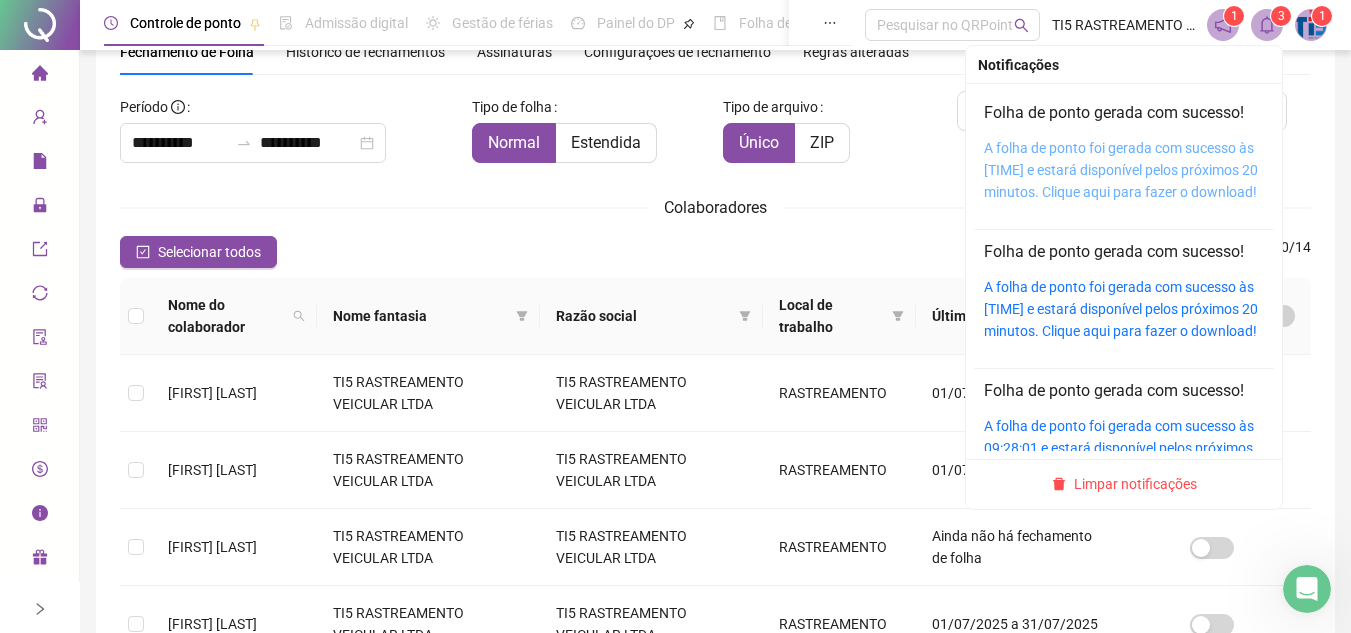 click on "A folha de ponto foi gerada com sucesso às [TIME] e estará disponível pelos próximos 20 minutos.
Clique aqui para fazer o download!" at bounding box center [1121, 170] 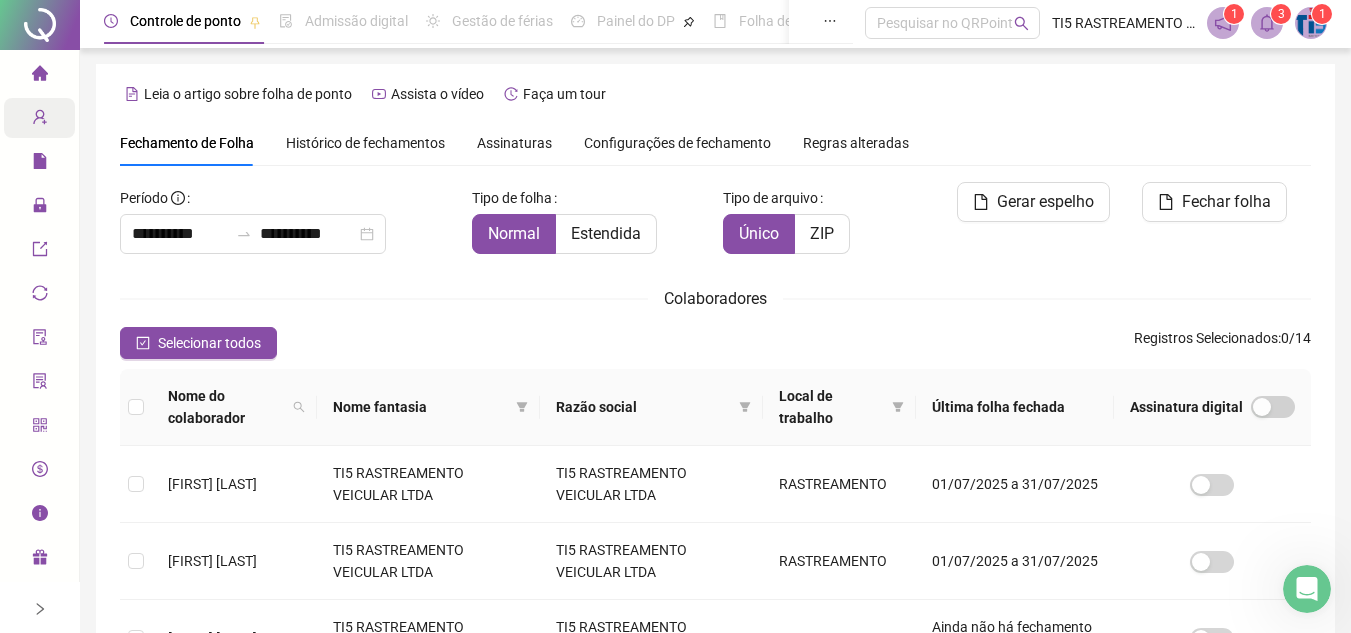 scroll, scrollTop: 0, scrollLeft: 0, axis: both 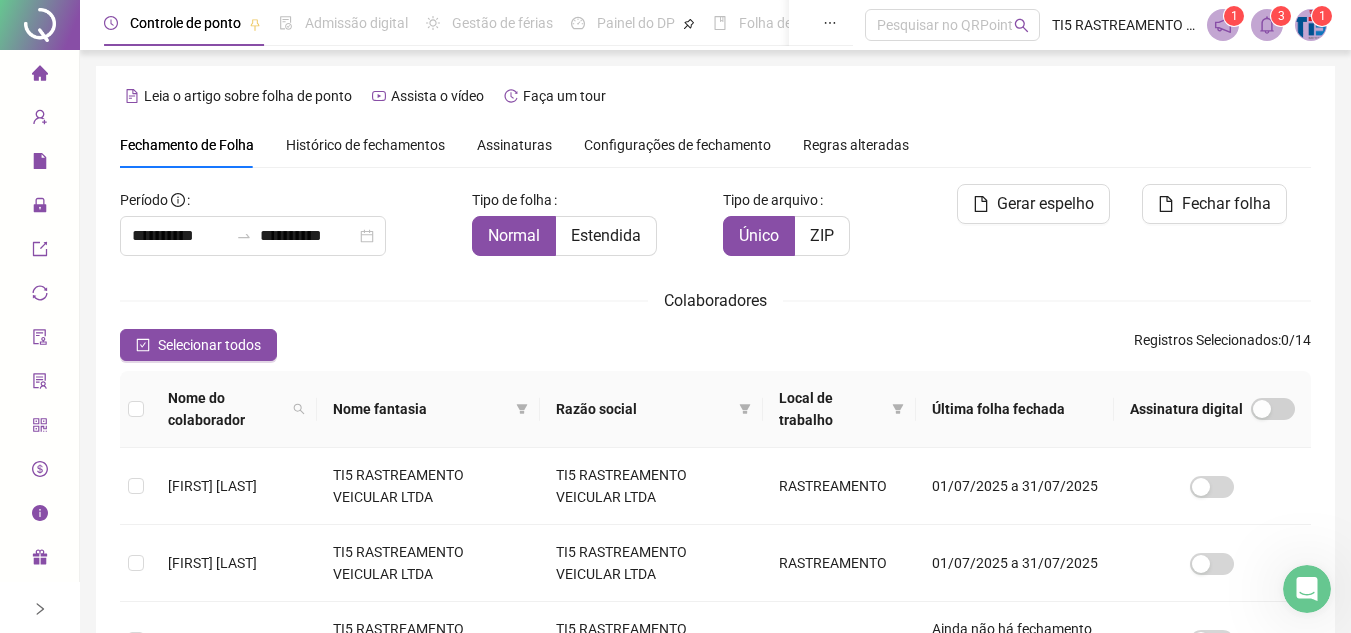 click at bounding box center [1267, 25] 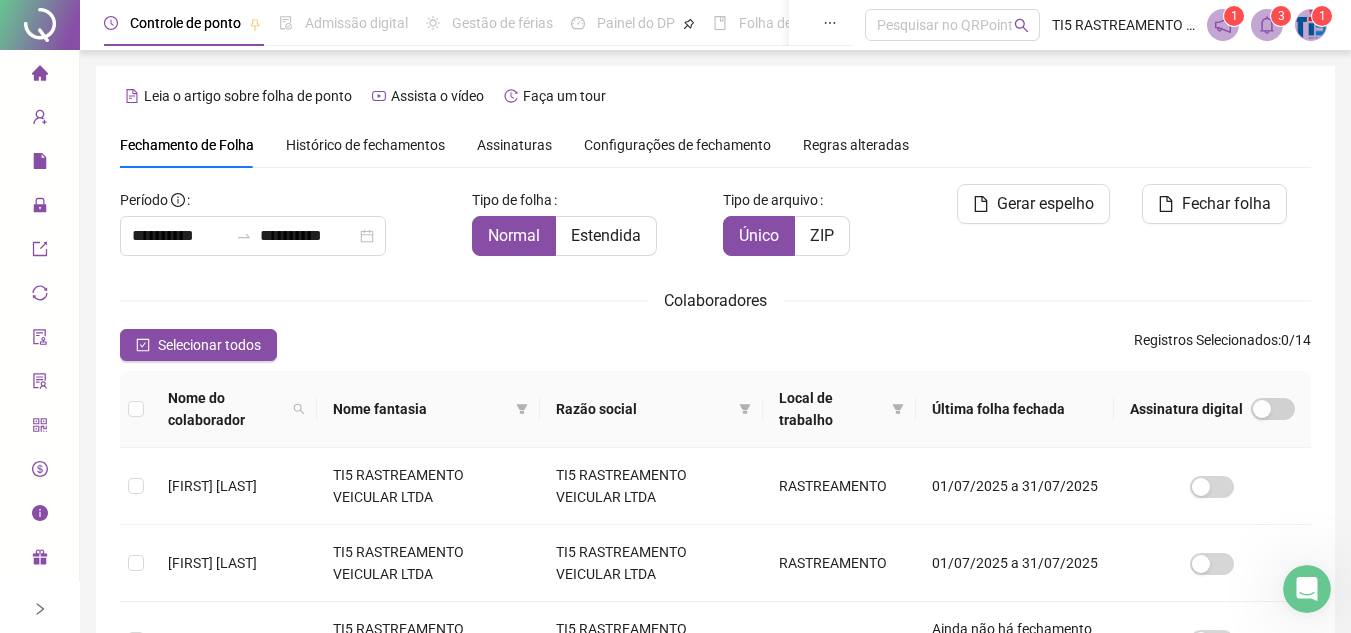 click 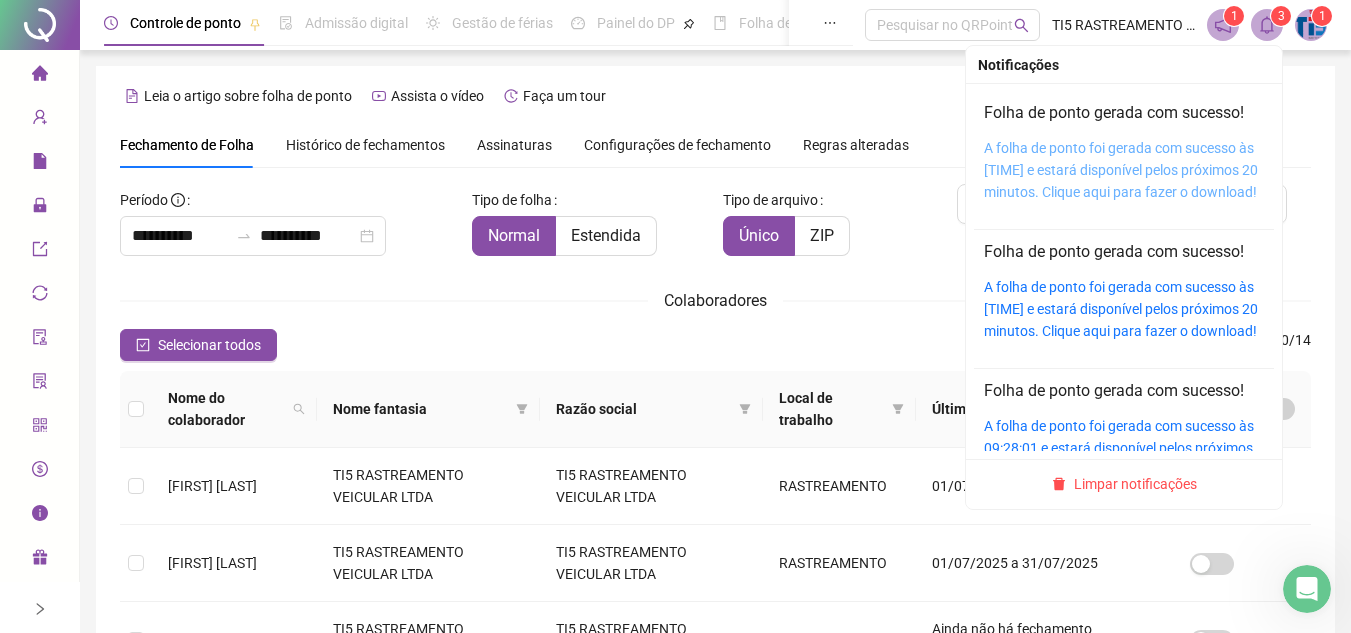click on "A folha de ponto foi gerada com sucesso às [TIME] e estará disponível pelos próximos 20 minutos.
Clique aqui para fazer o download!" at bounding box center [1121, 170] 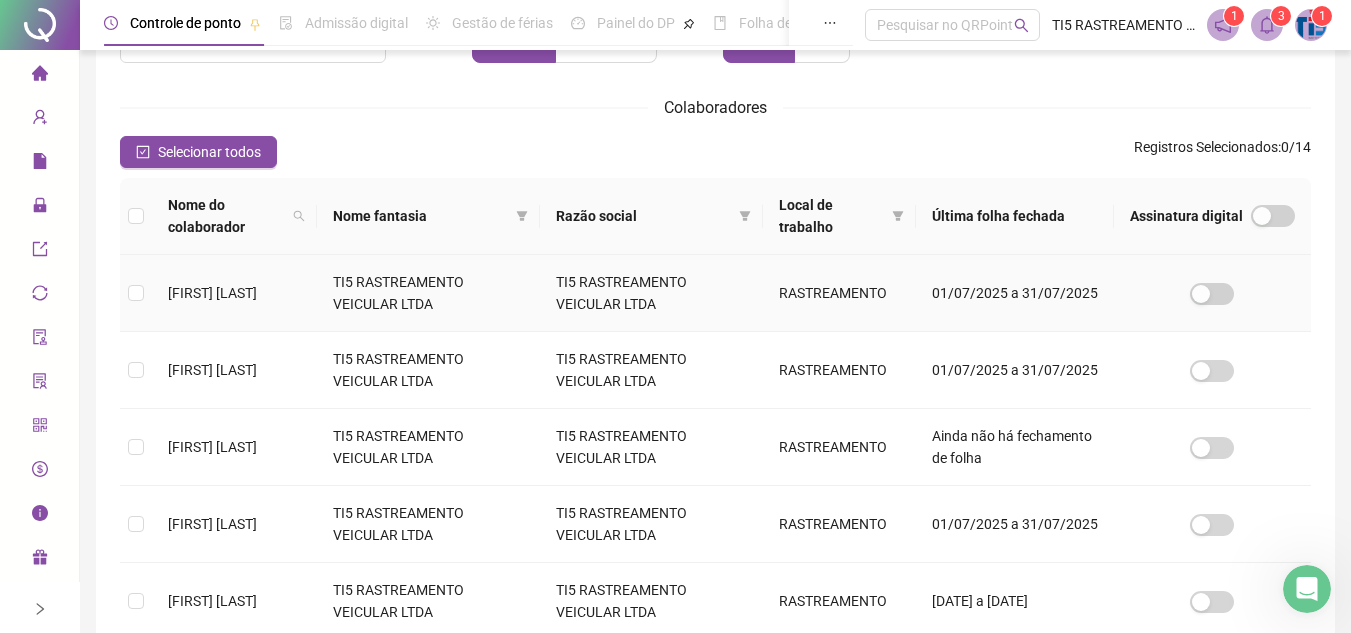 scroll, scrollTop: 200, scrollLeft: 0, axis: vertical 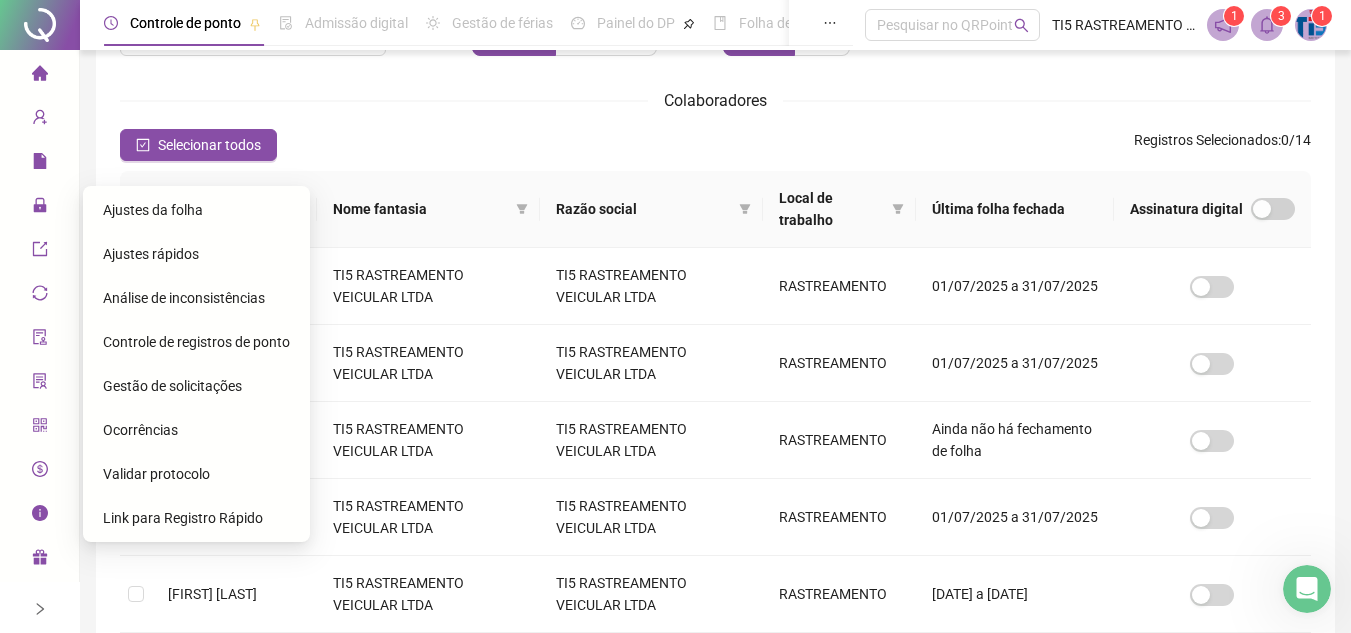 click on "Ajustes da folha" at bounding box center (153, 210) 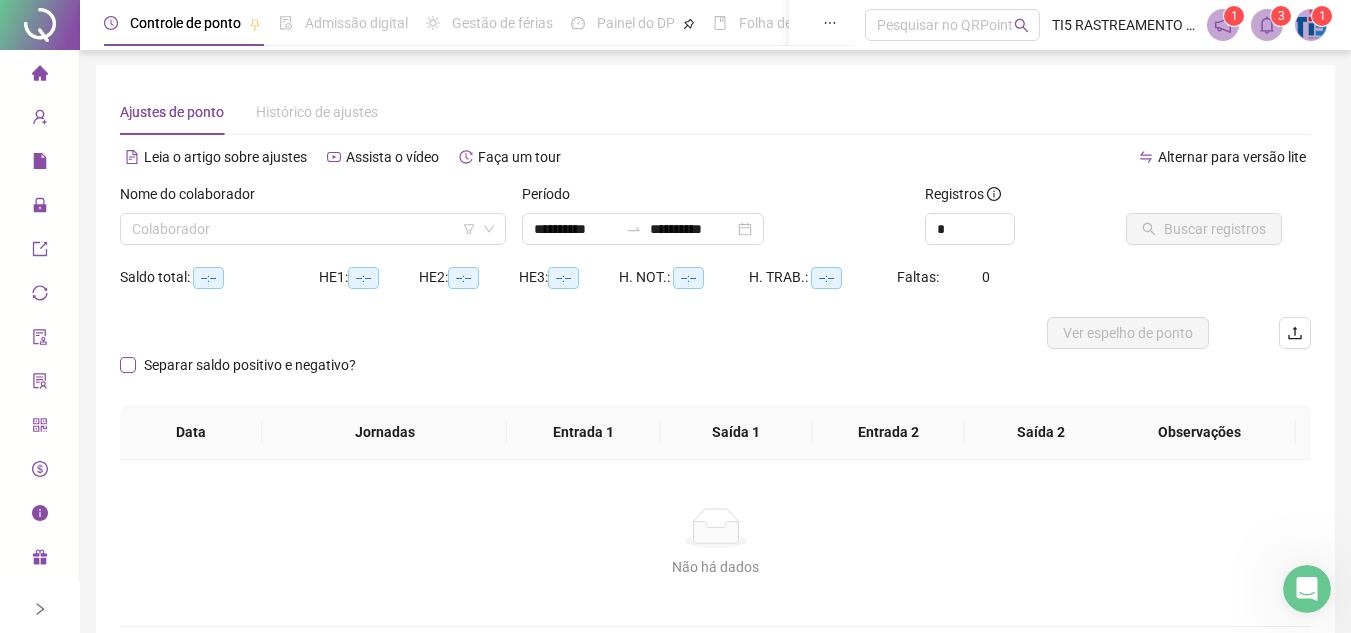 scroll, scrollTop: 0, scrollLeft: 0, axis: both 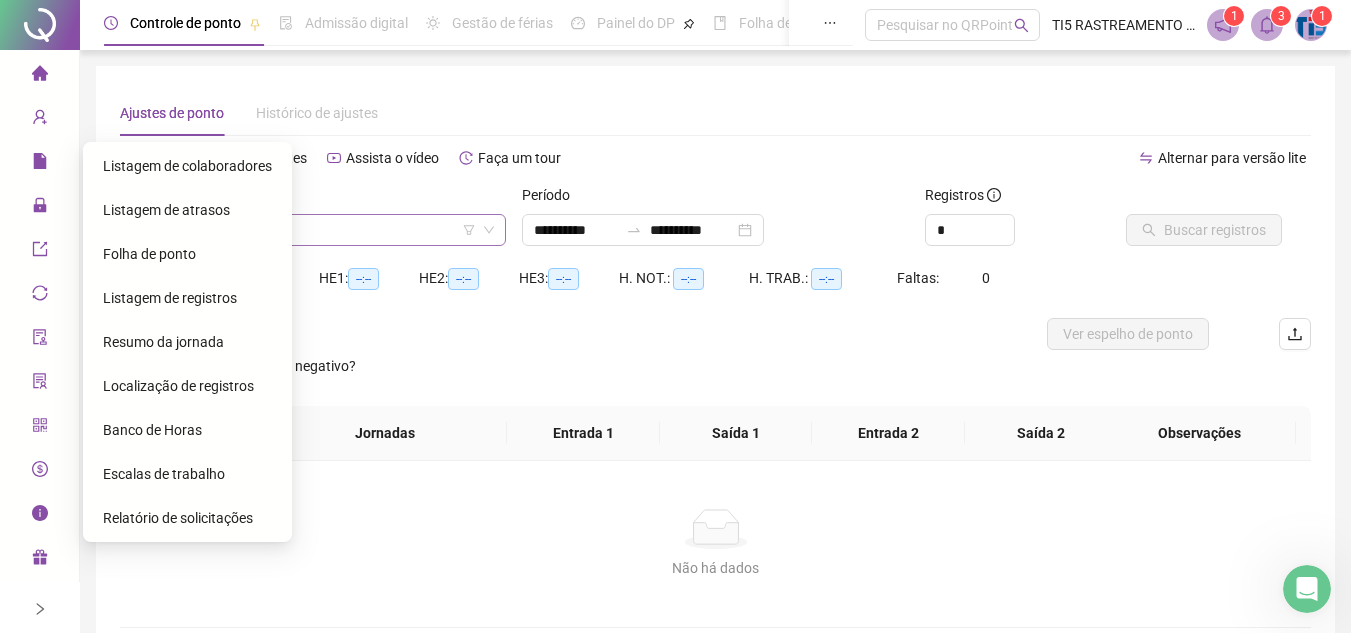 click at bounding box center (304, 230) 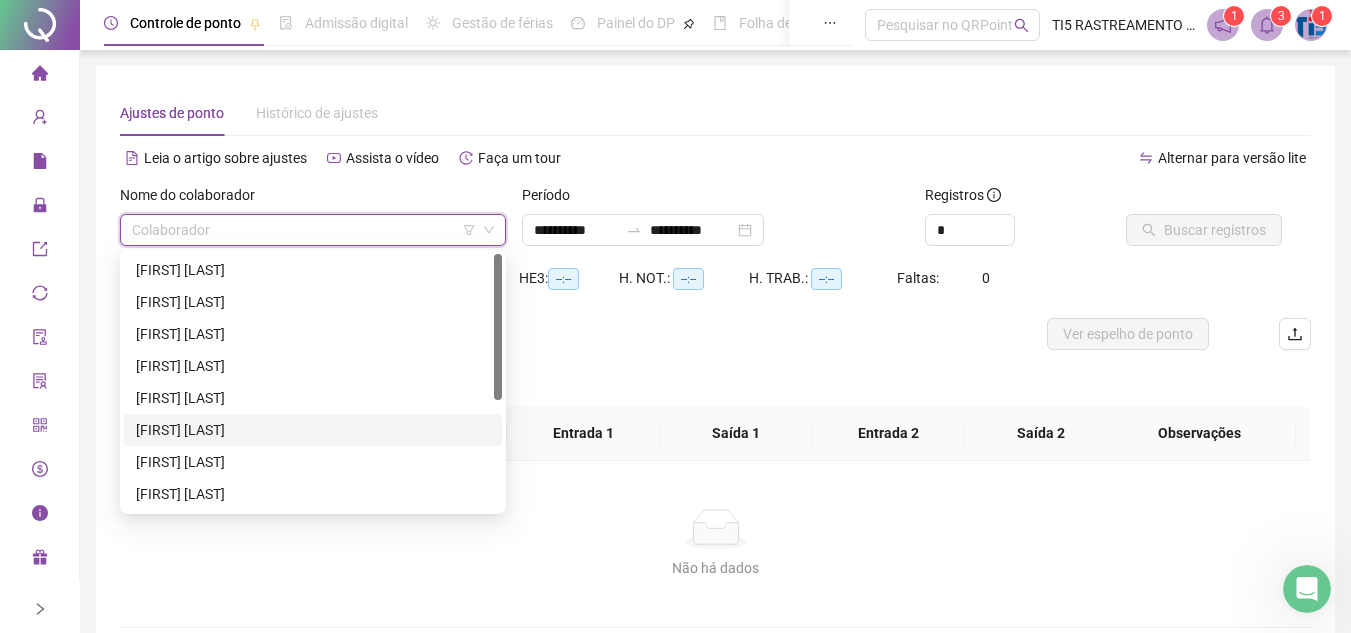 click on "[FIRST] [LAST]" at bounding box center [313, 430] 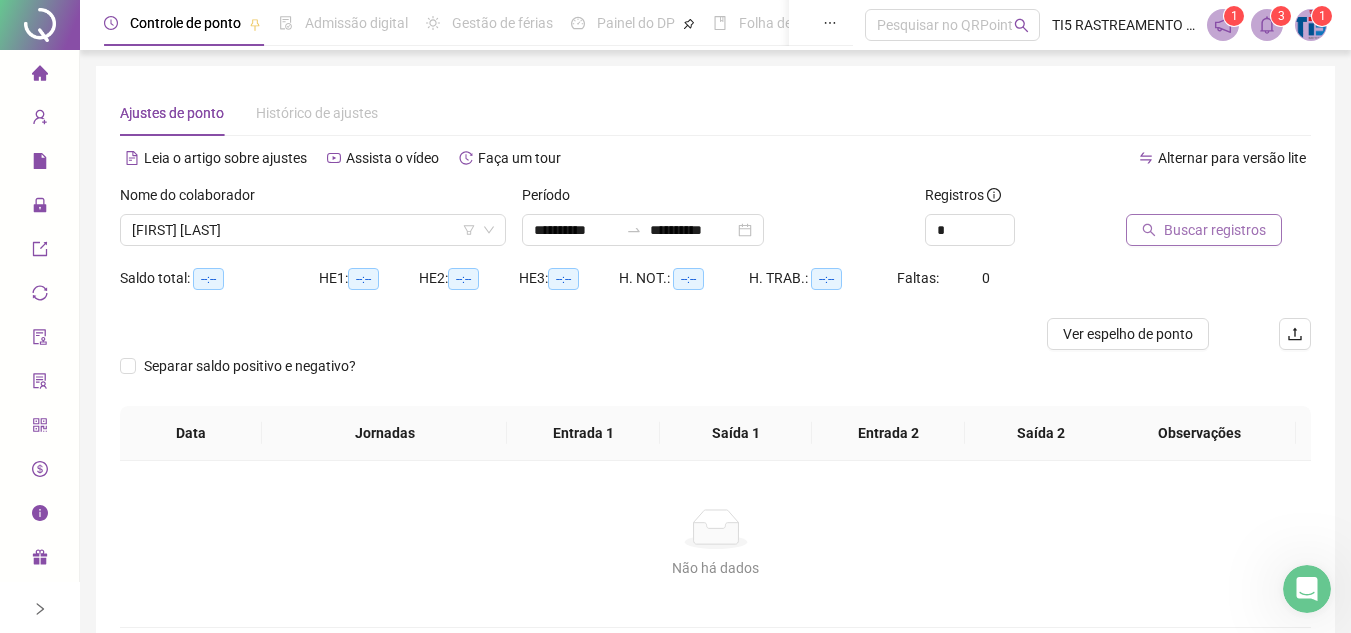 click on "Buscar registros" at bounding box center (1215, 230) 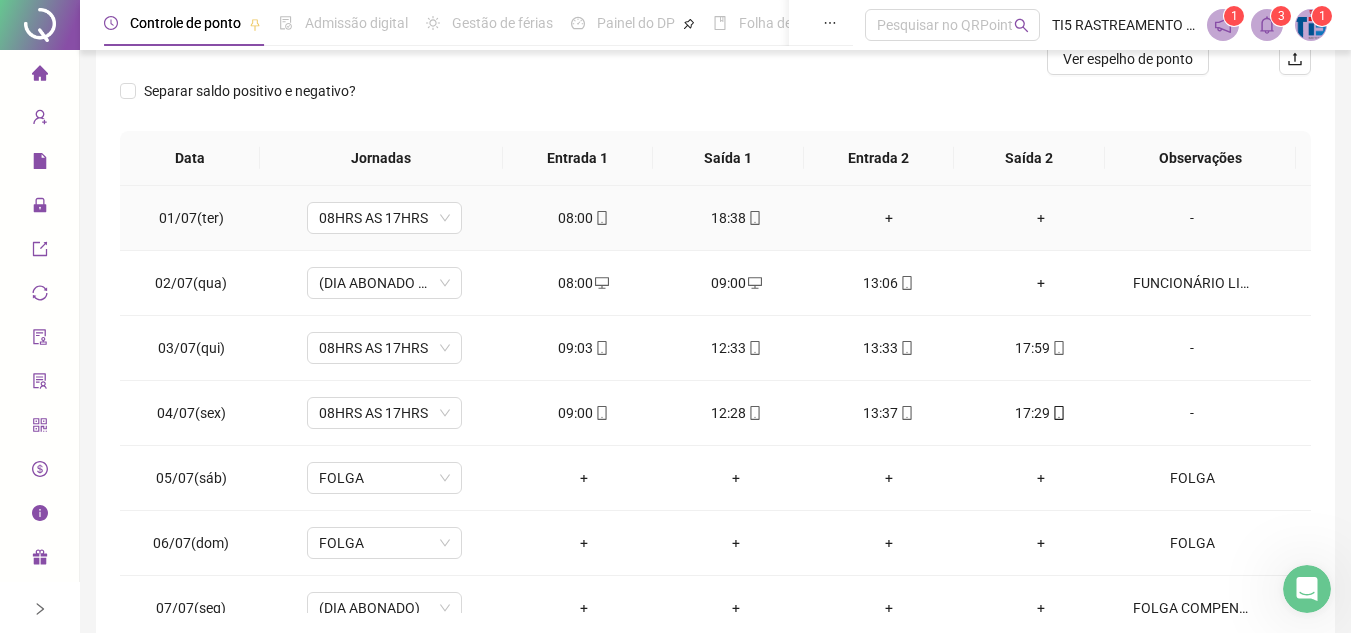 scroll, scrollTop: 300, scrollLeft: 0, axis: vertical 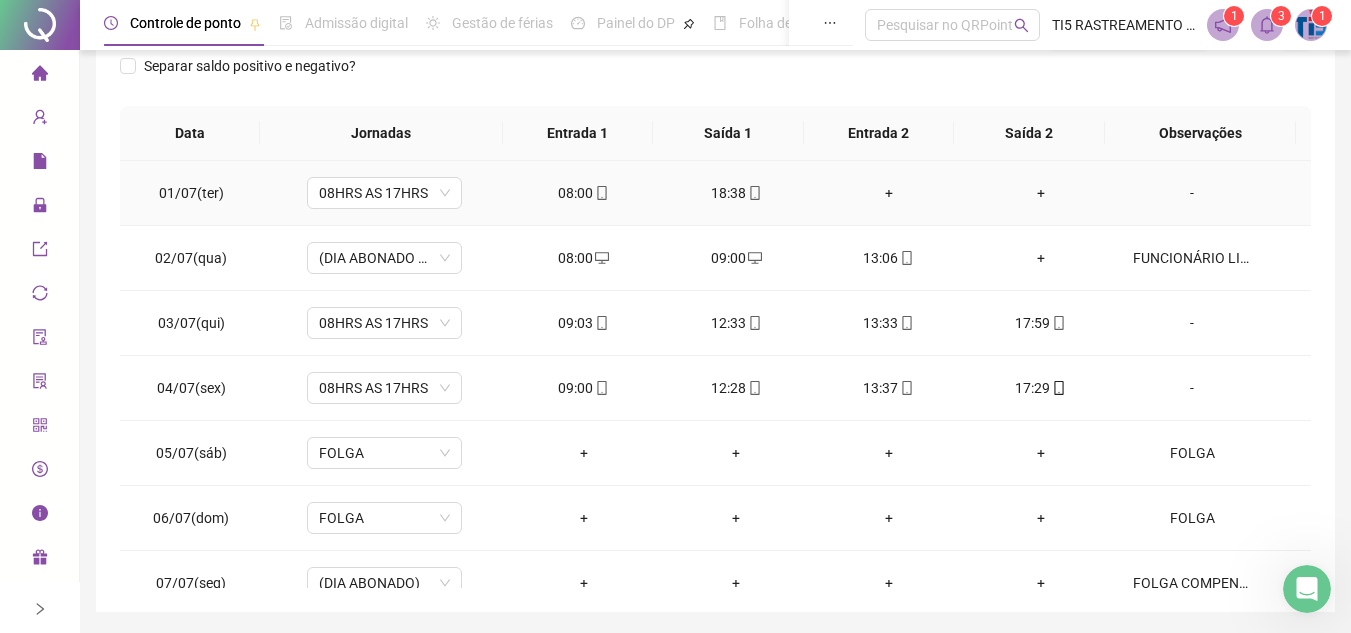 click on "+" at bounding box center (888, 193) 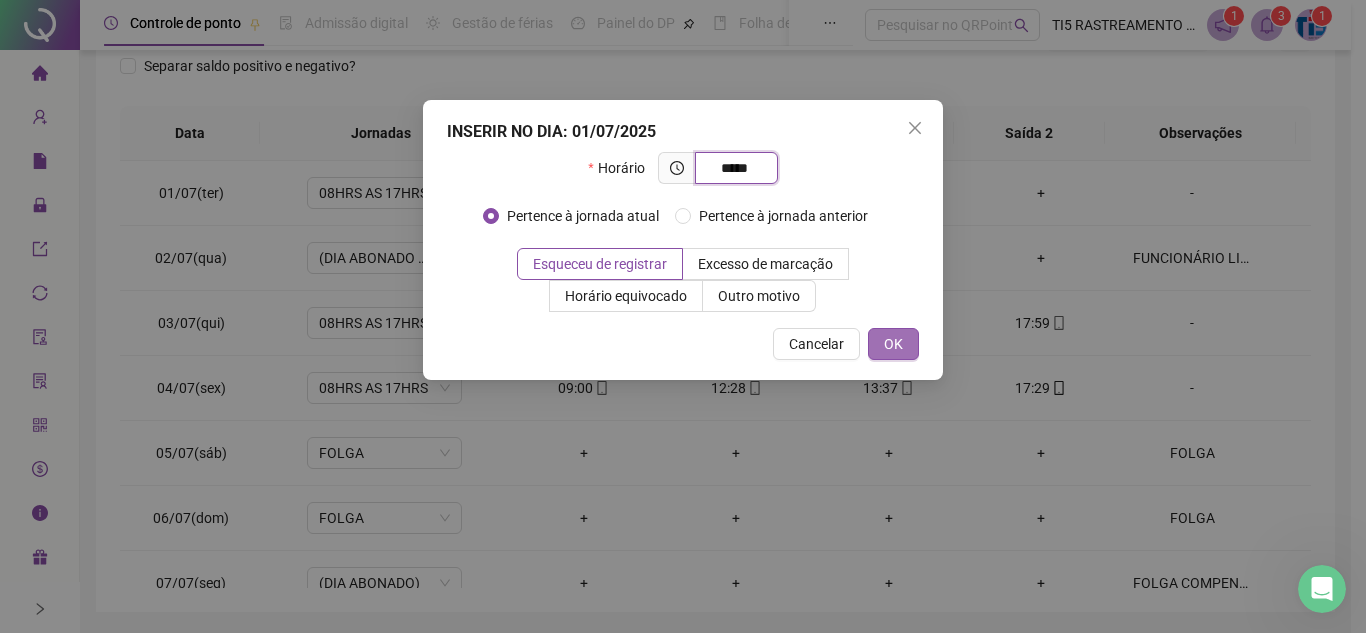 type on "*****" 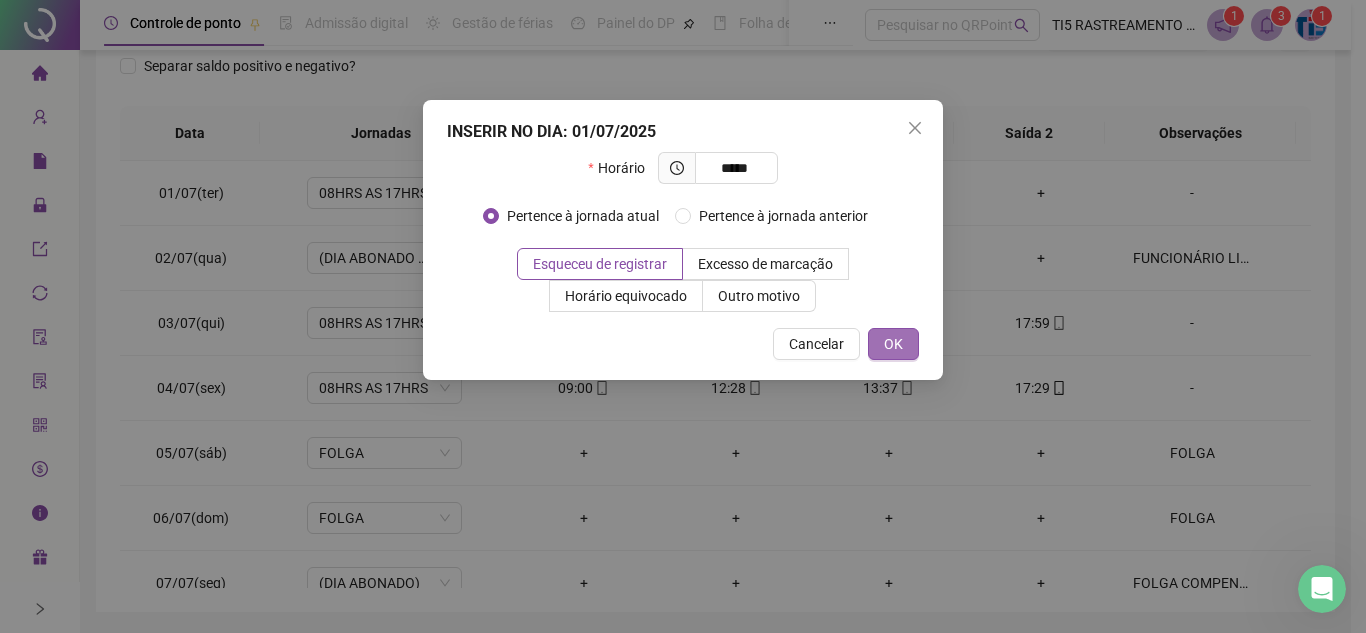 click on "OK" at bounding box center [893, 344] 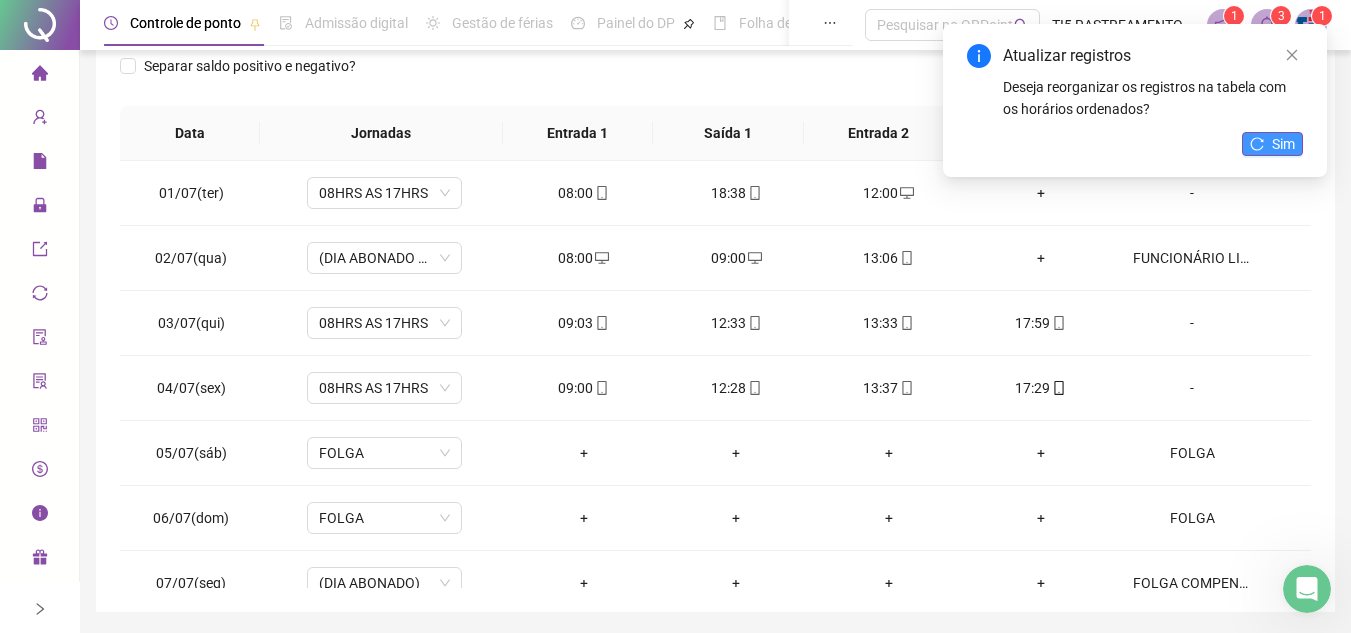click on "Sim" at bounding box center [1272, 144] 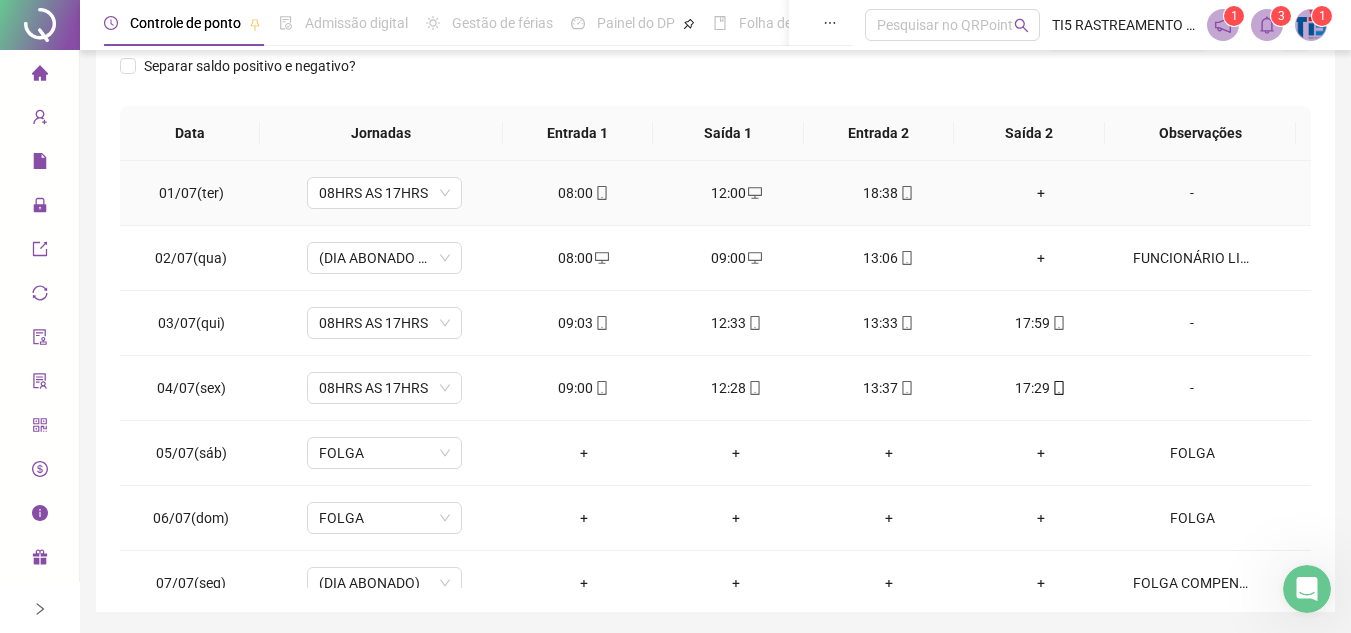click on "+" at bounding box center (1041, 193) 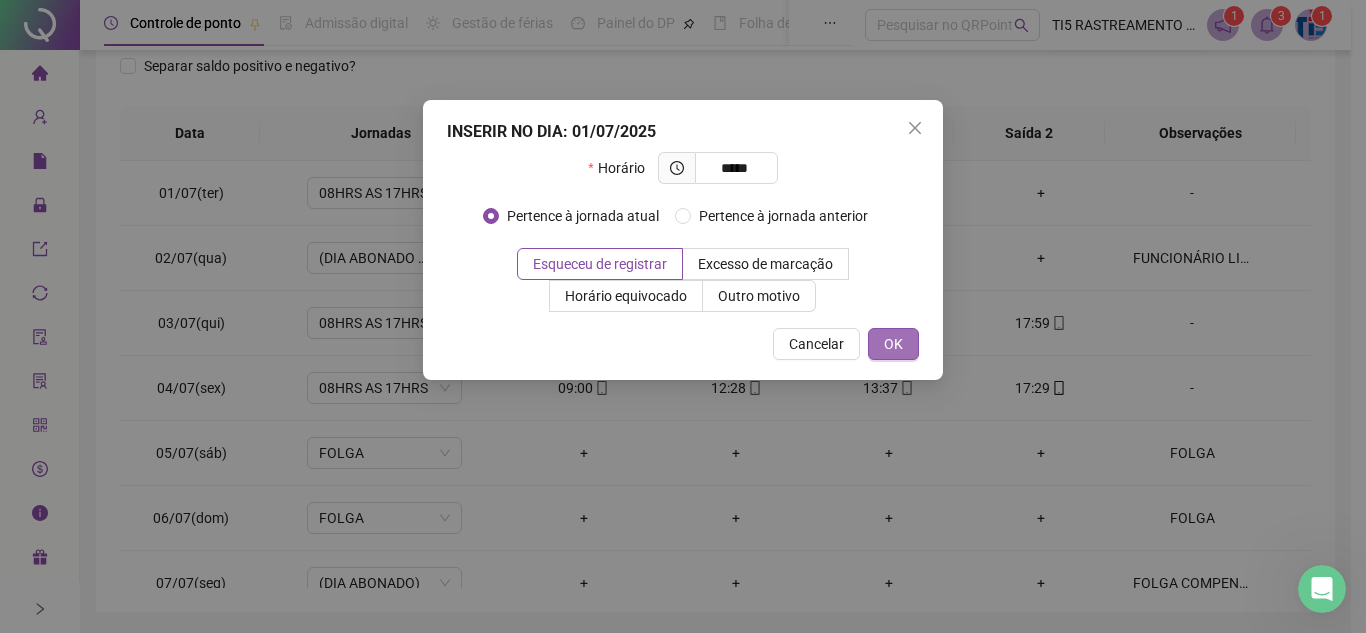 type on "*****" 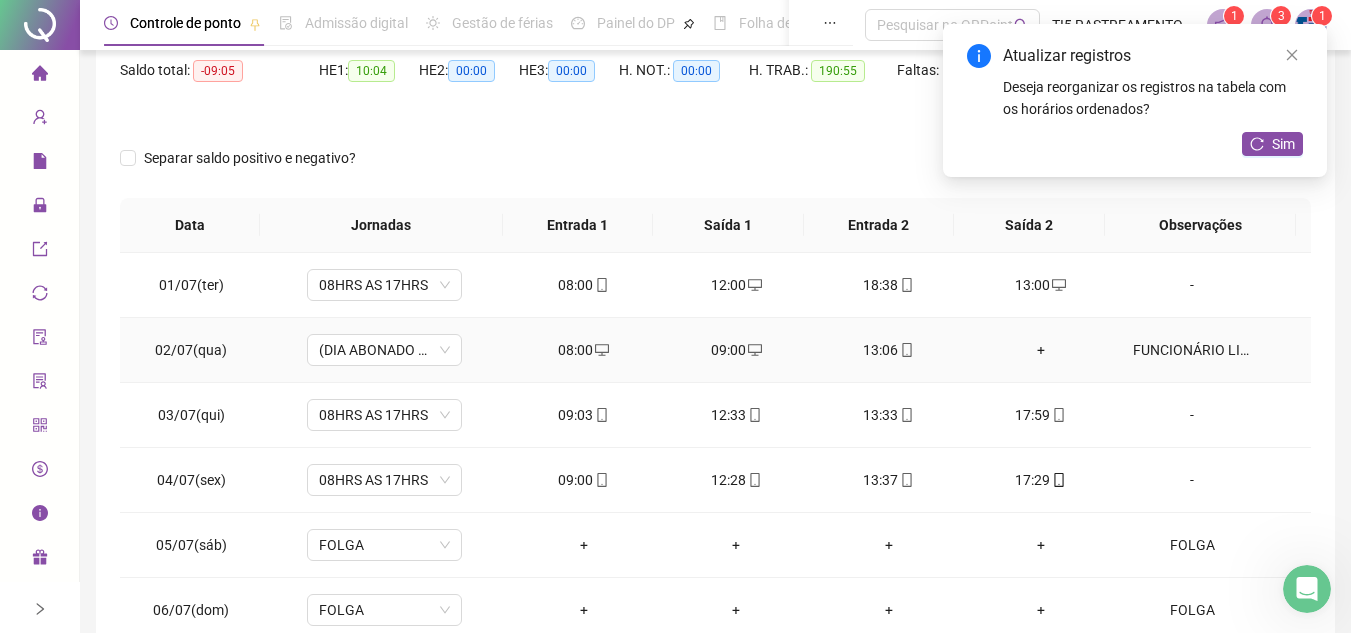 scroll, scrollTop: 0, scrollLeft: 0, axis: both 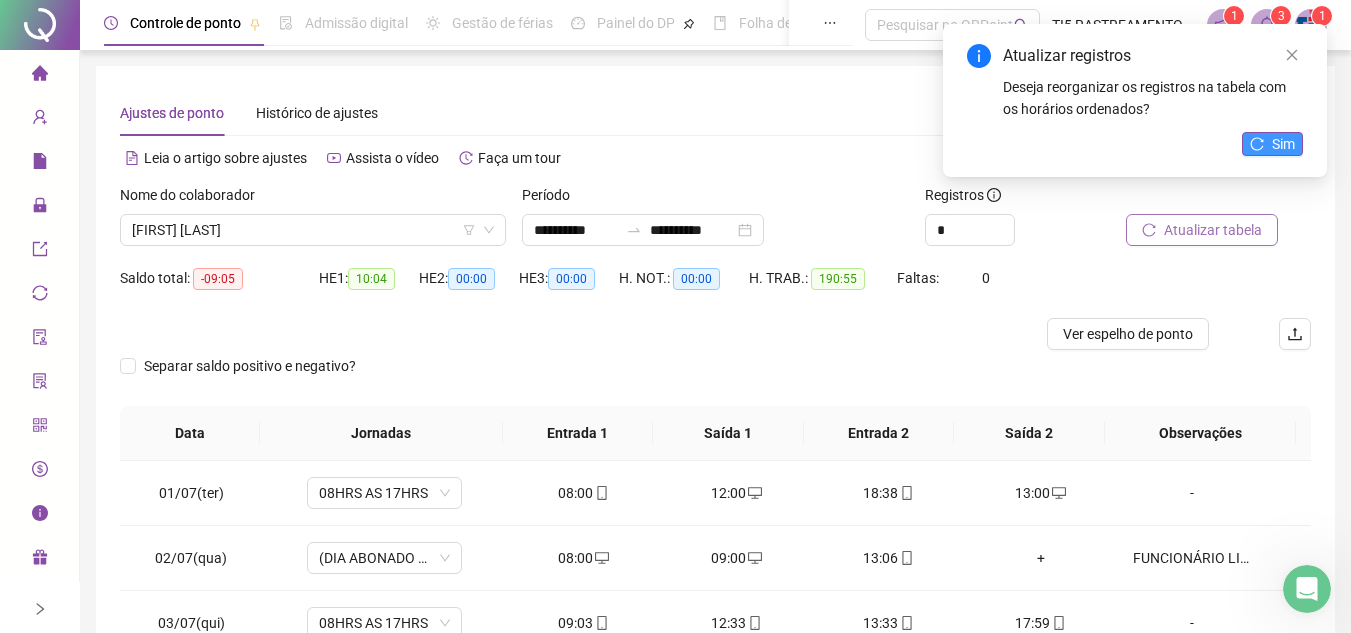 click on "Sim" at bounding box center (1272, 144) 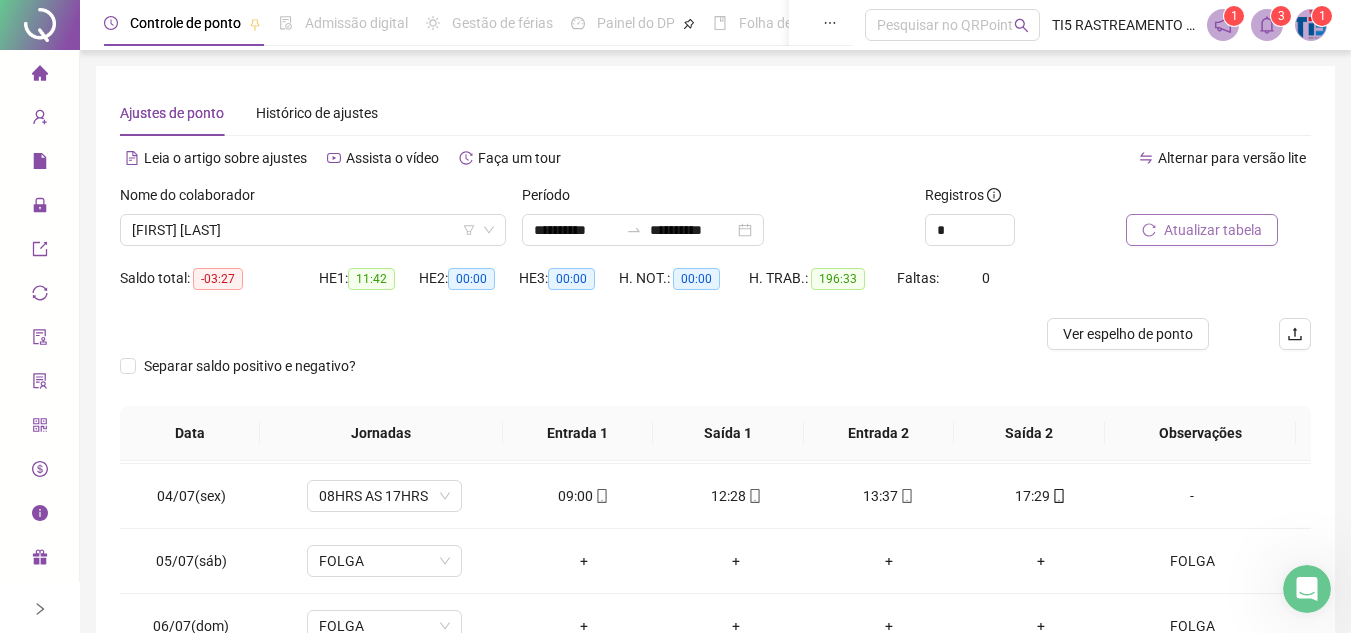 scroll, scrollTop: 200, scrollLeft: 0, axis: vertical 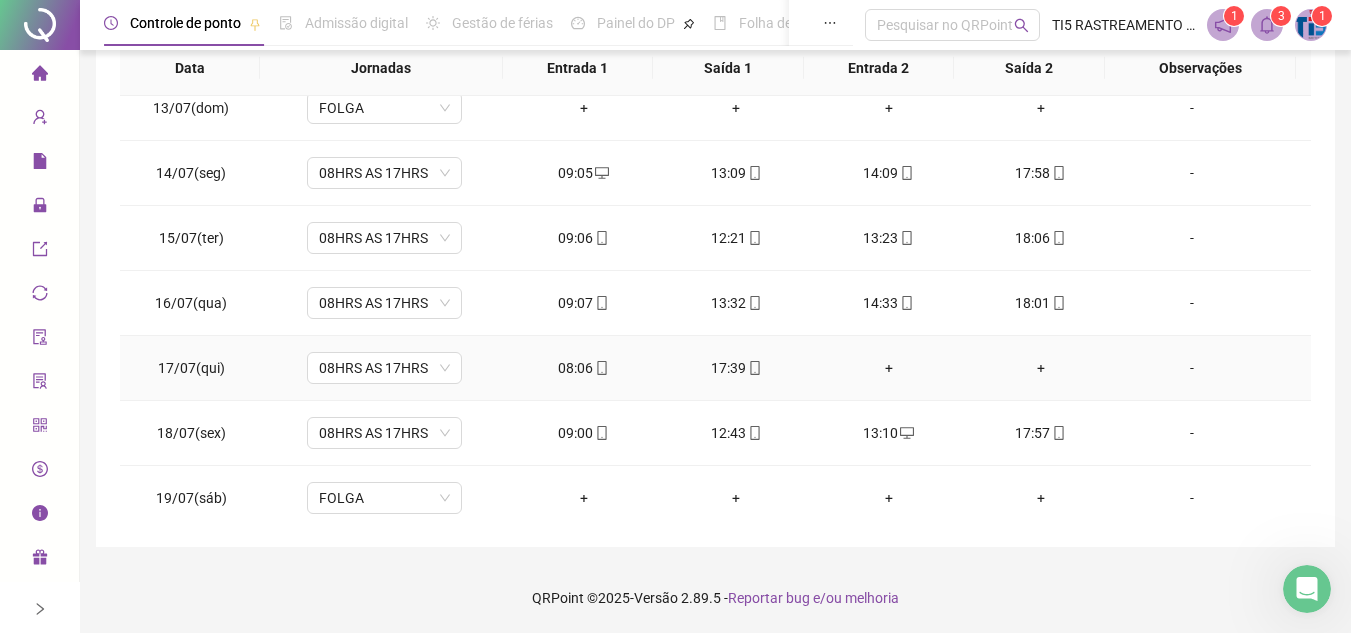 click on "+" at bounding box center [888, 368] 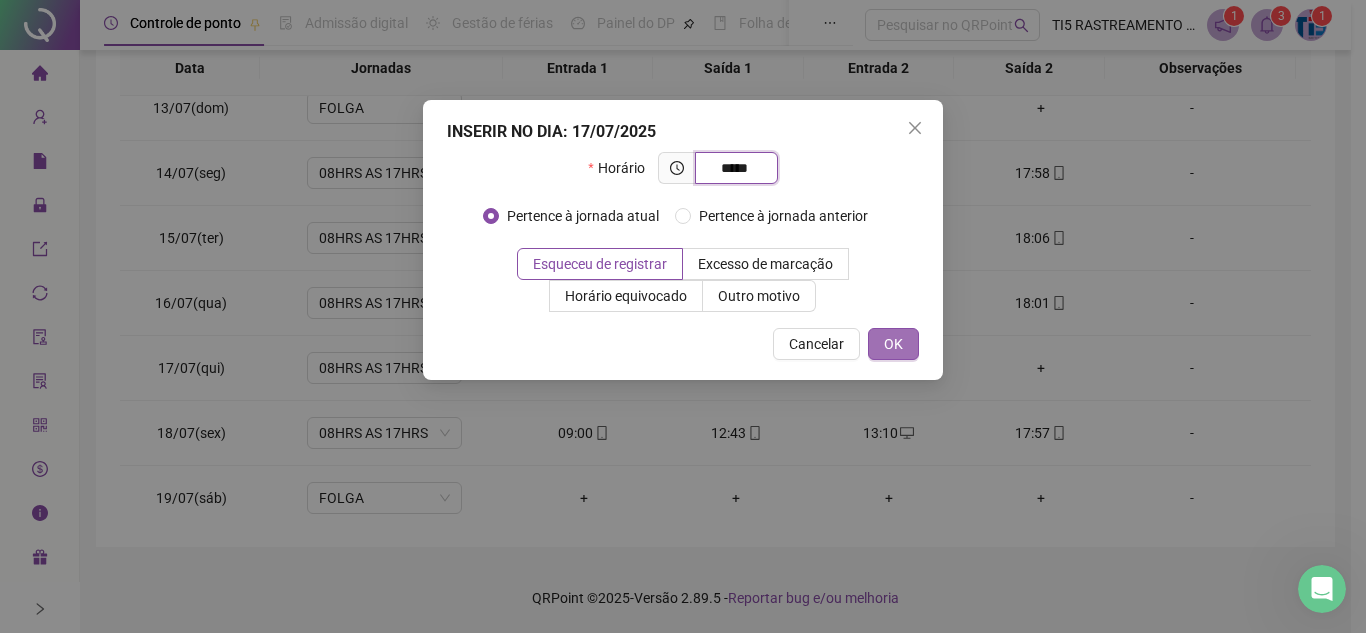 type on "*****" 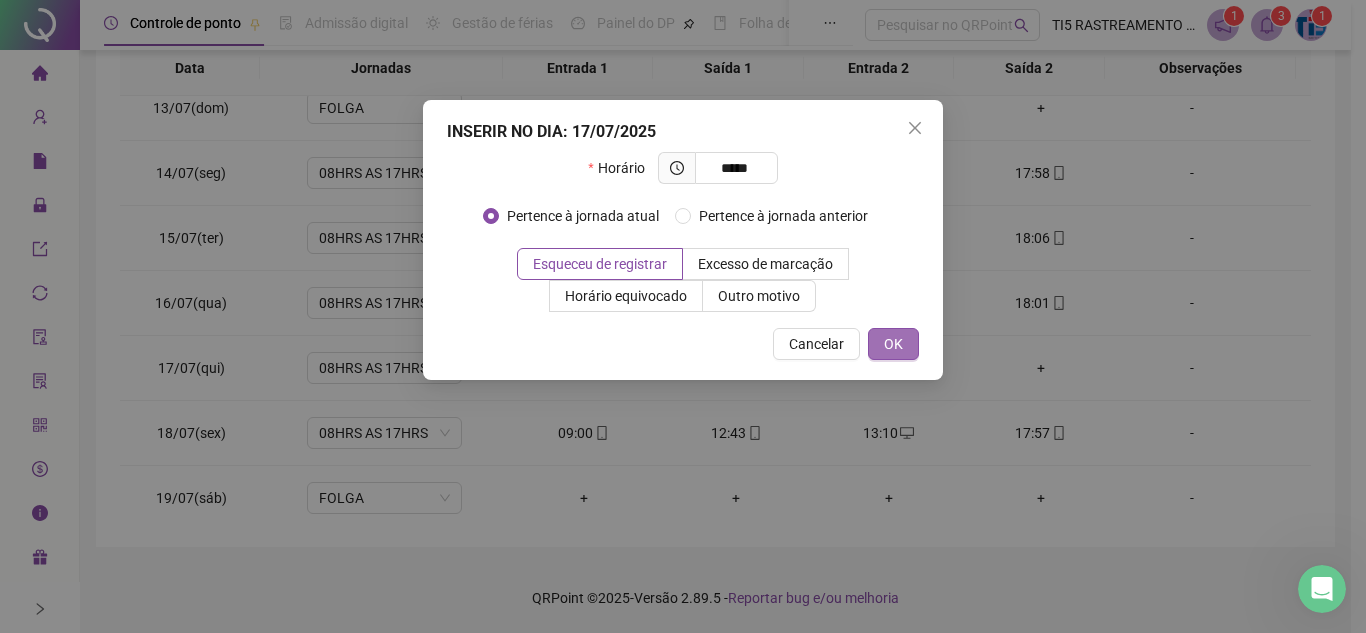 click on "OK" at bounding box center [893, 344] 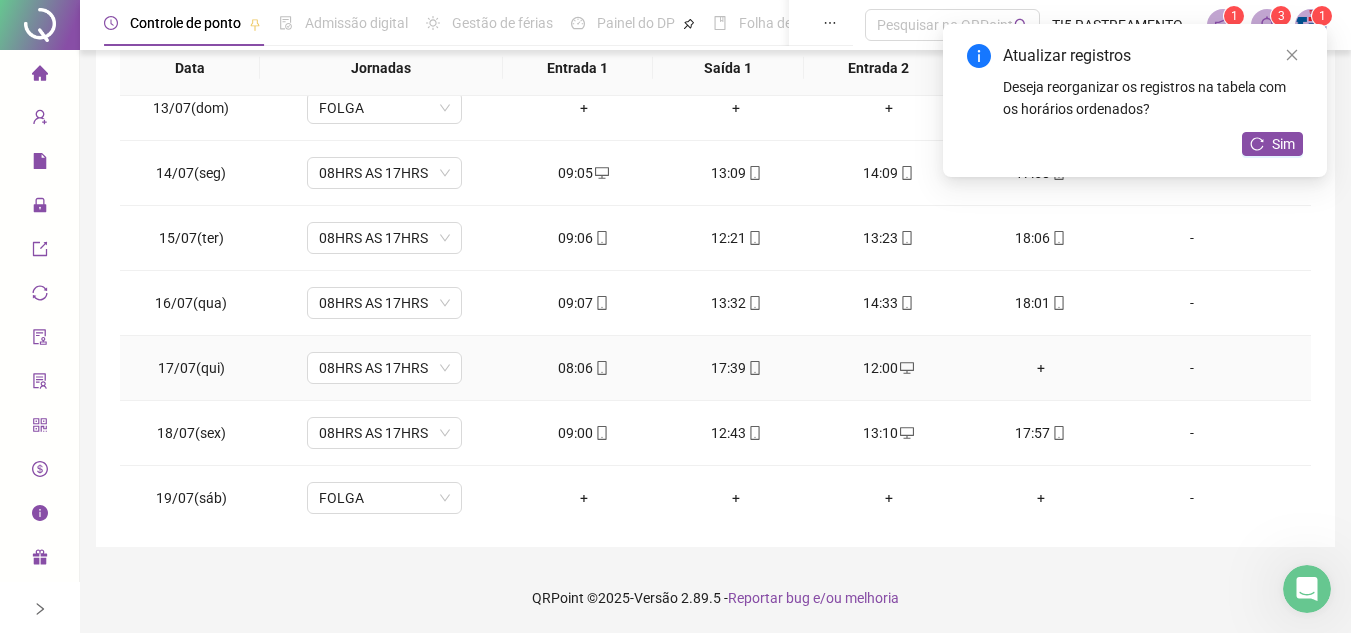 click on "+" at bounding box center [1041, 368] 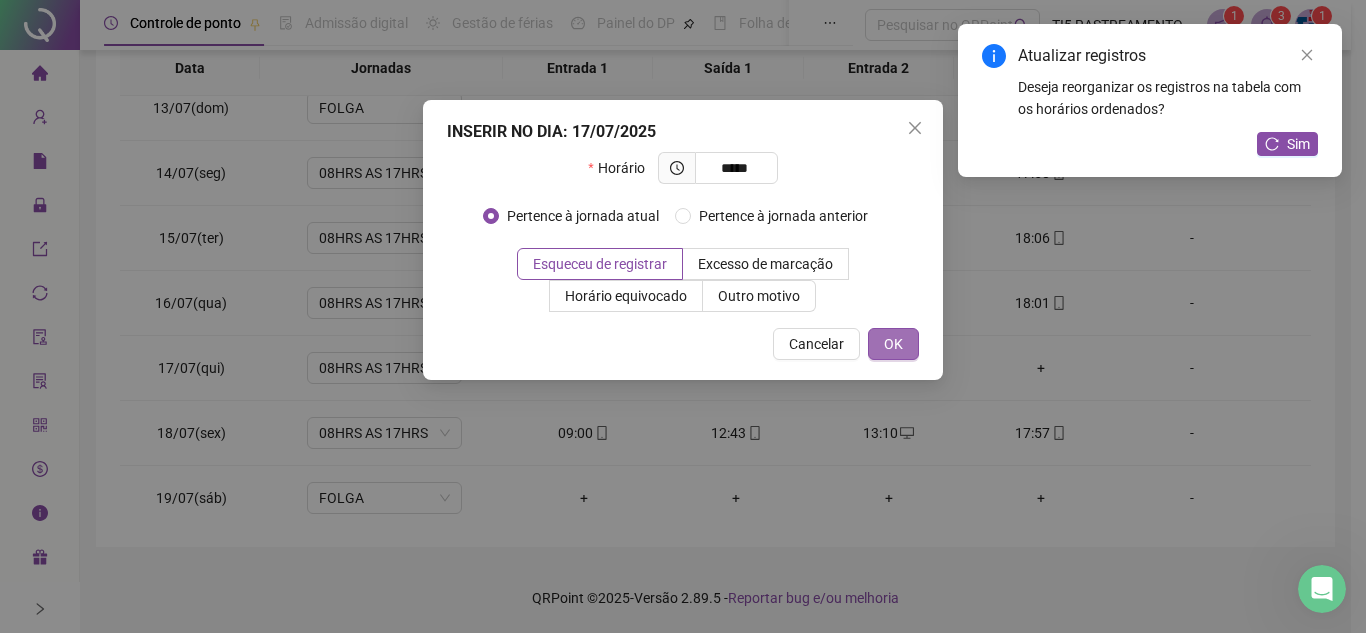 type on "*****" 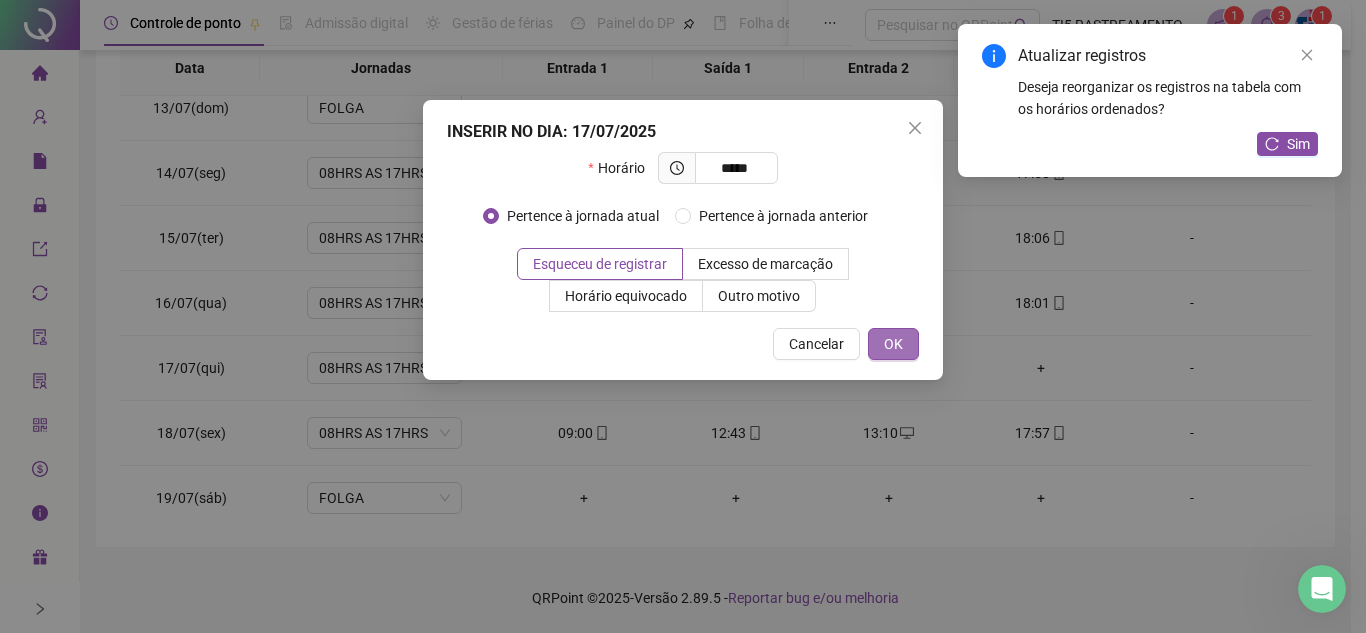 click on "OK" at bounding box center (893, 344) 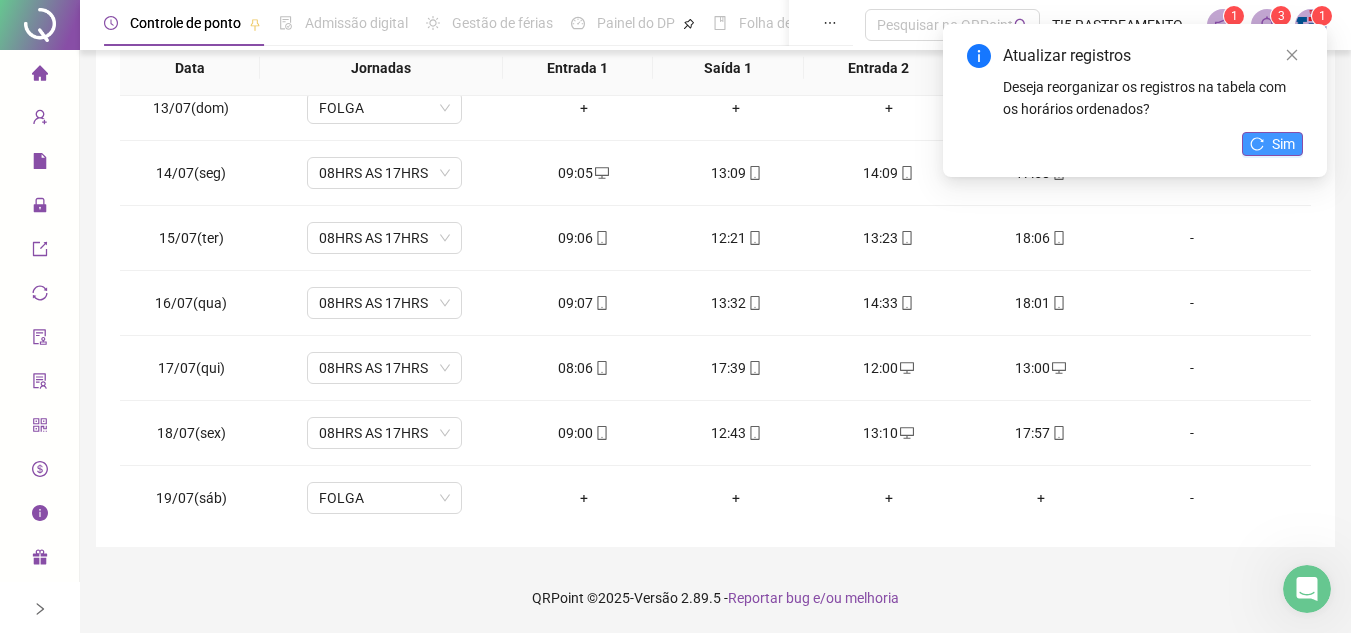 click 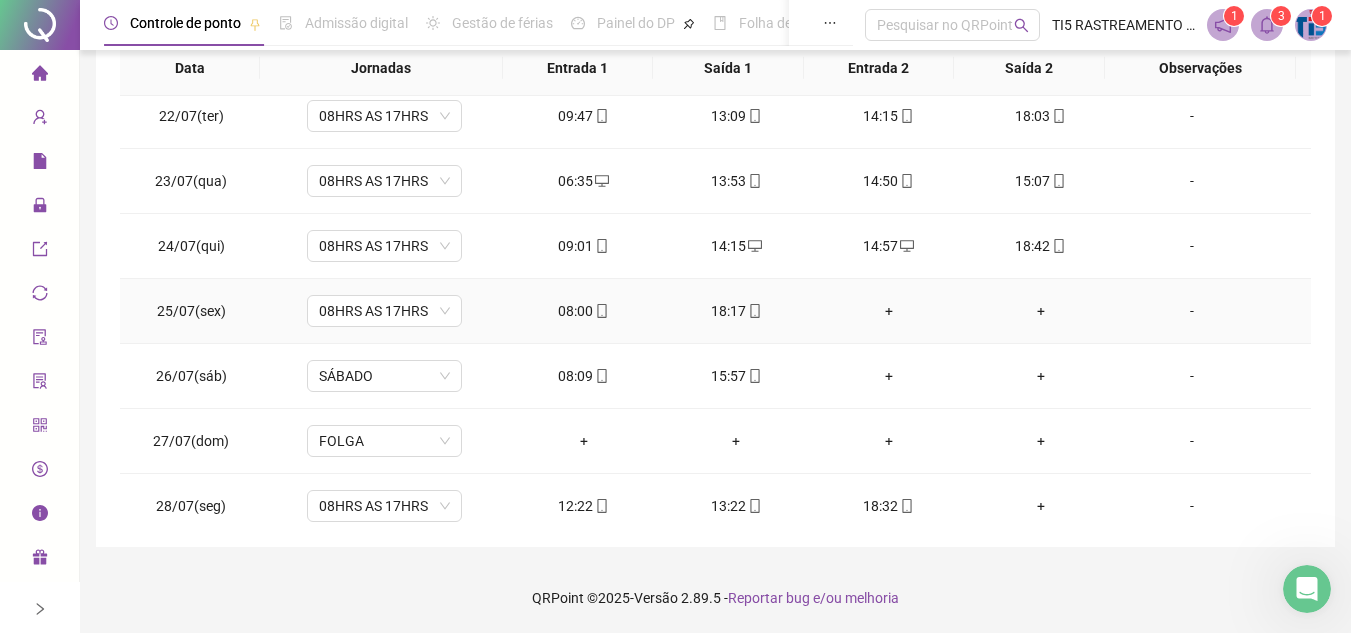 scroll, scrollTop: 1400, scrollLeft: 0, axis: vertical 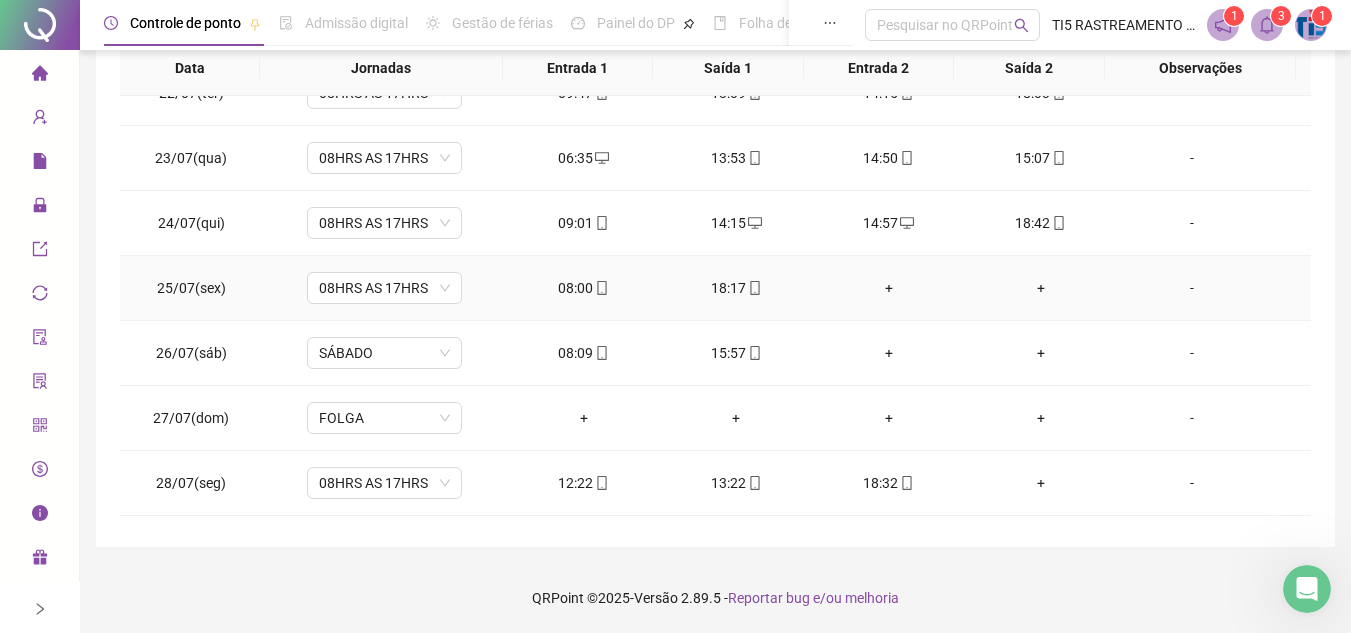 click on "+" at bounding box center (888, 288) 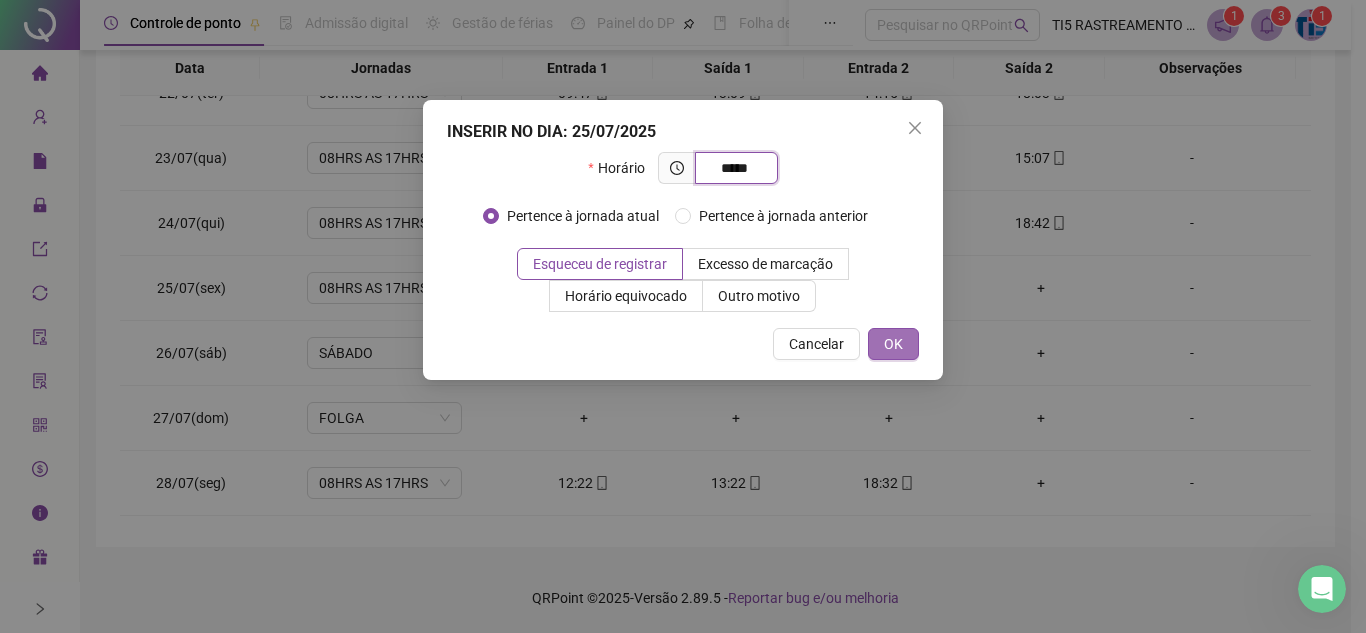 type on "*****" 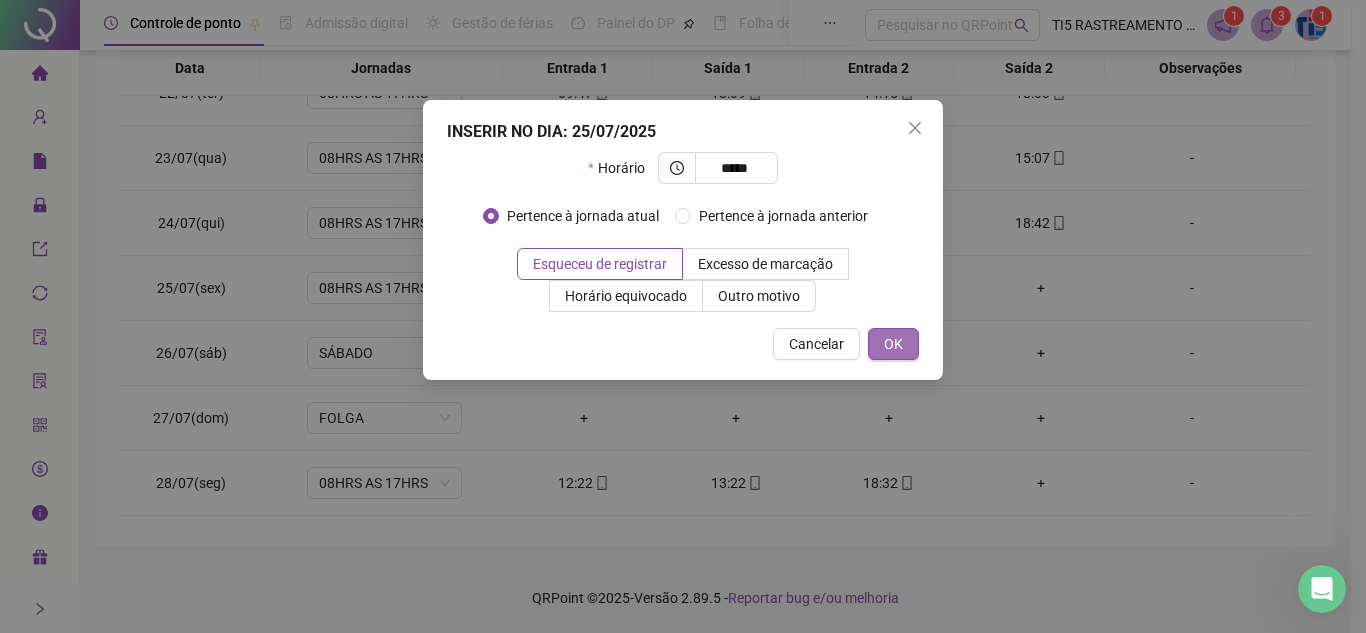click on "OK" at bounding box center (893, 344) 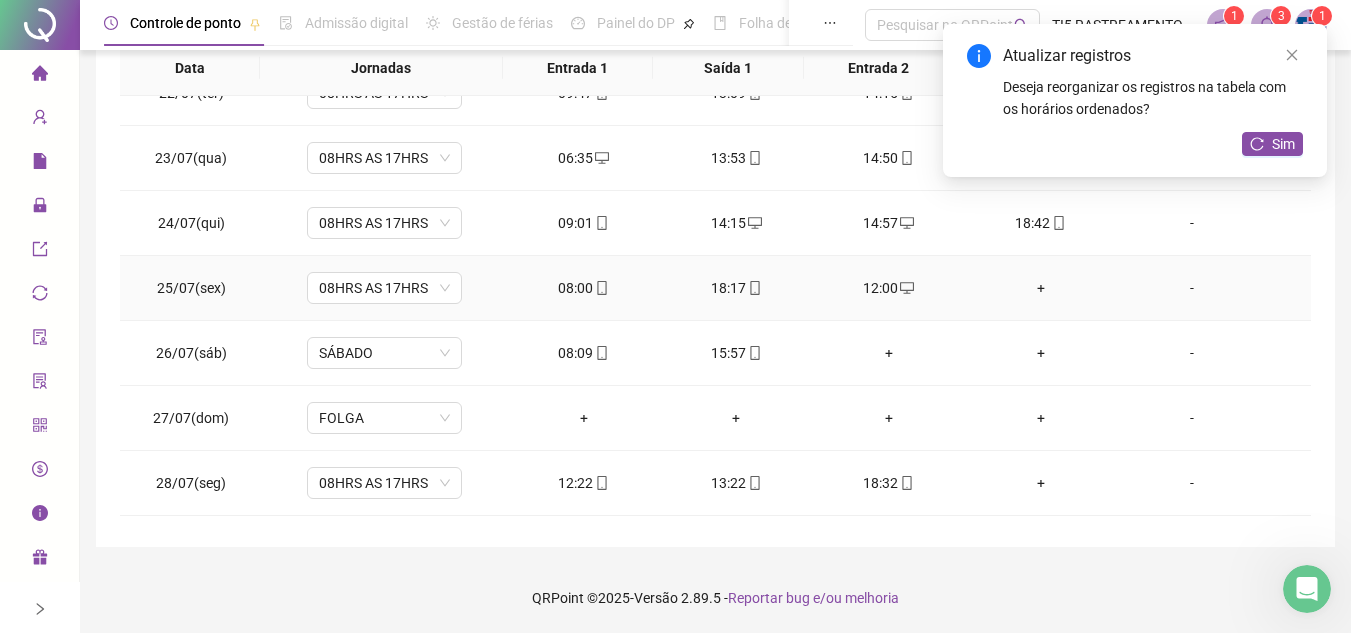 click on "+" at bounding box center [1041, 288] 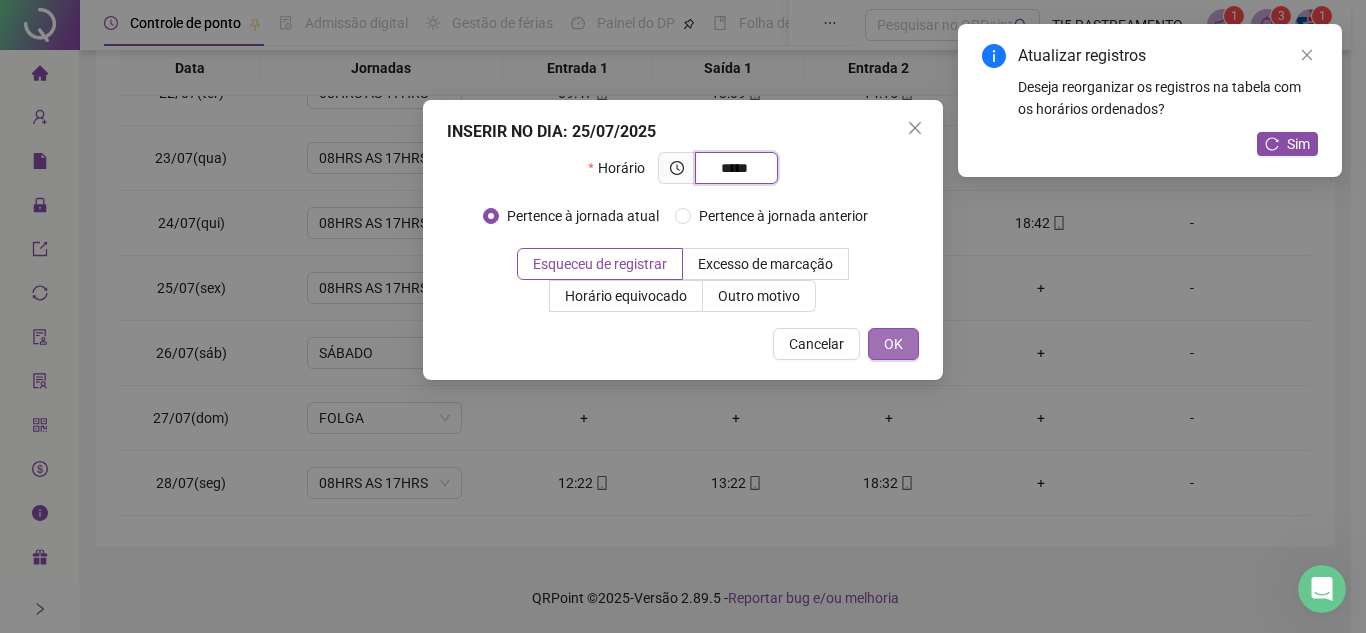 type on "*****" 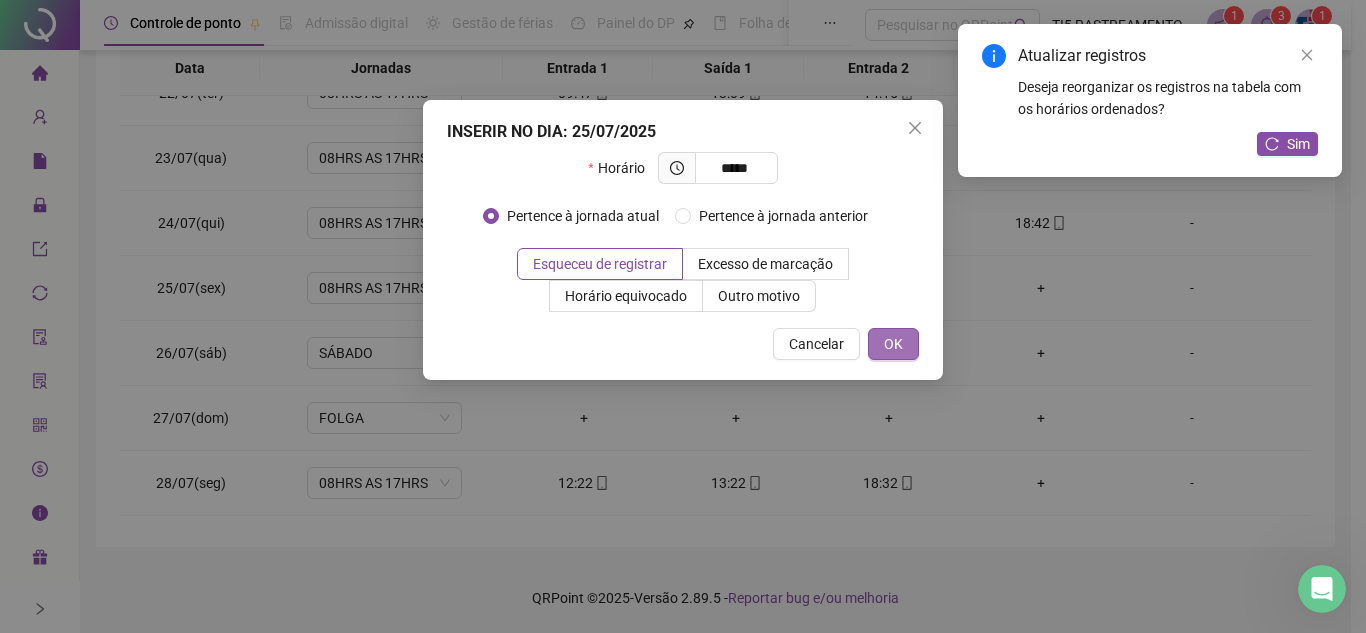 click on "OK" at bounding box center [893, 344] 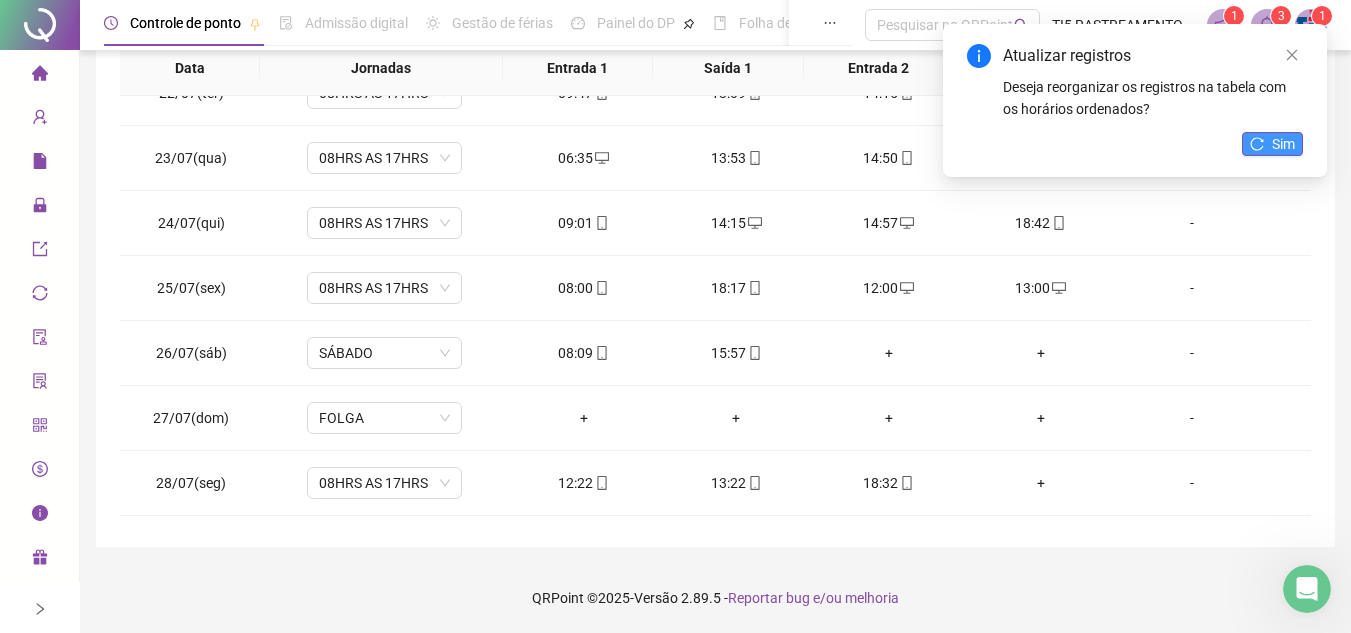 click on "Sim" at bounding box center (1283, 144) 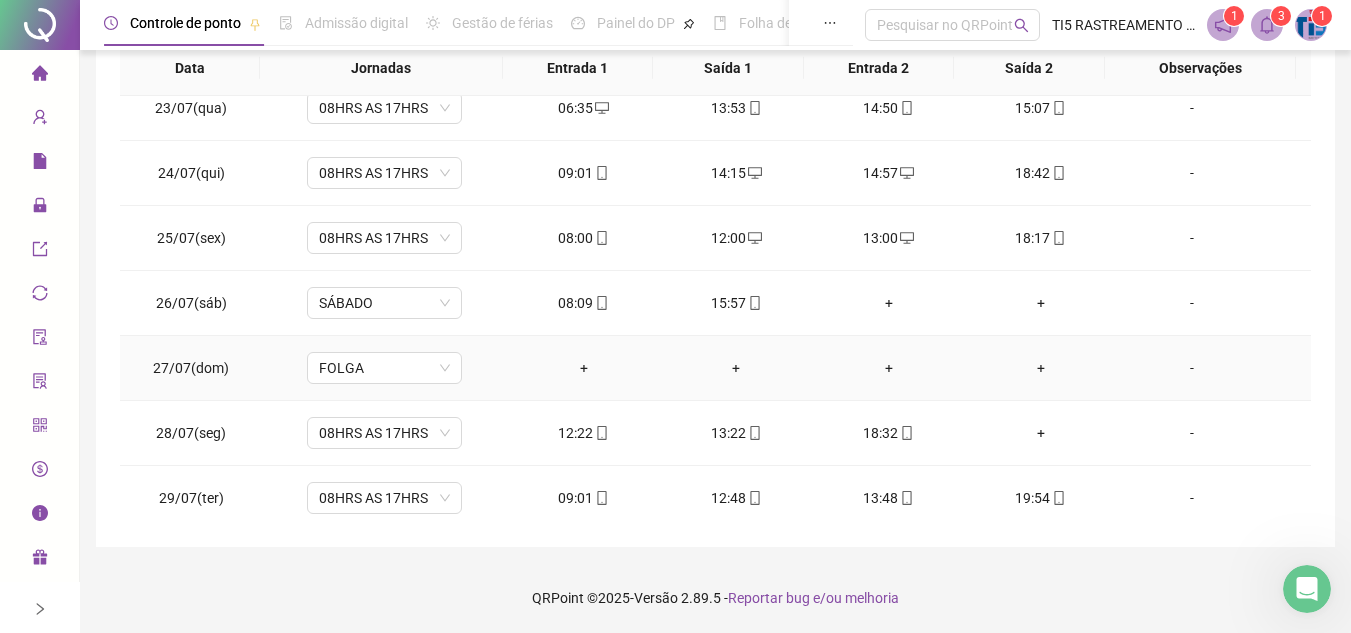 scroll, scrollTop: 1588, scrollLeft: 0, axis: vertical 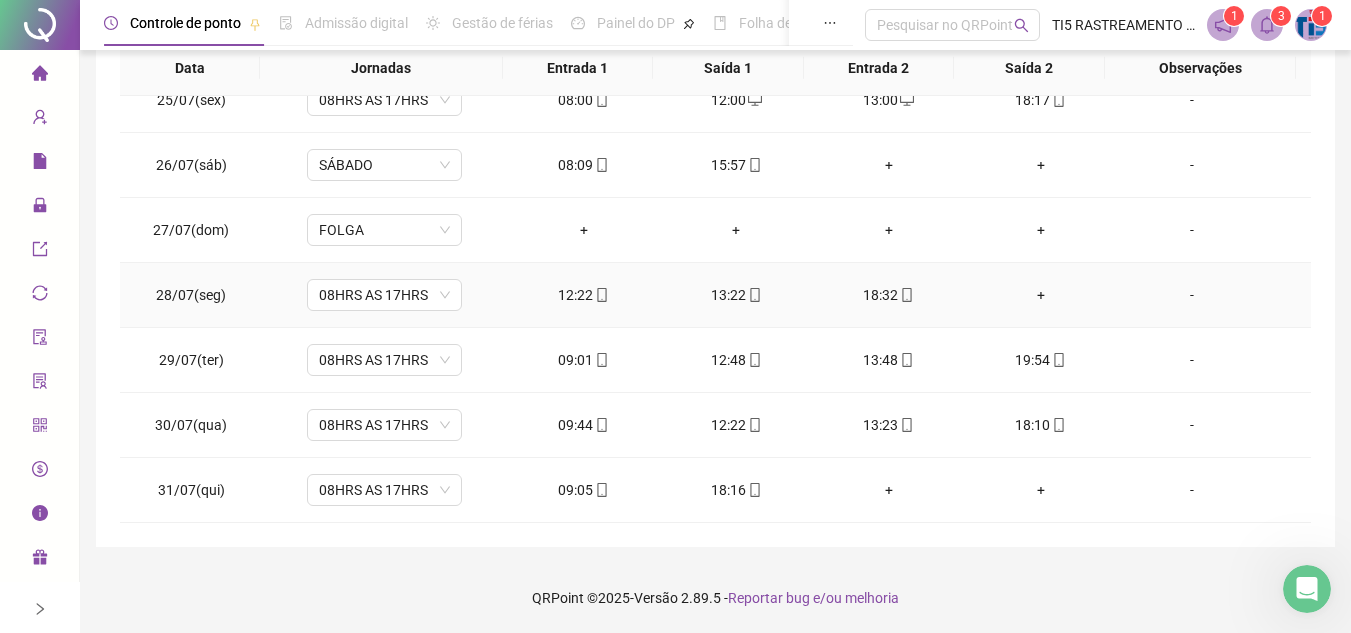 click on "+" at bounding box center (1041, 295) 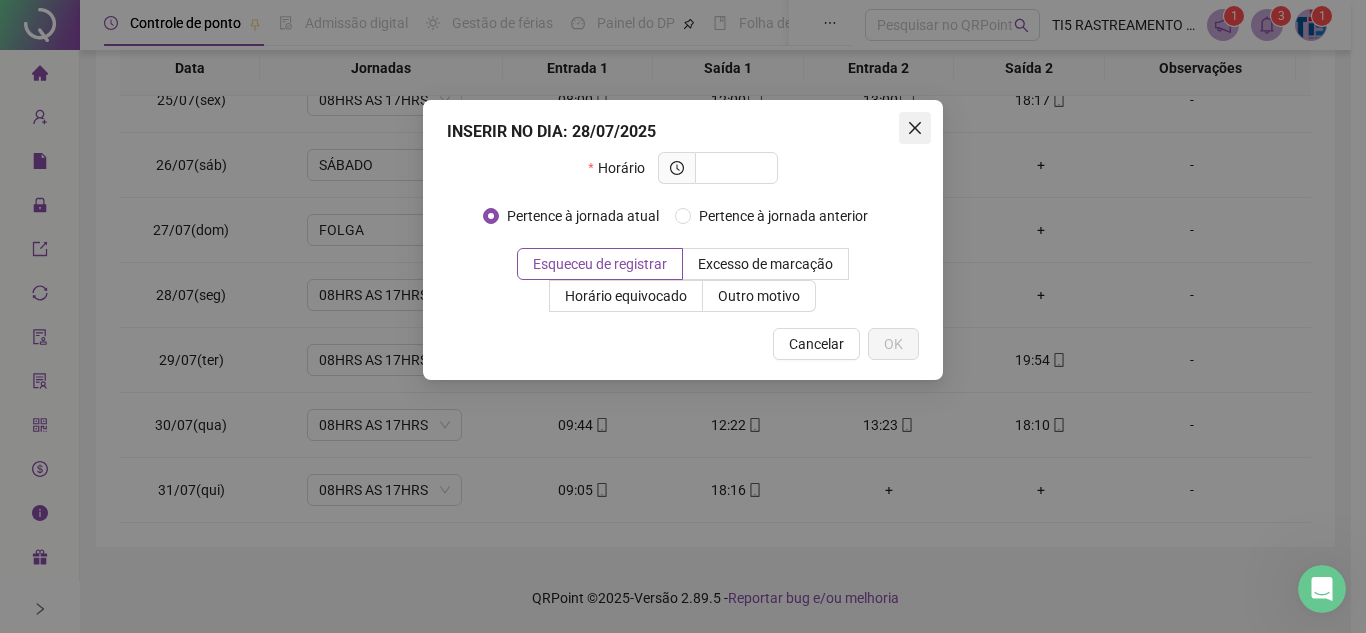 click 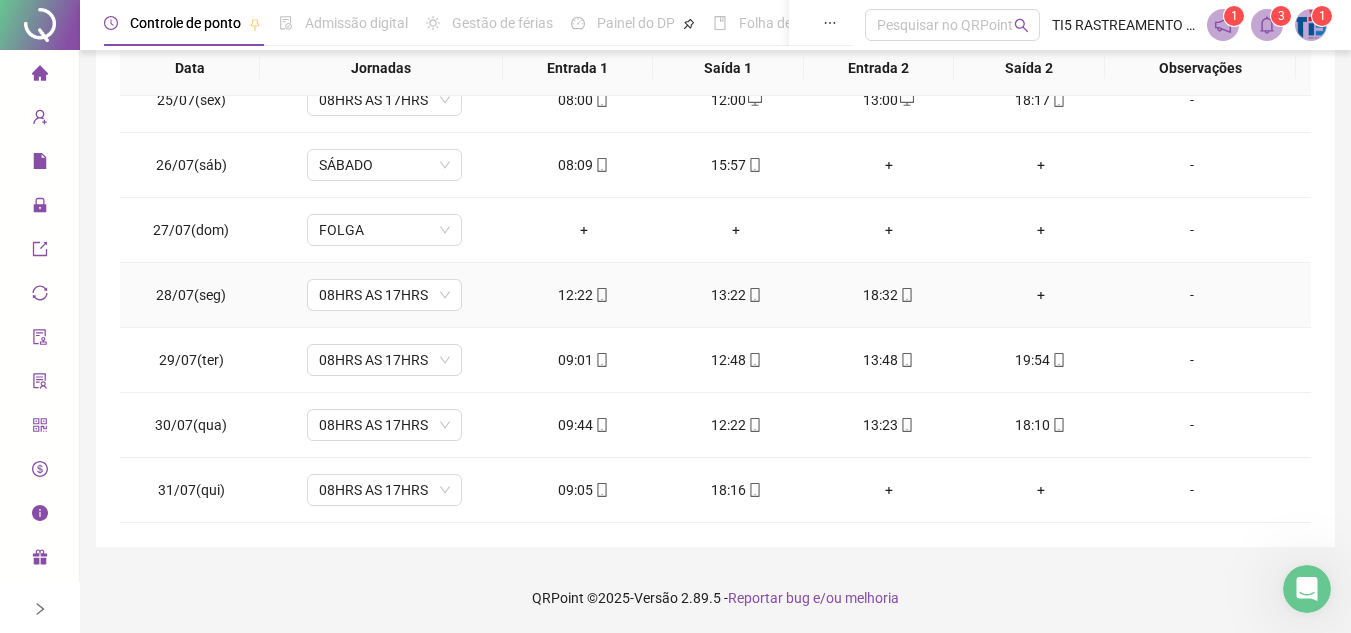 click on "+" at bounding box center [1041, 295] 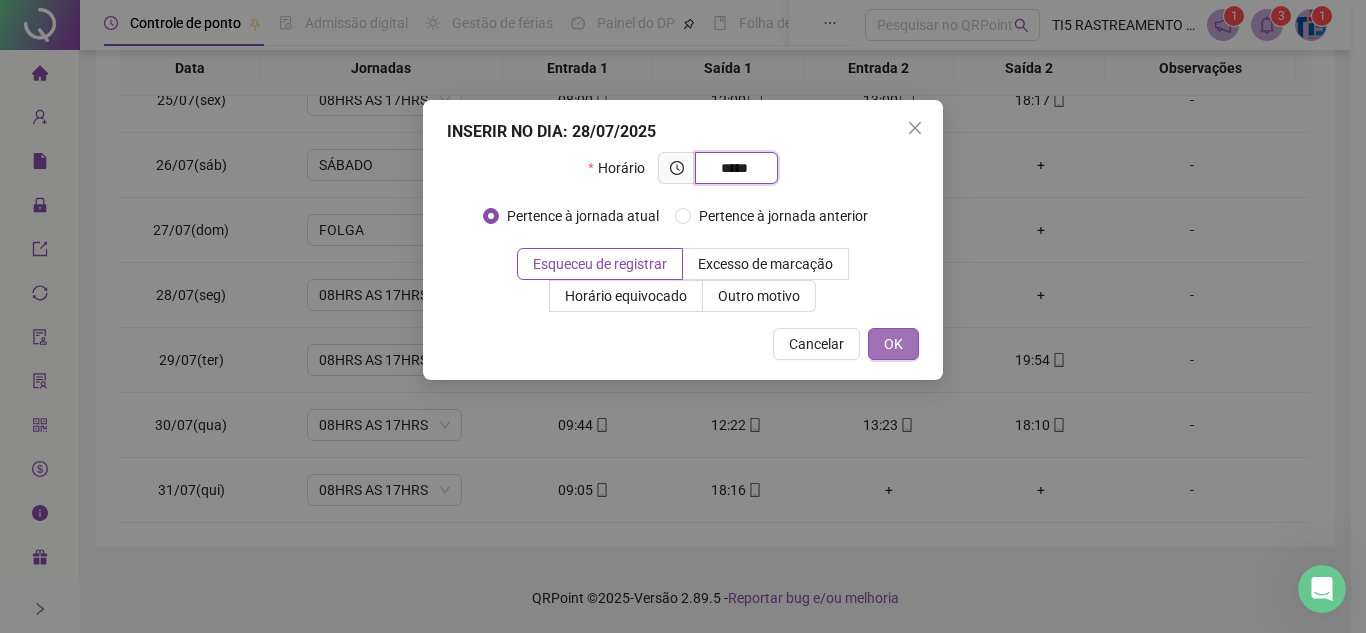 type on "*****" 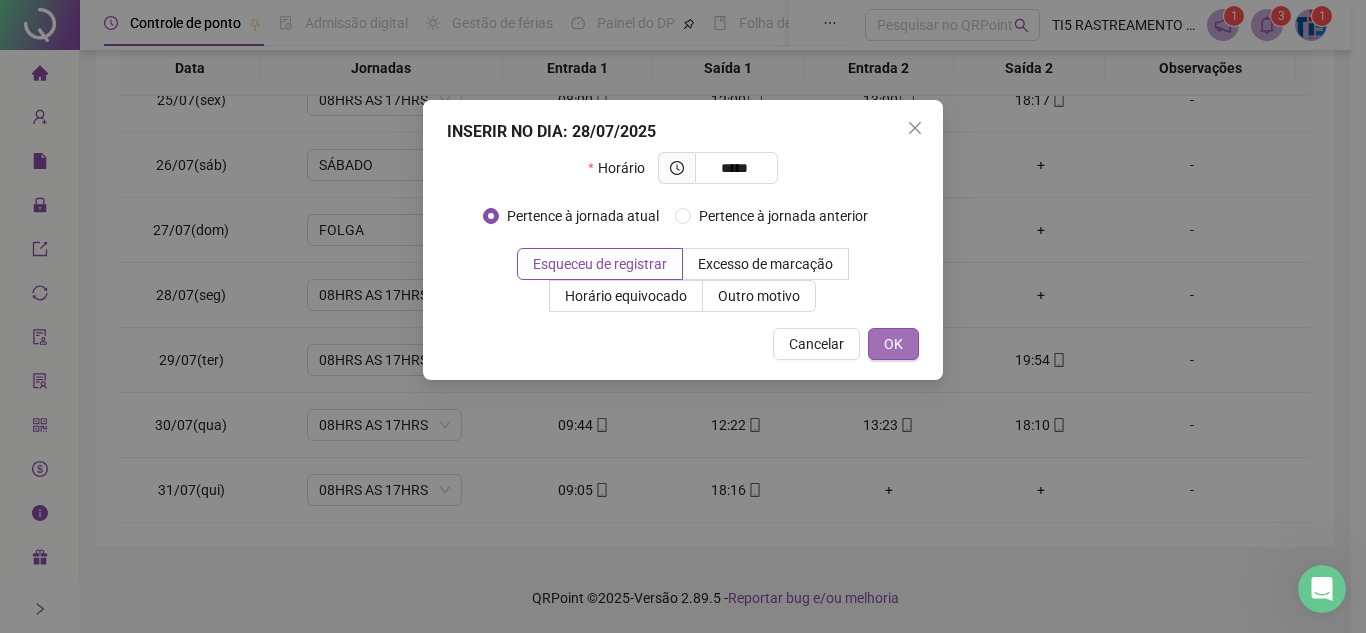 click on "OK" at bounding box center [893, 344] 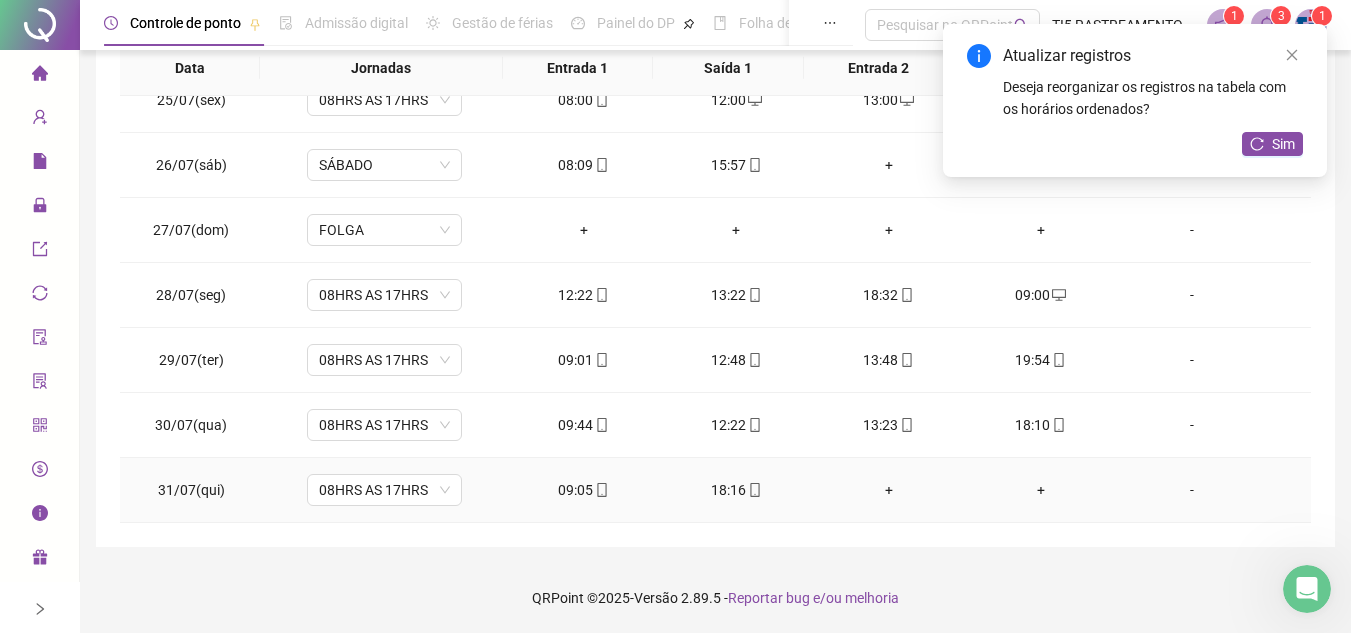 click on "+" at bounding box center (888, 490) 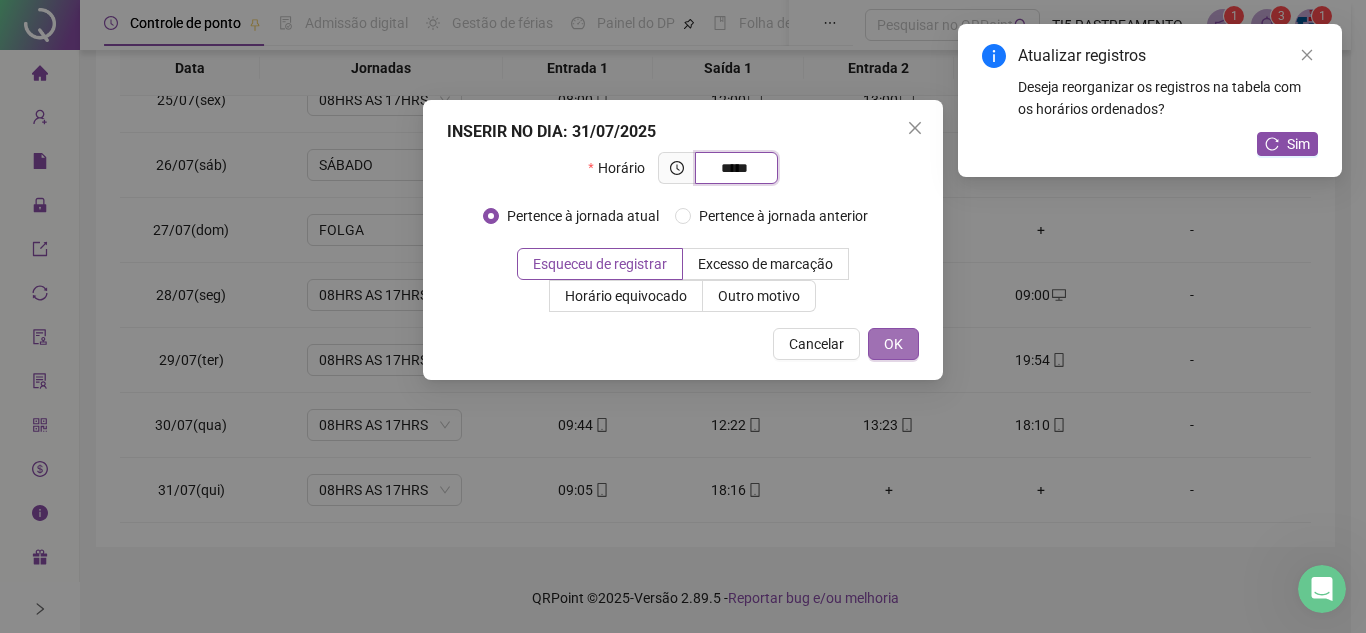 type on "*****" 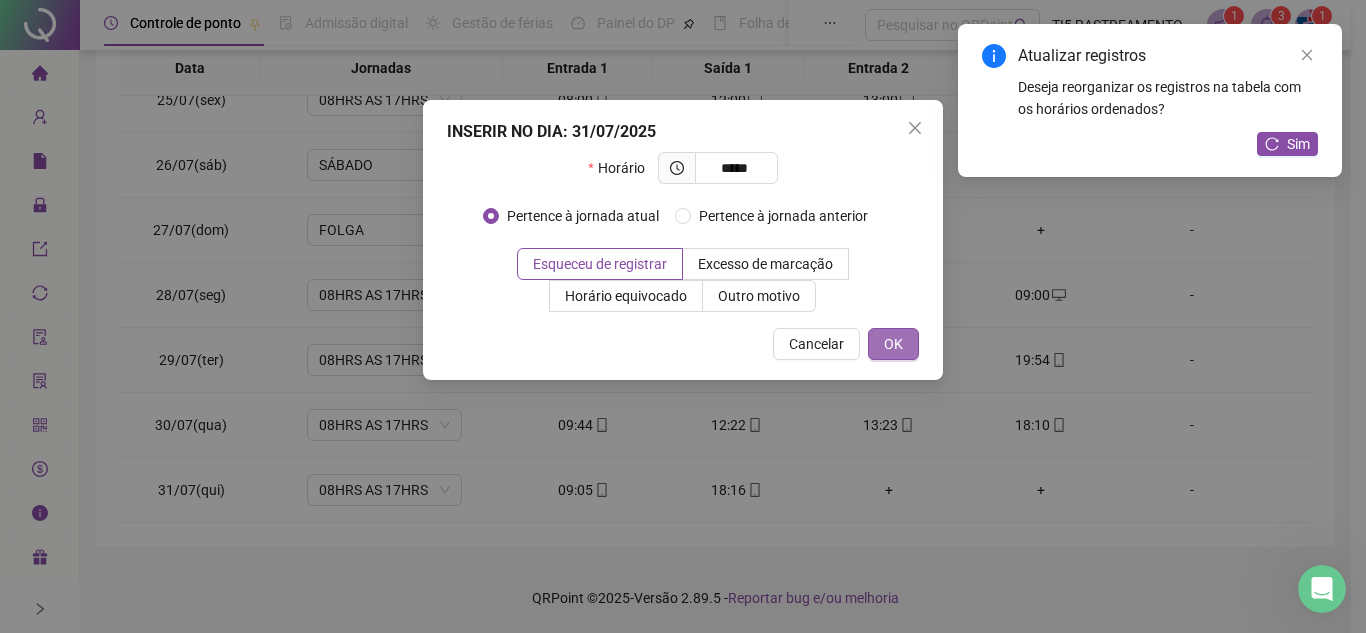 click on "OK" at bounding box center [893, 344] 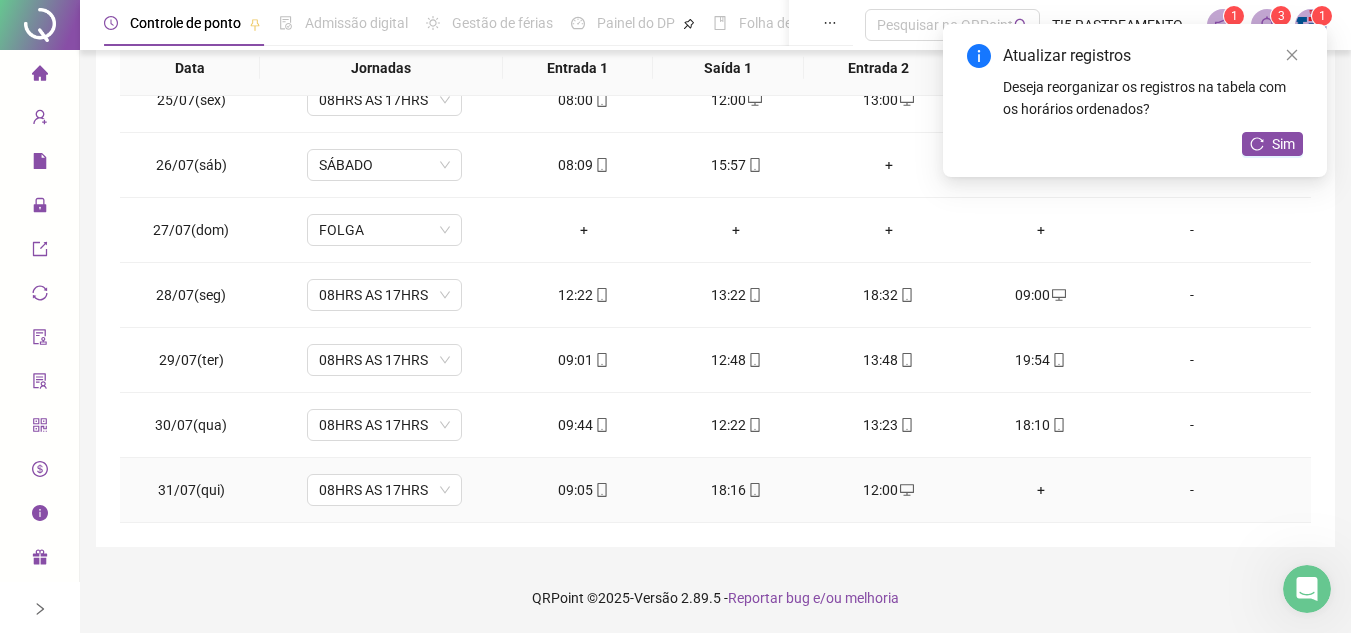 click on "+" at bounding box center (1041, 490) 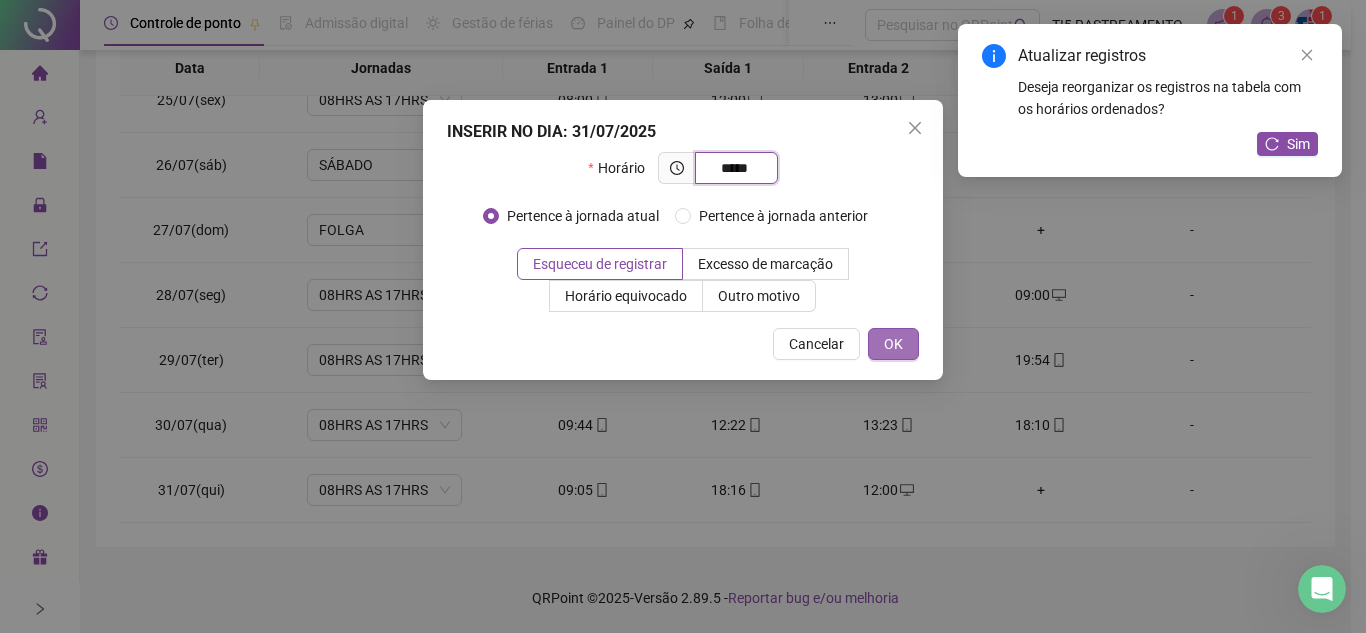 type on "*****" 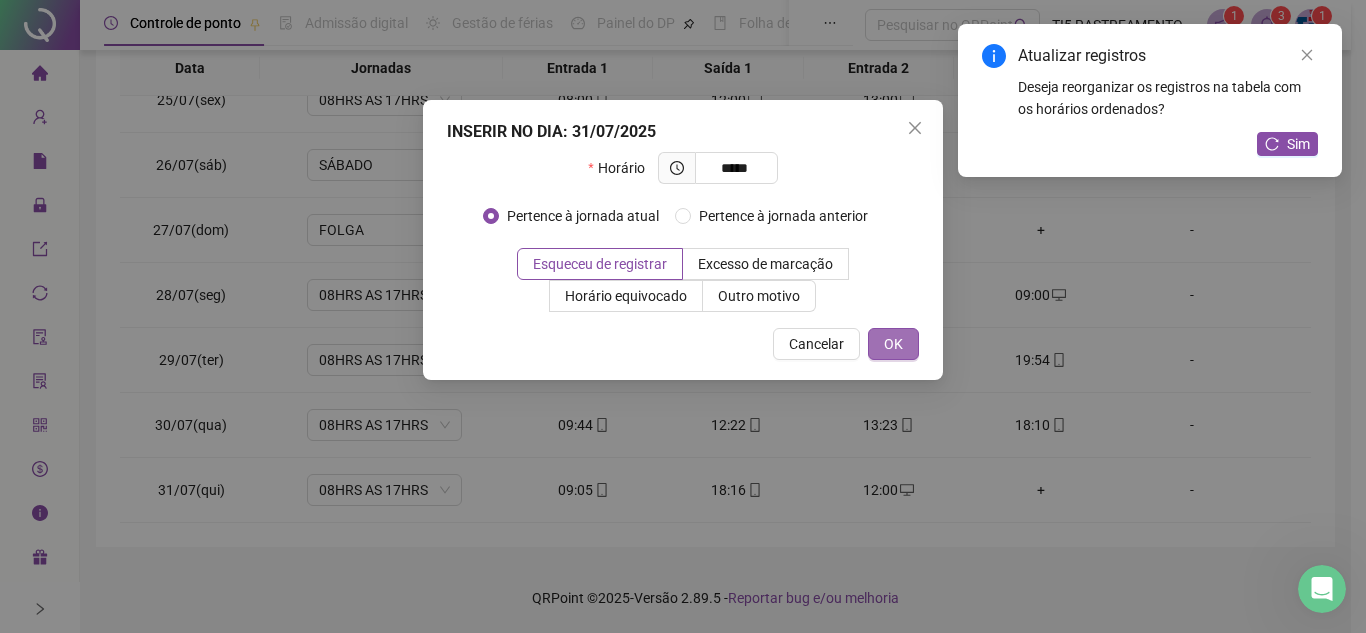 click on "OK" at bounding box center [893, 344] 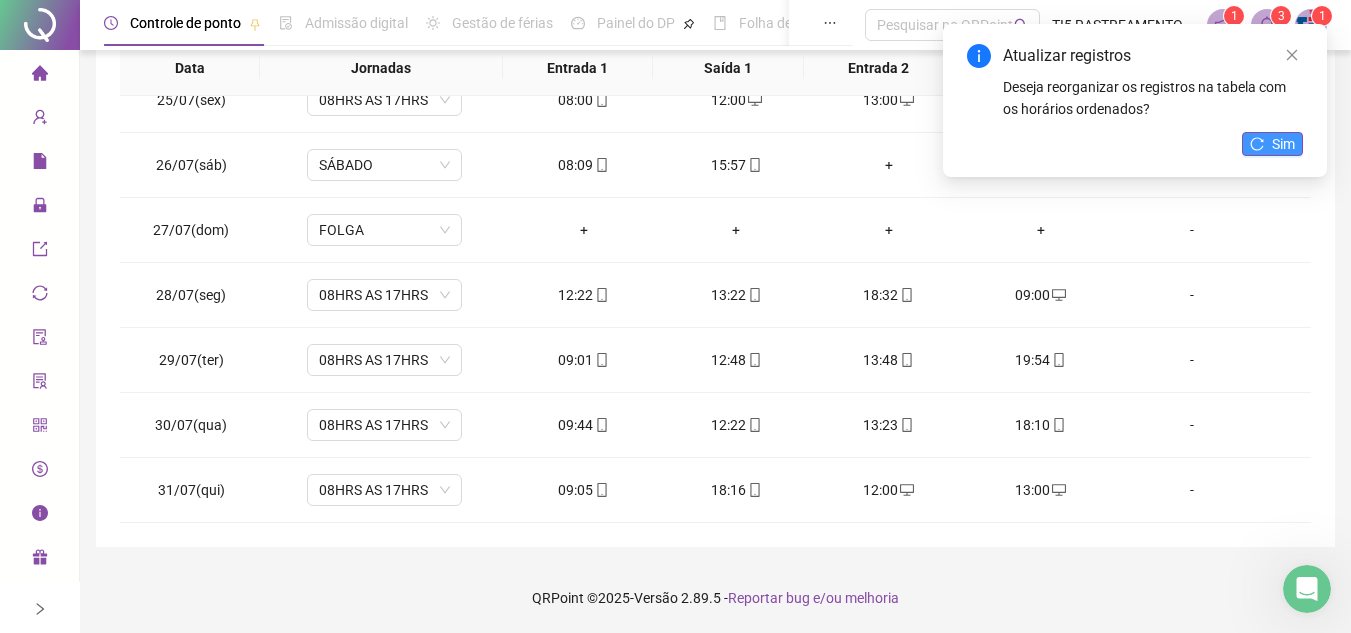 click on "Sim" at bounding box center [1272, 144] 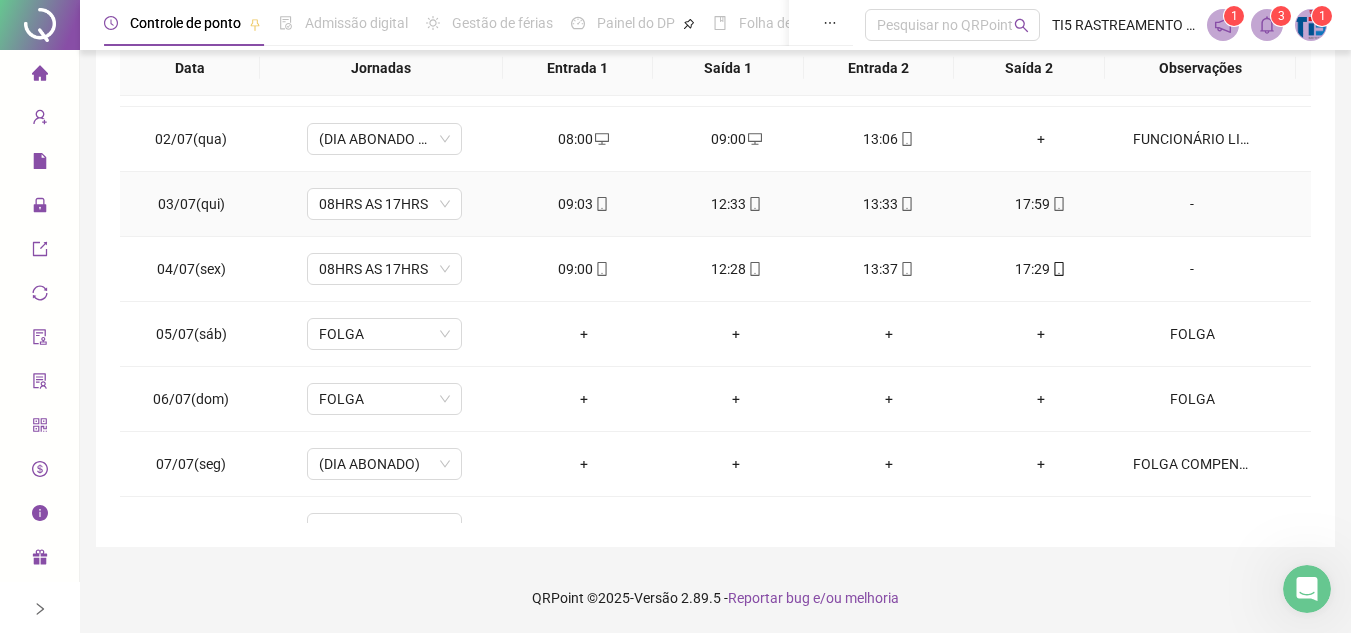 scroll, scrollTop: 0, scrollLeft: 0, axis: both 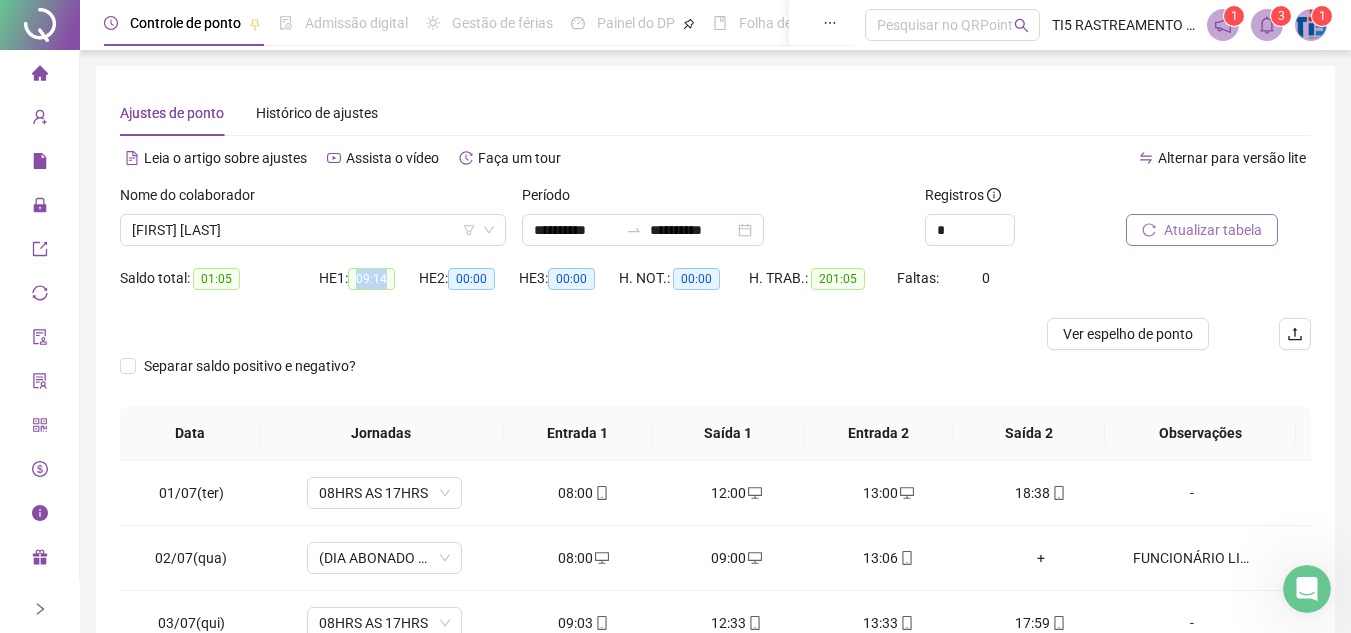 drag, startPoint x: 370, startPoint y: 280, endPoint x: 398, endPoint y: 275, distance: 28.442924 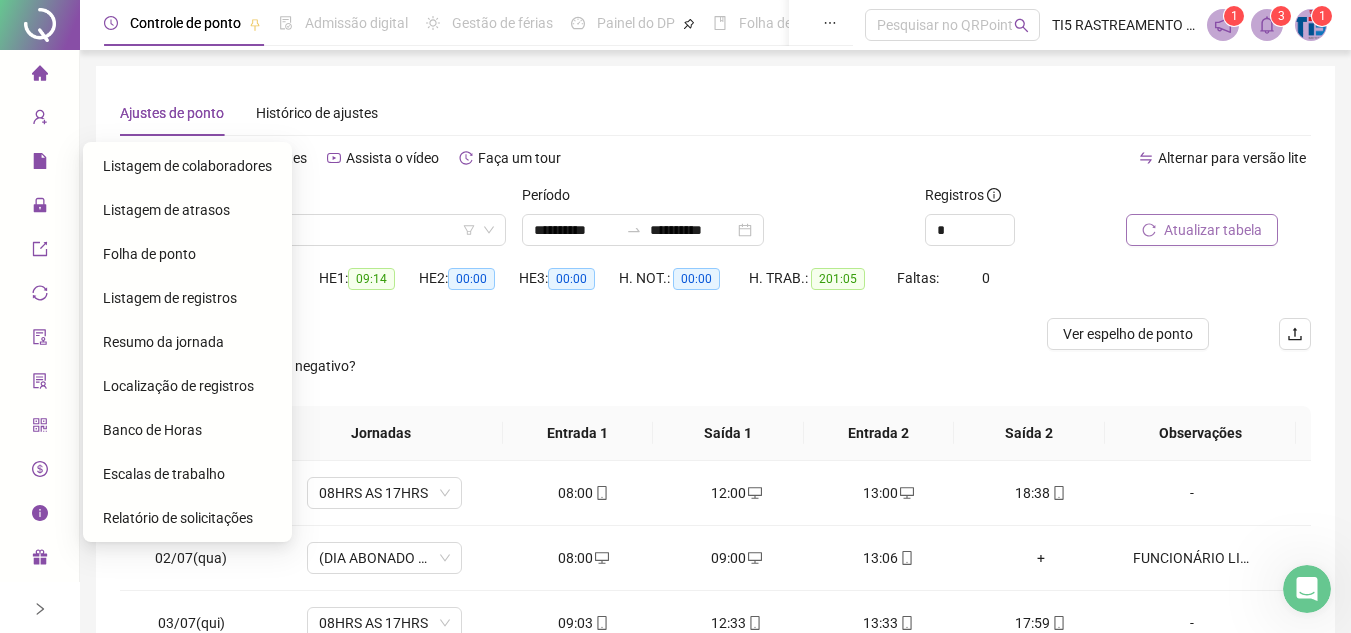 click on "Folha de ponto" at bounding box center [149, 254] 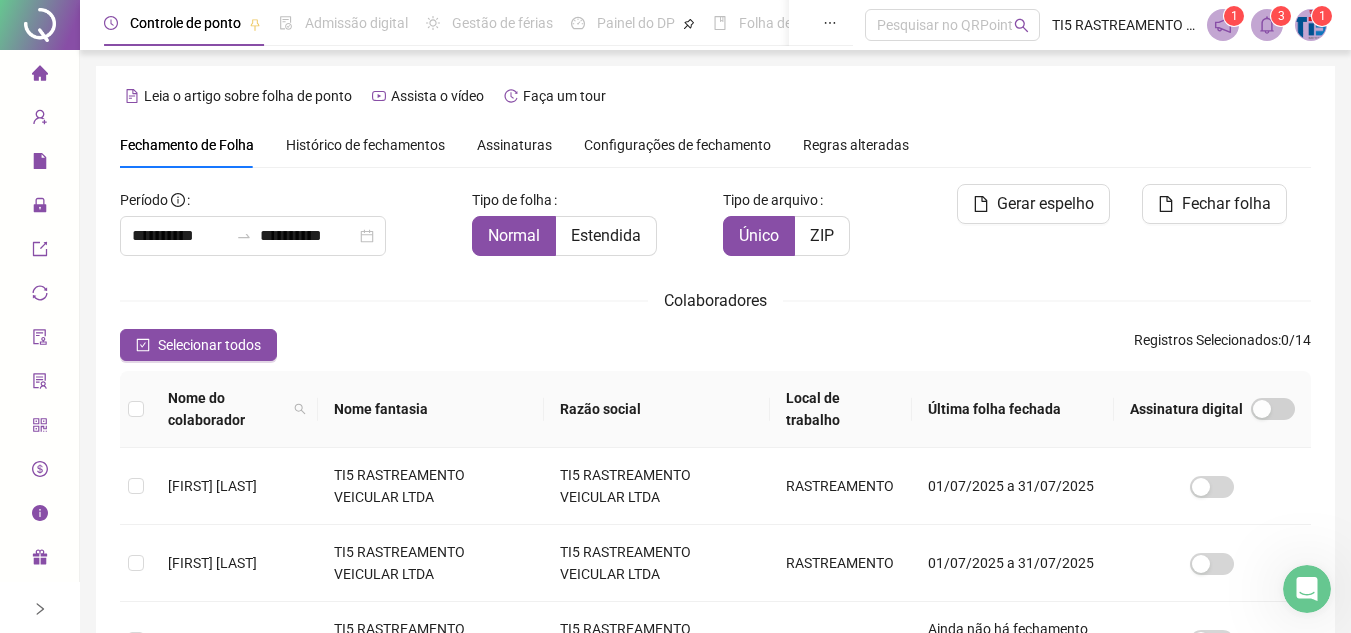 scroll, scrollTop: 93, scrollLeft: 0, axis: vertical 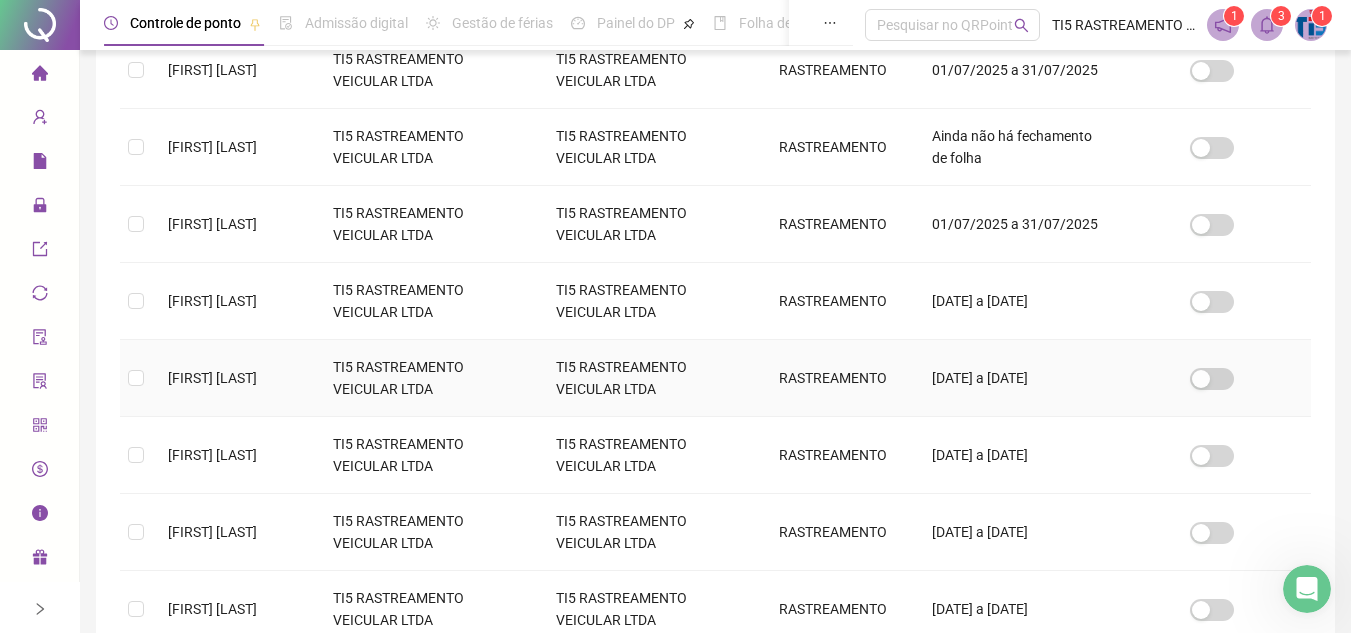 click at bounding box center [136, 378] 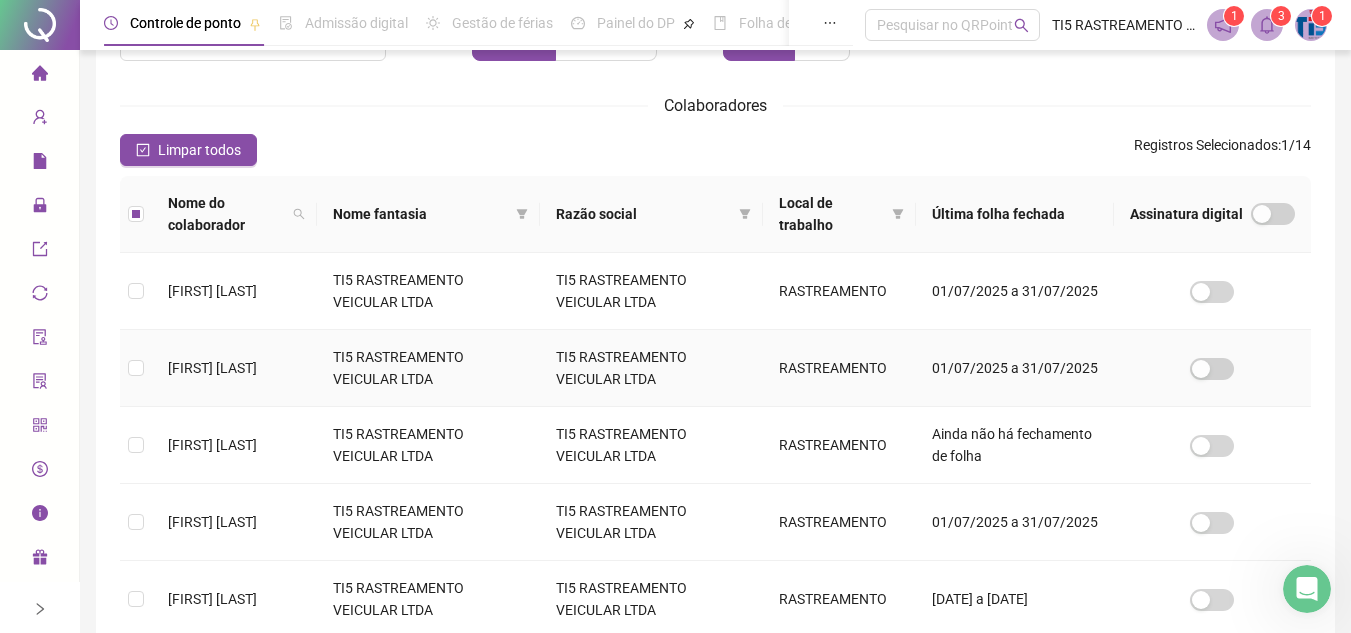 scroll, scrollTop: 93, scrollLeft: 0, axis: vertical 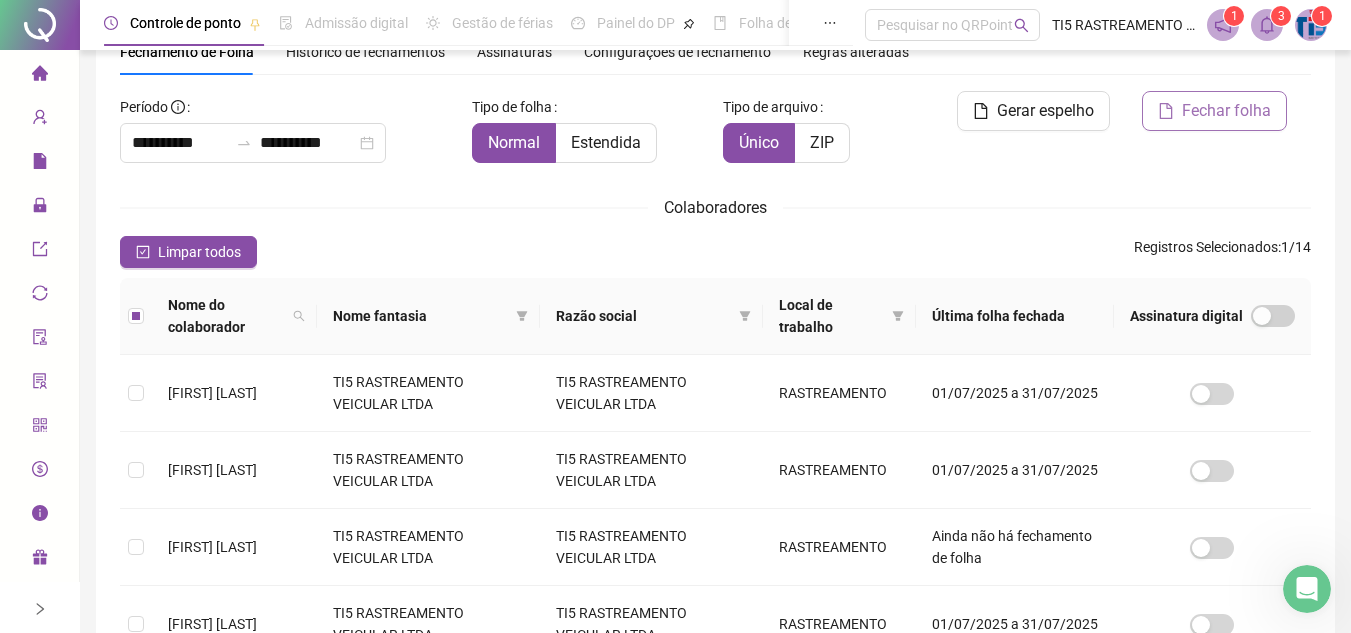 click on "Fechar folha" at bounding box center (1226, 111) 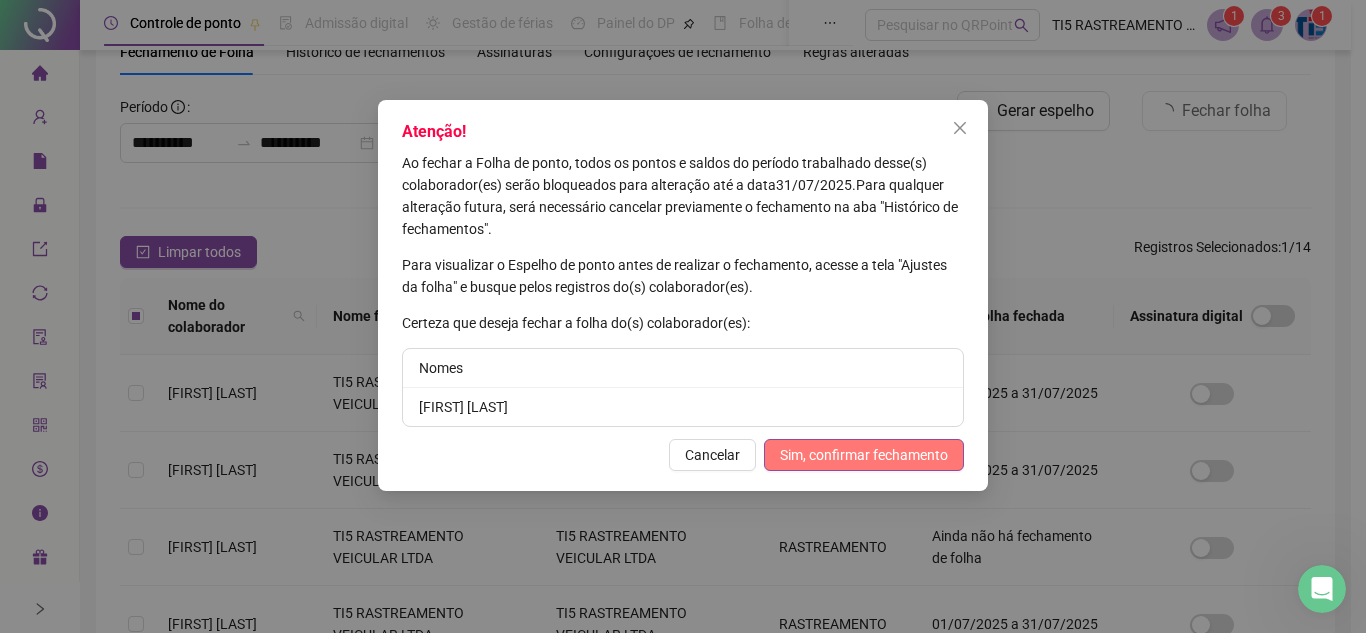 click on "Sim, confirmar fechamento" at bounding box center [864, 455] 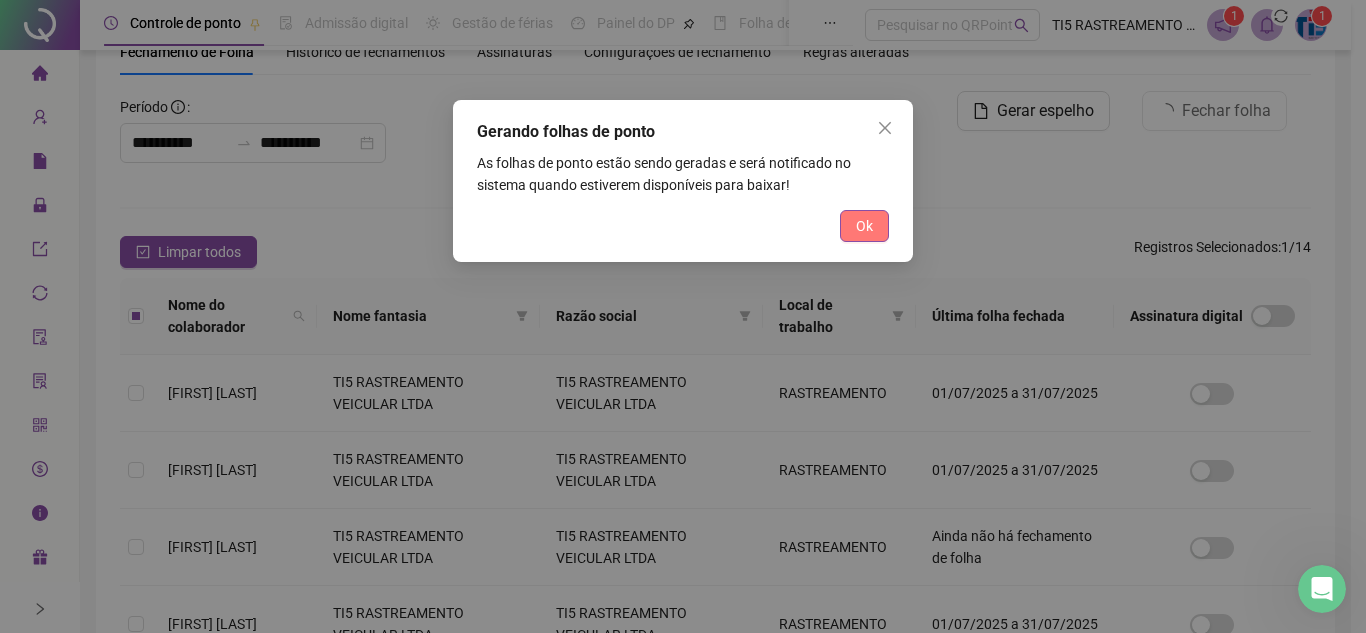 click on "Ok" at bounding box center [864, 226] 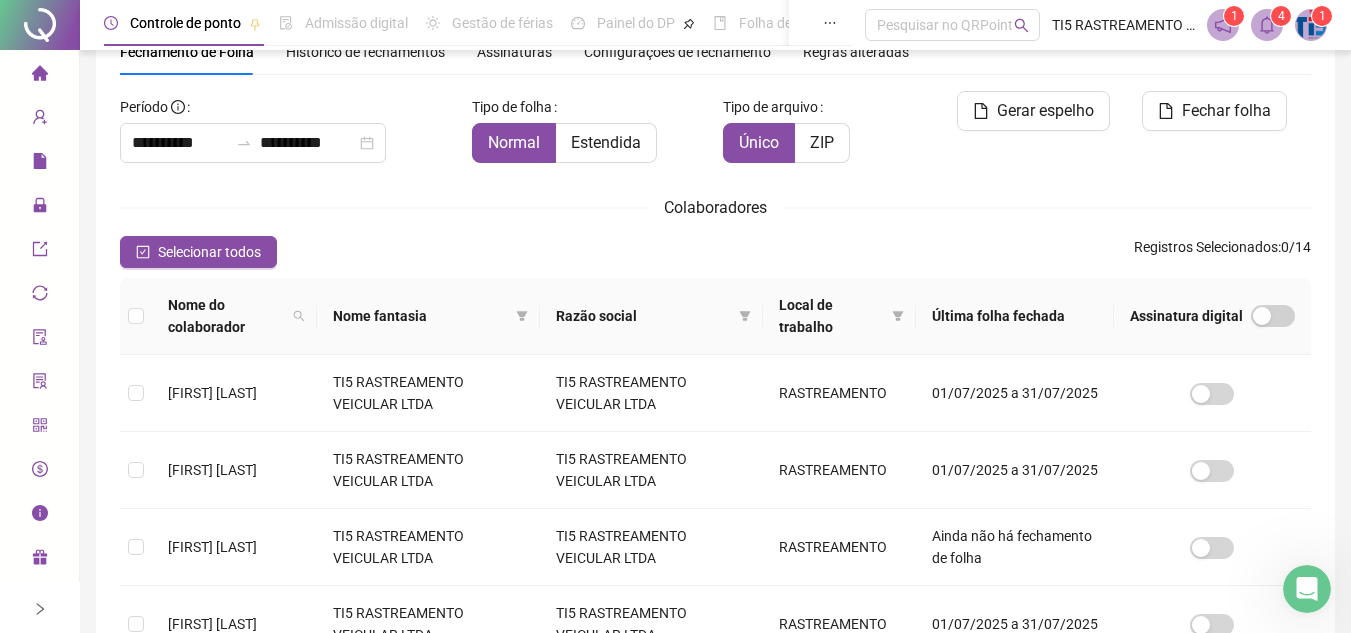 click 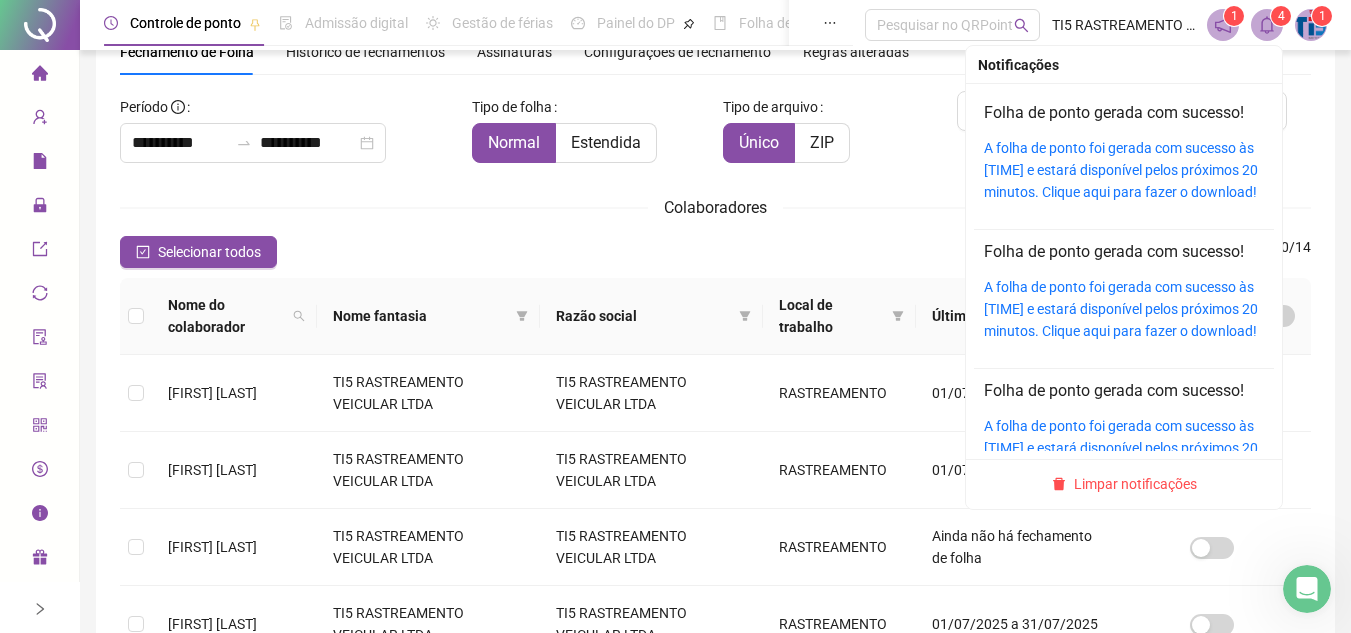 click on "A folha de ponto foi gerada com sucesso às [TIME] e estará disponível pelos próximos 20 minutos.
Clique aqui para fazer o download!" at bounding box center [1124, 170] 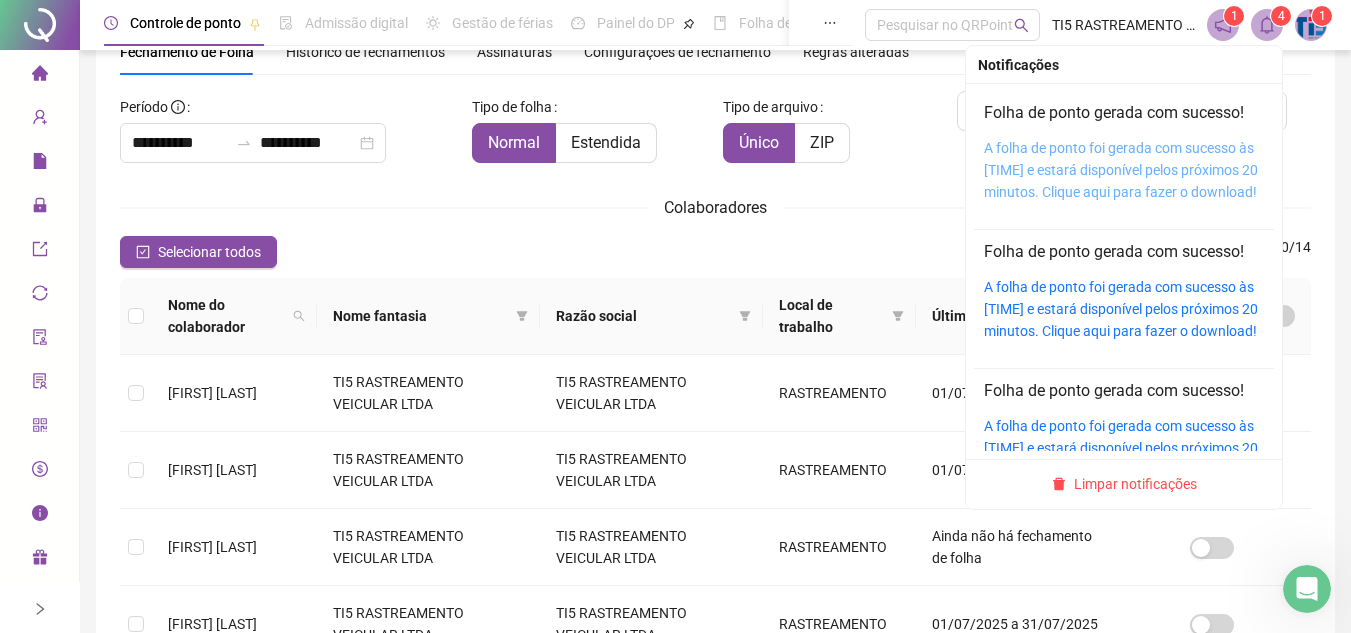 click on "A folha de ponto foi gerada com sucesso às [TIME] e estará disponível pelos próximos 20 minutos.
Clique aqui para fazer o download!" at bounding box center [1121, 170] 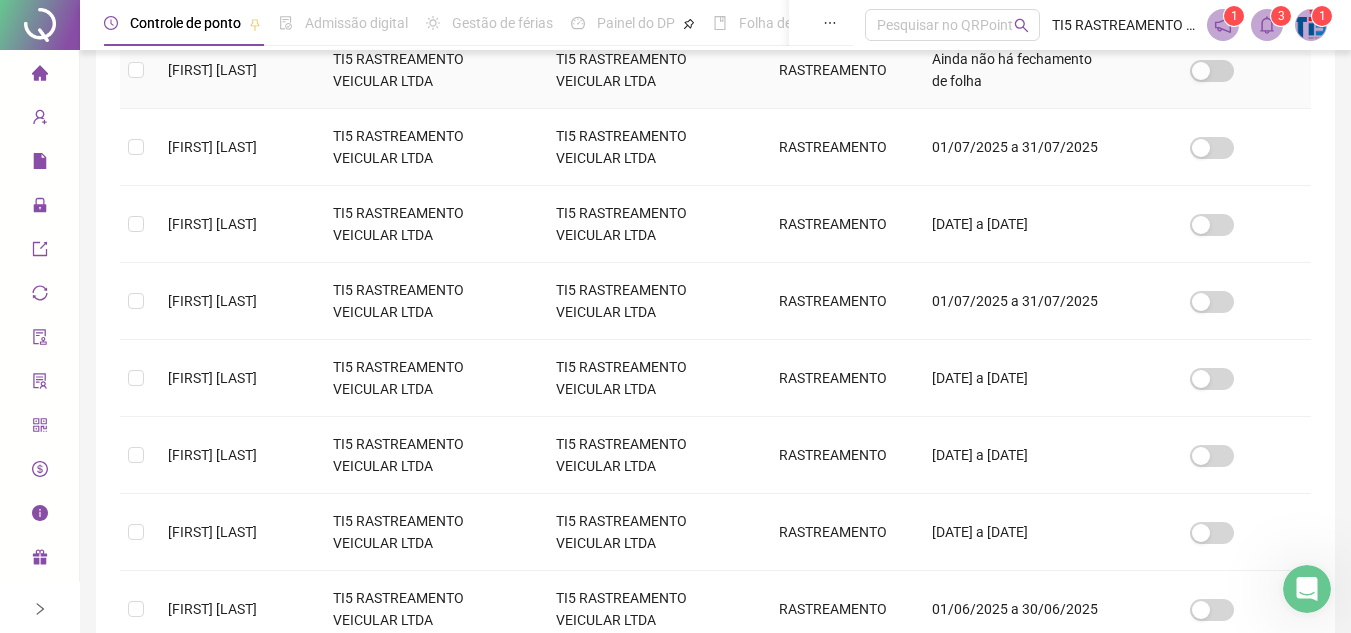 scroll, scrollTop: 693, scrollLeft: 0, axis: vertical 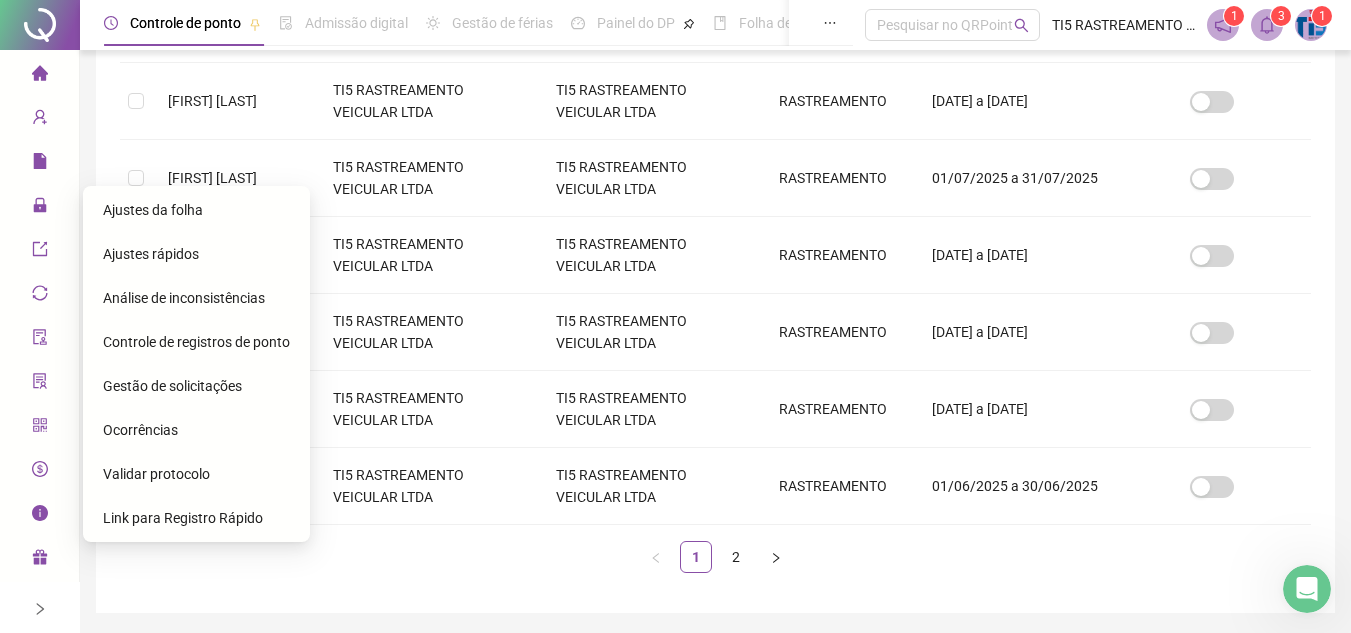 click on "Ajustes da folha" at bounding box center [153, 210] 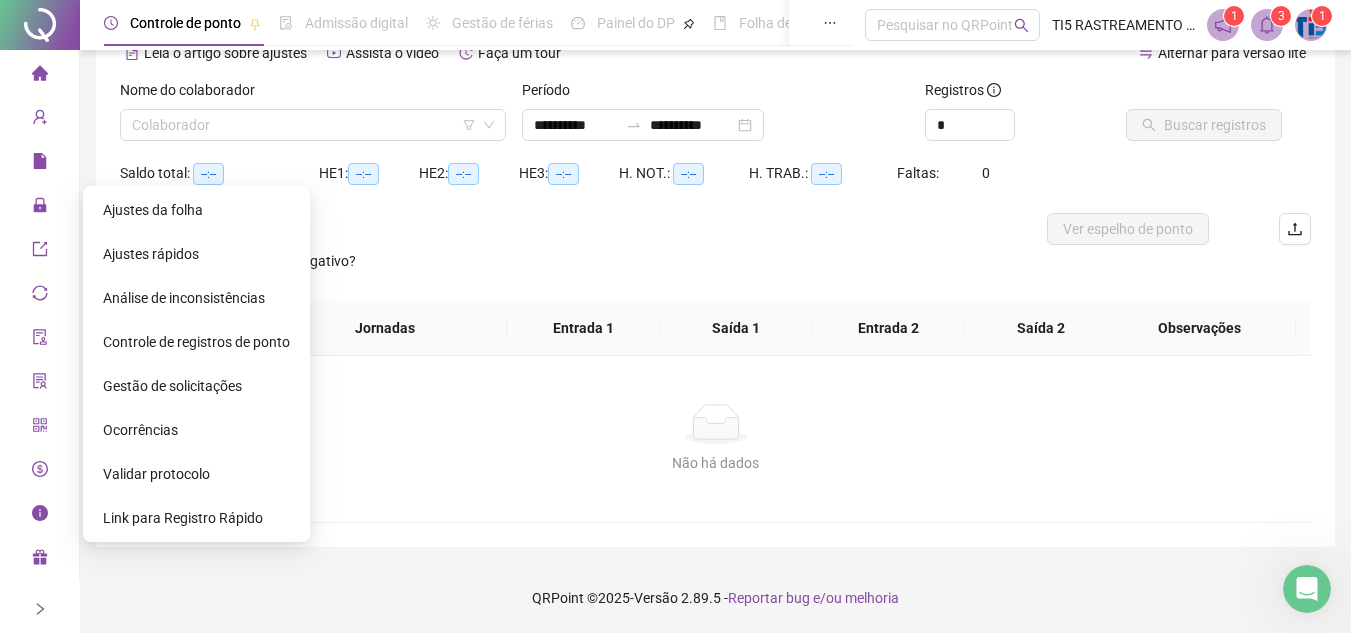 scroll, scrollTop: 105, scrollLeft: 0, axis: vertical 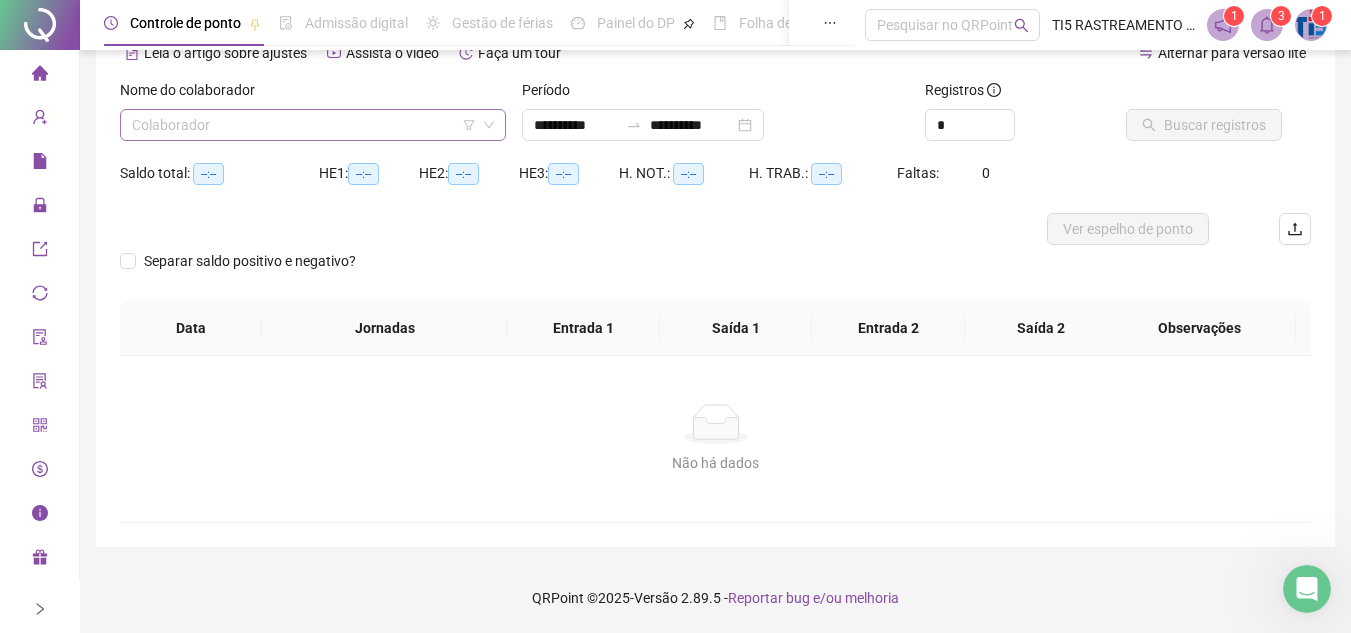 click at bounding box center (304, 125) 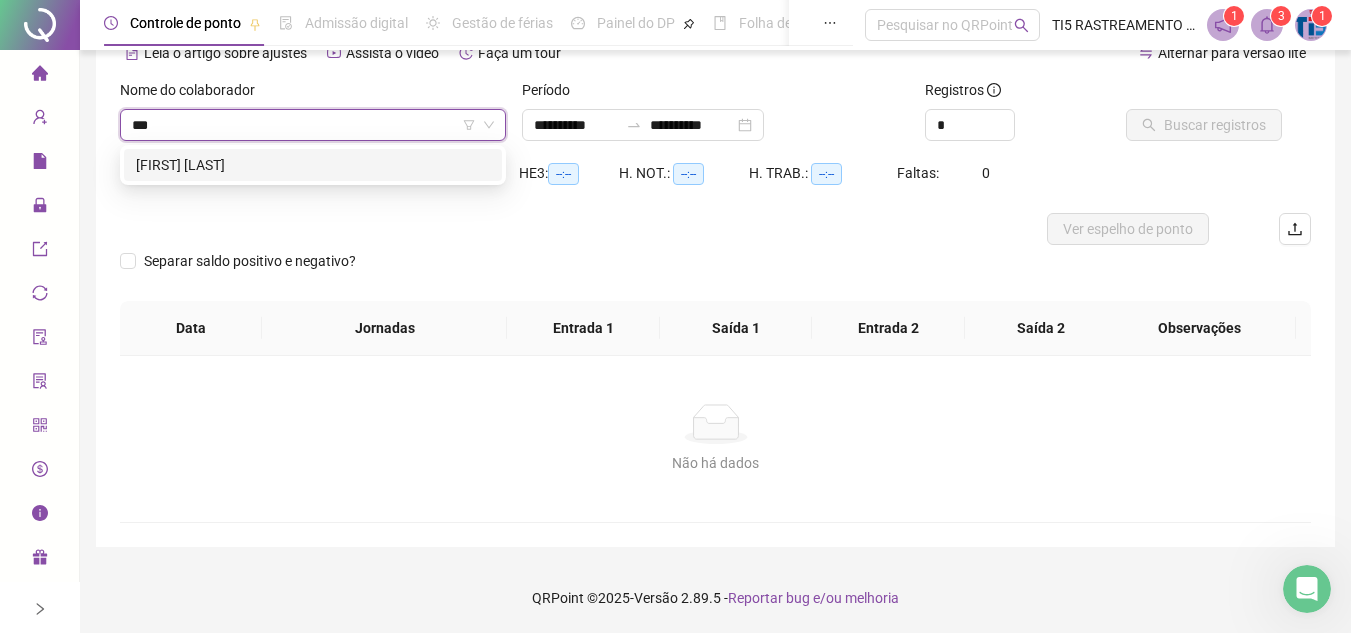 type on "****" 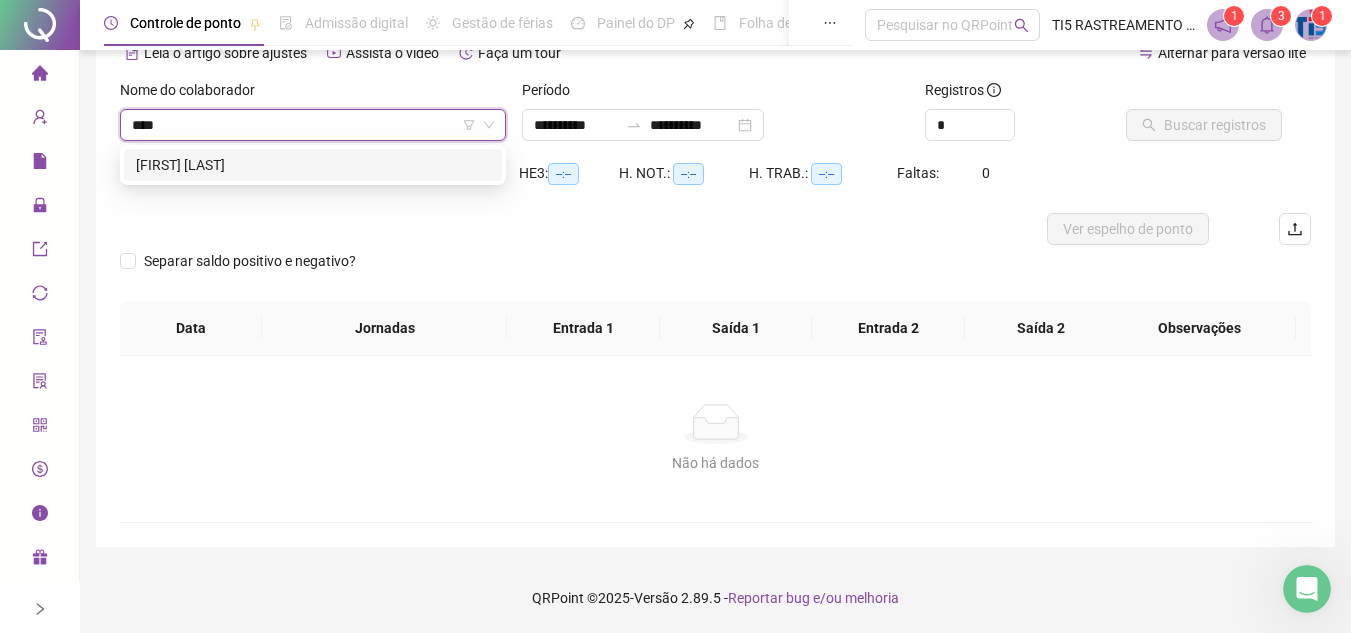 click on "[FIRST] [LAST]" at bounding box center (313, 165) 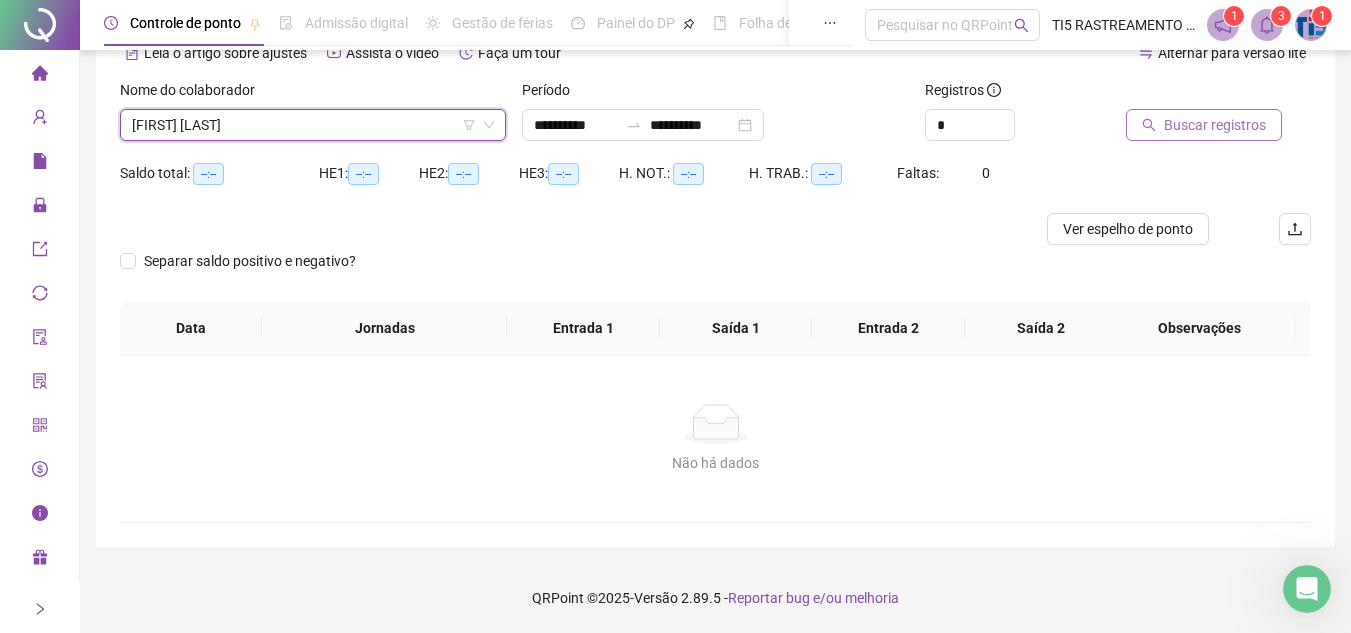 click on "Buscar registros" at bounding box center [1215, 125] 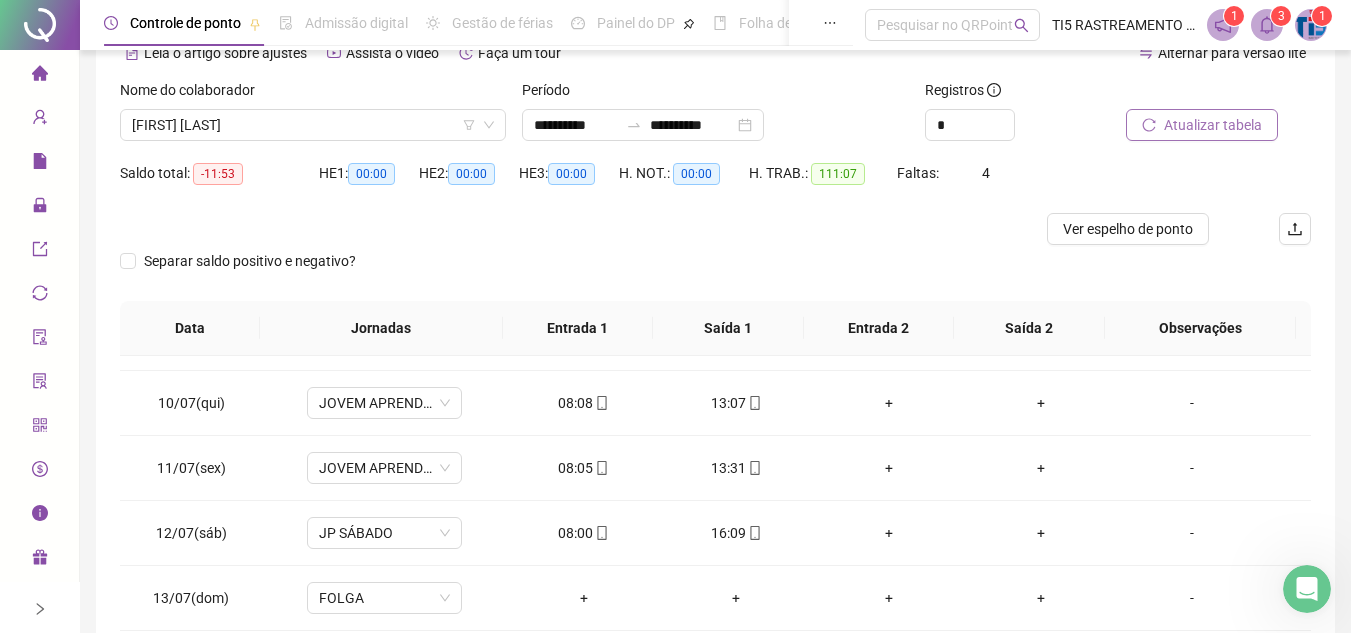 scroll, scrollTop: 600, scrollLeft: 0, axis: vertical 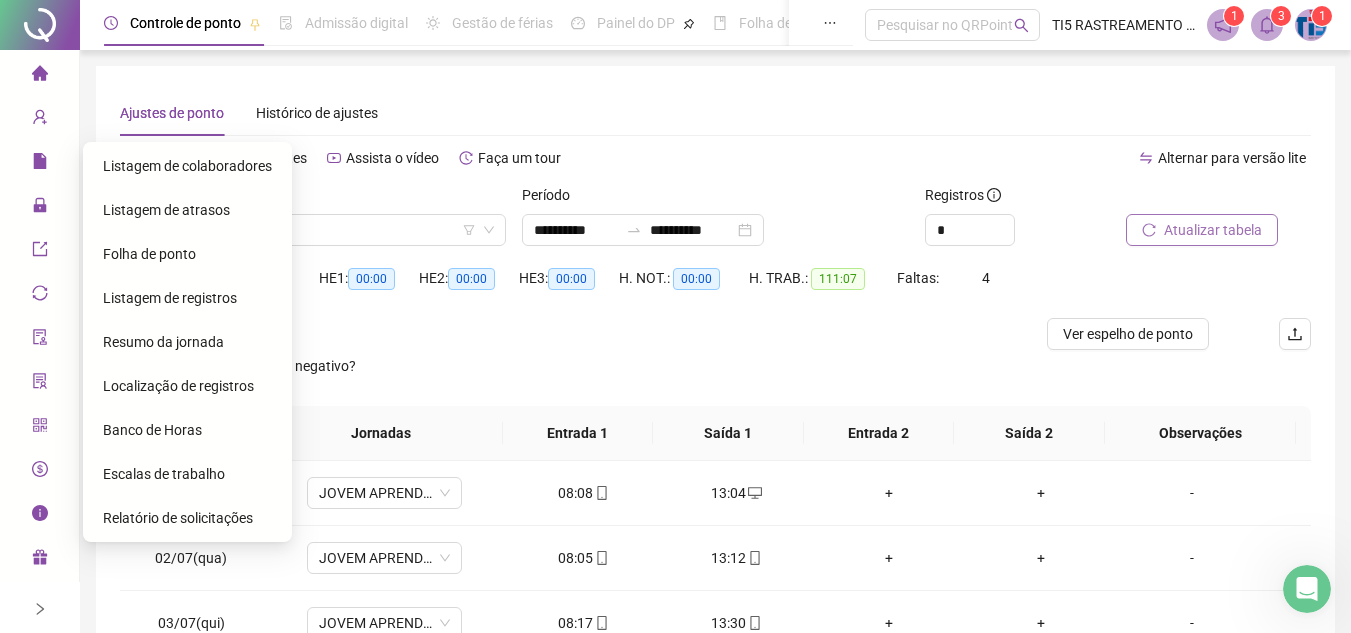 click on "Folha de ponto" at bounding box center (149, 254) 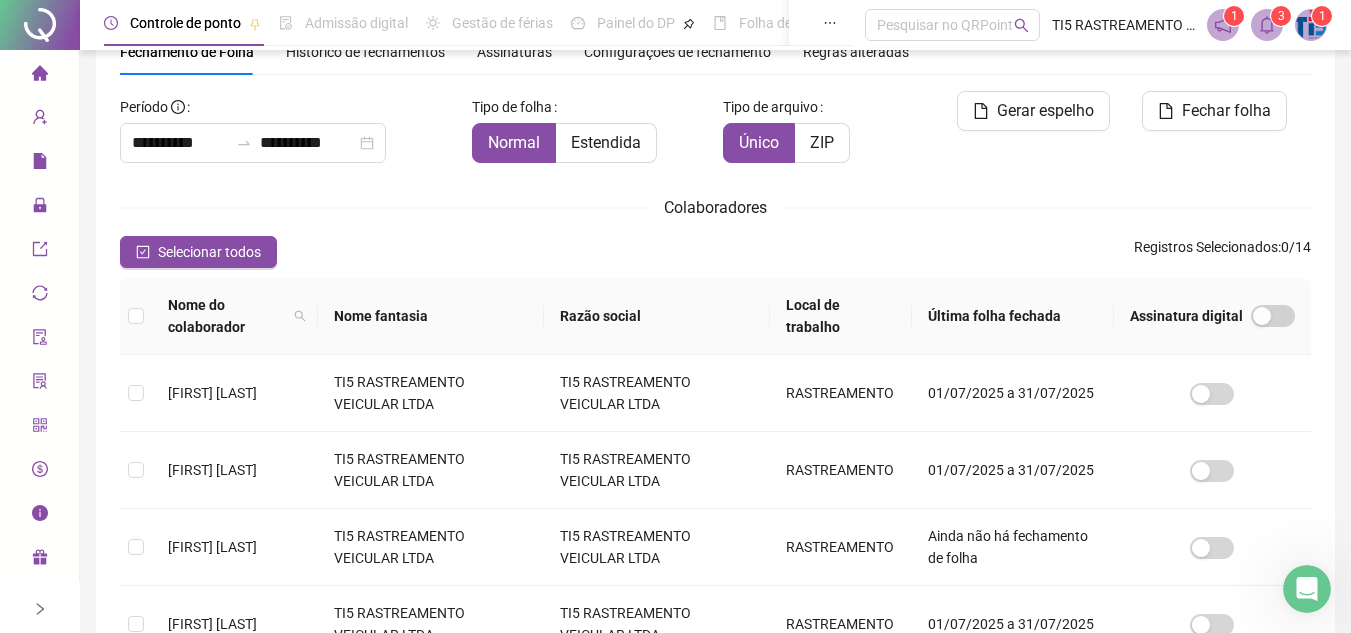 scroll, scrollTop: 0, scrollLeft: 0, axis: both 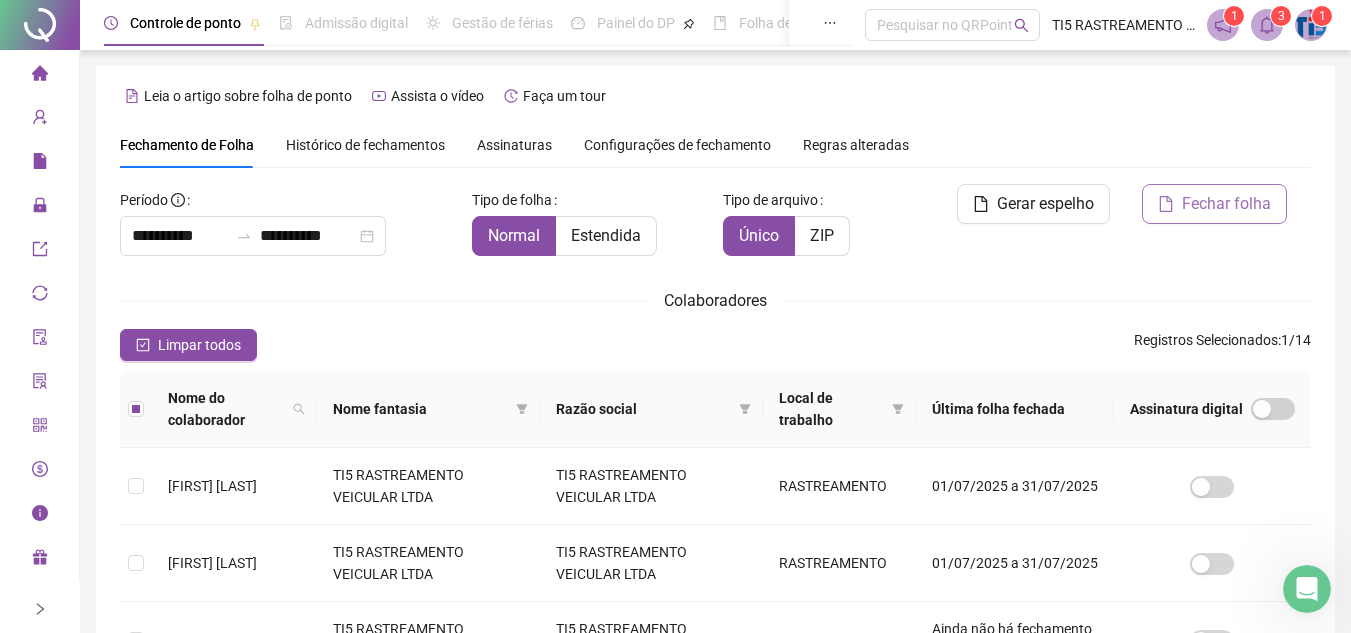 click on "Fechar folha" at bounding box center [1226, 204] 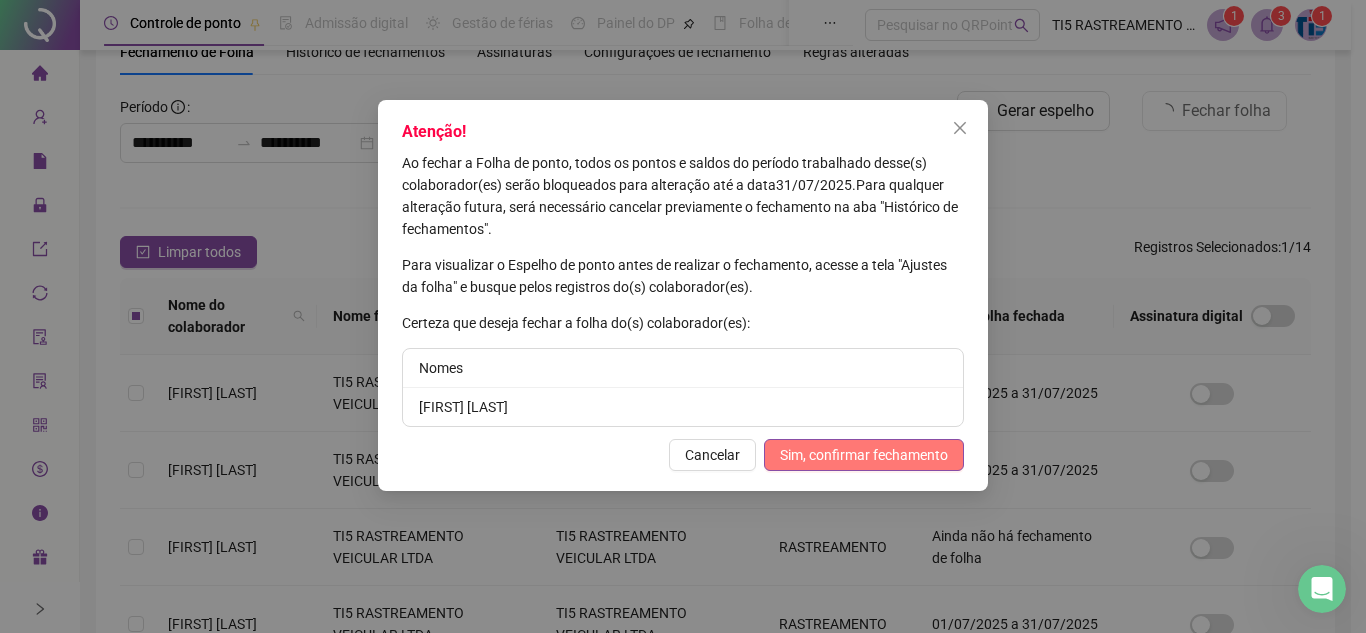 click on "Sim, confirmar fechamento" at bounding box center (864, 455) 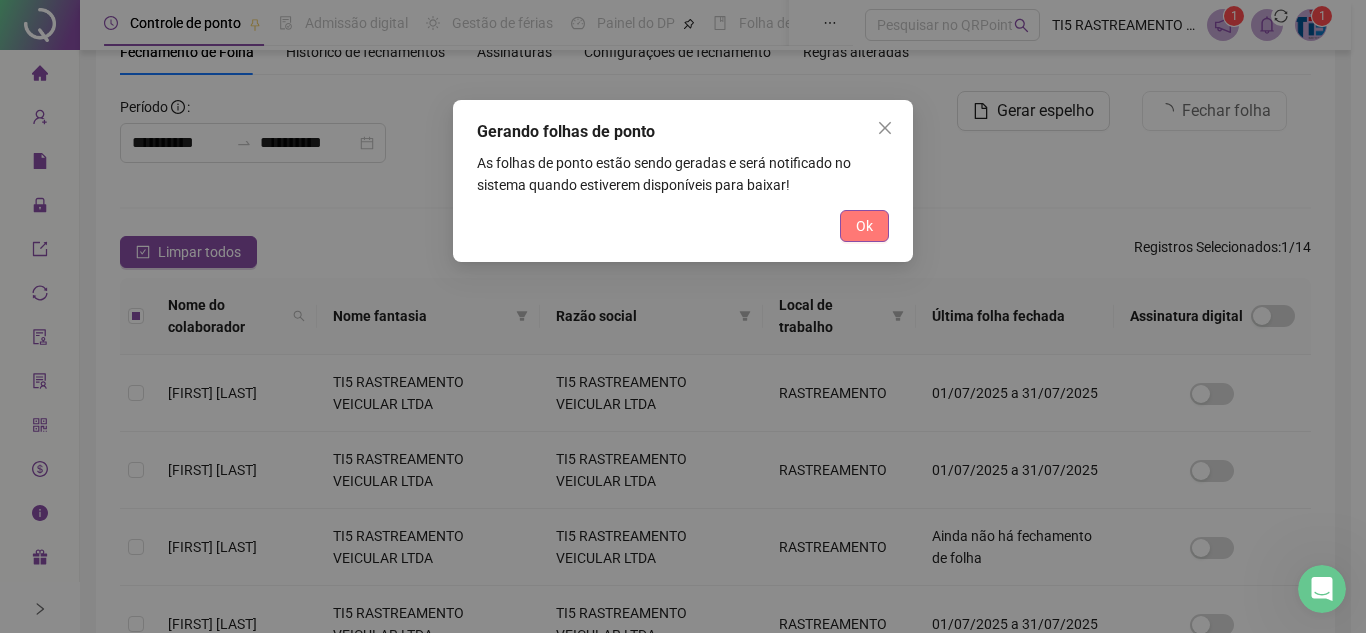 click on "Ok" at bounding box center (864, 226) 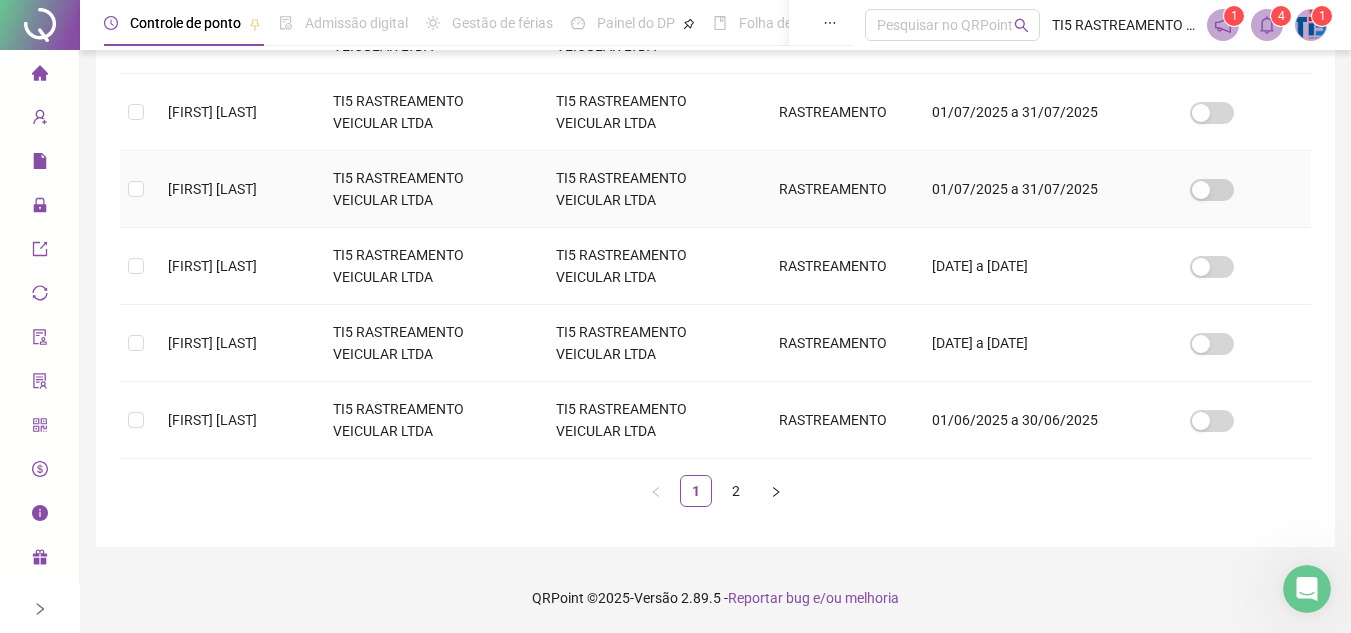 scroll, scrollTop: 159, scrollLeft: 0, axis: vertical 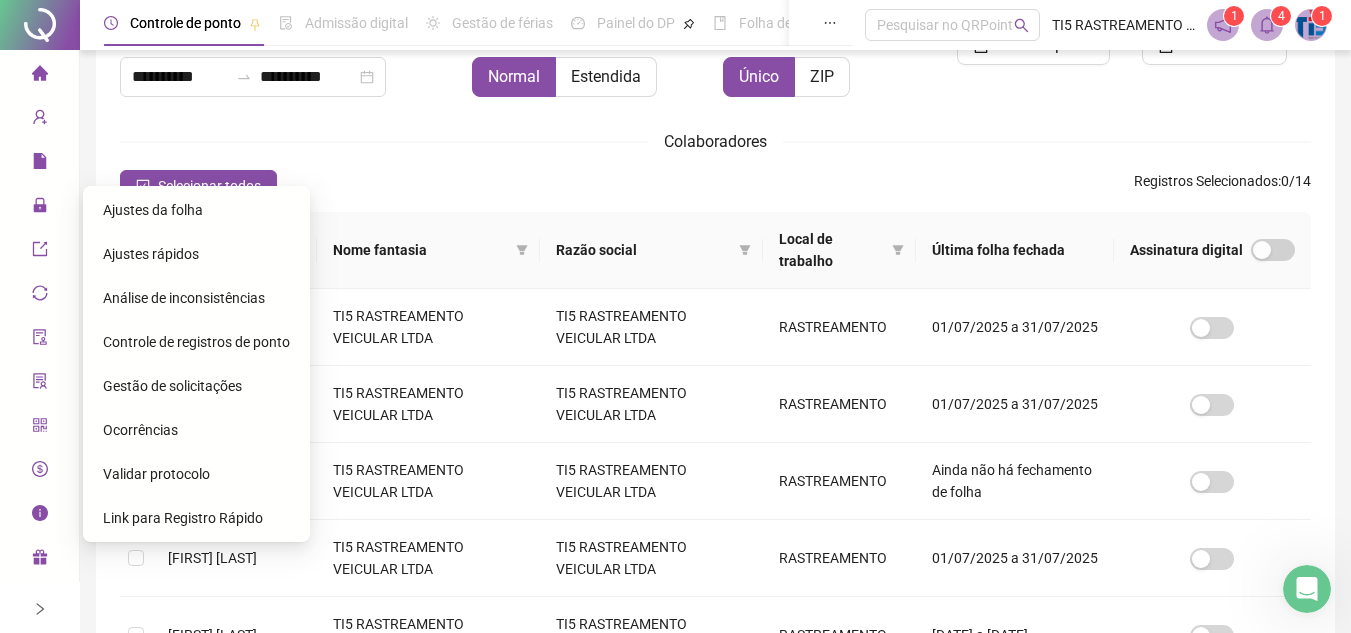 click on "Ajustes da folha" at bounding box center (153, 210) 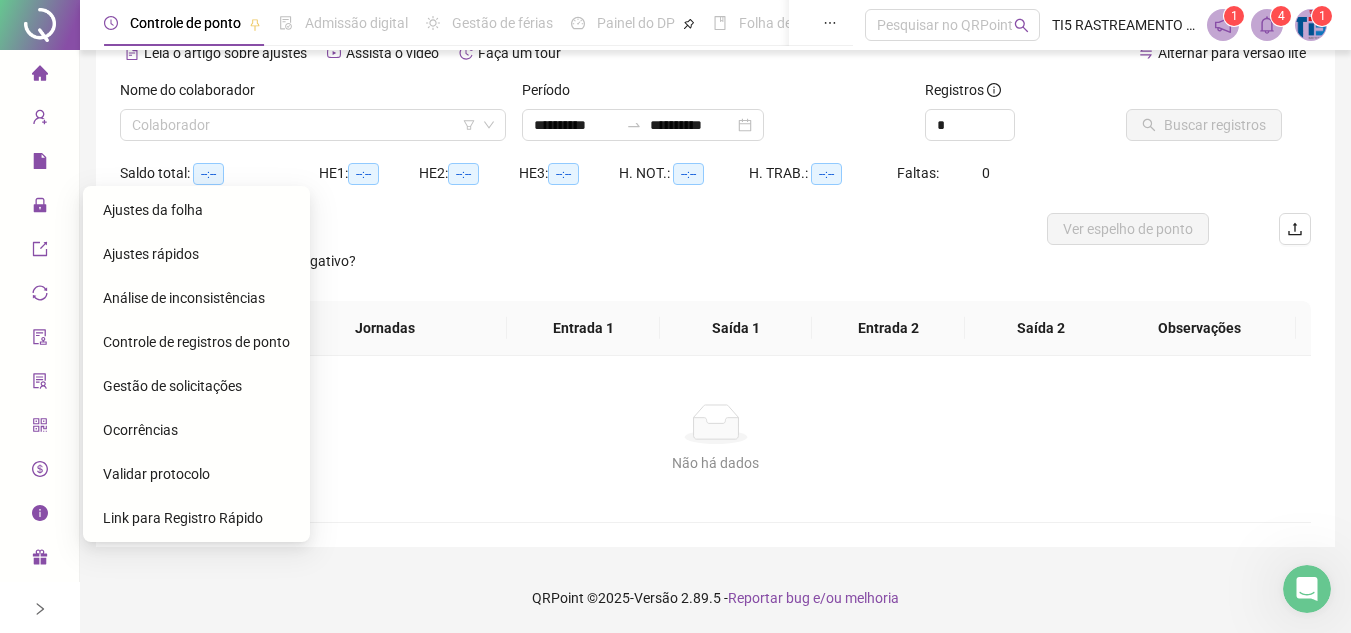 scroll, scrollTop: 105, scrollLeft: 0, axis: vertical 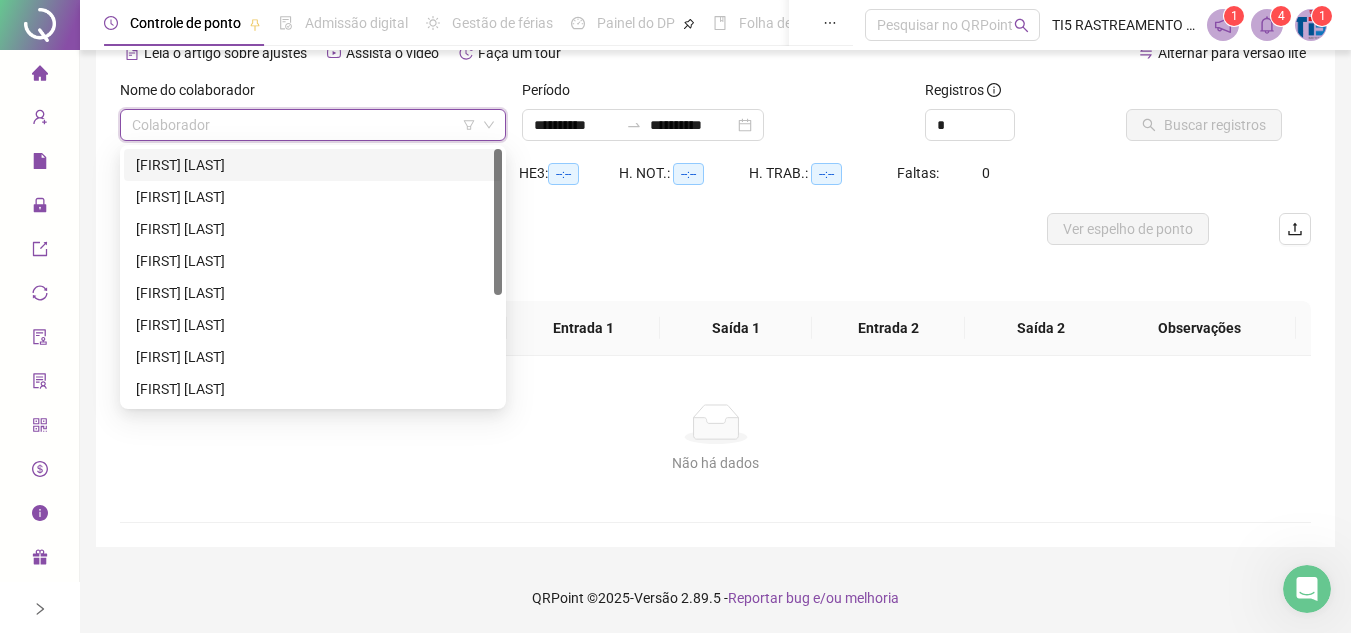 click at bounding box center (304, 125) 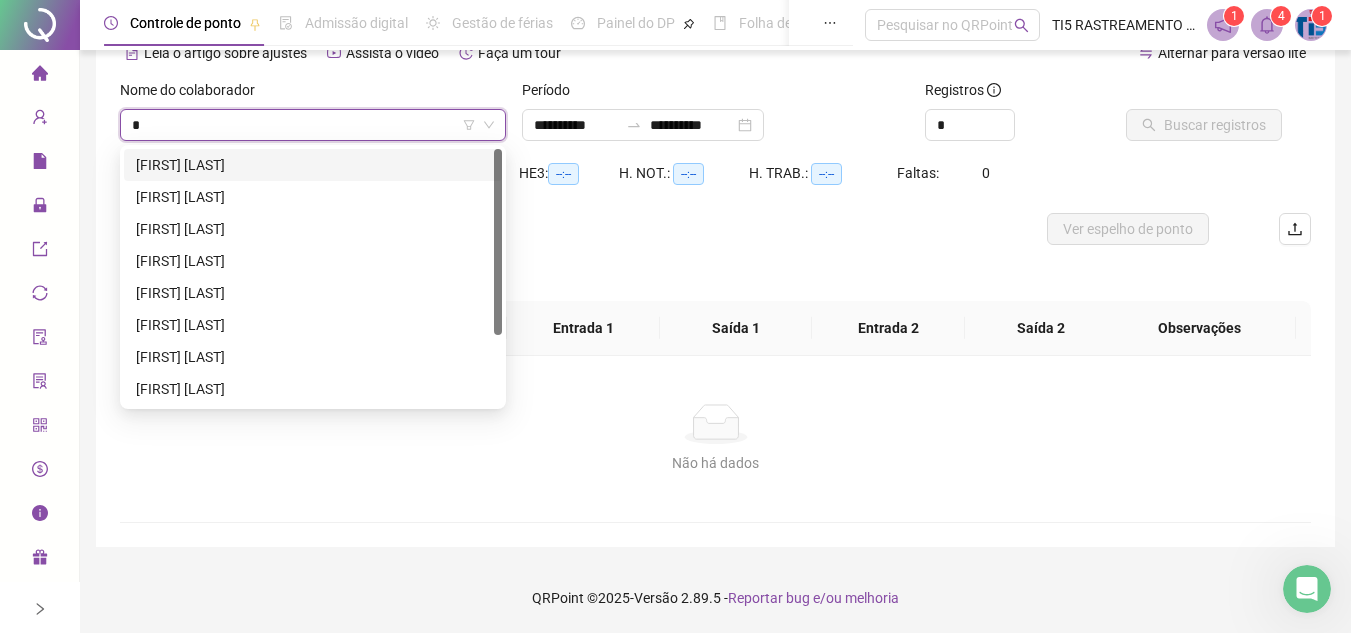 type on "**" 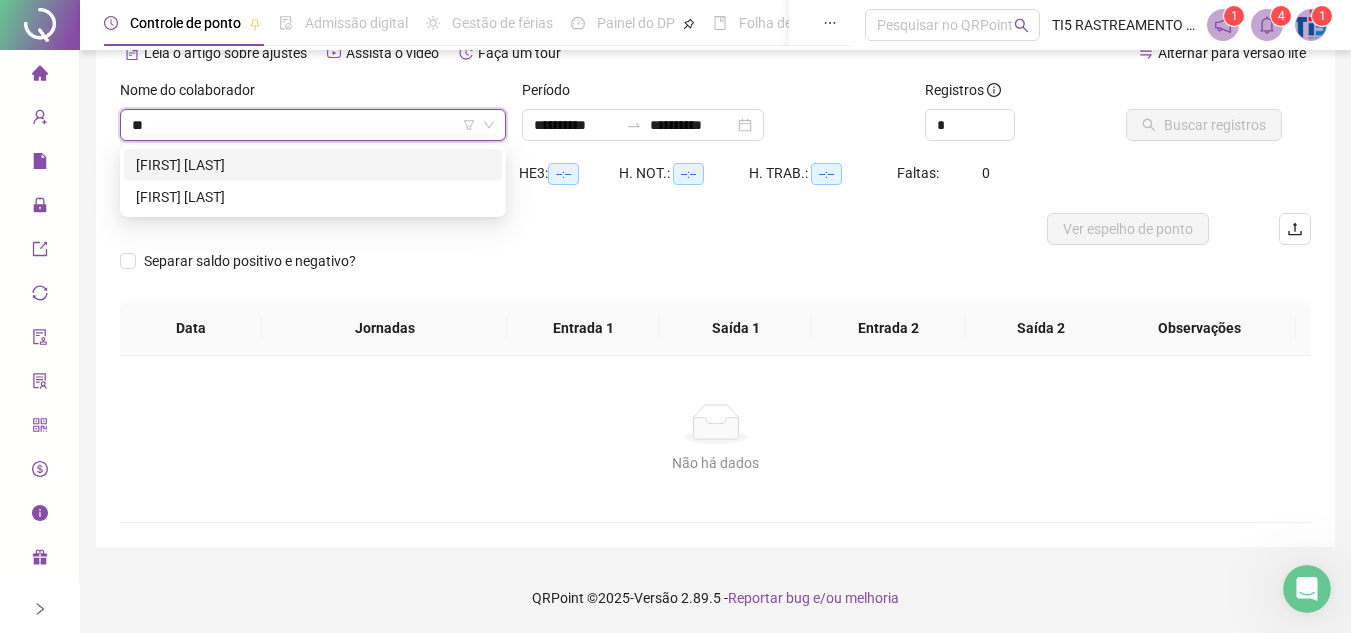 click on "[FIRST] [LAST]" at bounding box center [313, 165] 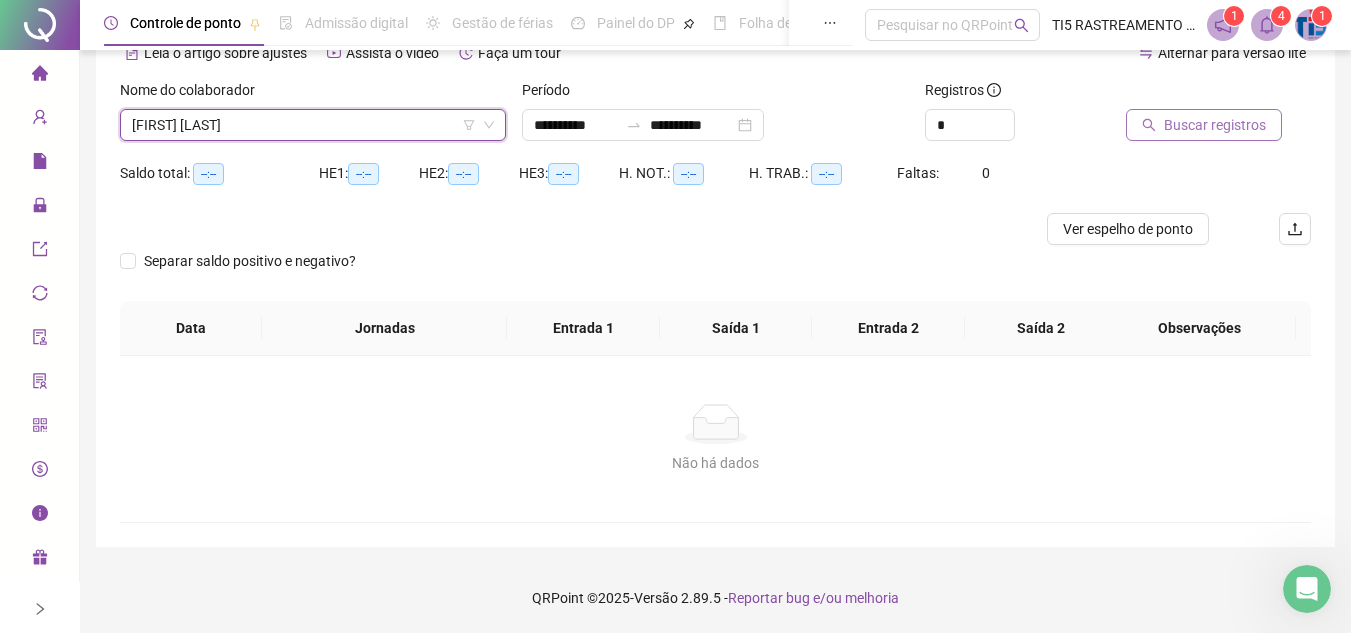 click on "Buscar registros" at bounding box center (1218, 118) 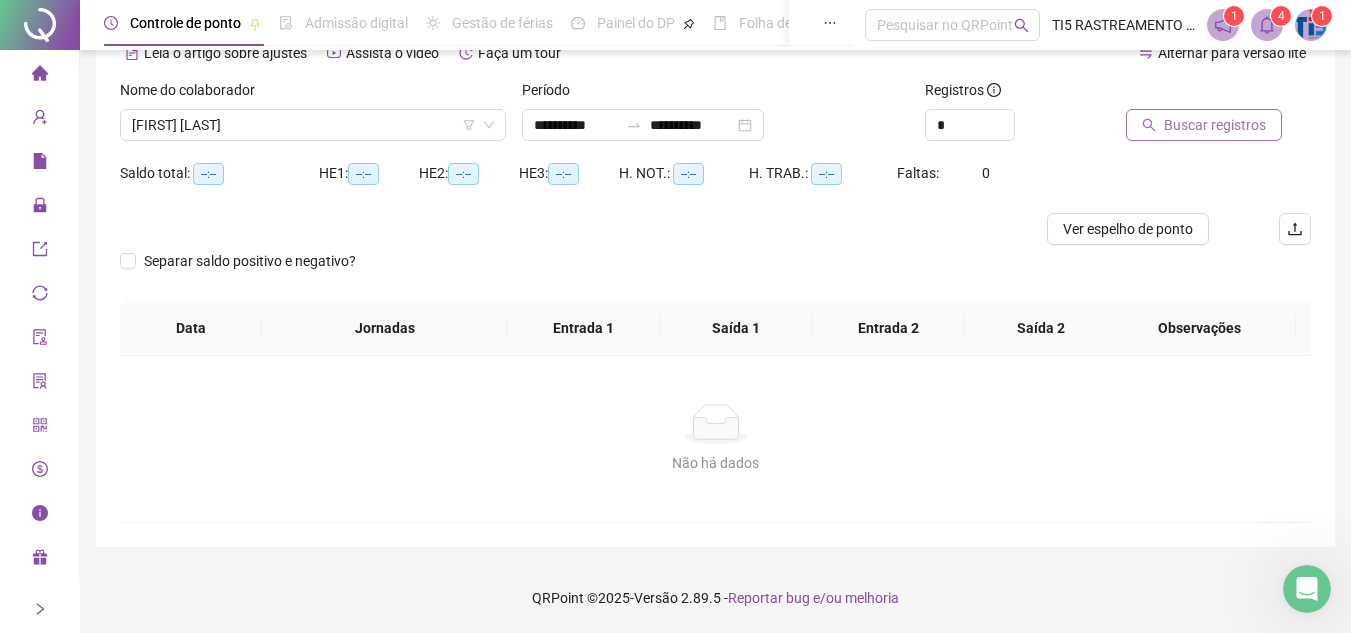 click on "Buscar registros" at bounding box center (1204, 125) 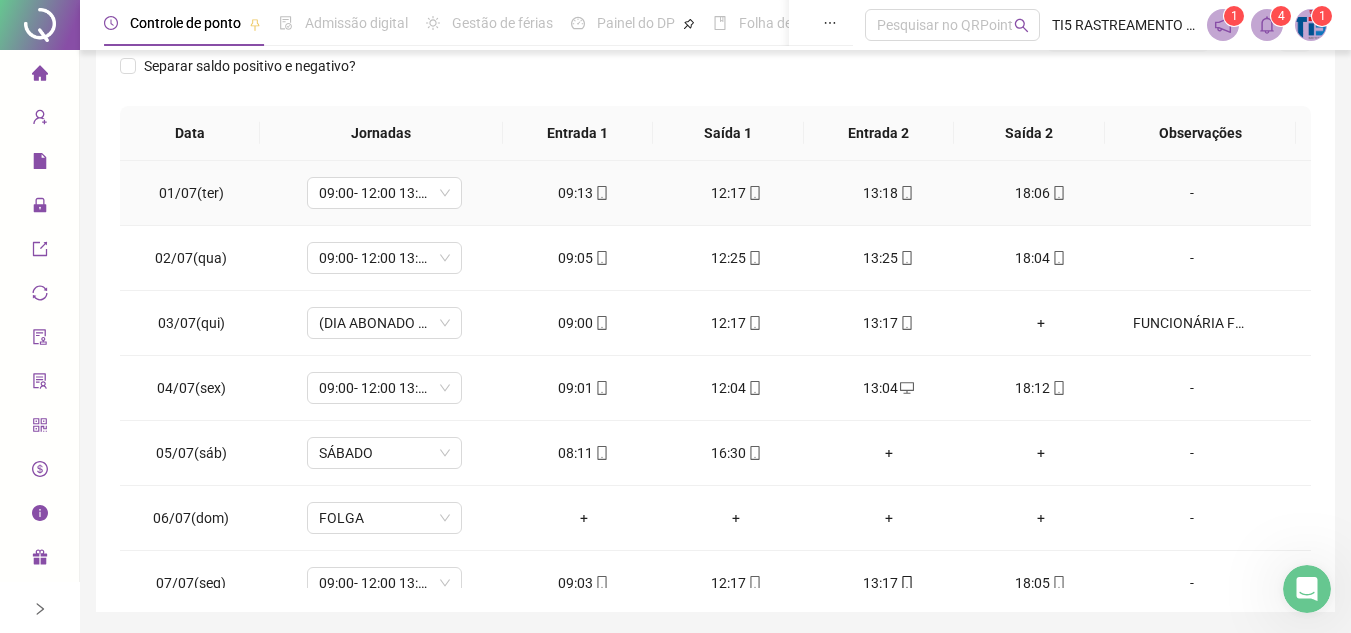 scroll, scrollTop: 365, scrollLeft: 0, axis: vertical 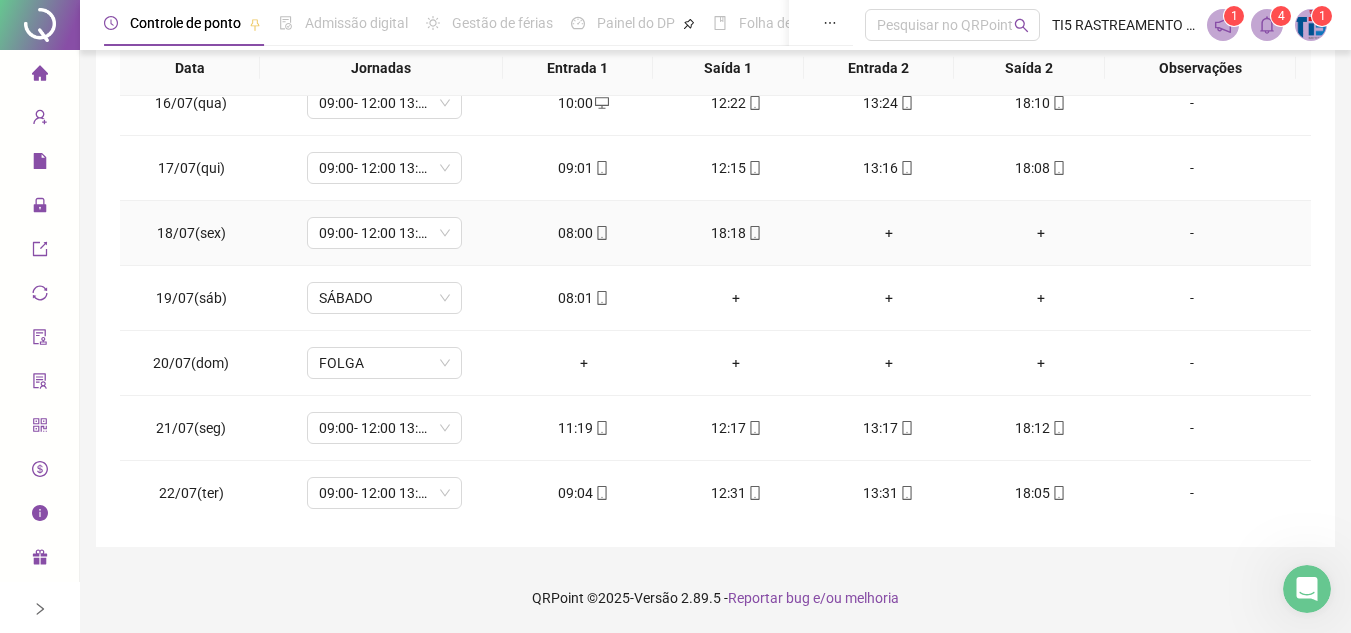 click on "+" at bounding box center (888, 233) 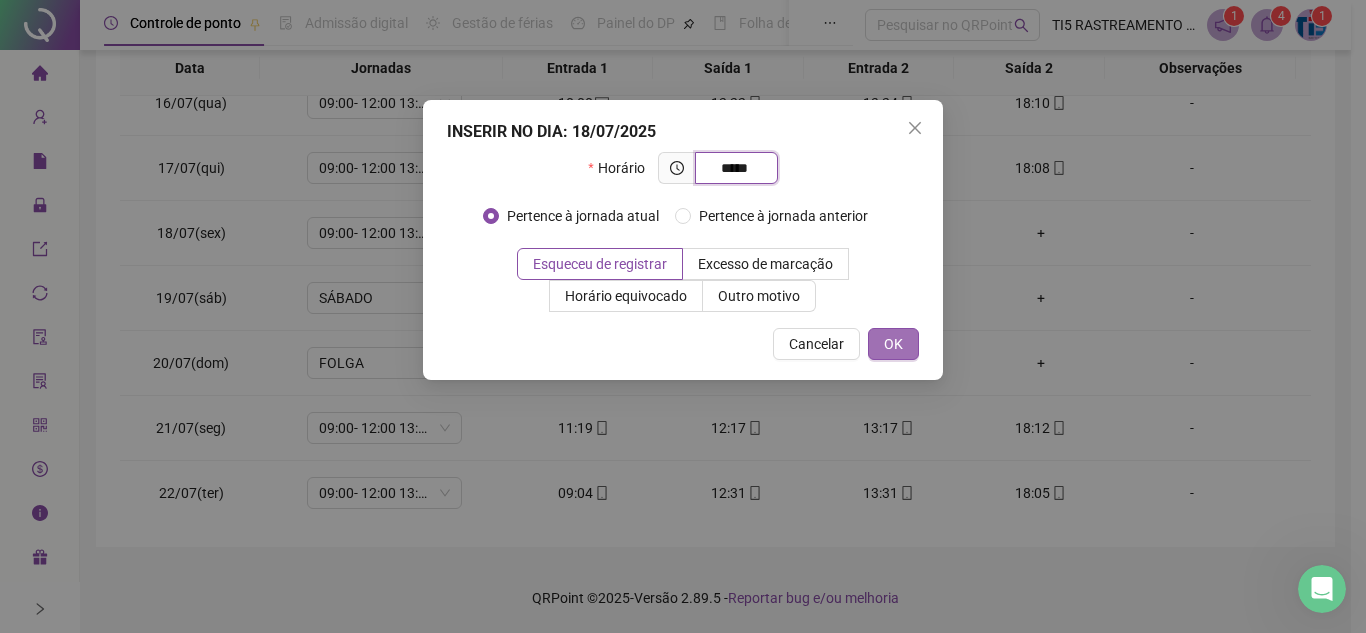 type on "*****" 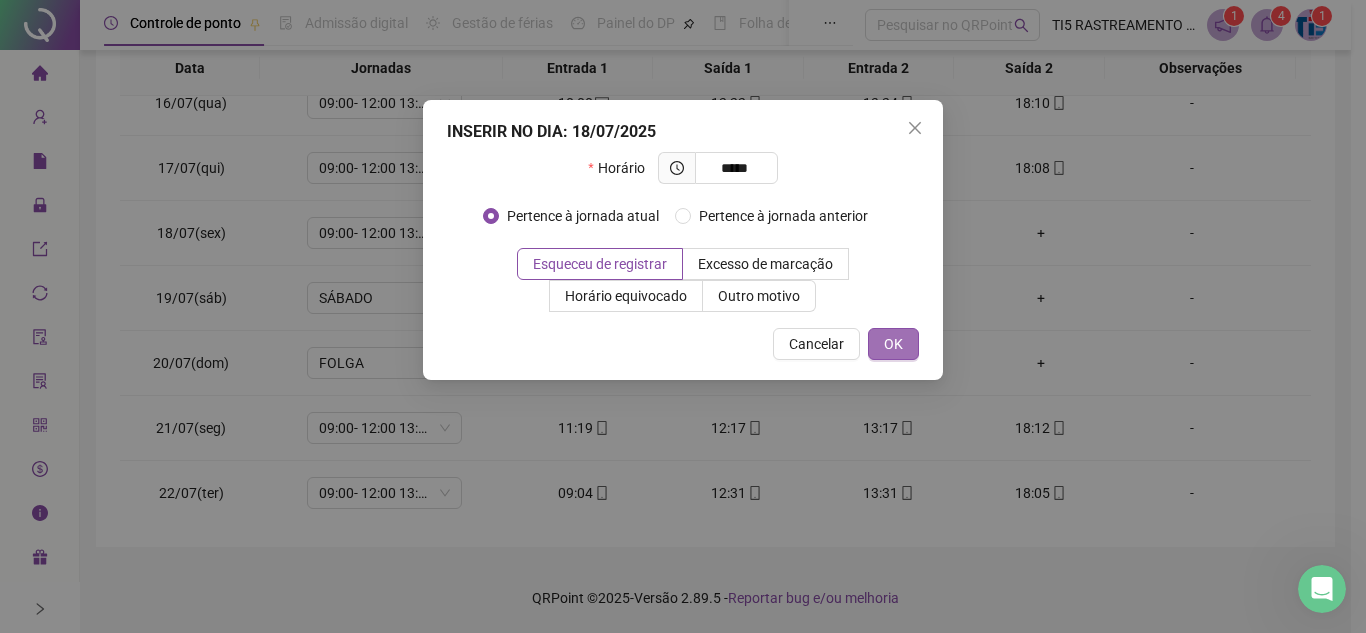 click on "OK" at bounding box center [893, 344] 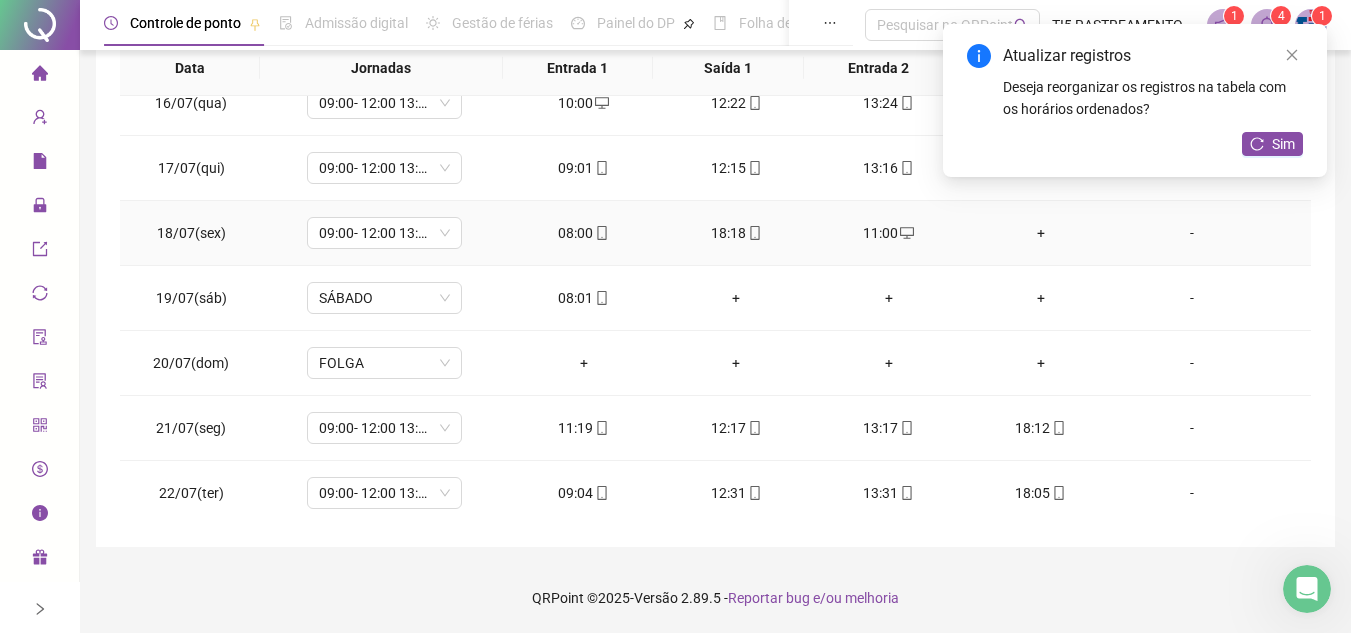 click on "+" at bounding box center [1041, 233] 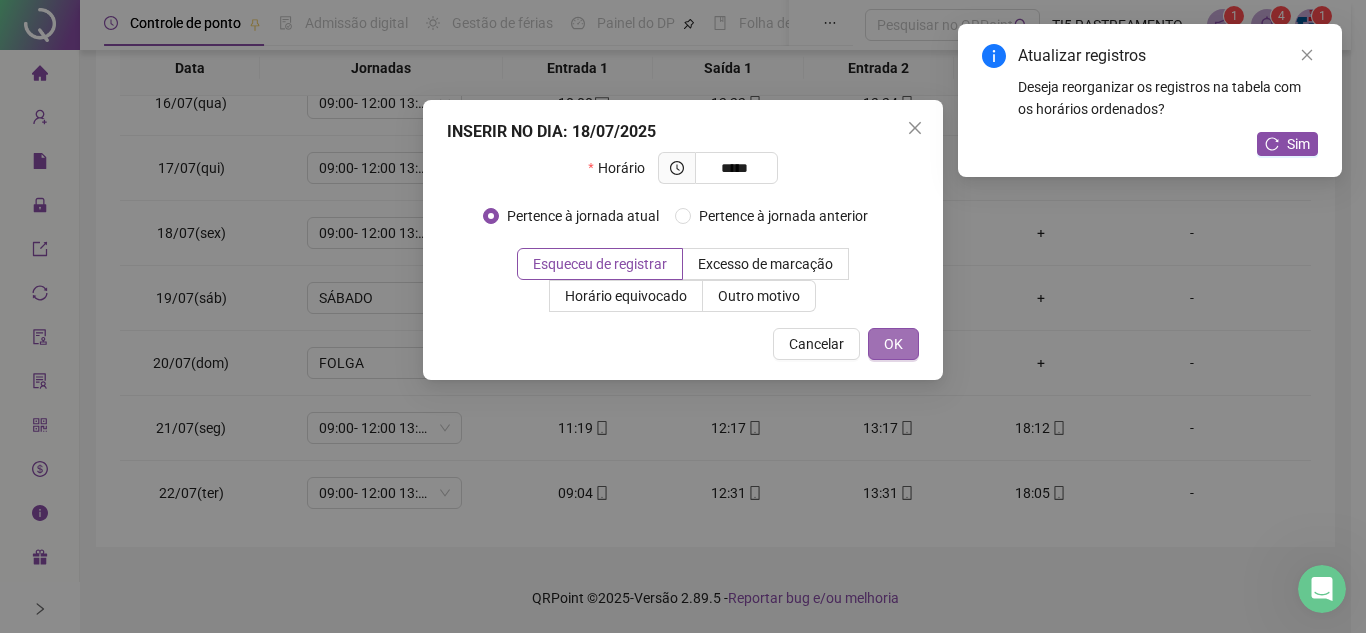 type on "*****" 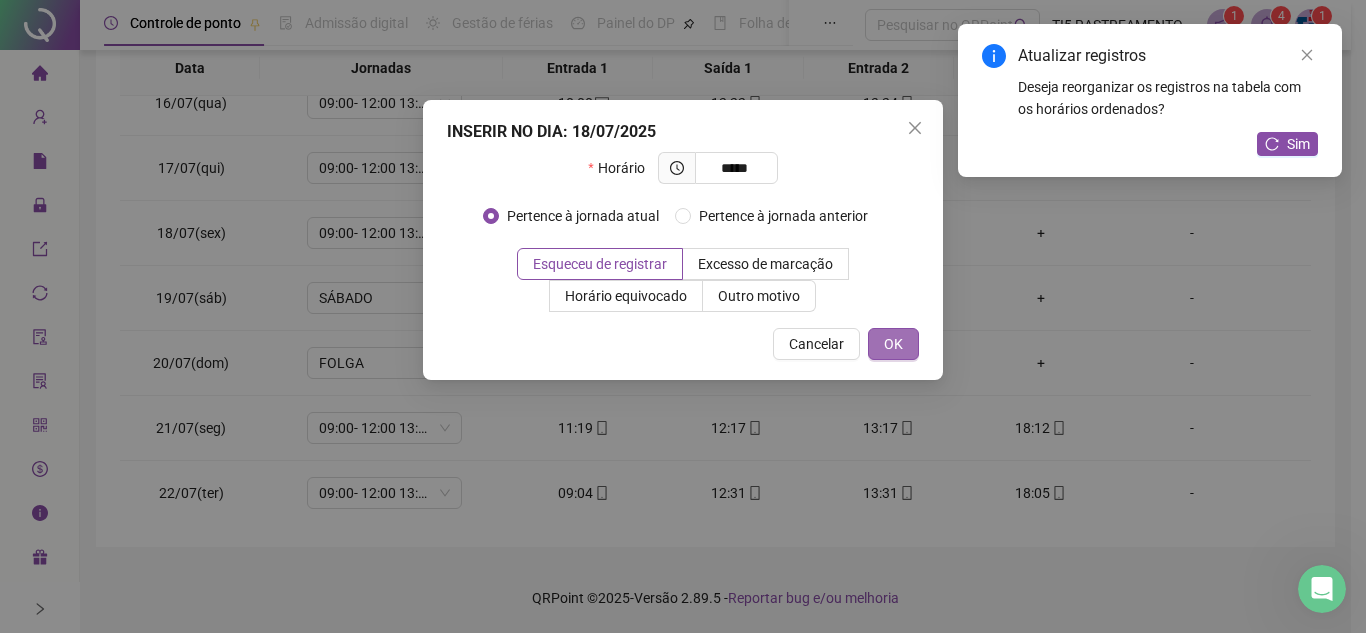 click on "OK" at bounding box center [893, 344] 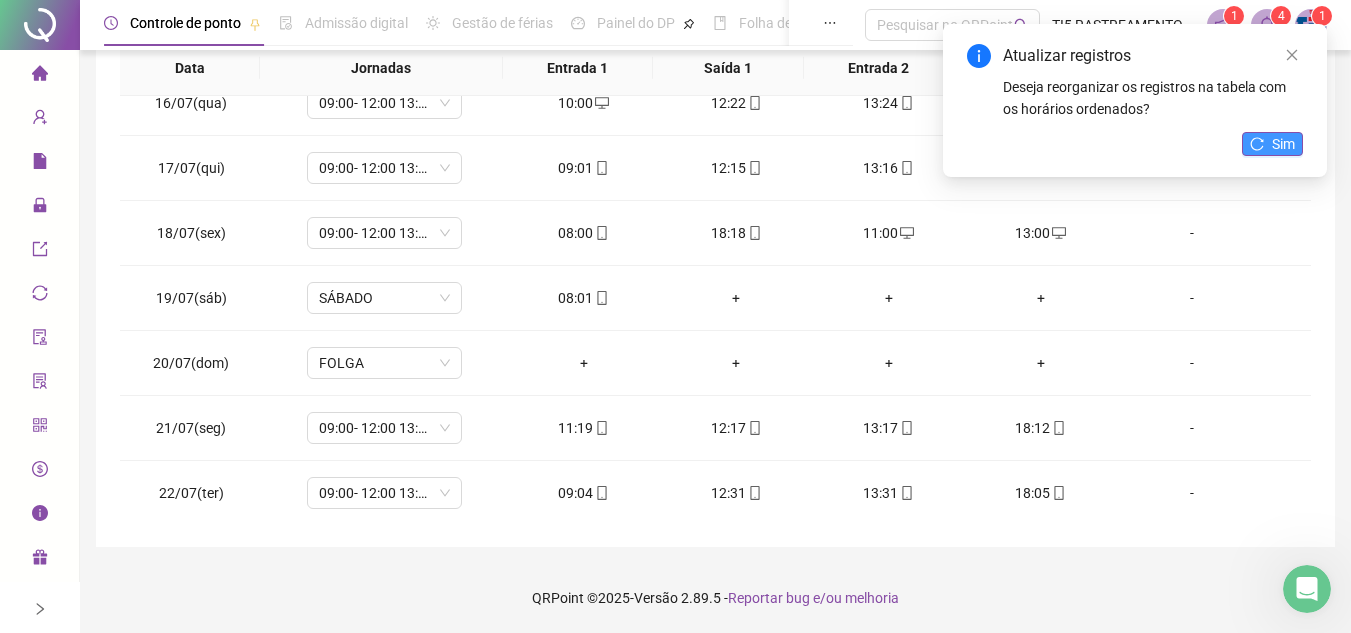 click 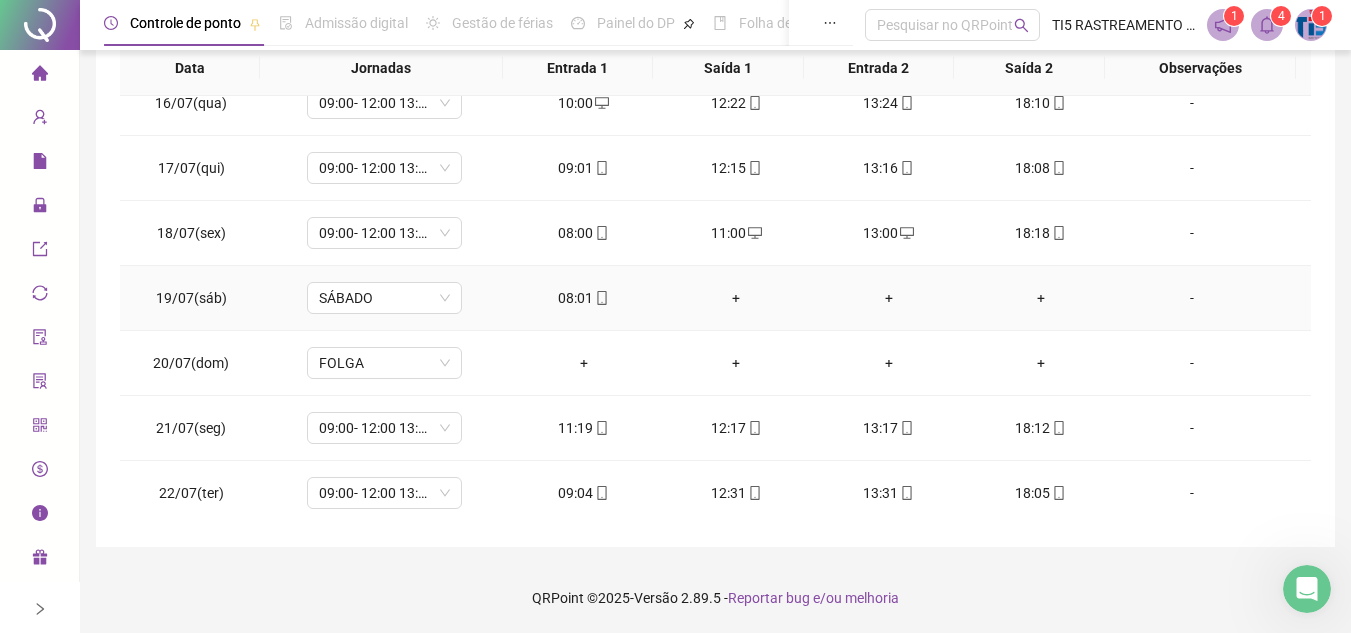 click on "+" at bounding box center (736, 298) 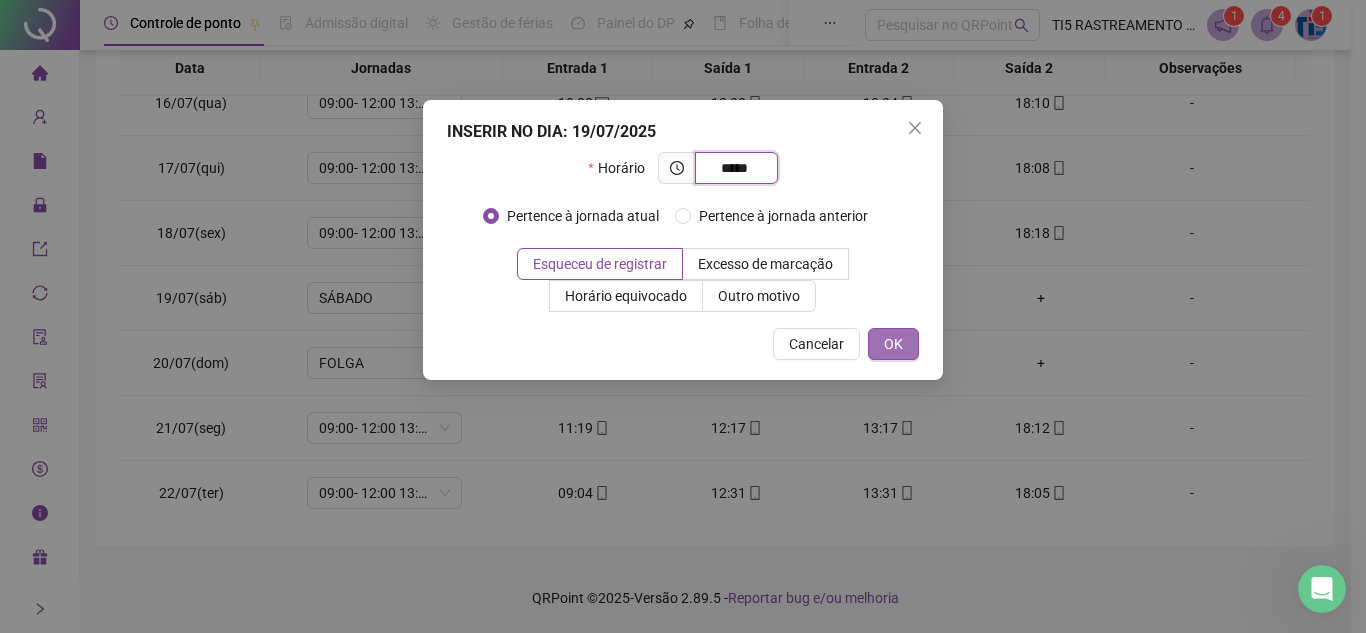 type on "*****" 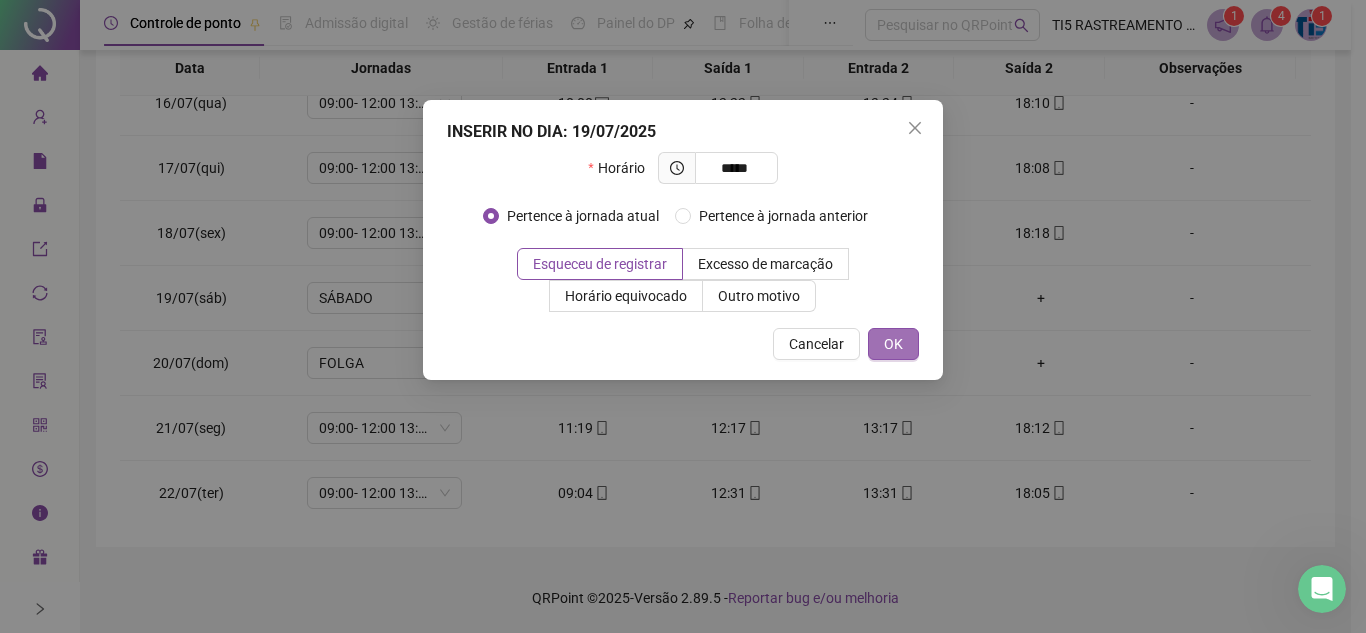 click on "OK" at bounding box center (893, 344) 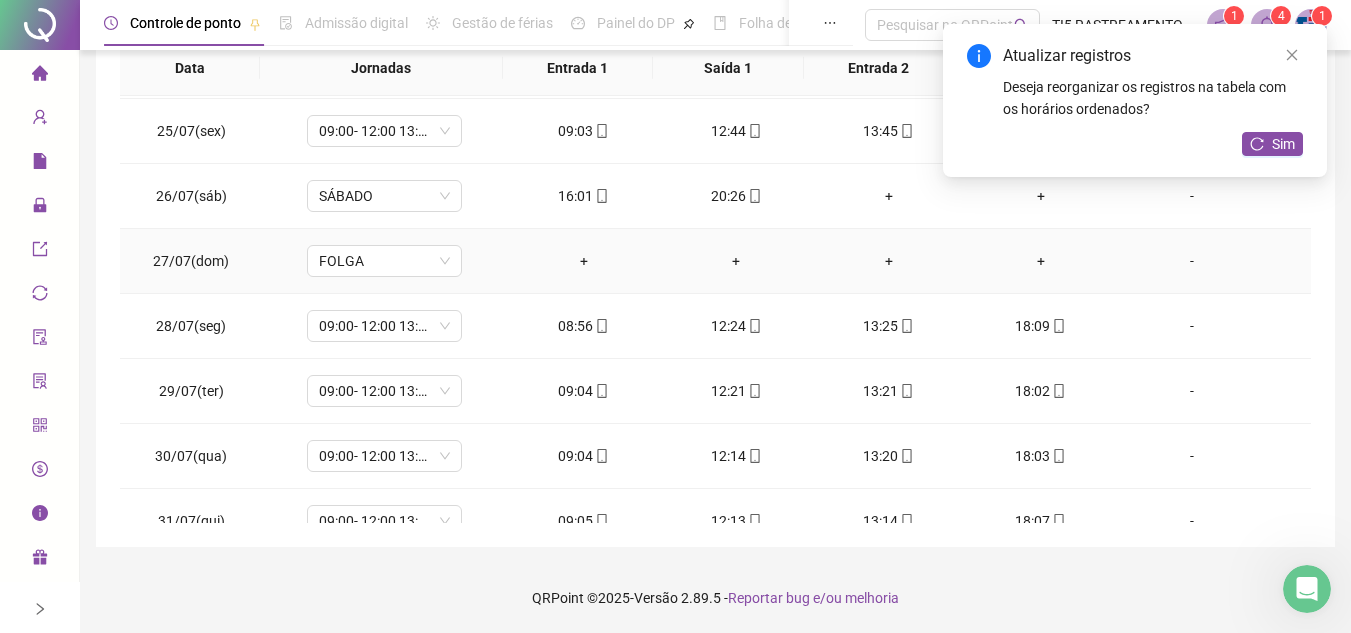 scroll, scrollTop: 1588, scrollLeft: 0, axis: vertical 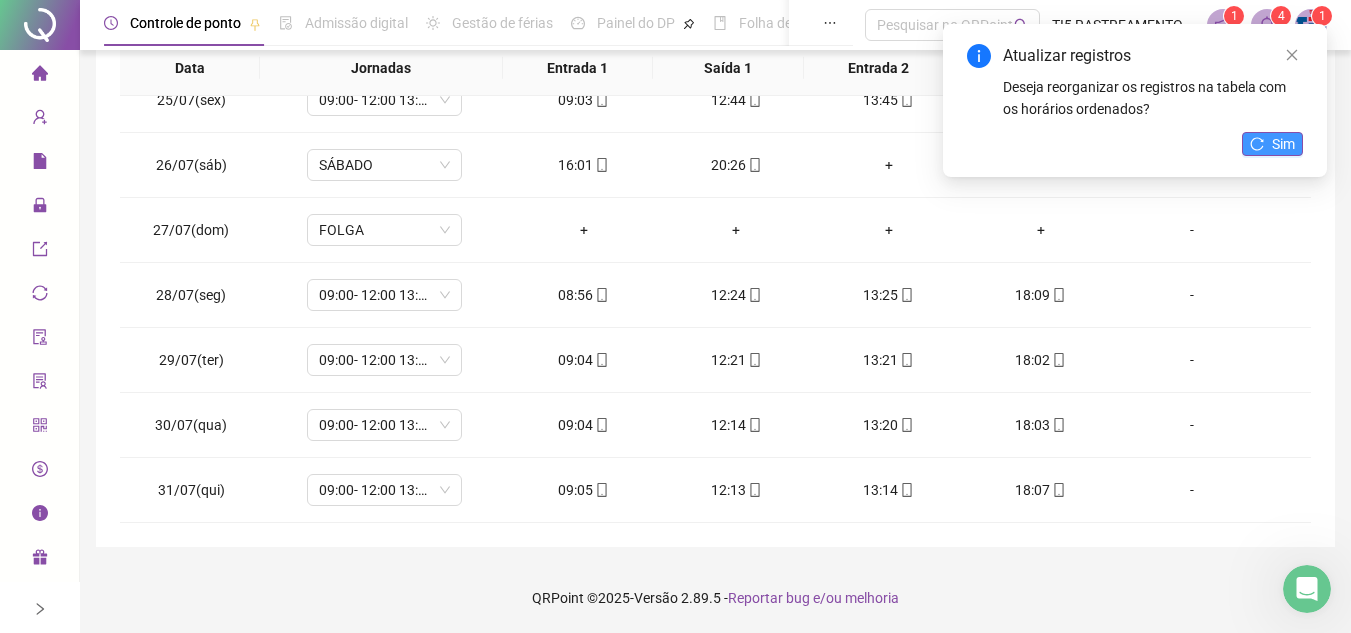 click 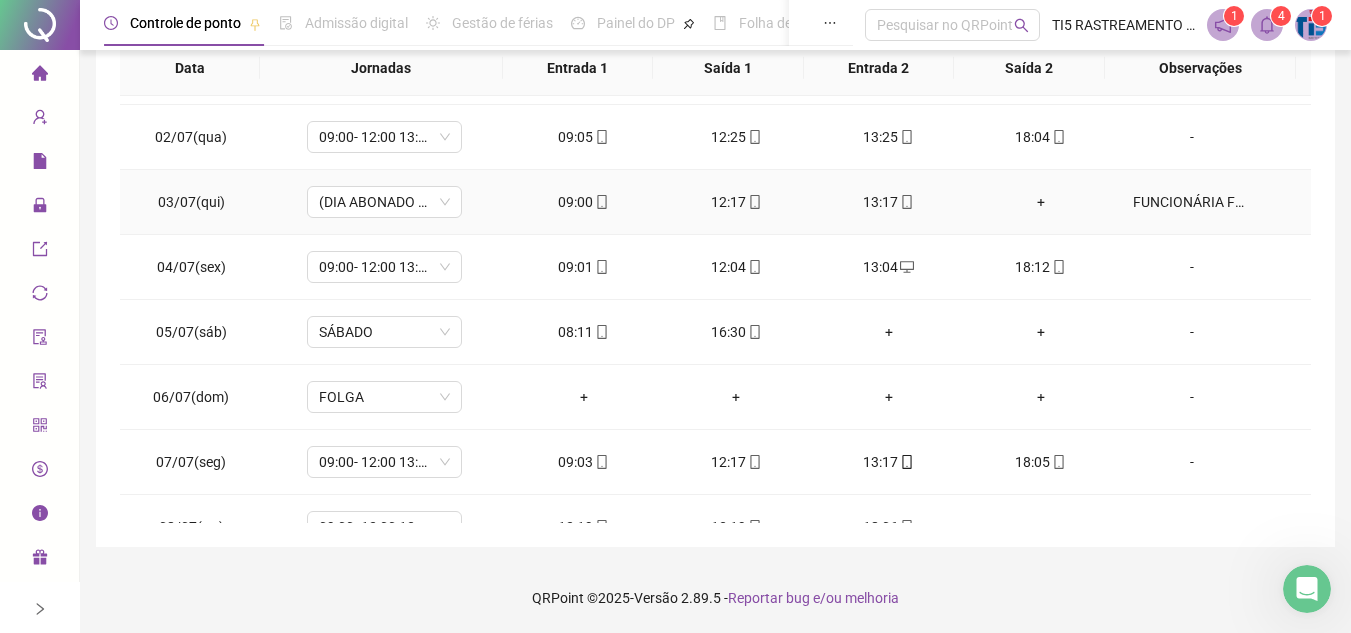 scroll, scrollTop: 0, scrollLeft: 0, axis: both 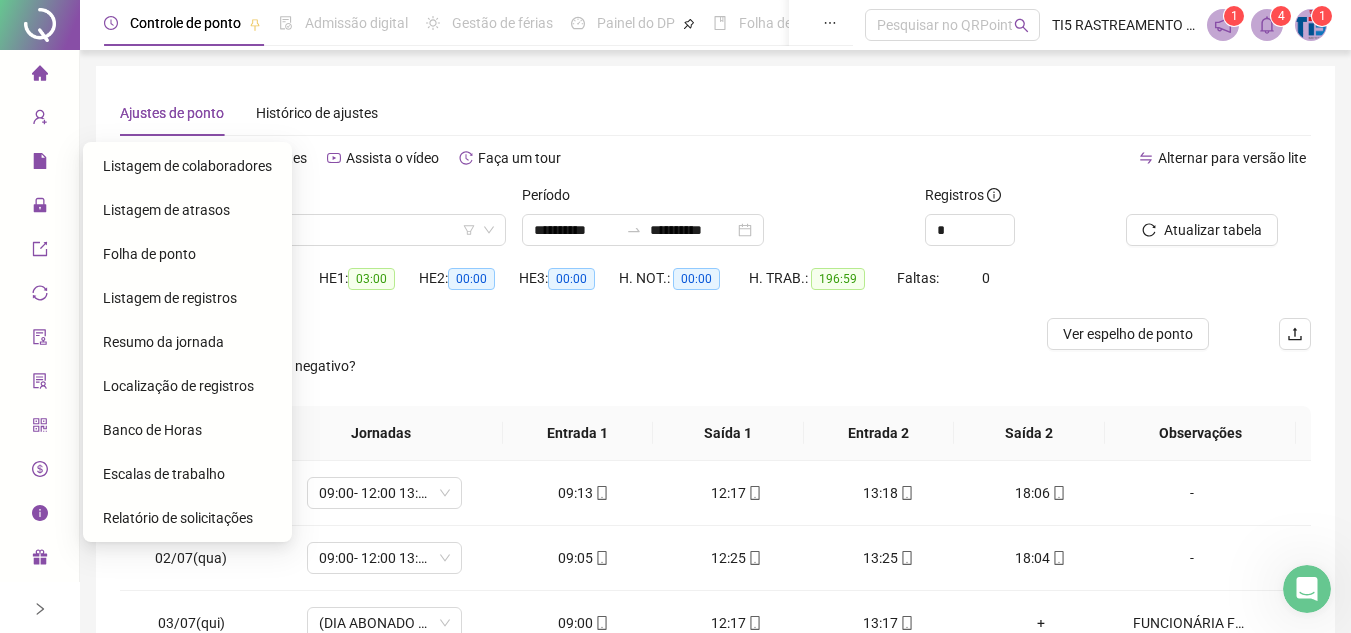 click on "Folha de ponto" at bounding box center [149, 254] 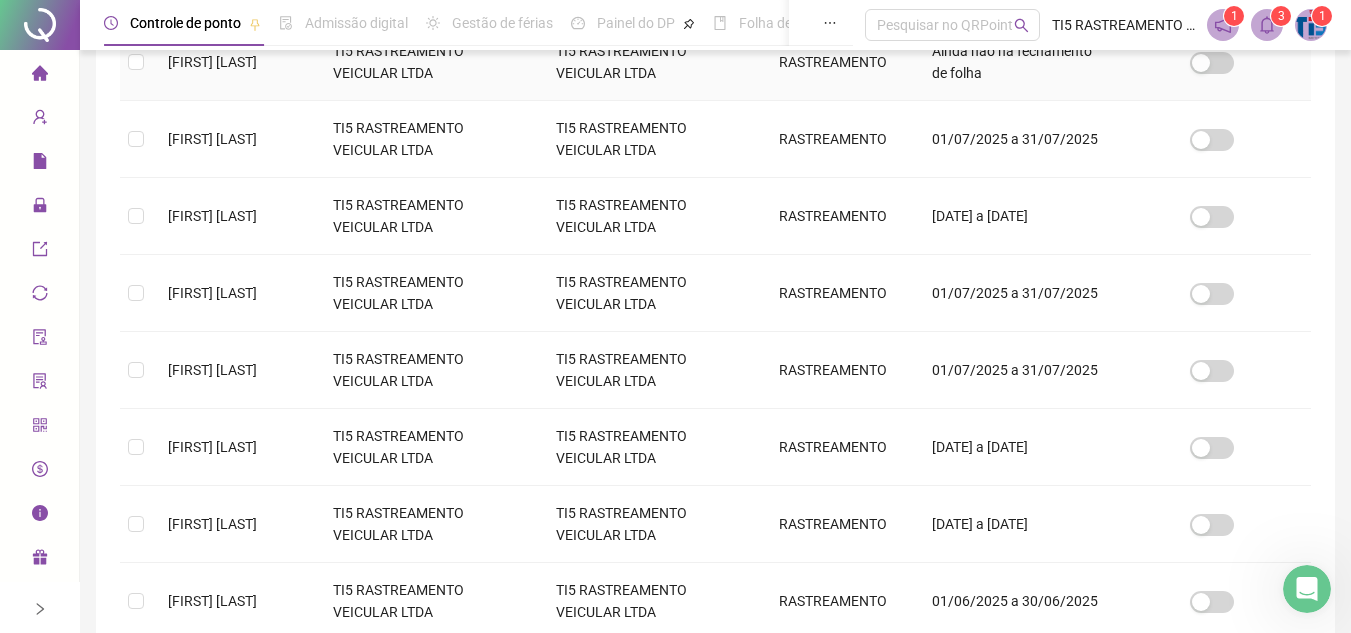 scroll, scrollTop: 593, scrollLeft: 0, axis: vertical 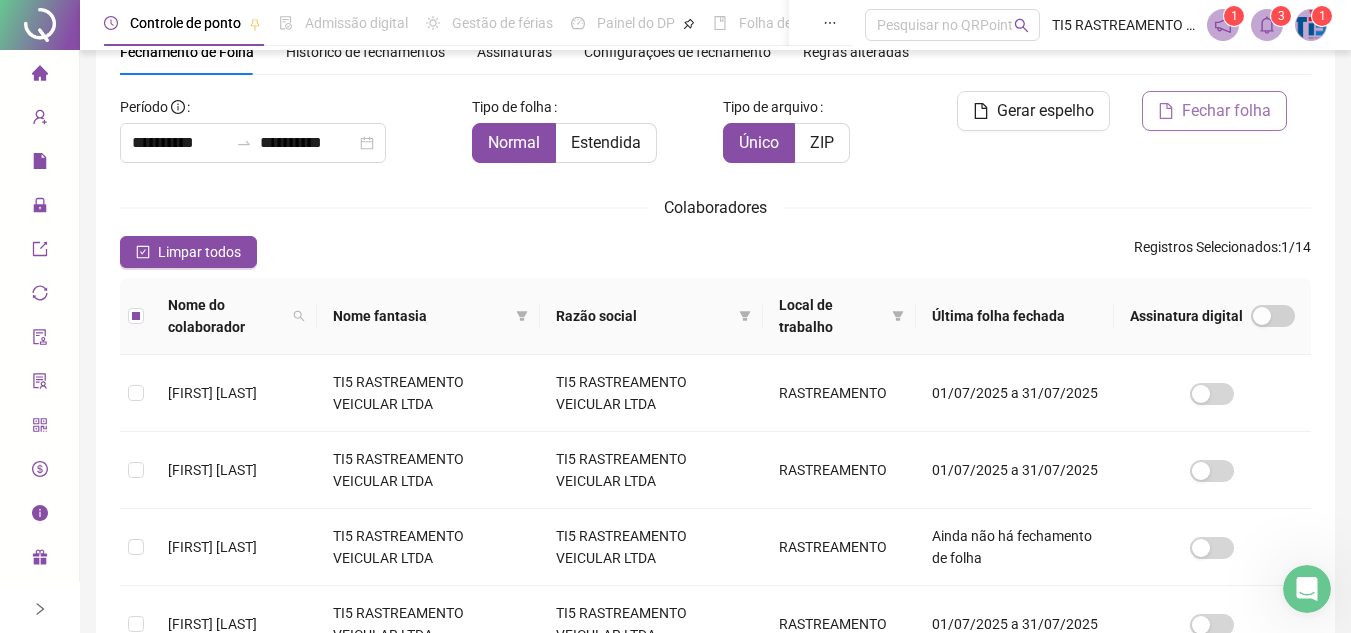 click on "Fechar folha" at bounding box center [1226, 111] 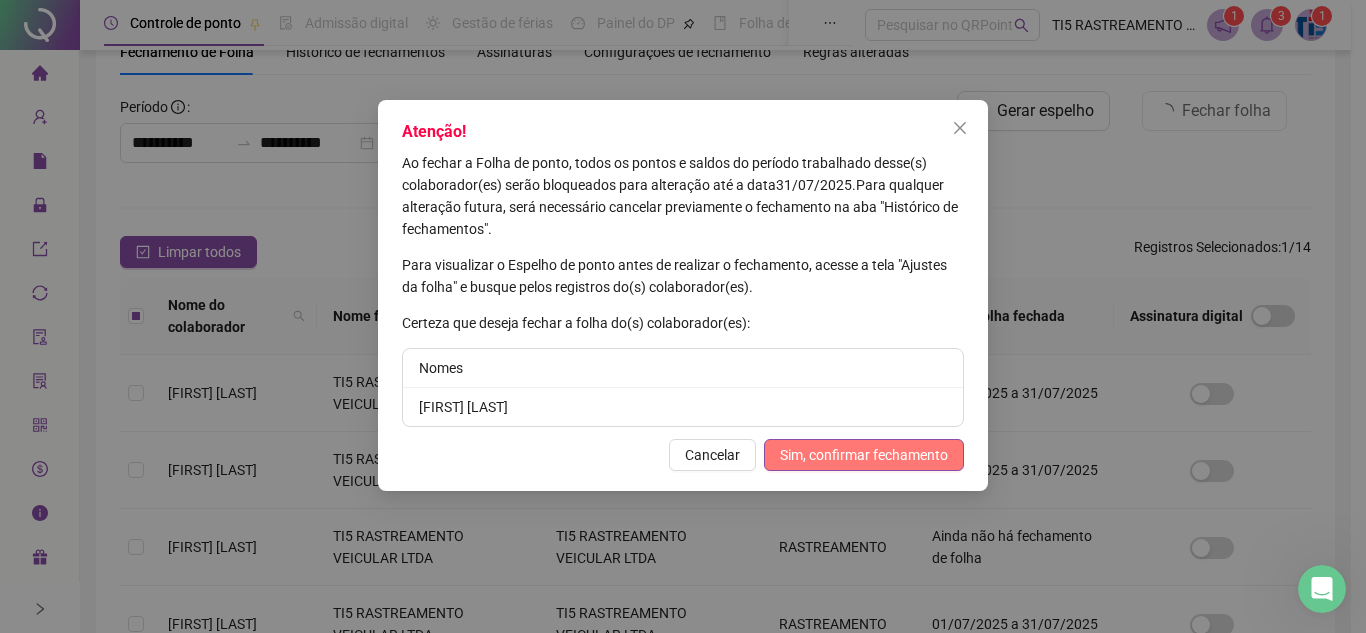 drag, startPoint x: 905, startPoint y: 434, endPoint x: 904, endPoint y: 451, distance: 17.029387 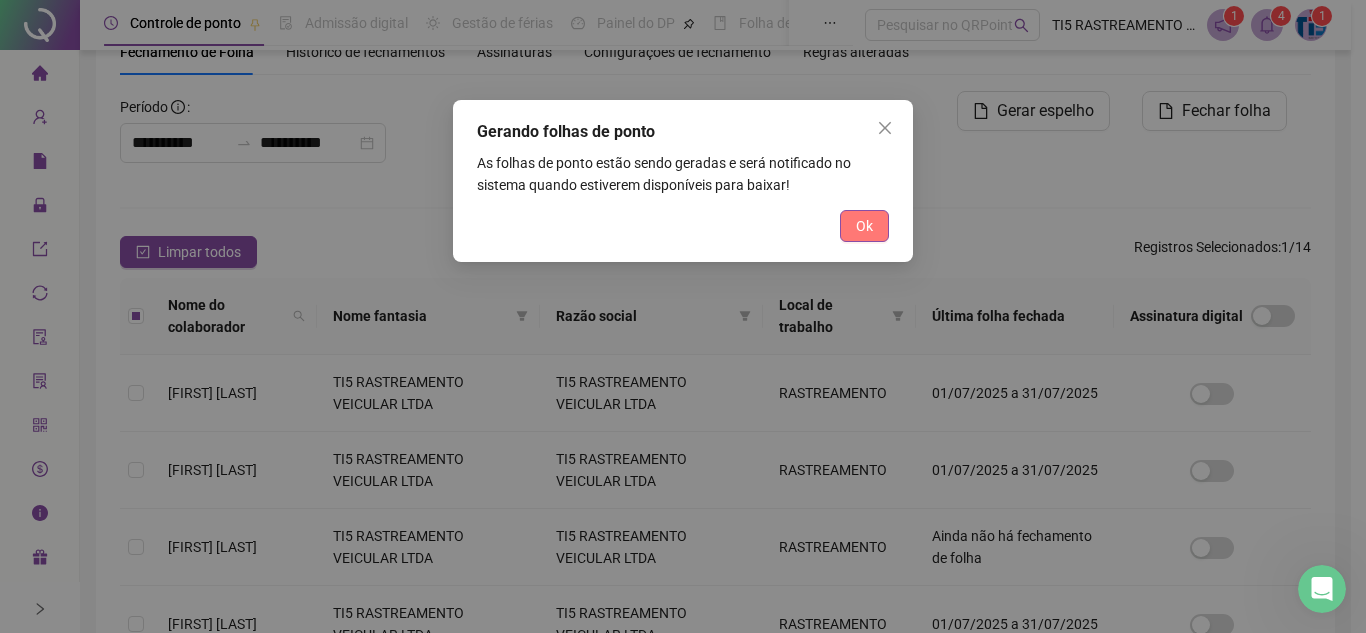 click on "Ok" at bounding box center (864, 226) 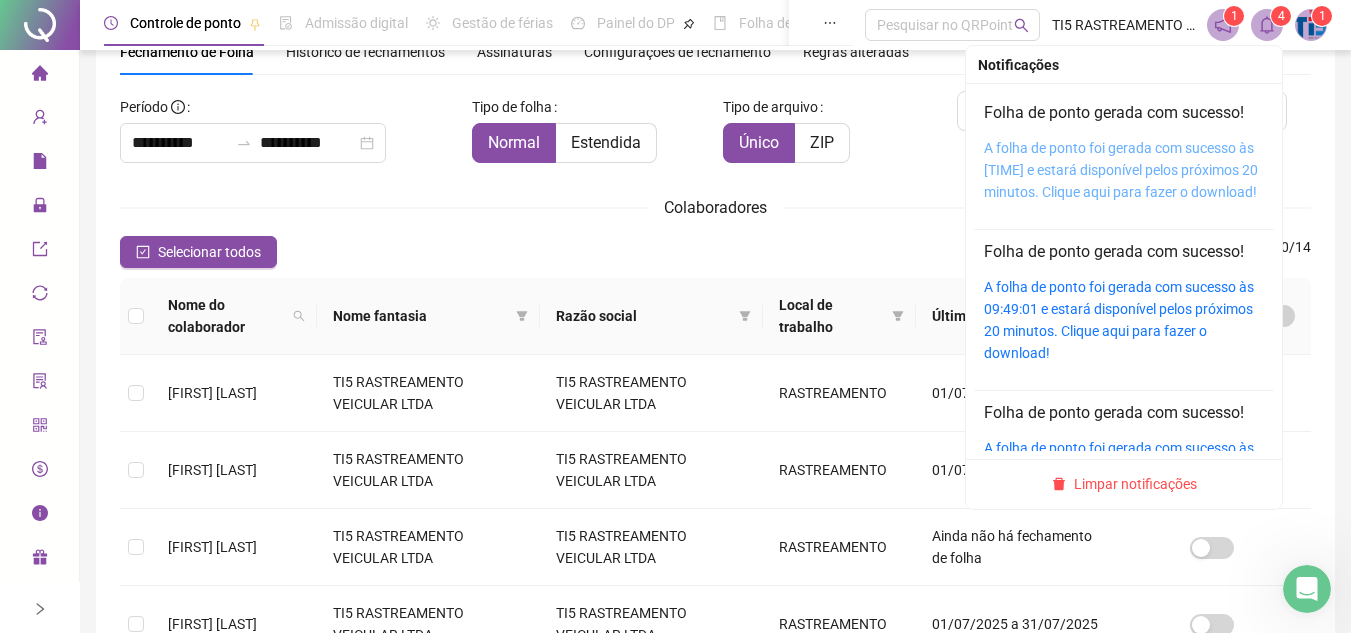 click on "A folha de ponto foi gerada com sucesso às [TIME] e estará disponível pelos próximos 20 minutos.
Clique aqui para fazer o download!" at bounding box center [1121, 170] 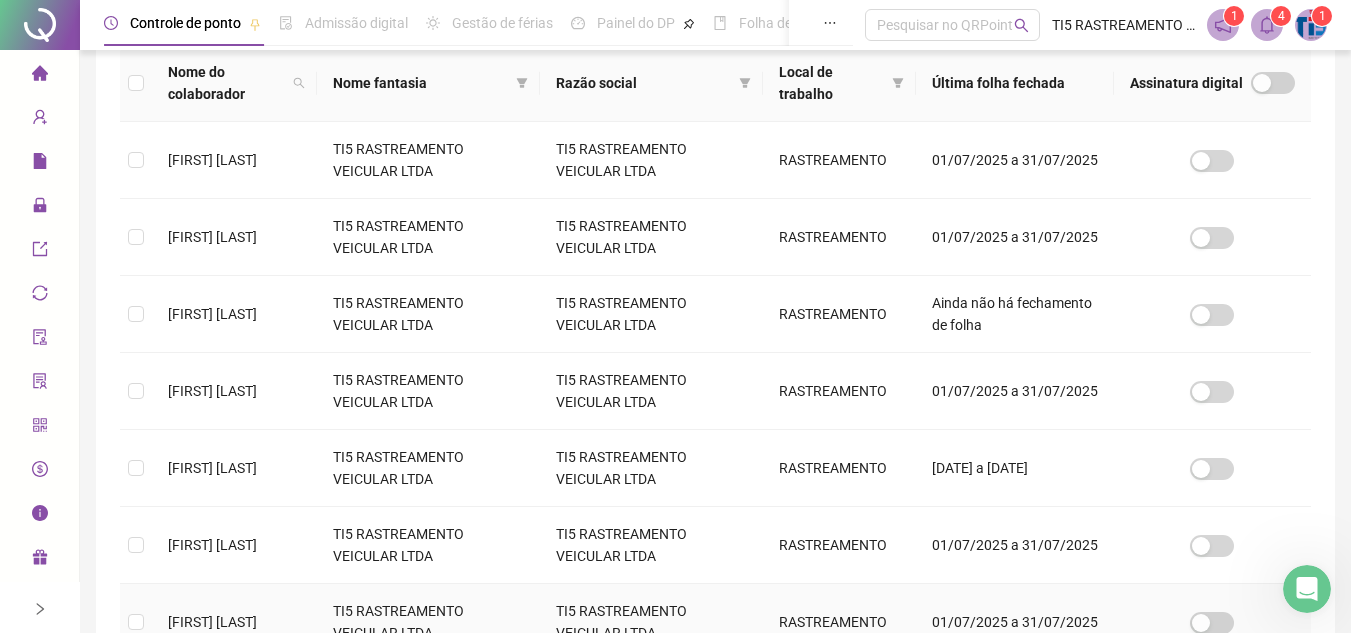 scroll, scrollTop: 259, scrollLeft: 0, axis: vertical 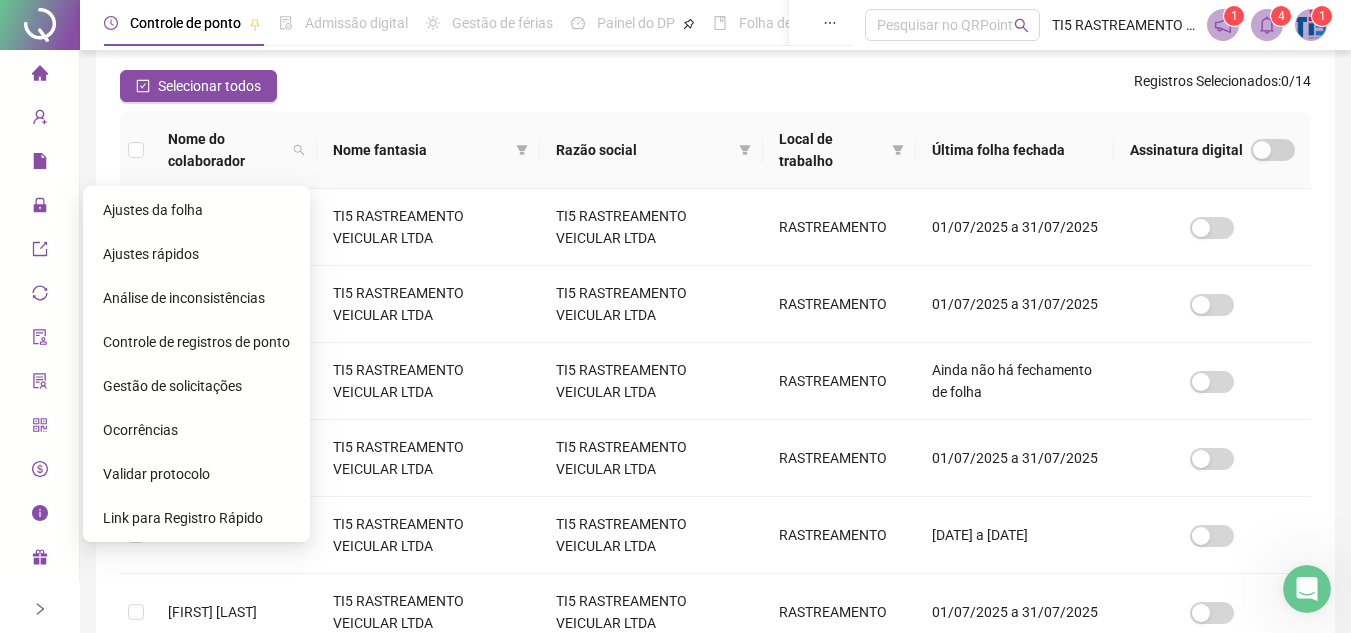 click on "Ajustes da folha" at bounding box center [153, 210] 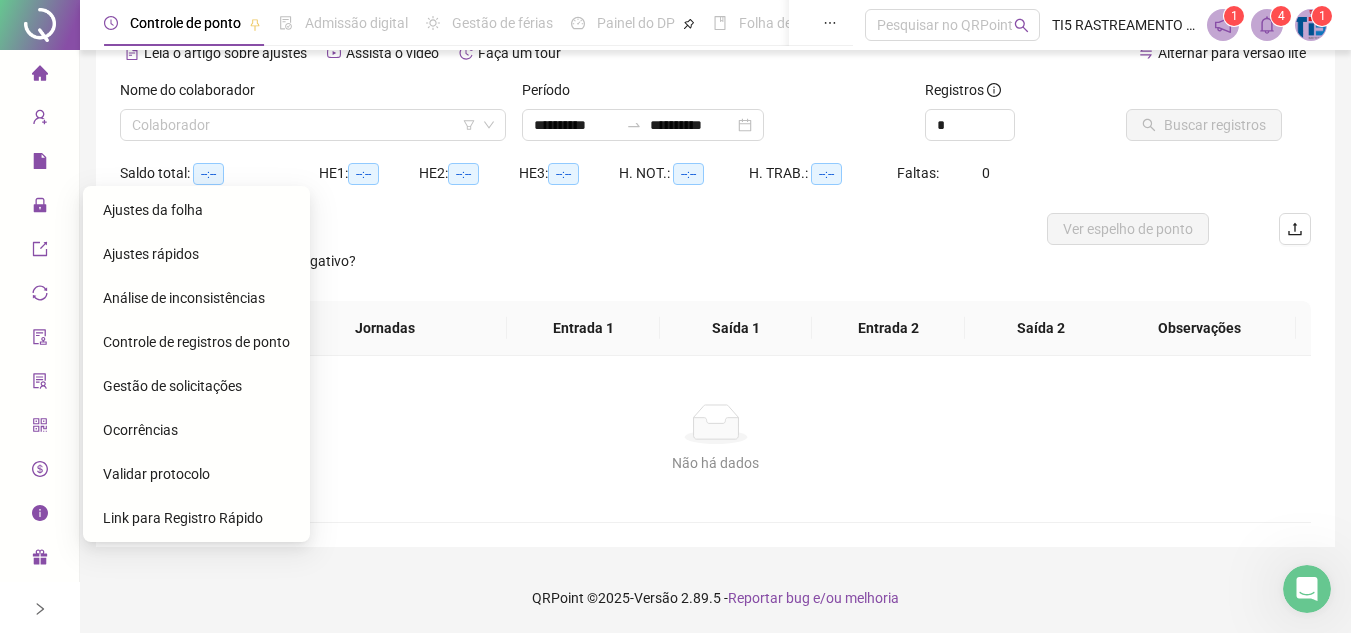 scroll, scrollTop: 105, scrollLeft: 0, axis: vertical 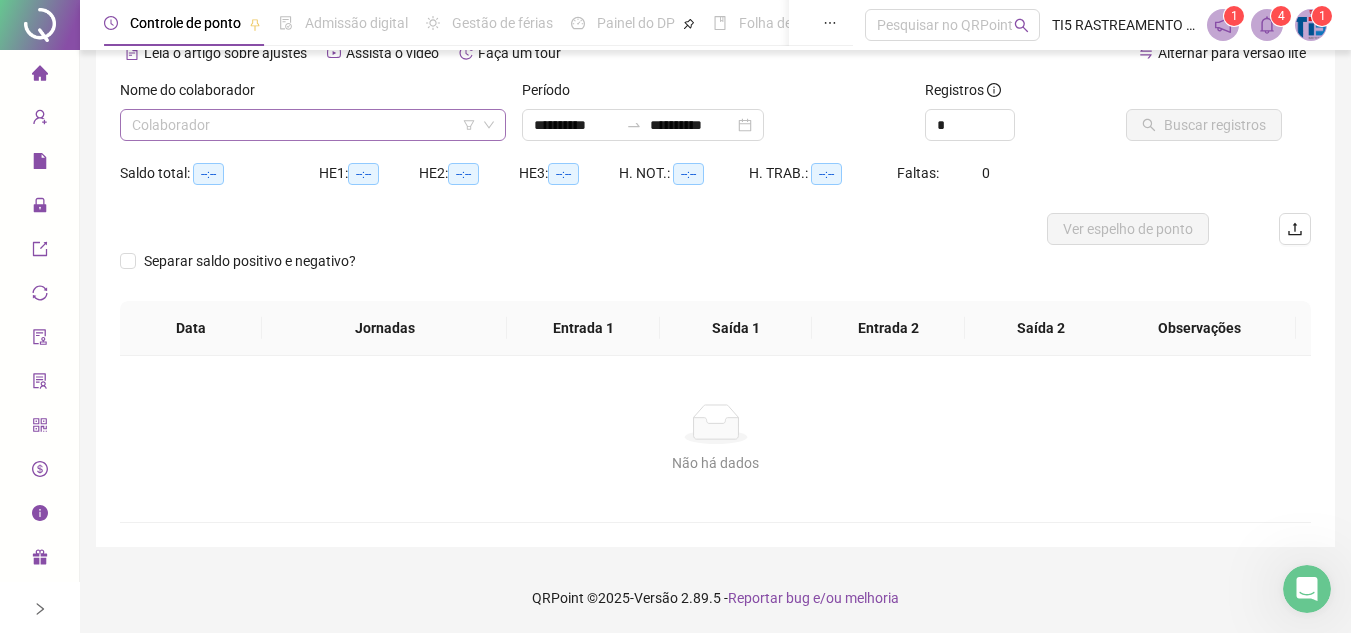 click at bounding box center (304, 125) 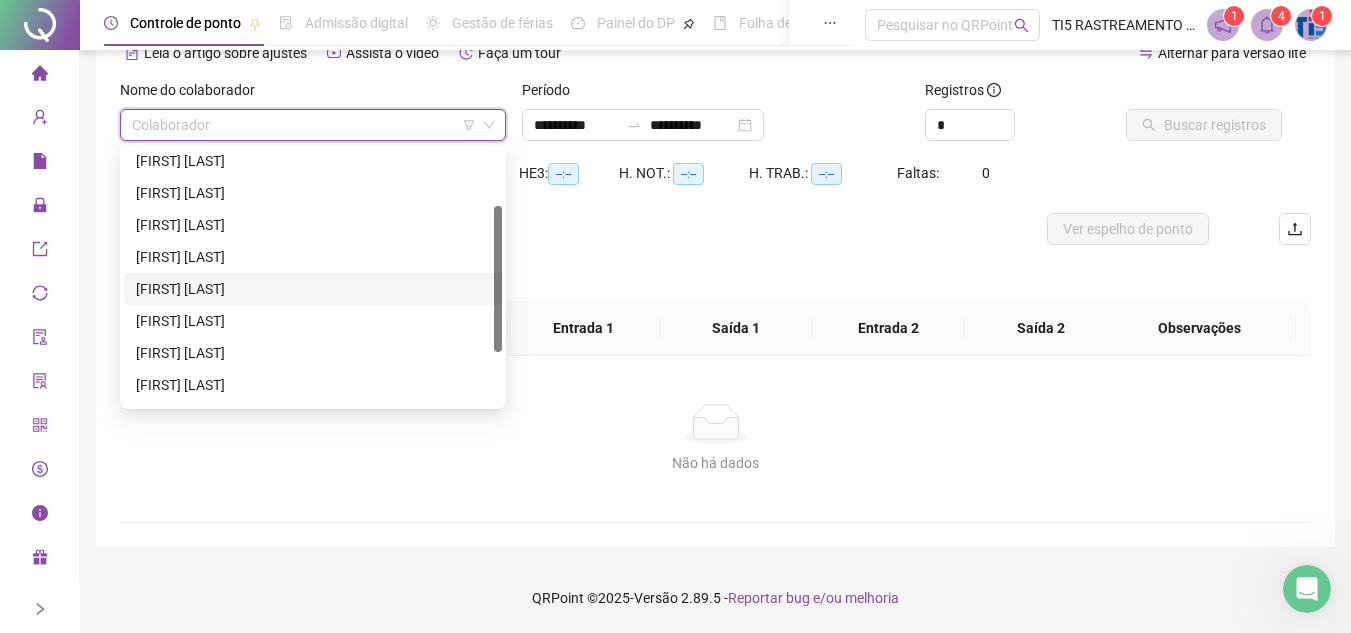 scroll, scrollTop: 192, scrollLeft: 0, axis: vertical 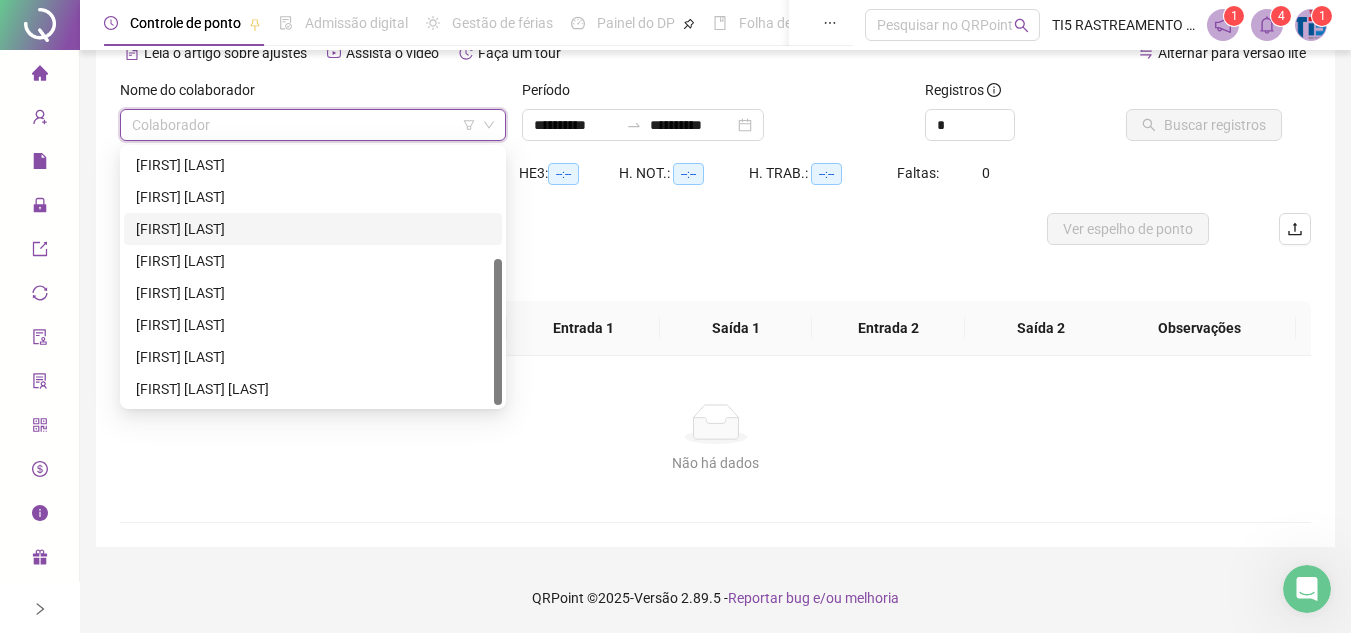 click on "[FIRST] [LAST]" at bounding box center (313, 229) 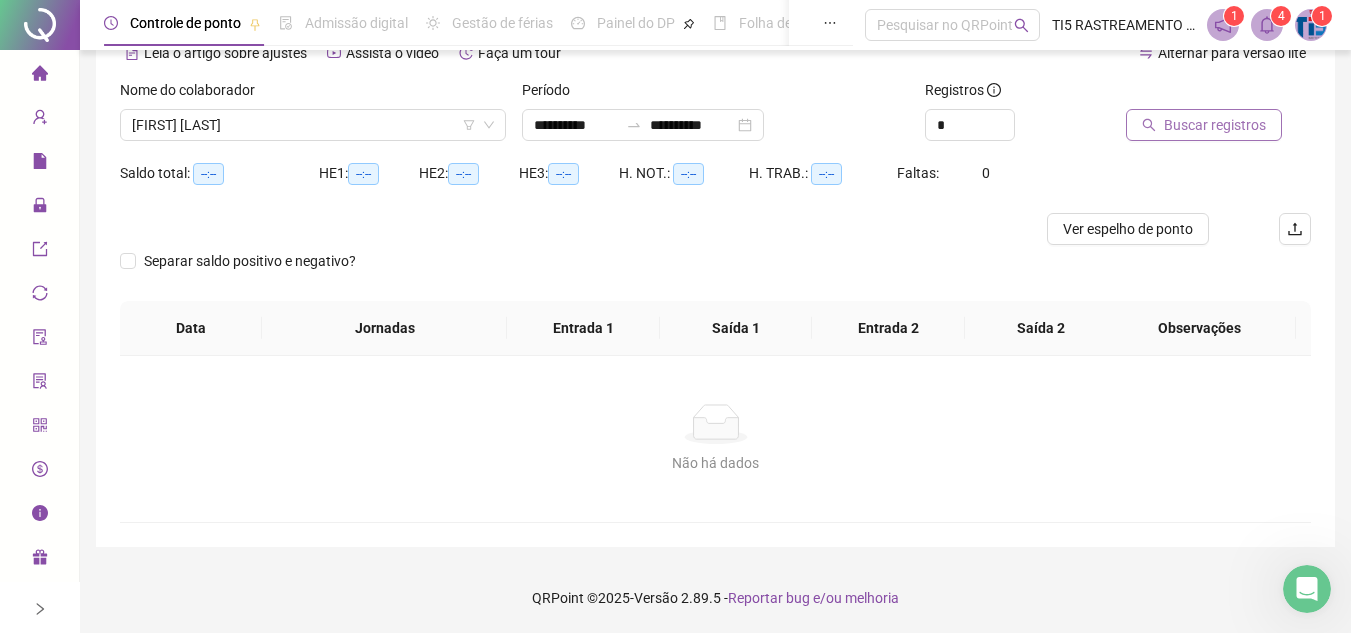 click on "Buscar registros" at bounding box center [1215, 125] 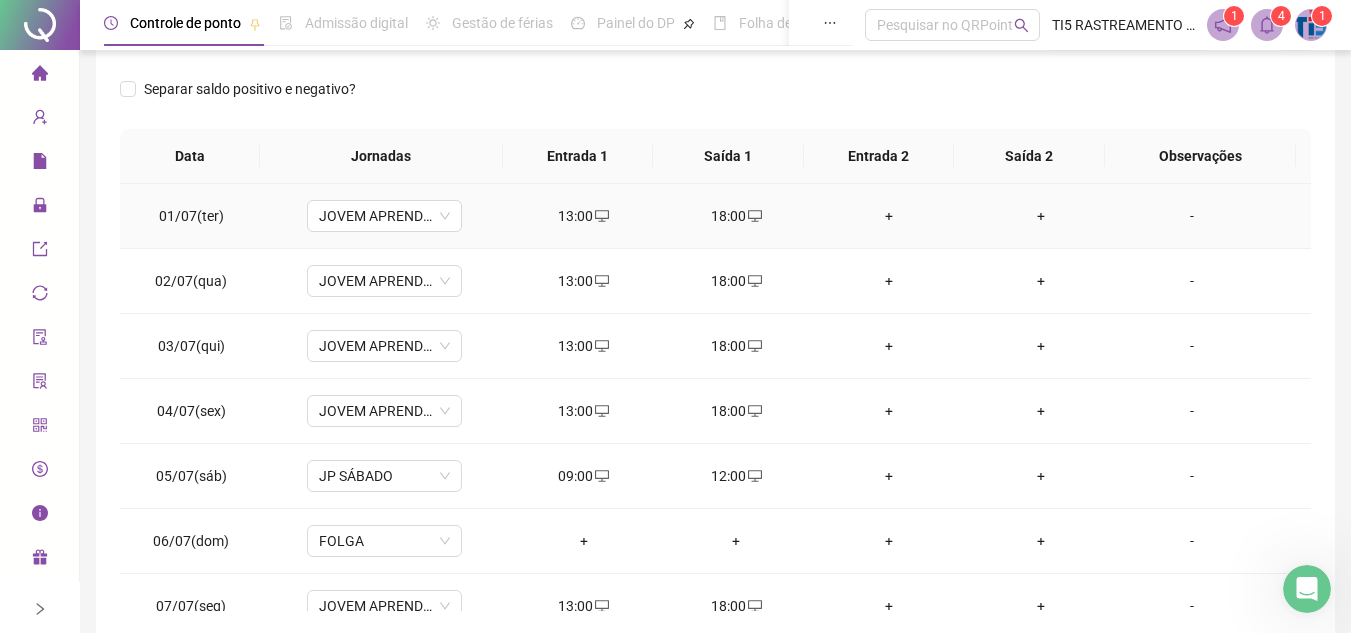 scroll, scrollTop: 389, scrollLeft: 0, axis: vertical 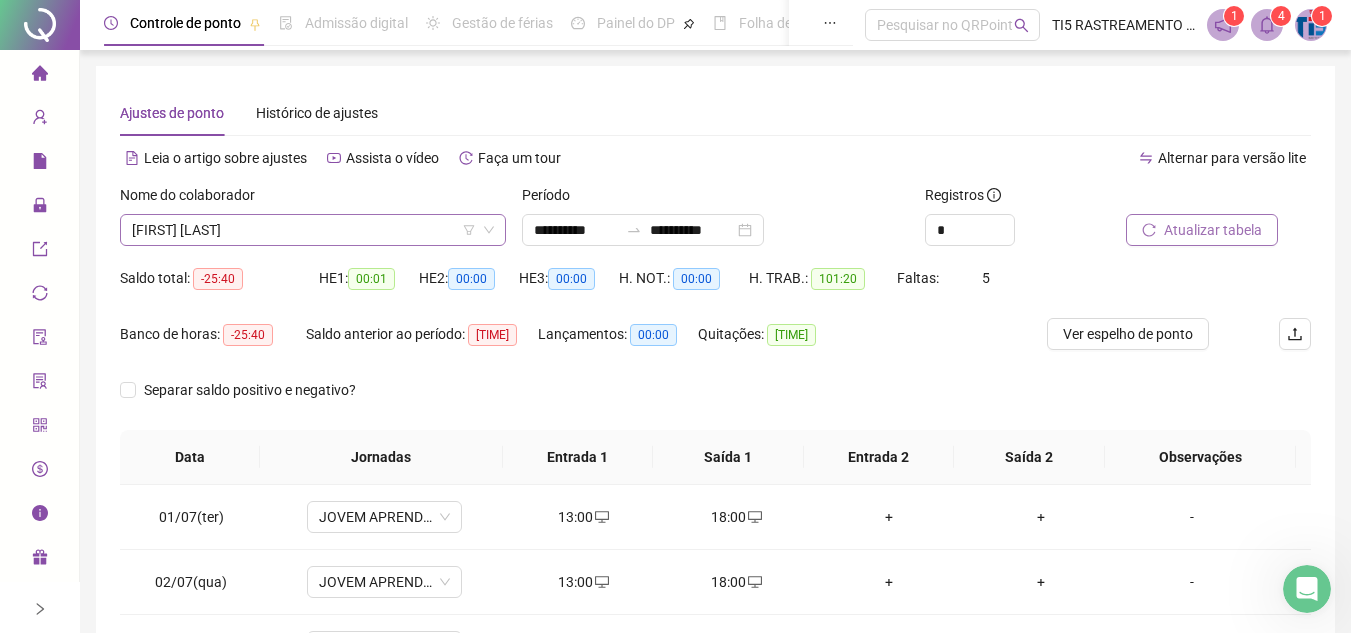click on "[FIRST] [LAST]" at bounding box center (313, 230) 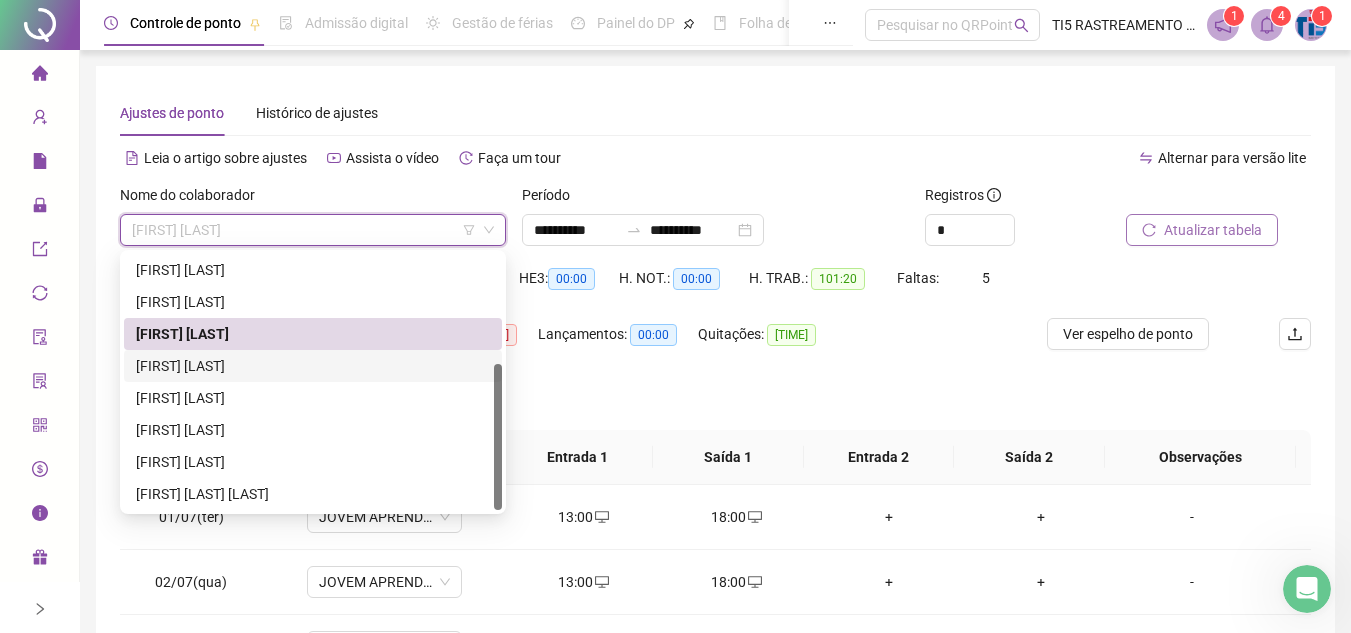 click on "[FIRST] [LAST]" at bounding box center [313, 366] 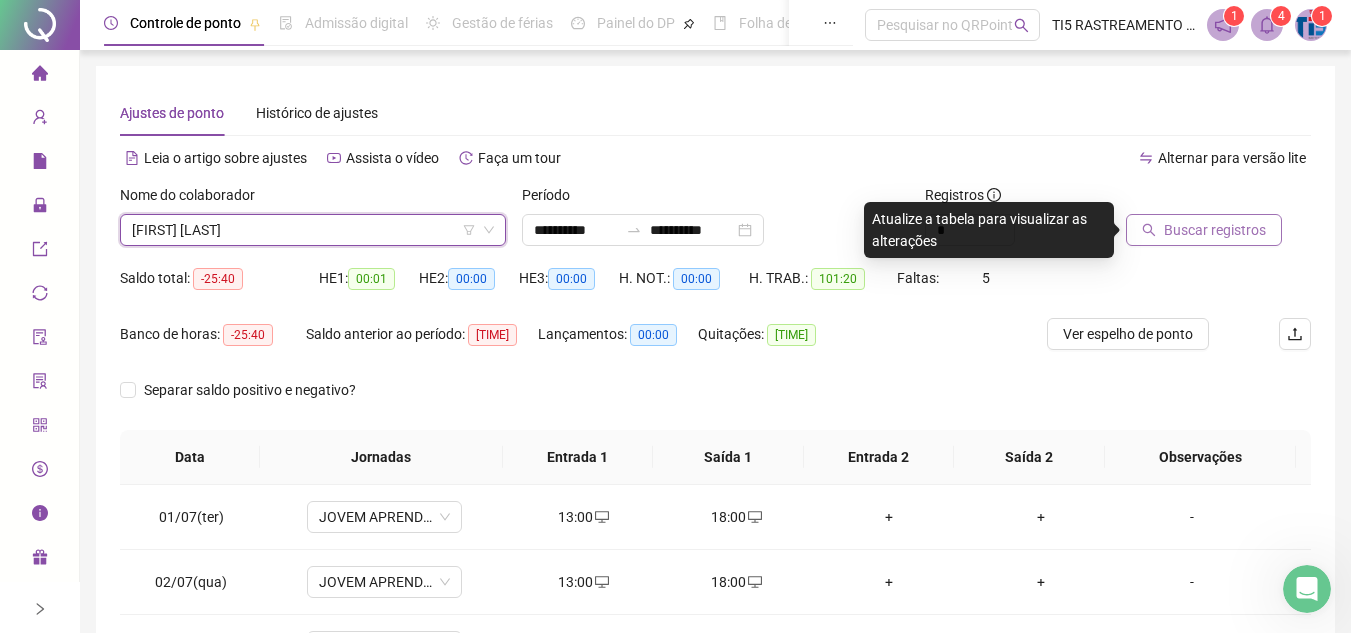 click on "Buscar registros" at bounding box center [1215, 230] 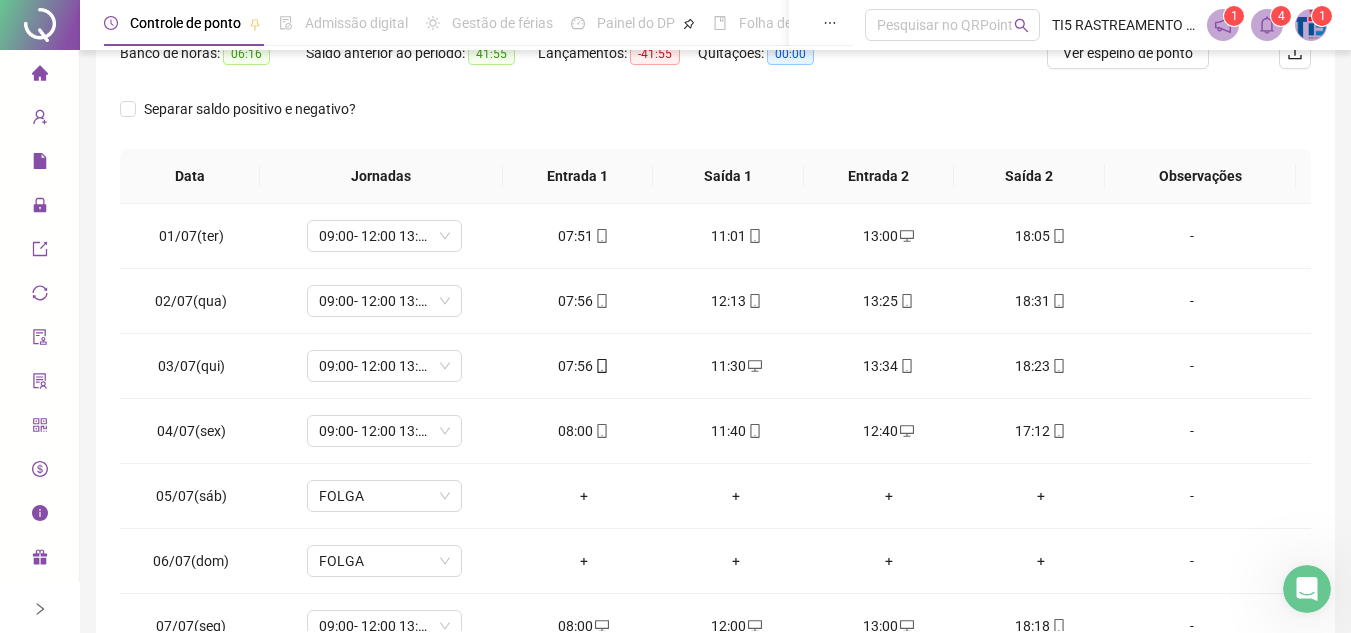 scroll, scrollTop: 389, scrollLeft: 0, axis: vertical 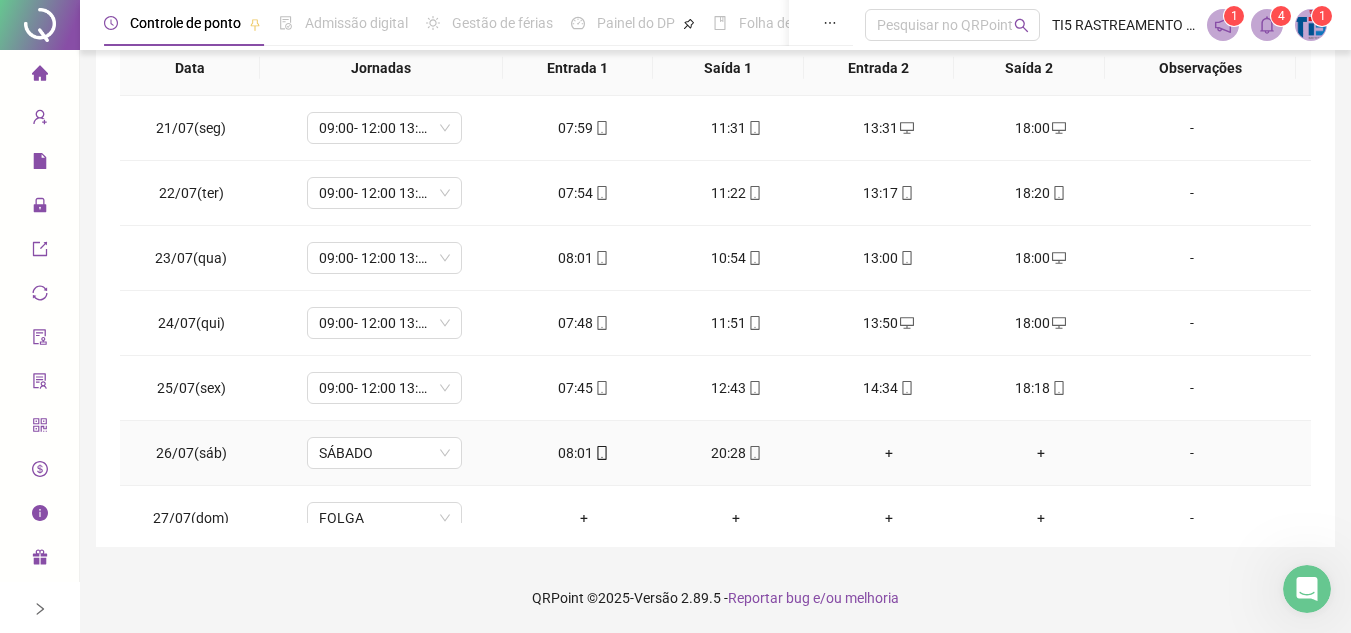 click on "+" at bounding box center (888, 453) 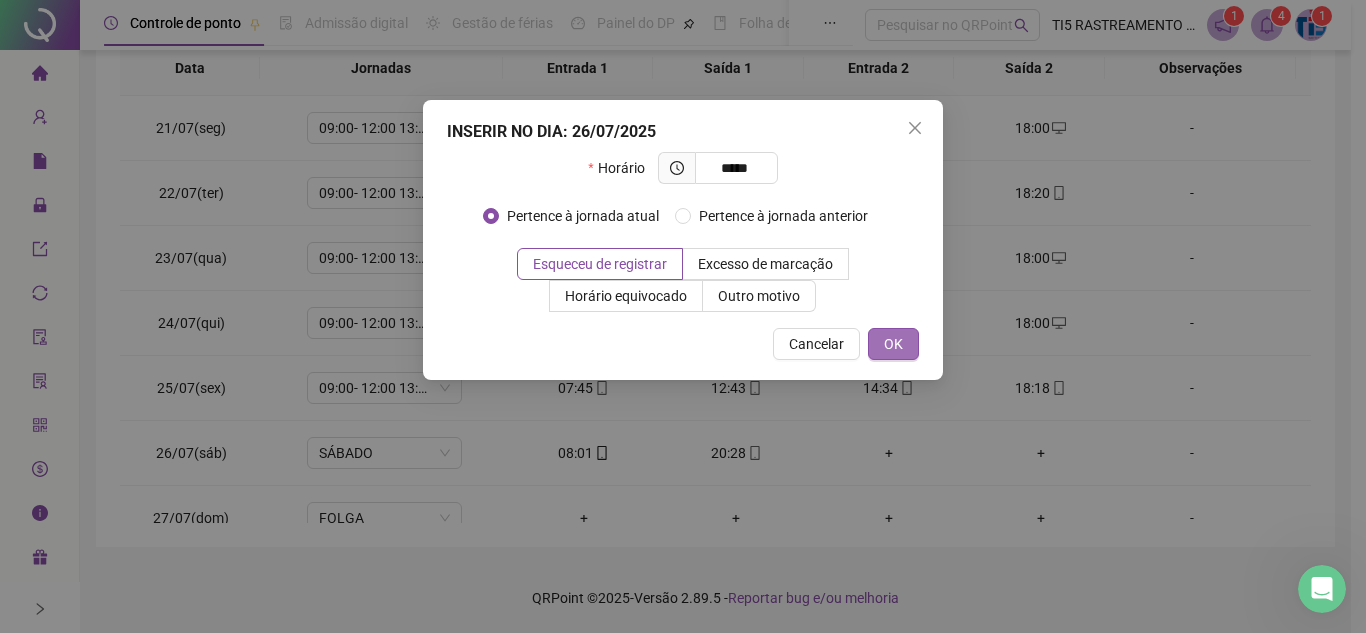 type on "*****" 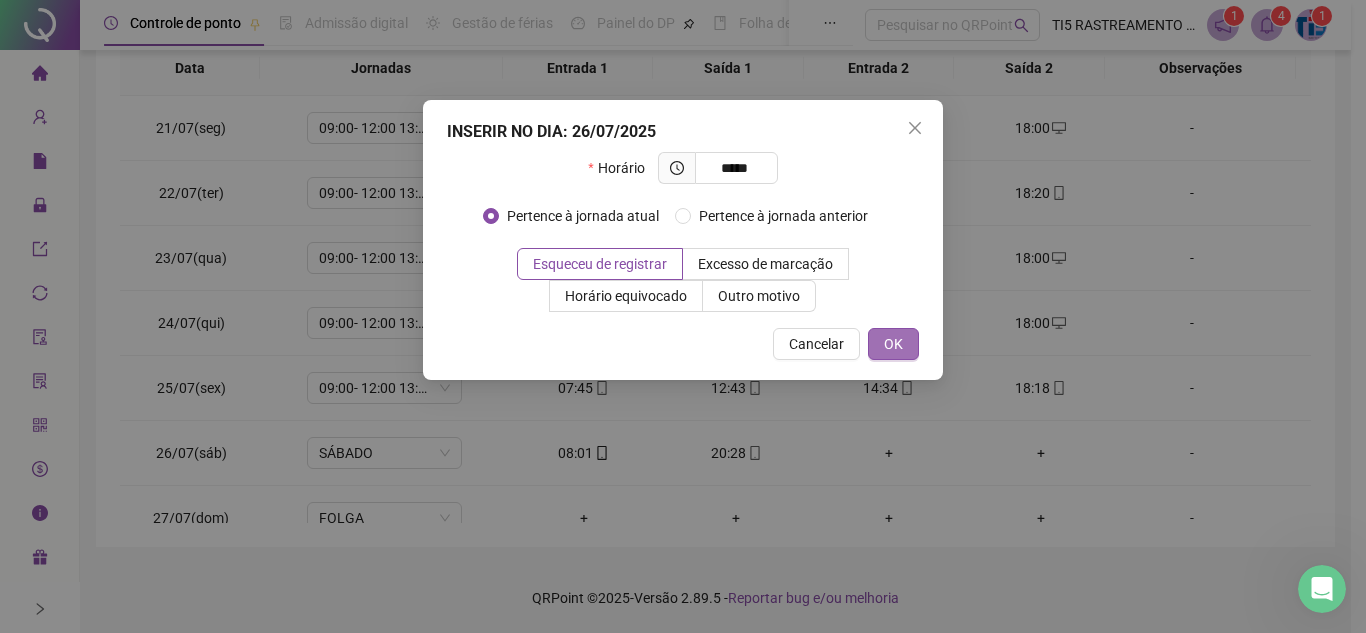 click on "OK" at bounding box center (893, 344) 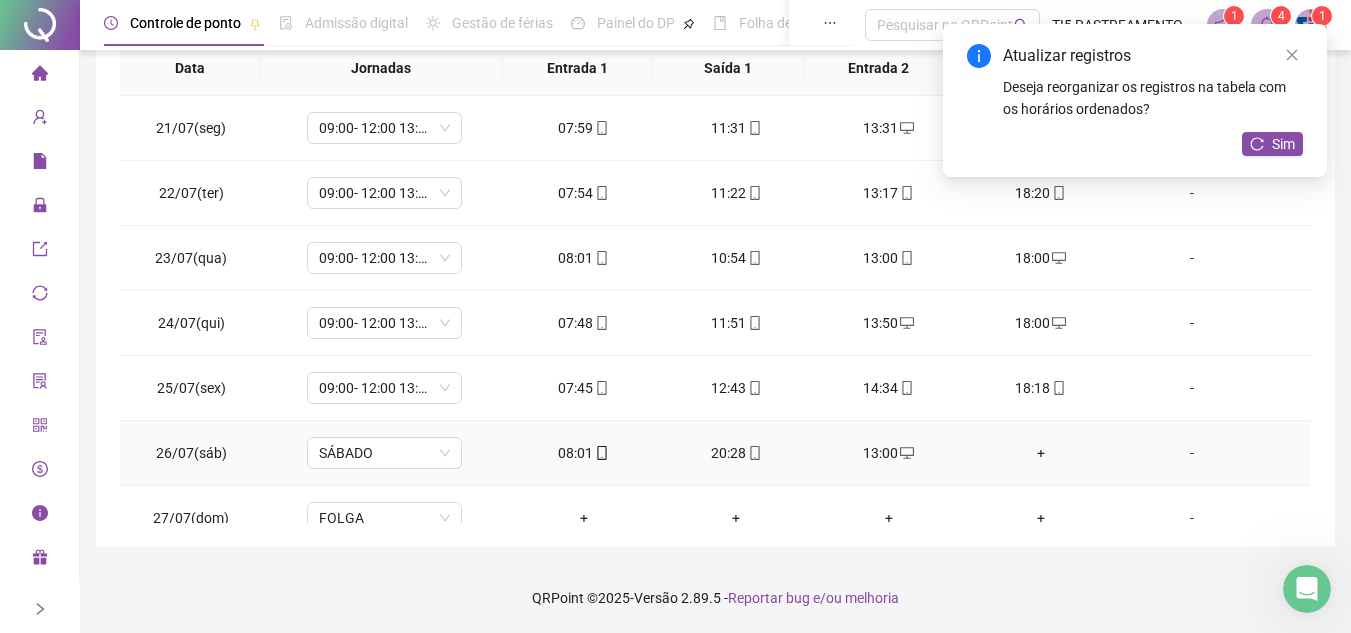 click on "+" at bounding box center (1041, 453) 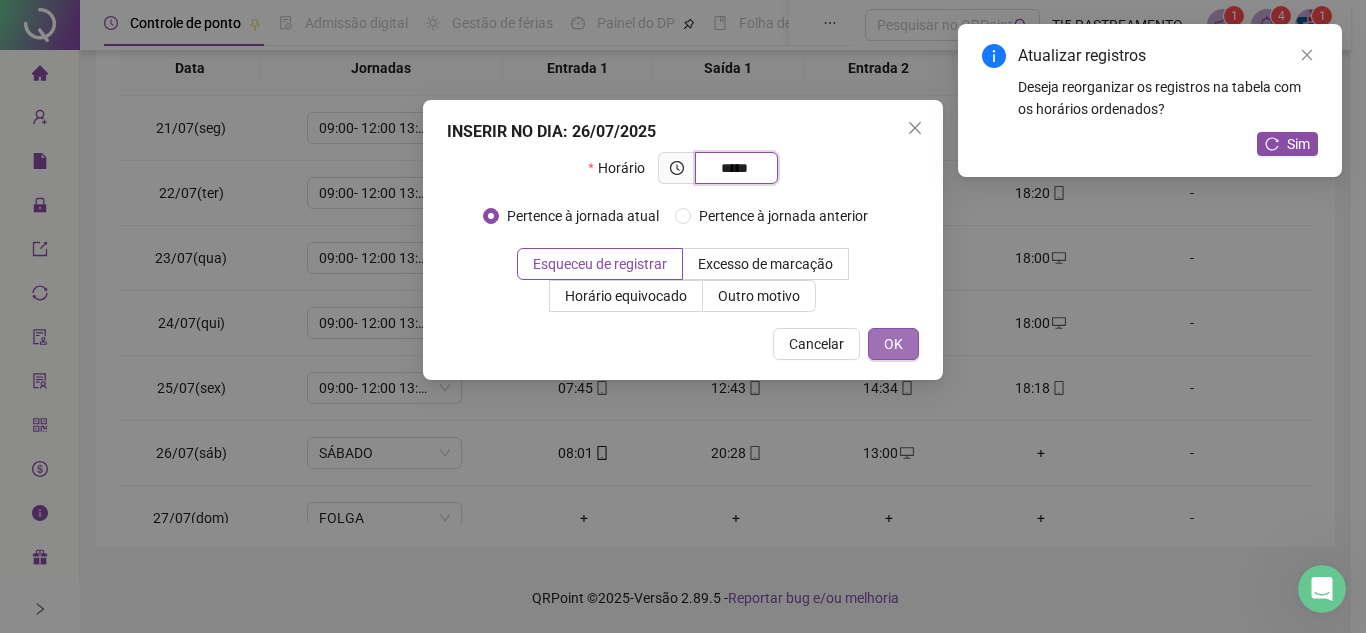 type on "*****" 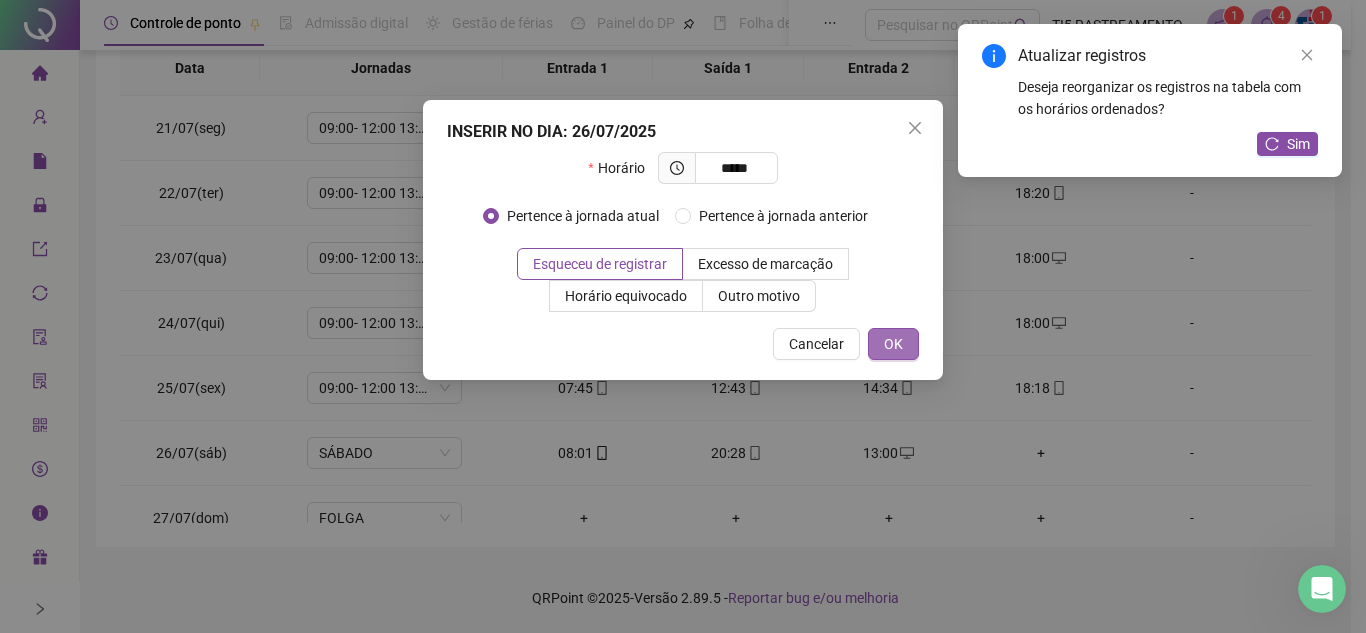 click on "OK" at bounding box center (893, 344) 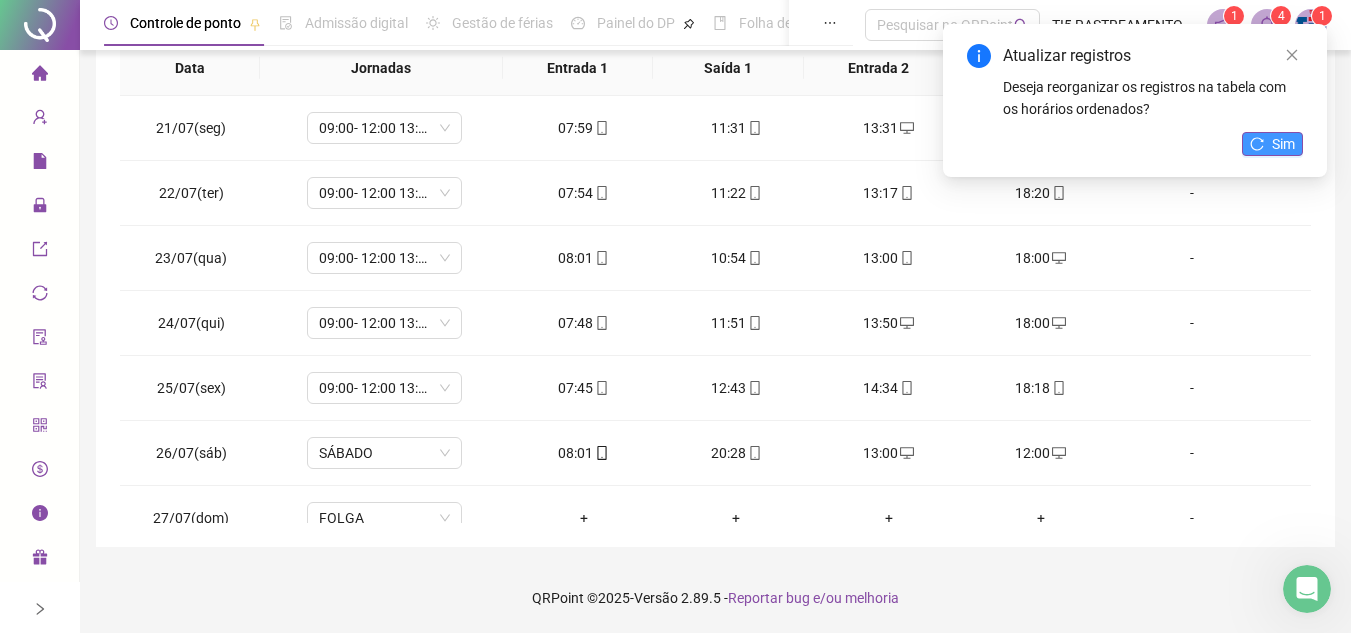 click on "Sim" at bounding box center (1283, 144) 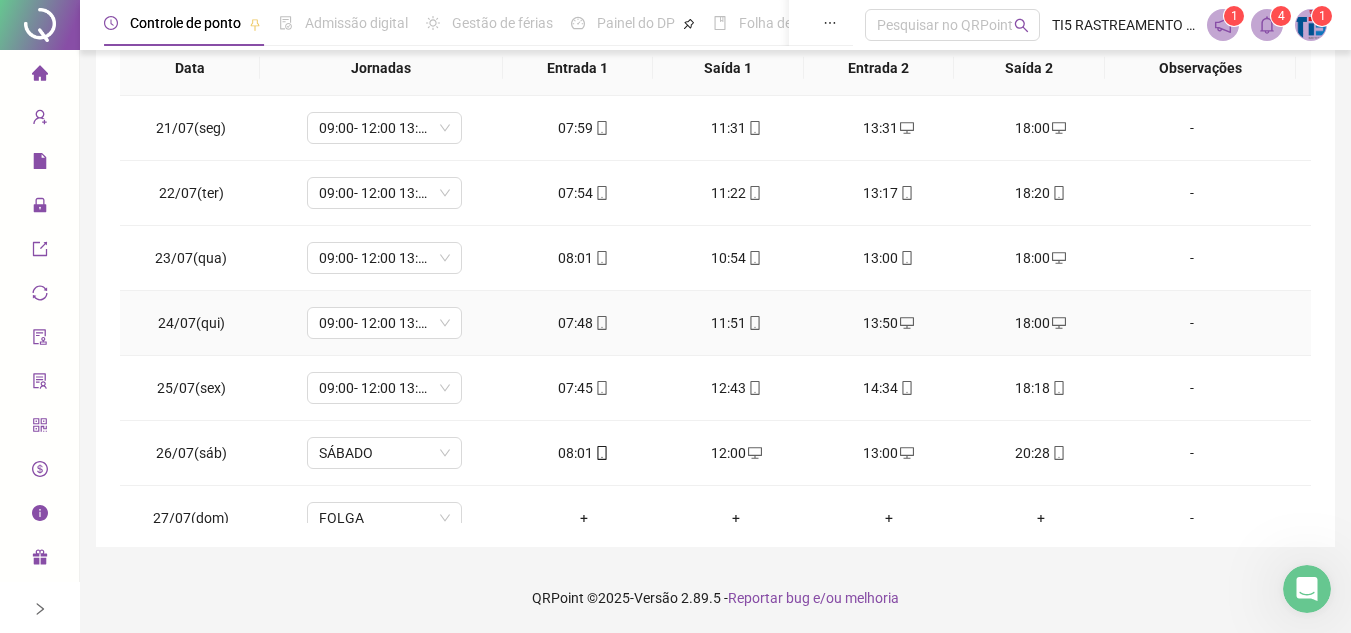 scroll, scrollTop: 1588, scrollLeft: 0, axis: vertical 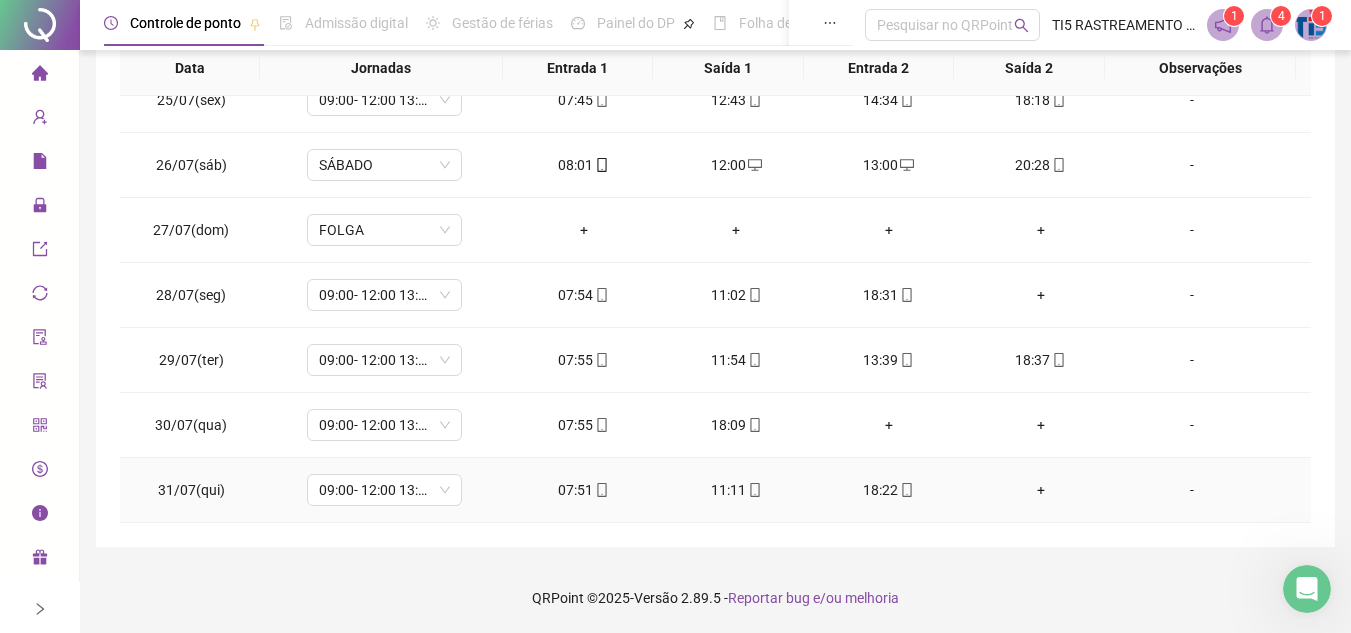 click on "+" at bounding box center [1041, 490] 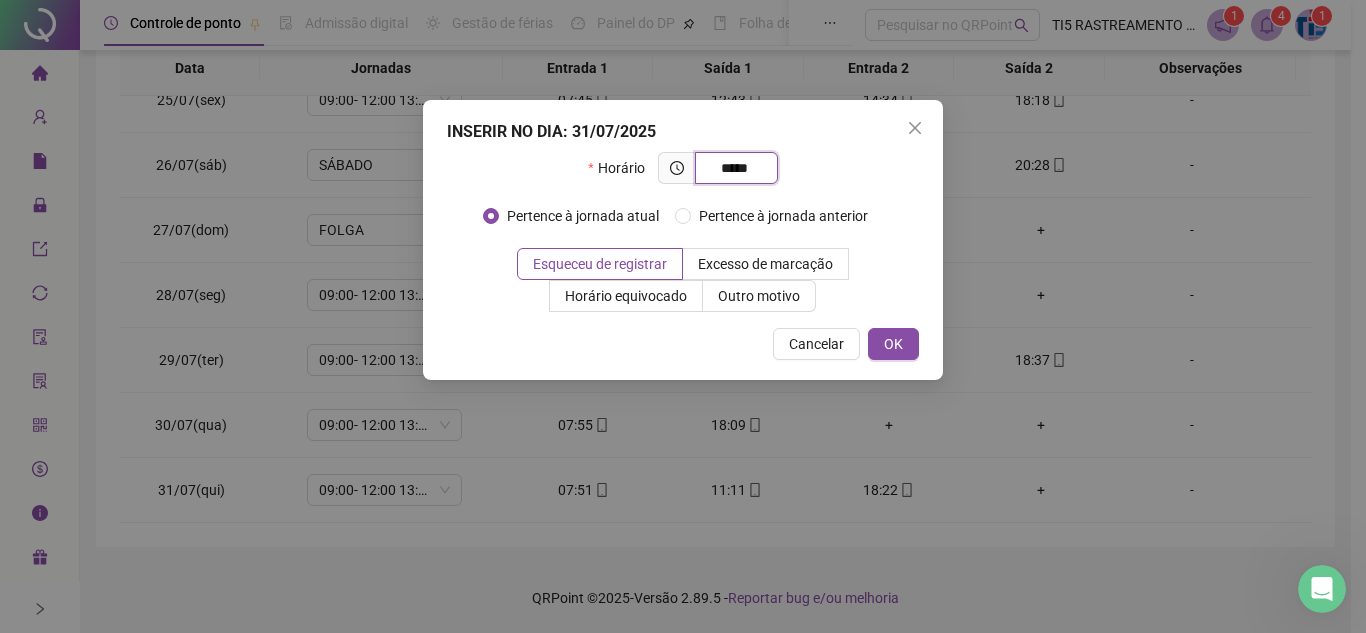 type on "*****" 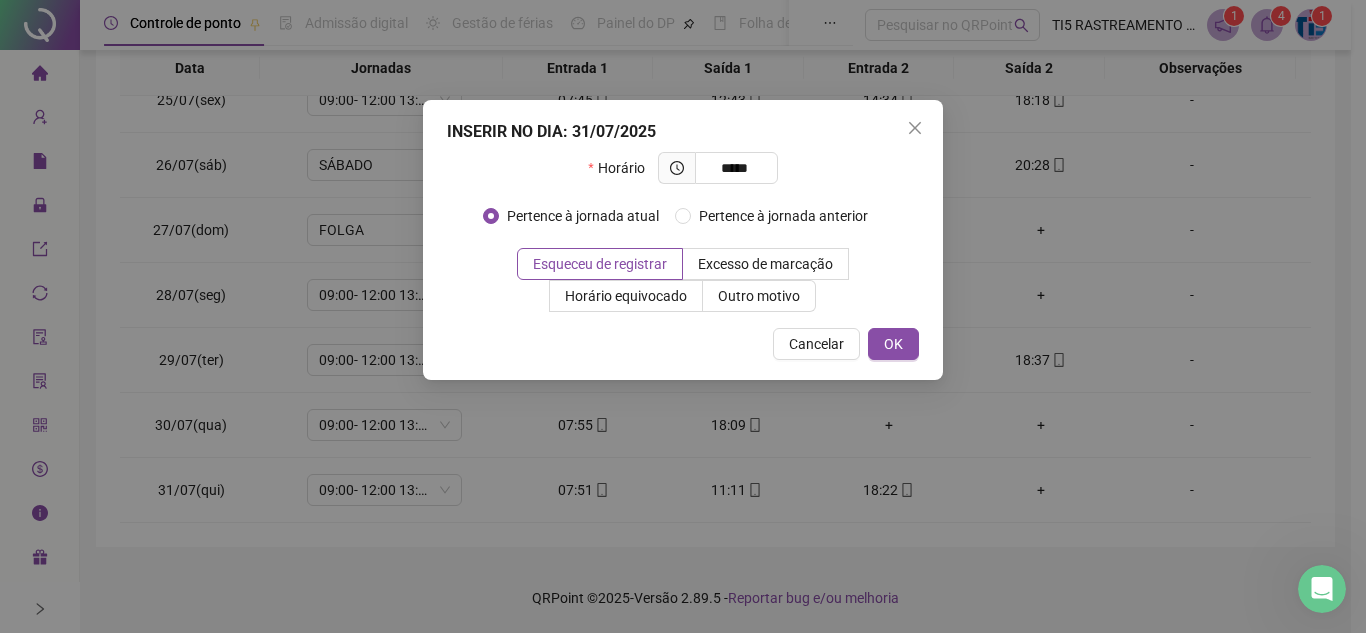 click on "INSERIR NO DIA :   31/07/2025 Horário ***** Pertence à jornada atual Pertence à jornada anterior Esqueceu de registrar Excesso de marcação Horário equivocado Outro motivo Motivo Cancelar OK" at bounding box center (683, 240) 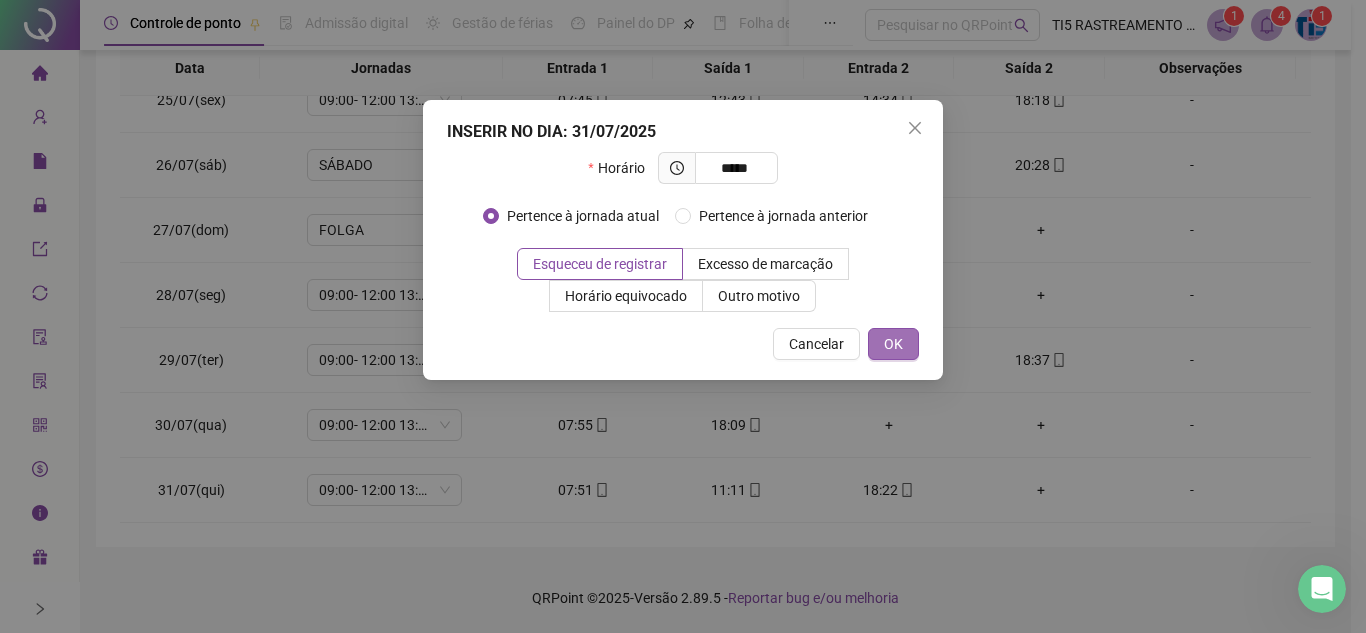click on "OK" at bounding box center (893, 344) 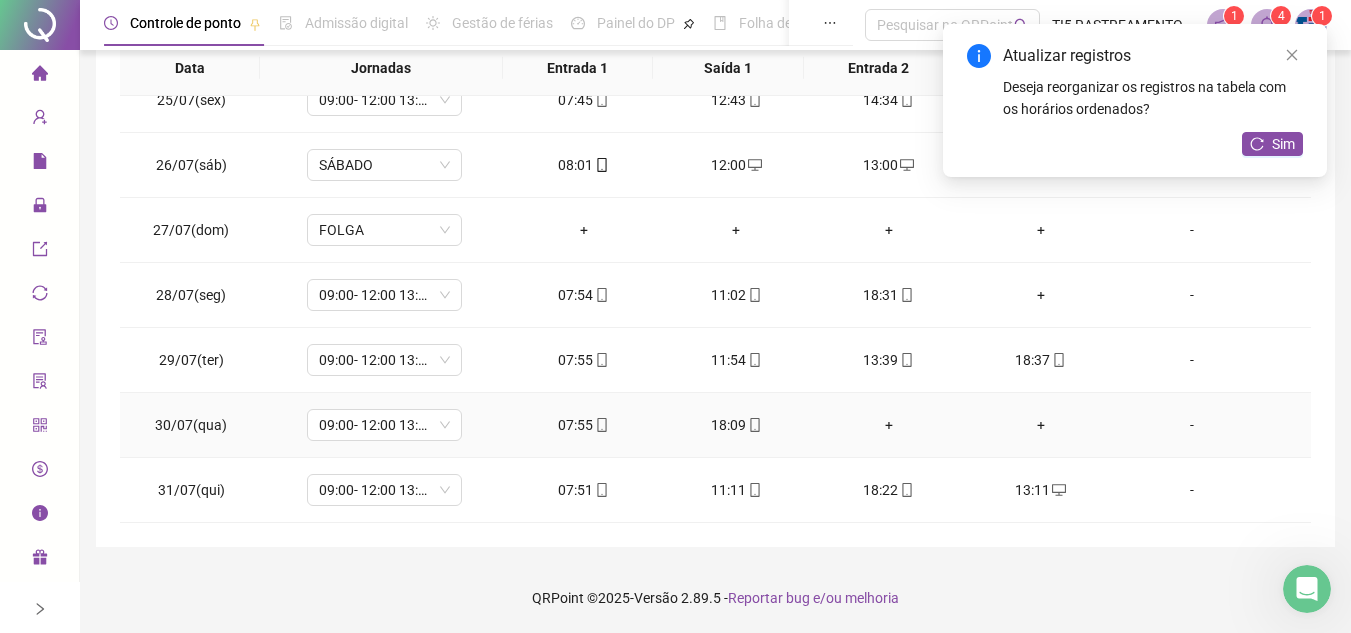 click on "+" at bounding box center [888, 425] 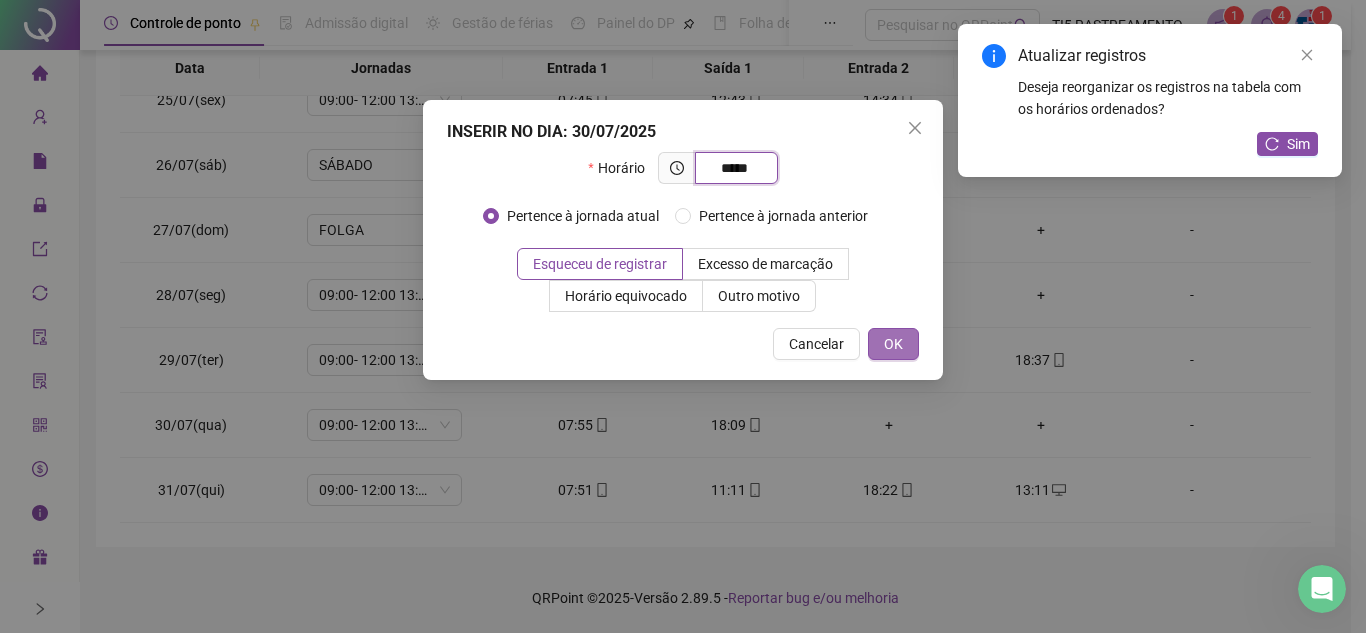 type on "*****" 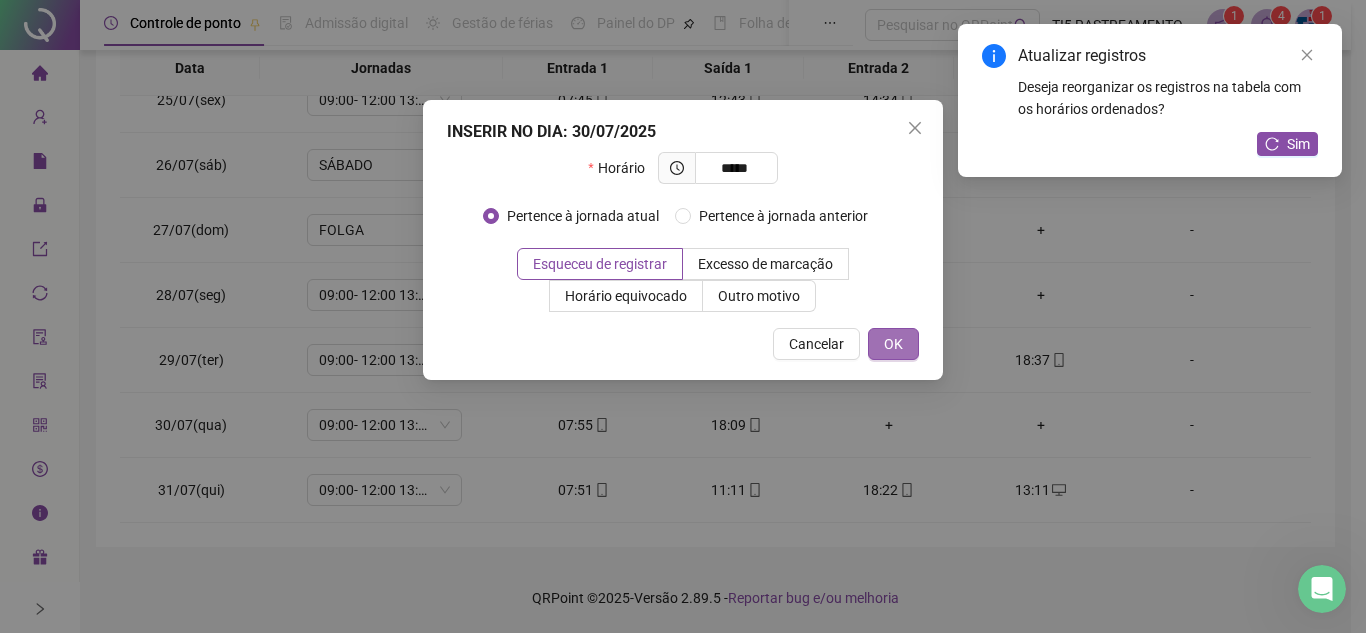 click on "OK" at bounding box center (893, 344) 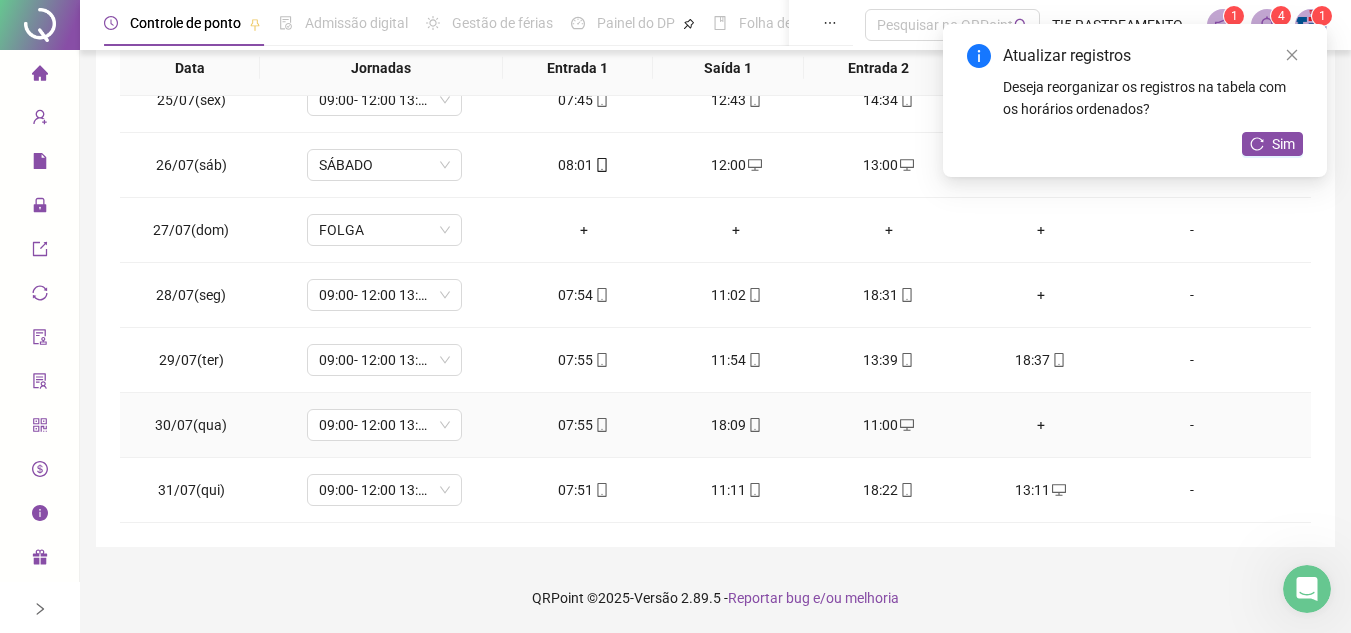 click on "+" at bounding box center [1041, 425] 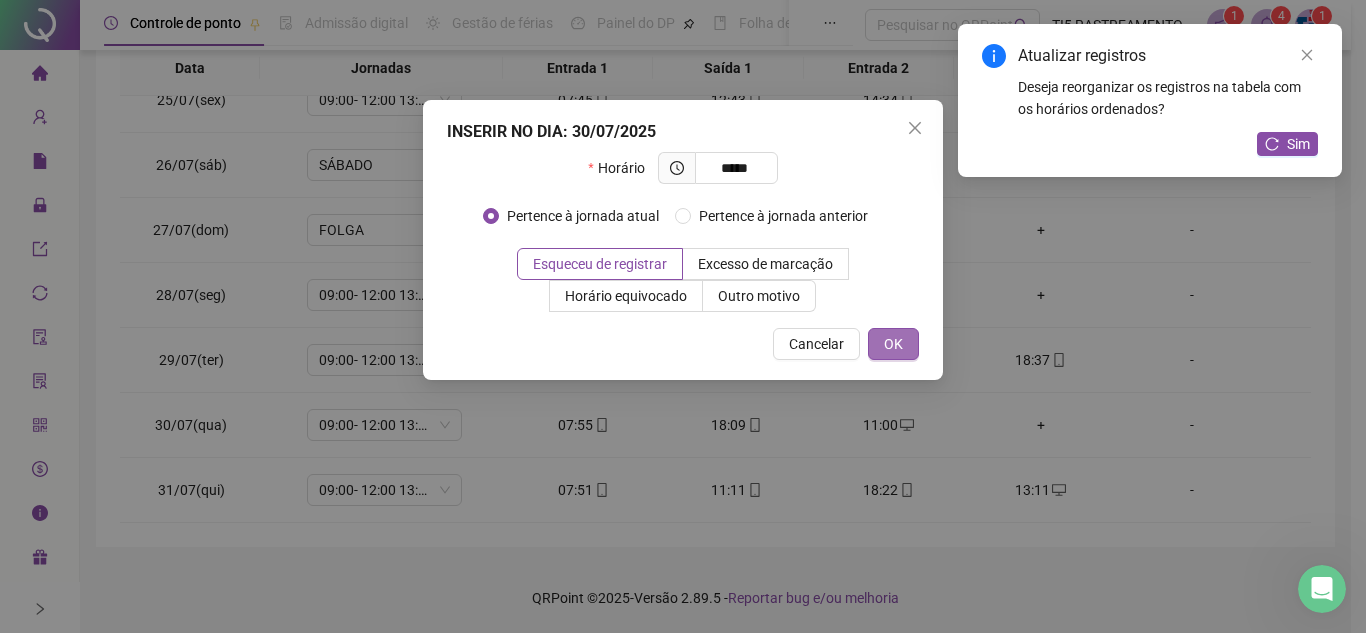 type on "*****" 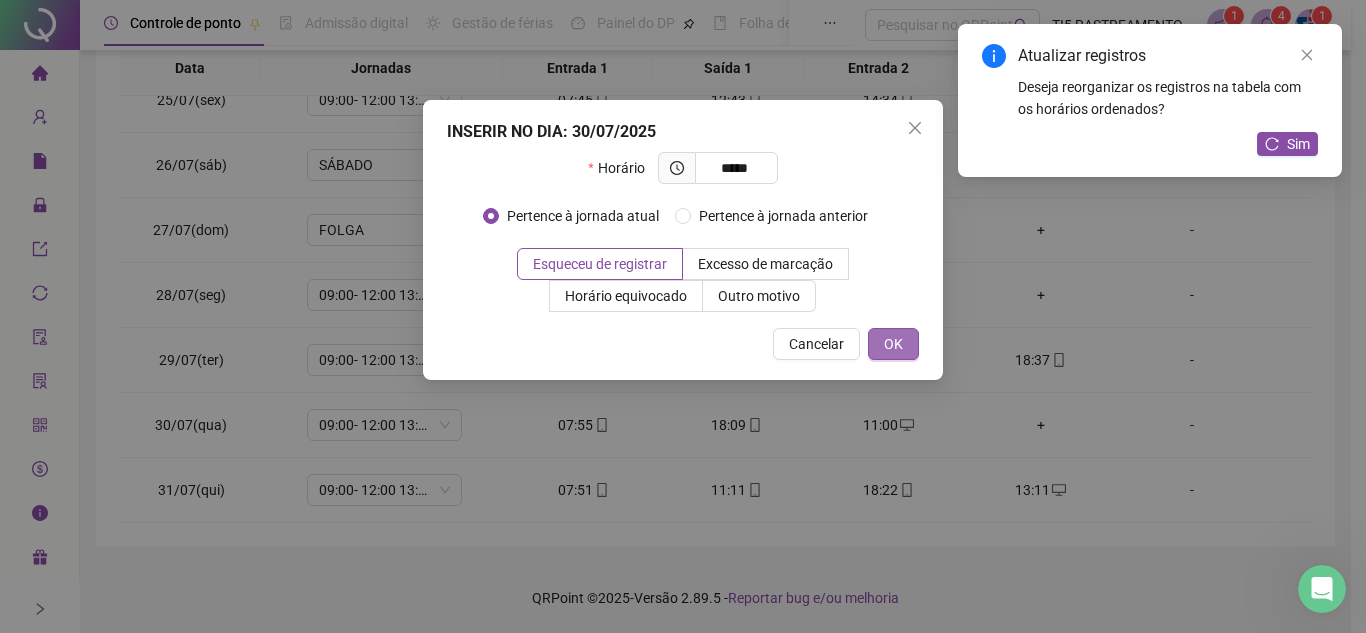 click on "OK" at bounding box center [893, 344] 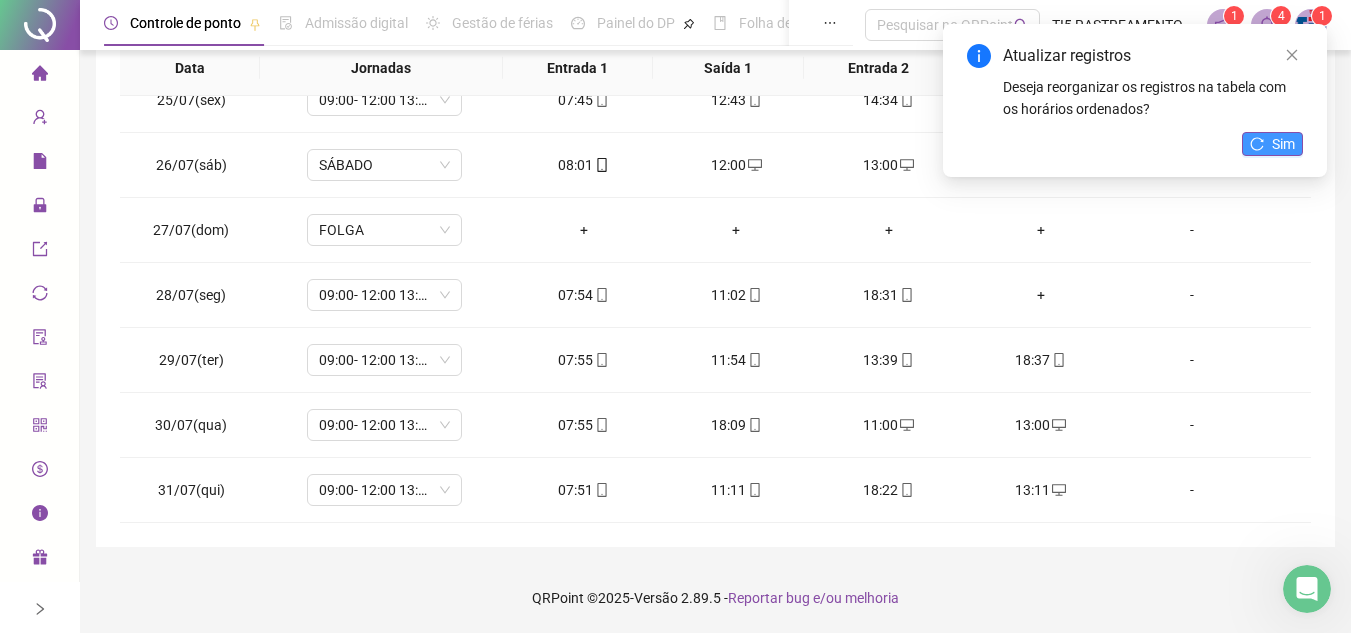 click on "Sim" at bounding box center [1283, 144] 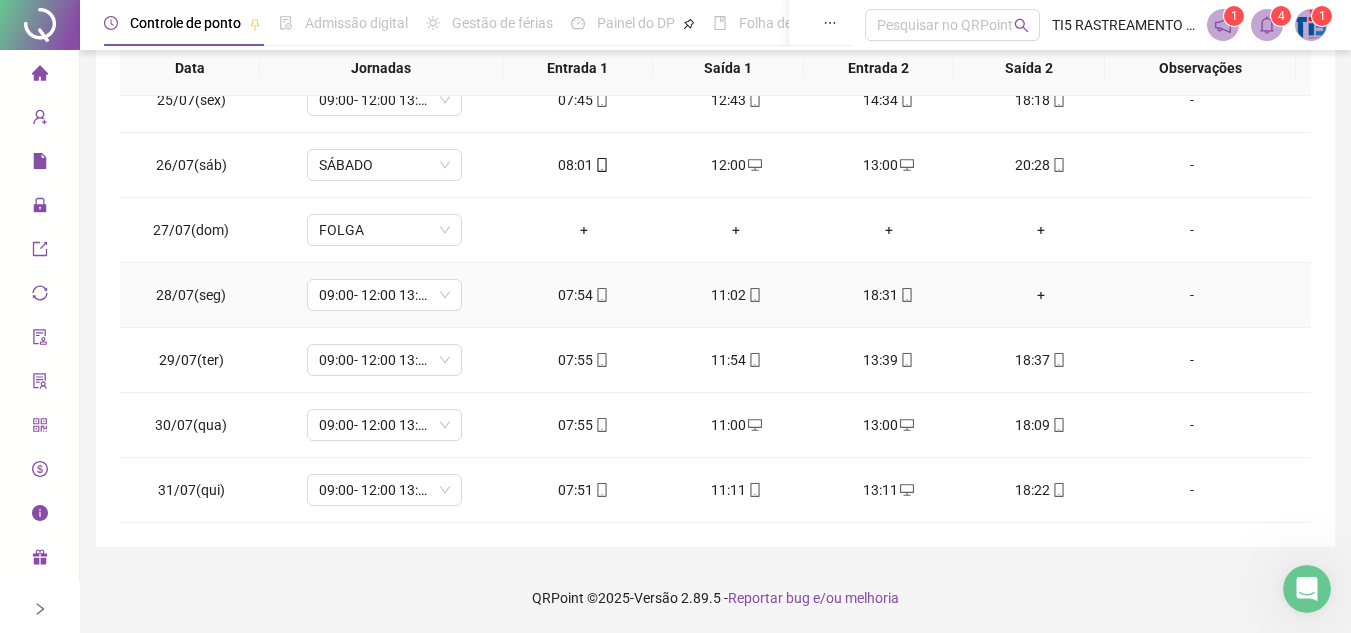 click on "+" at bounding box center [1041, 295] 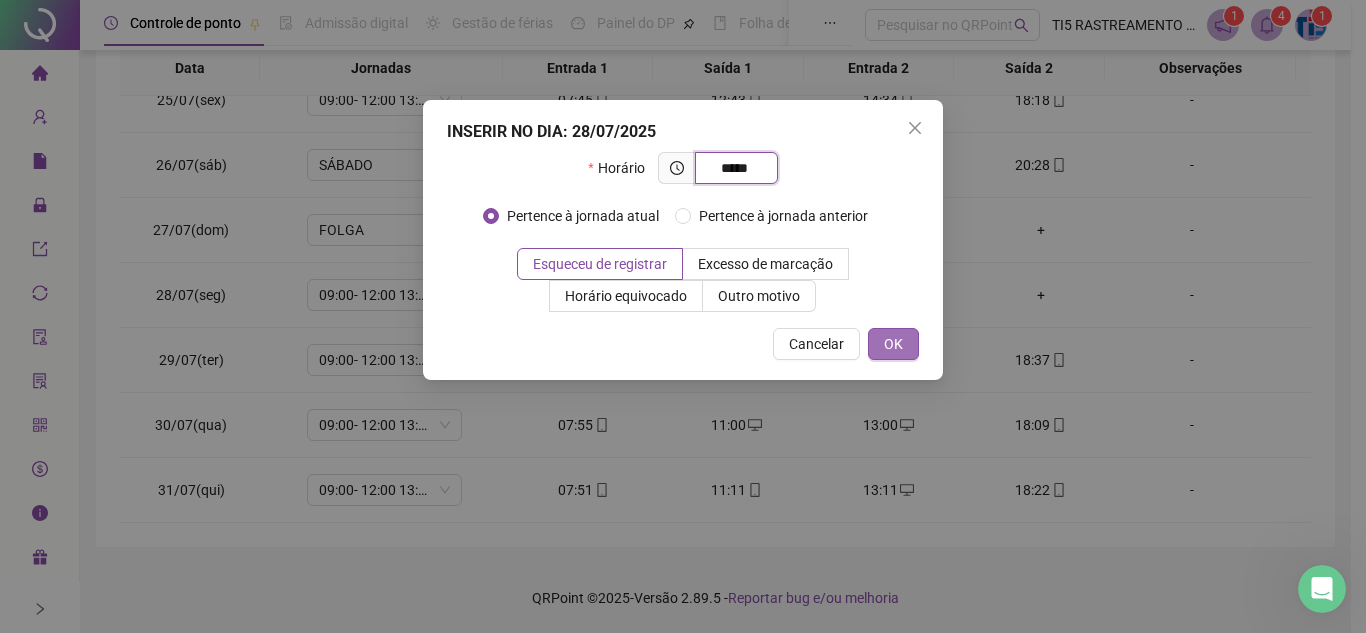 type on "*****" 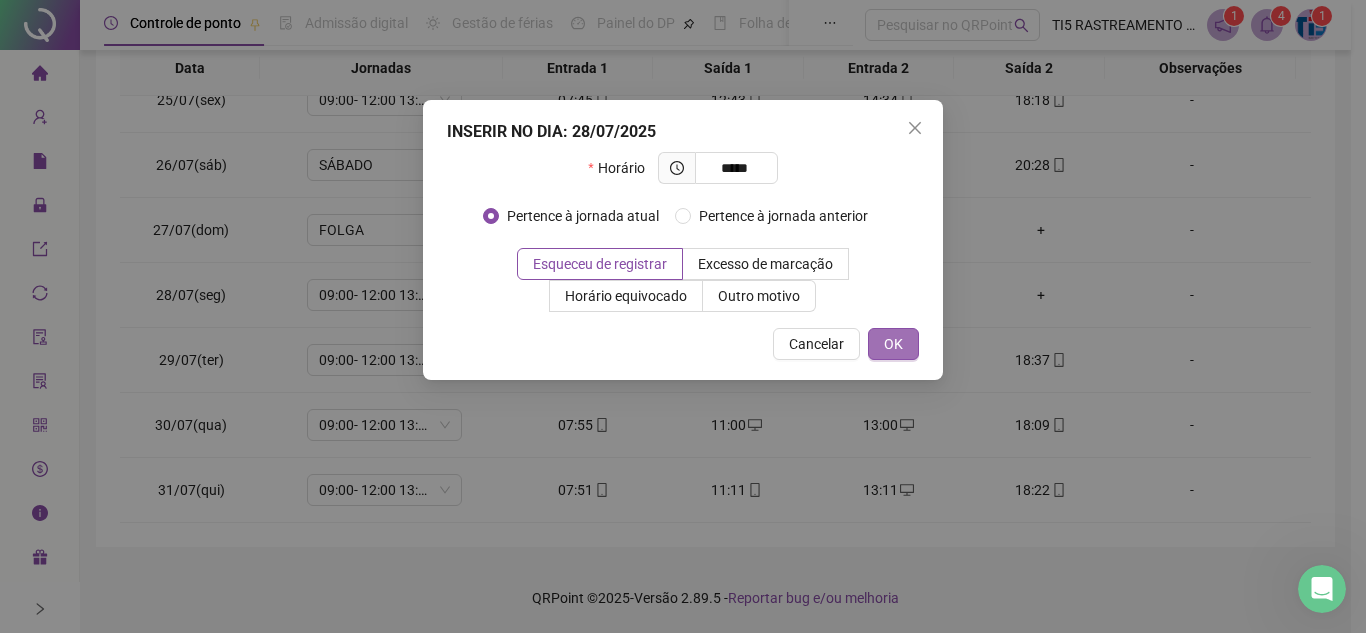click on "OK" at bounding box center (893, 344) 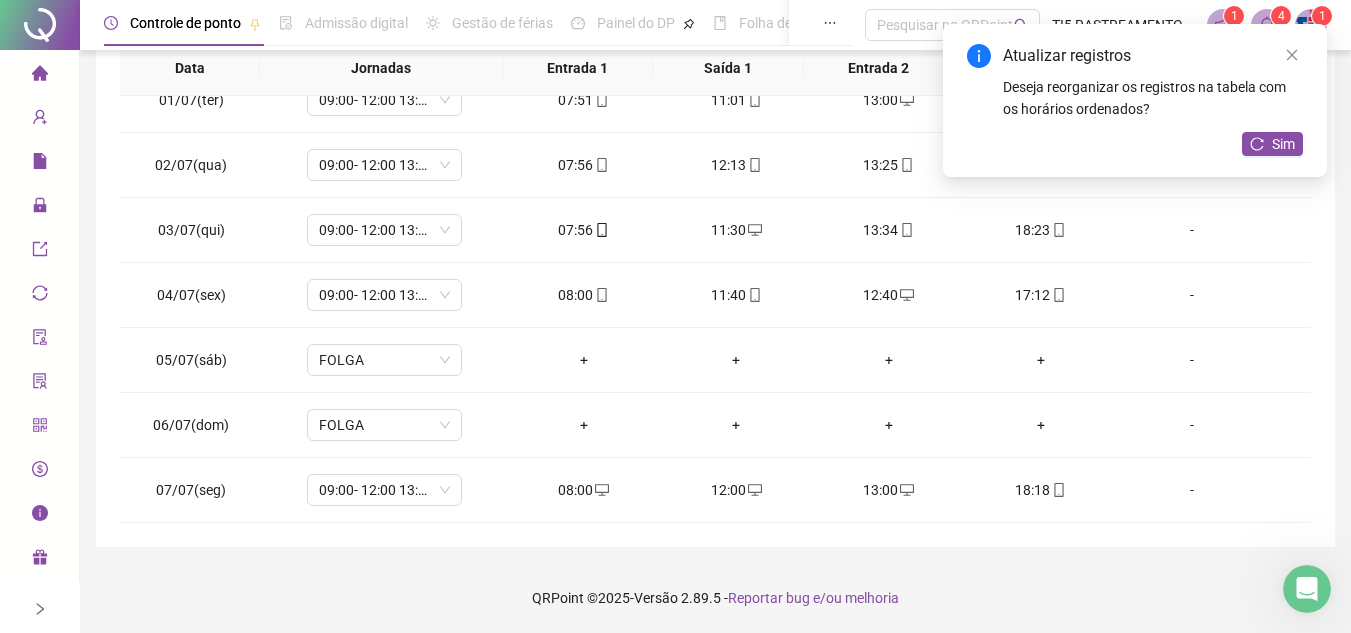 scroll, scrollTop: 0, scrollLeft: 0, axis: both 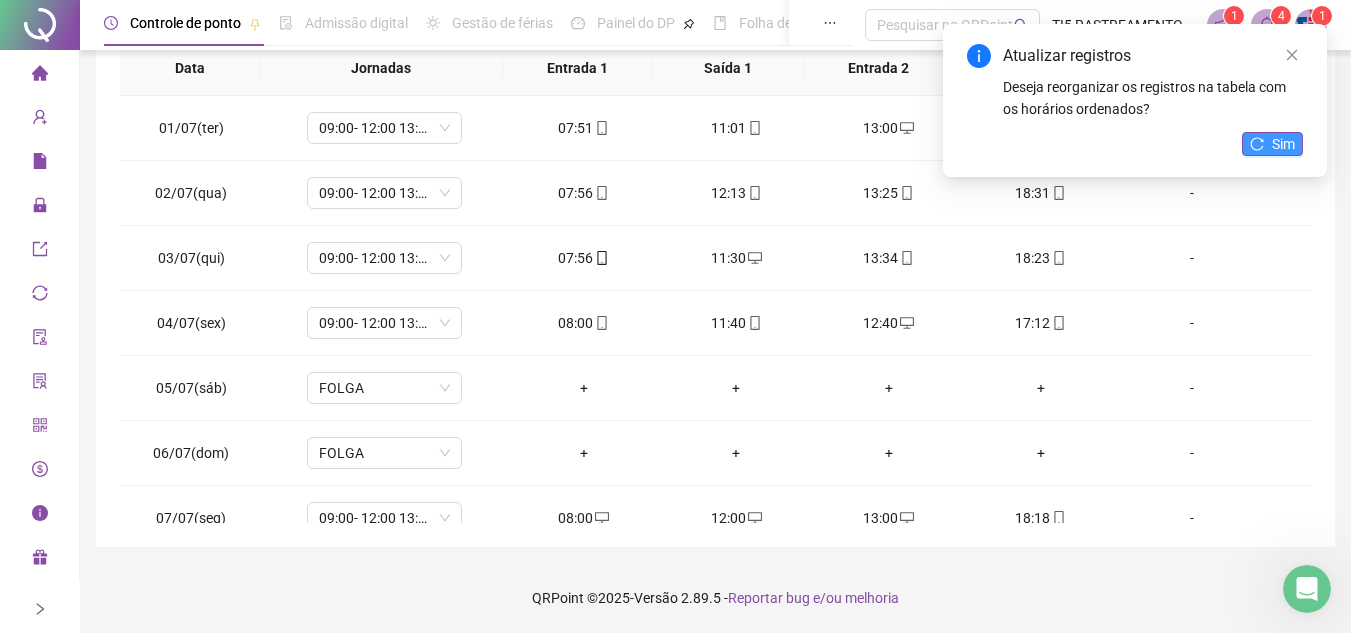 click on "Sim" at bounding box center (1283, 144) 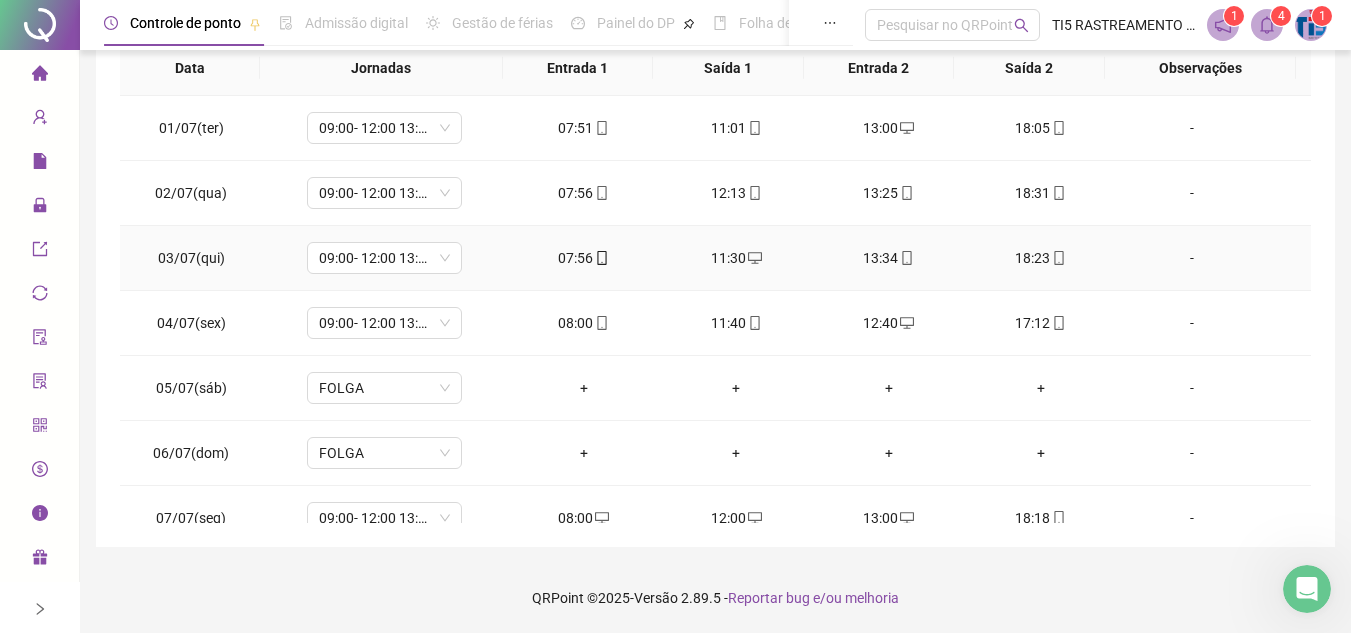 scroll, scrollTop: 0, scrollLeft: 0, axis: both 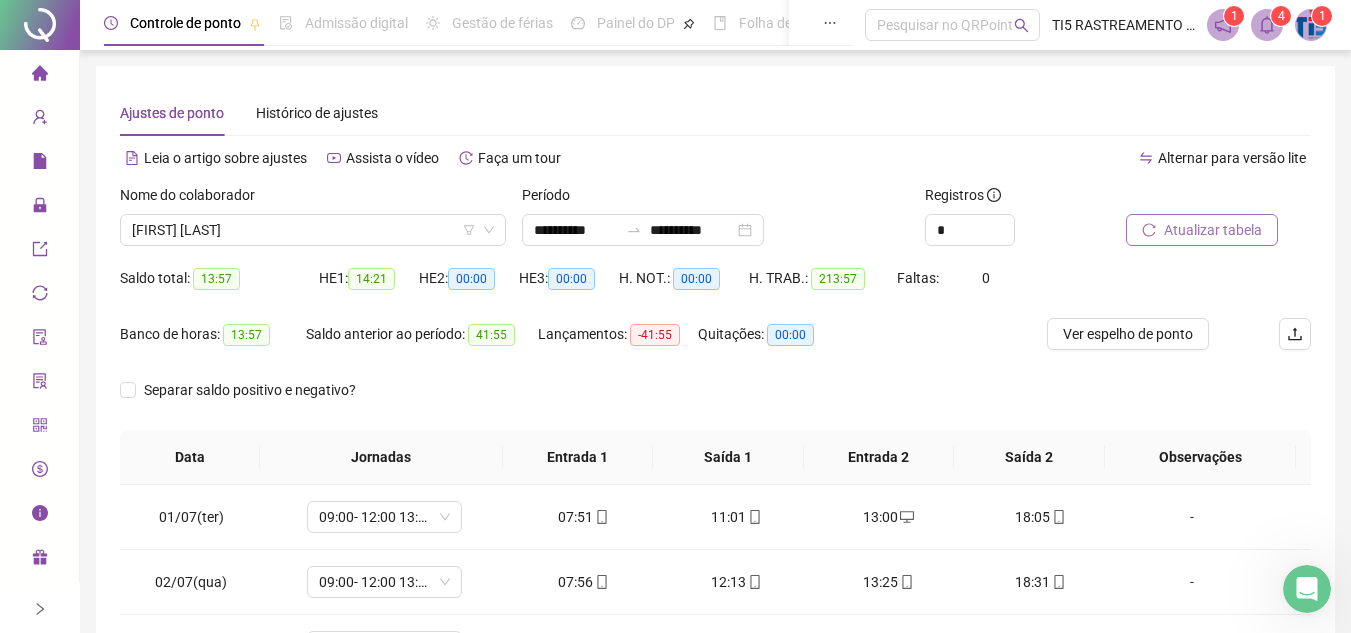 click on "Atualizar tabela" at bounding box center [1213, 230] 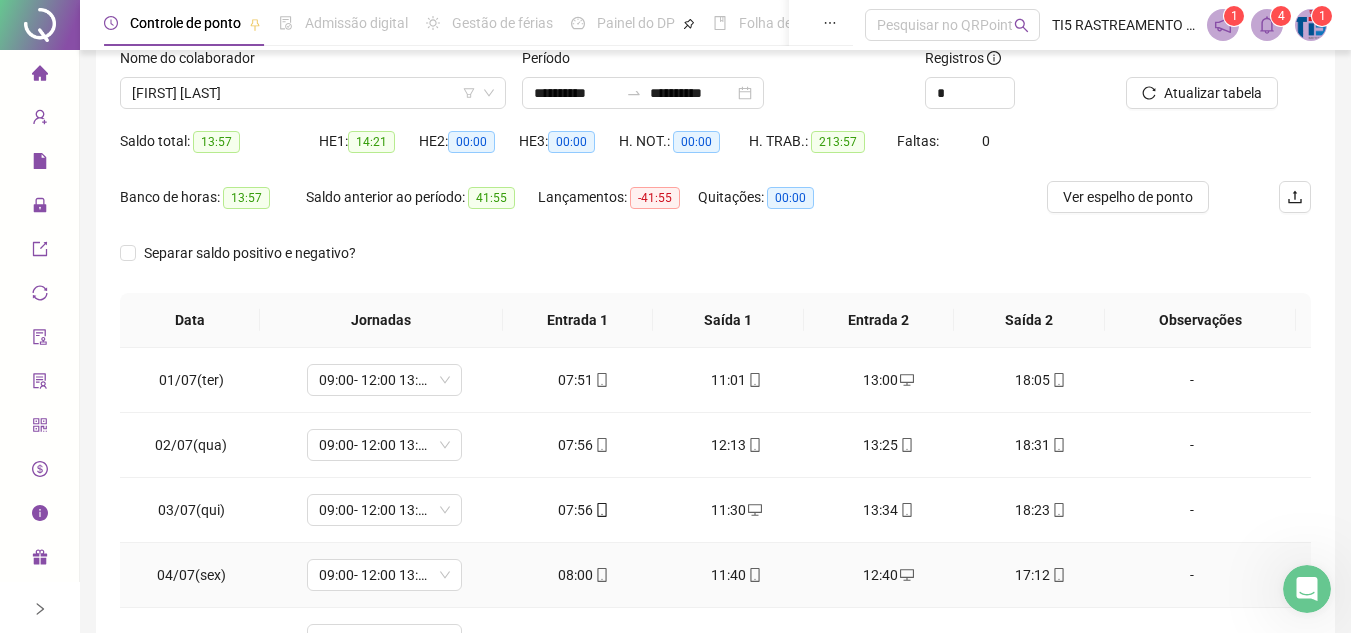 scroll, scrollTop: 389, scrollLeft: 0, axis: vertical 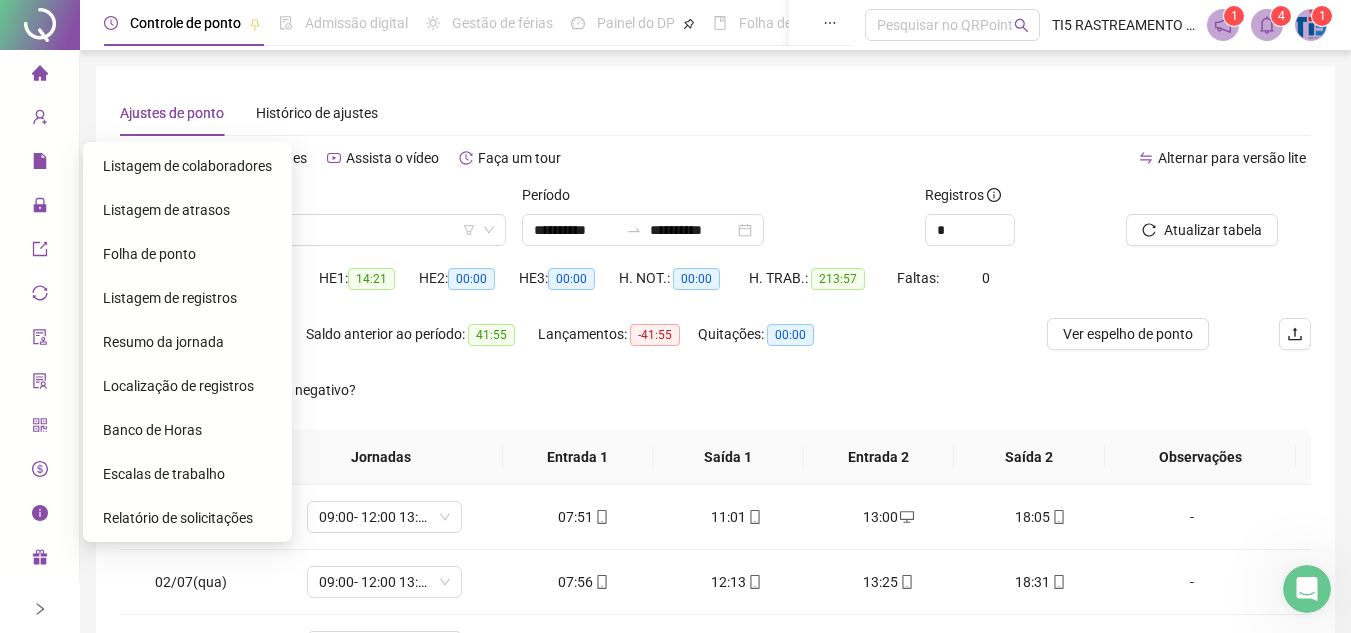 click on "Folha de ponto" at bounding box center (149, 254) 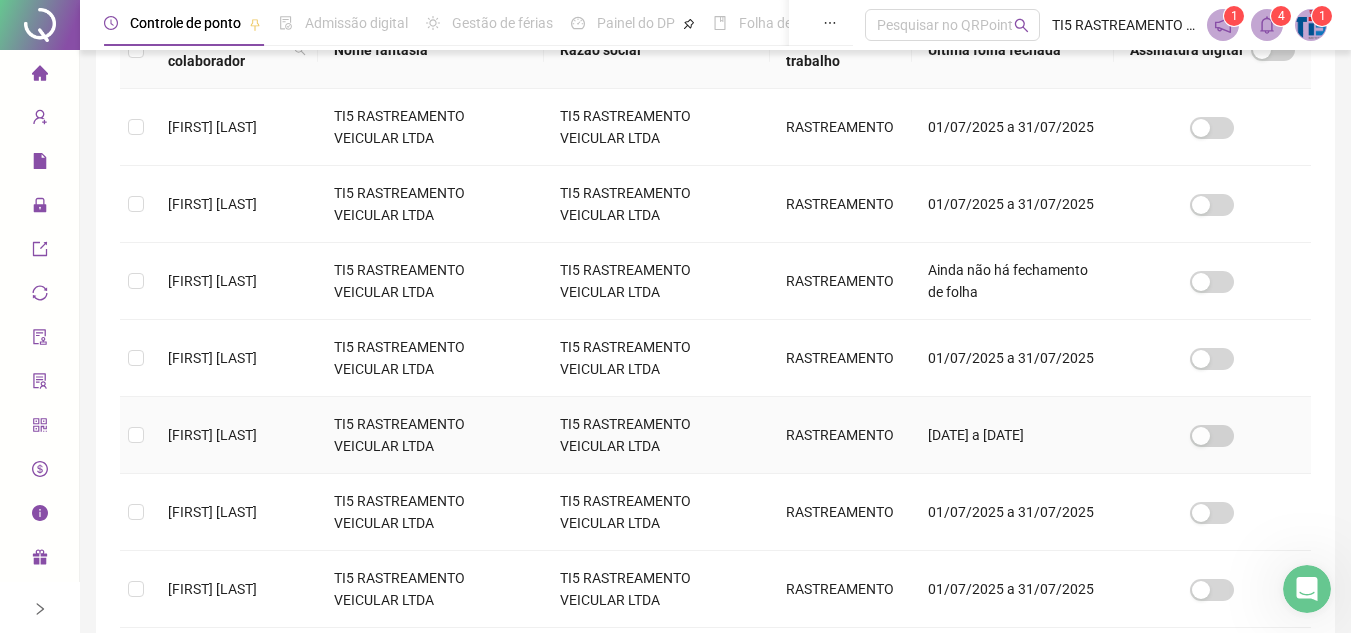 scroll, scrollTop: 693, scrollLeft: 0, axis: vertical 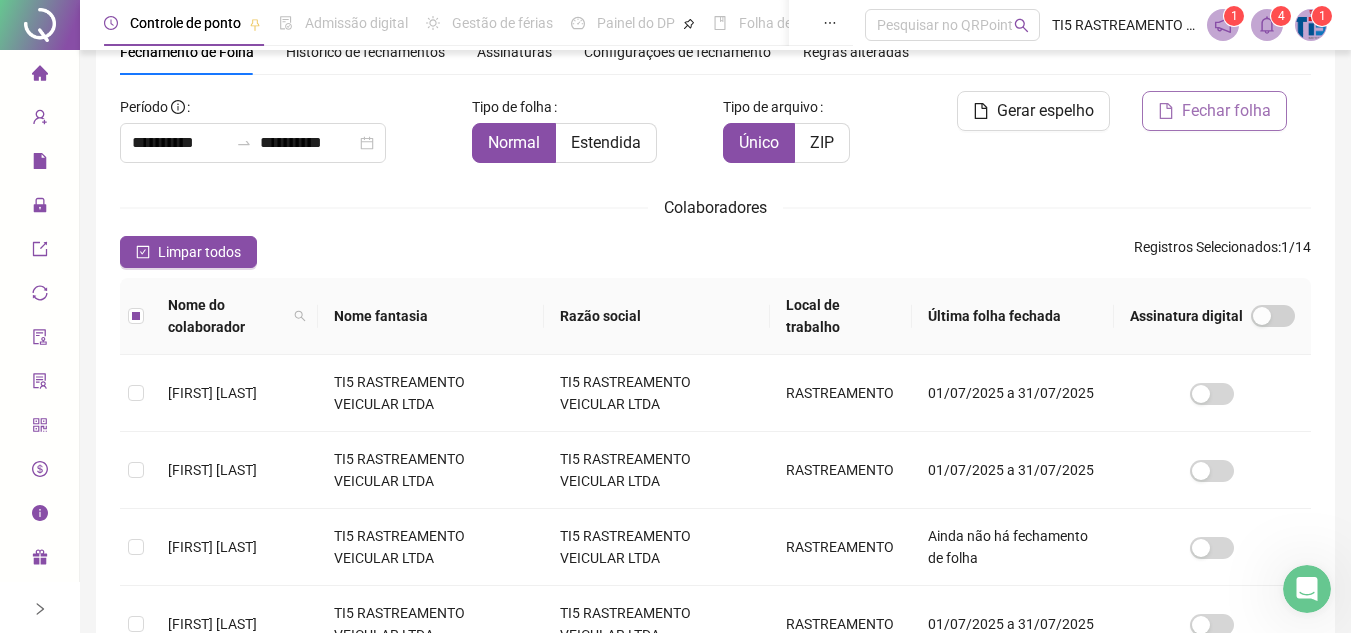 click on "Fechar folha" at bounding box center [1226, 111] 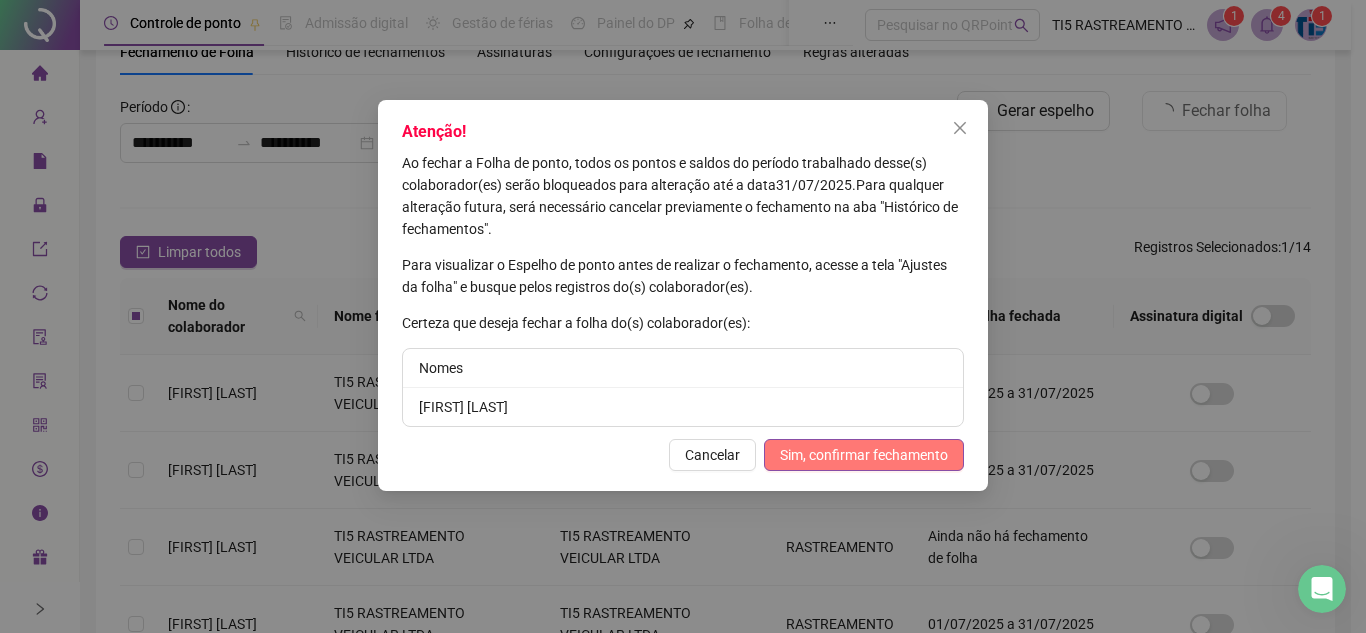 click on "Sim, confirmar fechamento" at bounding box center [864, 455] 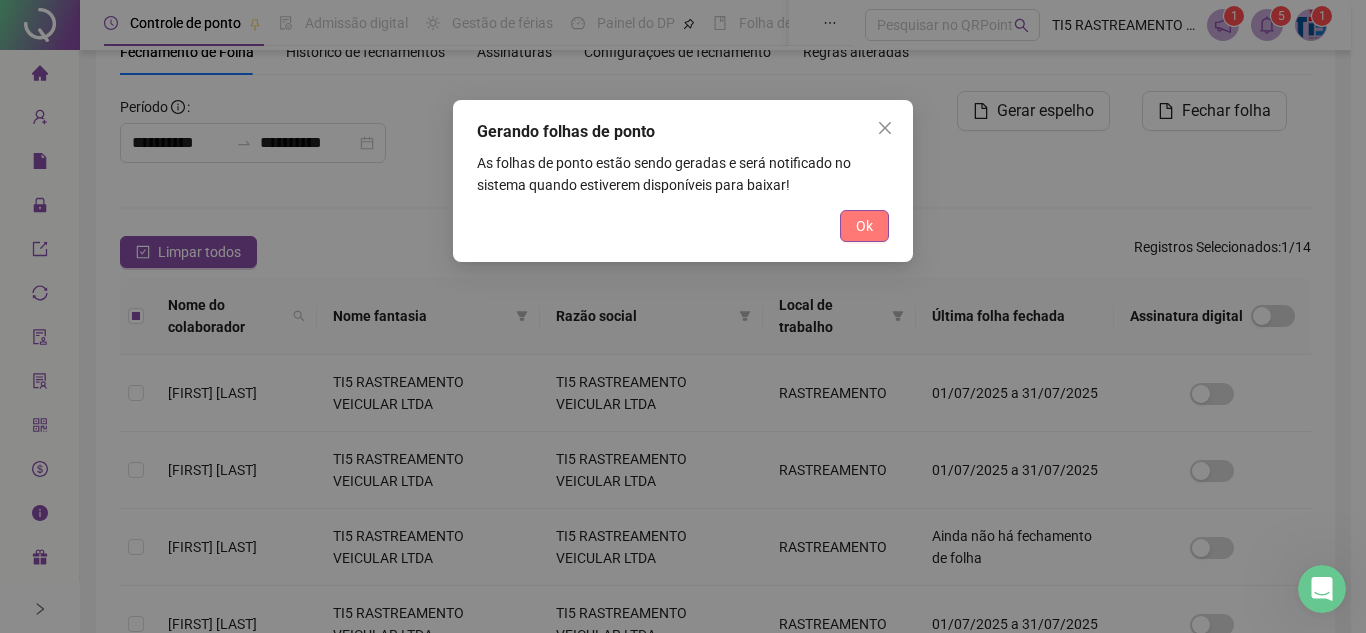 click on "Ok" at bounding box center (864, 226) 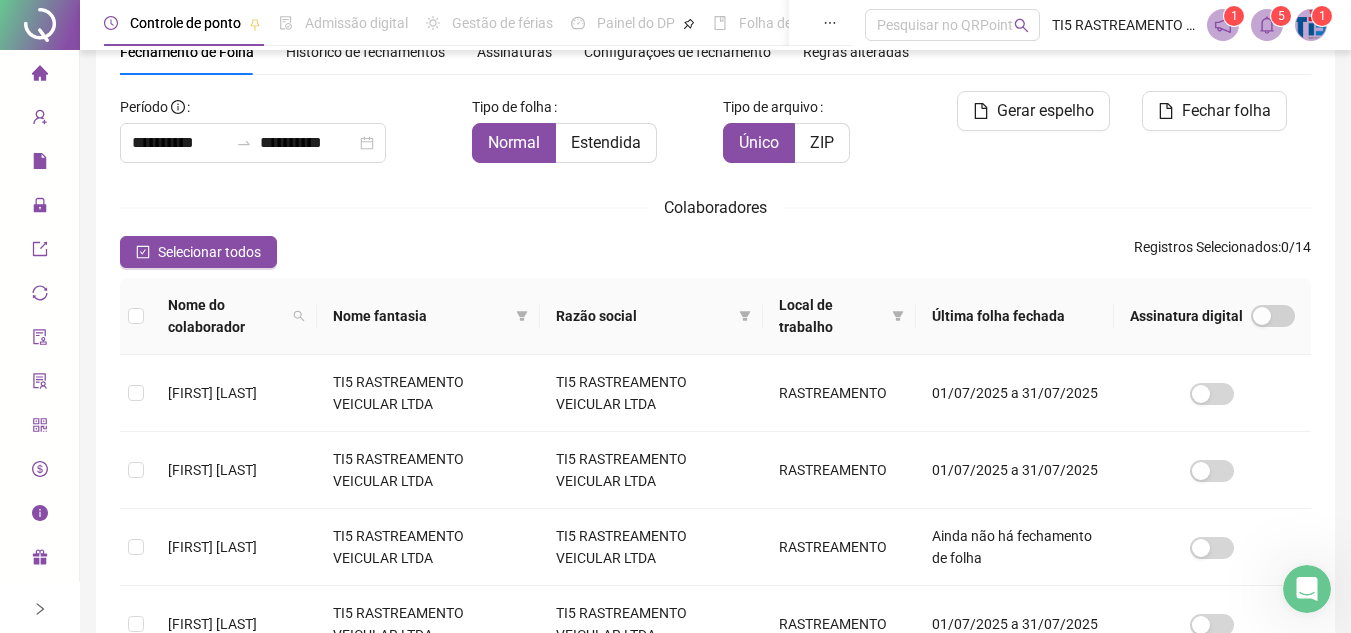 click 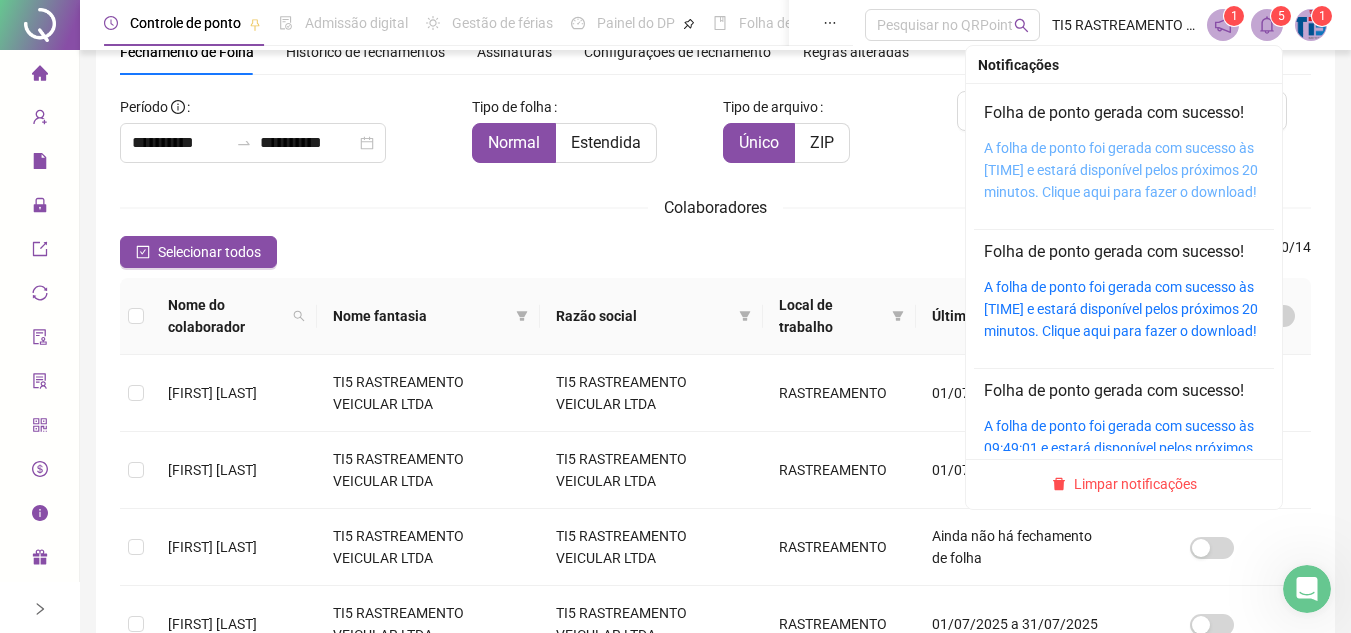 click on "A folha de ponto foi gerada com sucesso às [TIME] e estará disponível pelos próximos 20 minutos.
Clique aqui para fazer o download!" at bounding box center (1121, 170) 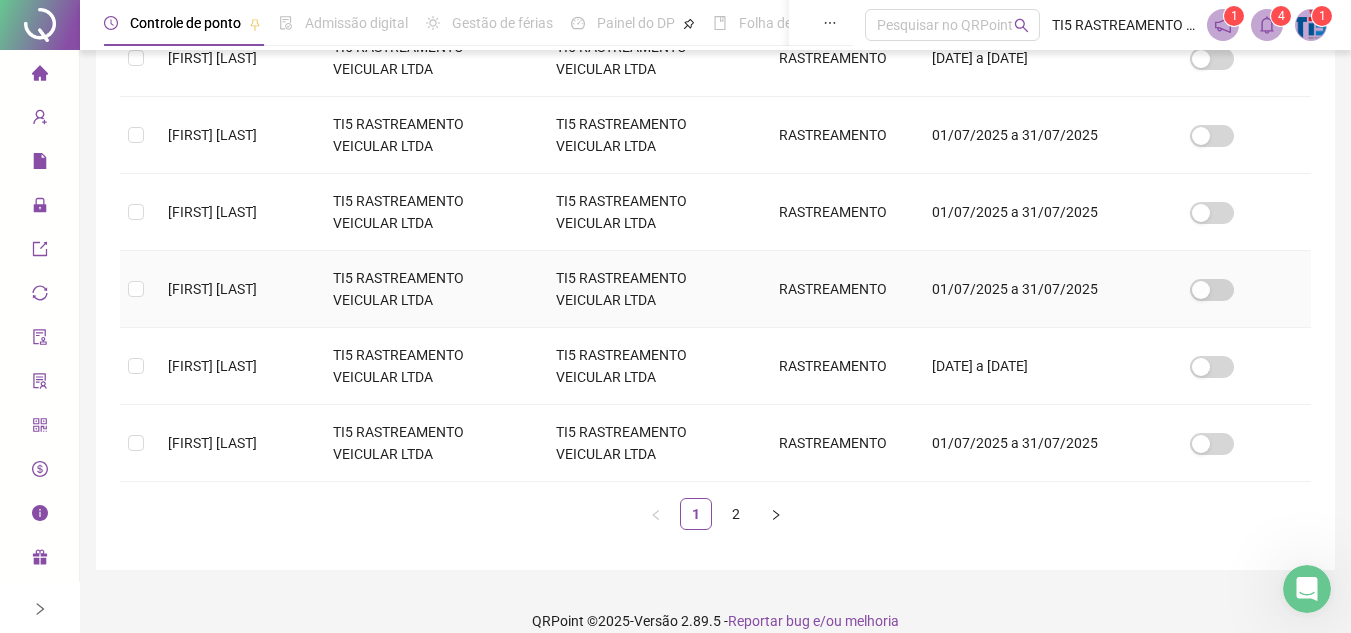 scroll, scrollTop: 759, scrollLeft: 0, axis: vertical 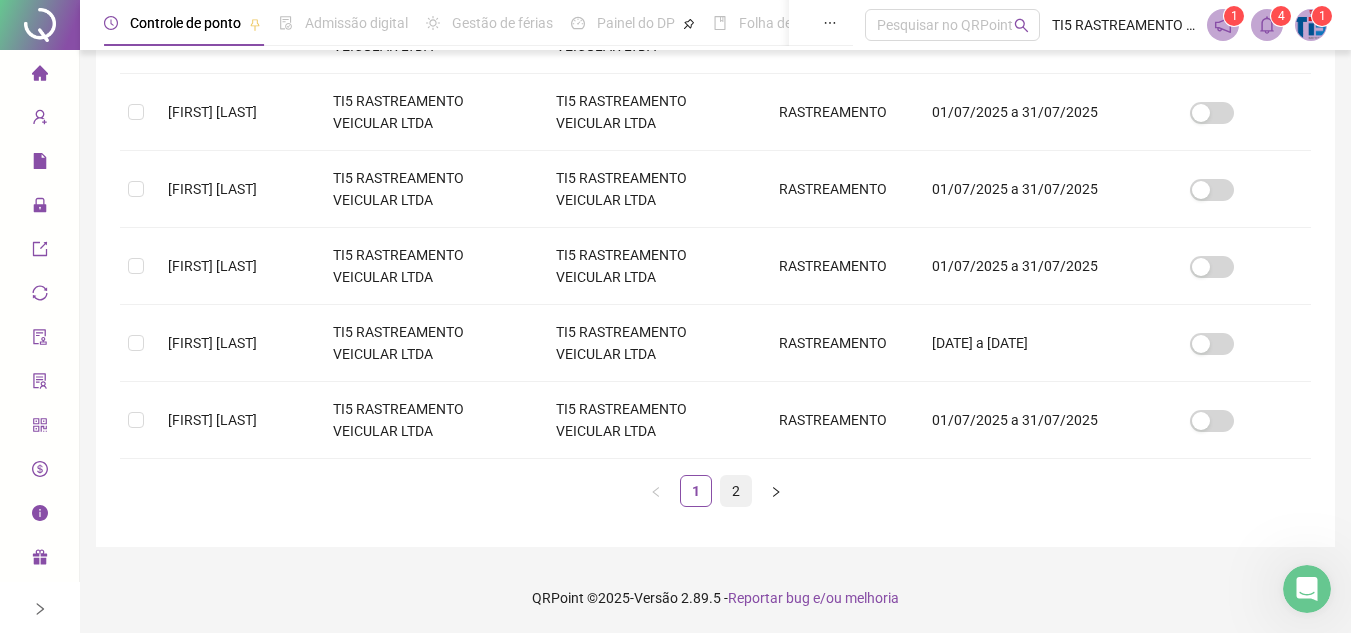 click on "2" at bounding box center [736, 491] 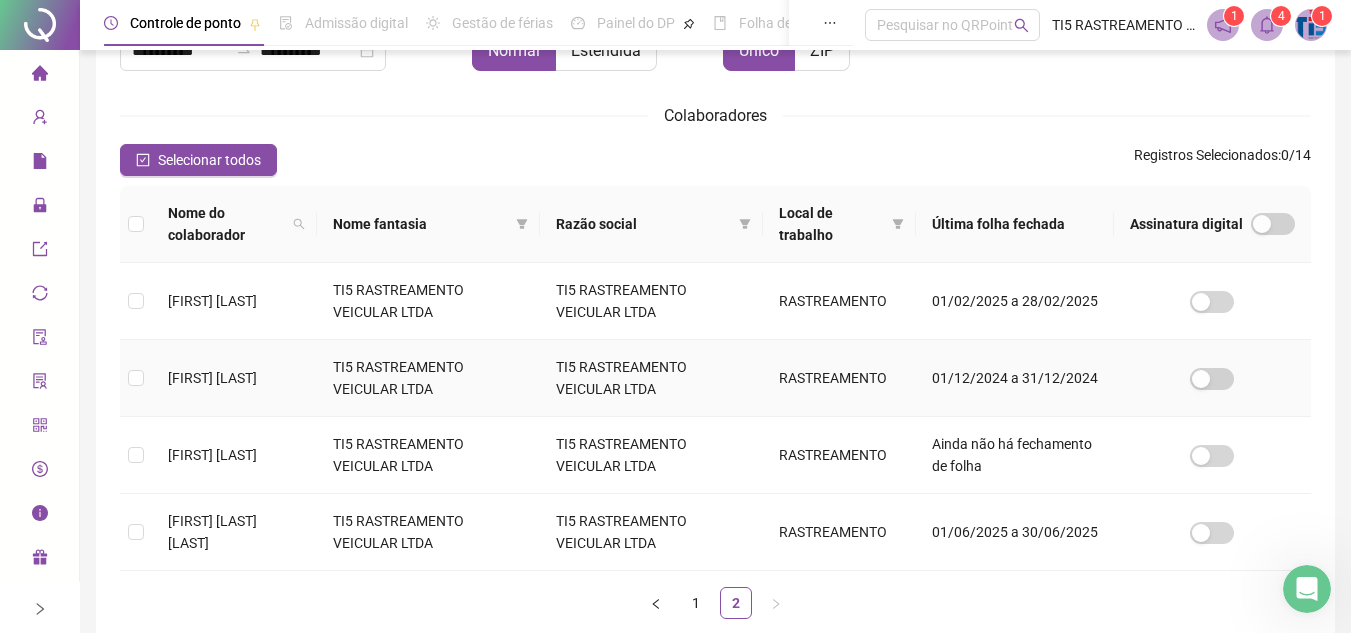scroll, scrollTop: 293, scrollLeft: 0, axis: vertical 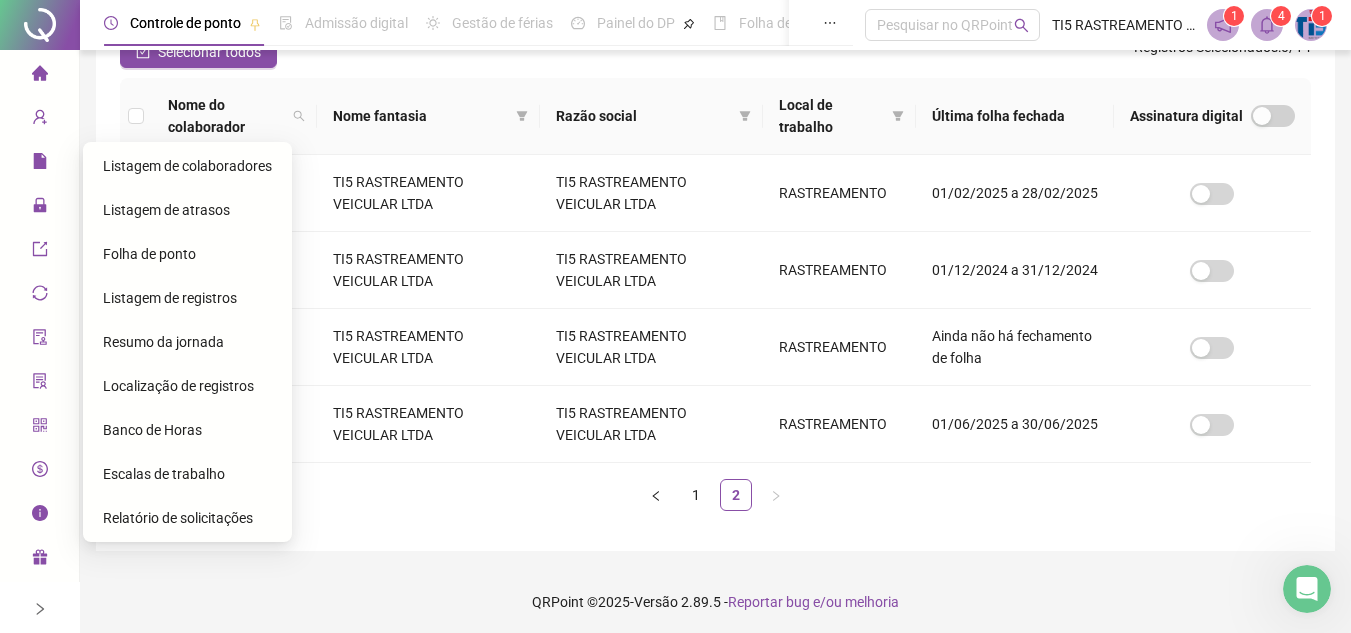 click on "Folha de ponto" at bounding box center (149, 254) 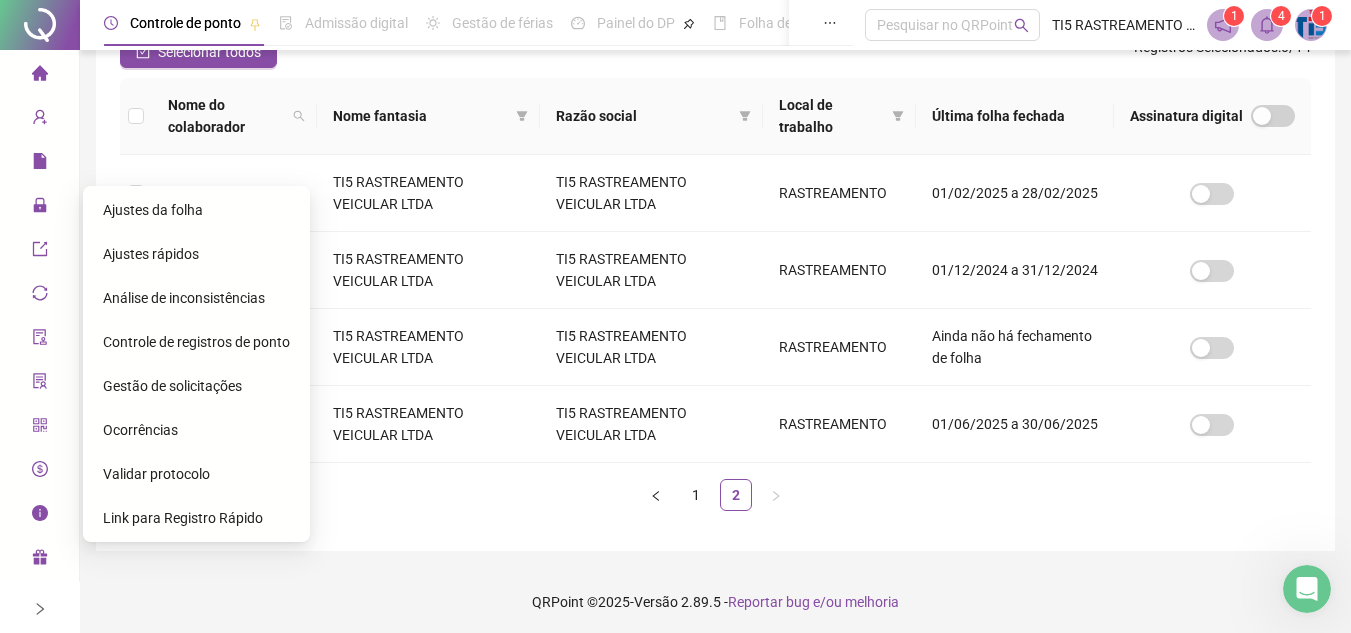 click on "Ajustes da folha" at bounding box center (153, 210) 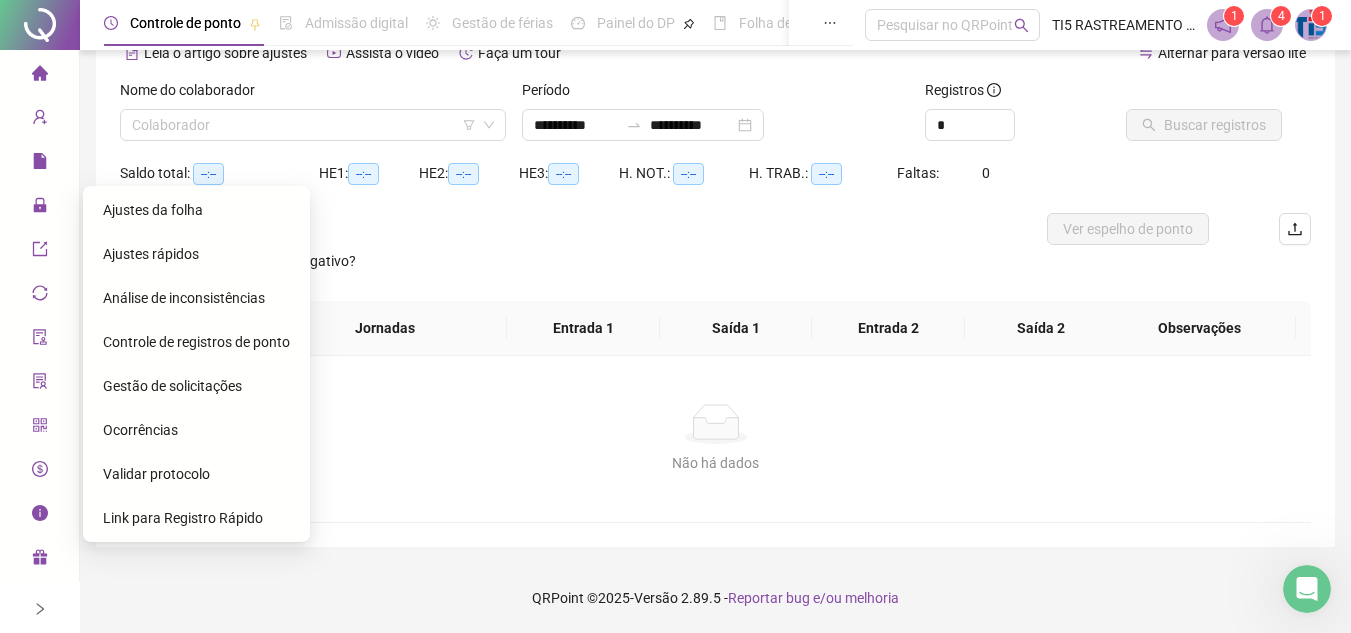 scroll, scrollTop: 105, scrollLeft: 0, axis: vertical 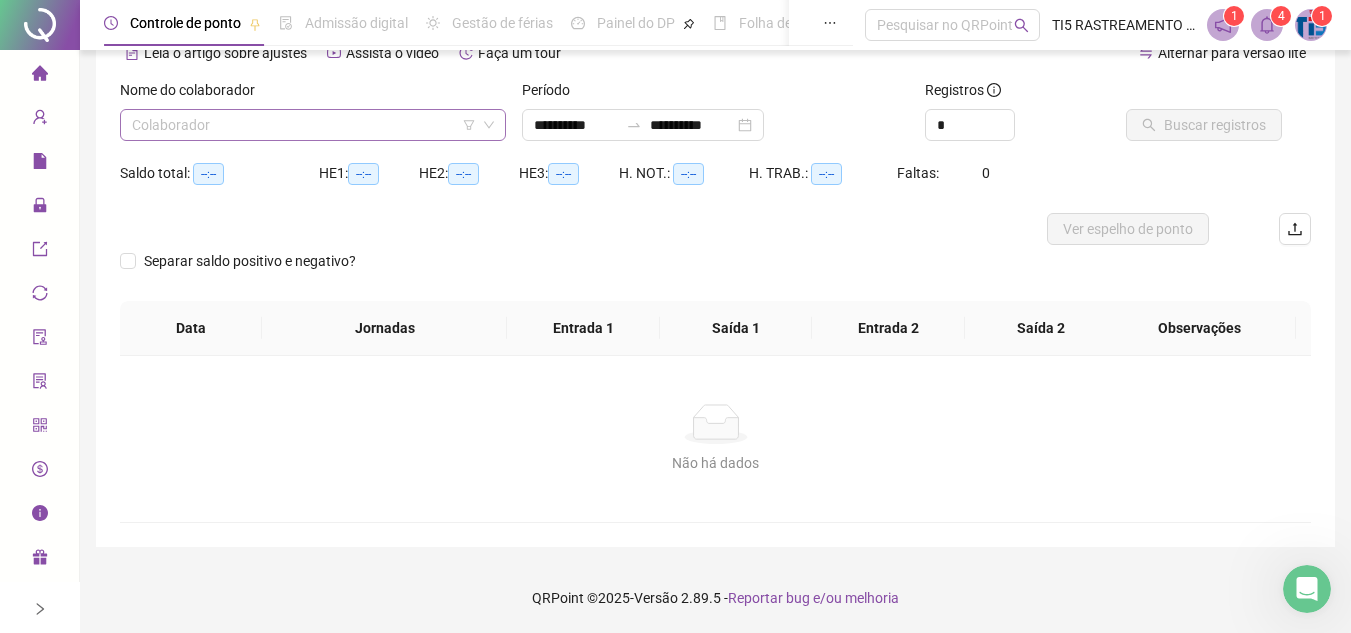 click at bounding box center [304, 125] 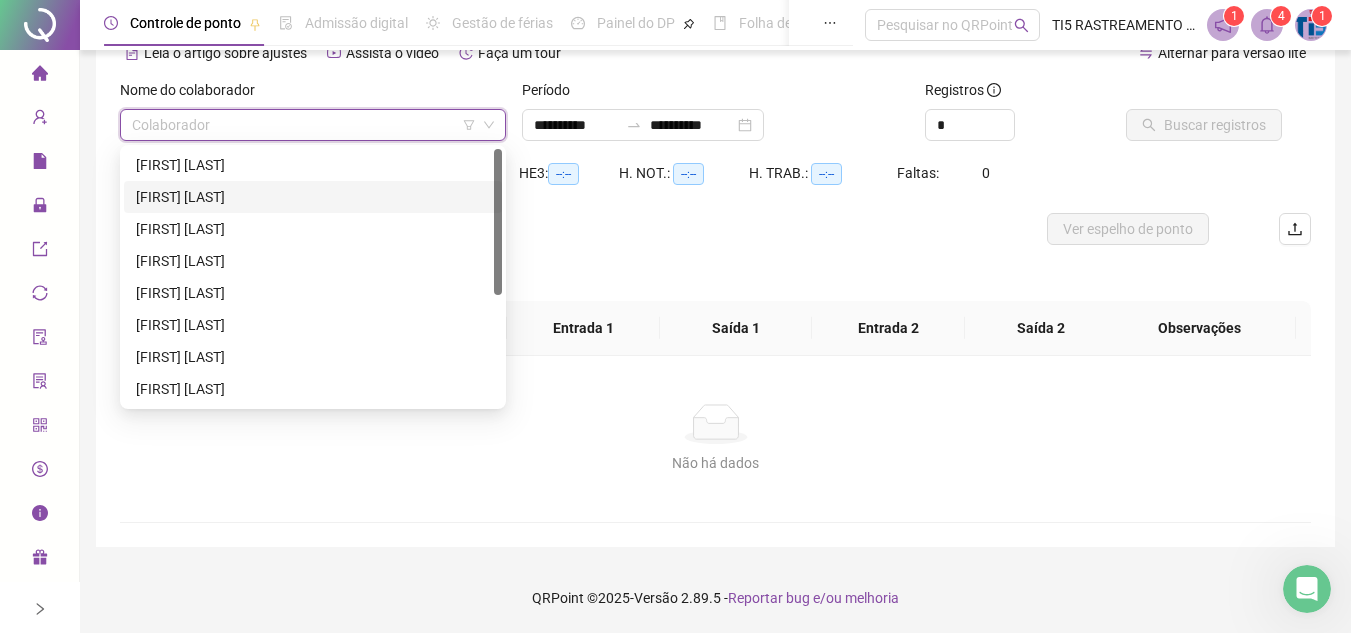 scroll, scrollTop: 100, scrollLeft: 0, axis: vertical 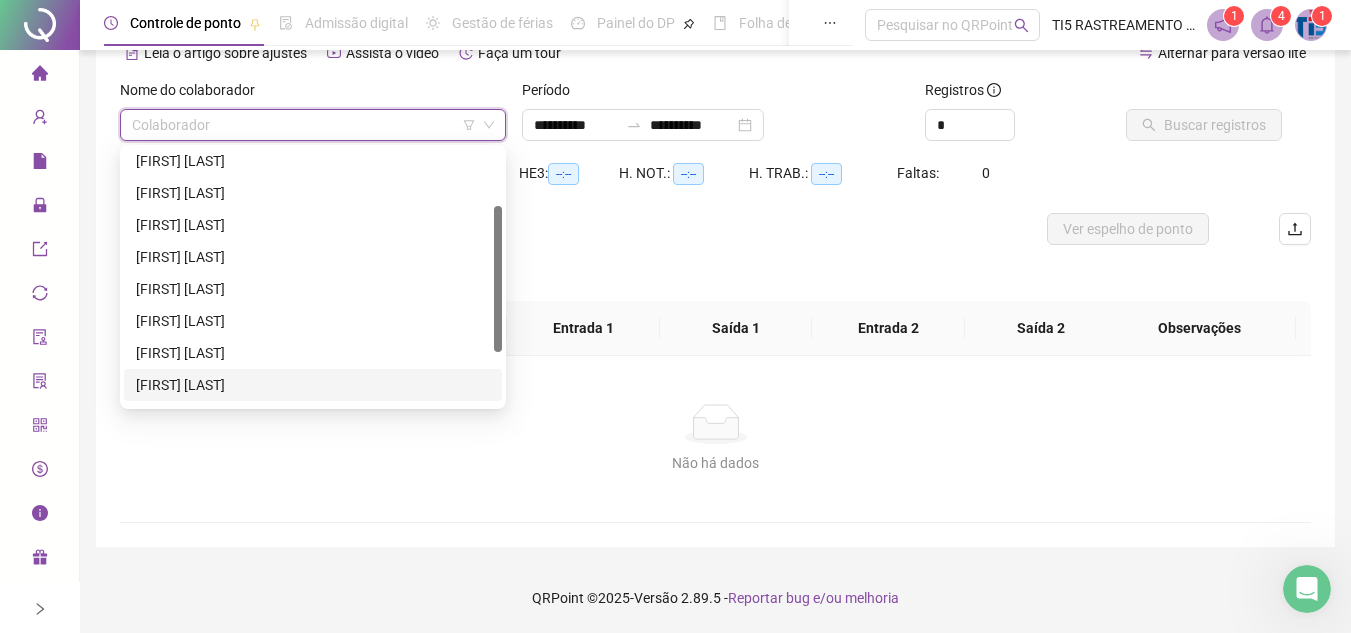 click on "[FIRST] [LAST]" at bounding box center (313, 385) 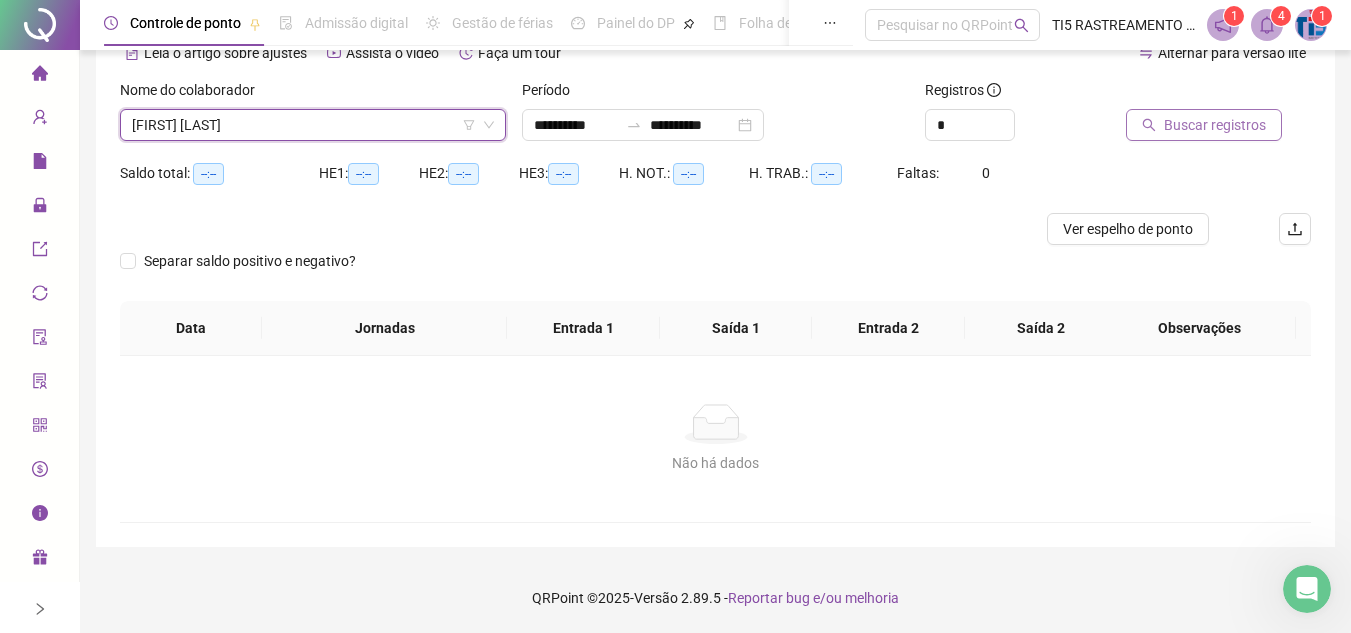 click on "Buscar registros" at bounding box center [1215, 125] 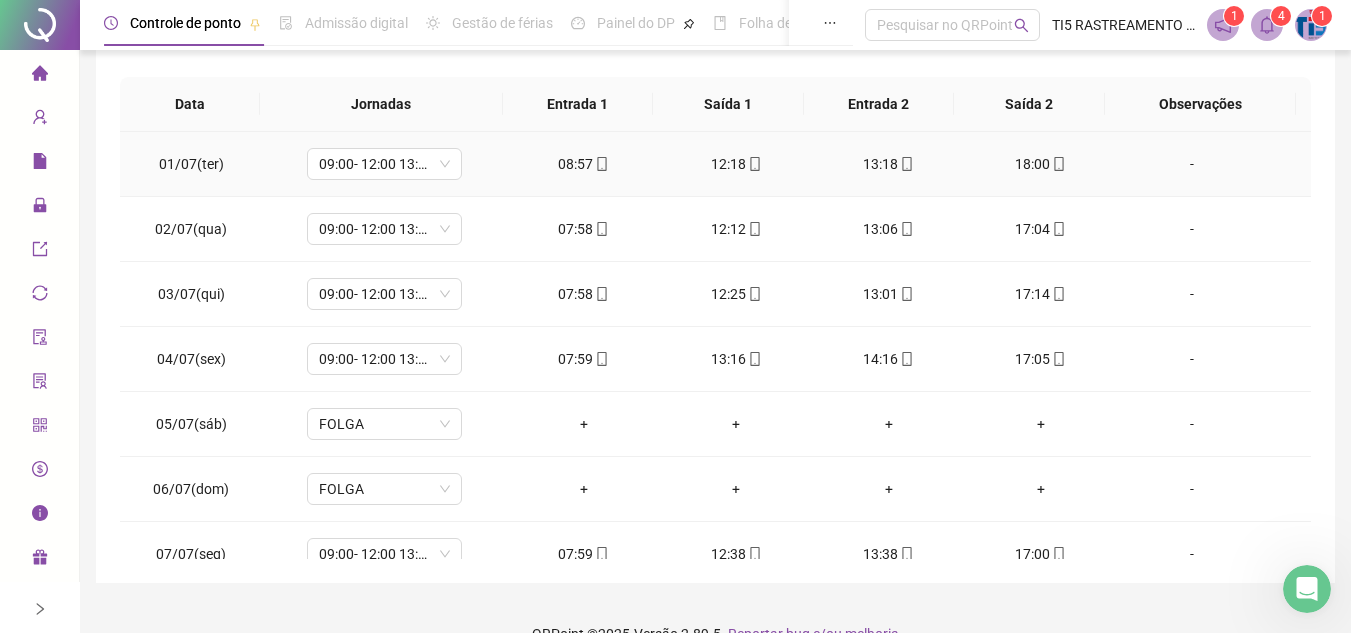 scroll, scrollTop: 365, scrollLeft: 0, axis: vertical 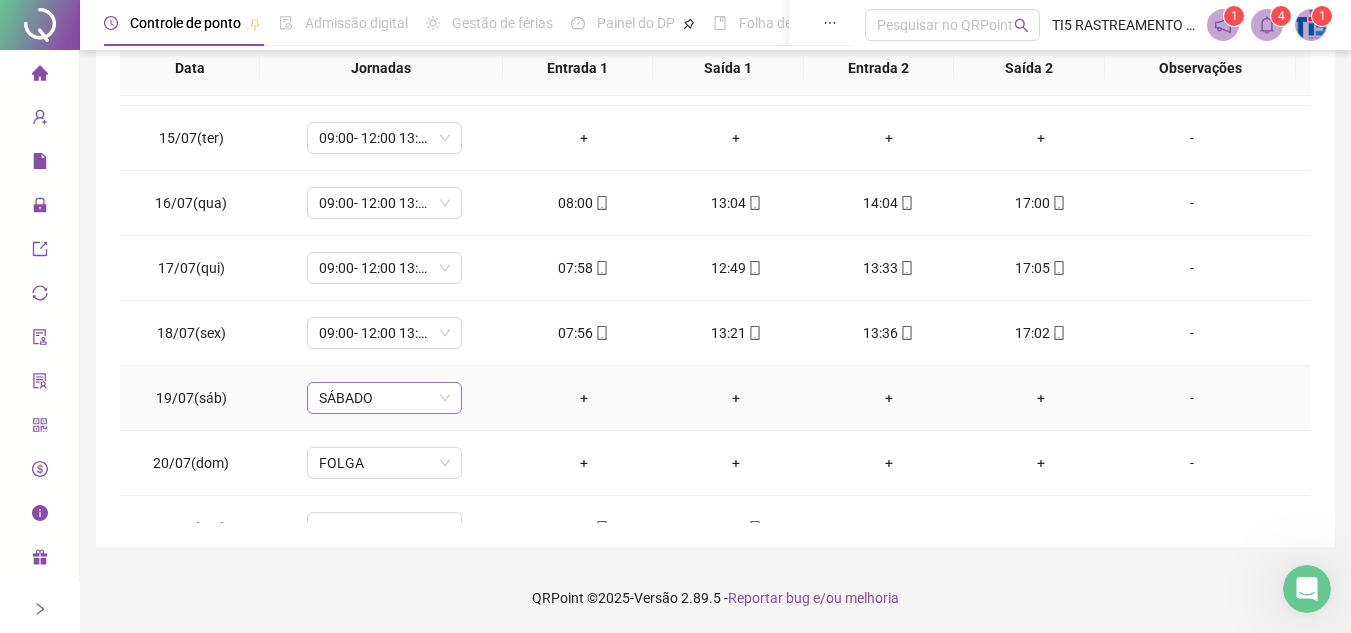 click on "SÁBADO" at bounding box center [384, 398] 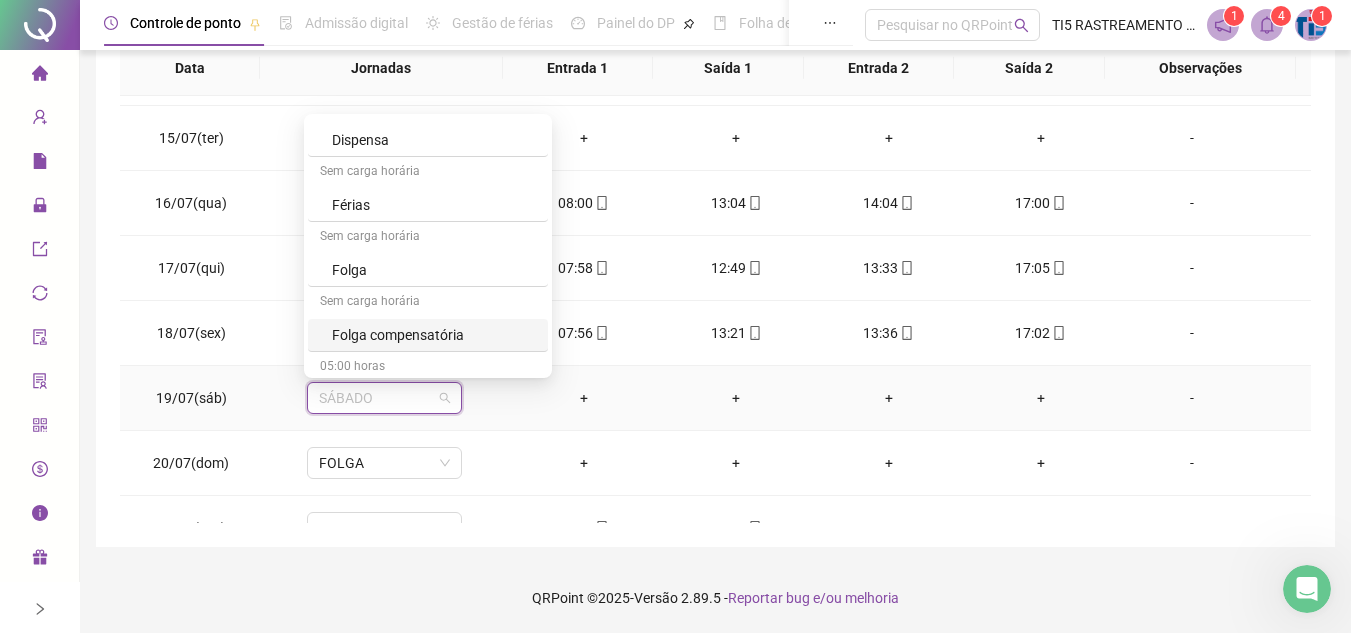 scroll, scrollTop: 500, scrollLeft: 0, axis: vertical 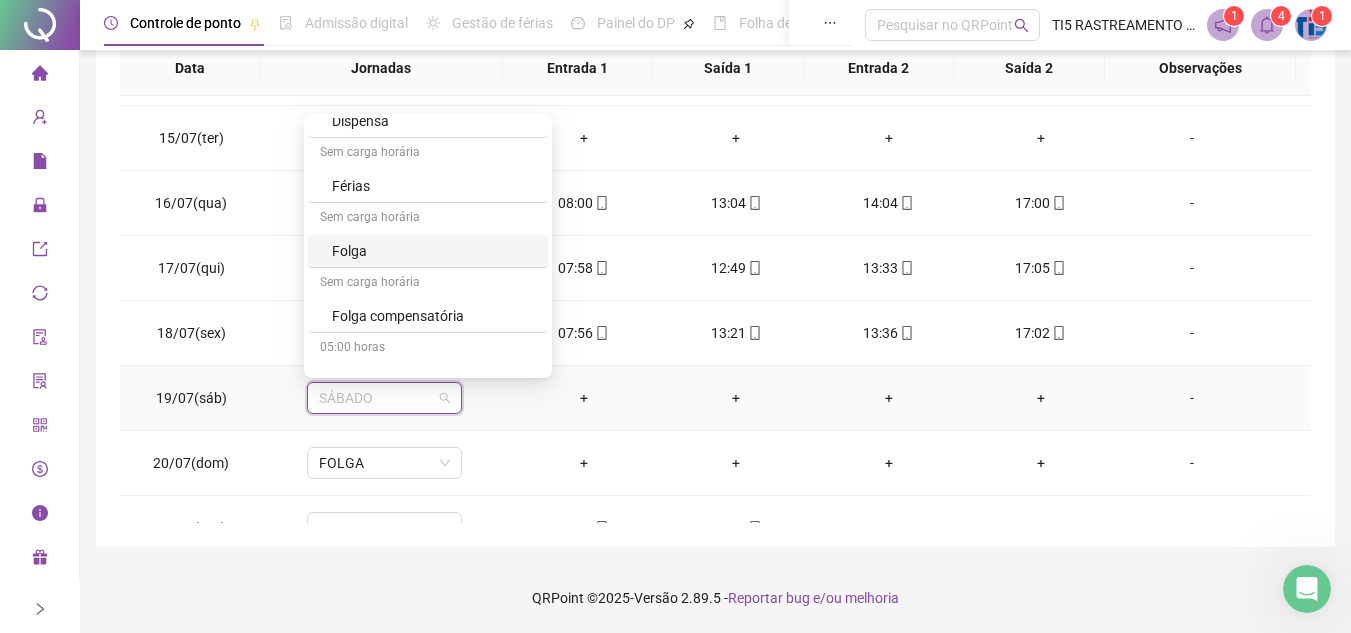 click on "Folga" at bounding box center [434, 251] 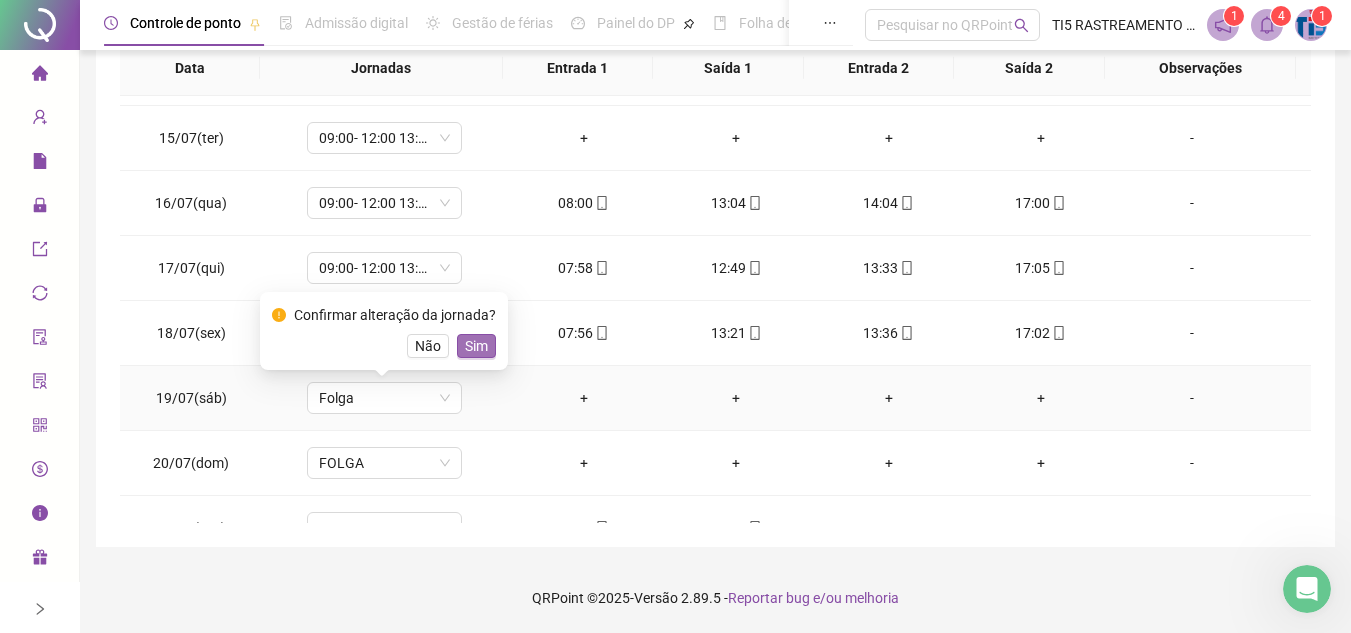 click on "Sim" at bounding box center (476, 346) 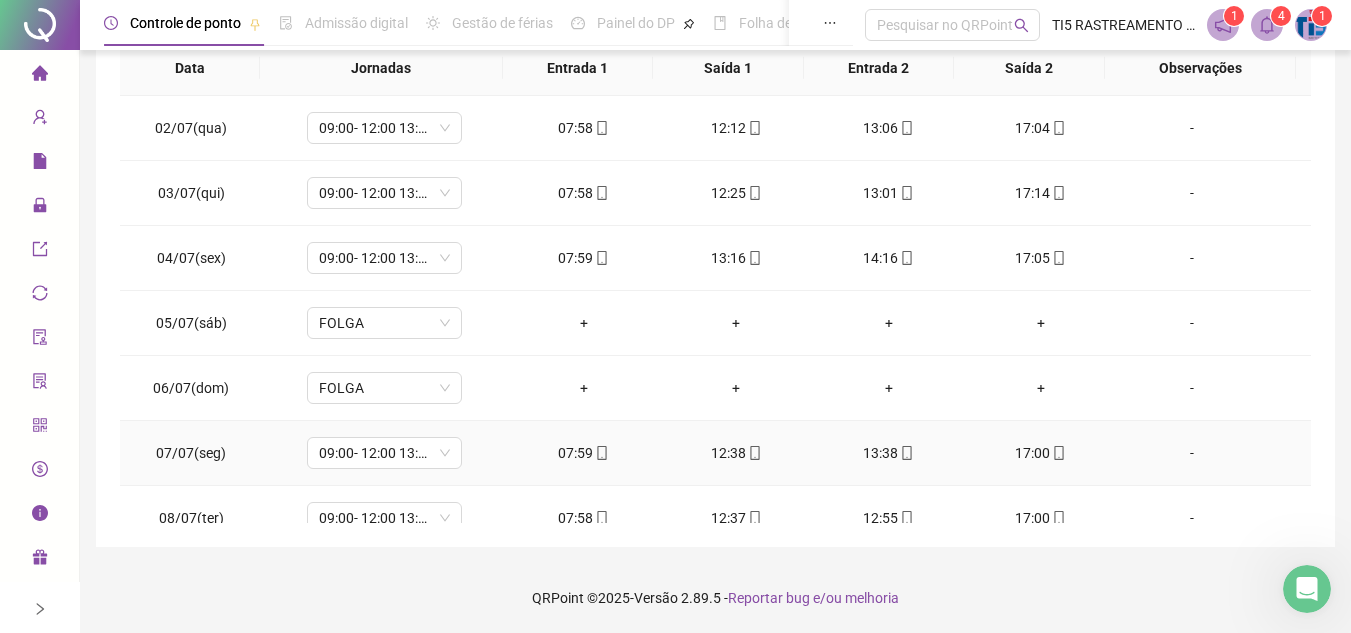scroll, scrollTop: 0, scrollLeft: 0, axis: both 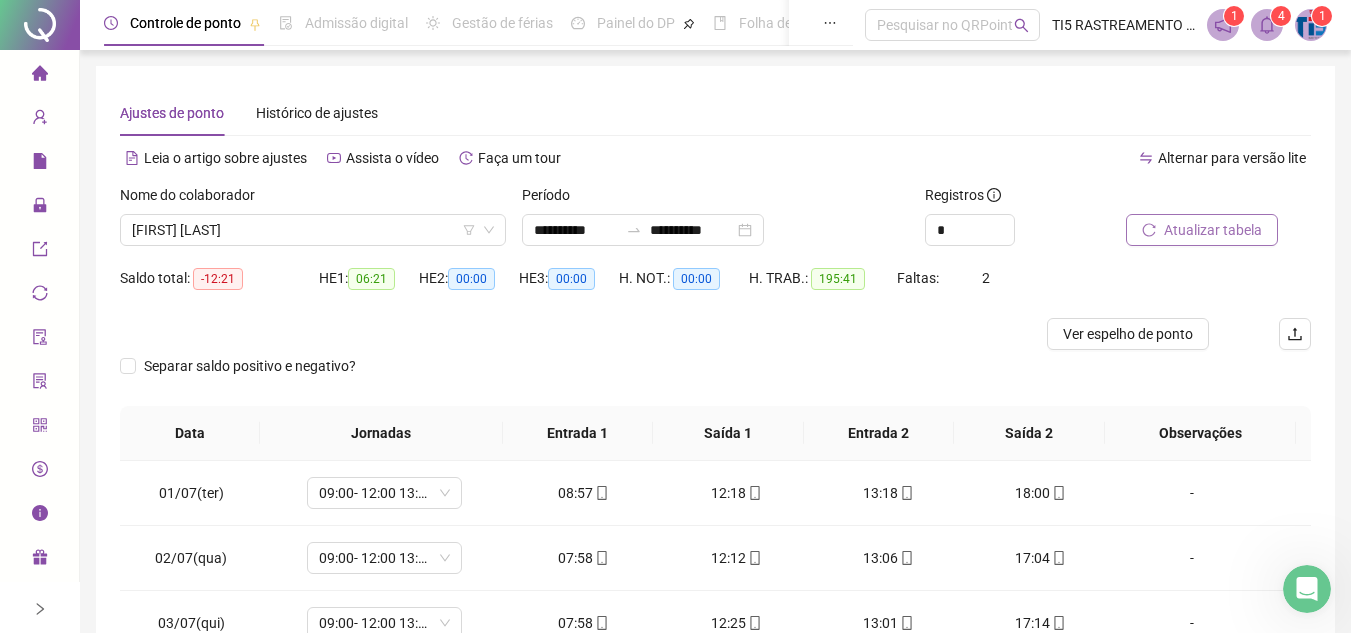 click 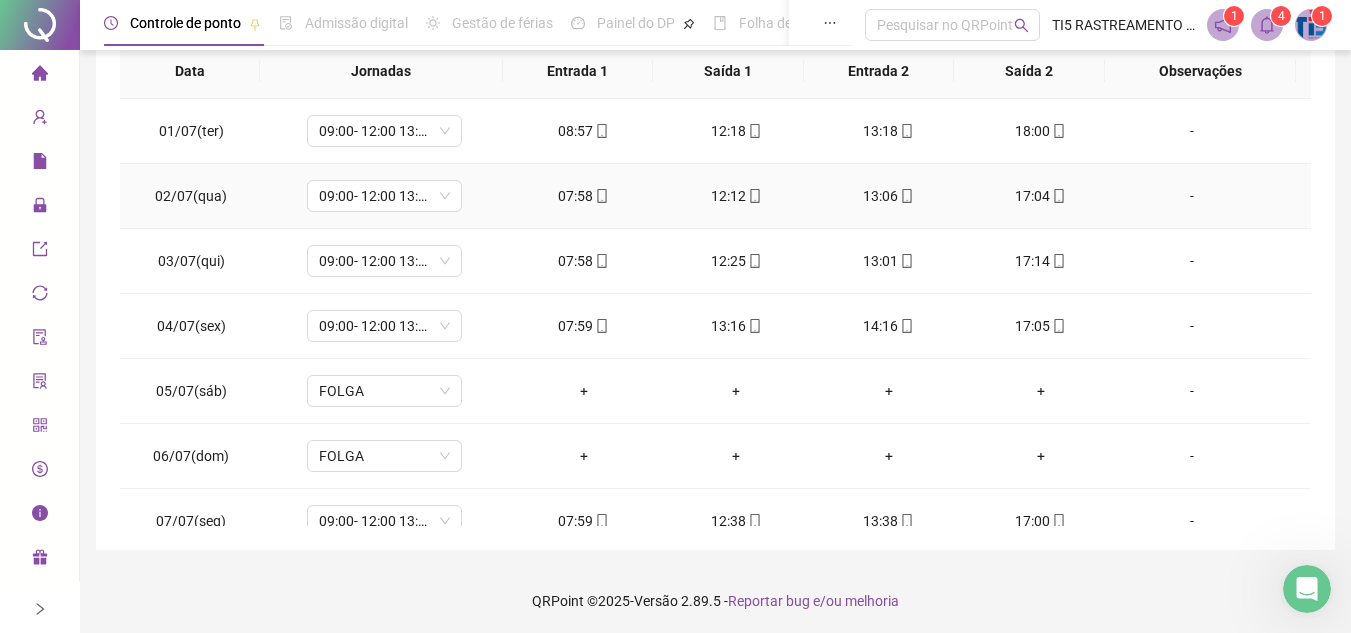scroll, scrollTop: 365, scrollLeft: 0, axis: vertical 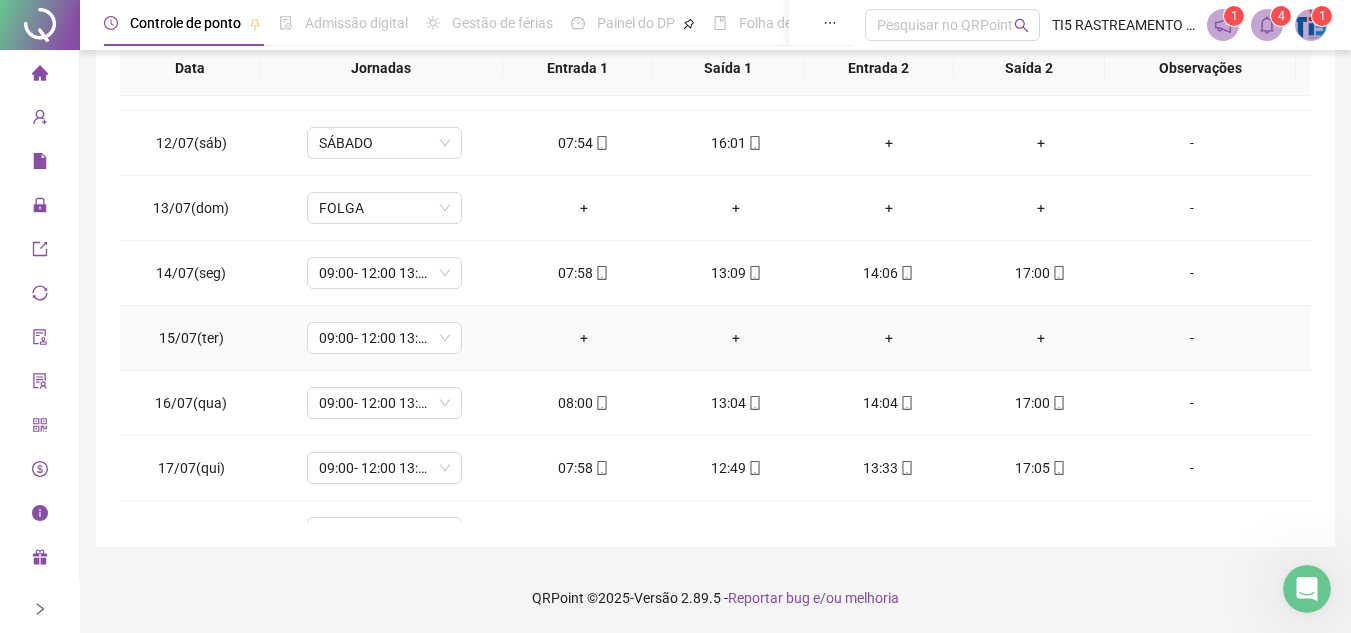 click on "-" at bounding box center (1192, 338) 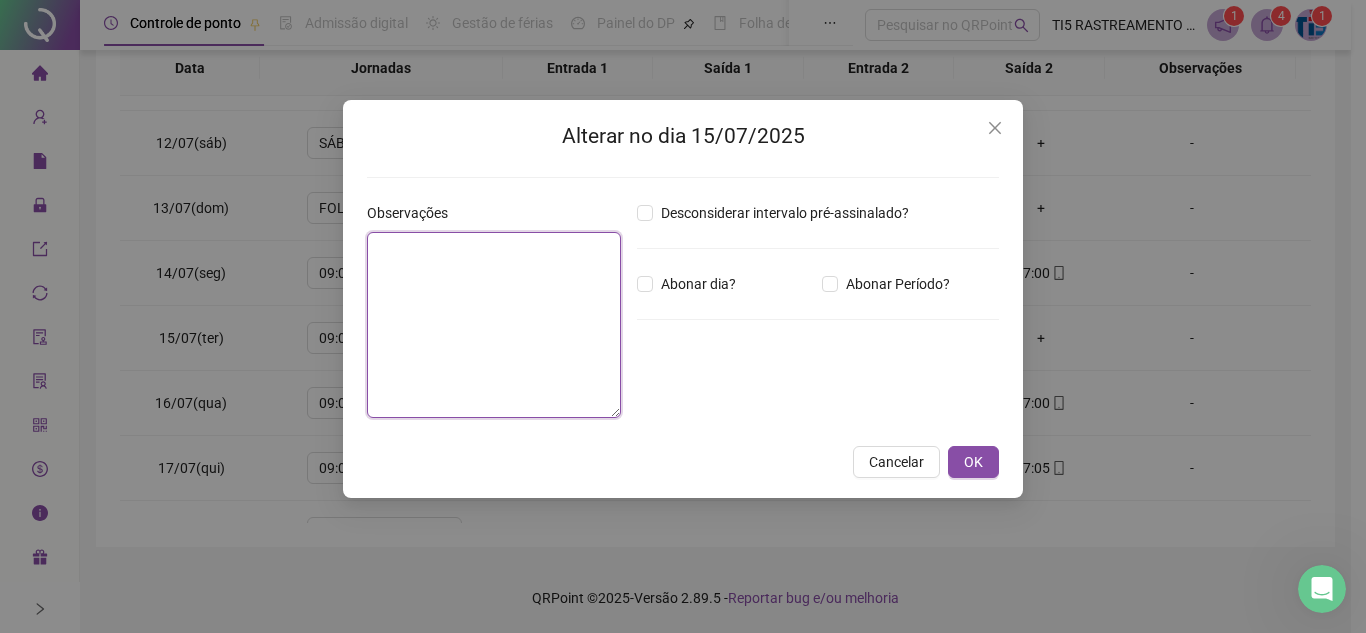 click at bounding box center [494, 325] 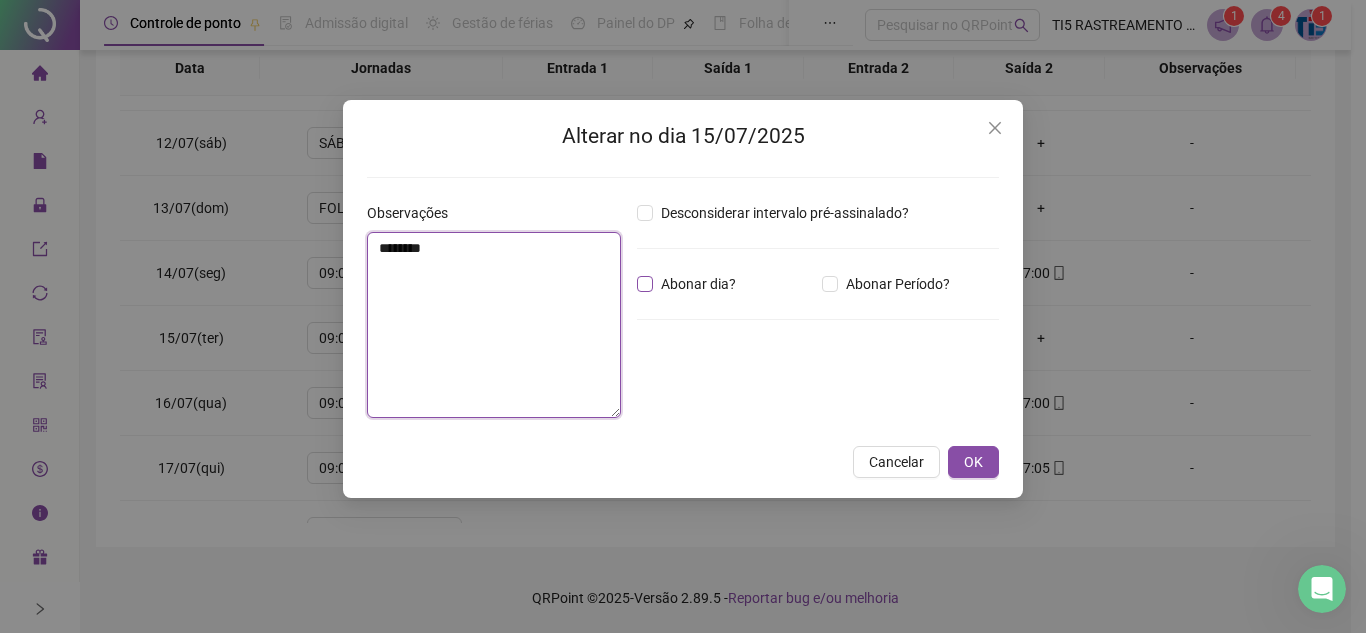 type on "********" 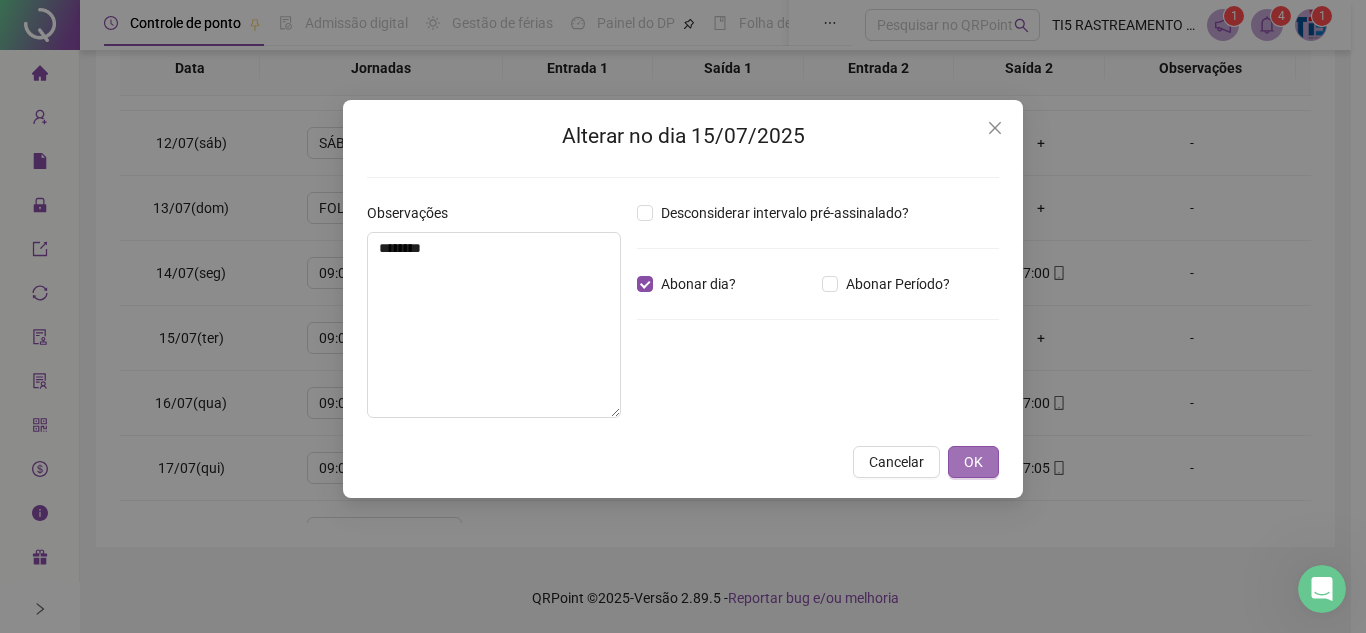 click on "OK" at bounding box center (973, 462) 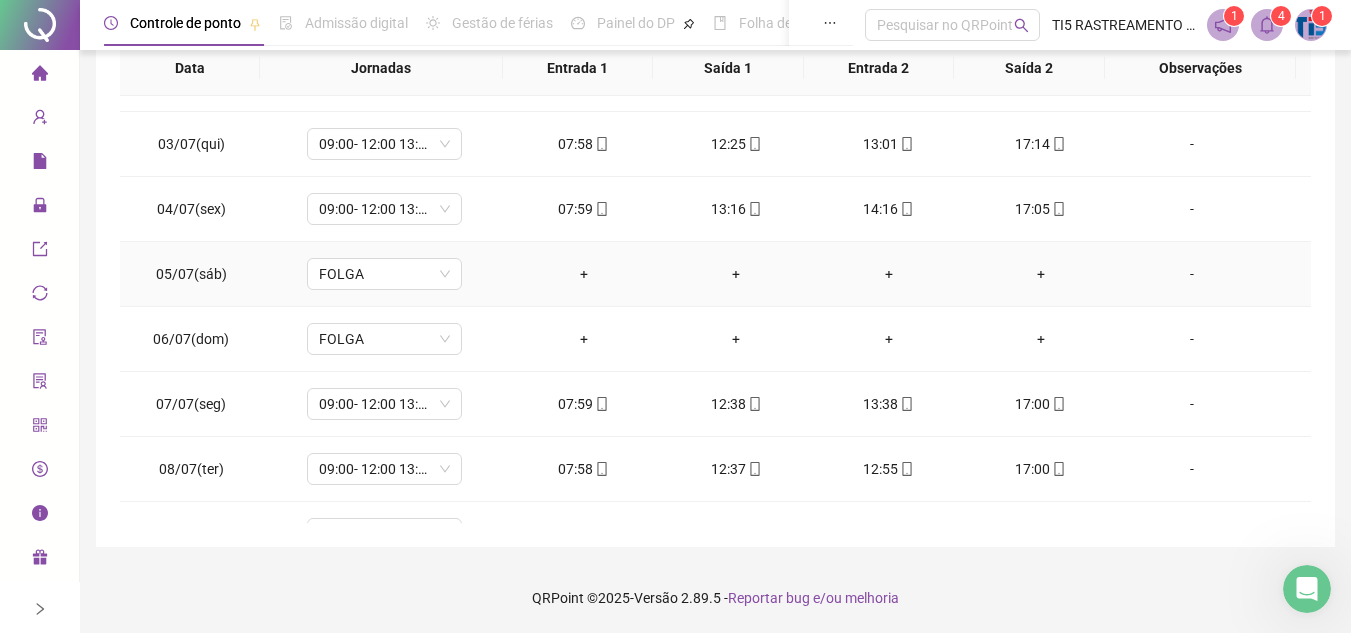 scroll, scrollTop: 0, scrollLeft: 0, axis: both 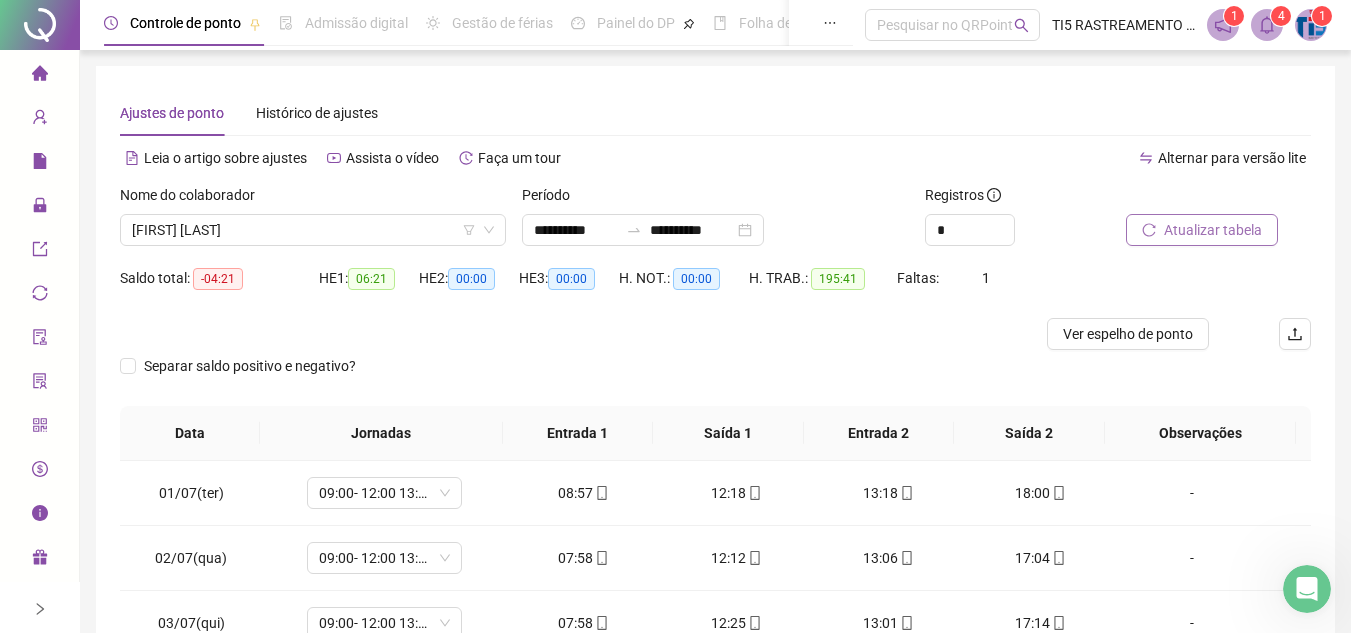 click on "Atualizar tabela" at bounding box center (1213, 230) 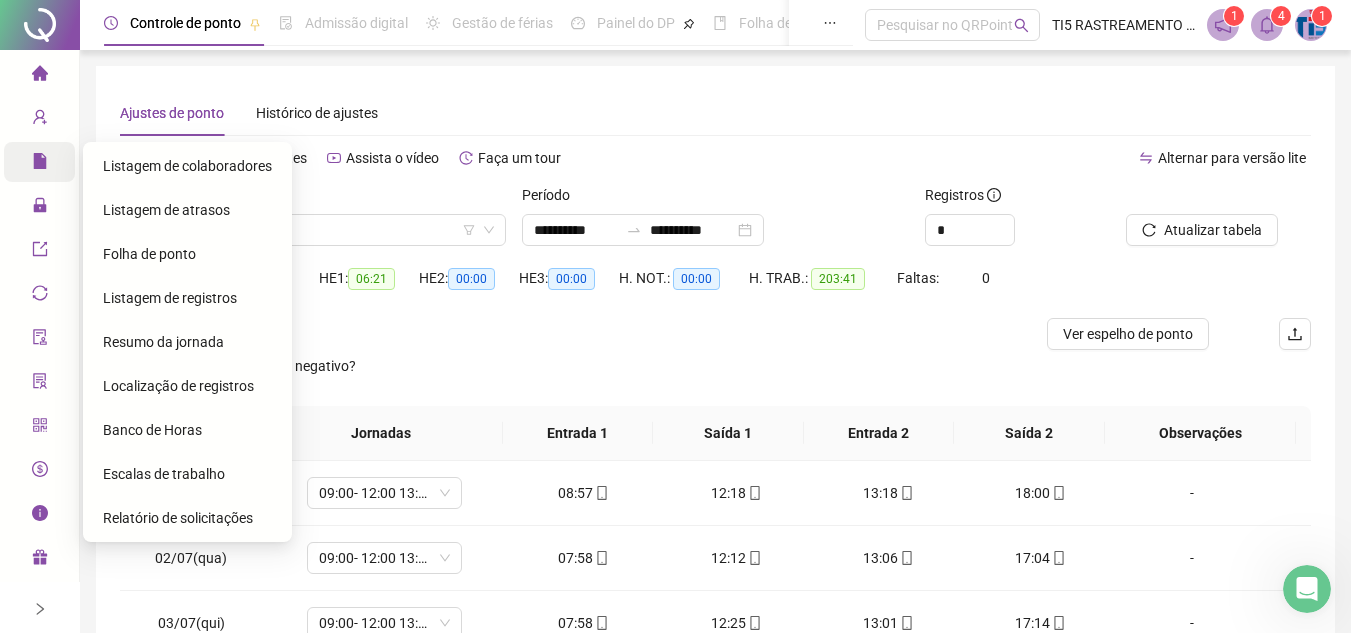 click 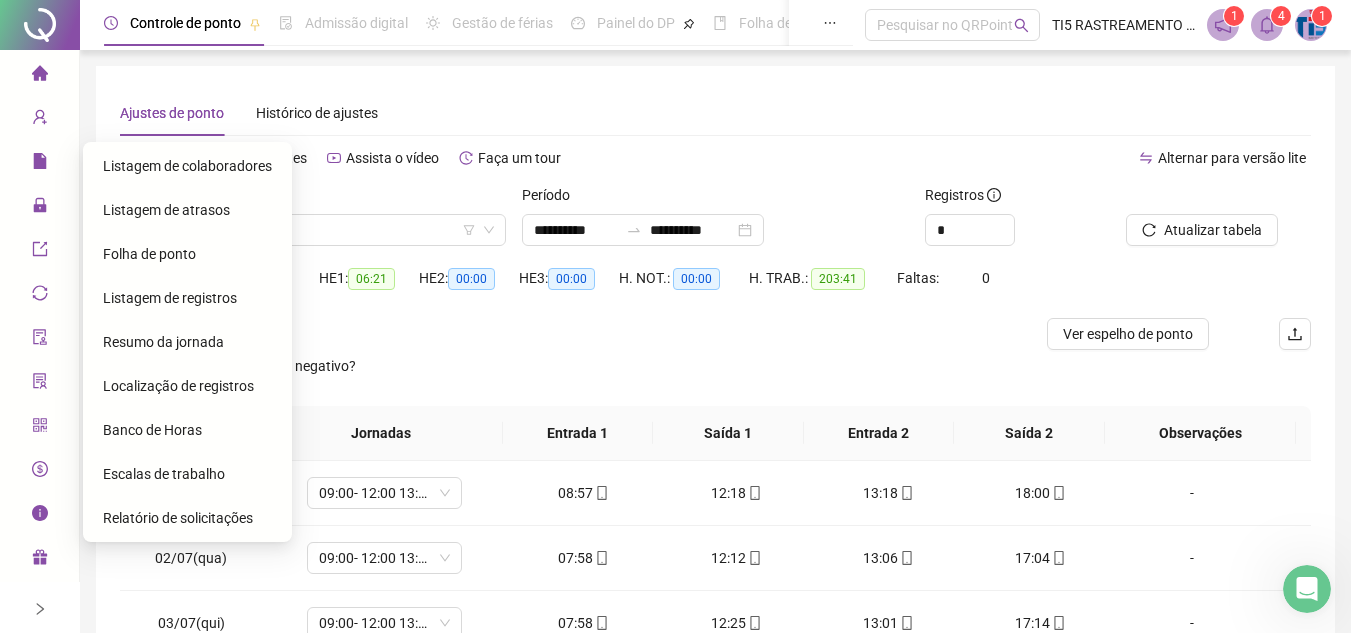 click on "Folha de ponto" at bounding box center (149, 254) 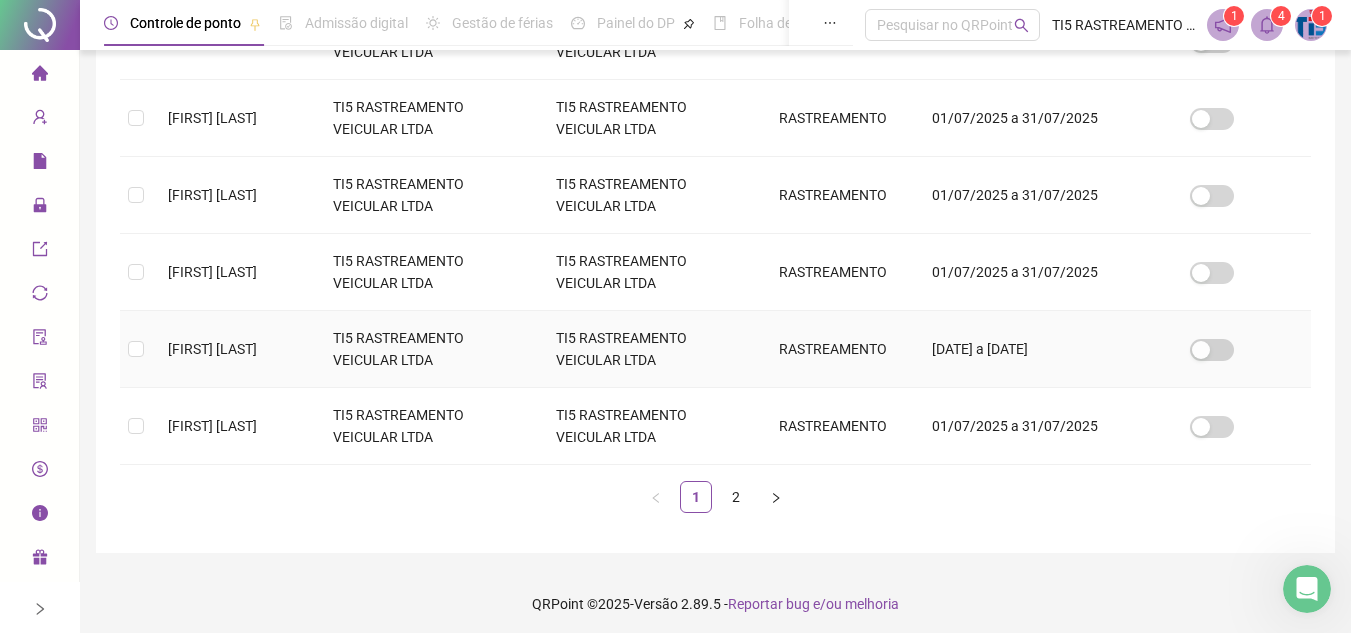 scroll, scrollTop: 759, scrollLeft: 0, axis: vertical 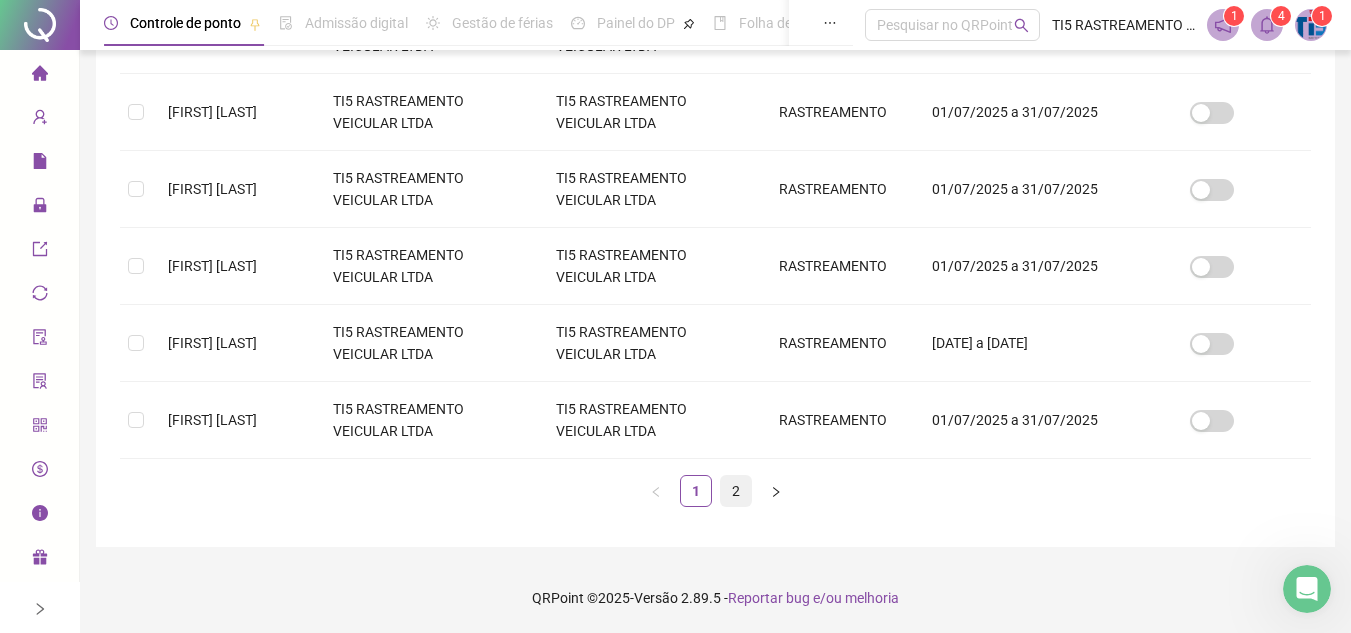 click on "2" at bounding box center [736, 491] 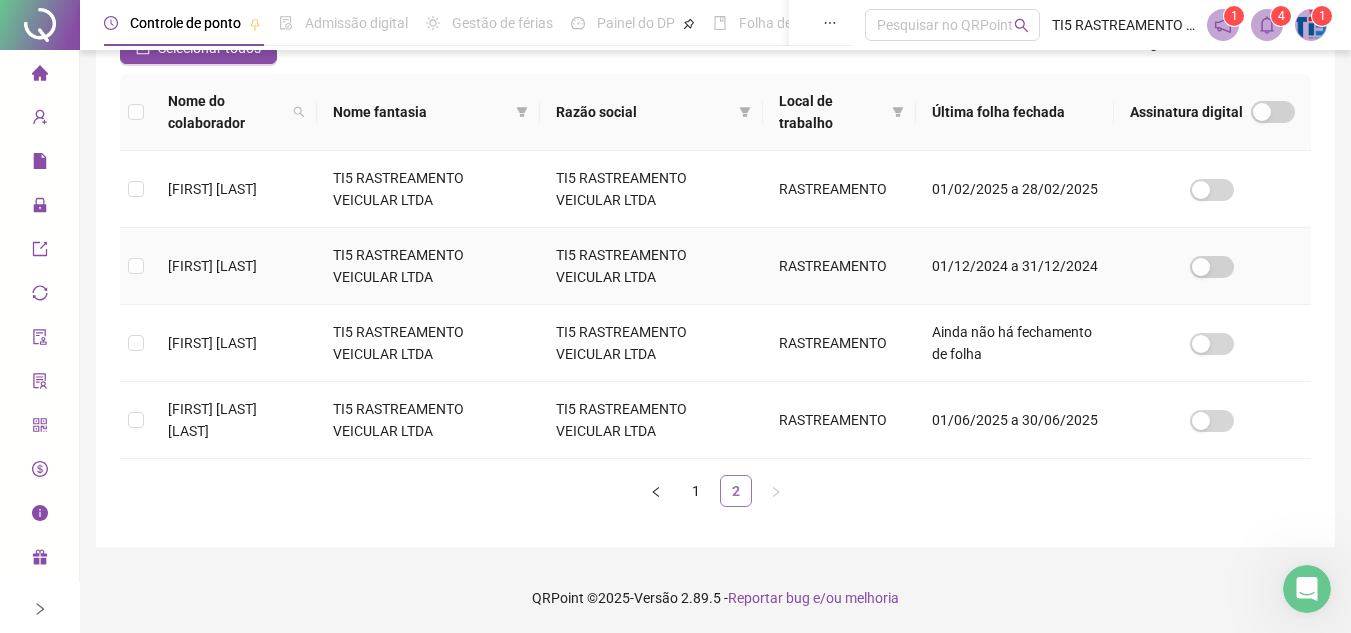 scroll, scrollTop: 93, scrollLeft: 0, axis: vertical 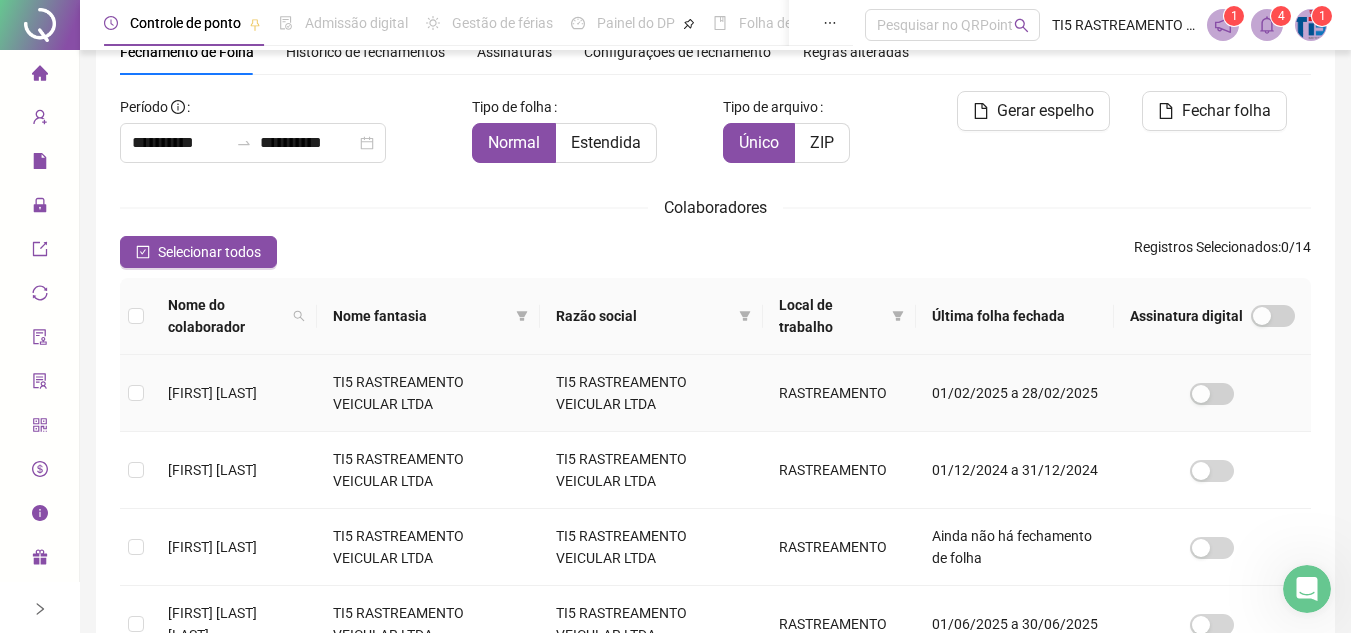 click at bounding box center [136, 393] 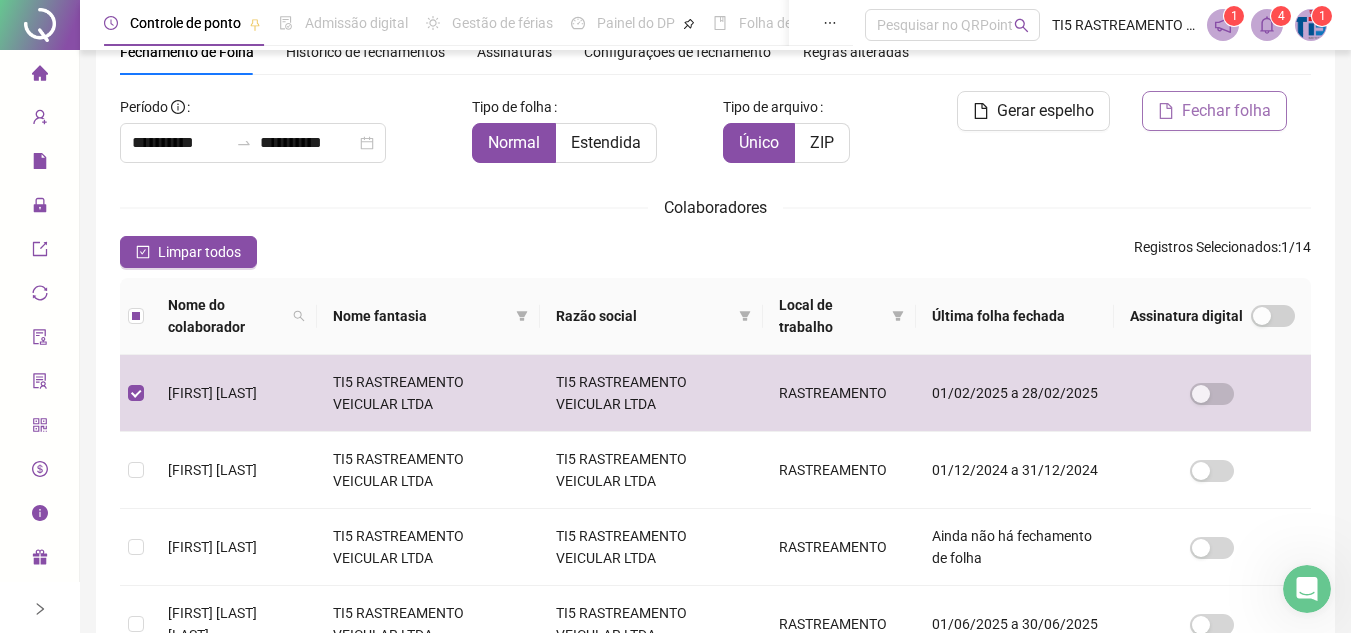 click on "Fechar folha" at bounding box center [1226, 111] 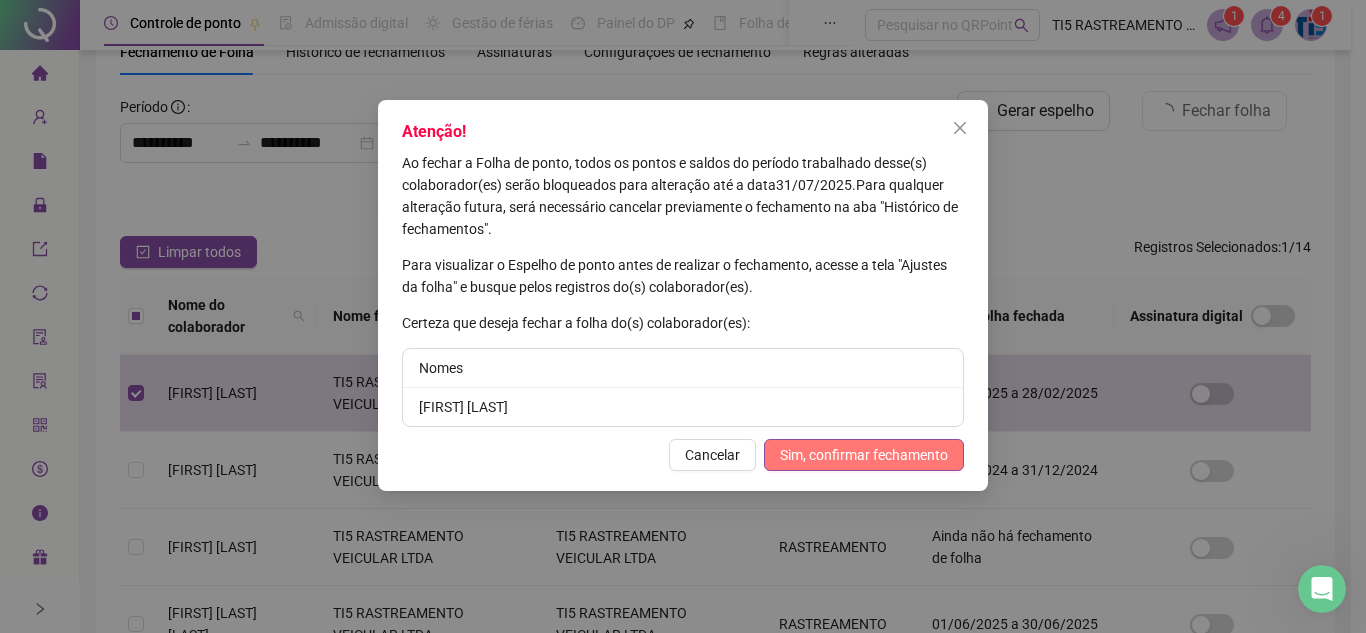 click on "Sim, confirmar fechamento" at bounding box center (864, 455) 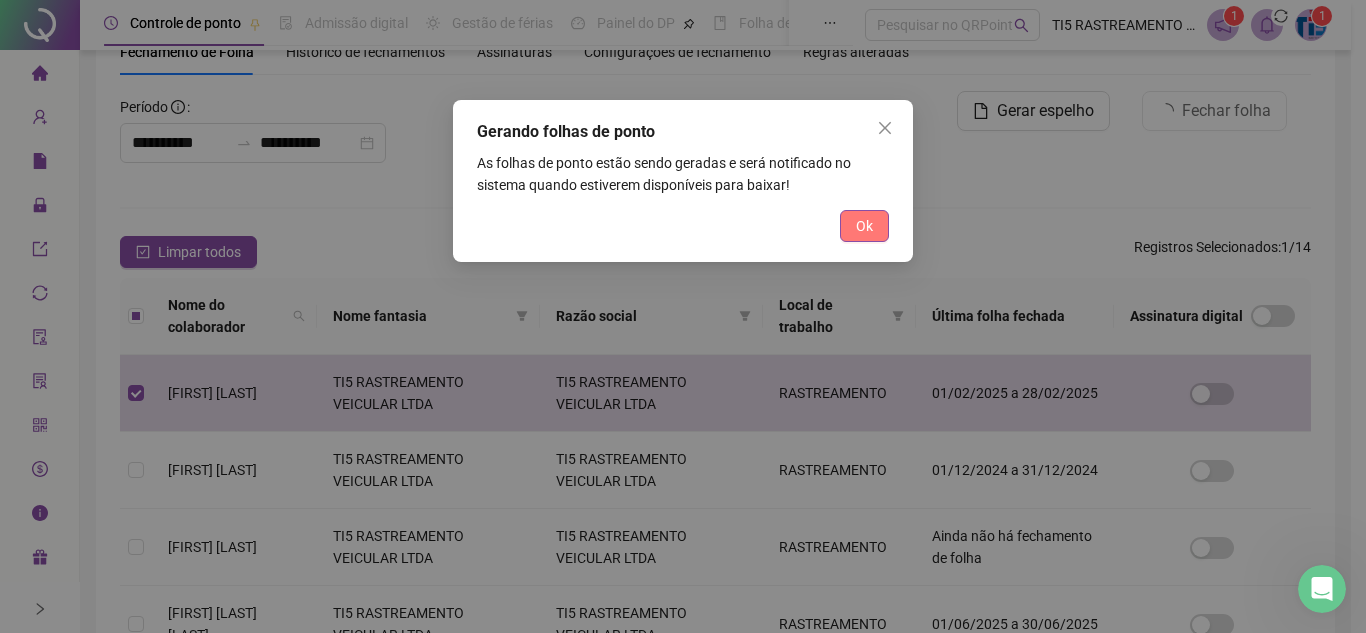 click on "Ok" at bounding box center (864, 226) 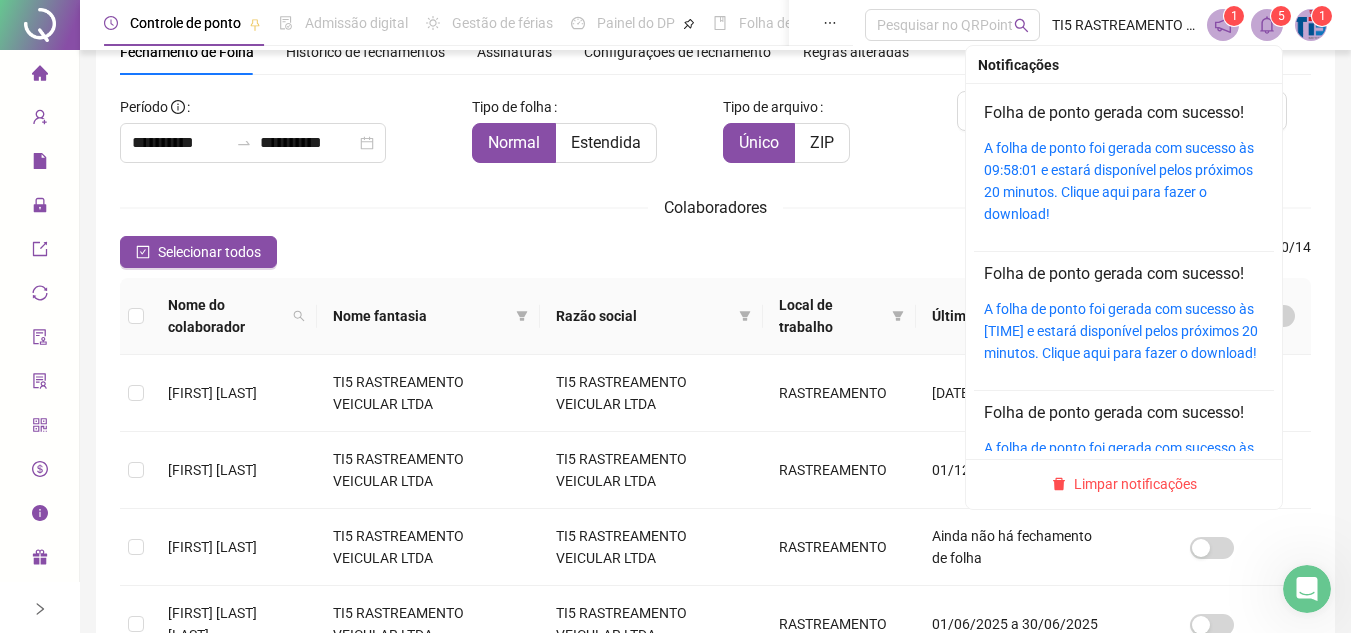 click 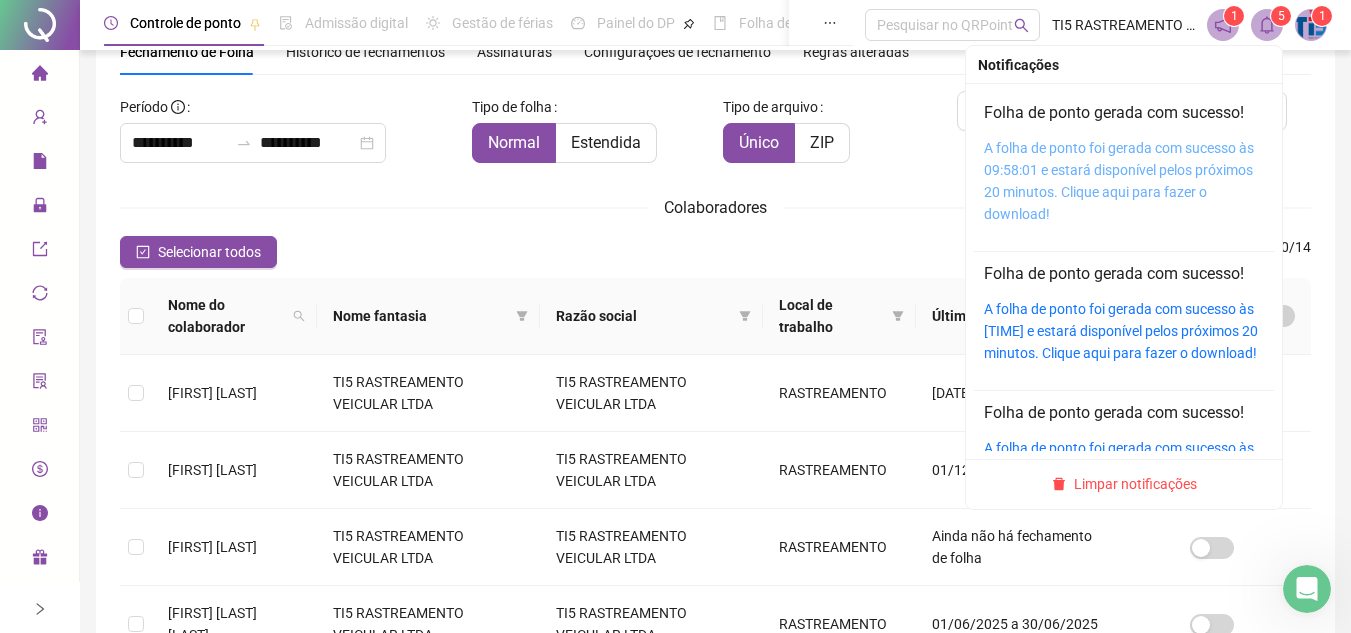 click on "A folha de ponto foi gerada com sucesso às 09:58:01 e estará disponível pelos próximos 20 minutos.
Clique aqui para fazer o download!" at bounding box center (1119, 181) 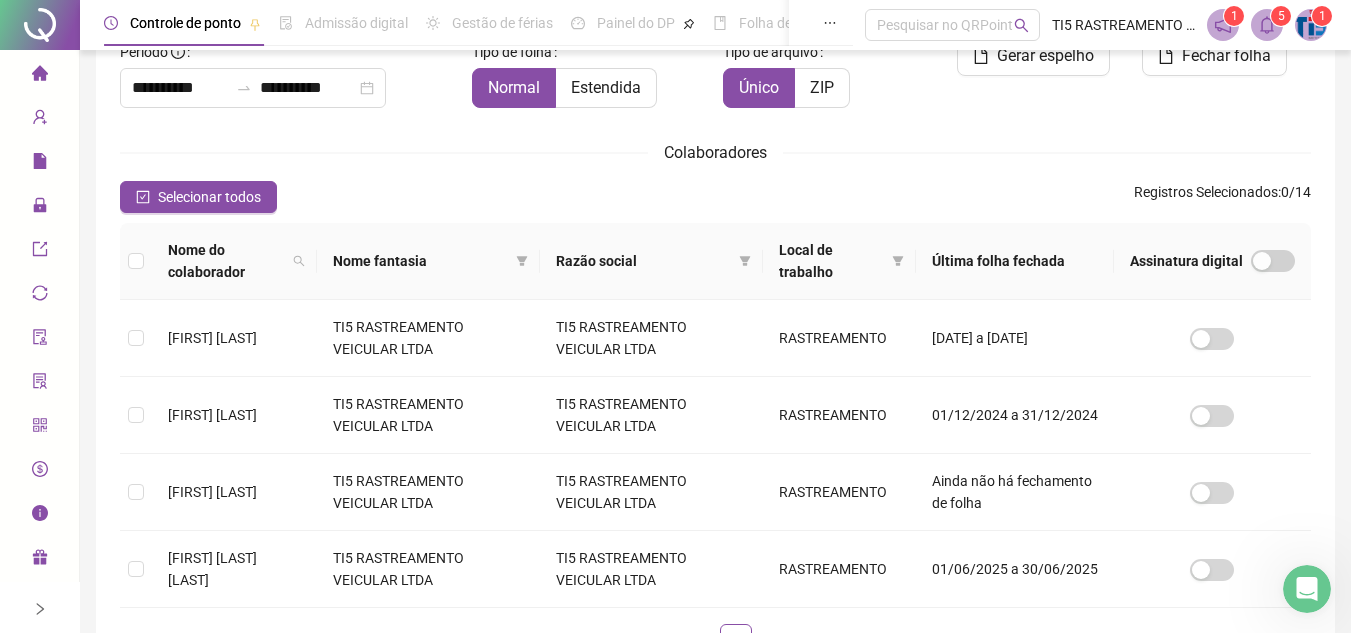 scroll, scrollTop: 200, scrollLeft: 0, axis: vertical 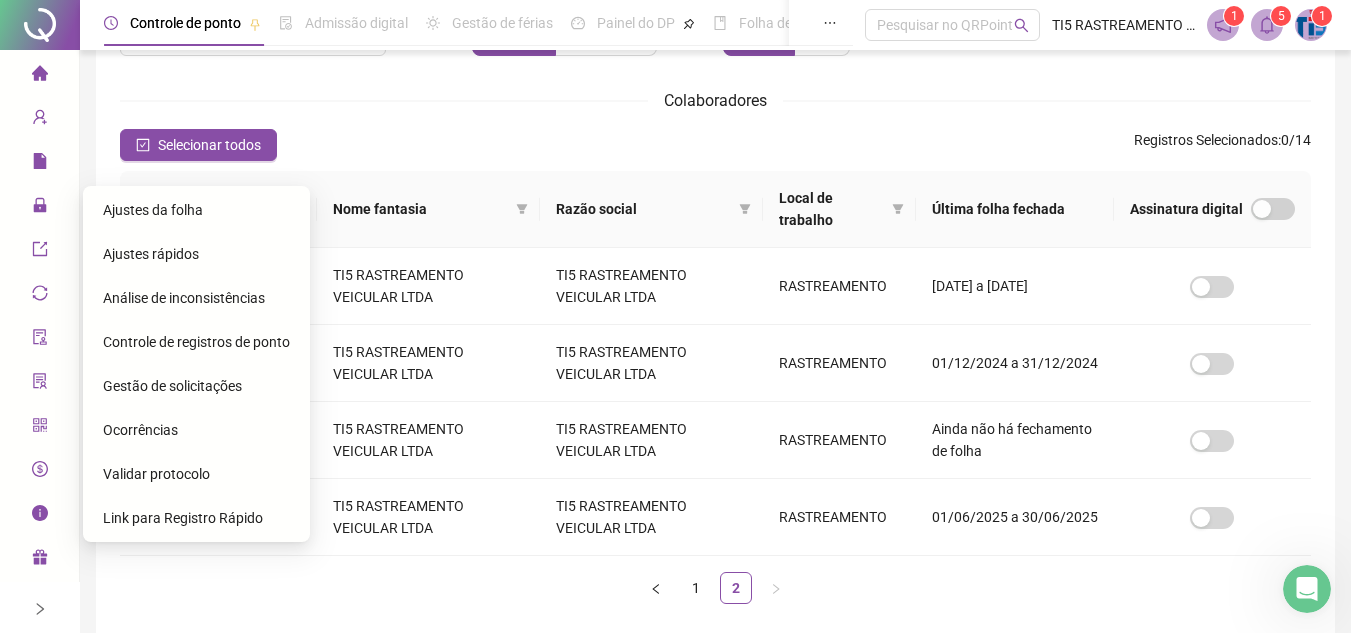 click on "Ajustes da folha" at bounding box center [153, 210] 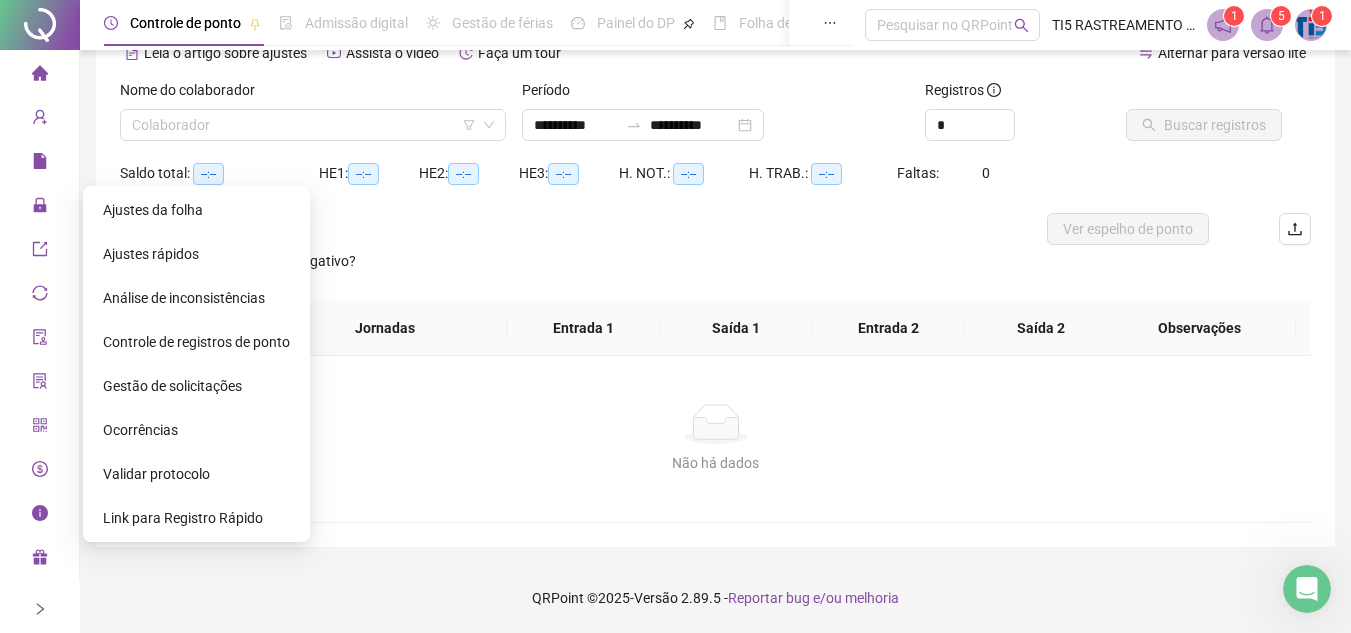 scroll, scrollTop: 105, scrollLeft: 0, axis: vertical 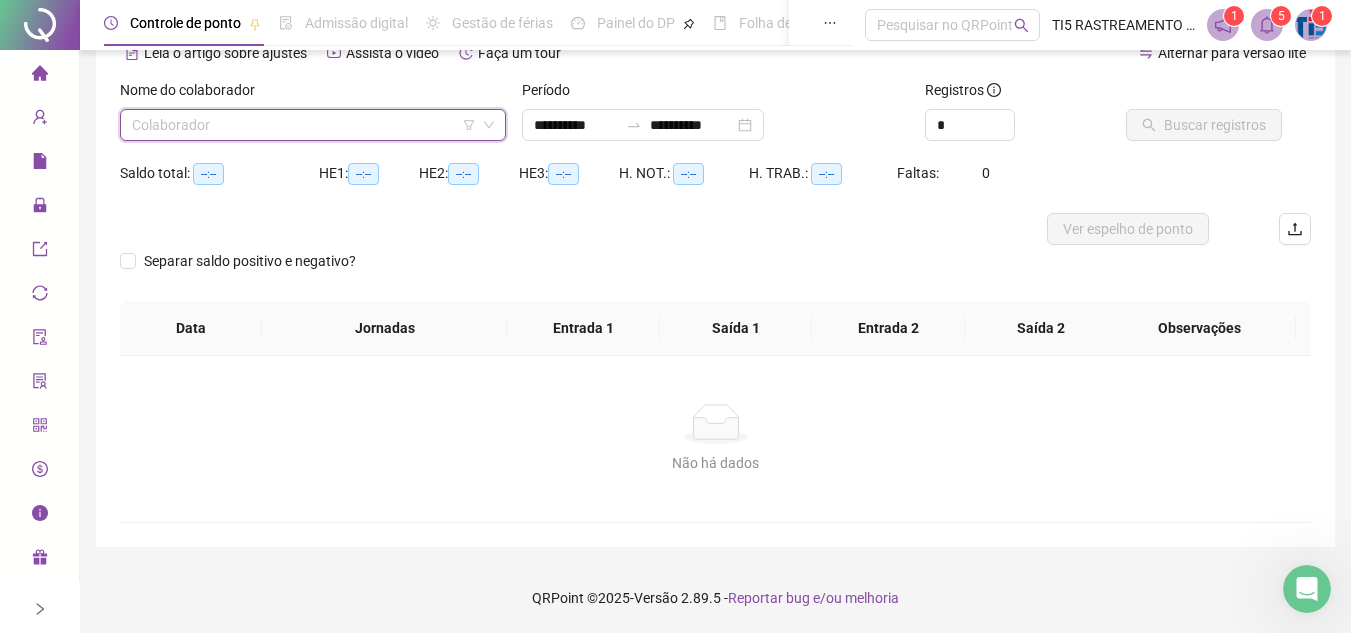 click at bounding box center (304, 125) 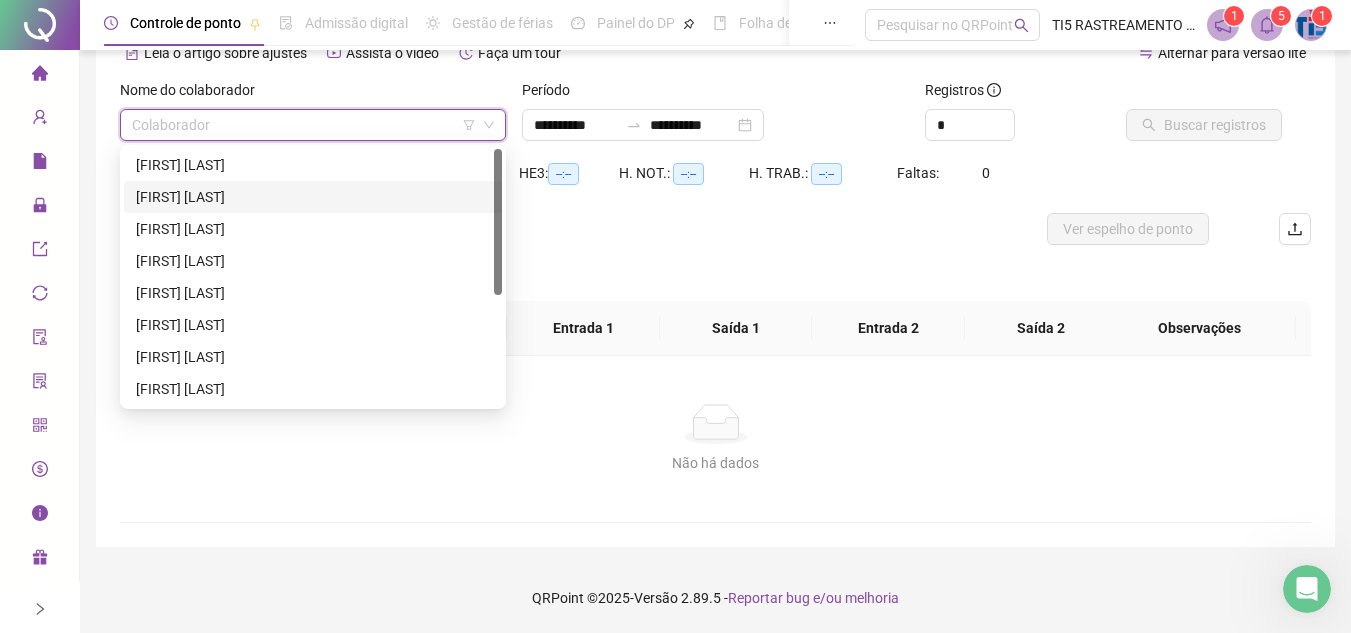 scroll, scrollTop: 192, scrollLeft: 0, axis: vertical 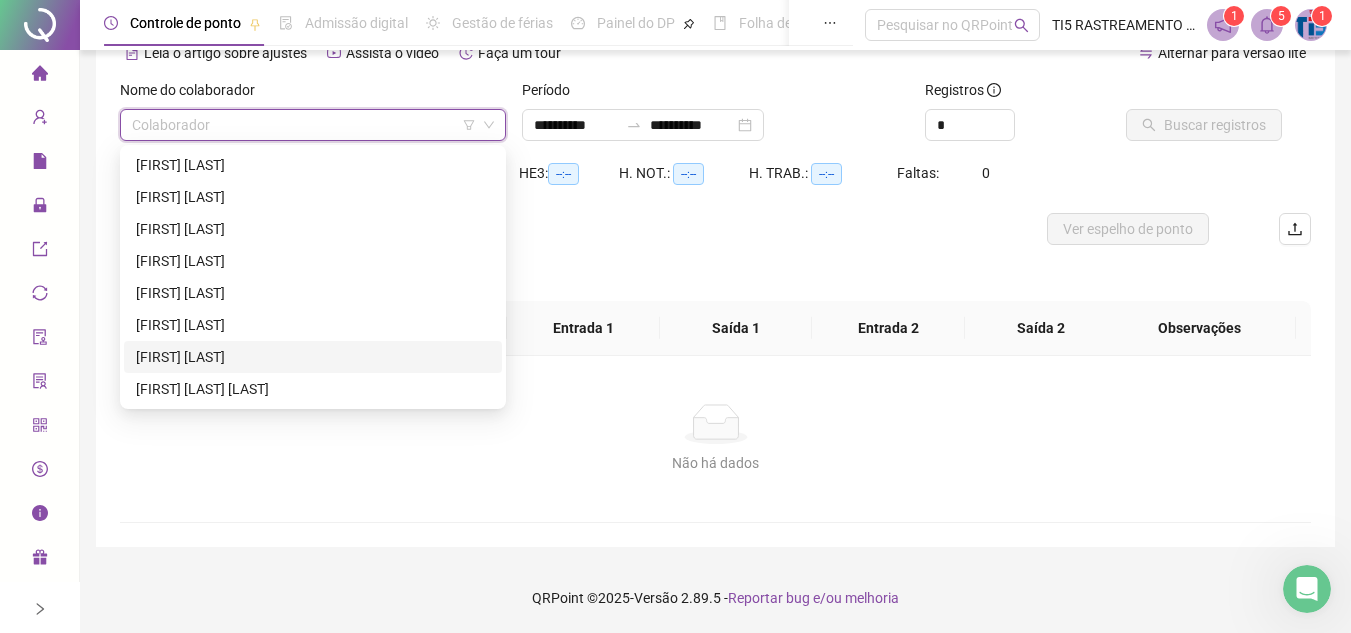 click on "[FIRST] [LAST]" at bounding box center [313, 357] 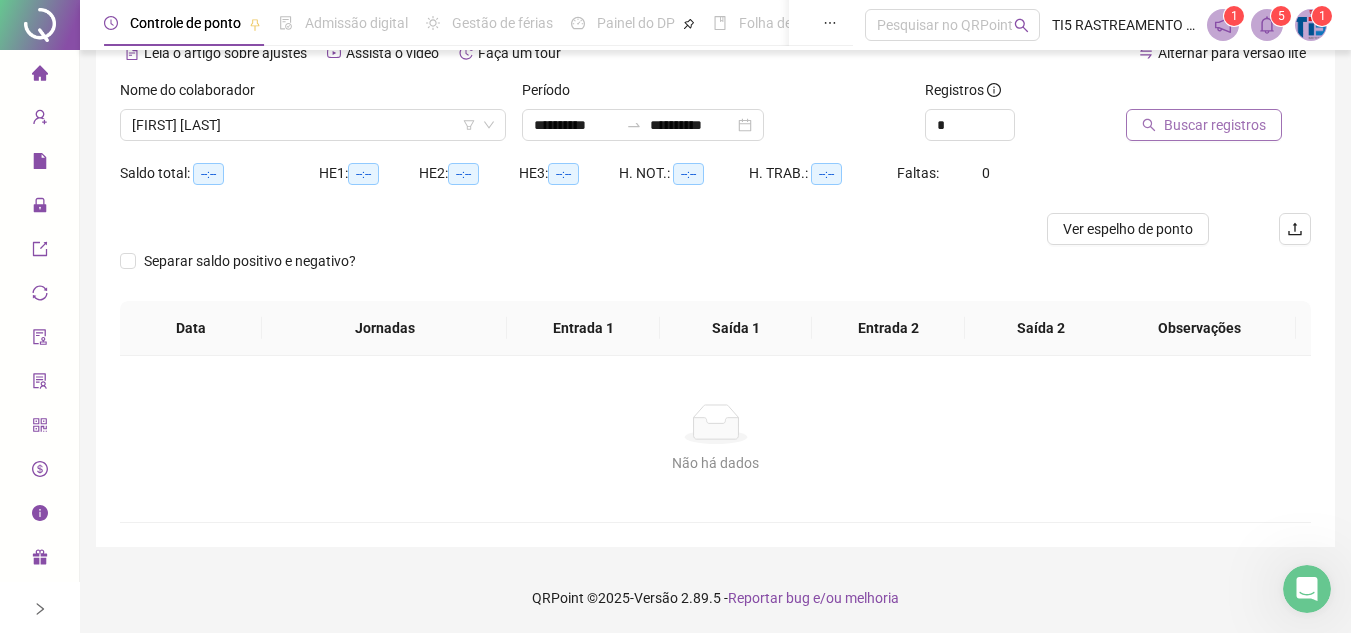 click on "Buscar registros" at bounding box center (1215, 125) 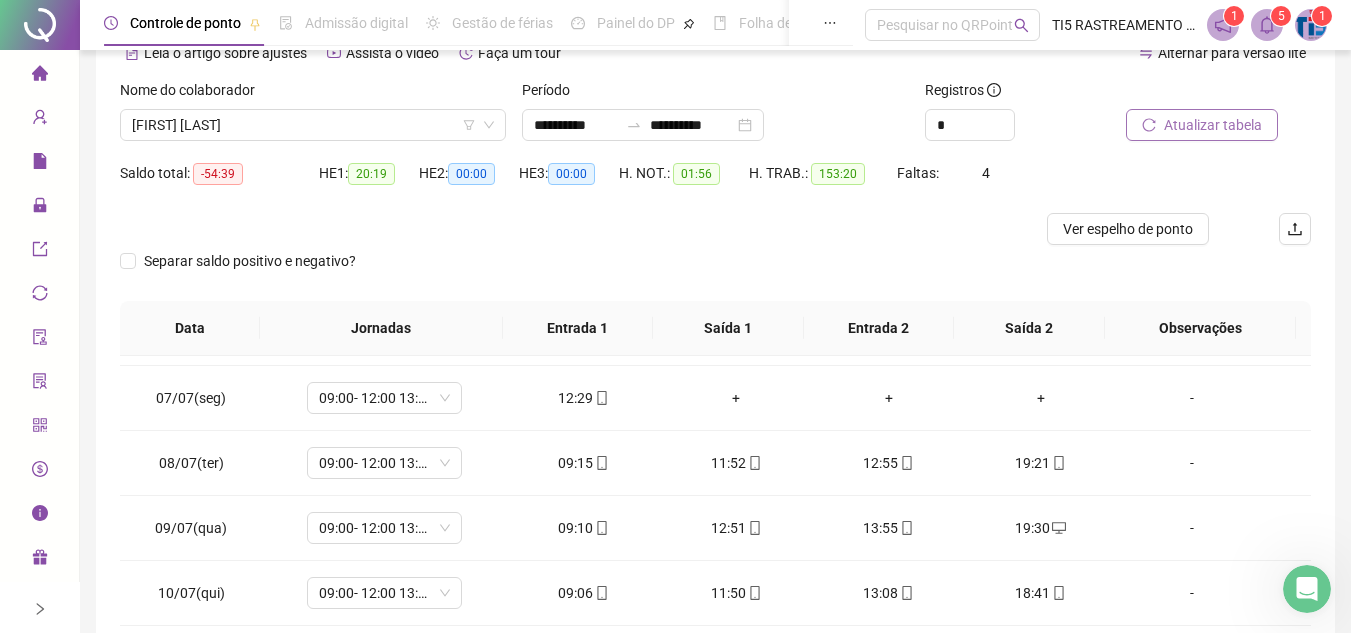 scroll, scrollTop: 400, scrollLeft: 0, axis: vertical 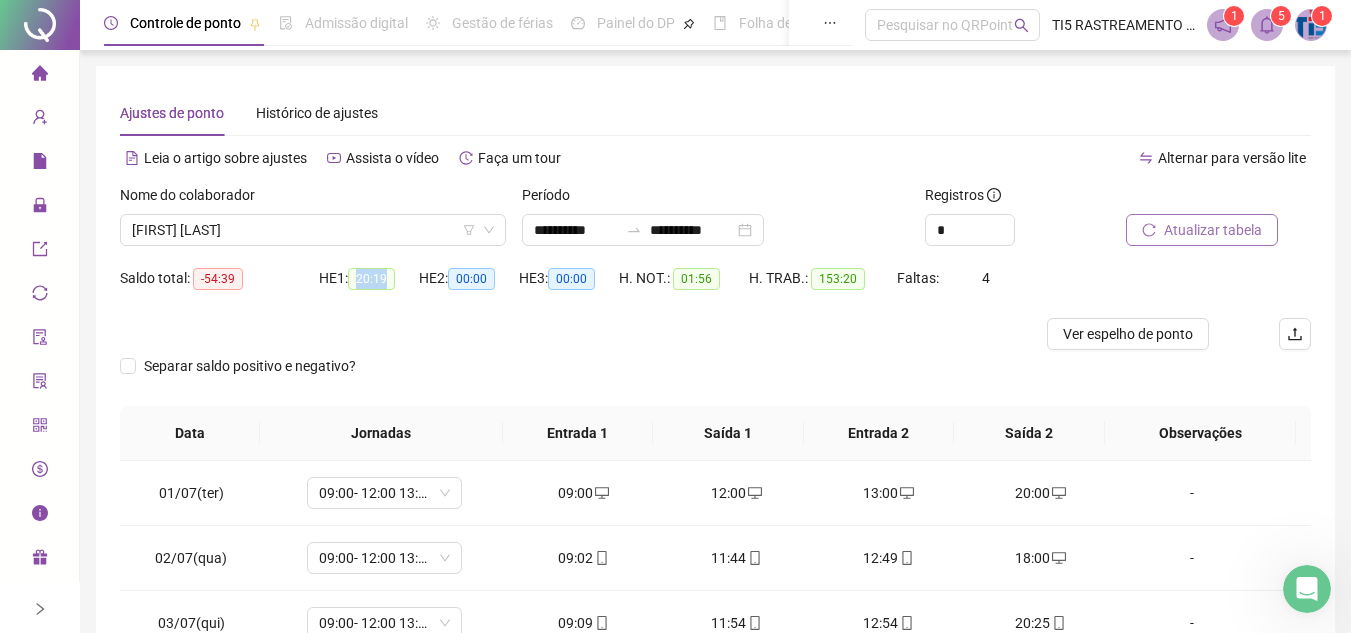drag, startPoint x: 372, startPoint y: 279, endPoint x: 391, endPoint y: 279, distance: 19 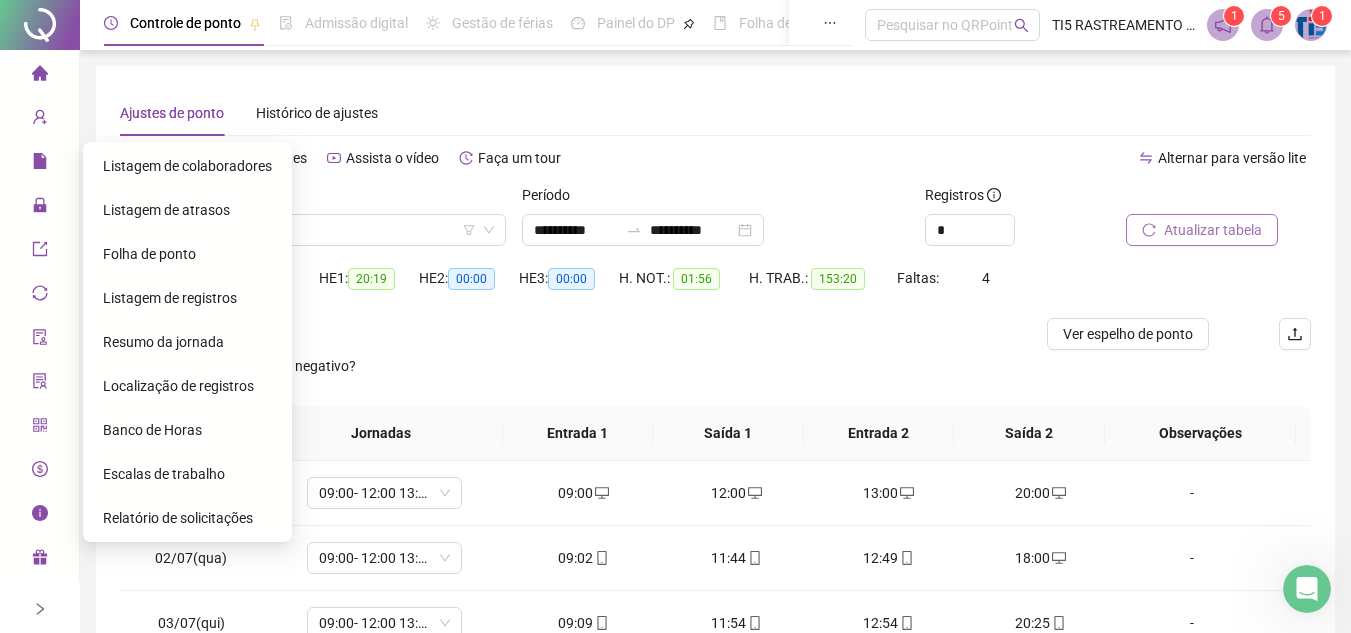 click on "Folha de ponto" at bounding box center (149, 254) 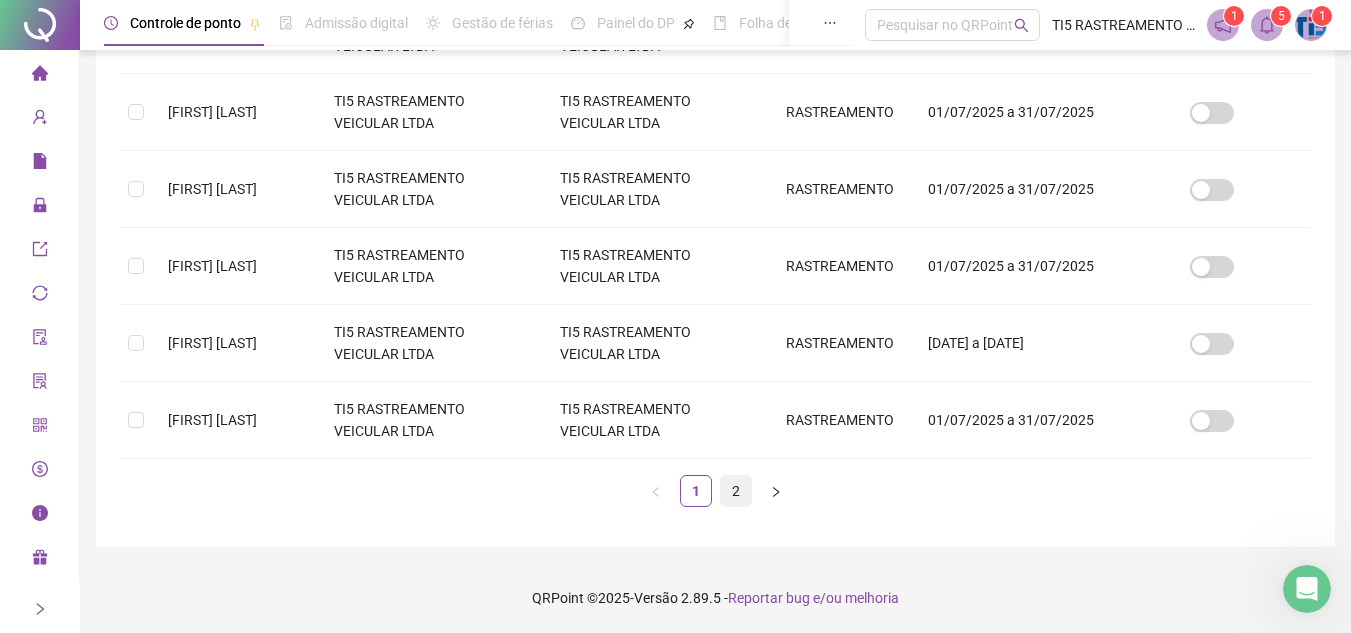 click on "2" at bounding box center [736, 491] 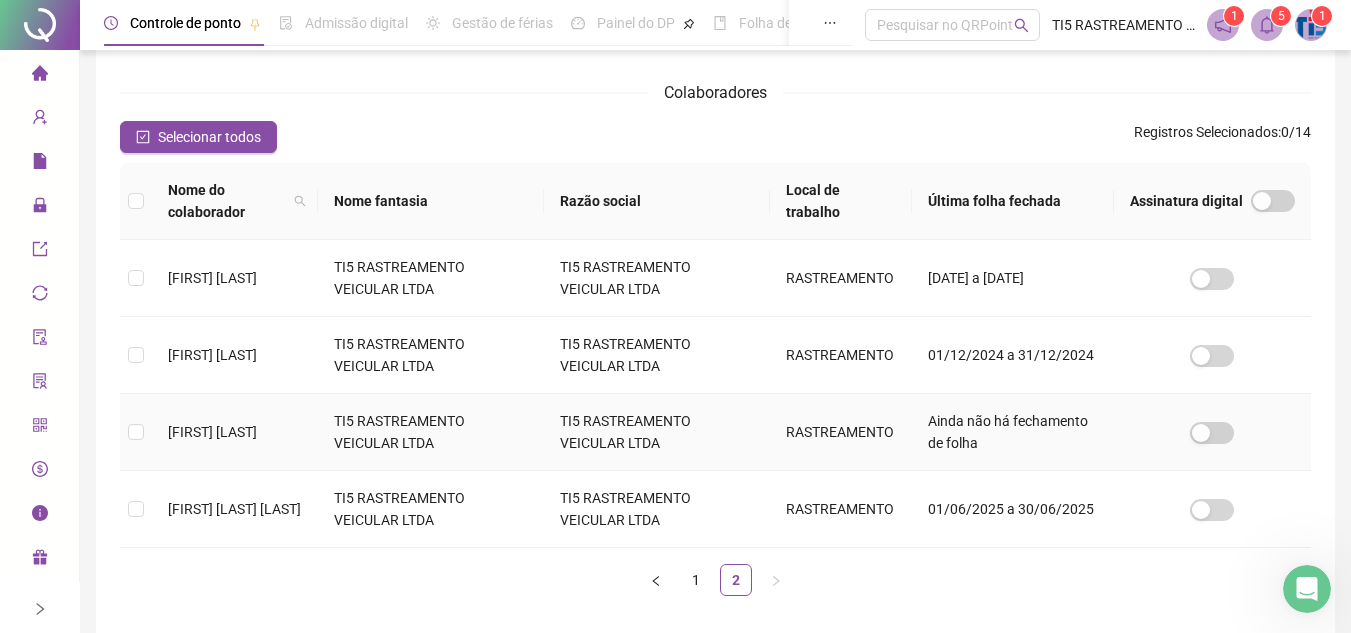scroll, scrollTop: 297, scrollLeft: 0, axis: vertical 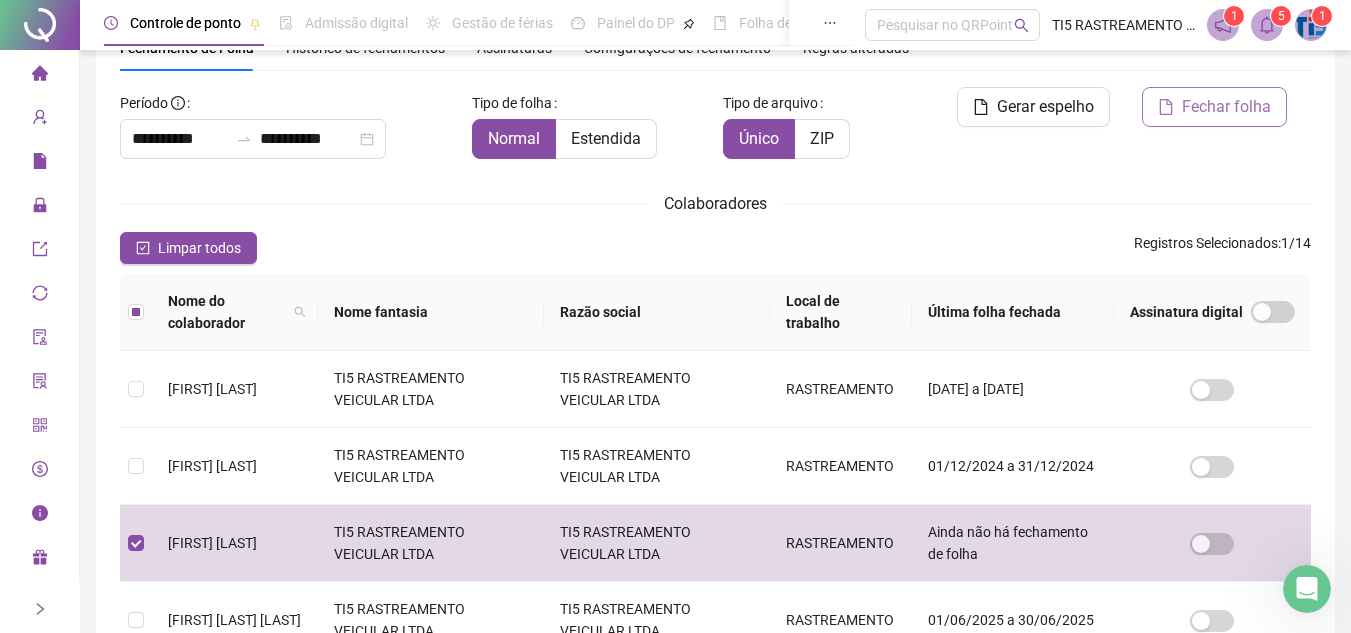 click on "Fechar folha" at bounding box center (1226, 107) 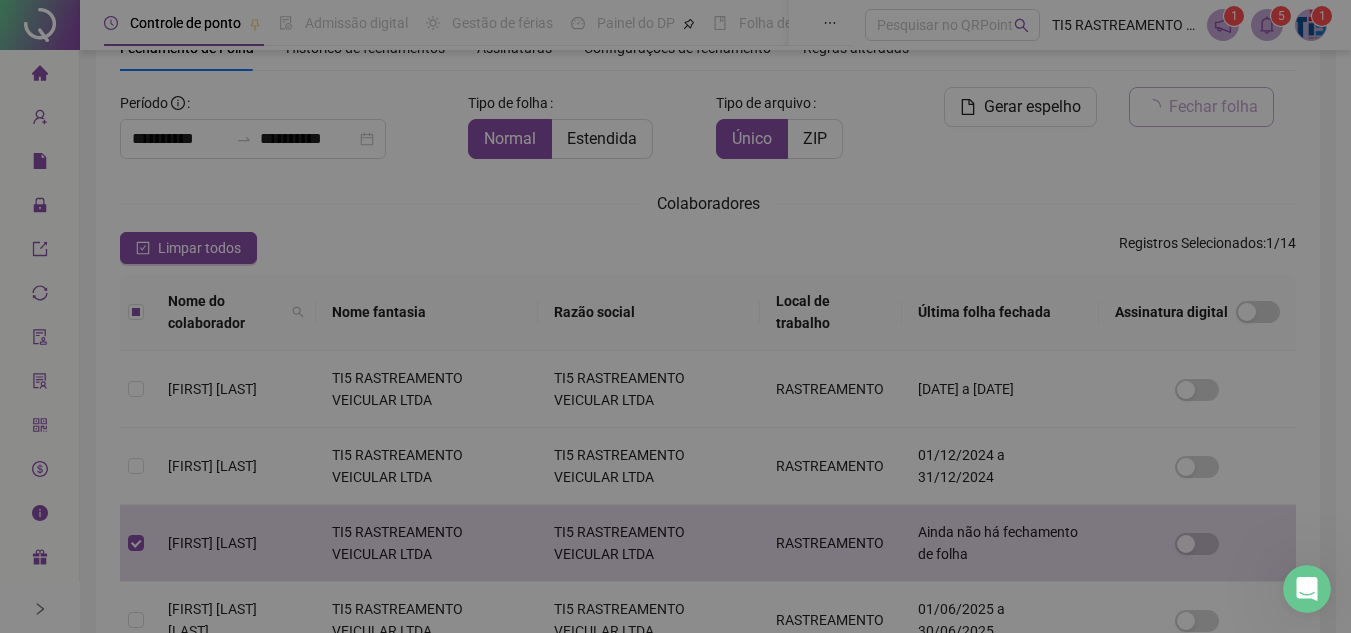 scroll, scrollTop: 93, scrollLeft: 0, axis: vertical 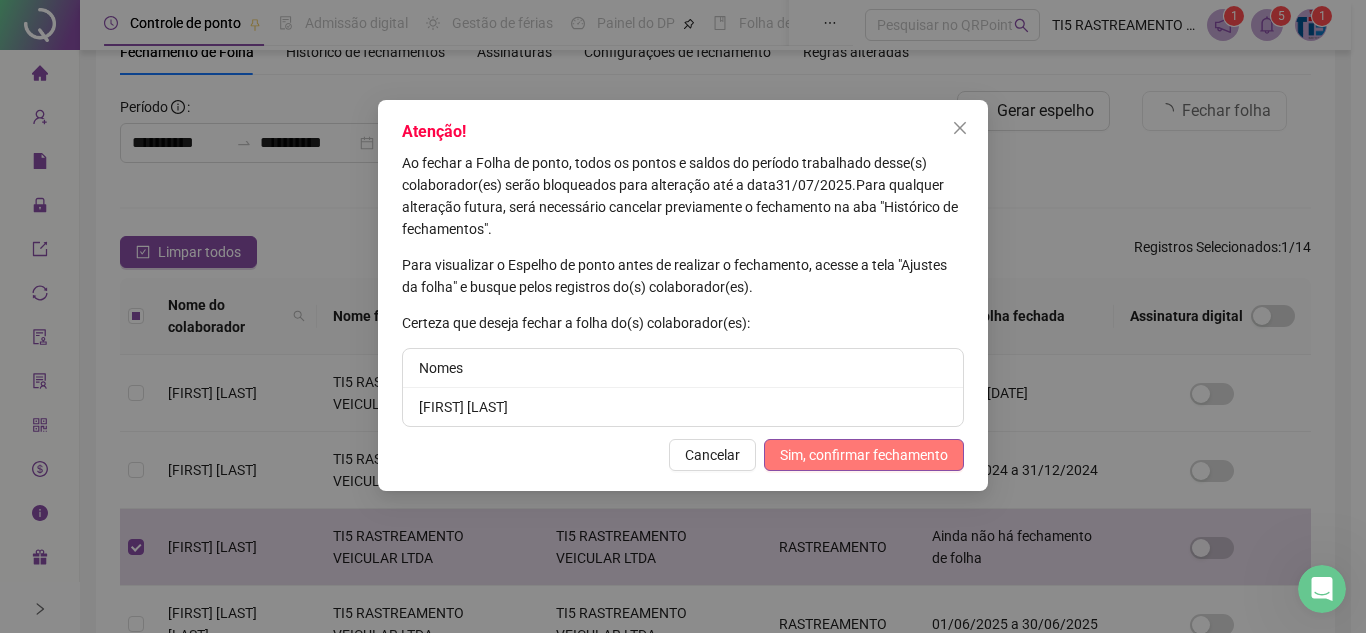 click on "Sim, confirmar fechamento" at bounding box center [864, 455] 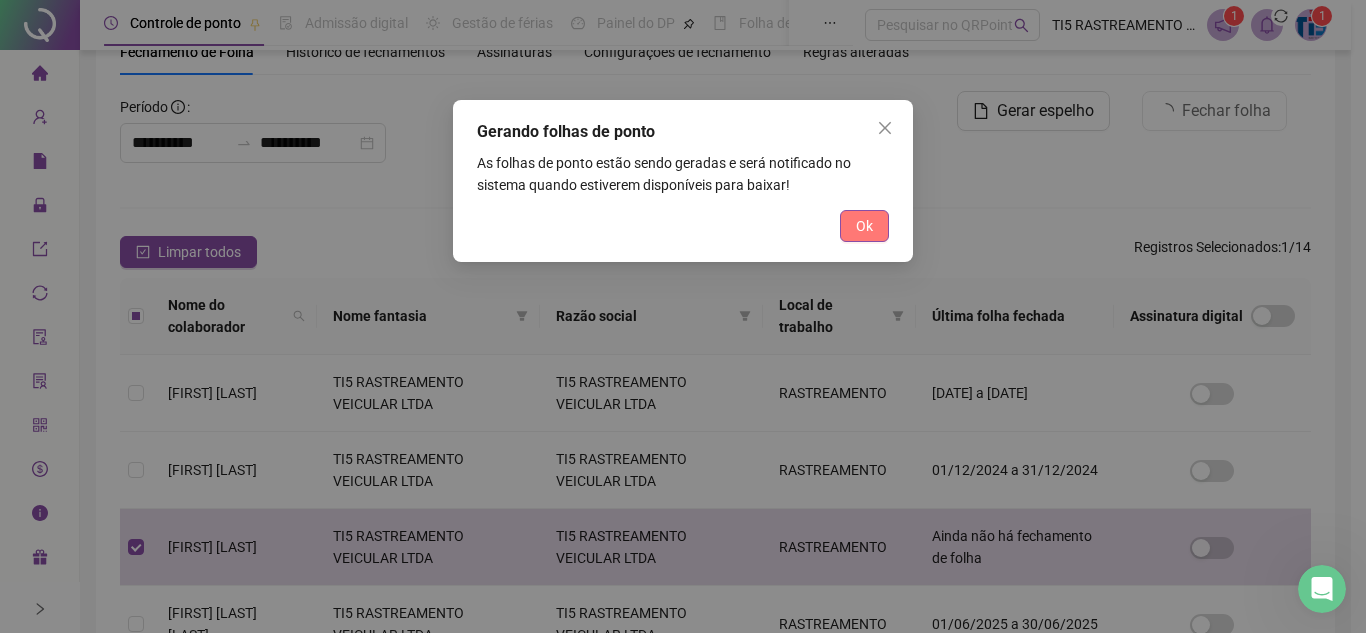 click on "Ok" at bounding box center [864, 226] 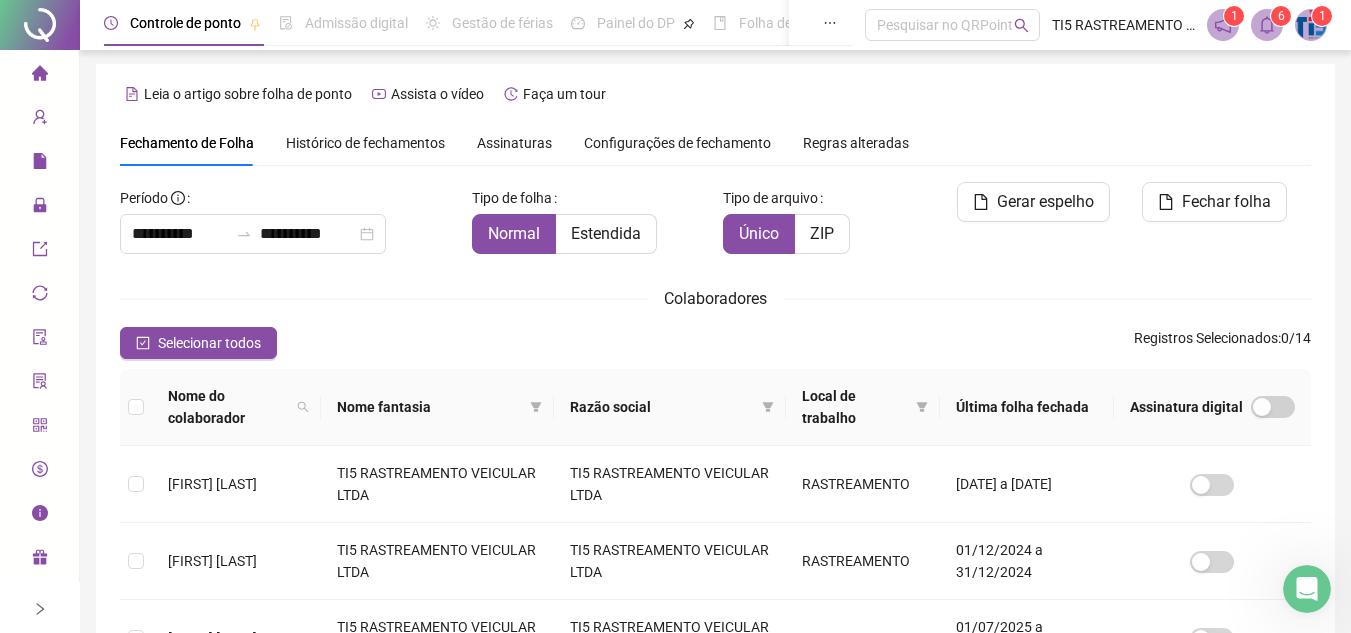 scroll, scrollTop: 0, scrollLeft: 0, axis: both 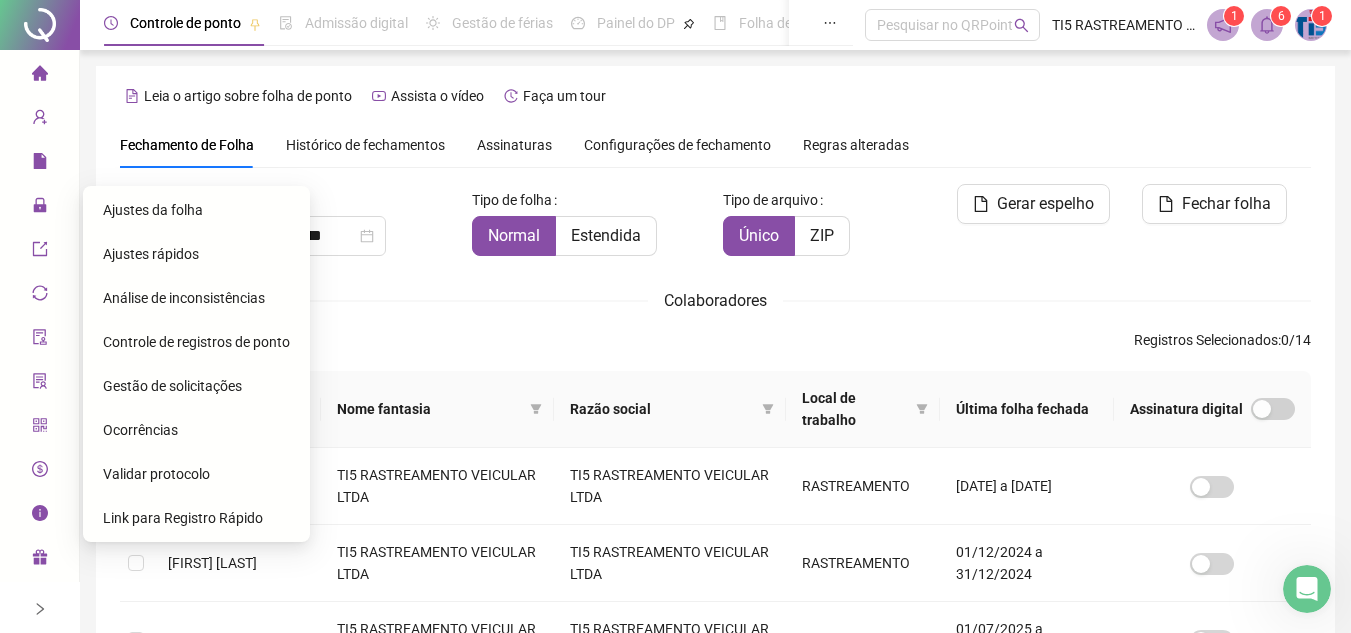 click on "Ajustes da folha" at bounding box center (153, 210) 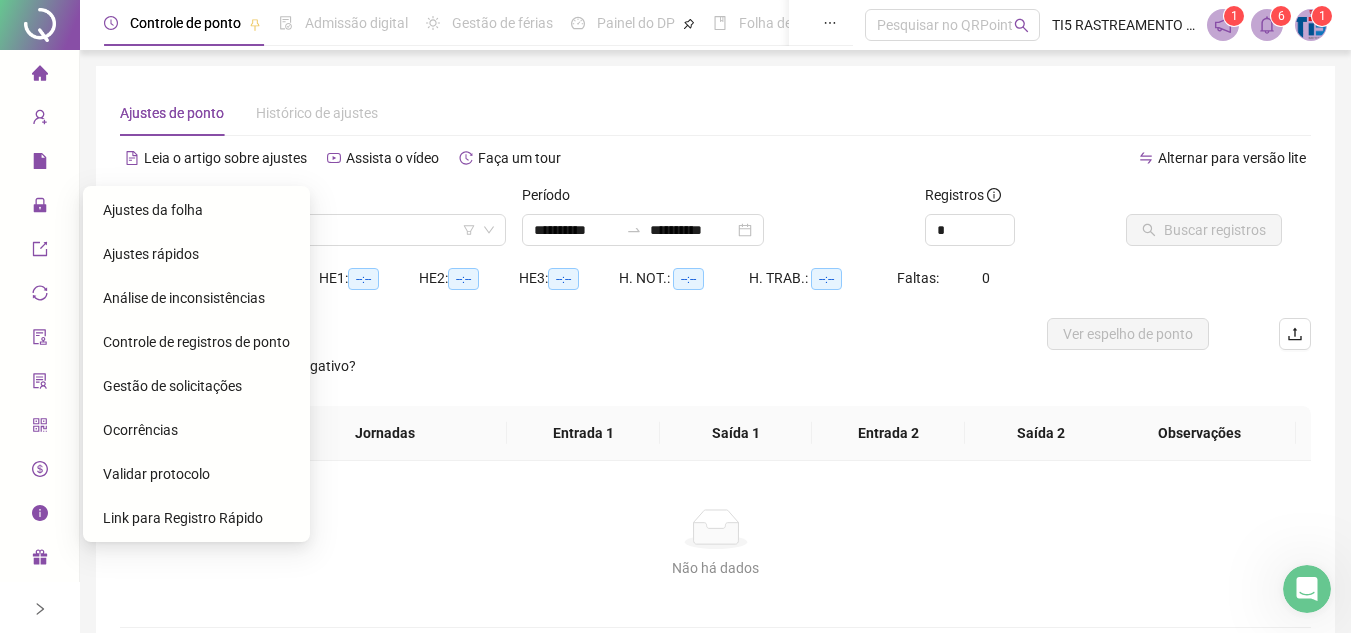 click on "Ajustes da folha" at bounding box center (153, 210) 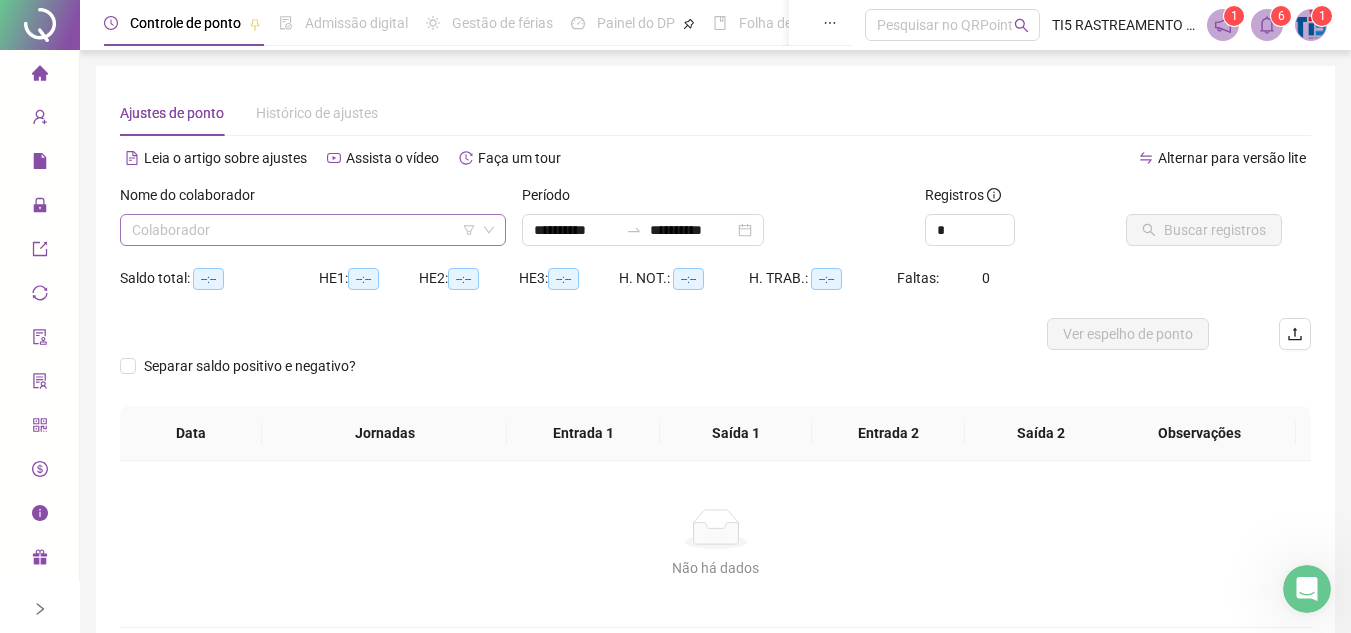click at bounding box center [304, 230] 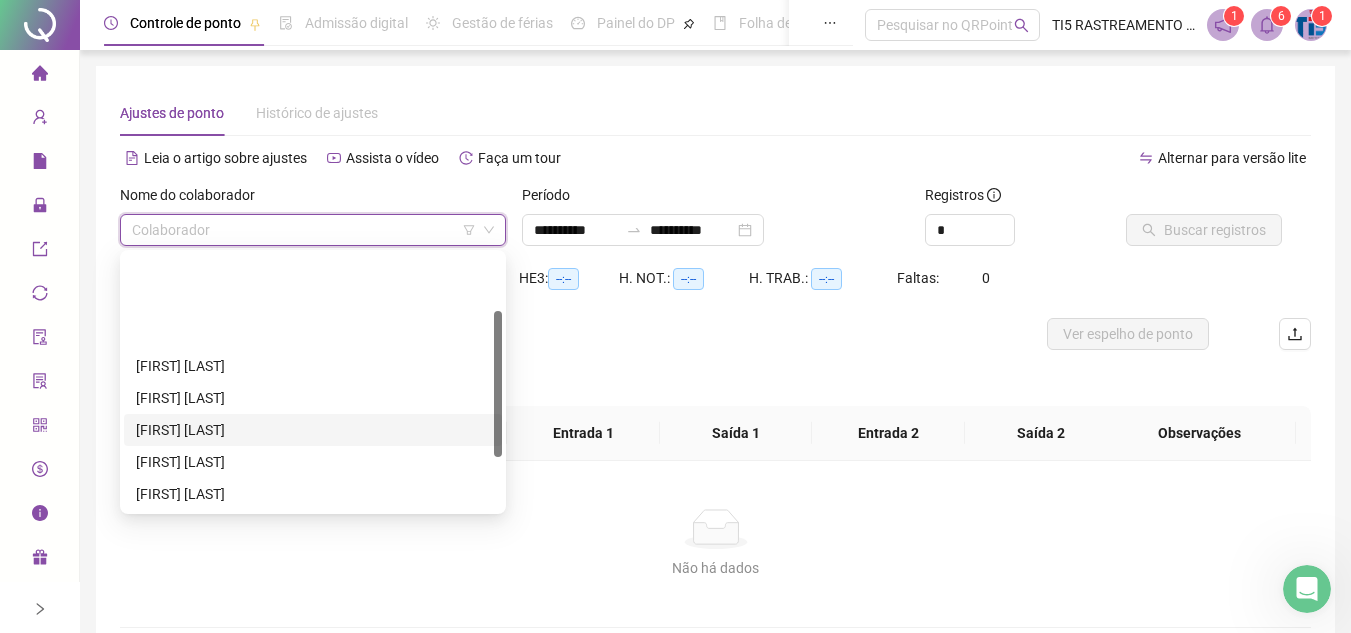 scroll, scrollTop: 192, scrollLeft: 0, axis: vertical 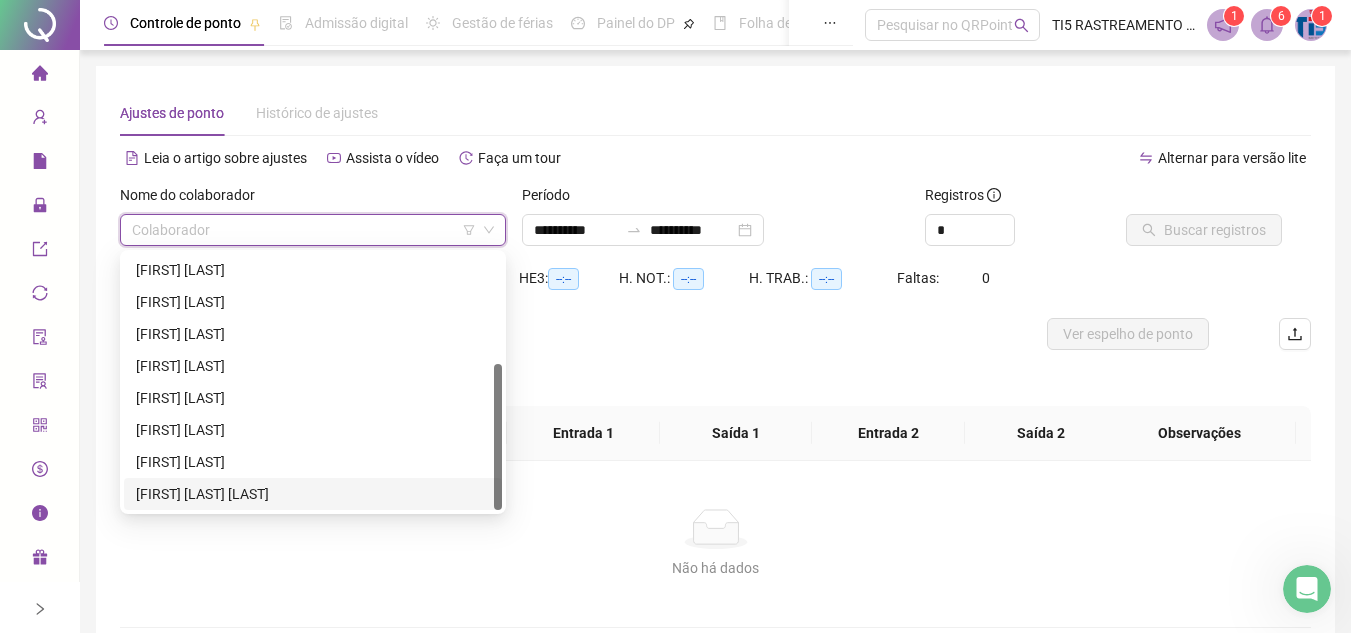 click on "[FIRST] [LAST] [LAST]" at bounding box center (313, 494) 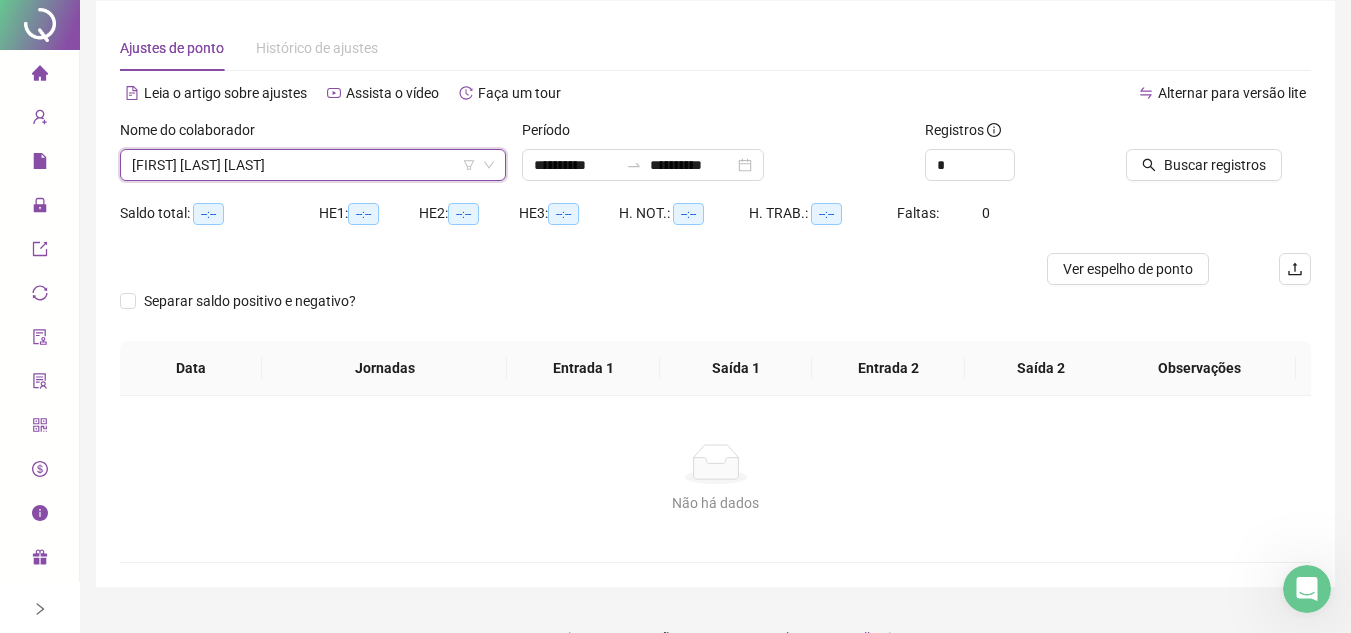 scroll, scrollTop: 100, scrollLeft: 0, axis: vertical 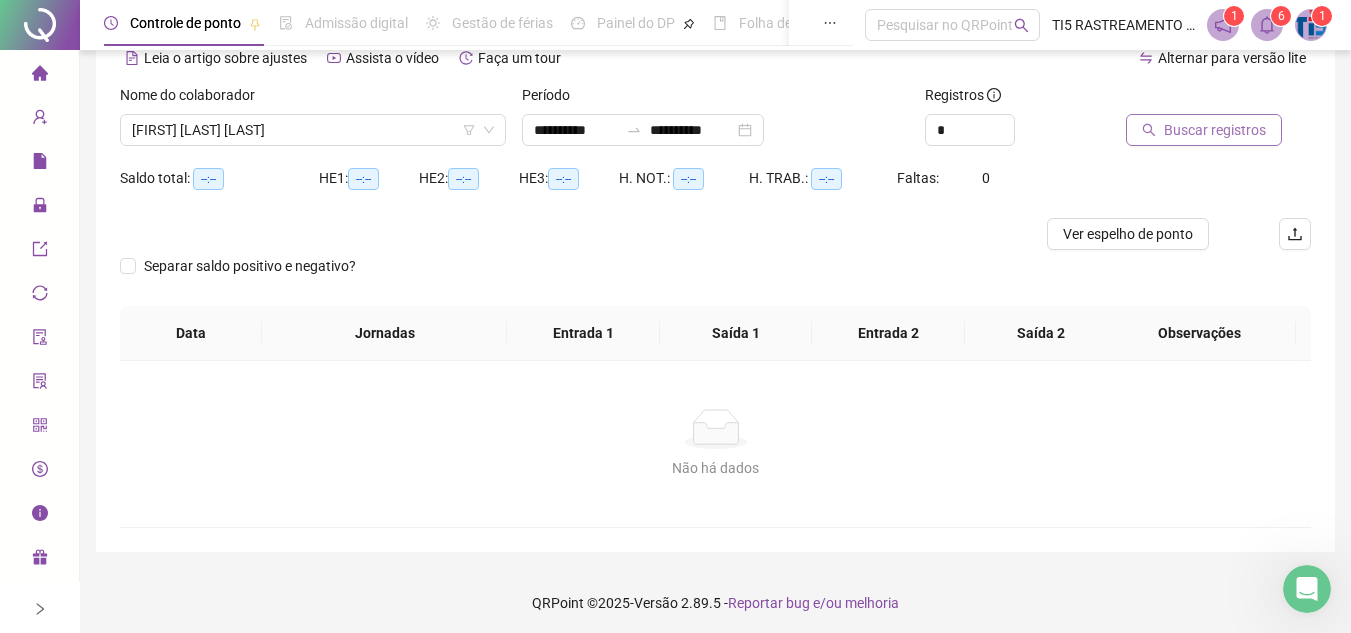 click on "Buscar registros" at bounding box center [1215, 130] 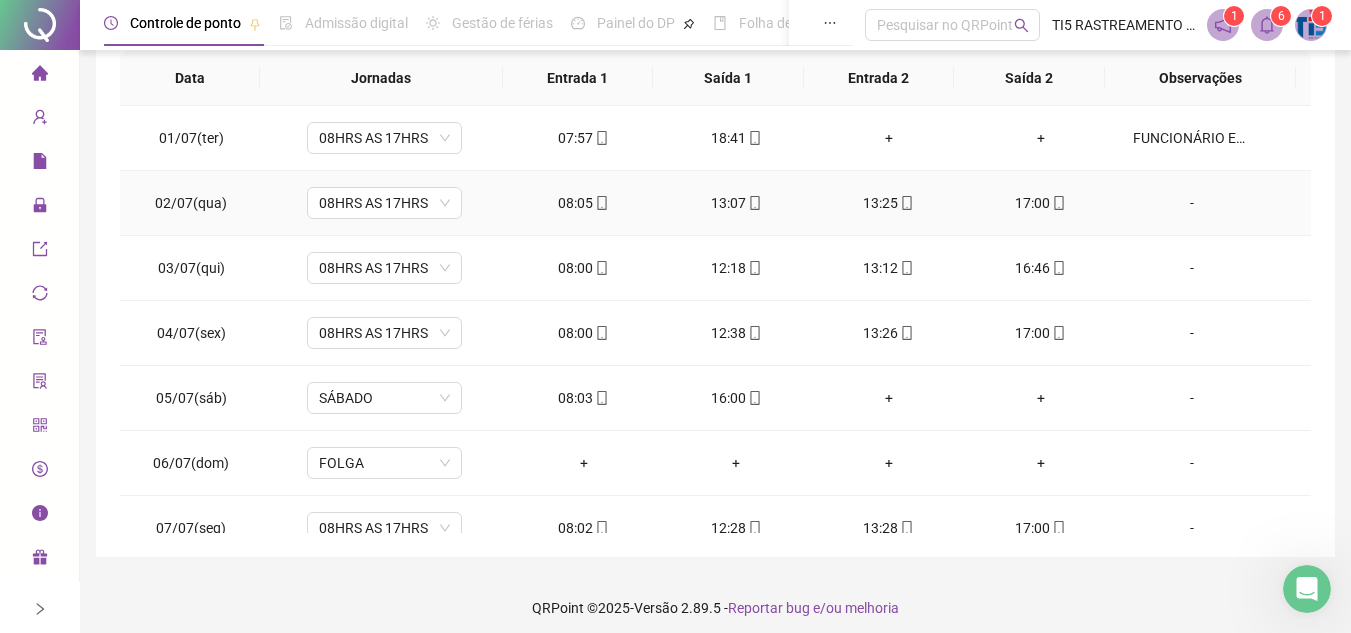 scroll, scrollTop: 389, scrollLeft: 0, axis: vertical 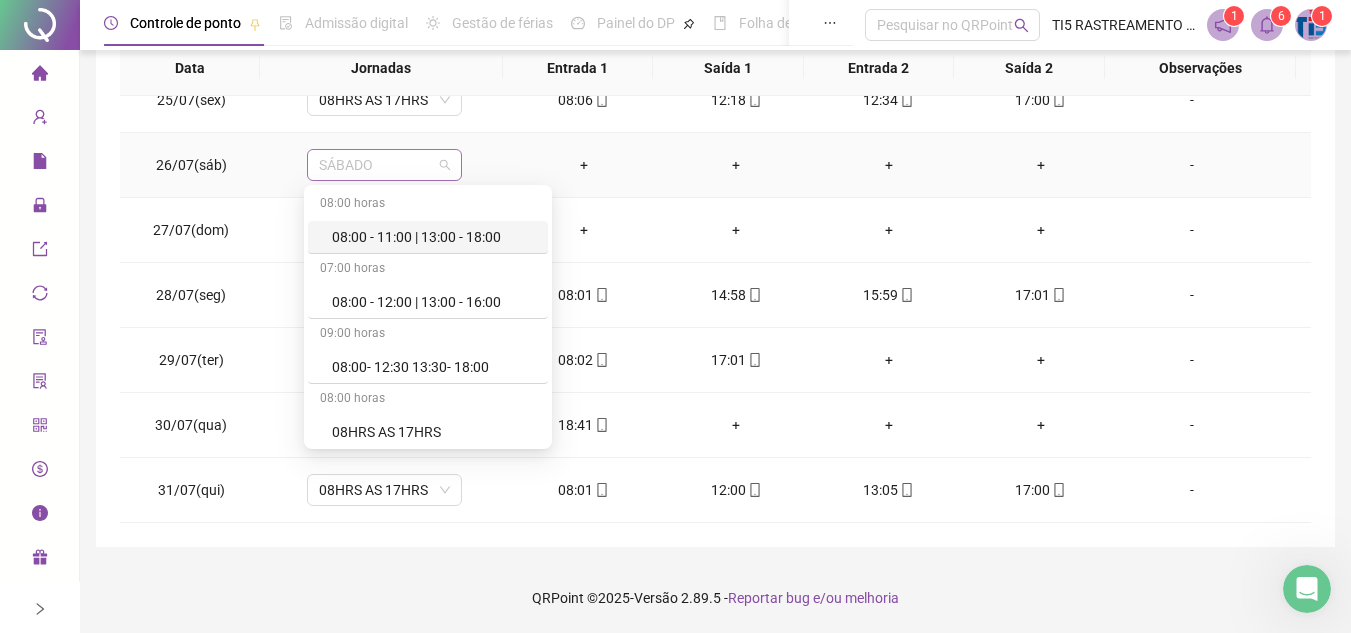 click on "SÁBADO" at bounding box center (384, 165) 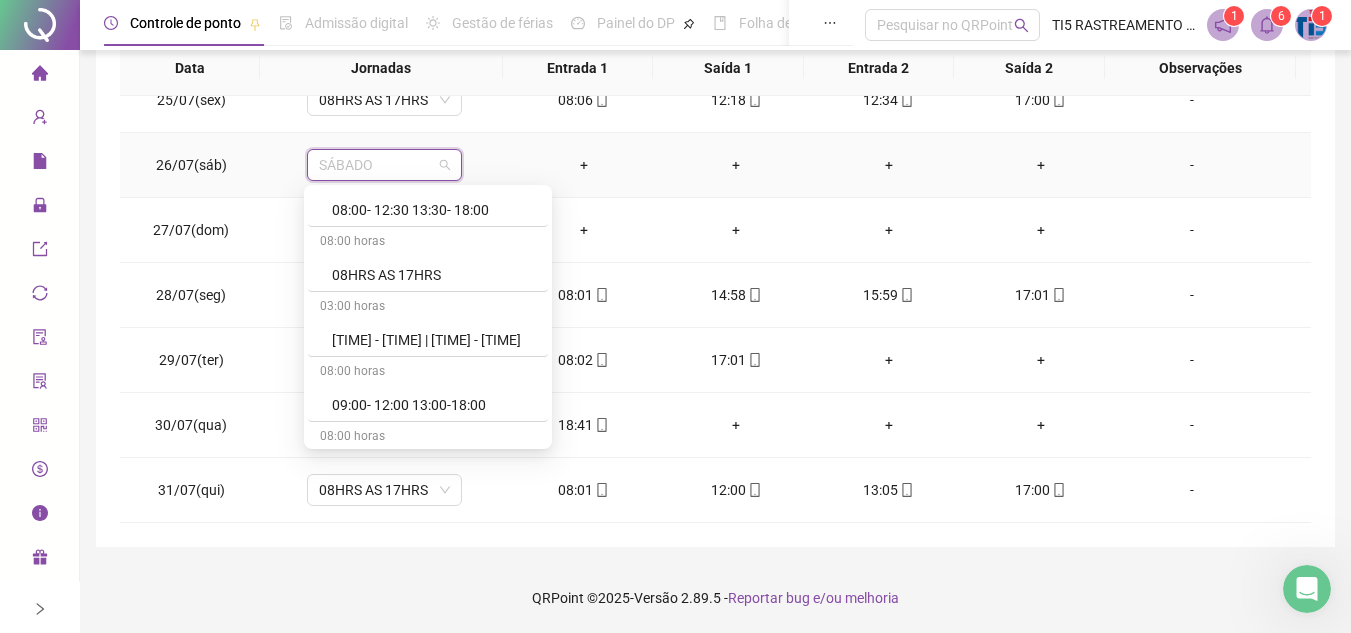 scroll, scrollTop: 500, scrollLeft: 0, axis: vertical 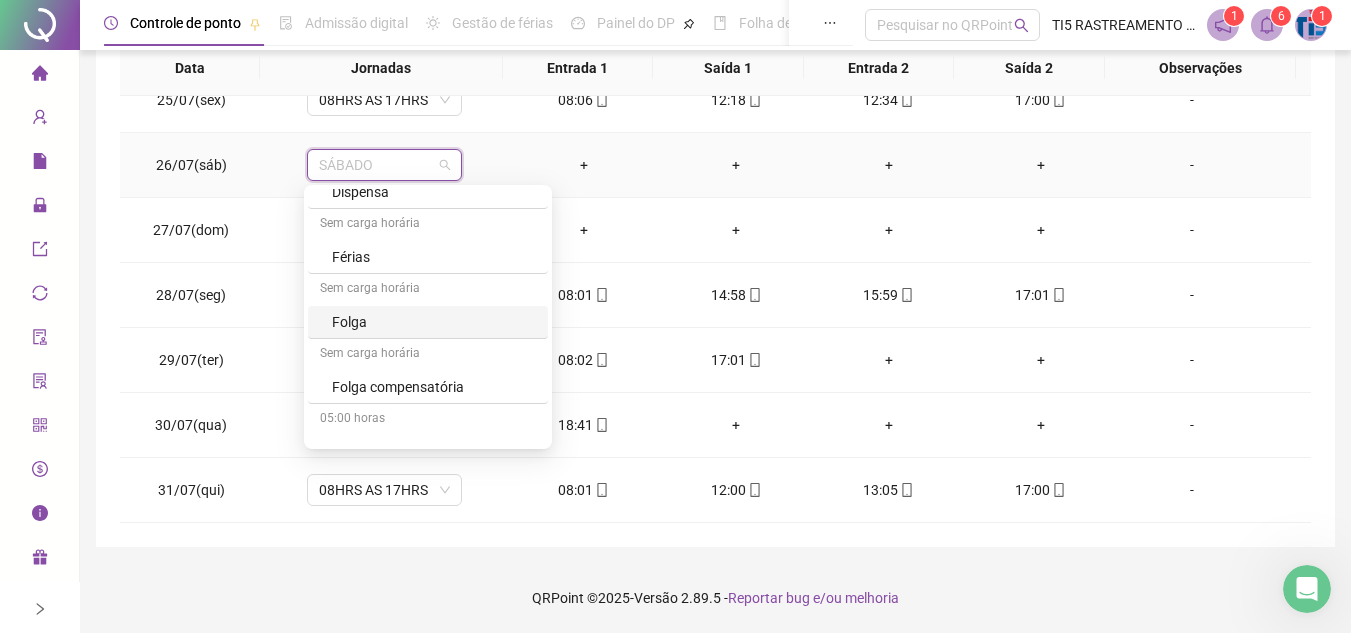 click on "Folga" at bounding box center [434, 322] 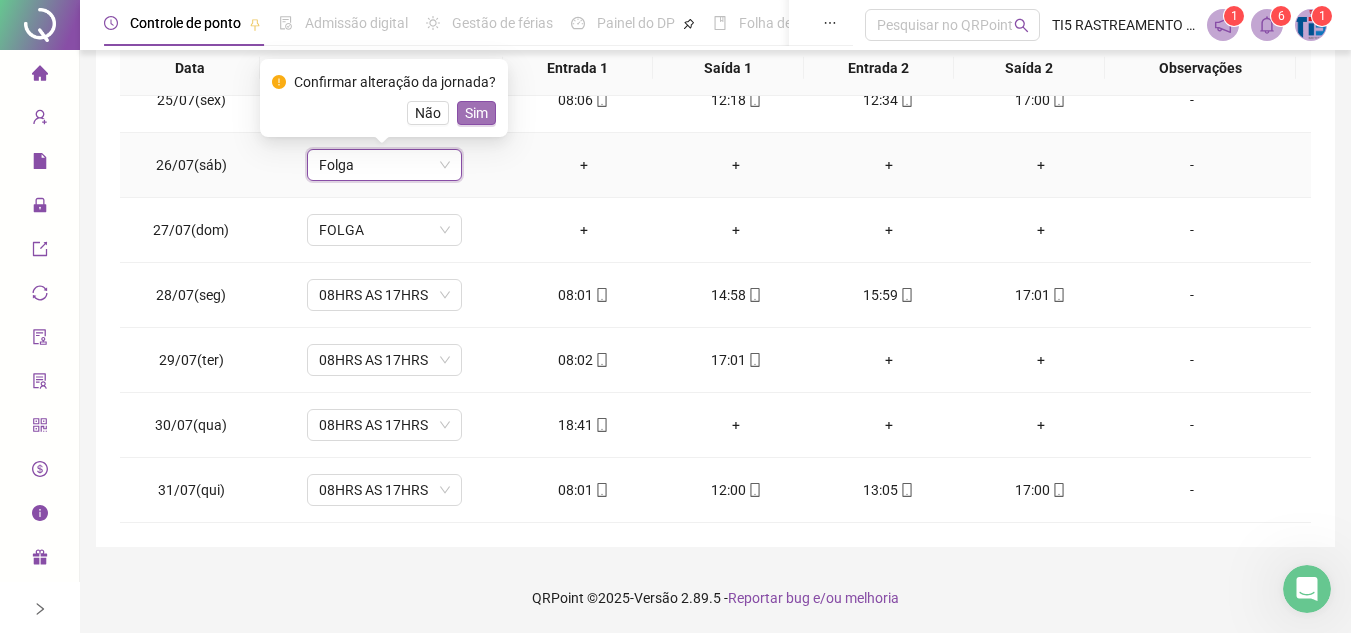 click on "Sim" at bounding box center (476, 113) 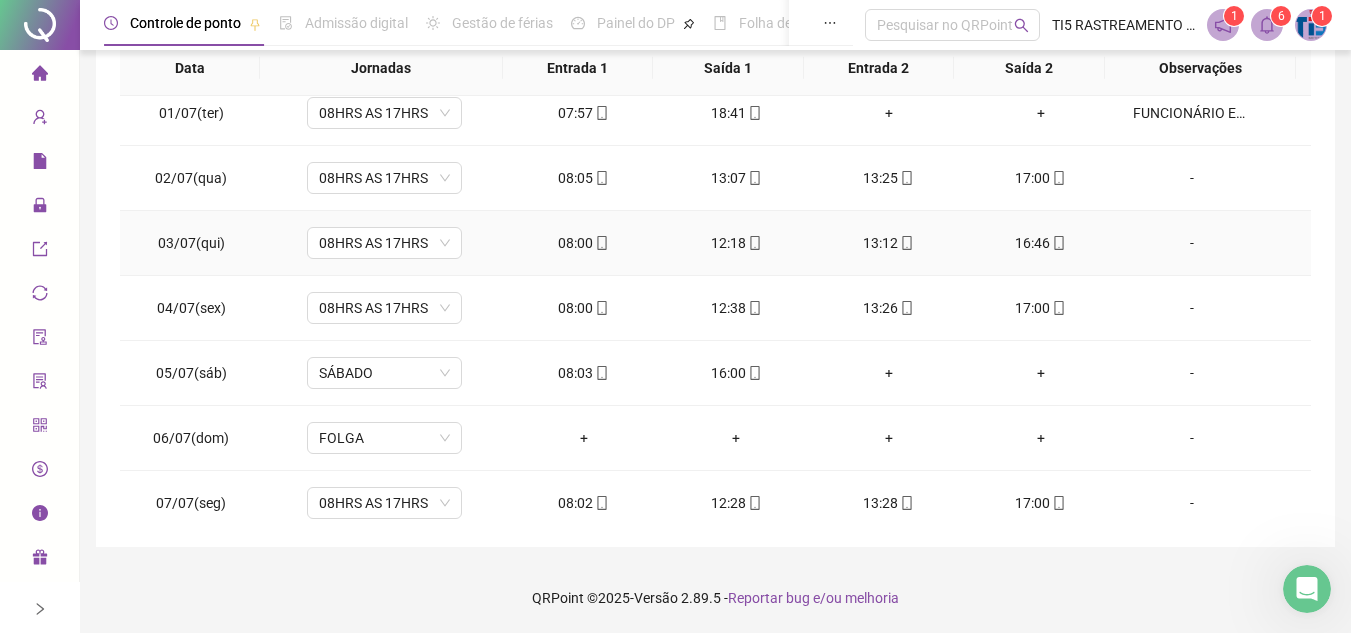 scroll, scrollTop: 0, scrollLeft: 0, axis: both 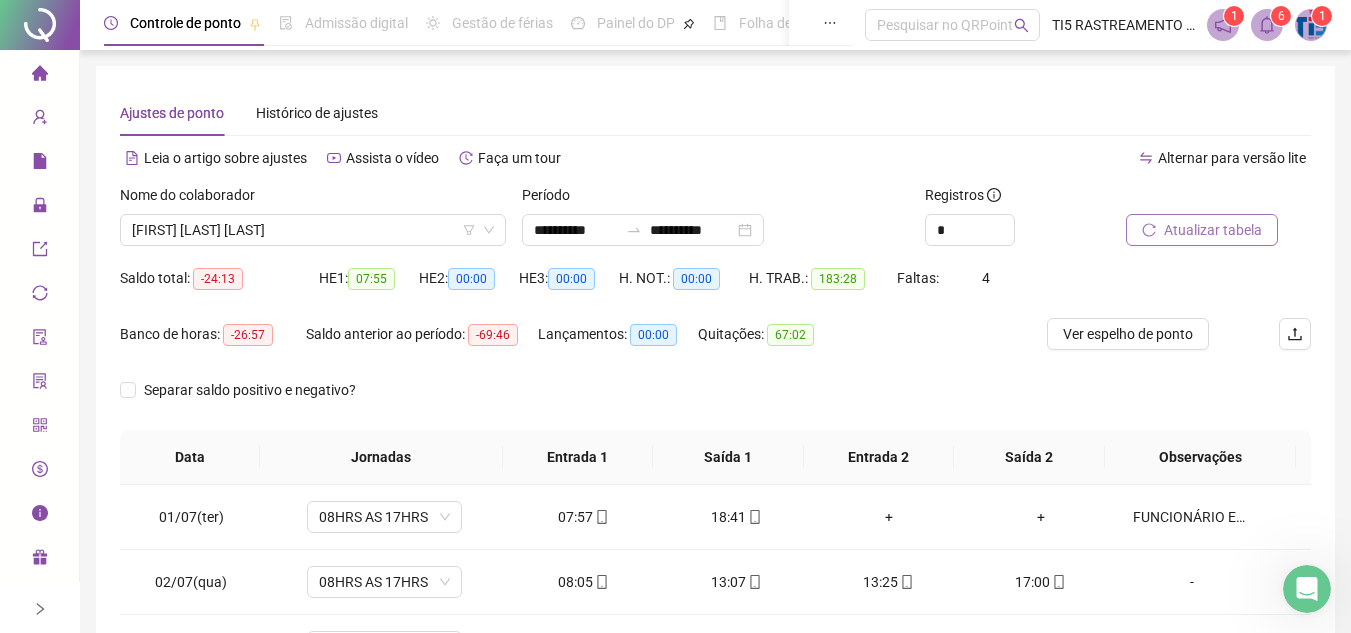 click 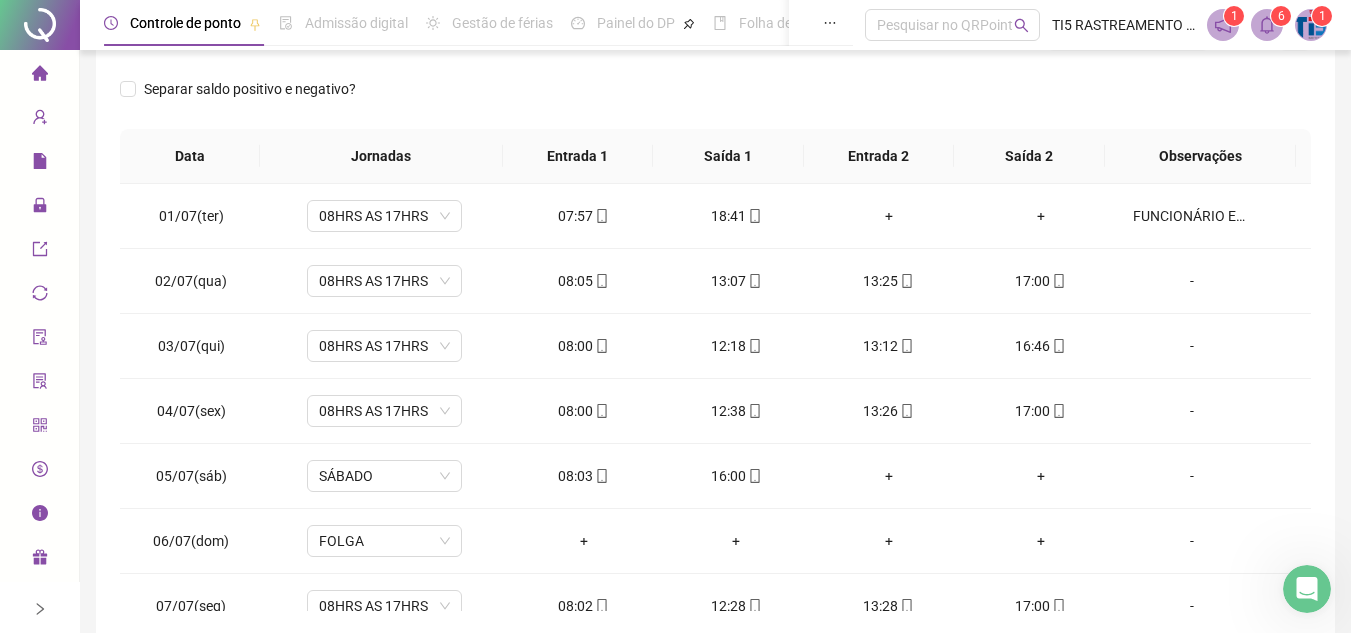scroll, scrollTop: 389, scrollLeft: 0, axis: vertical 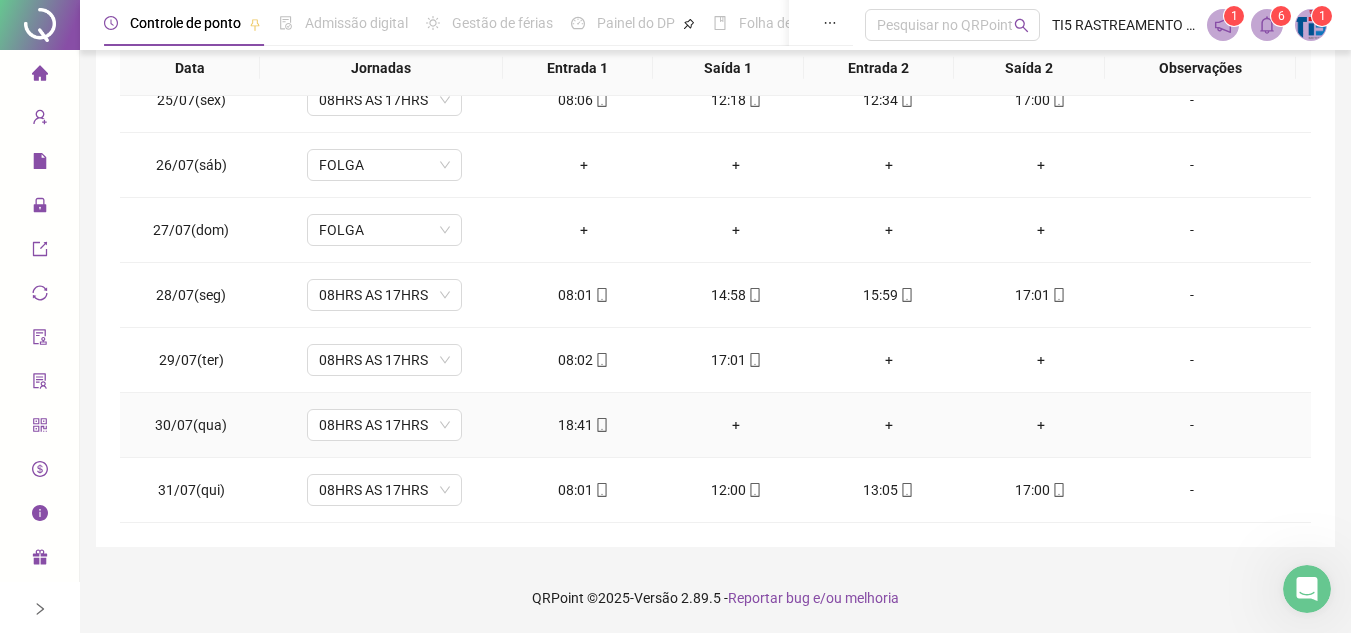 click on "+" at bounding box center (736, 425) 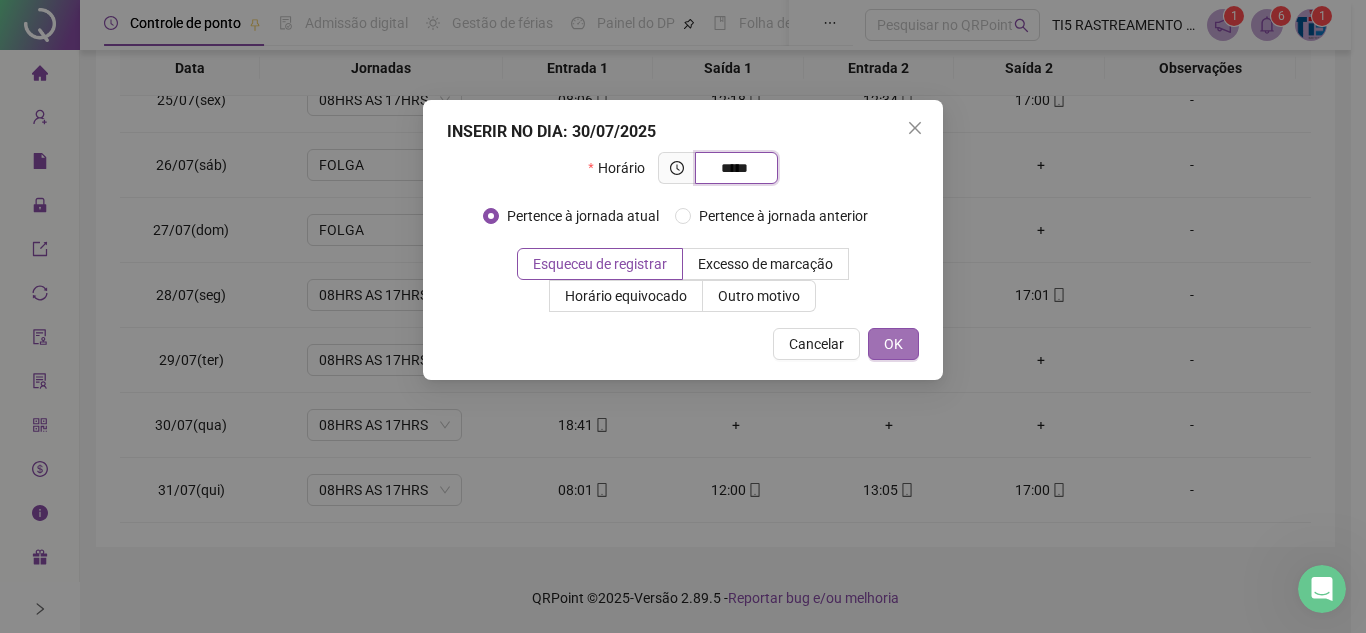 type on "*****" 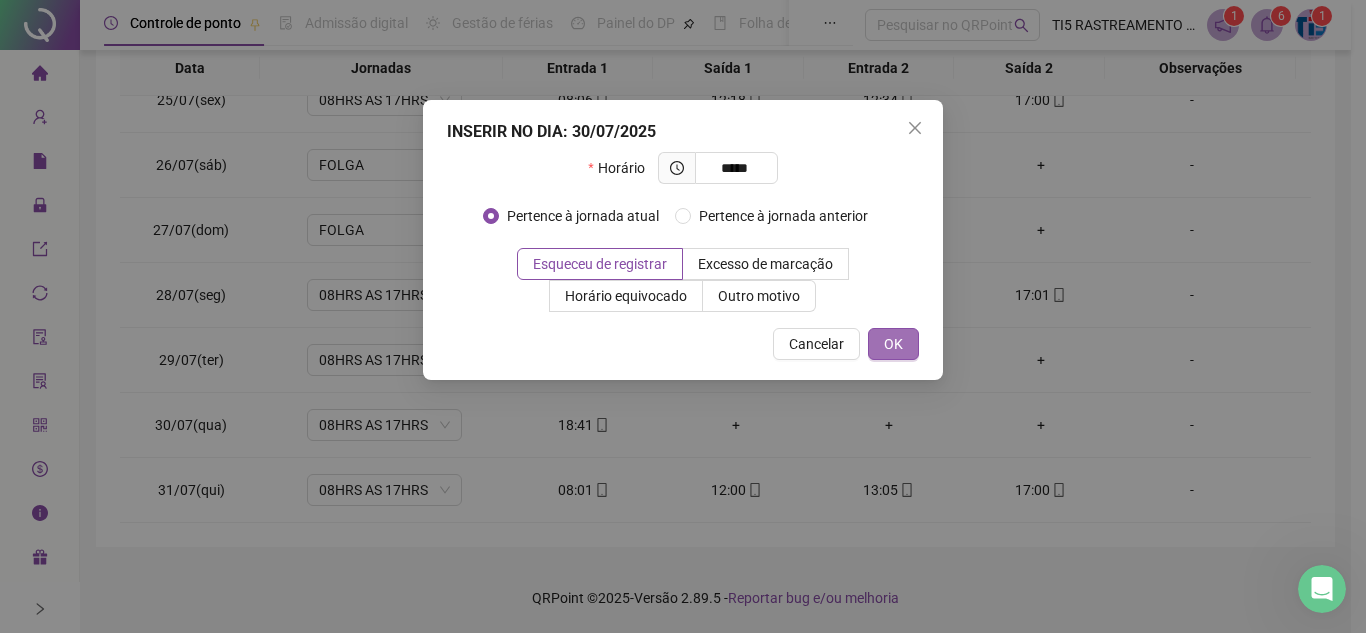 click on "OK" at bounding box center [893, 344] 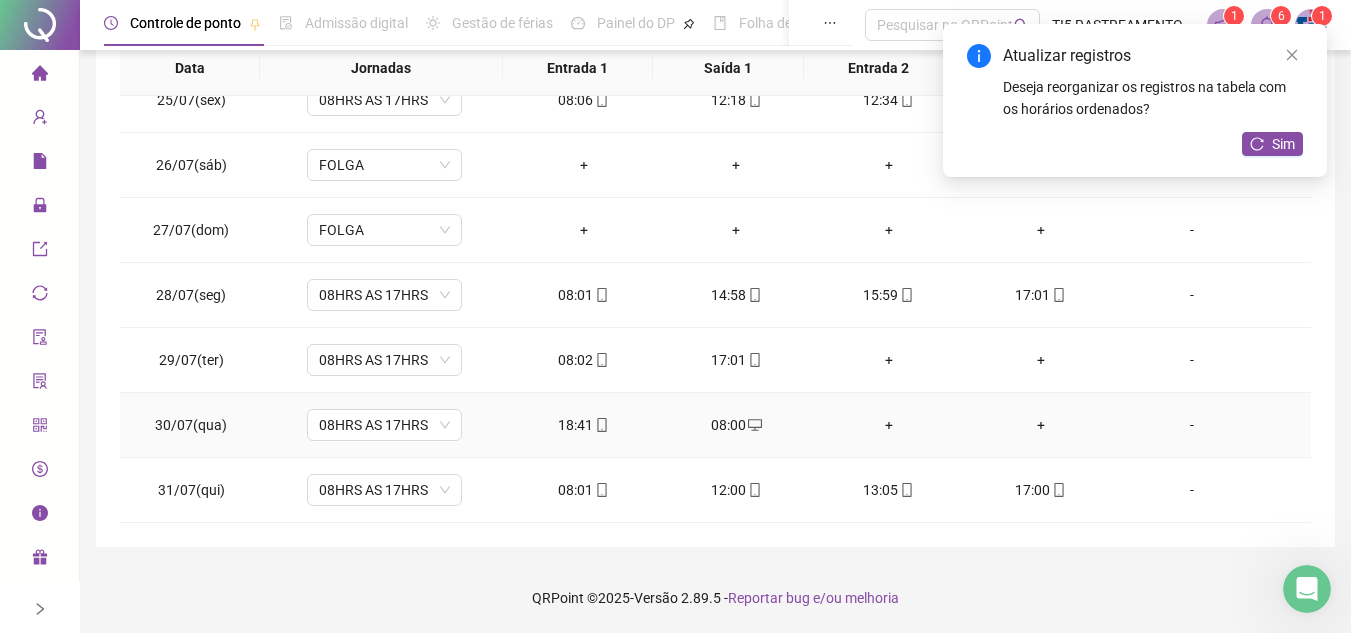 click on "+" at bounding box center (888, 425) 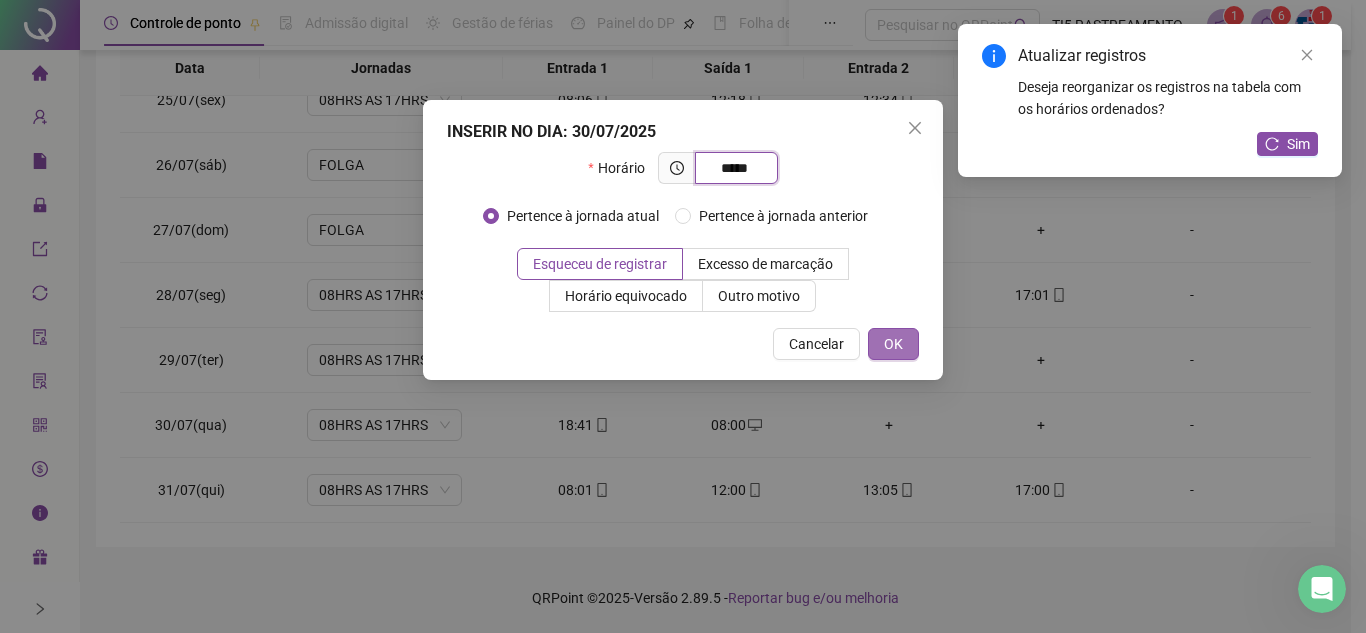 type on "*****" 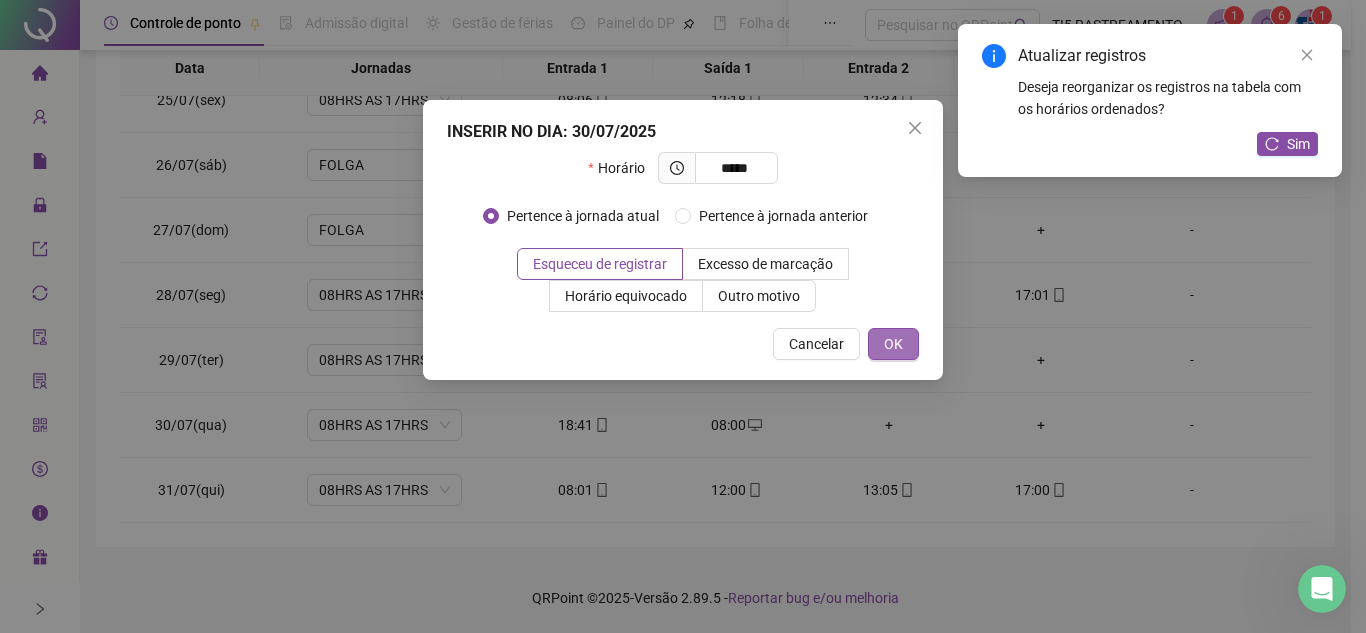click on "OK" at bounding box center [893, 344] 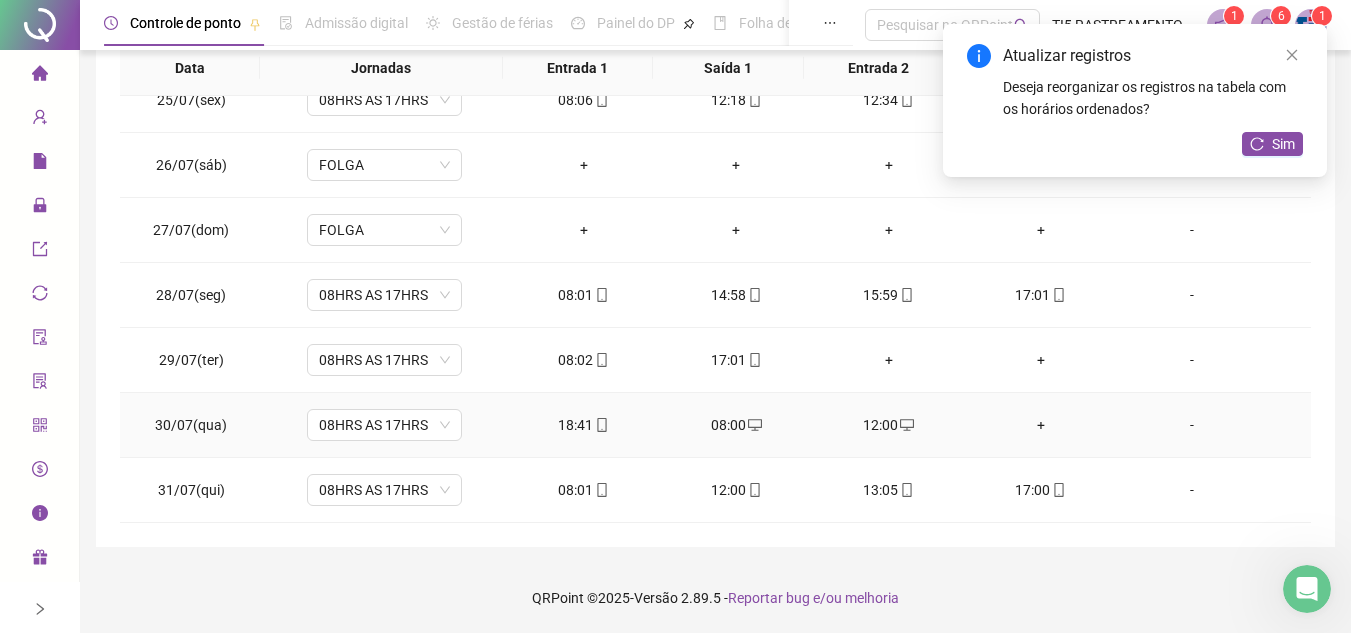 click on "+" at bounding box center (1041, 425) 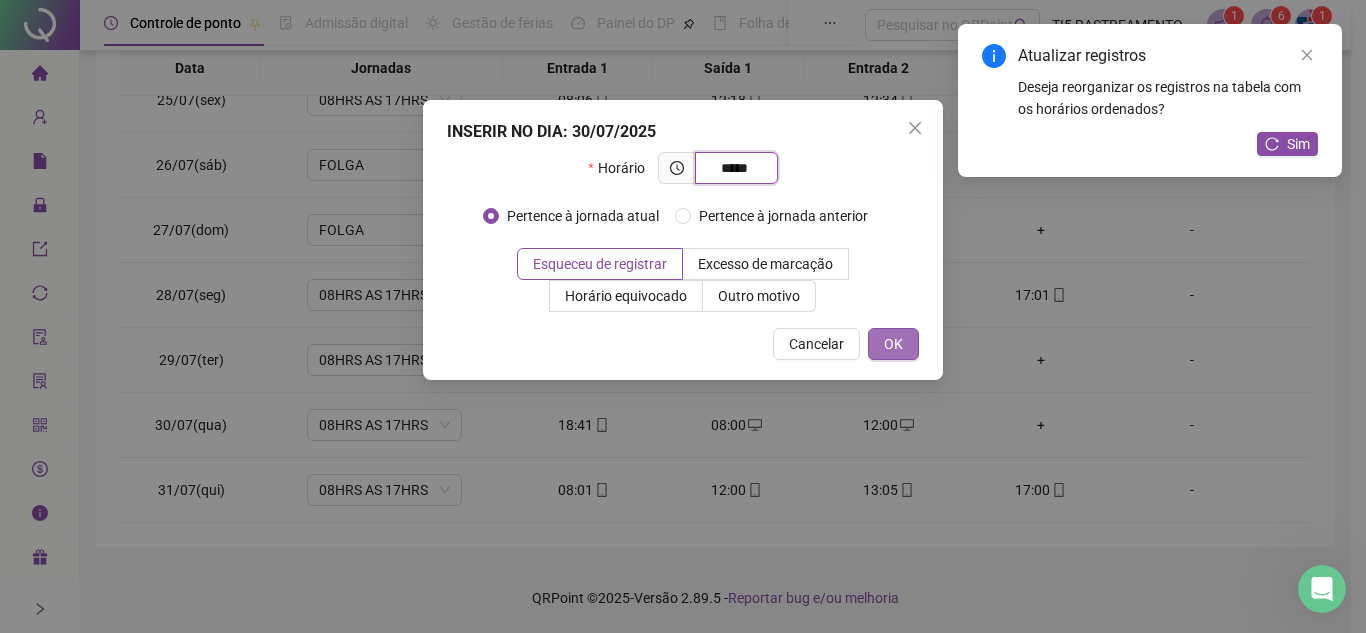 type on "*****" 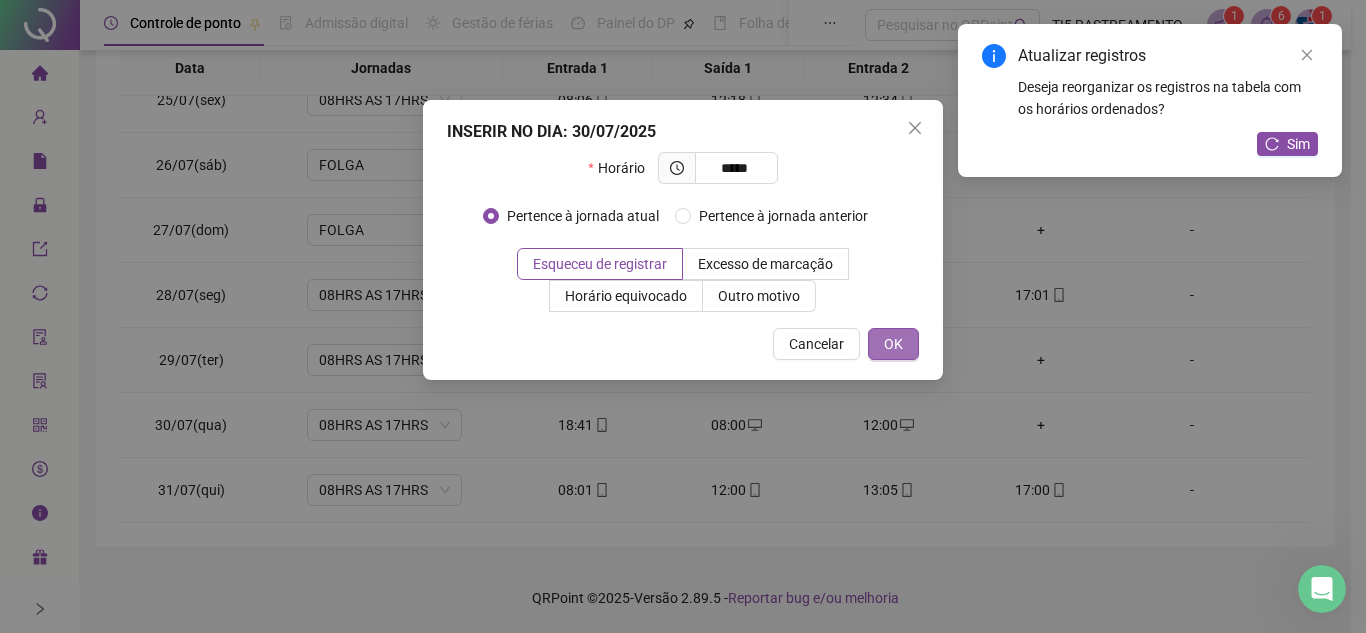 click on "OK" at bounding box center (893, 344) 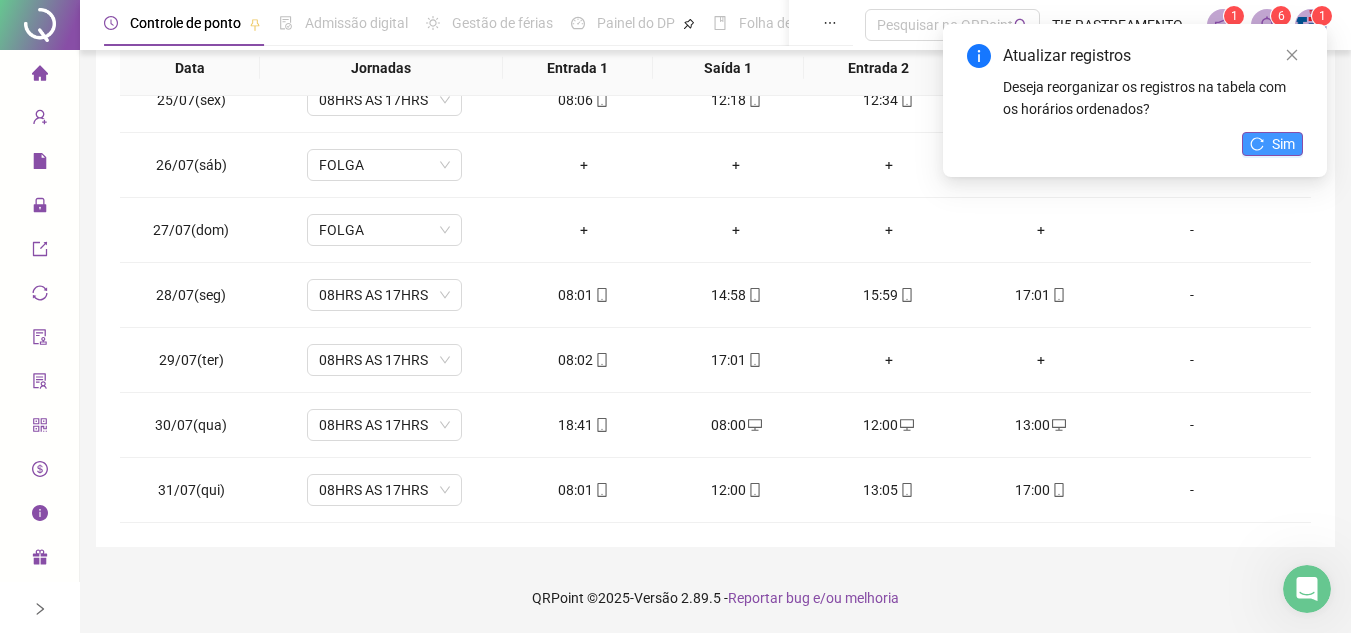 click on "Sim" at bounding box center (1283, 144) 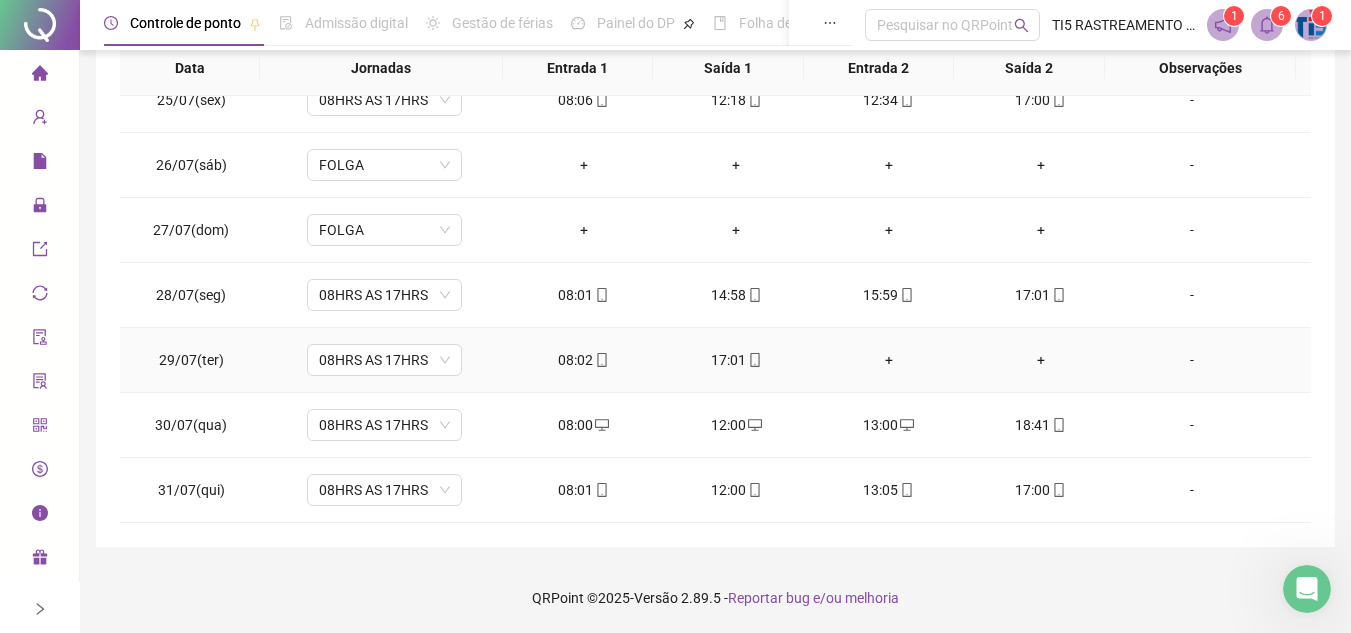 click on "+" at bounding box center [888, 360] 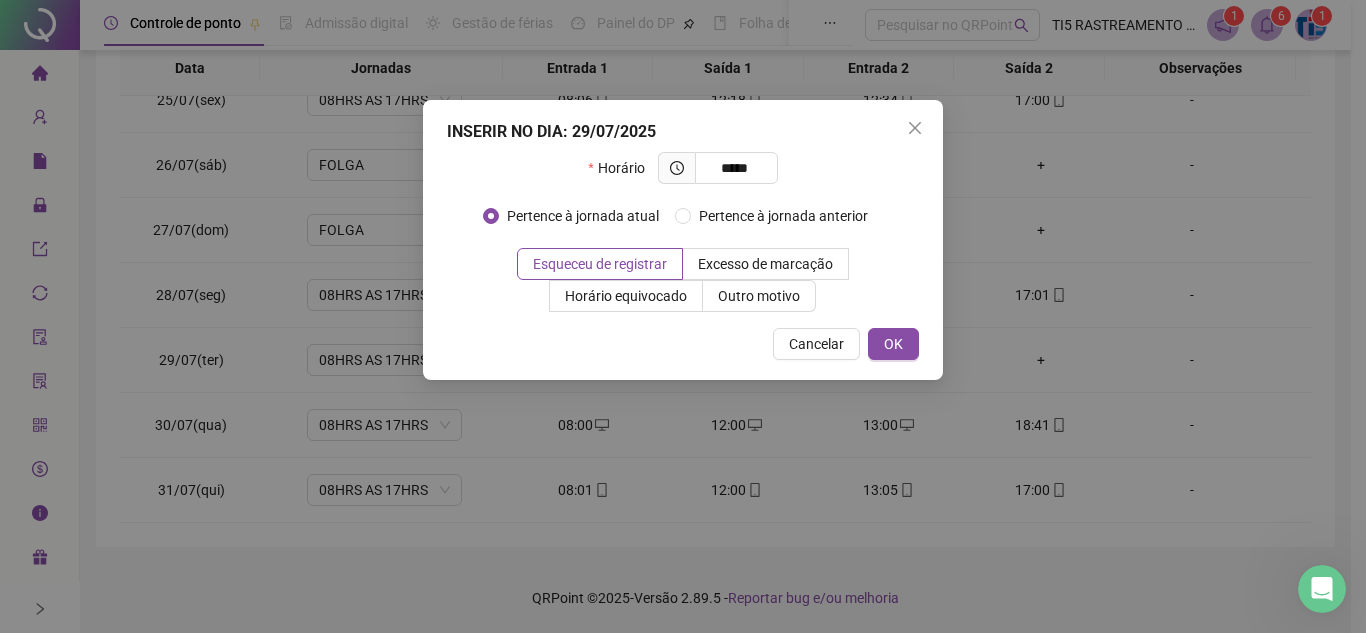 type on "*****" 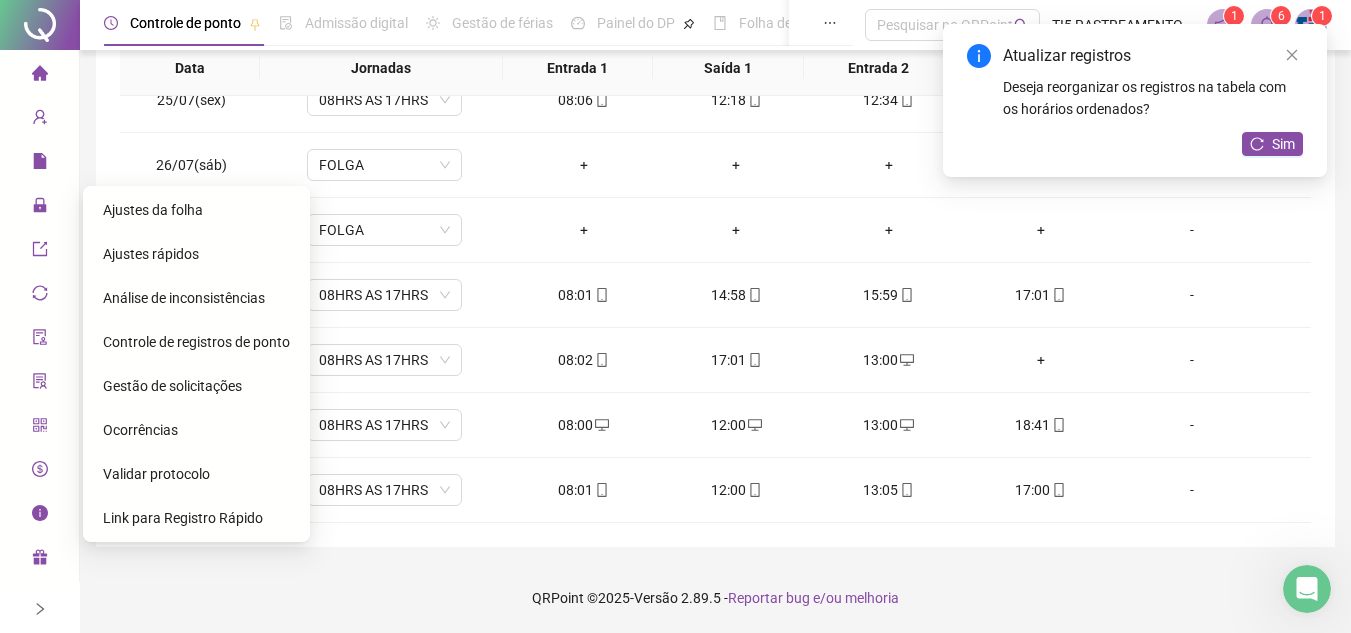 click on "Gestão de solicitações" at bounding box center [172, 386] 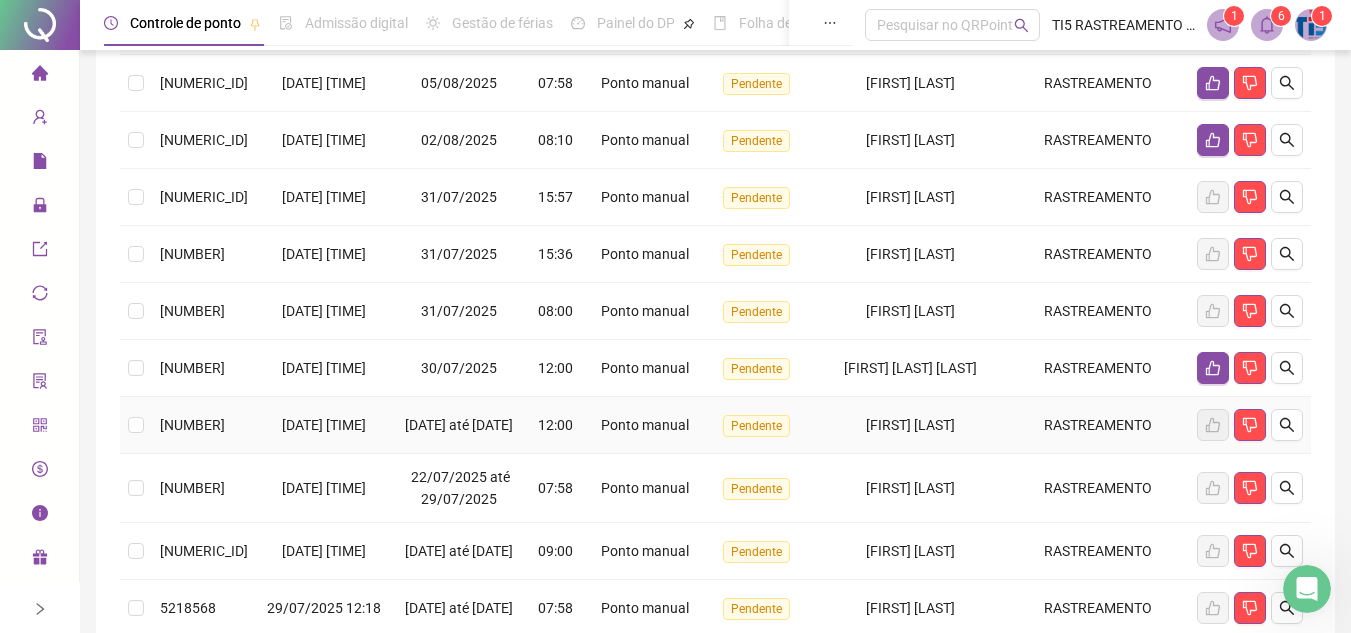 scroll, scrollTop: 0, scrollLeft: 0, axis: both 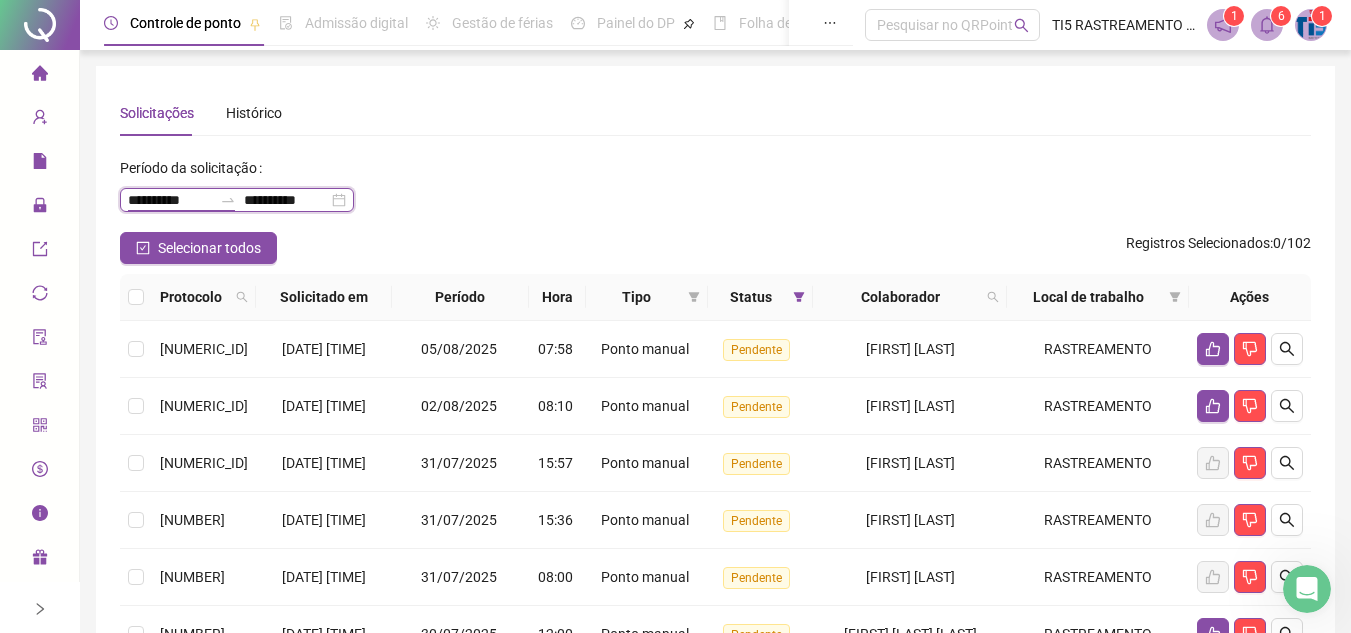 click on "**********" at bounding box center (170, 200) 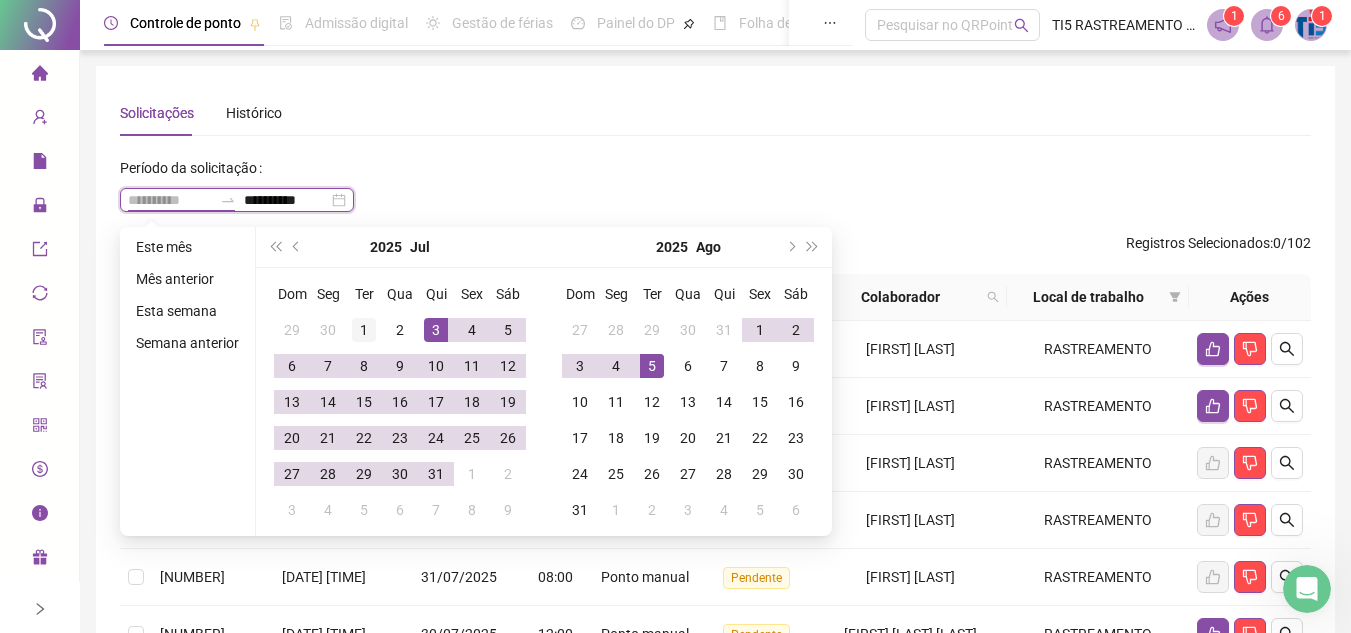 type on "**********" 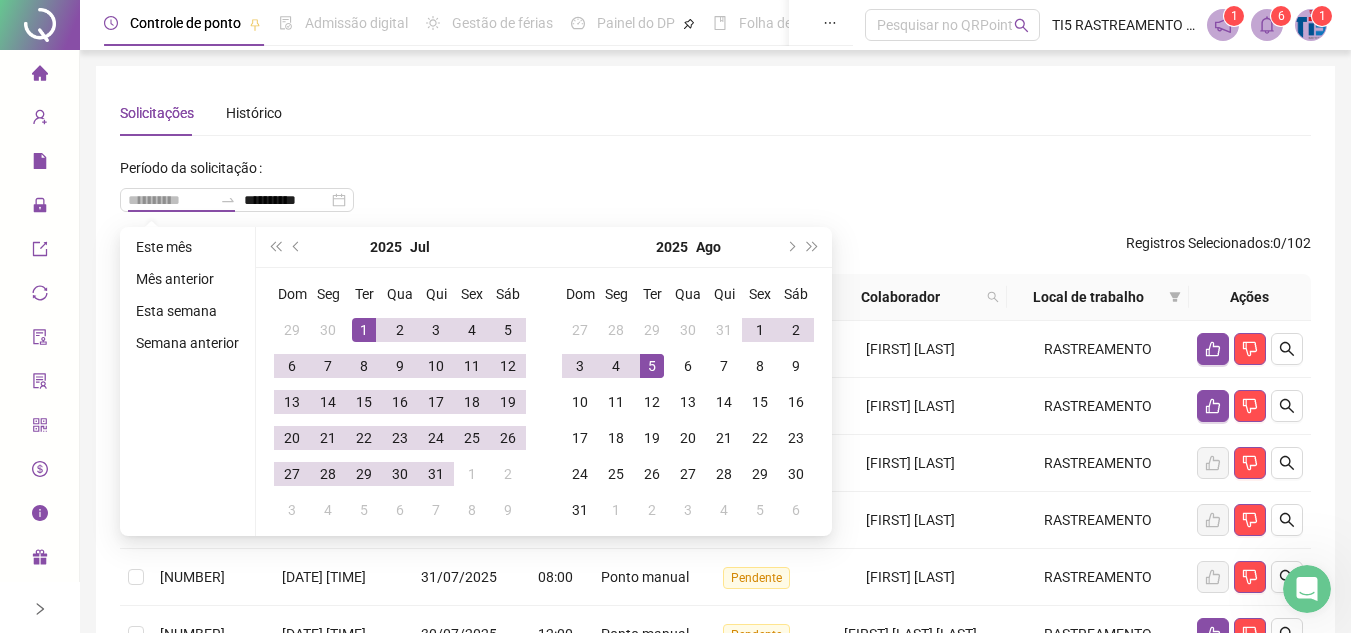 click on "1" at bounding box center [364, 330] 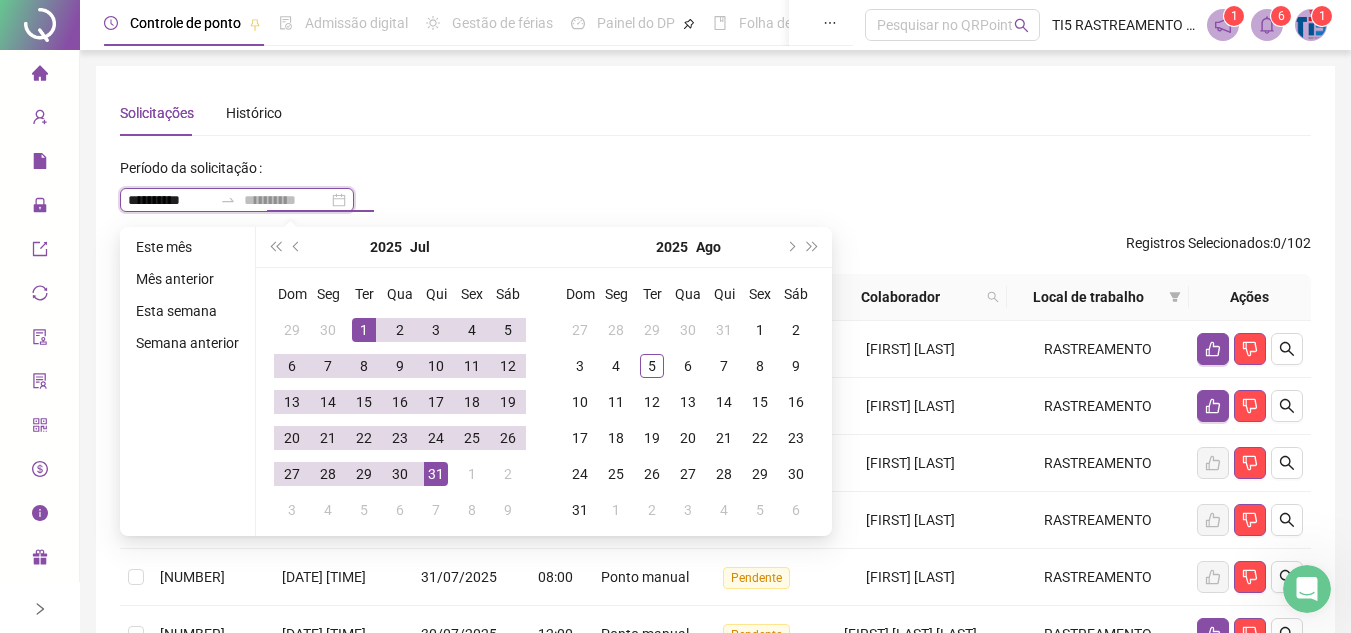 type on "**********" 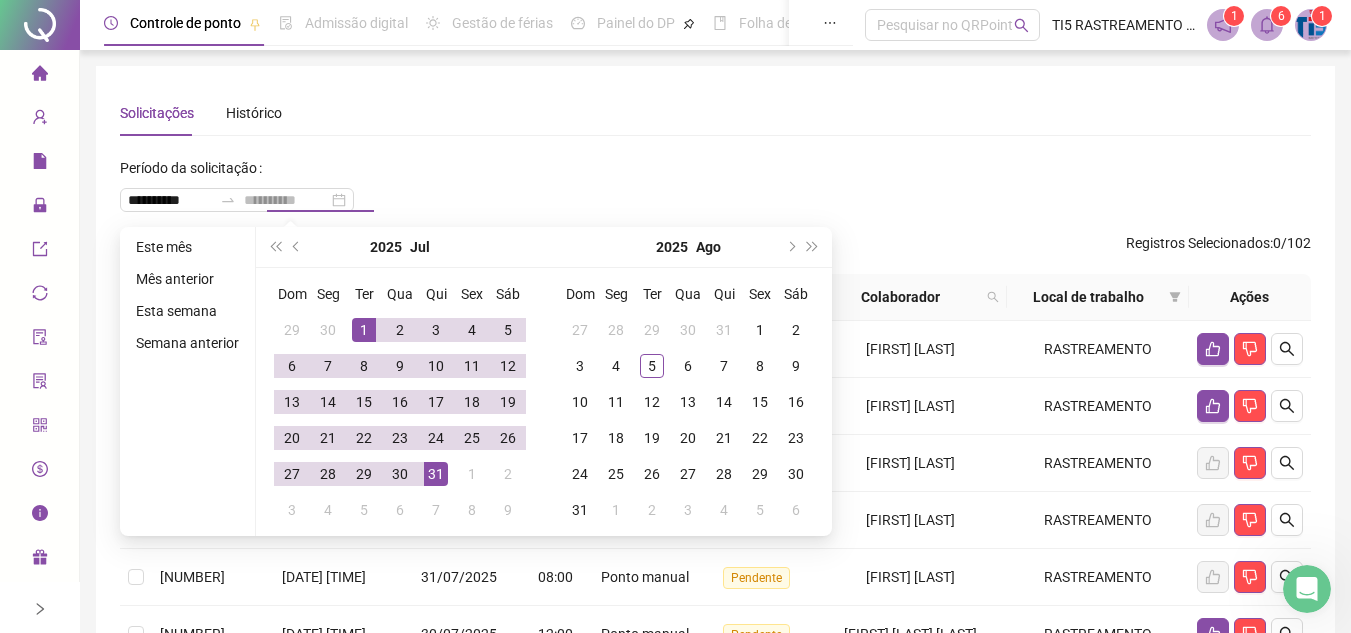 click on "31" at bounding box center [436, 474] 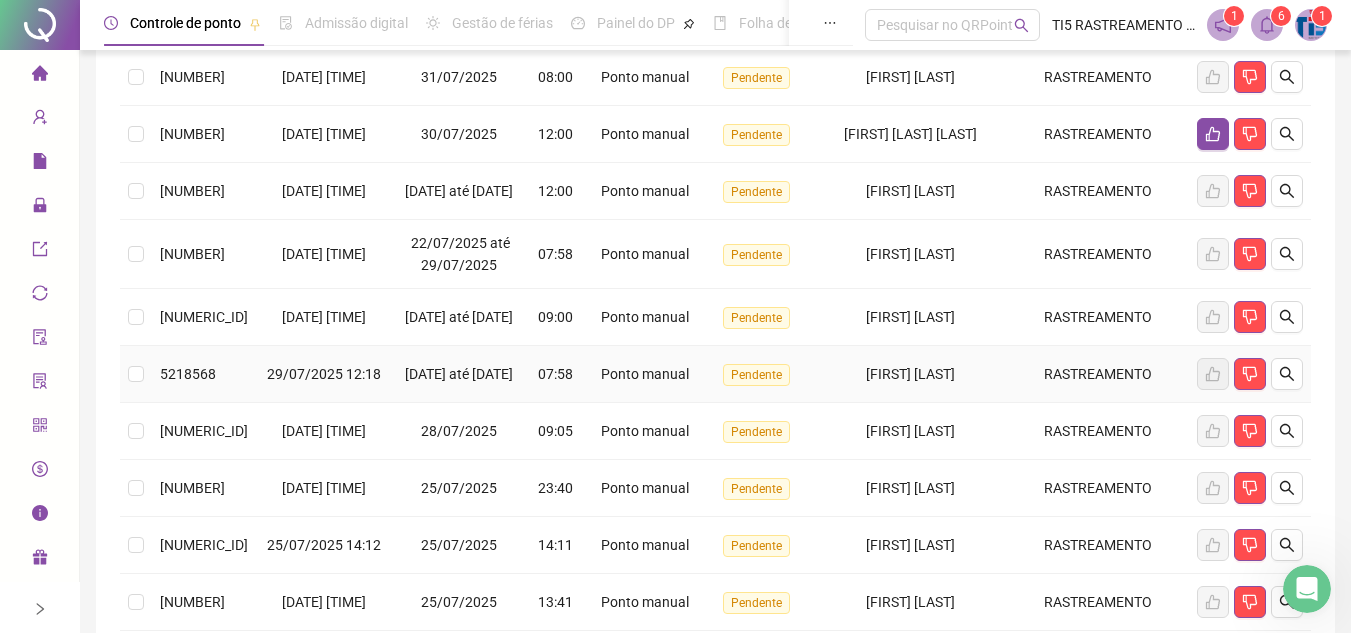 scroll, scrollTop: 286, scrollLeft: 0, axis: vertical 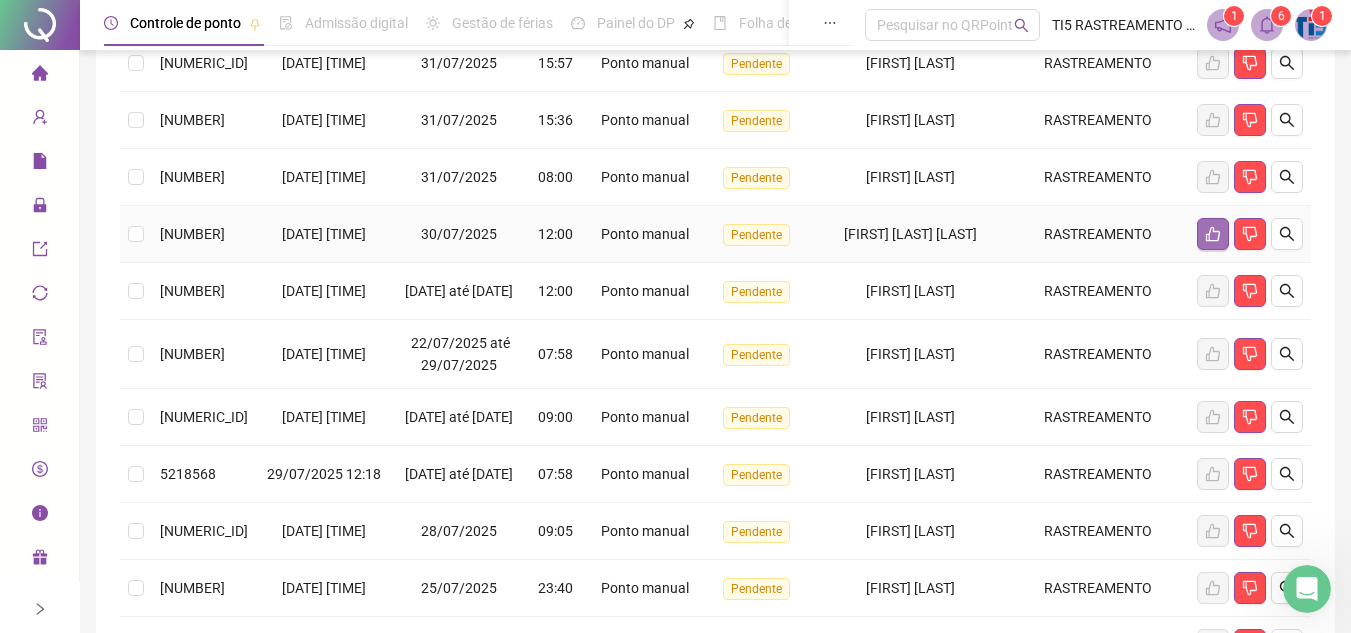 click 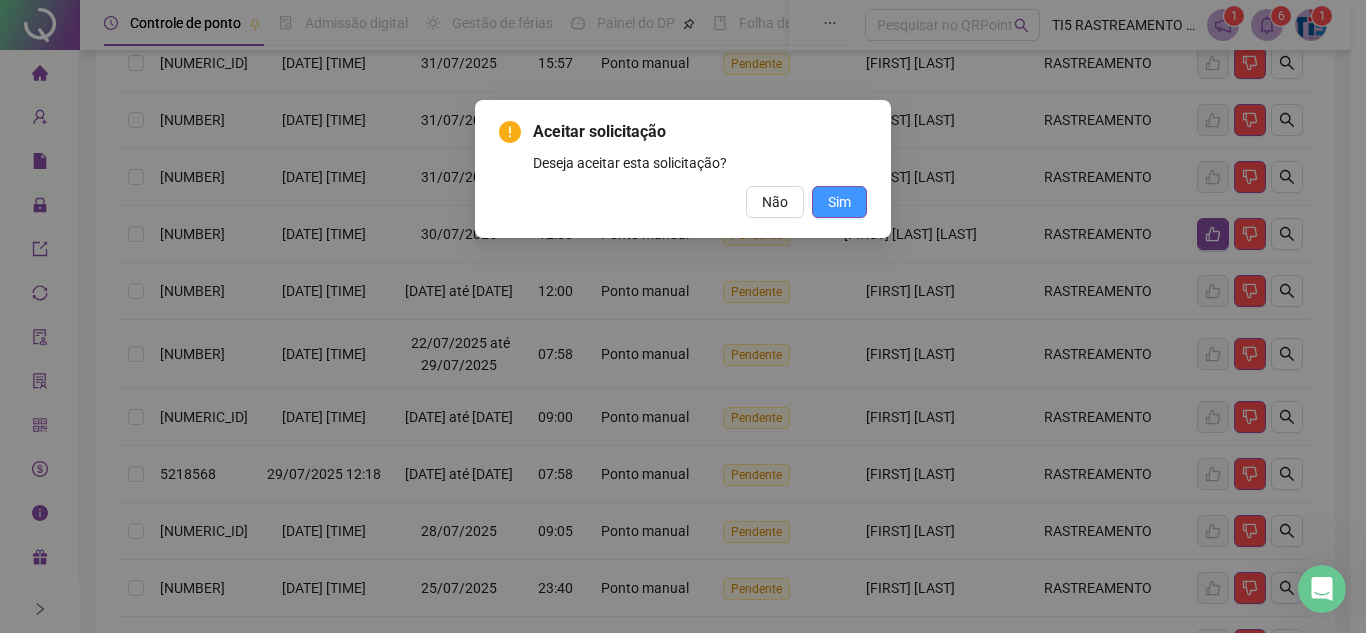 click on "Sim" at bounding box center [839, 202] 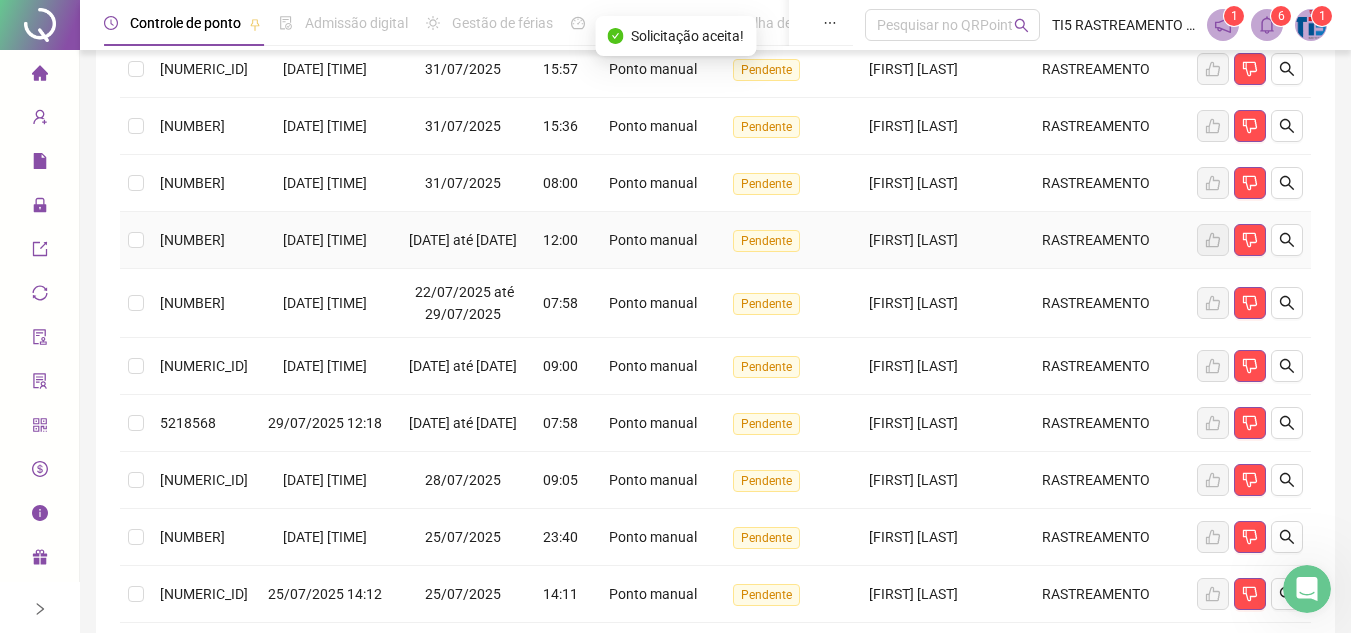 scroll, scrollTop: 86, scrollLeft: 0, axis: vertical 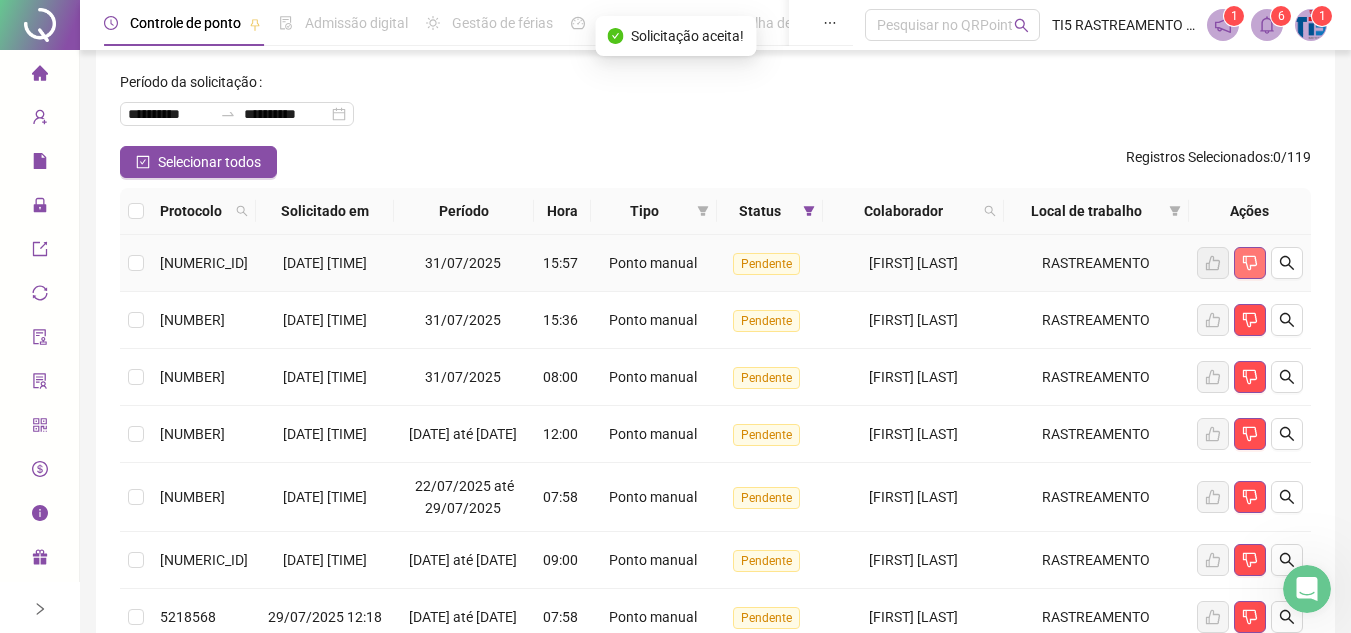click 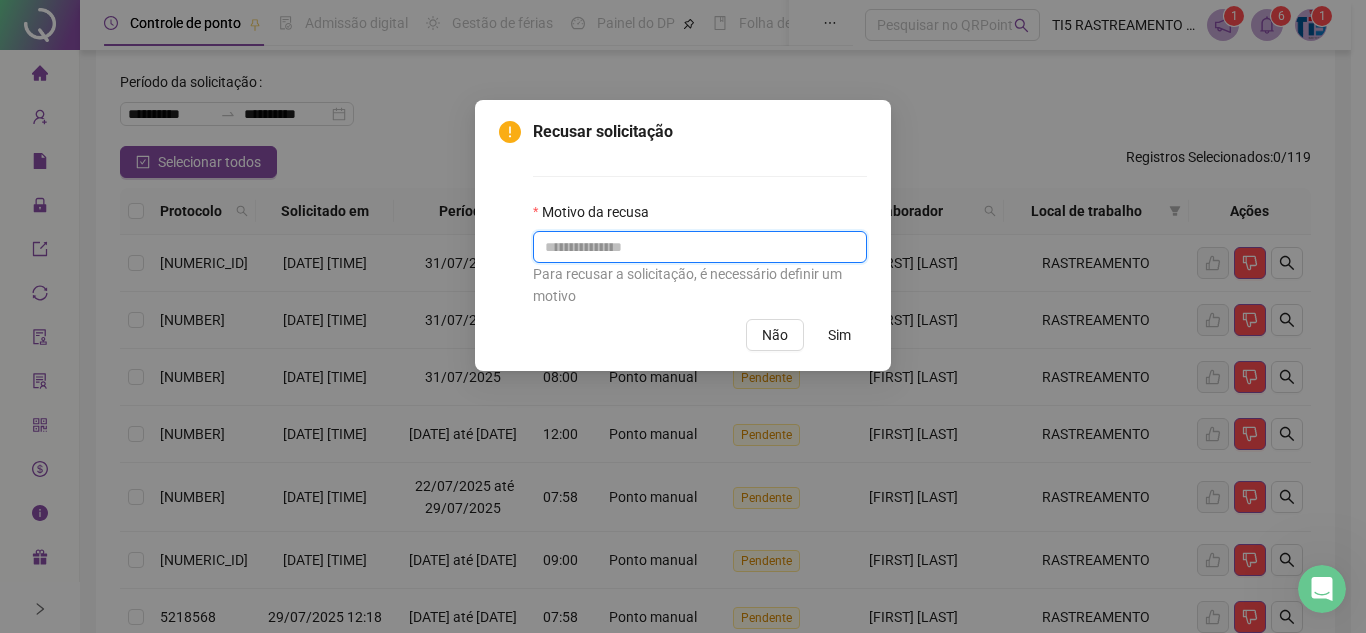 click at bounding box center (700, 247) 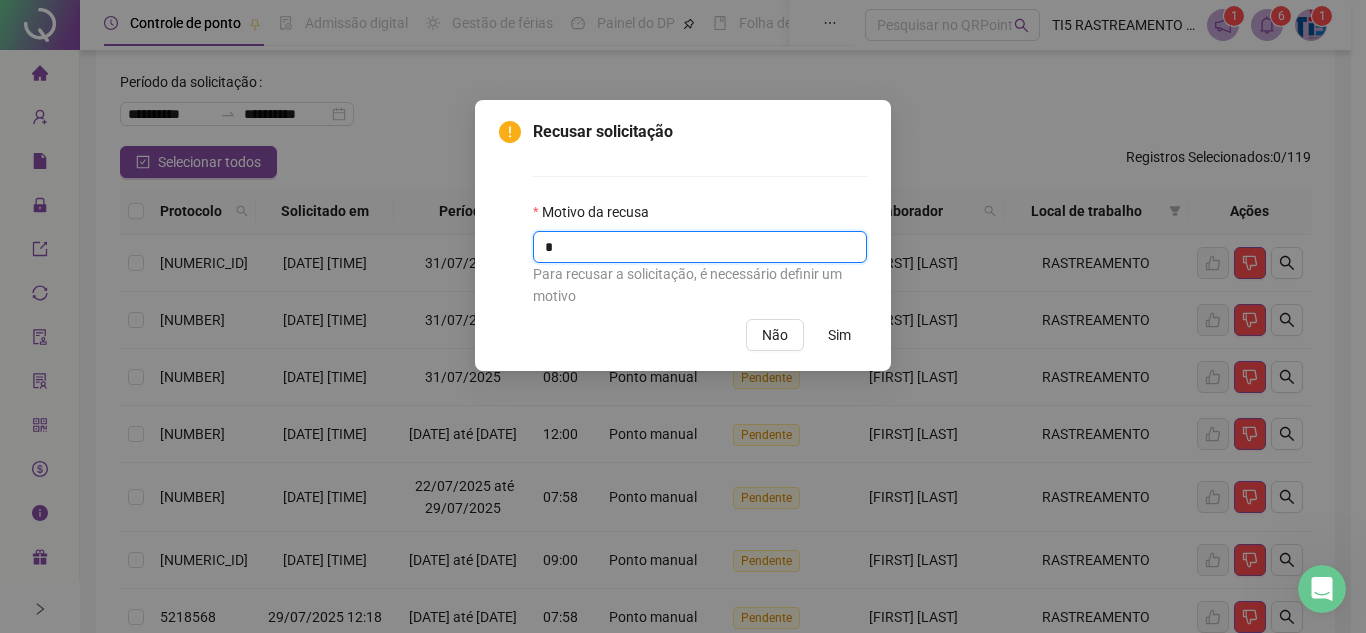 type on "*" 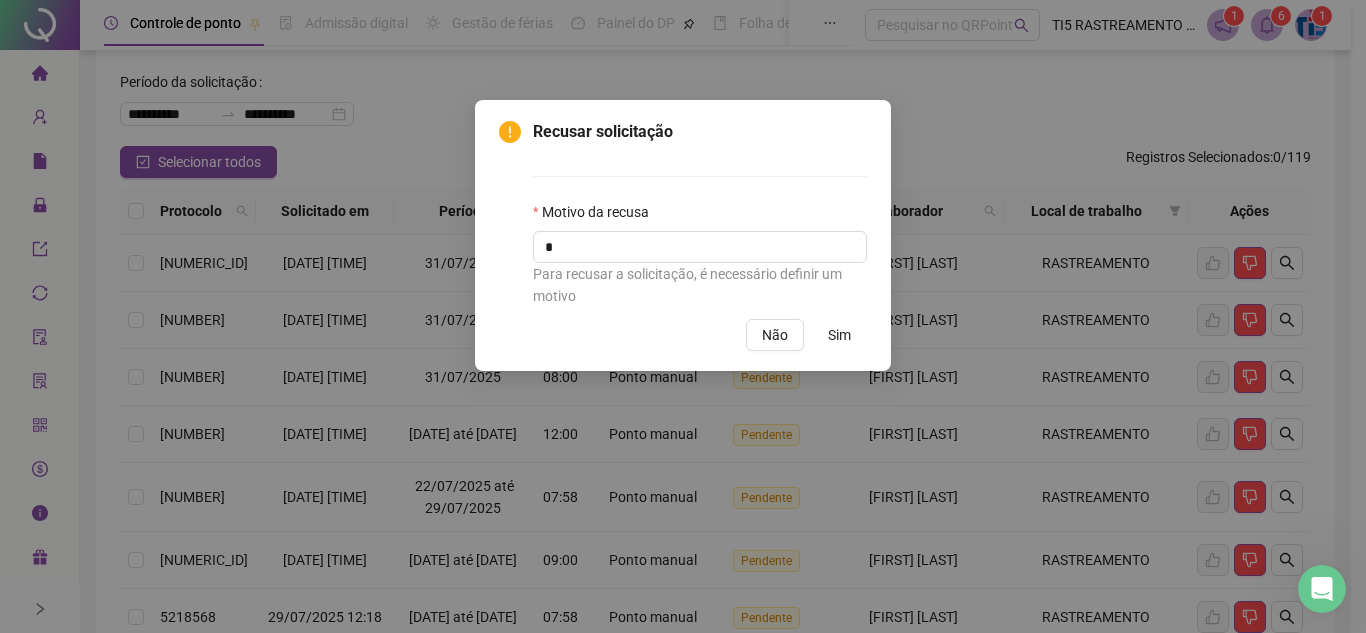 click on "Sim" at bounding box center [839, 335] 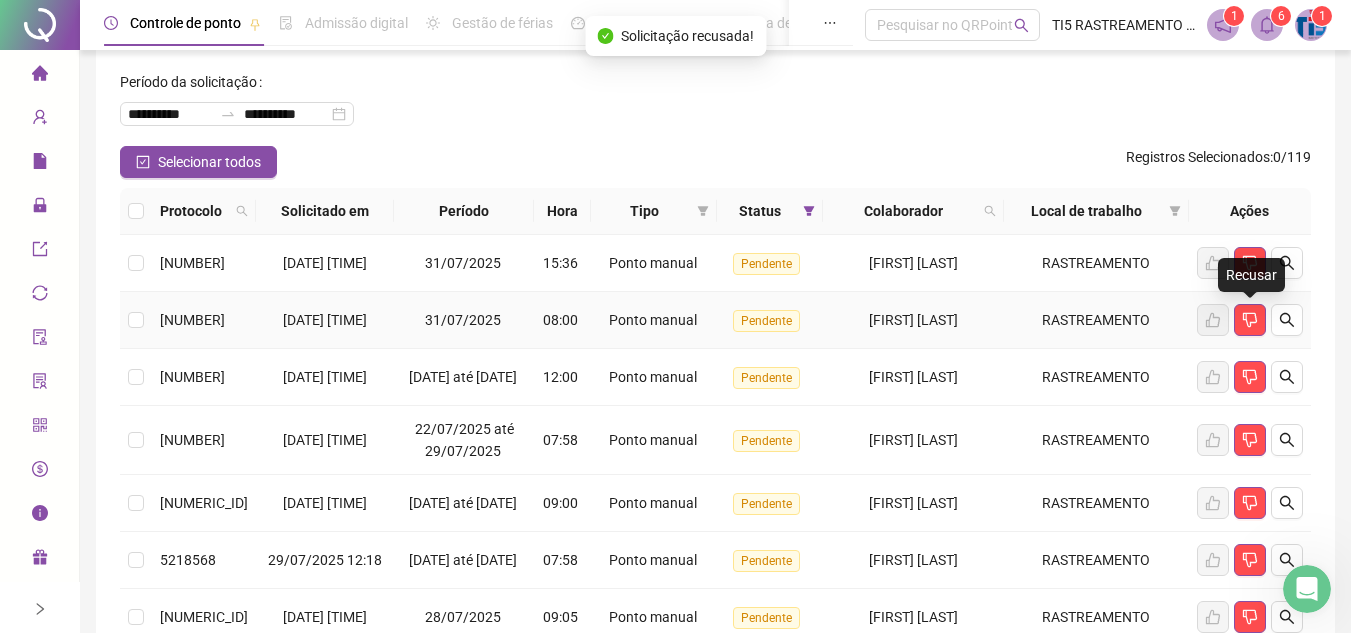 click on "Recusar" at bounding box center (1251, 275) 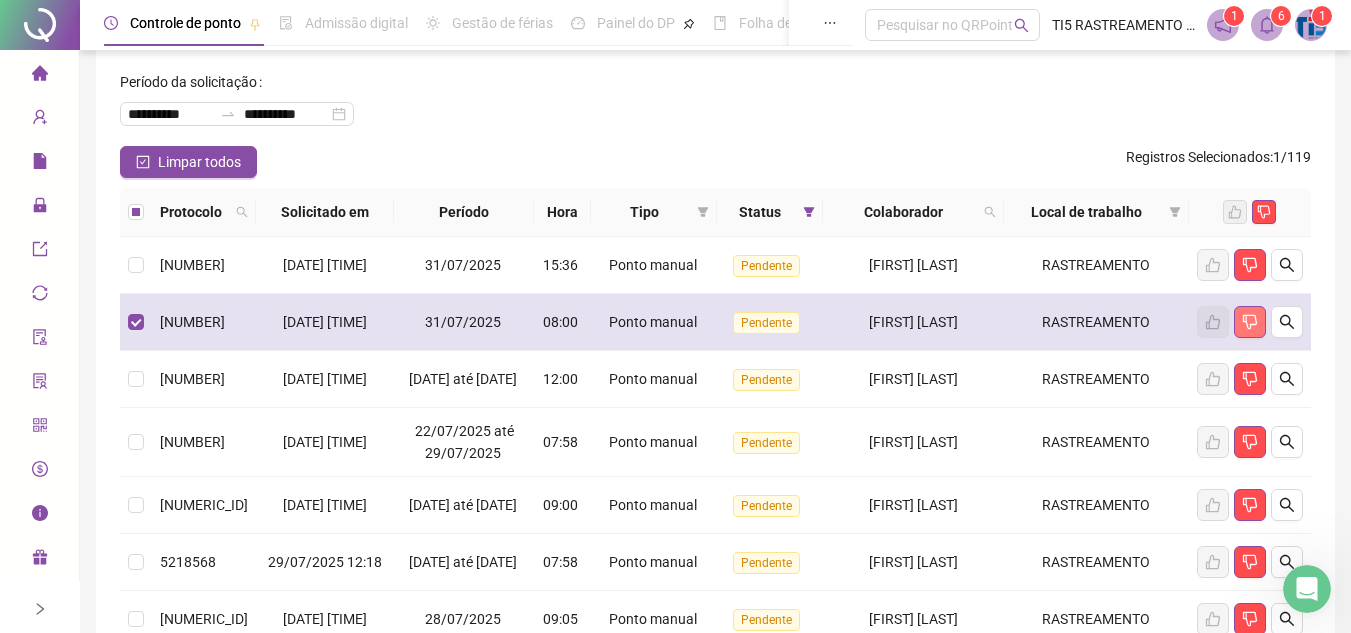 click at bounding box center (1250, 322) 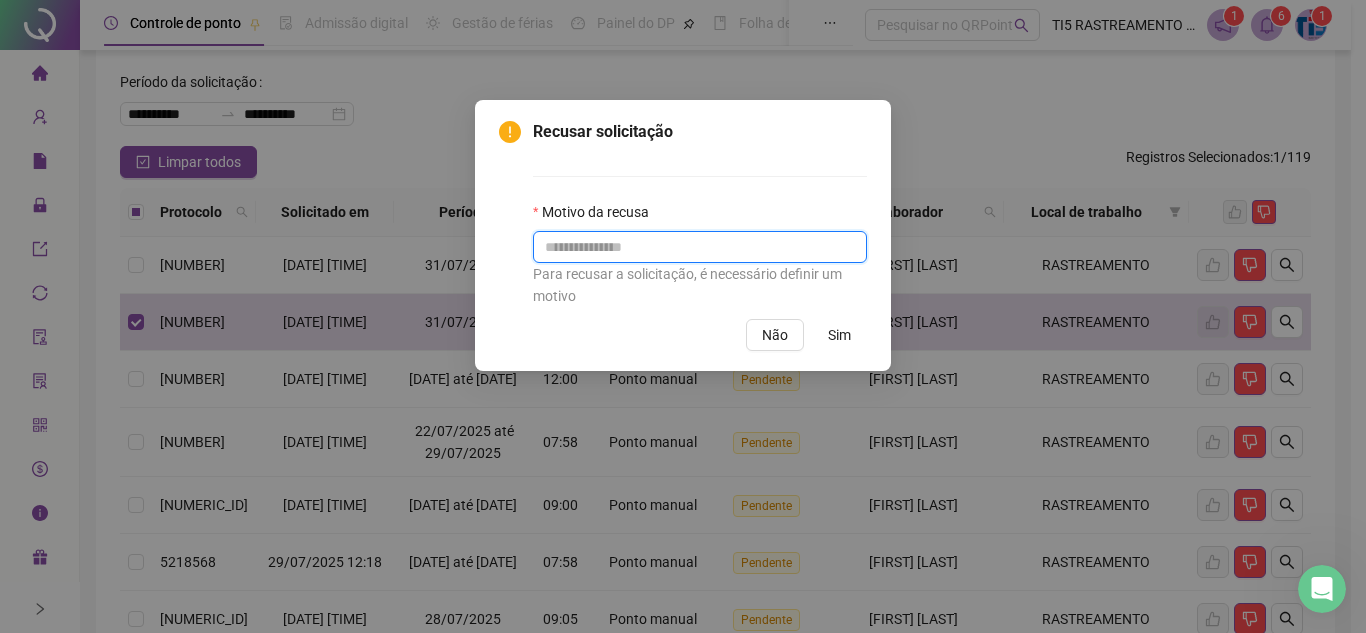 click at bounding box center (700, 247) 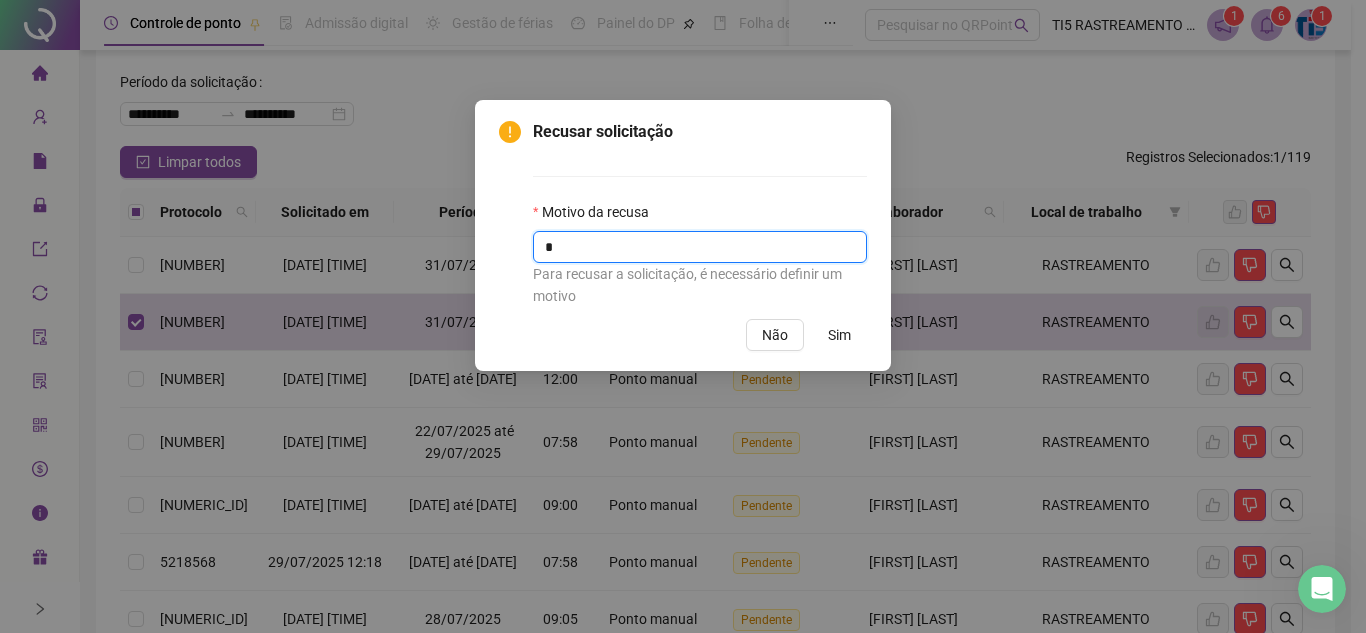 type on "*" 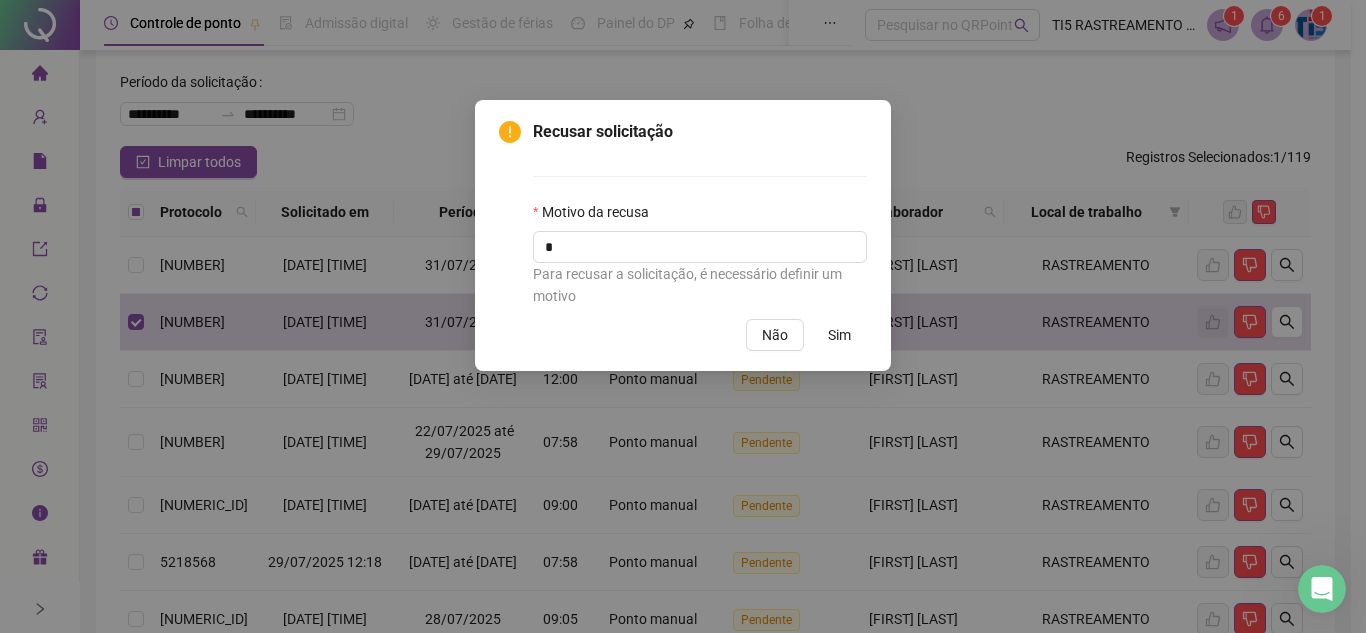 click on "Sim" at bounding box center (839, 335) 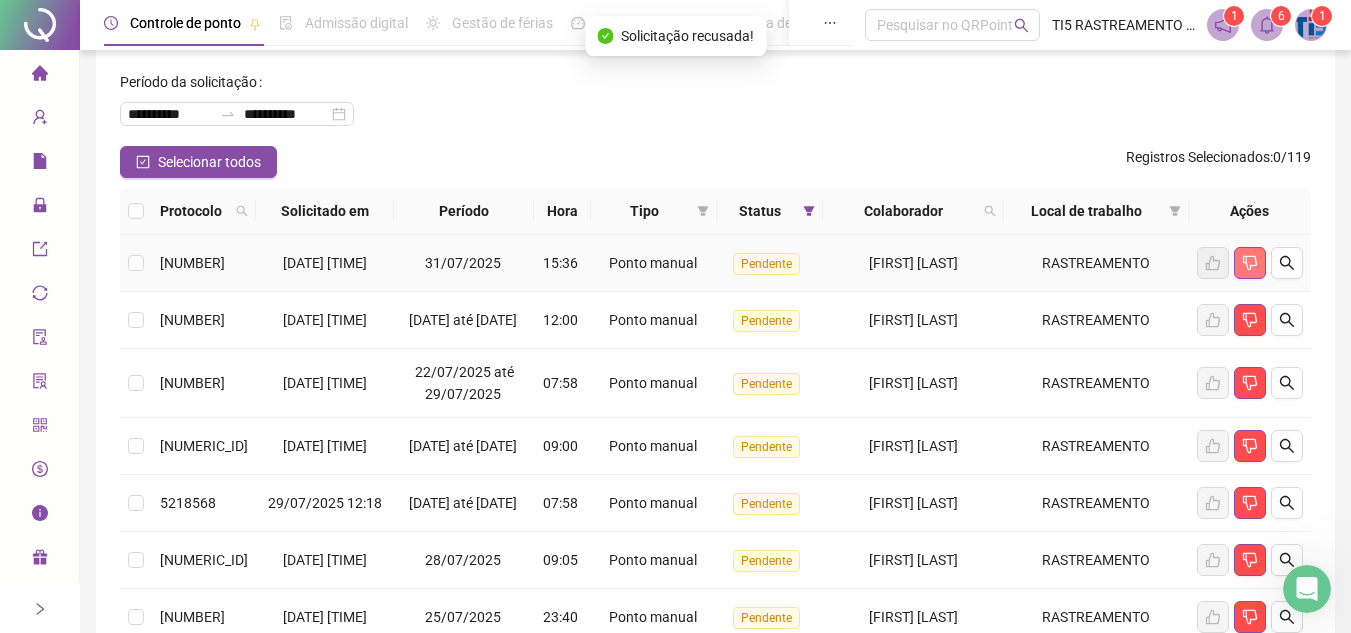 click 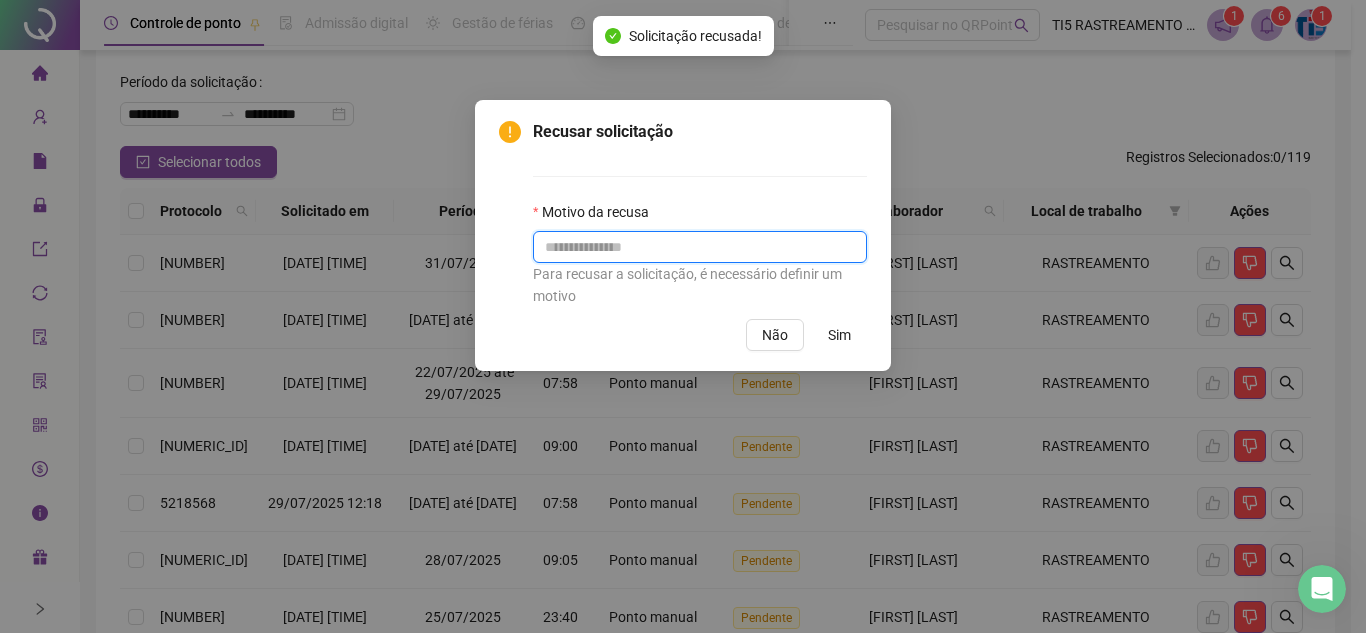 click at bounding box center (700, 247) 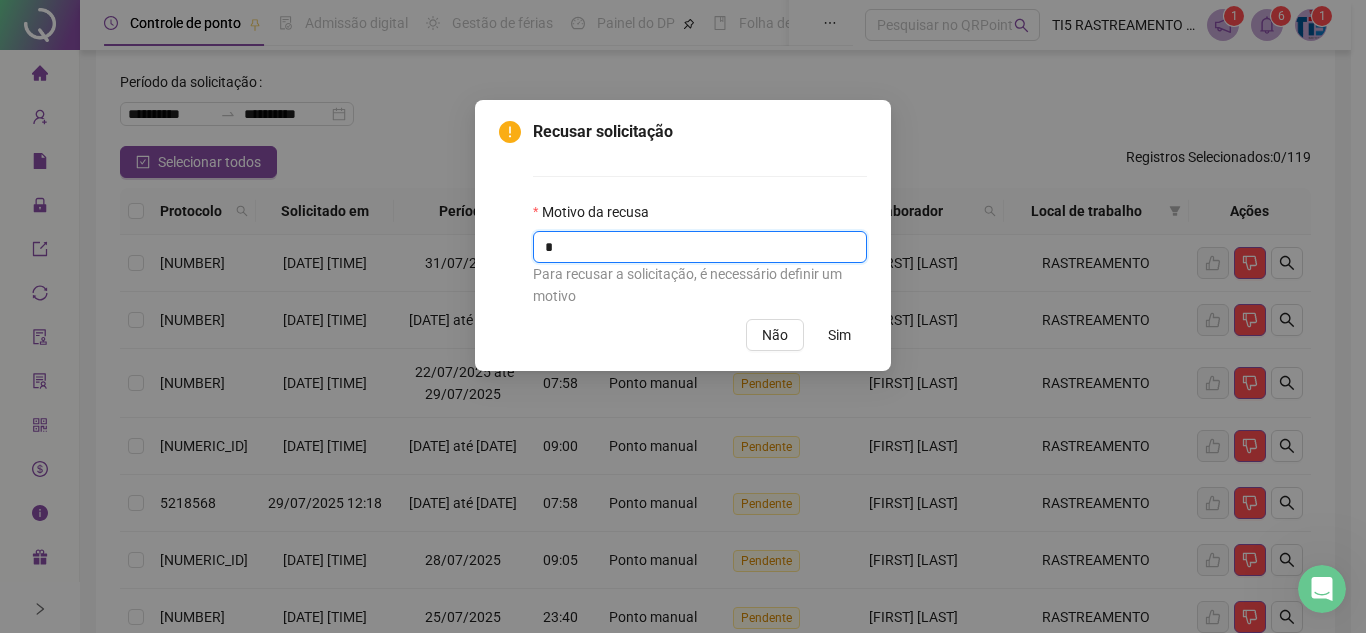 type on "*" 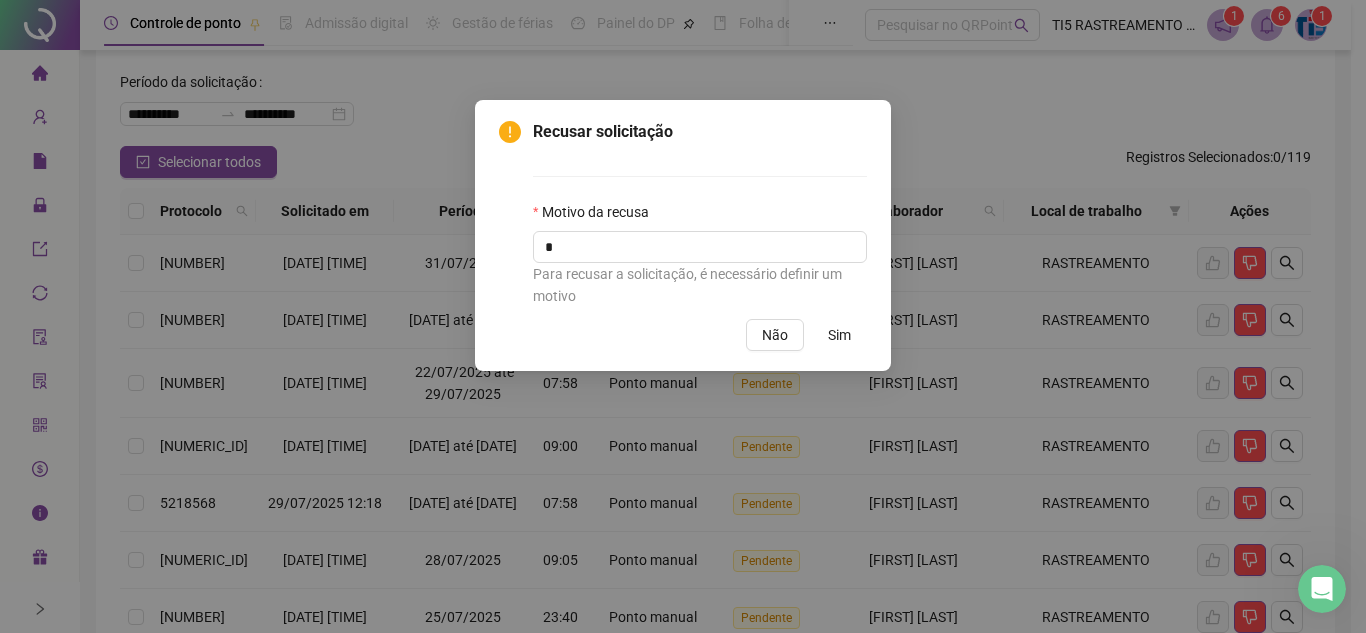 click on "Sim" at bounding box center (839, 335) 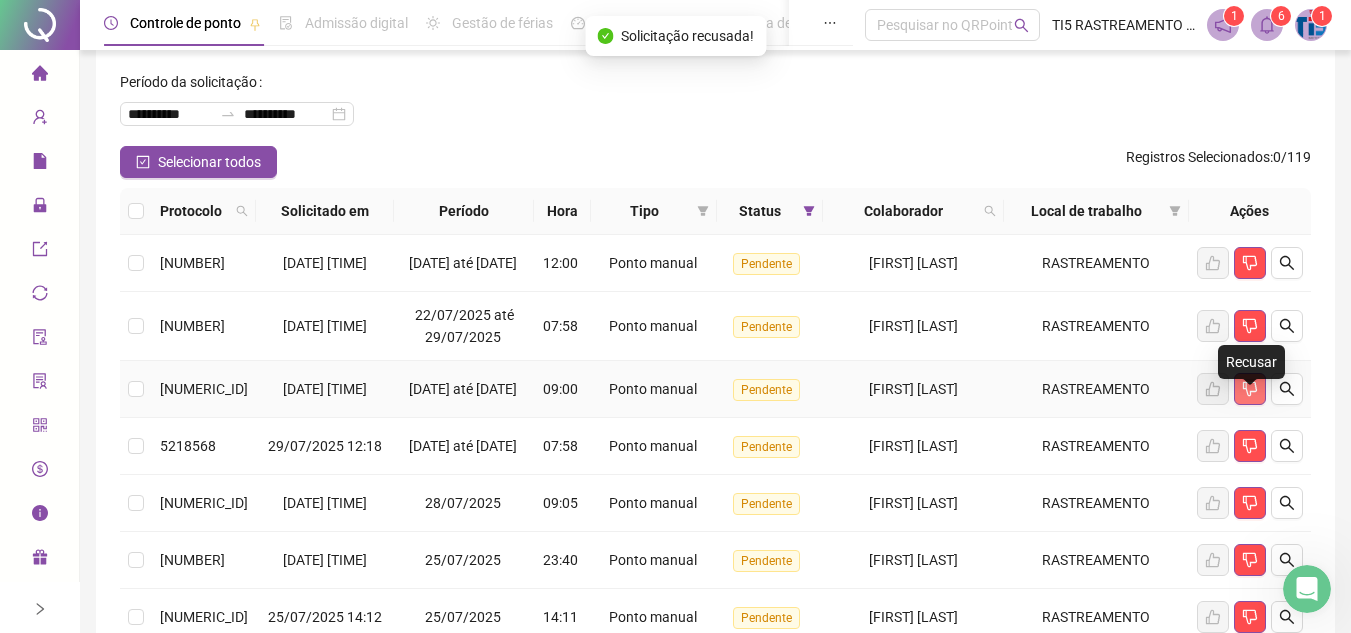 click 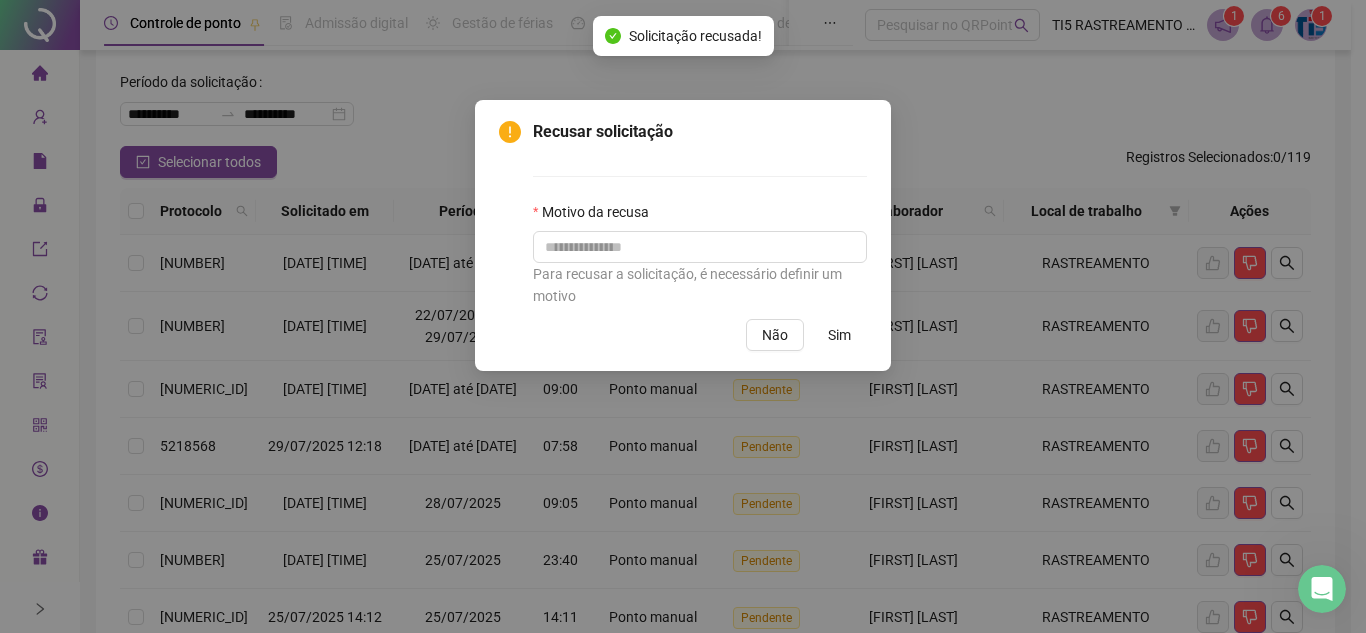 click on "Para recusar a solicitação, é necessário definir um motivo" at bounding box center [700, 285] 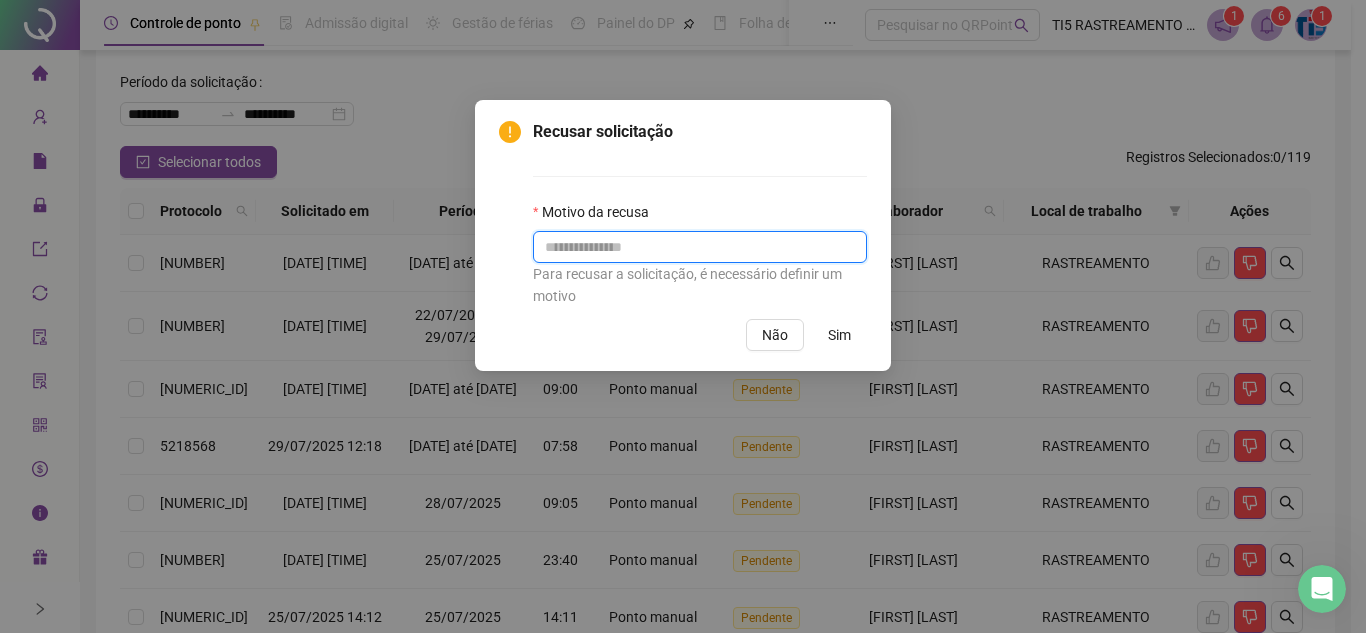click at bounding box center [700, 247] 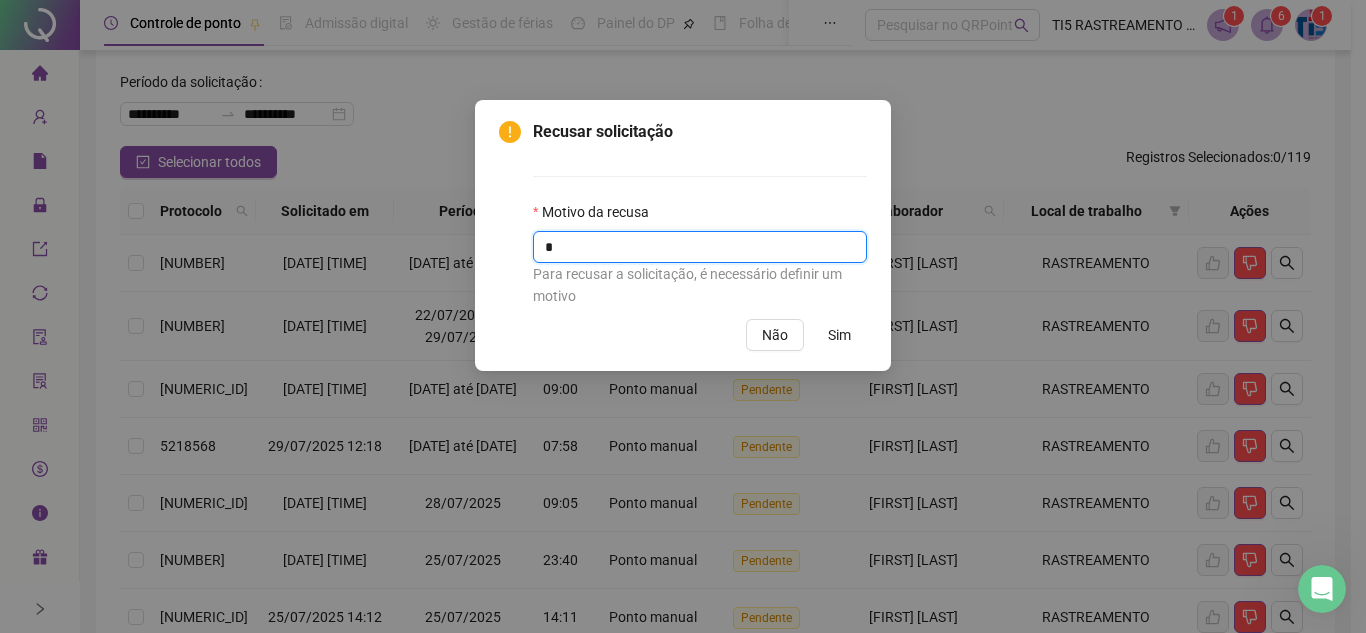 type on "*" 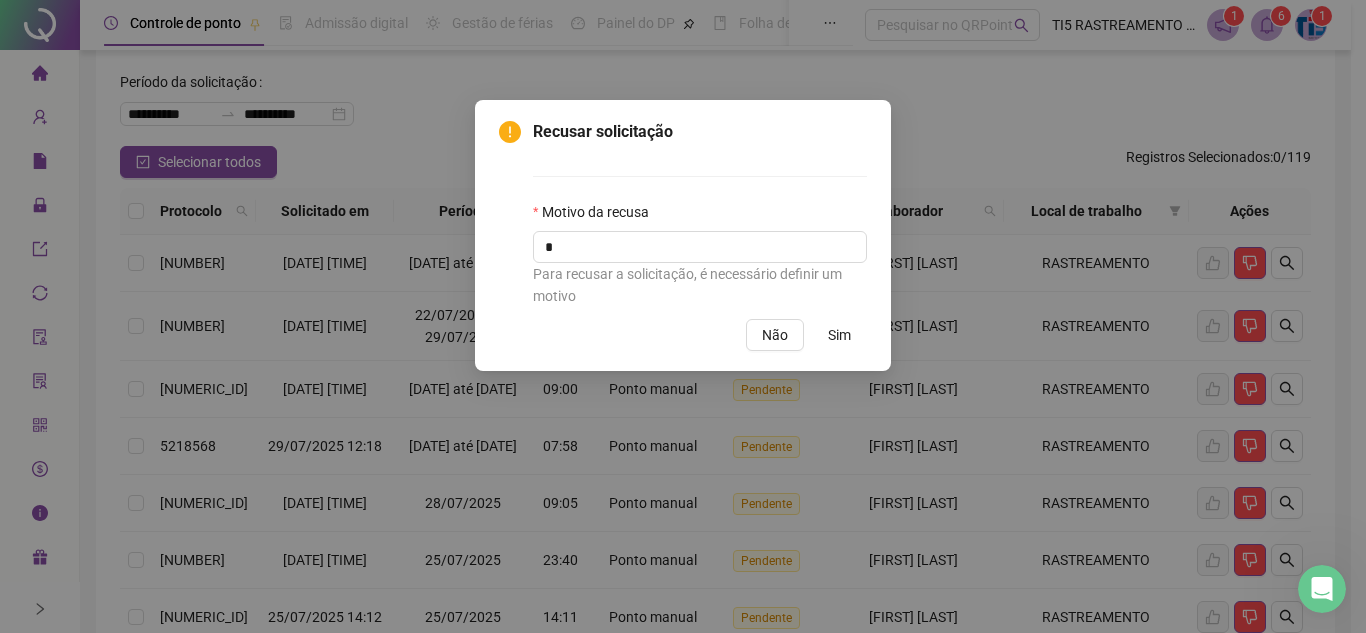 click on "Sim" at bounding box center (839, 335) 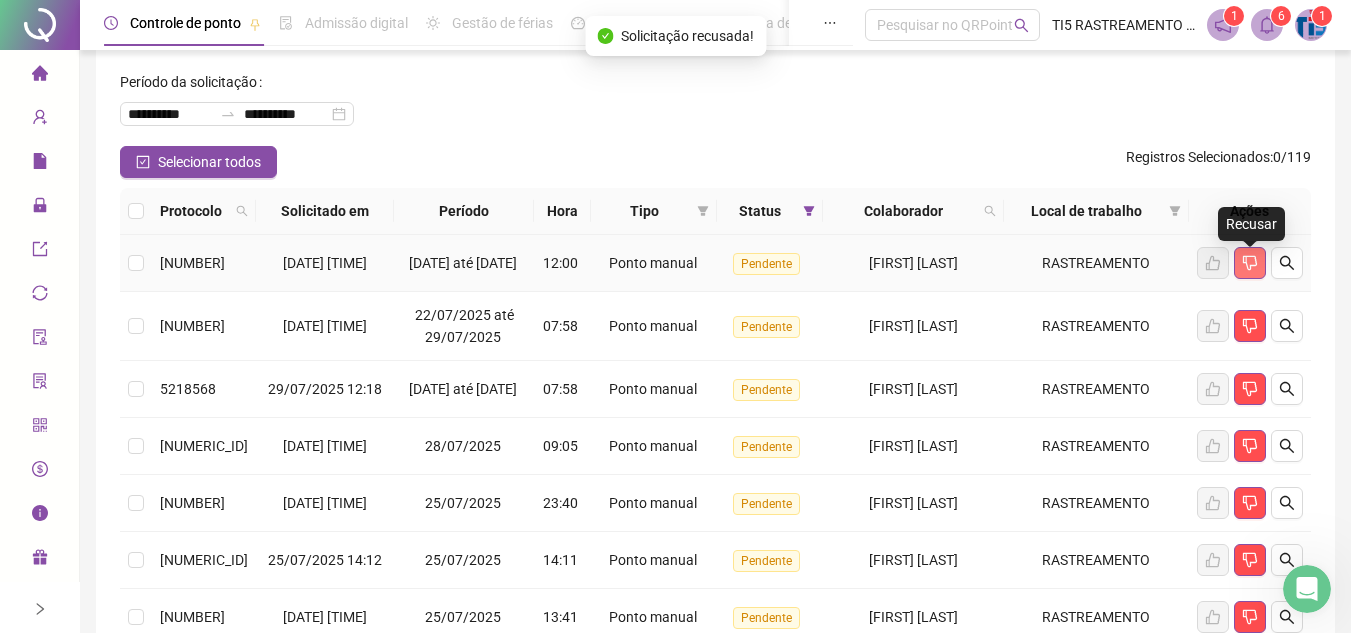 click 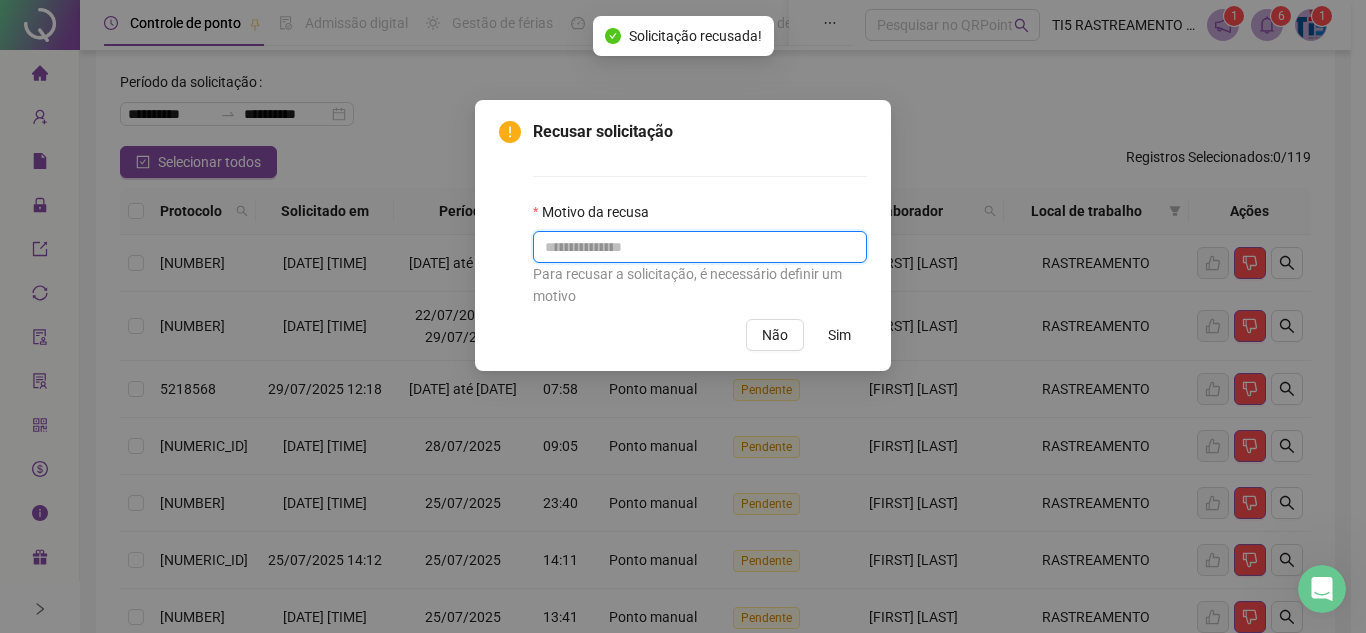 click at bounding box center [700, 247] 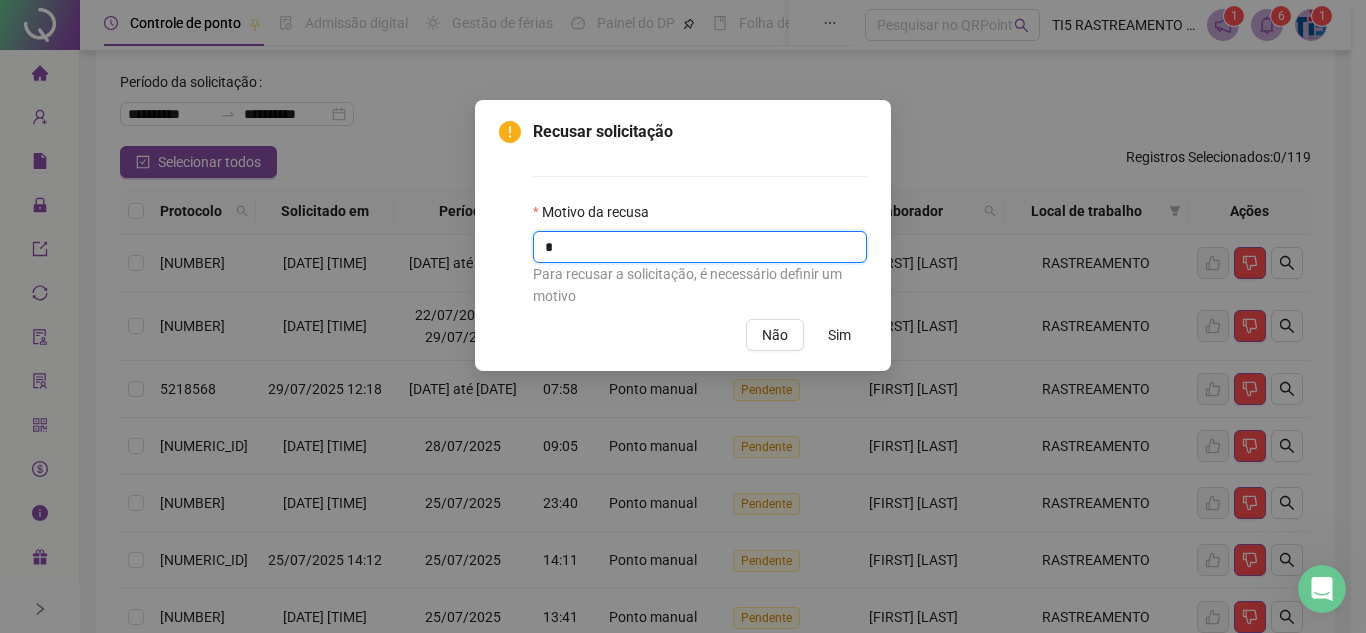 type on "*" 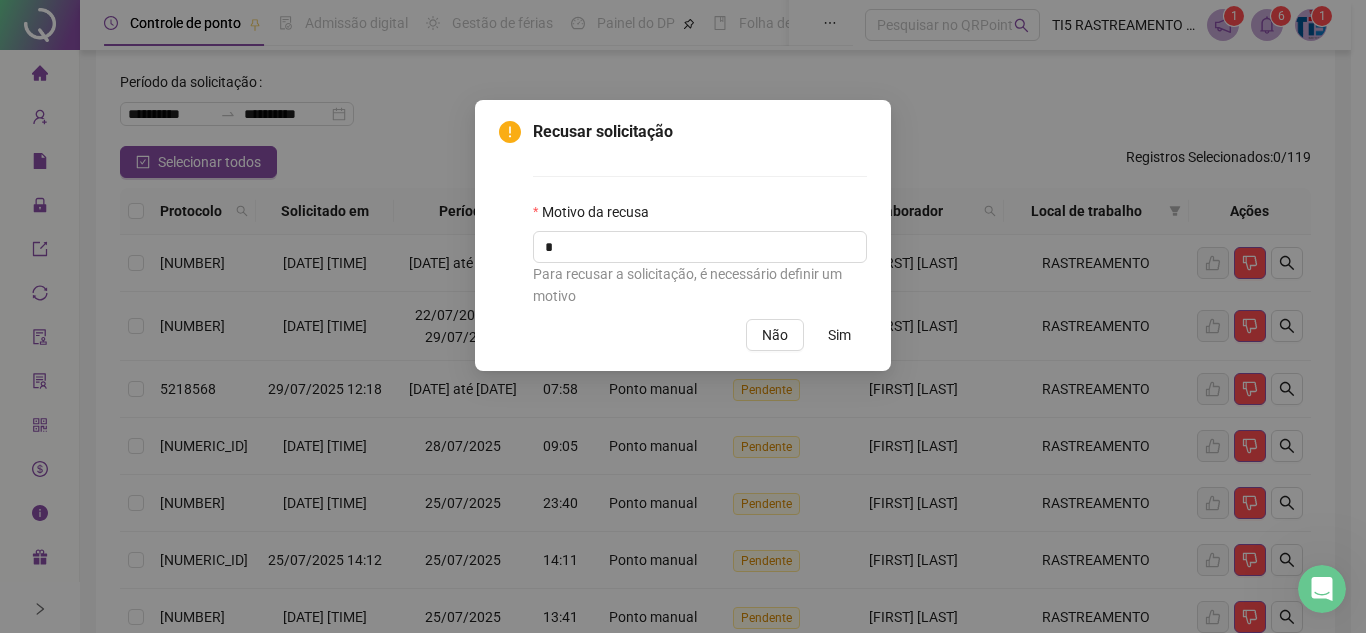 click on "Sim" at bounding box center (839, 335) 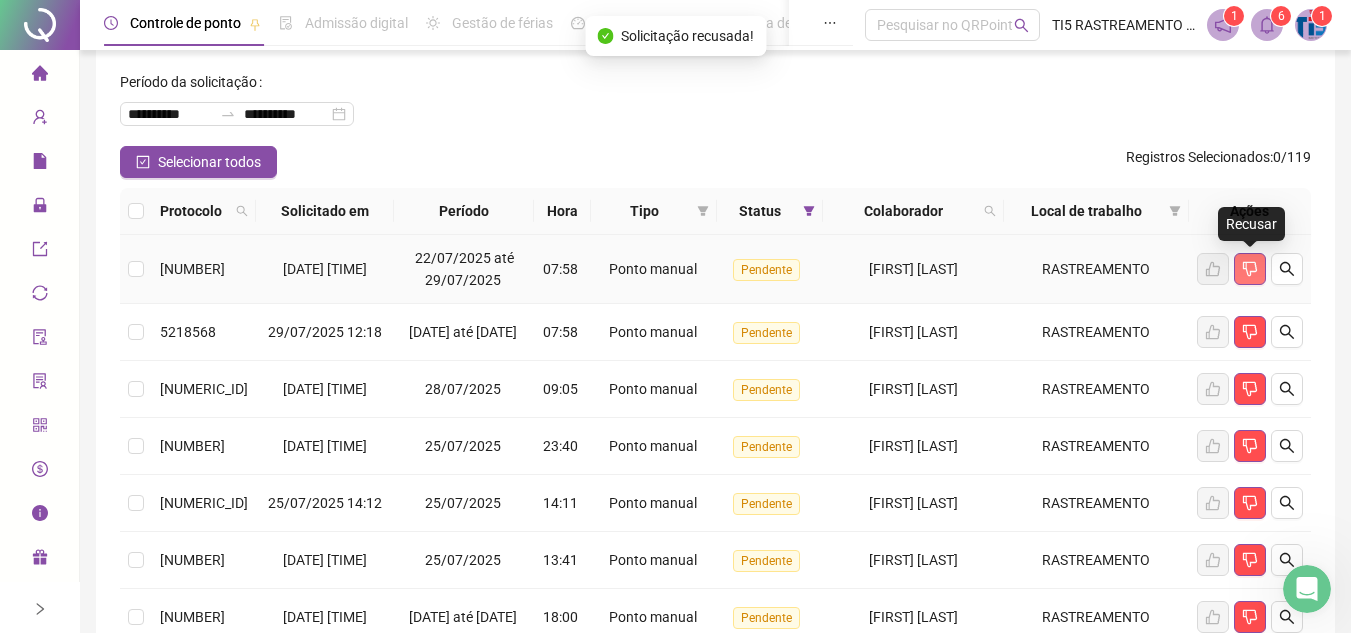 click 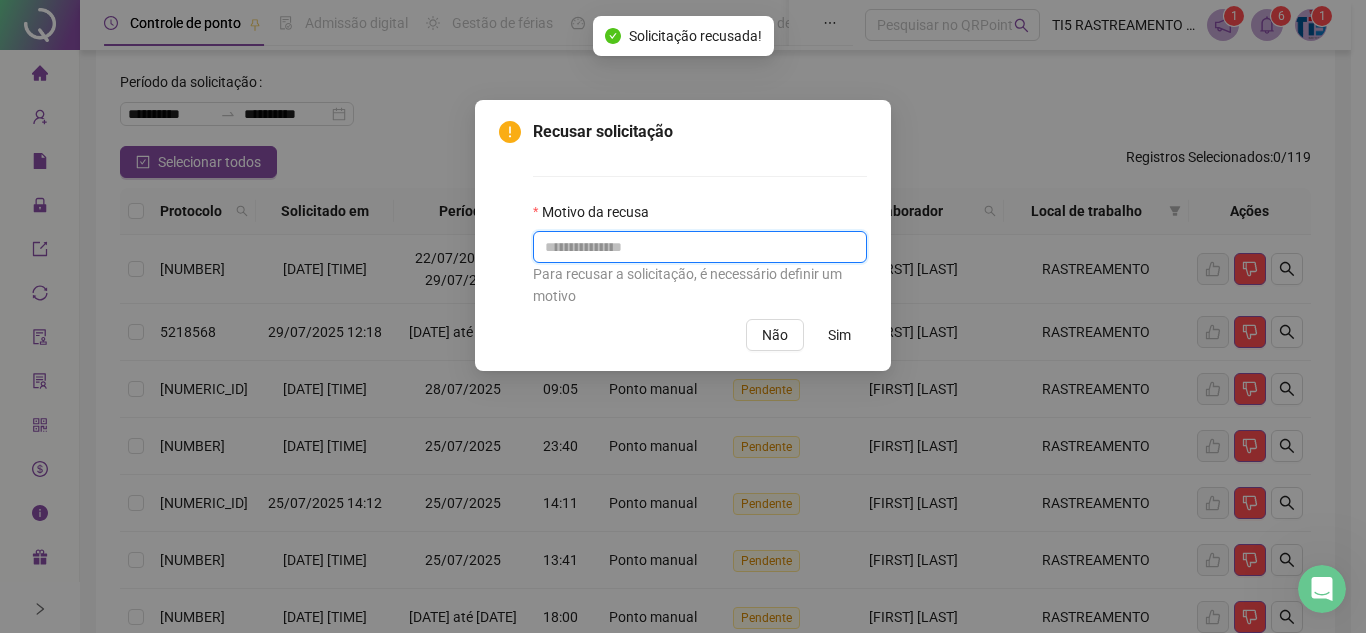click at bounding box center (700, 247) 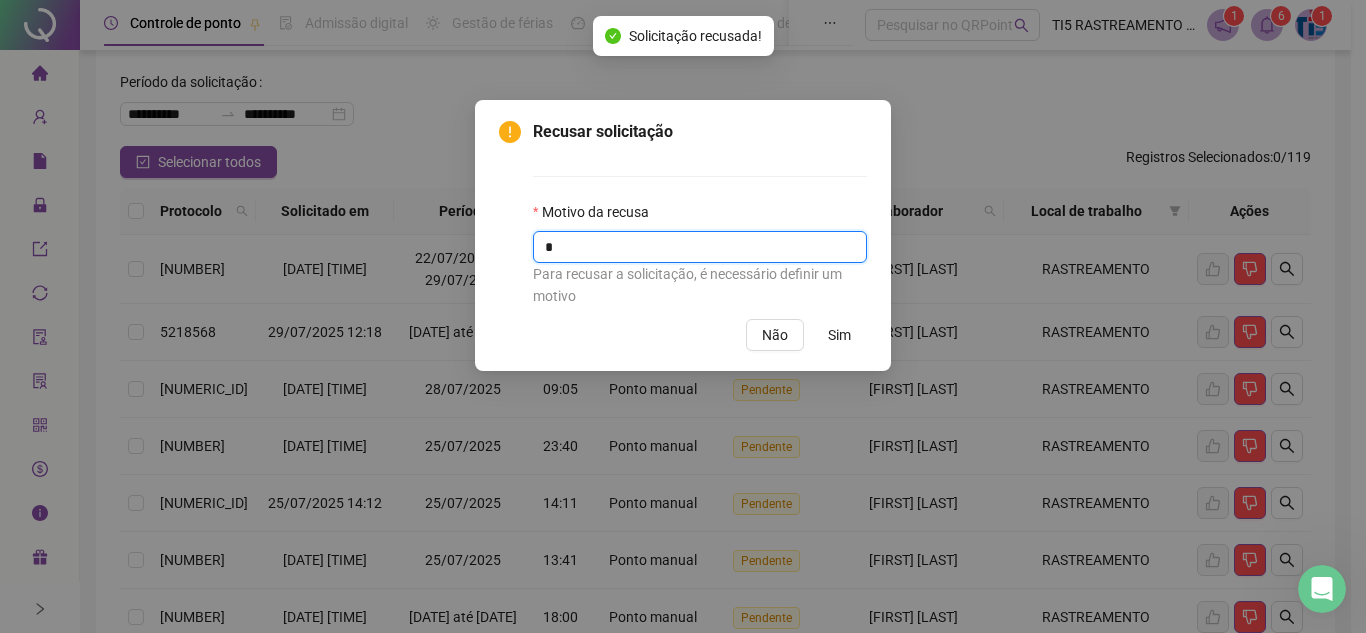 type on "*" 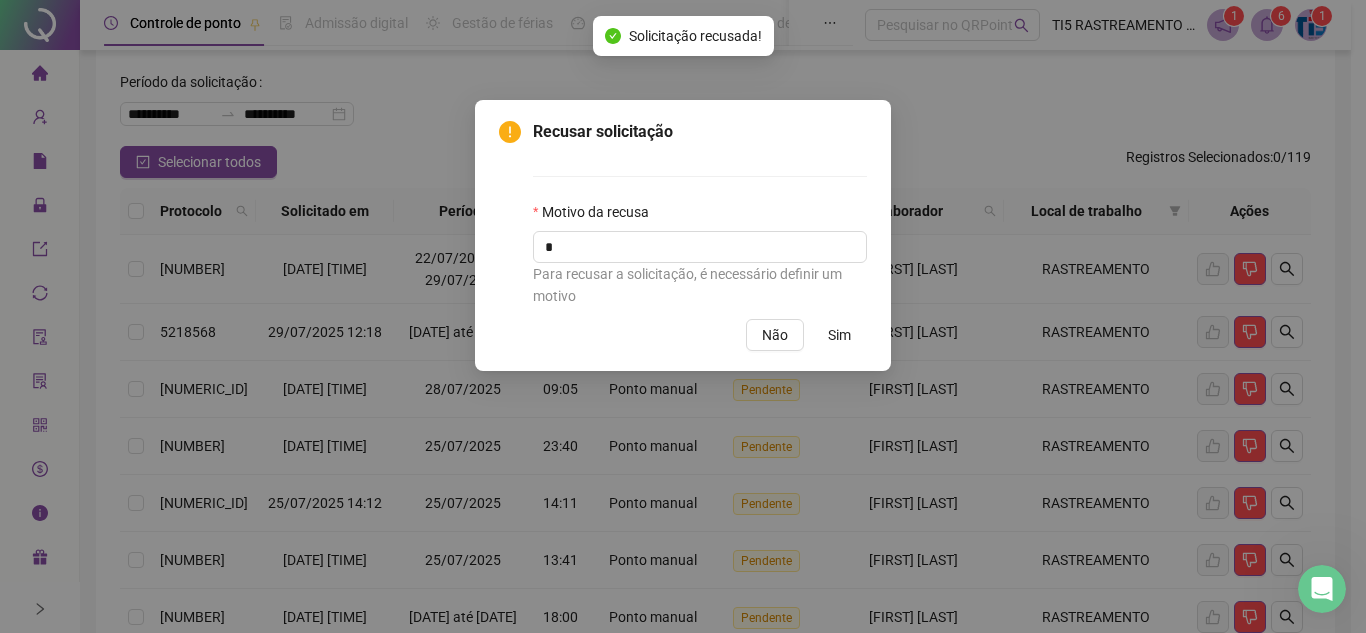 click on "Sim" at bounding box center (839, 335) 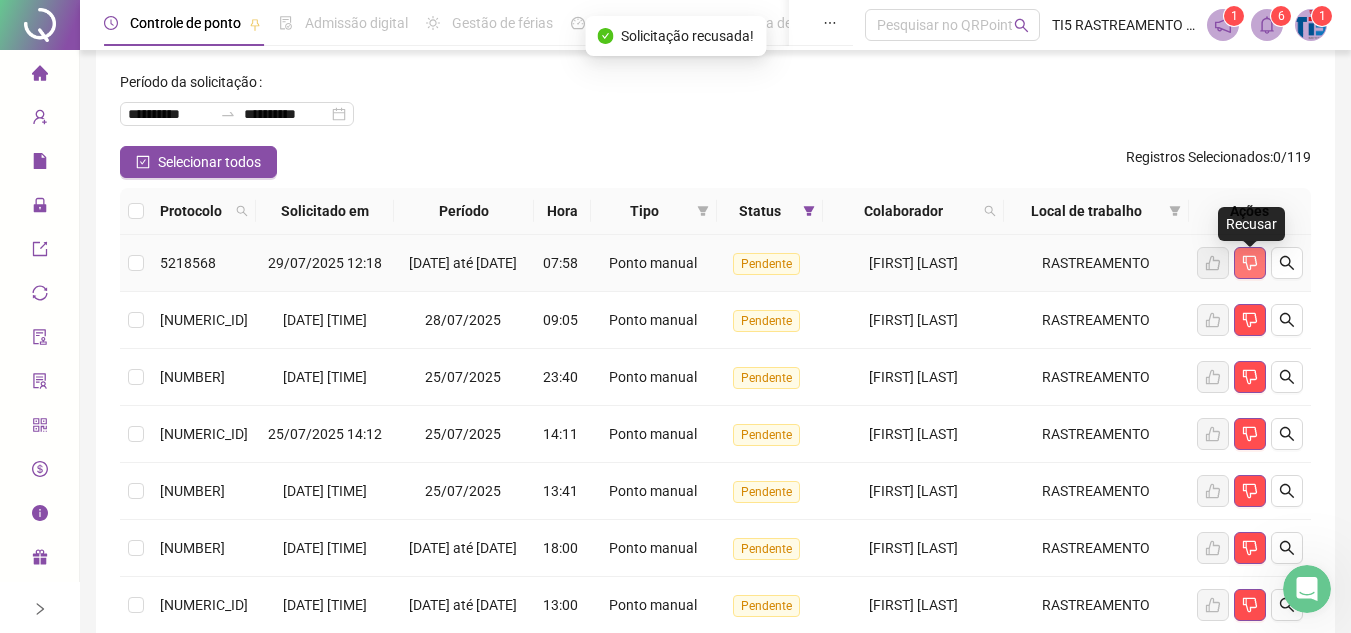 click at bounding box center (1250, 263) 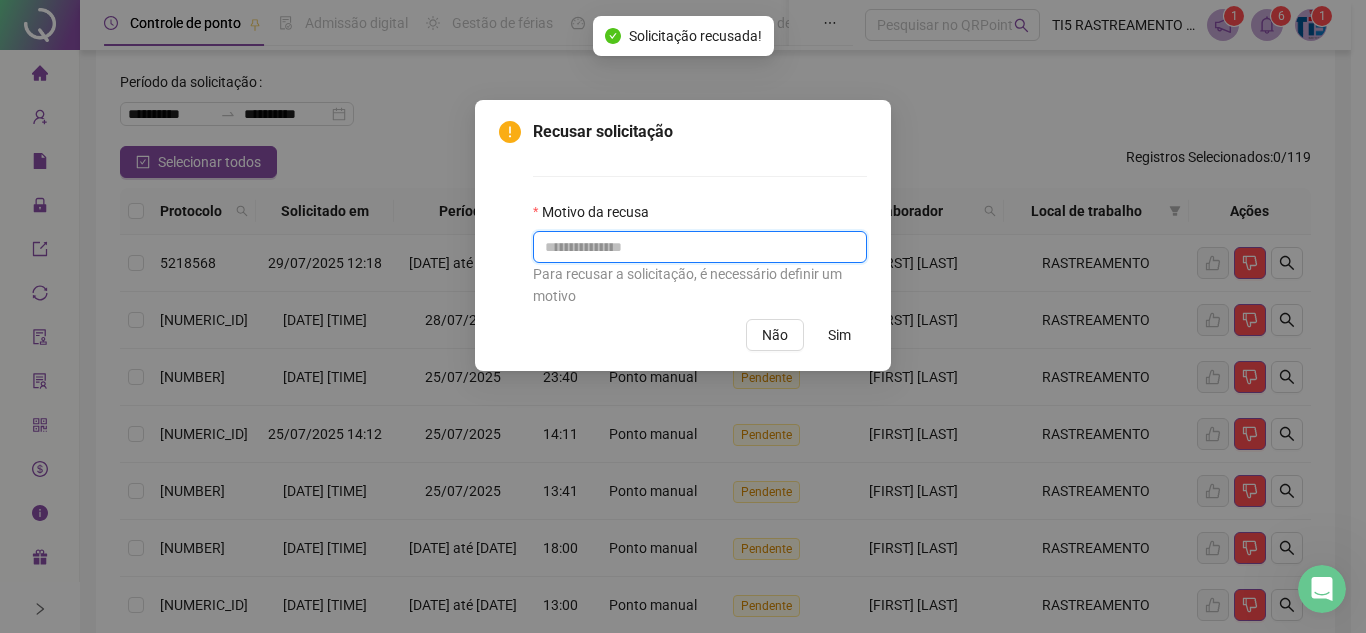 click at bounding box center [700, 247] 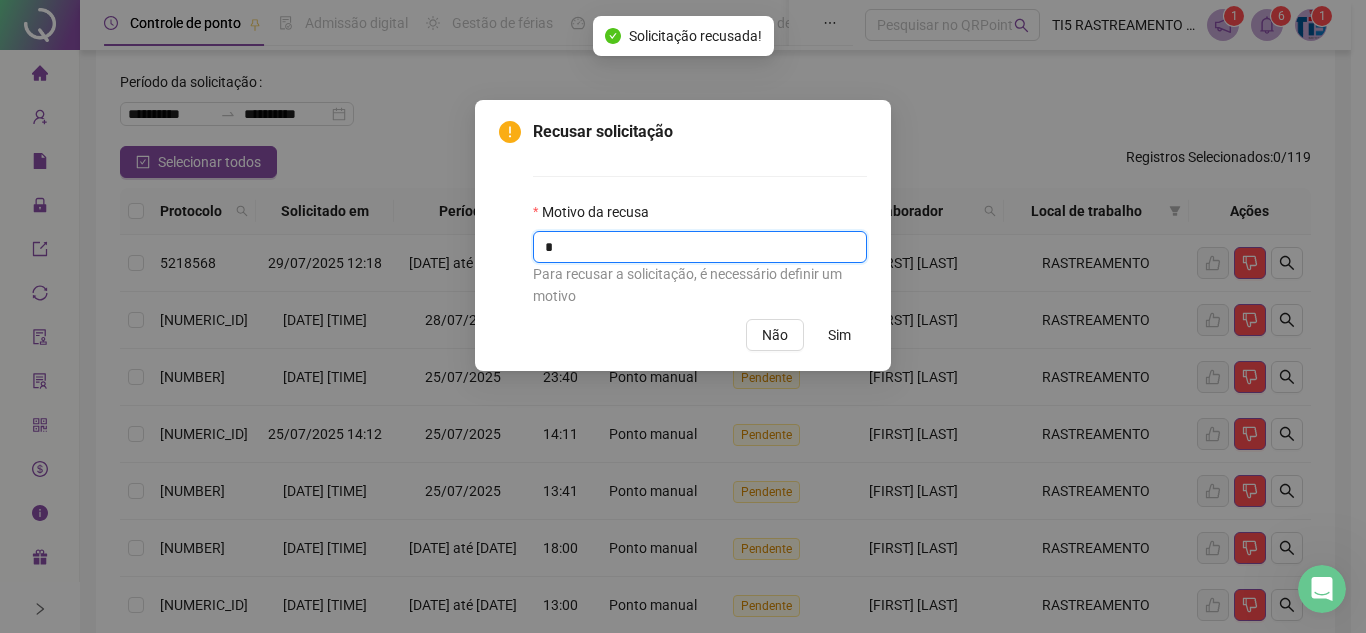 type on "*" 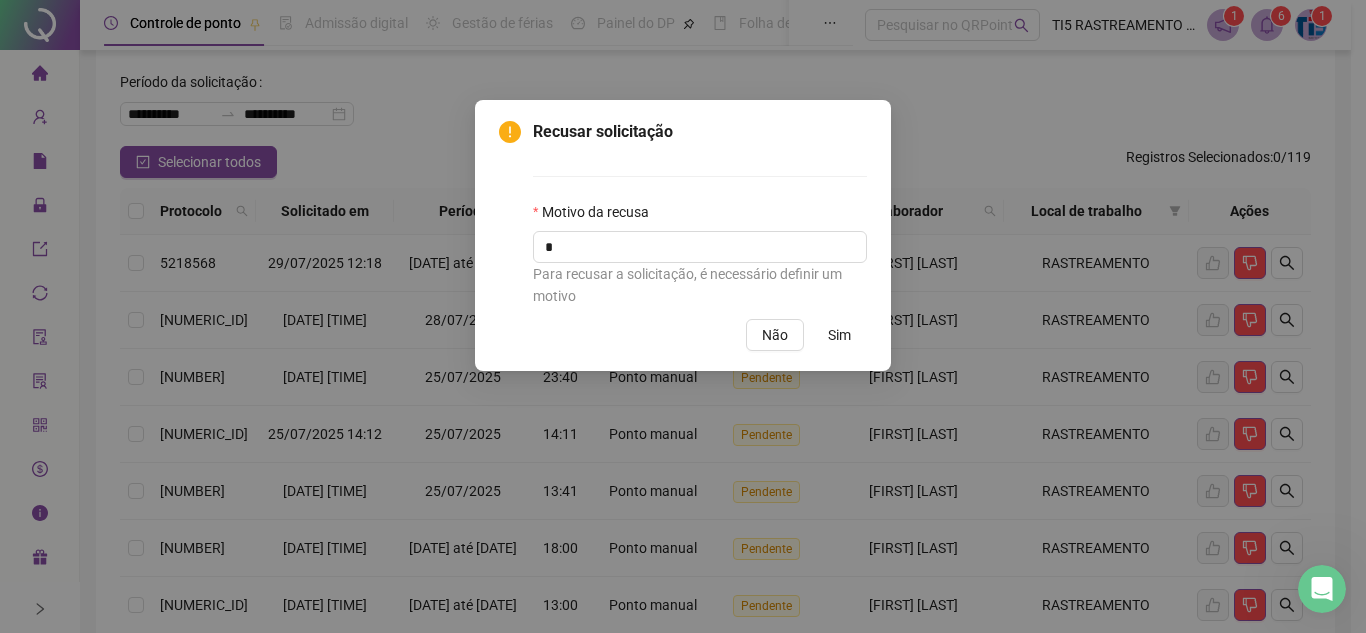 click on "Sim" at bounding box center (839, 335) 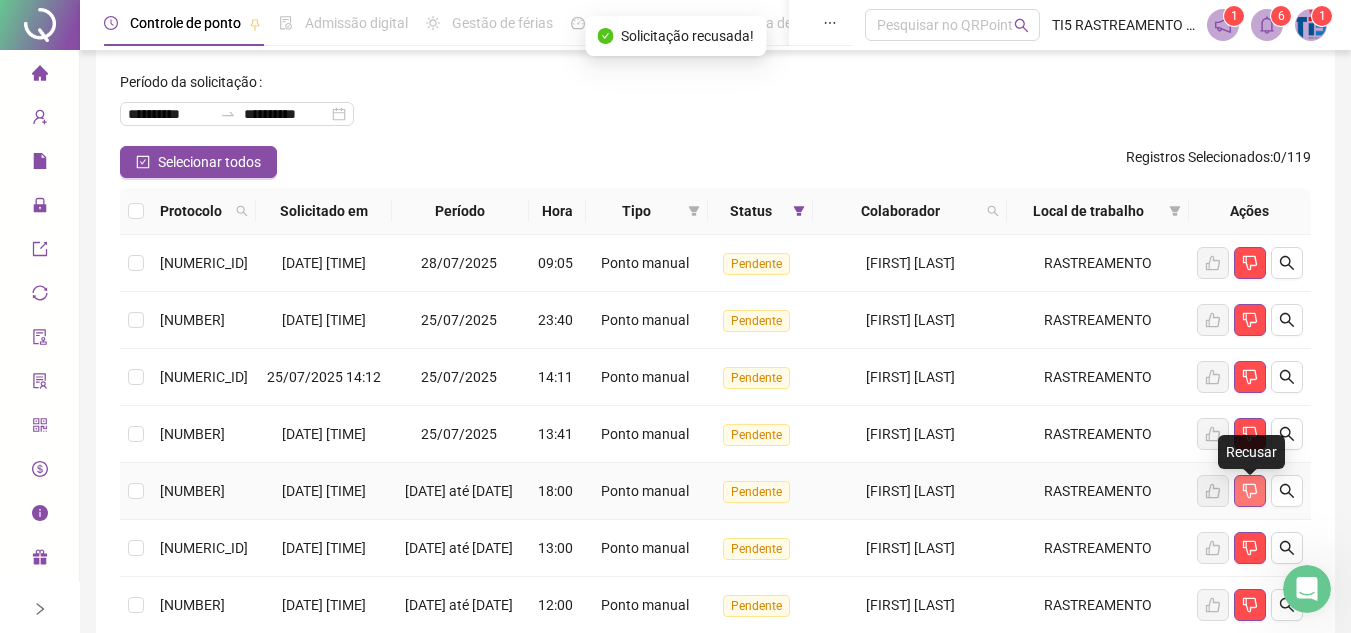 click 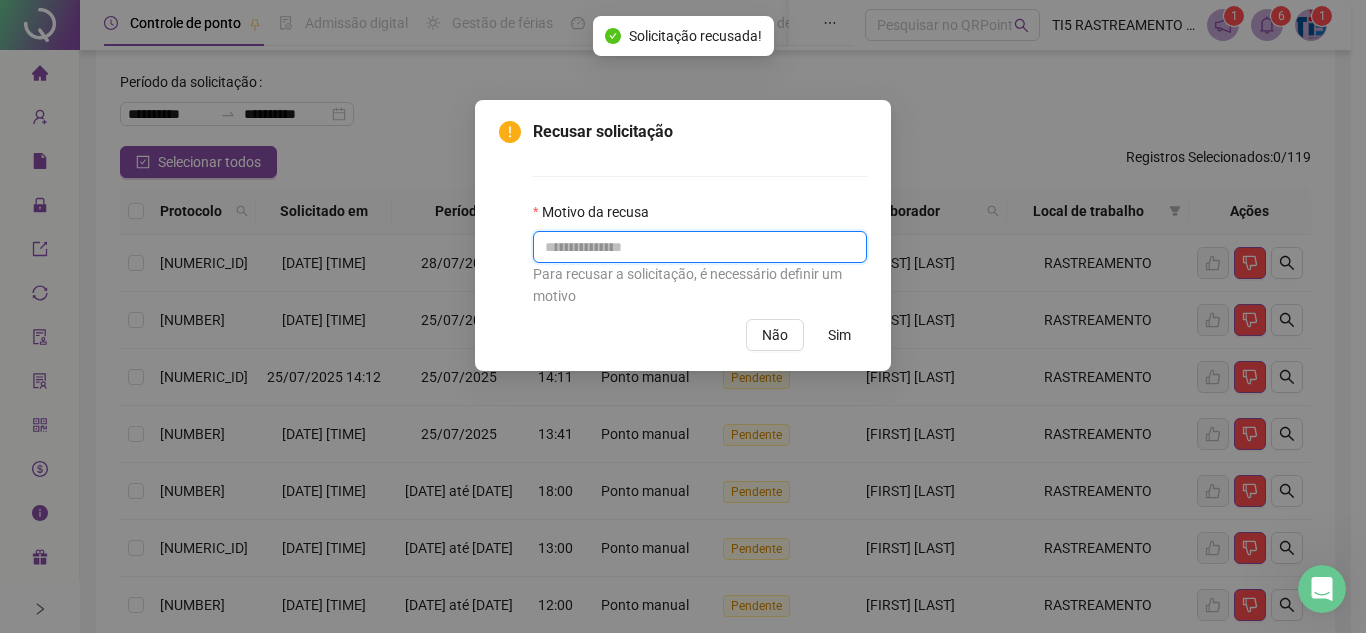 click at bounding box center [700, 247] 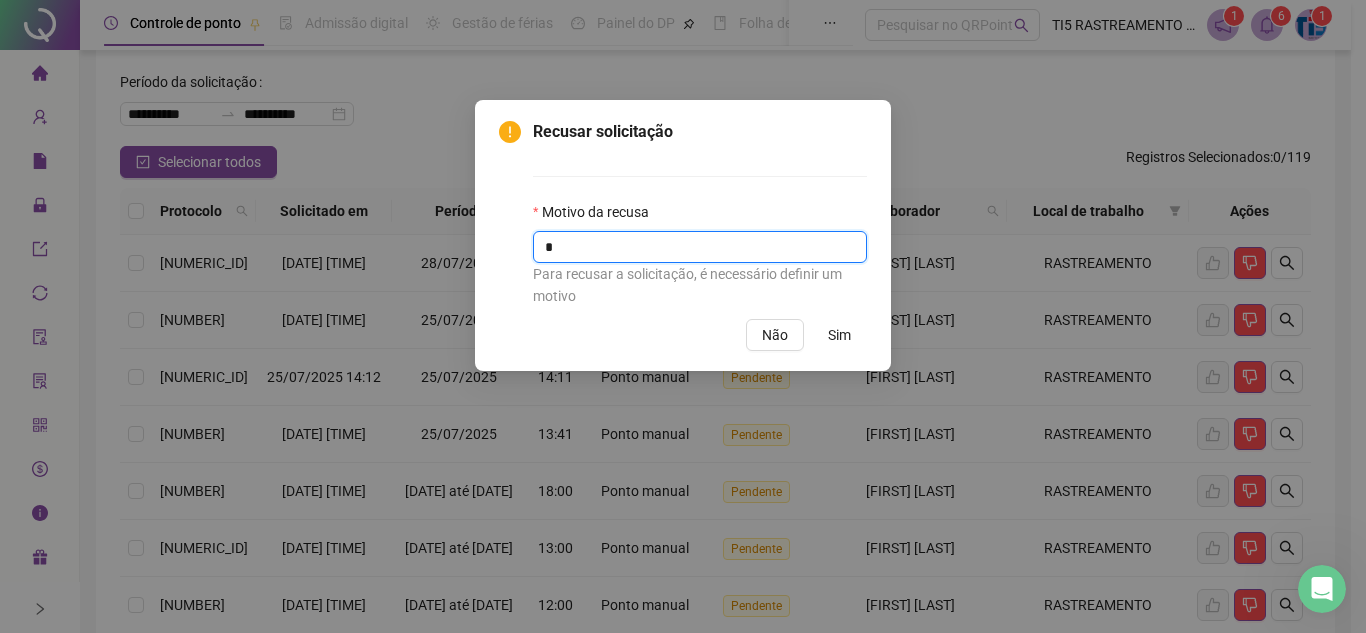 type on "*" 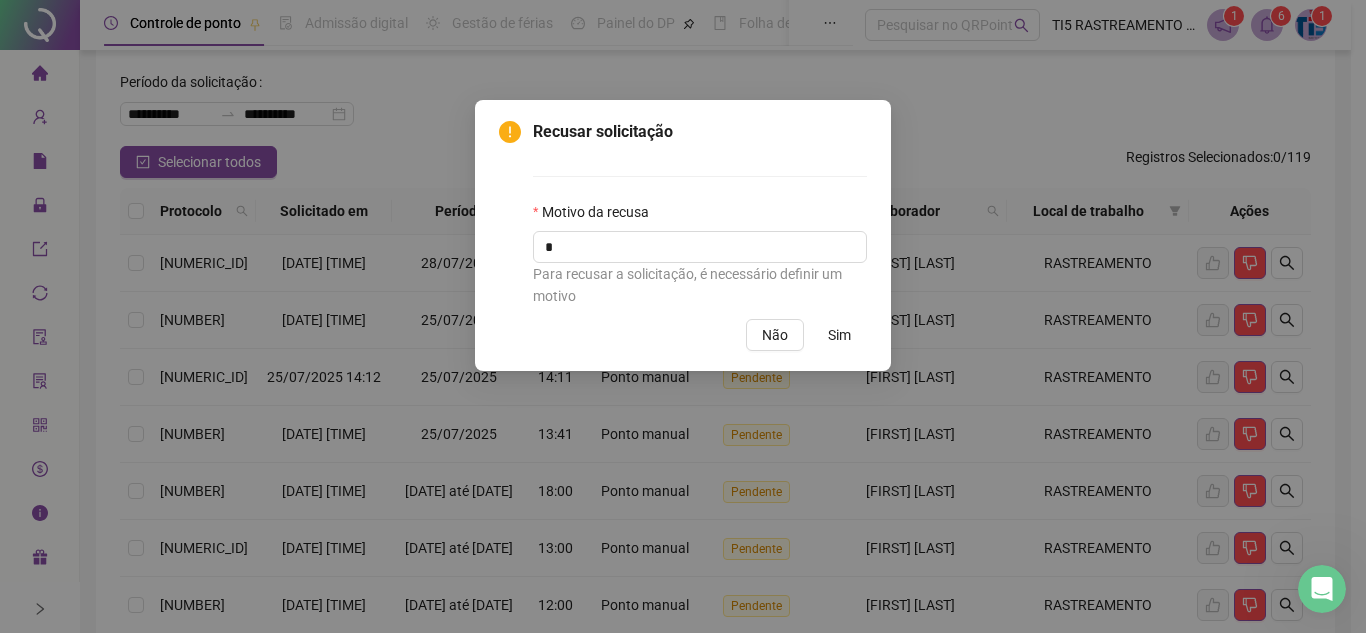 click on "Sim" at bounding box center (839, 335) 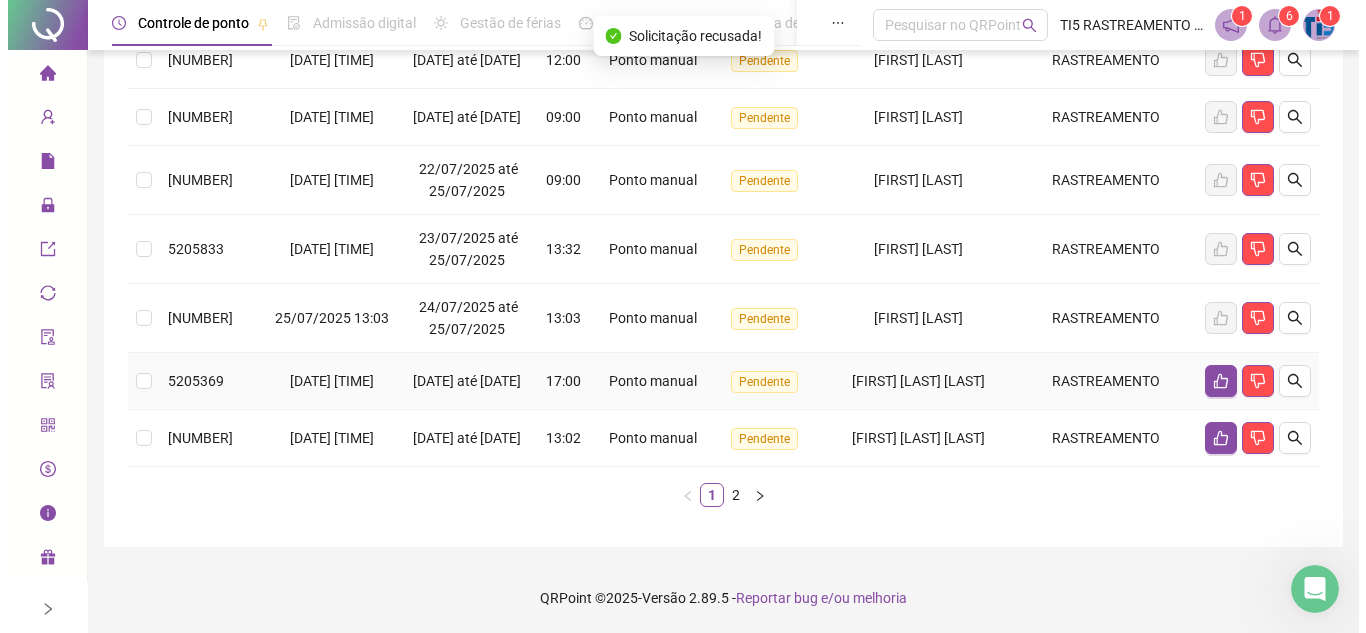 scroll, scrollTop: 634, scrollLeft: 0, axis: vertical 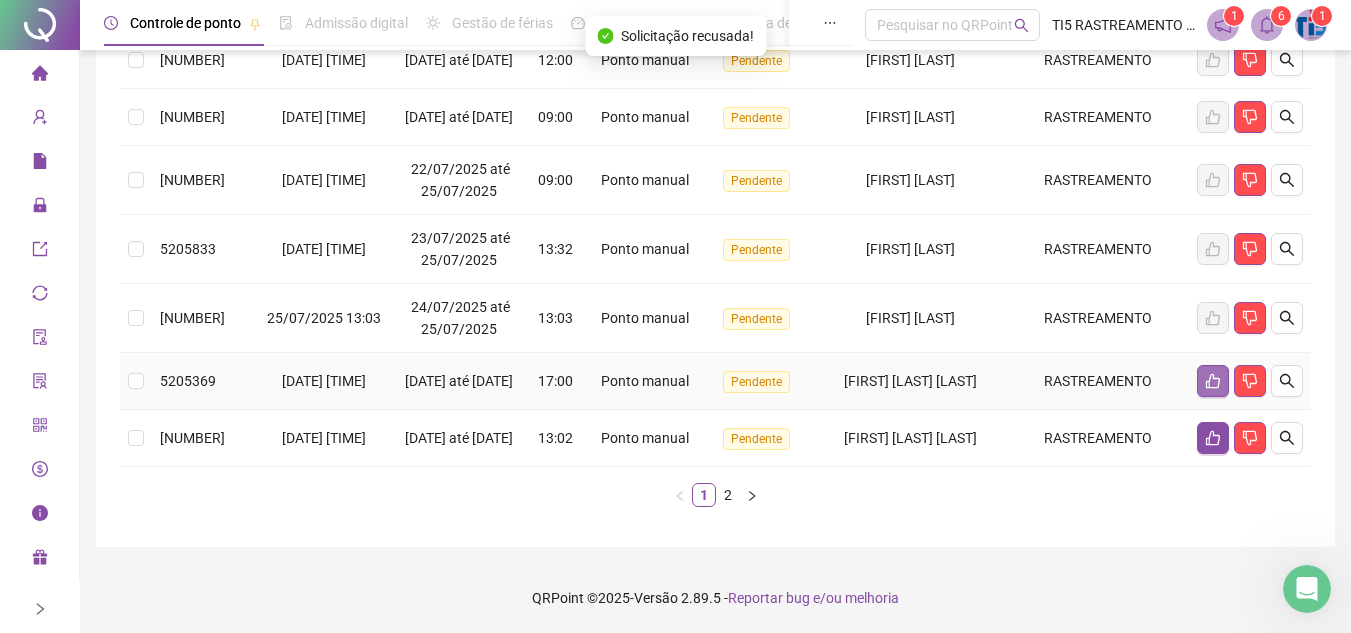 click 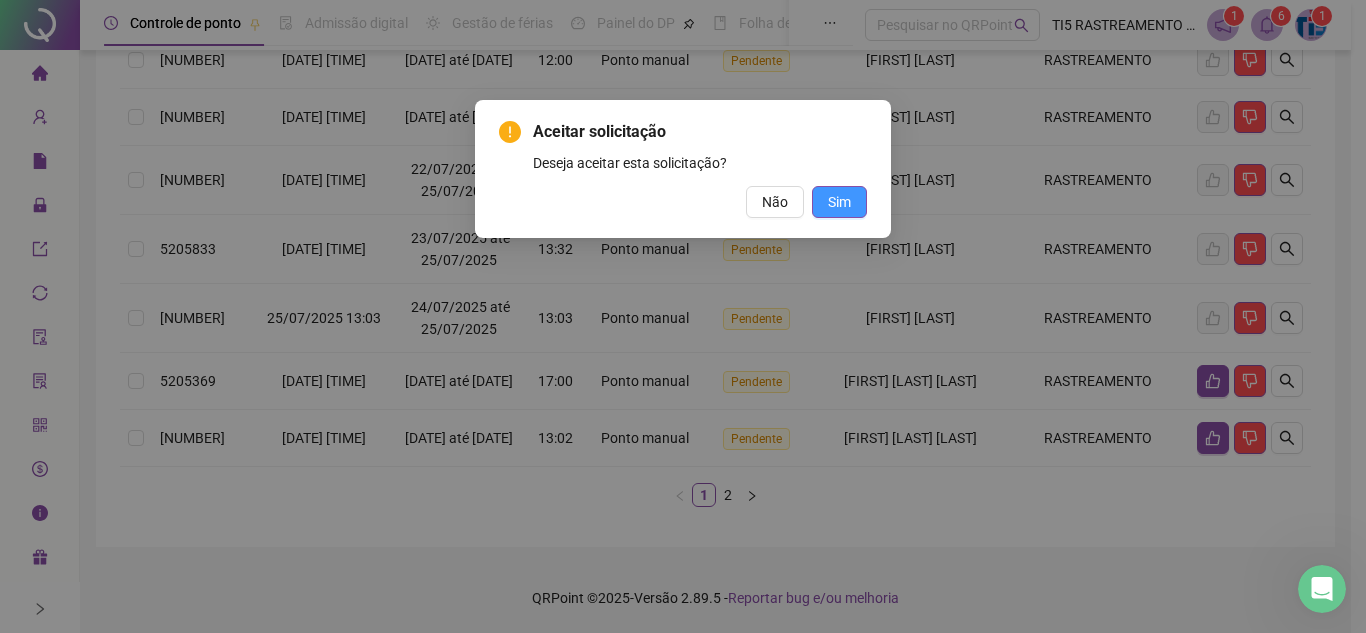 click on "Sim" at bounding box center [839, 202] 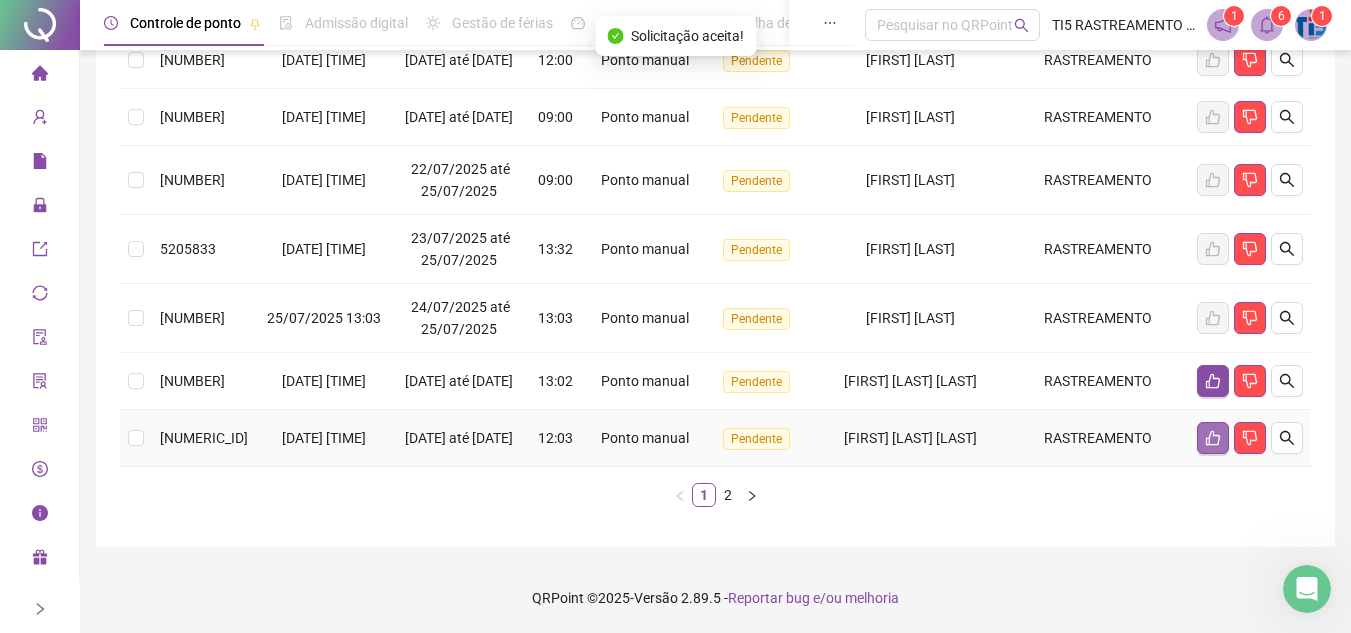 click 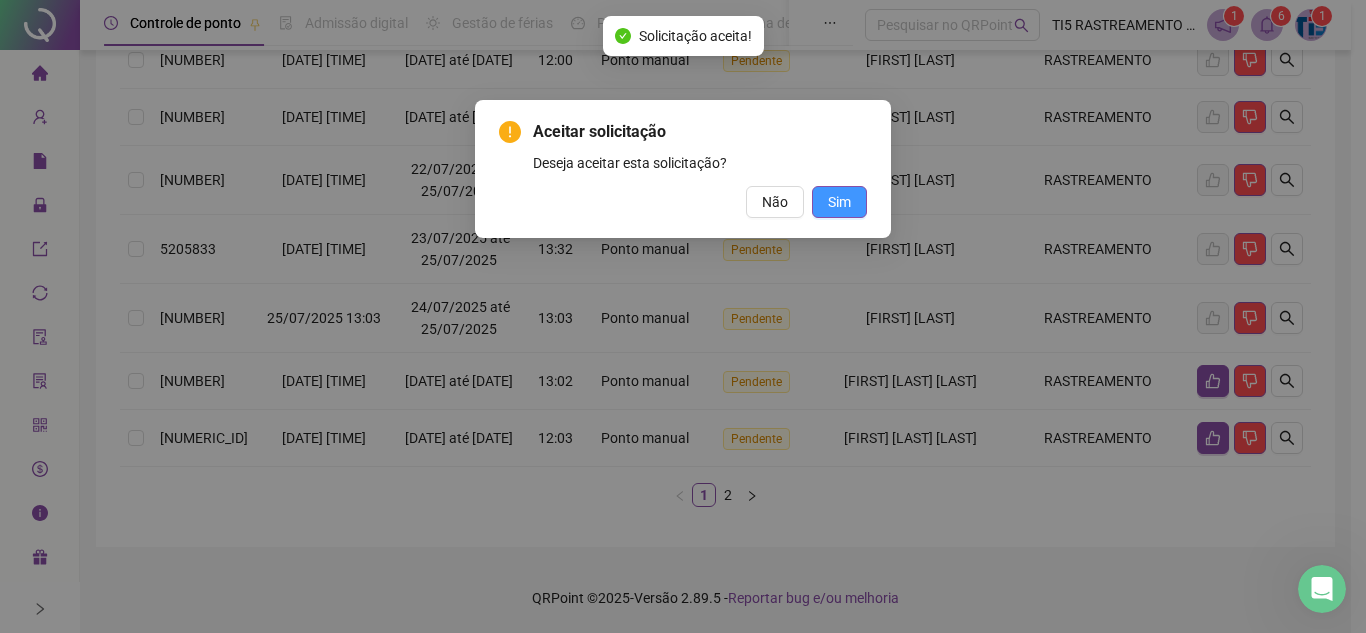 click on "Sim" at bounding box center (839, 202) 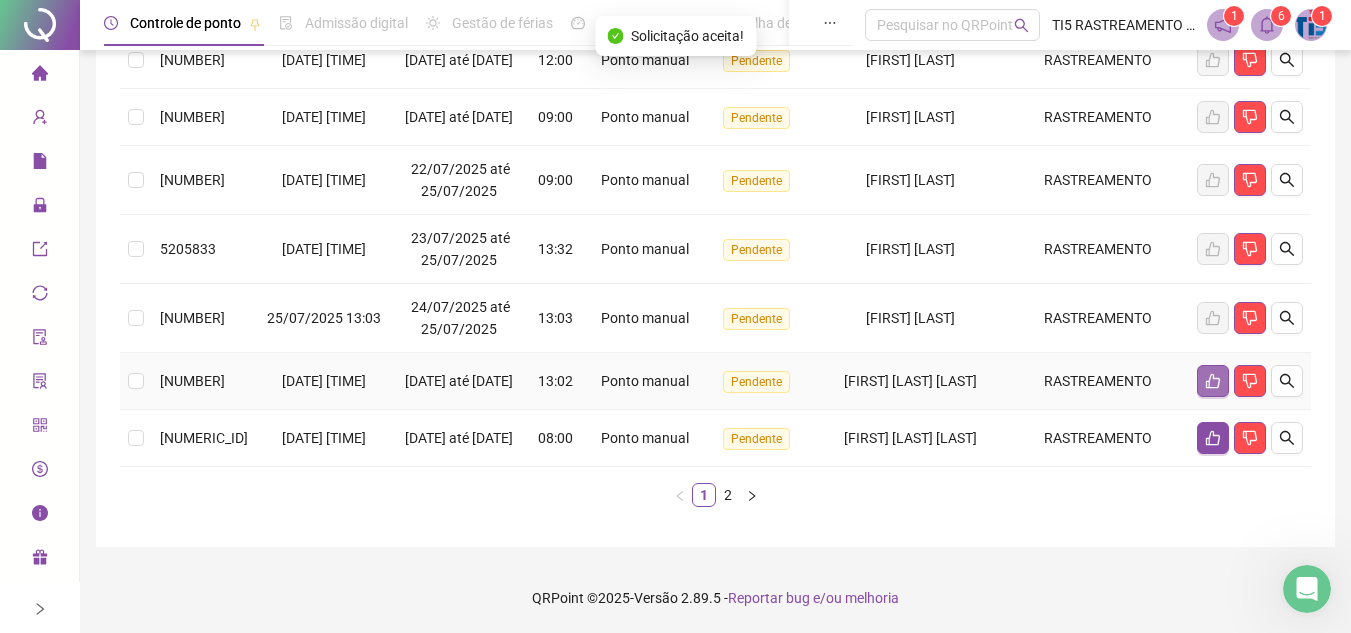 click at bounding box center (1213, 381) 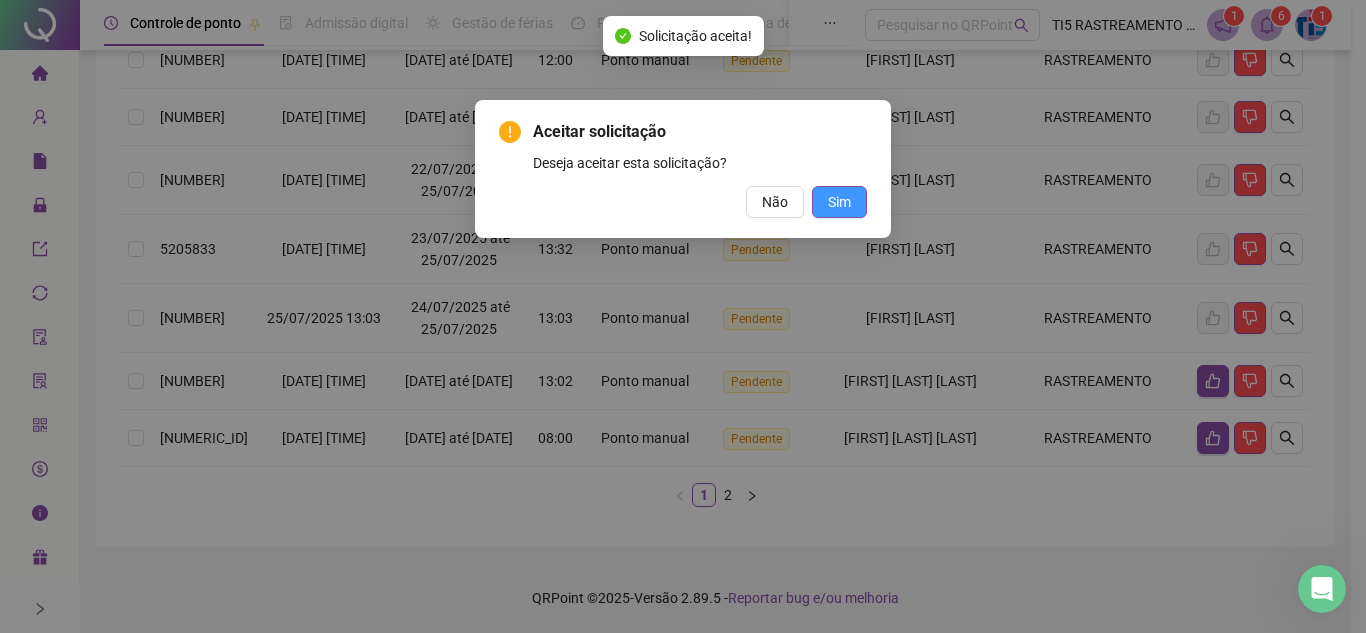 click on "Sim" at bounding box center [839, 202] 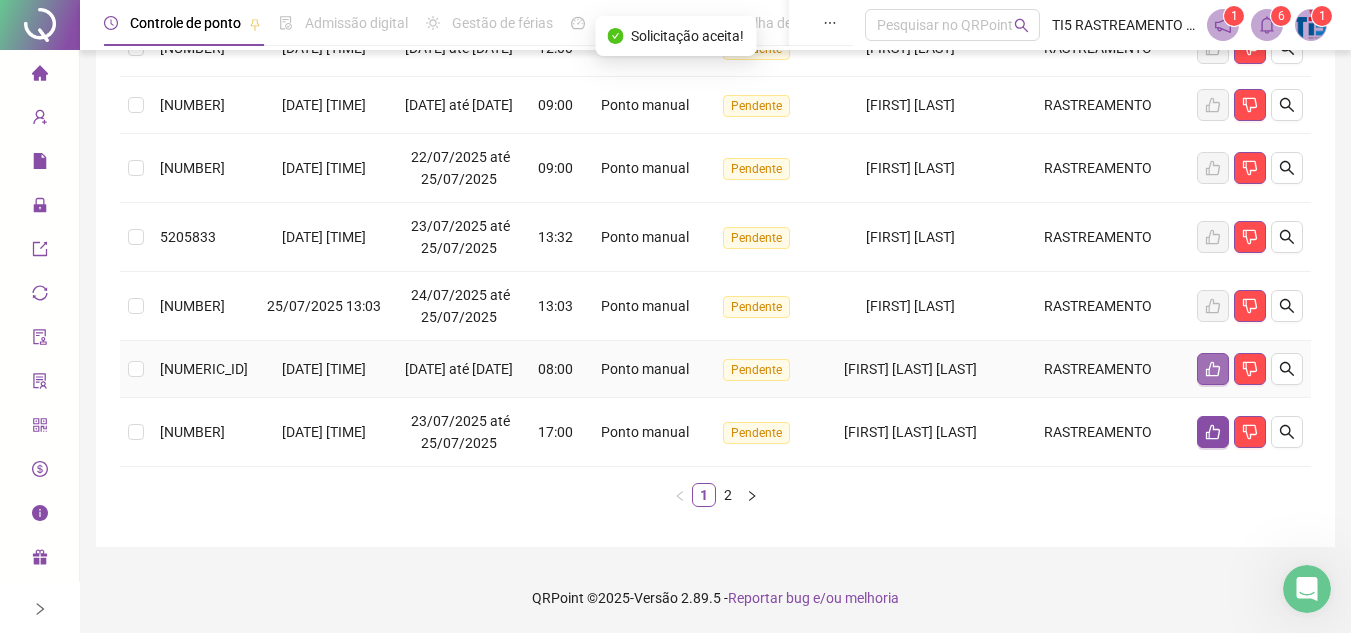 click 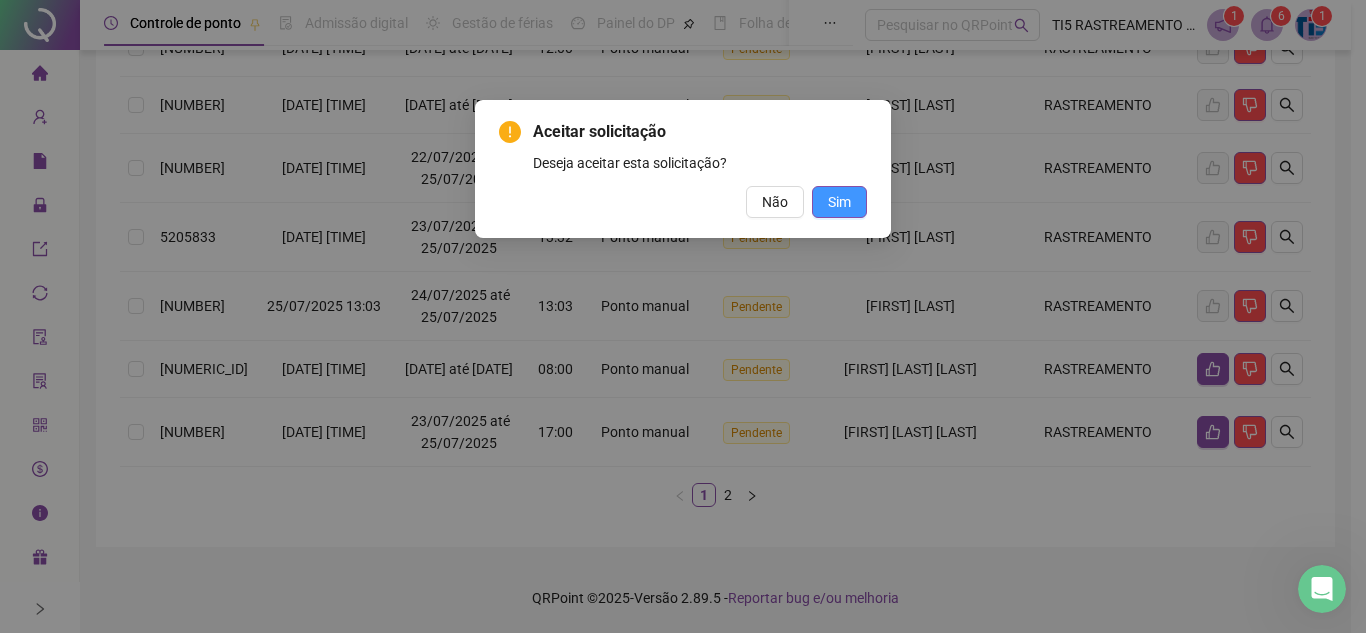click on "Sim" at bounding box center [839, 202] 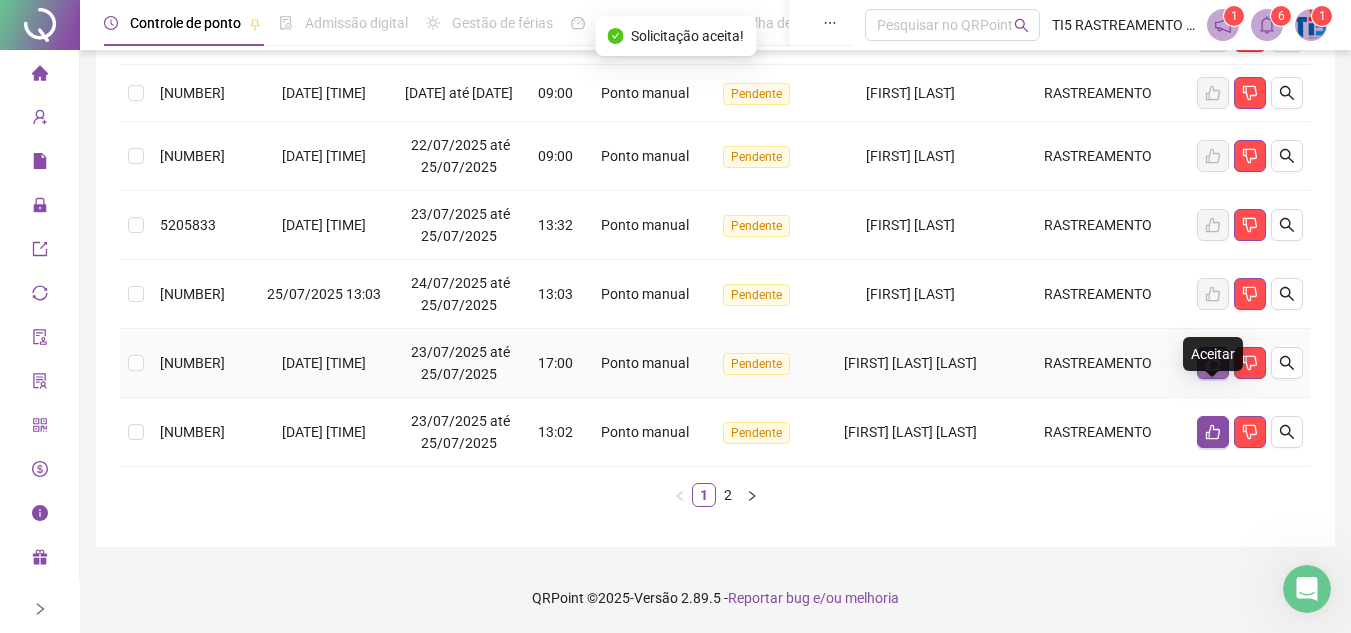 click at bounding box center (1213, 363) 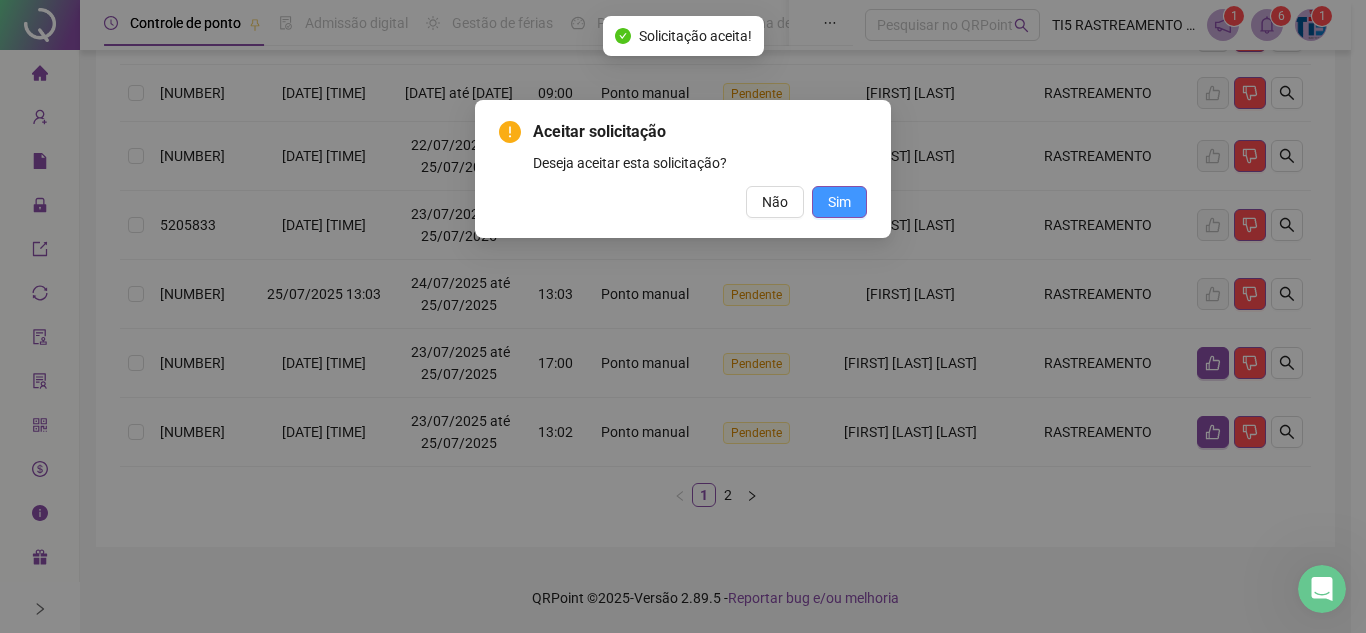 click on "Sim" at bounding box center (839, 202) 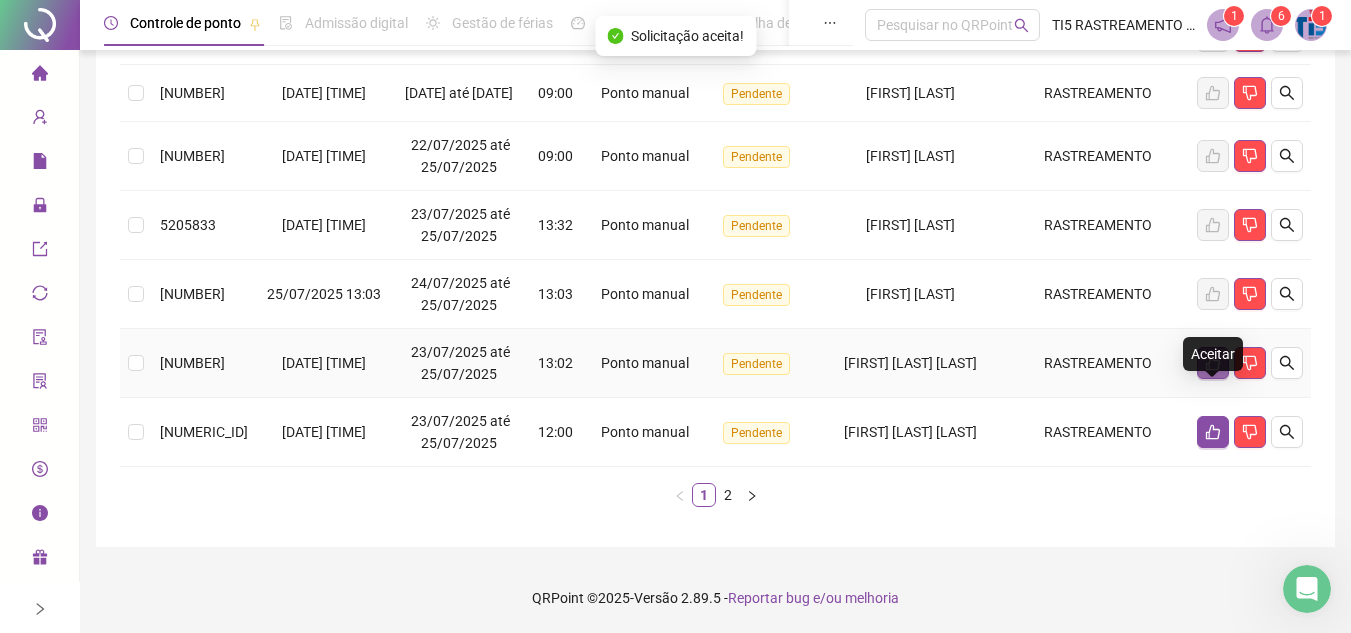 click 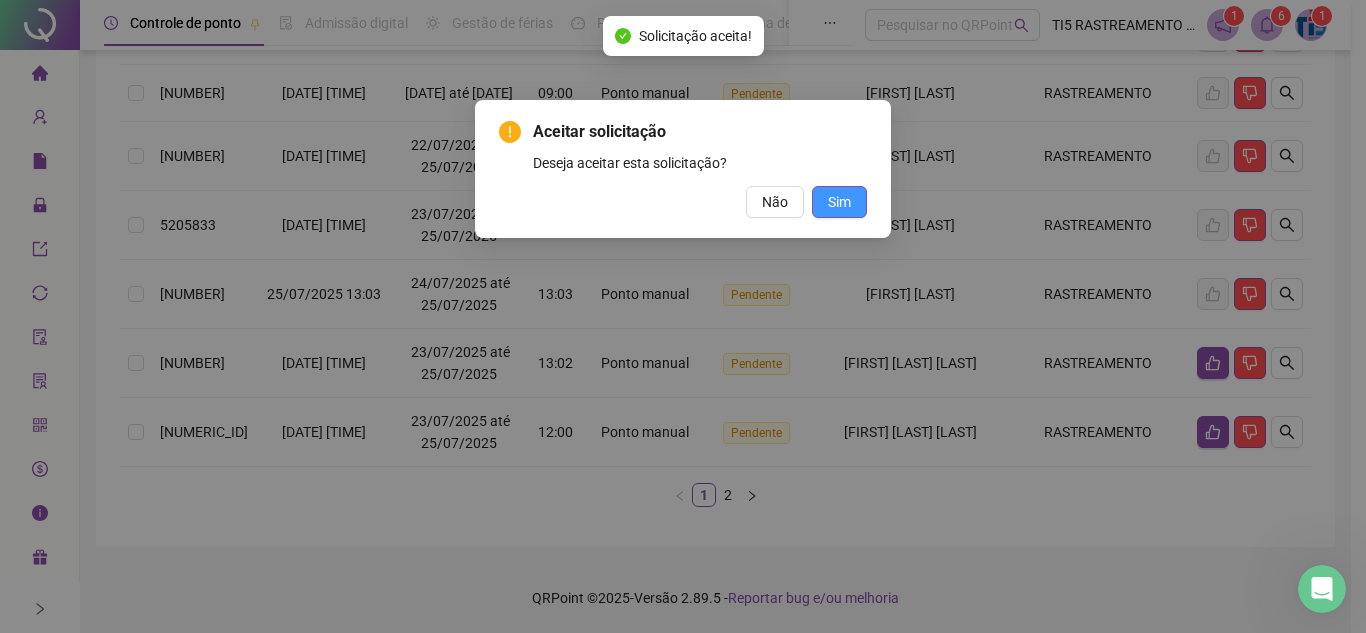 click on "Sim" at bounding box center (839, 202) 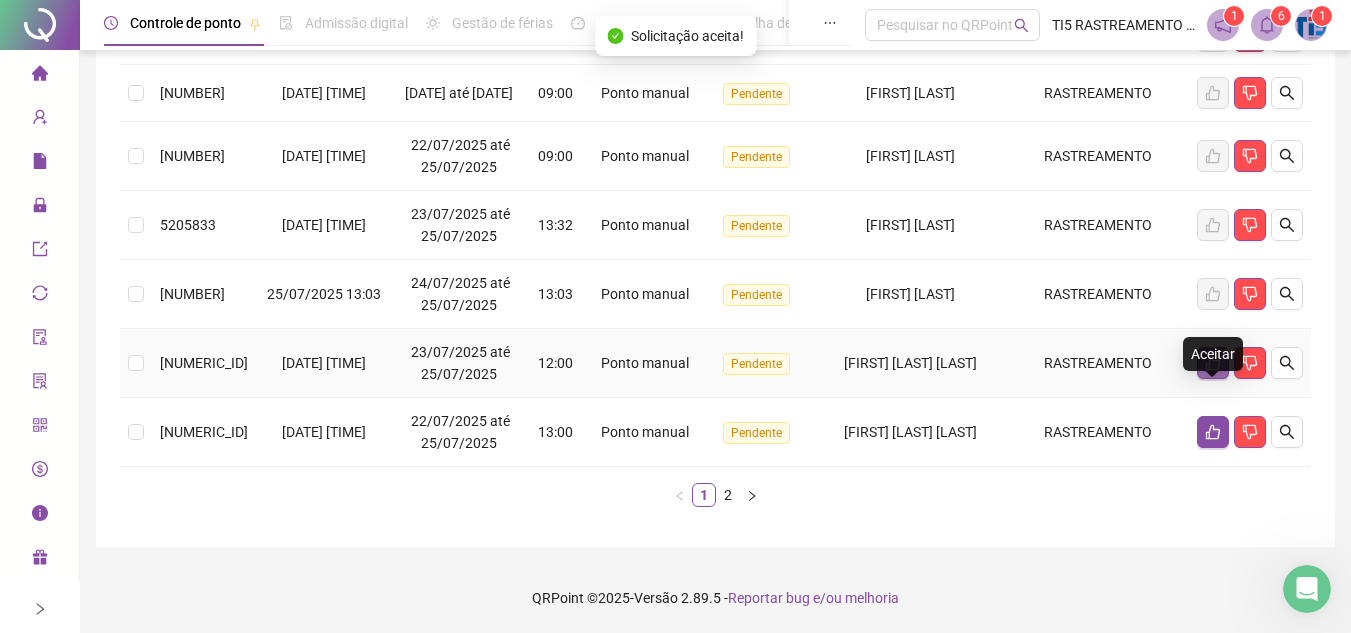 click 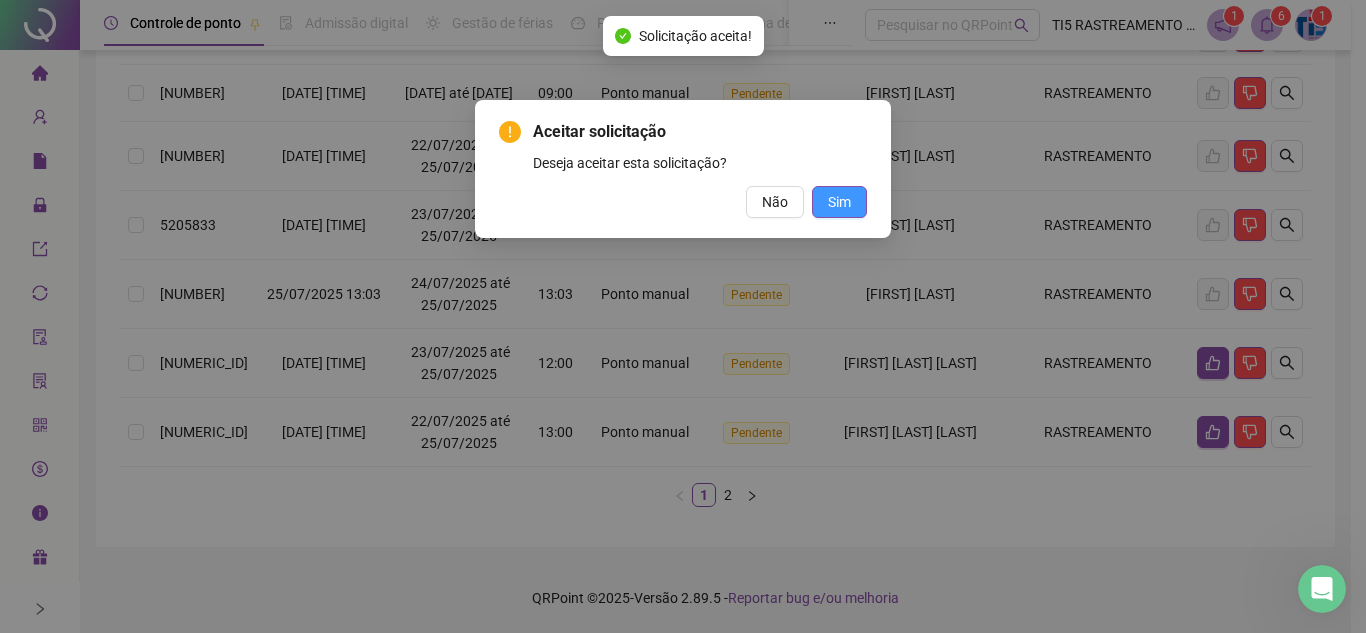 click on "Sim" at bounding box center (839, 202) 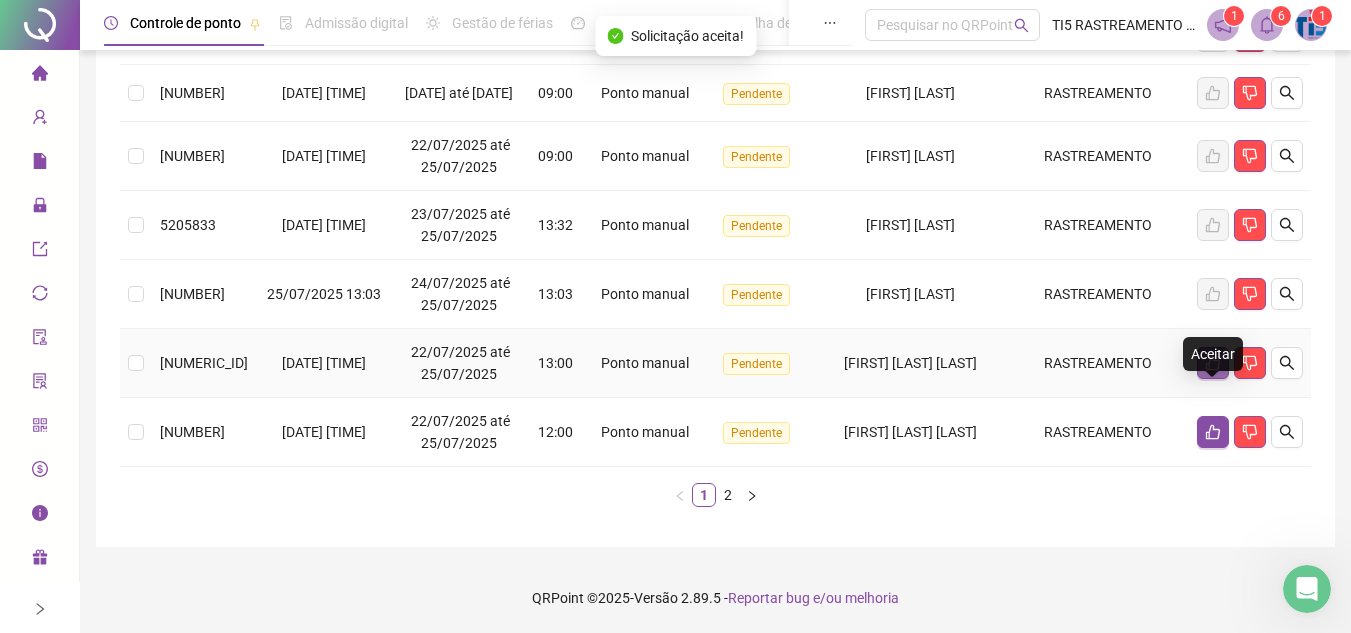 click 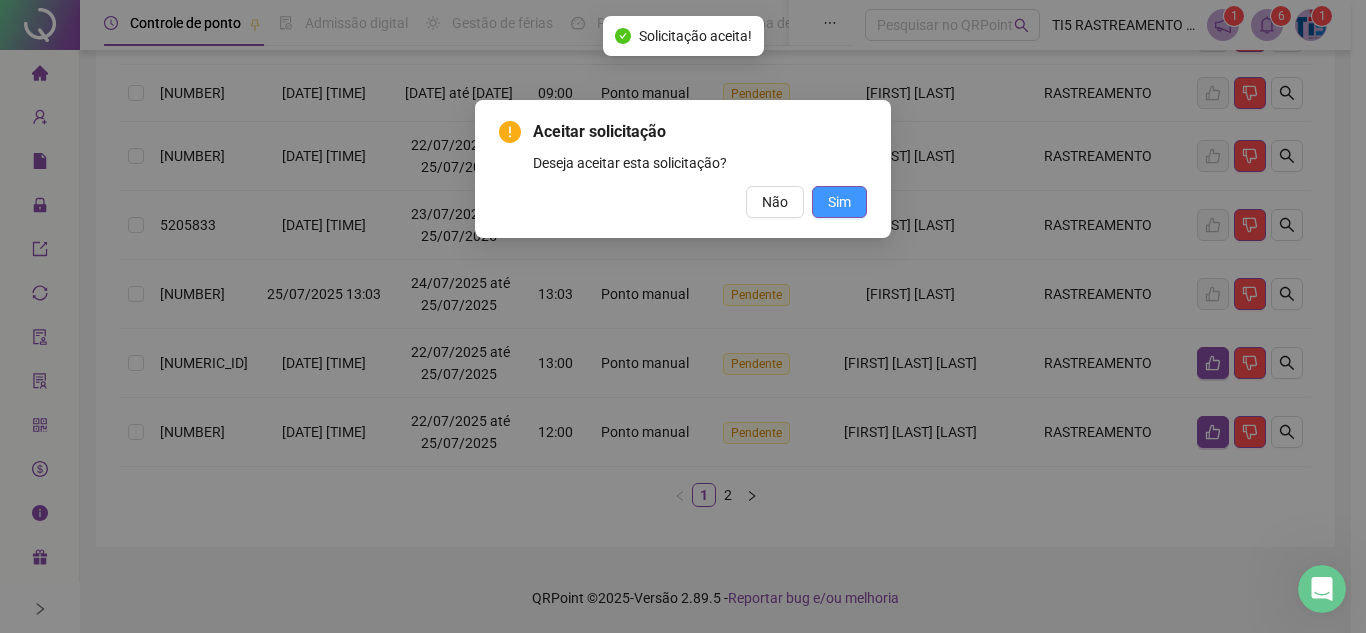 click on "Sim" at bounding box center [839, 202] 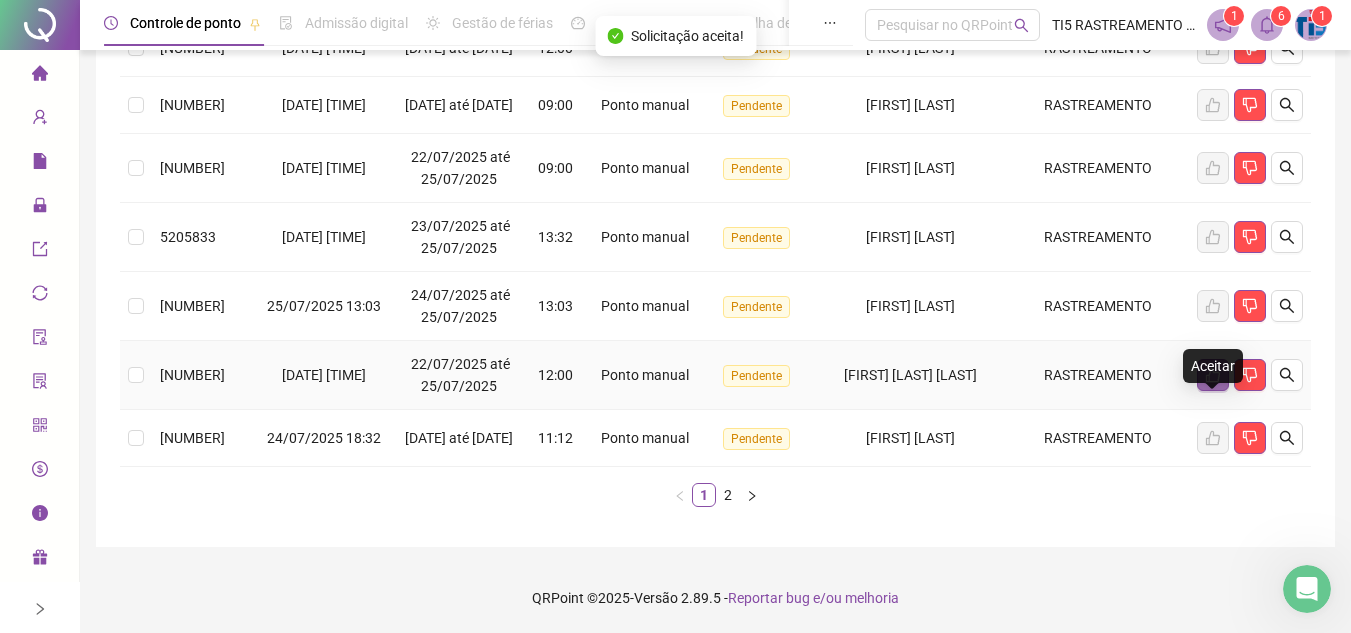 click 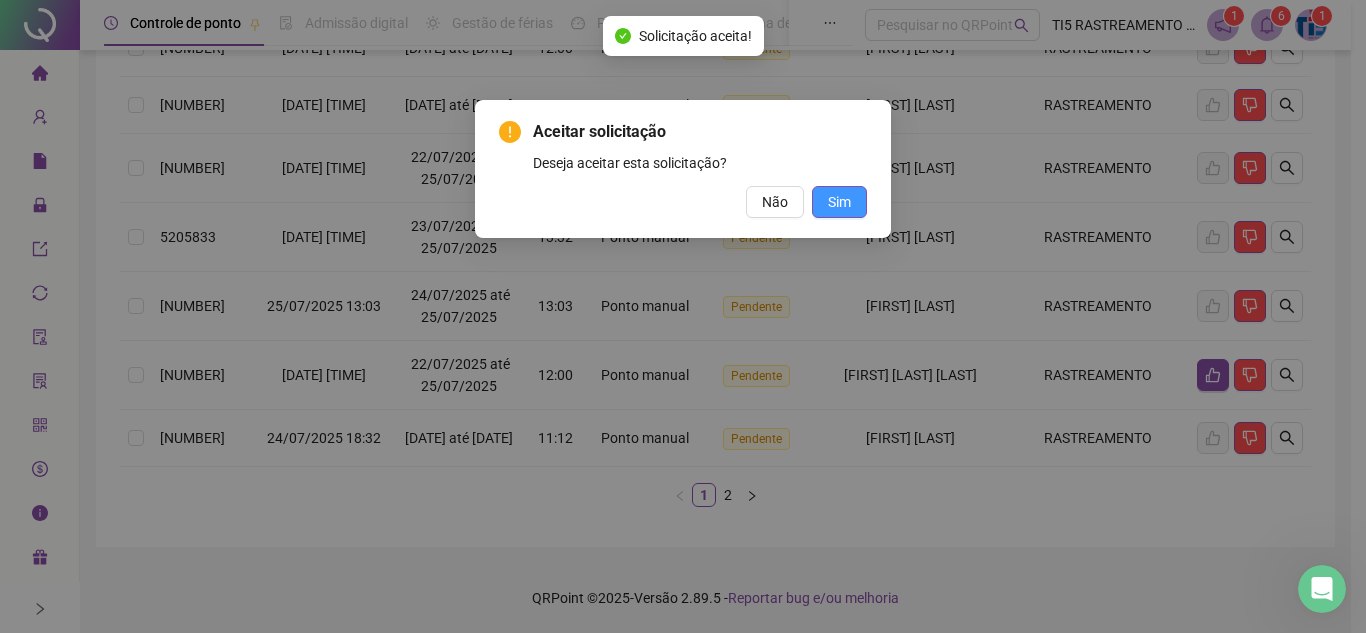 click on "Sim" at bounding box center (839, 202) 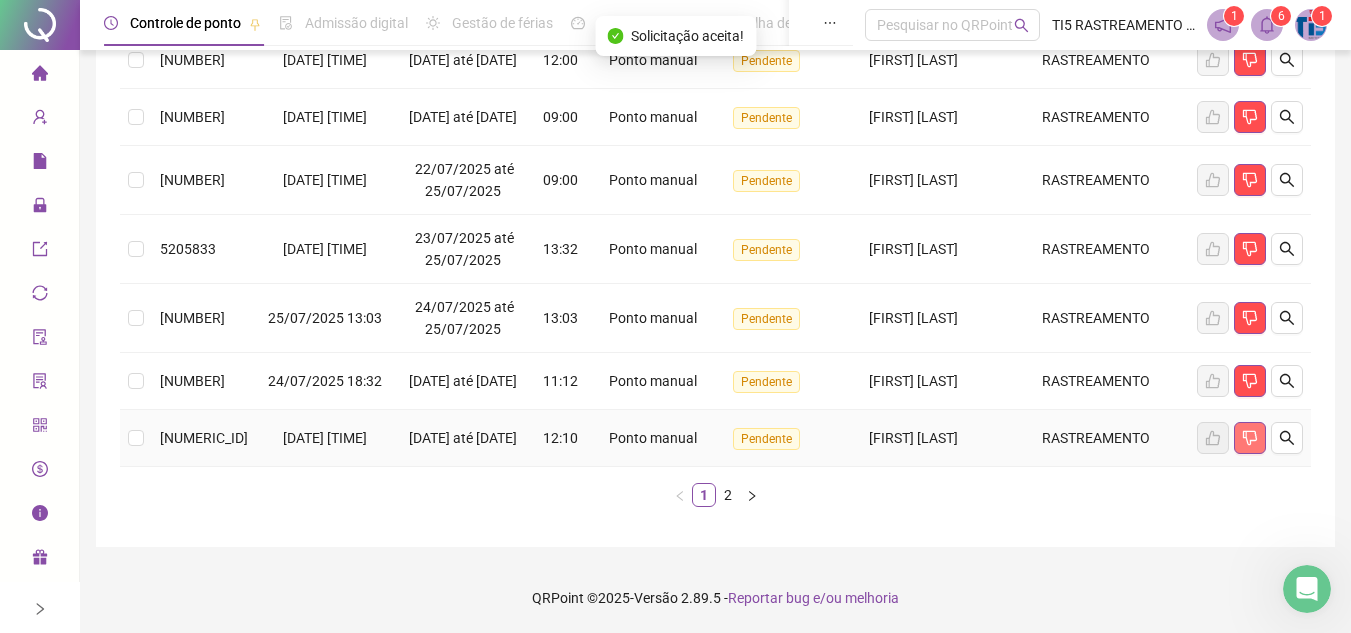 click 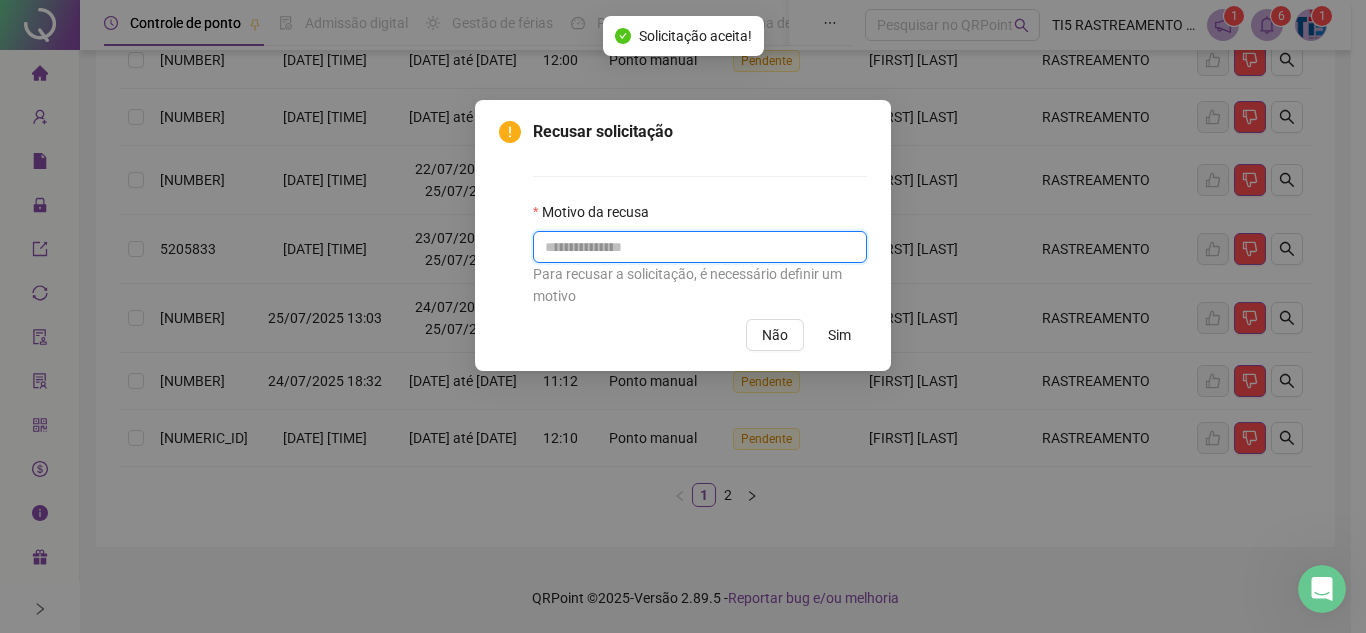 click at bounding box center [700, 247] 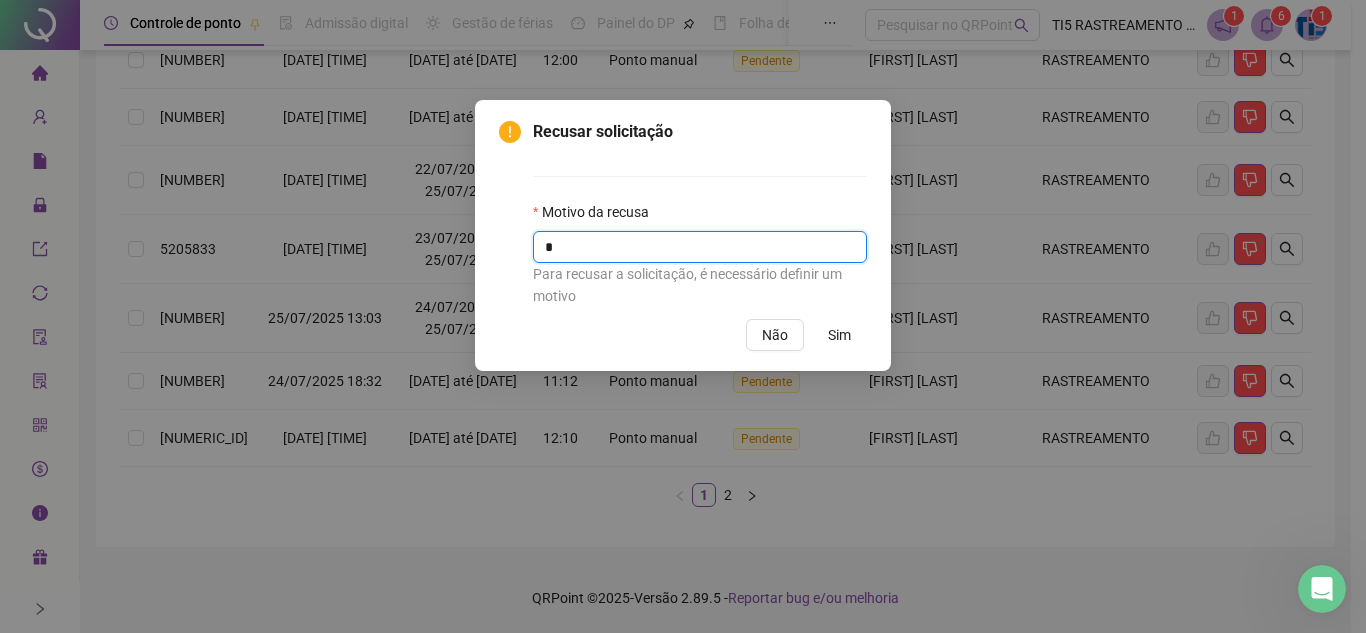 type on "*" 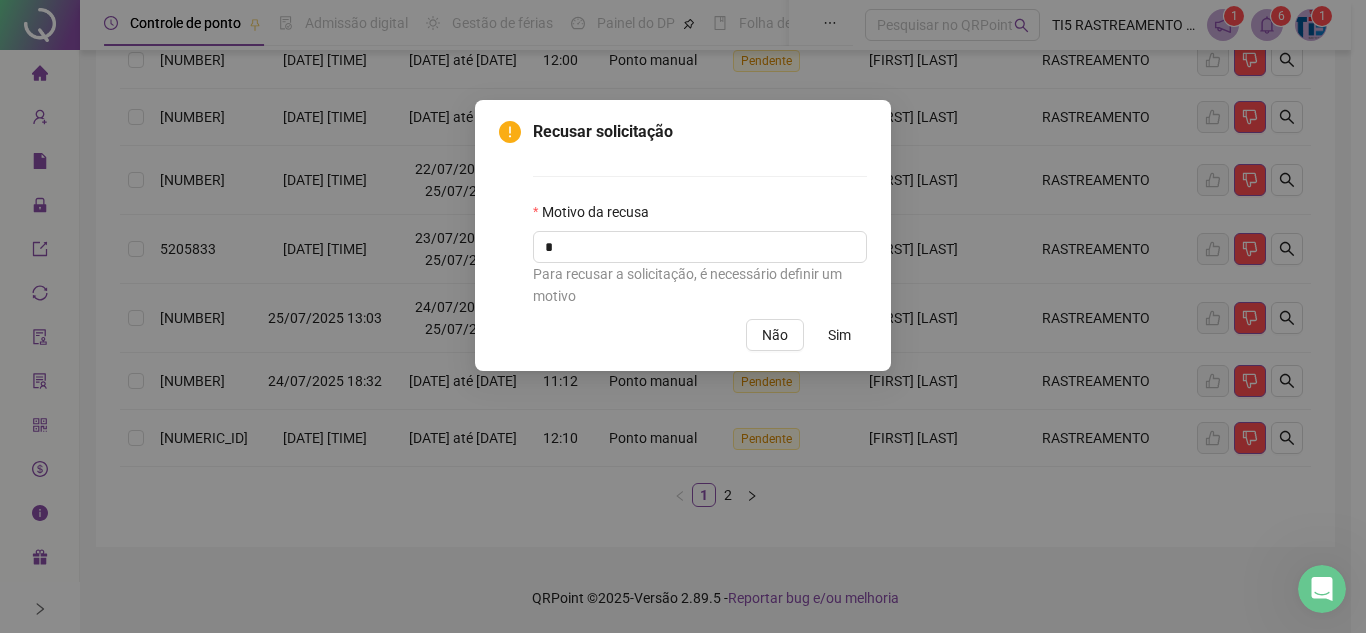 click on "Sim" at bounding box center (839, 335) 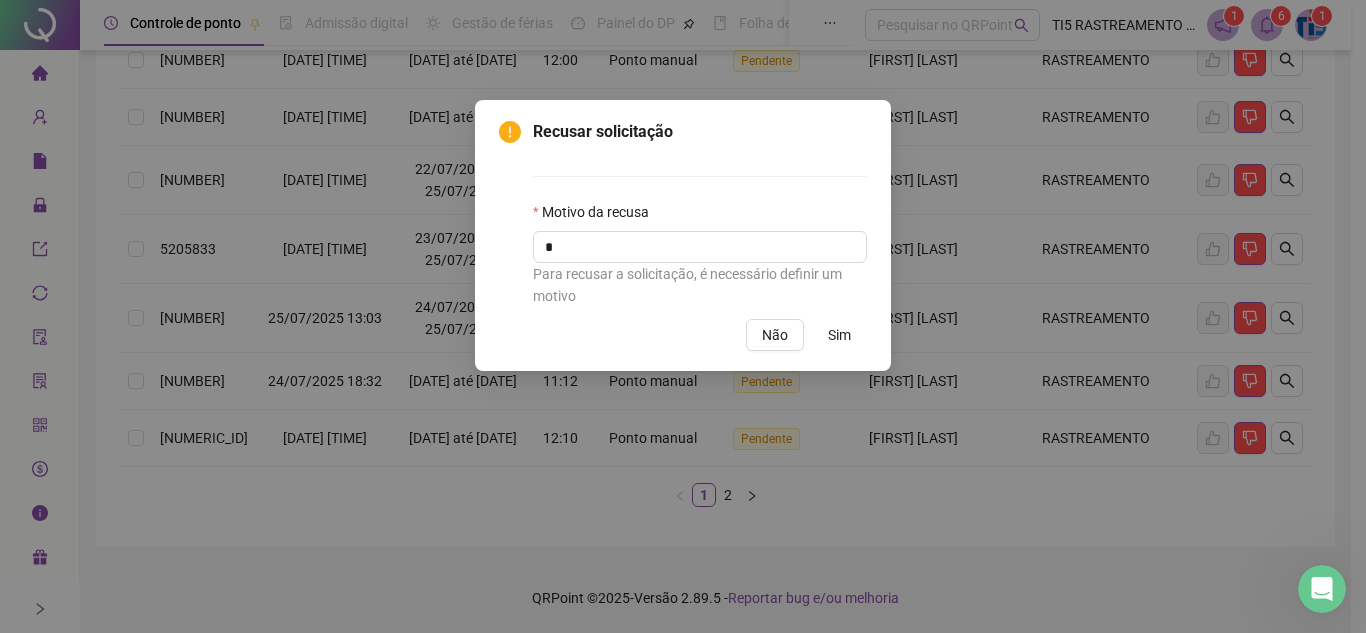 click on "Sim" at bounding box center [839, 335] 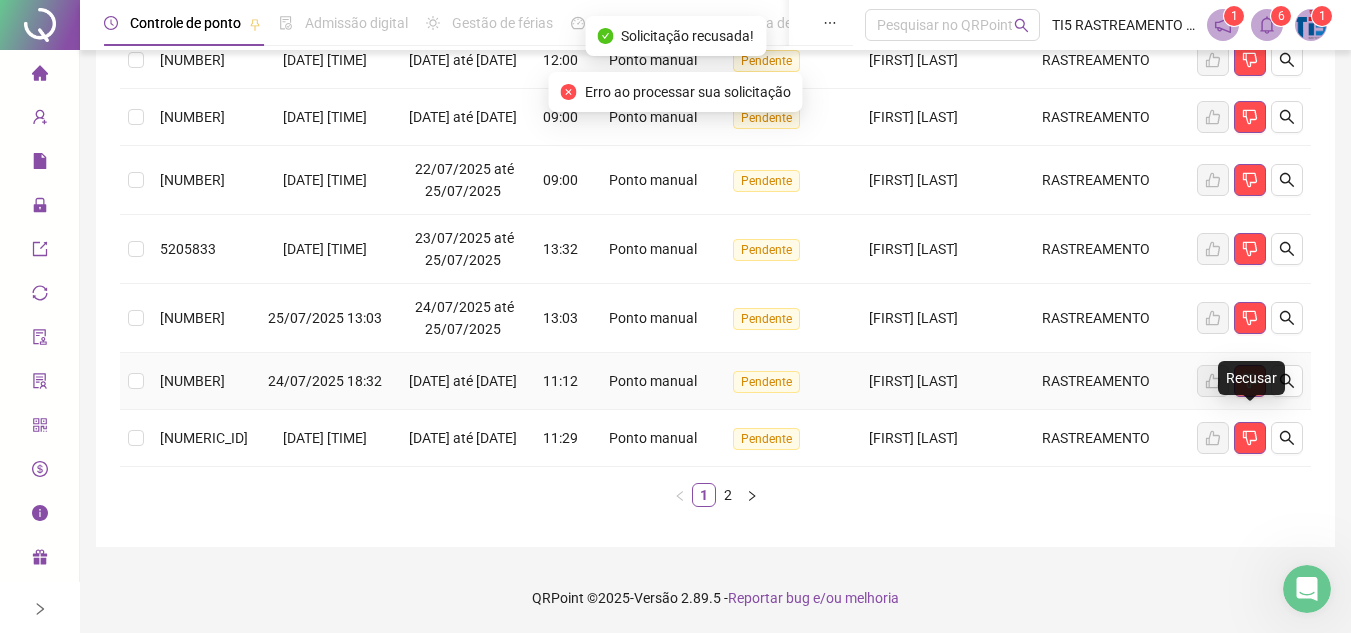 click 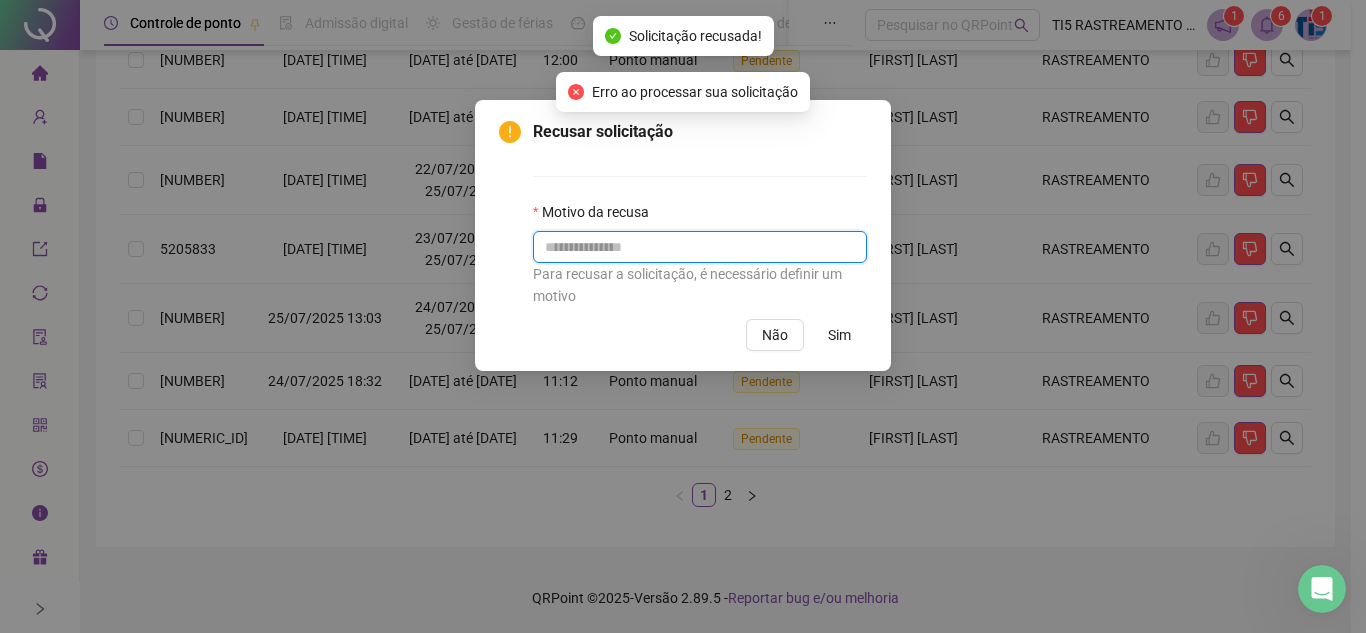 click at bounding box center (700, 247) 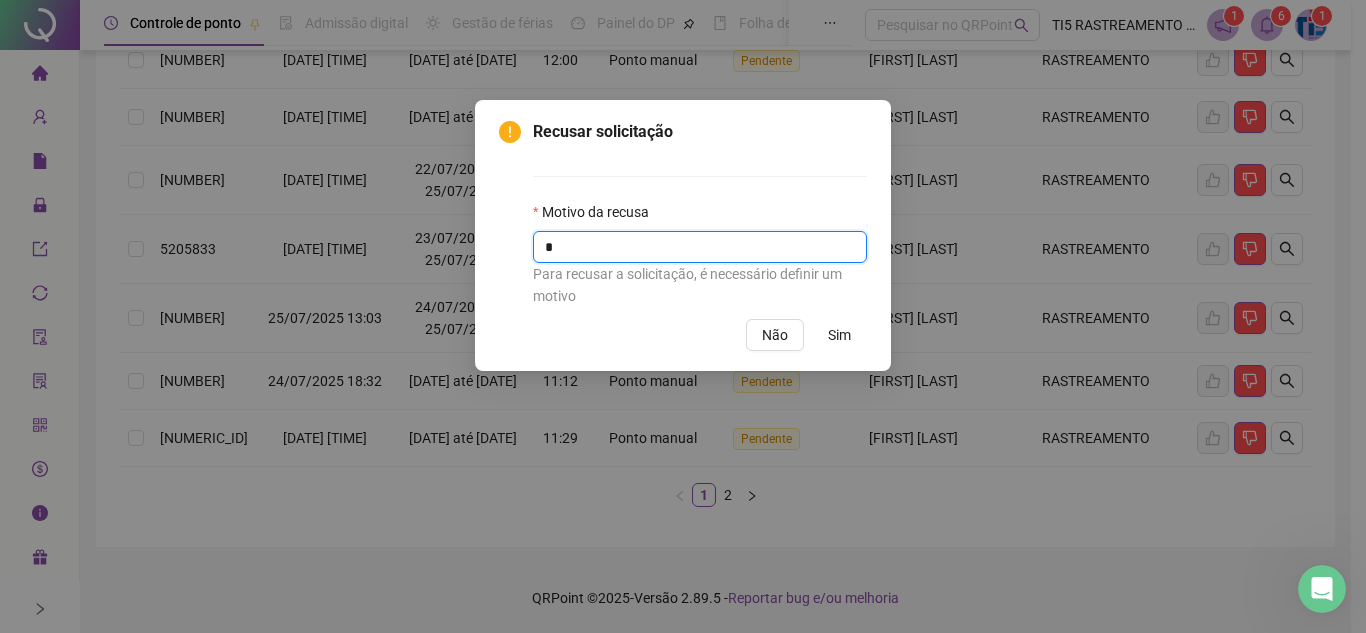 type on "*" 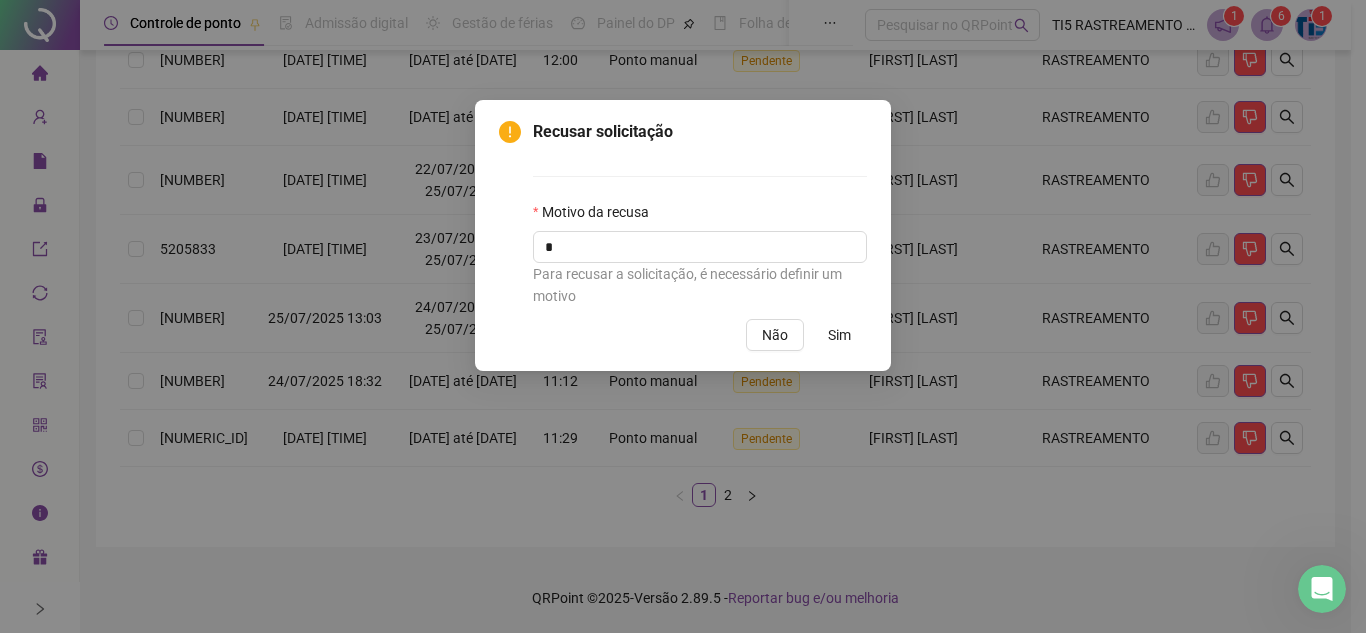 click on "Sim" at bounding box center (839, 335) 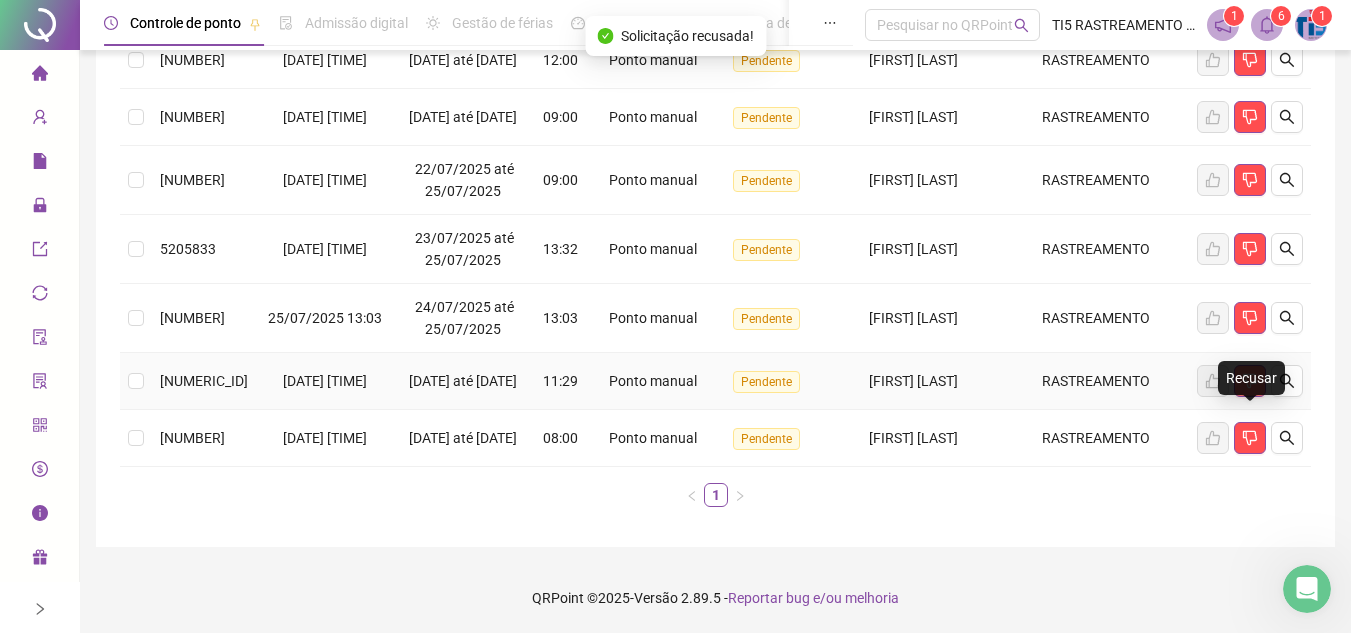 click 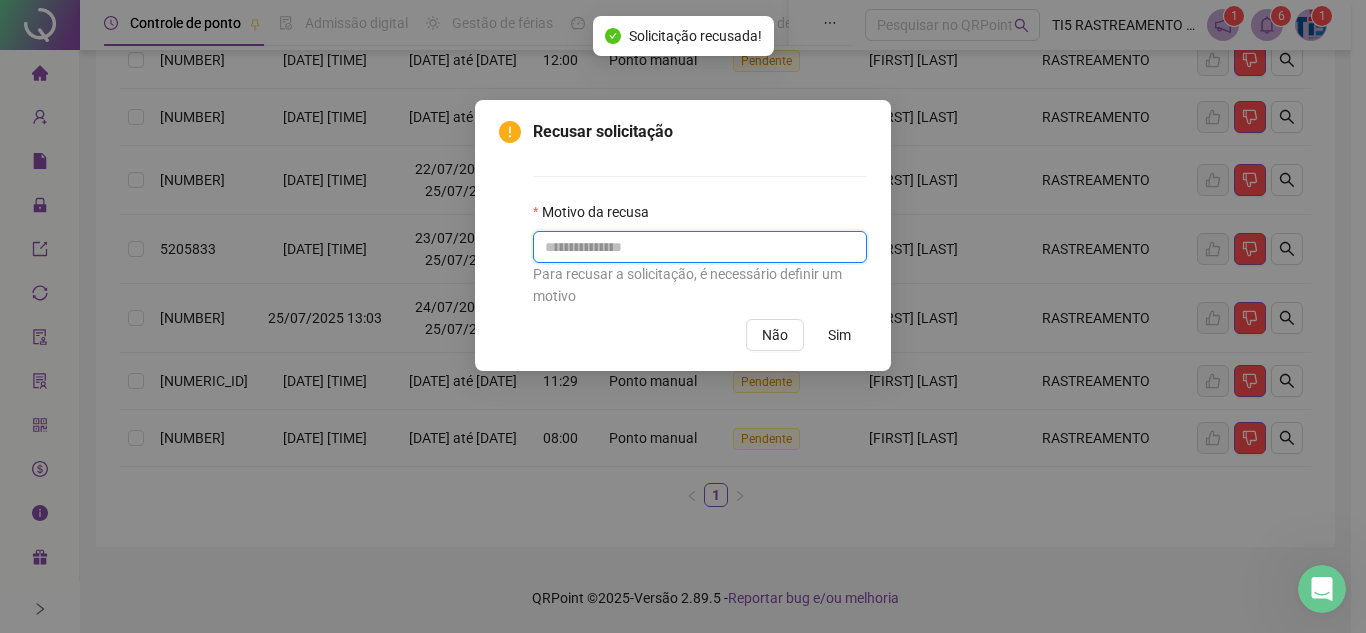 click at bounding box center (700, 247) 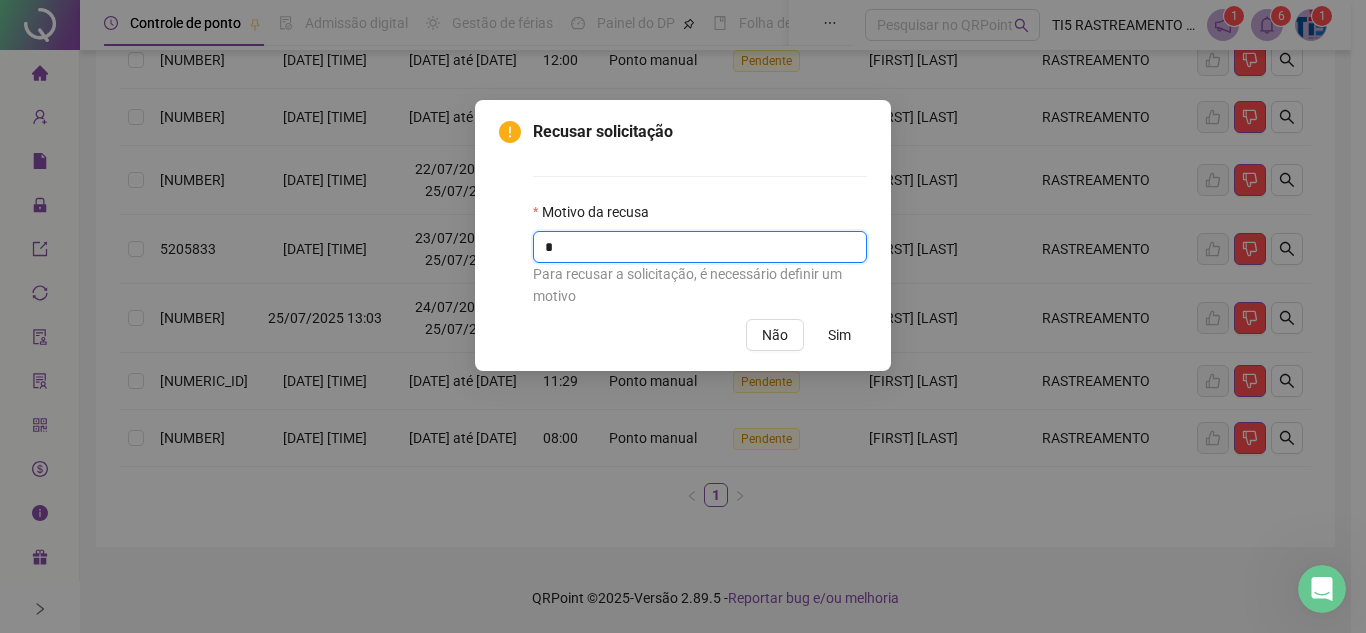 type on "*" 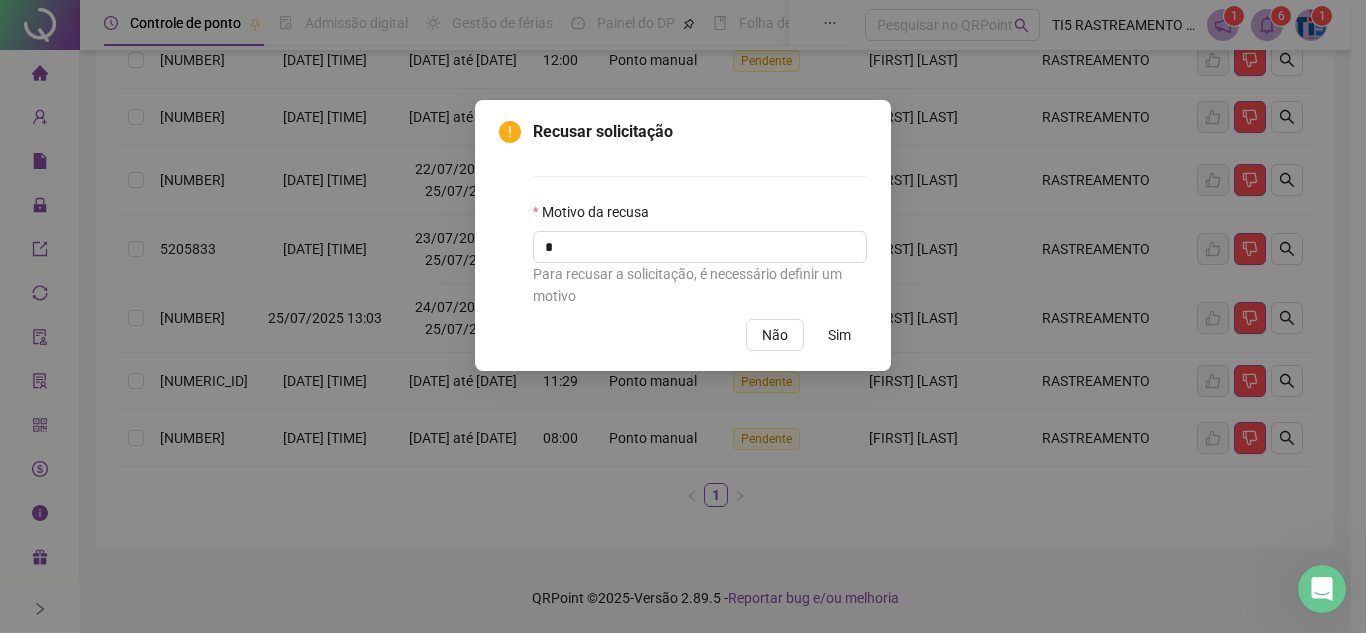 click on "Sim" at bounding box center (839, 335) 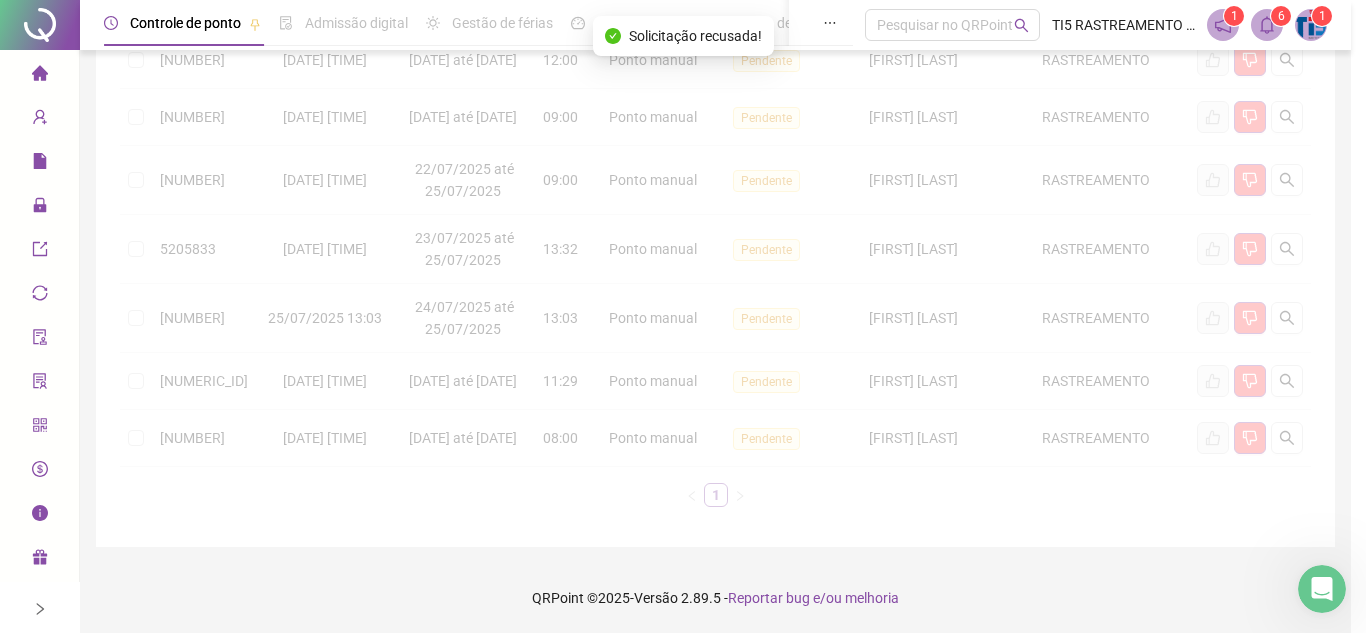 click on "Recusar solicitação Motivo da recusa * Para recusar a solicitação, é necessário definir um motivo Não Sim" at bounding box center [683, 316] 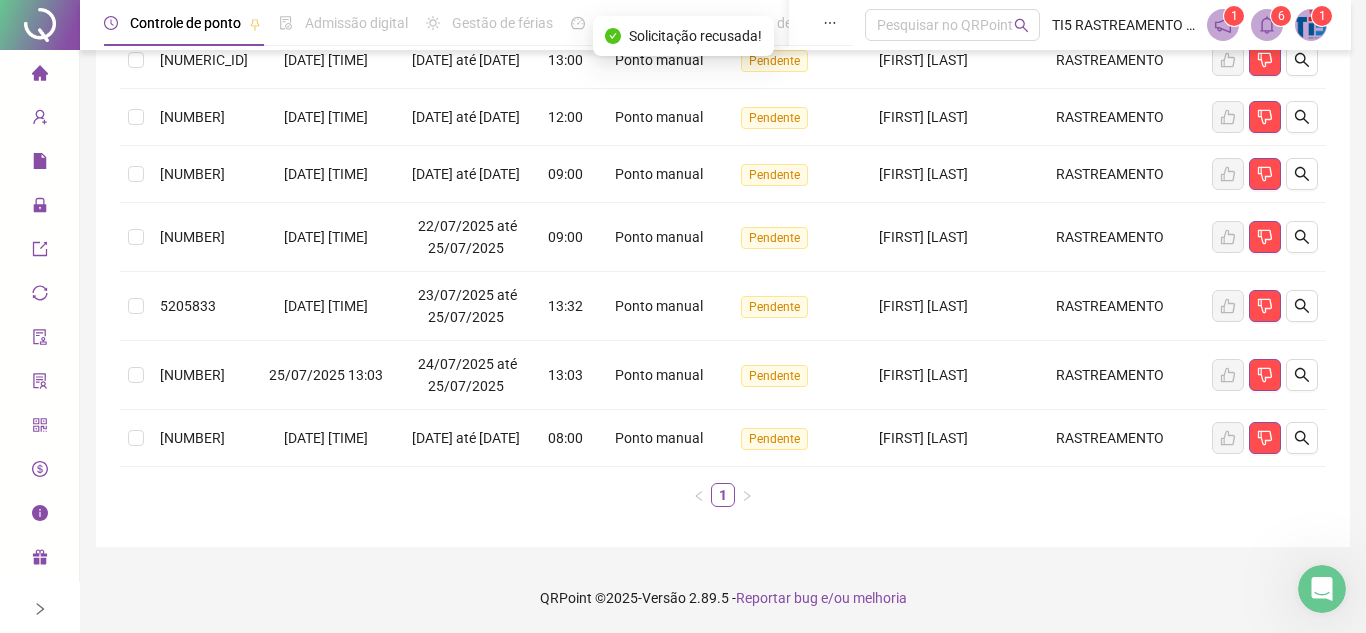 scroll, scrollTop: 565, scrollLeft: 0, axis: vertical 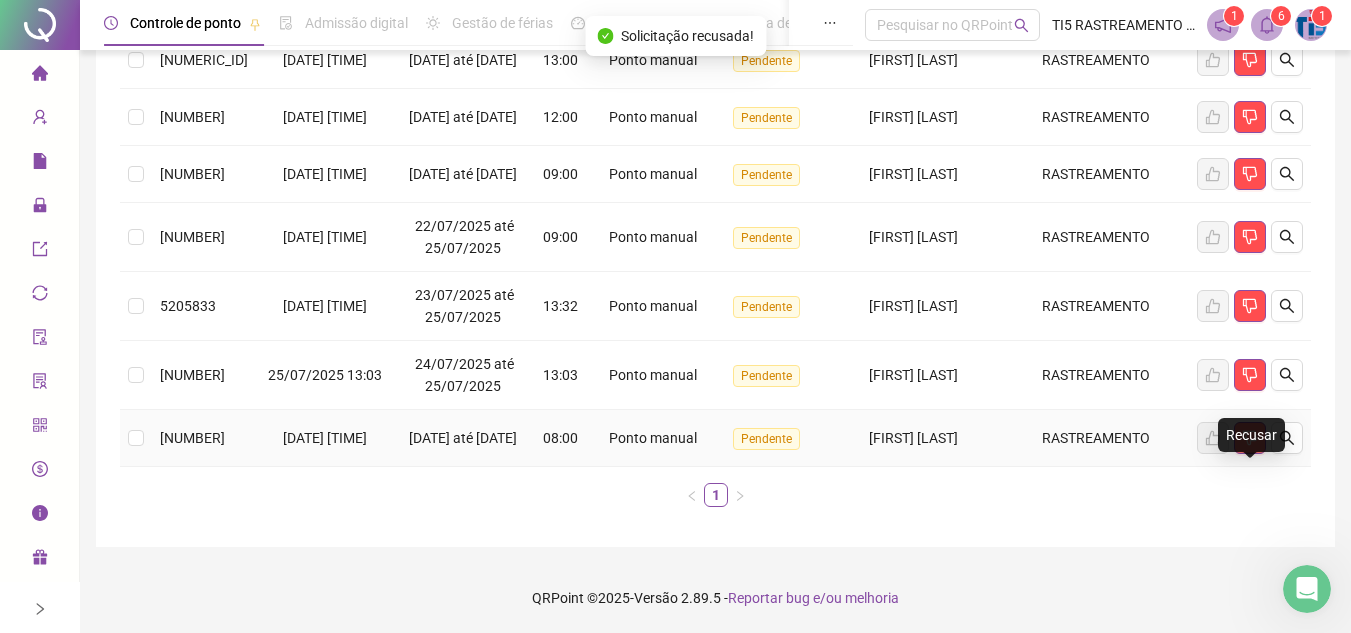 click 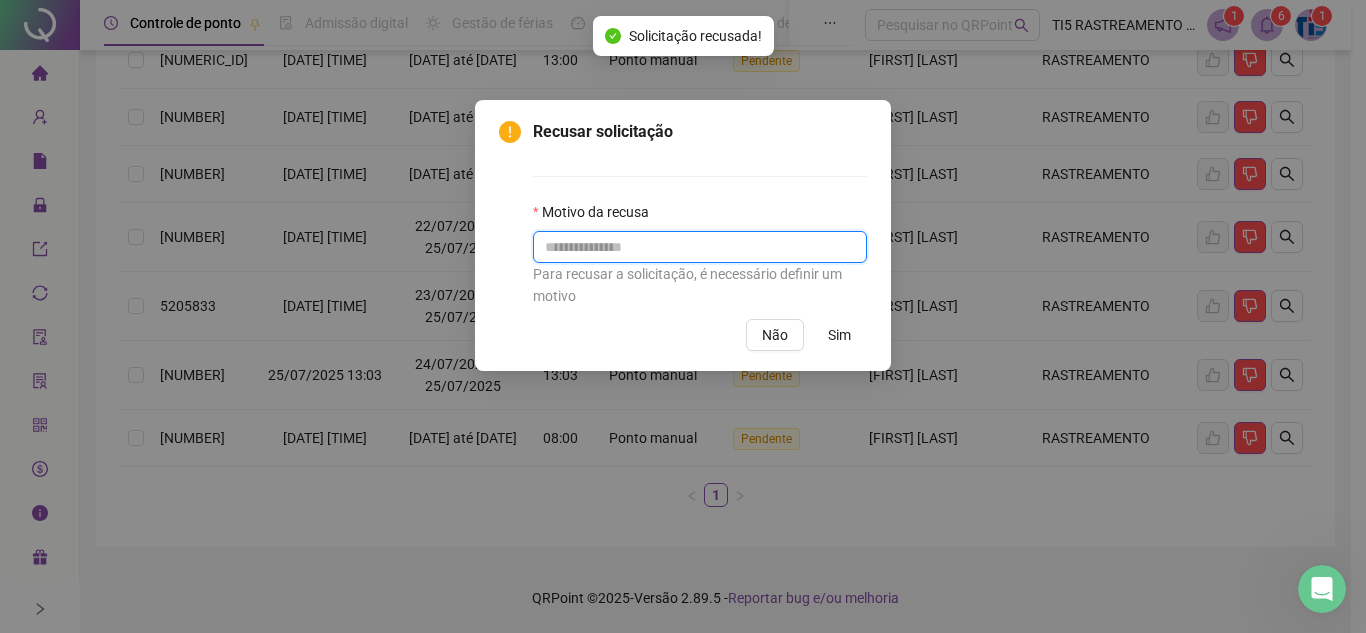 click at bounding box center [700, 247] 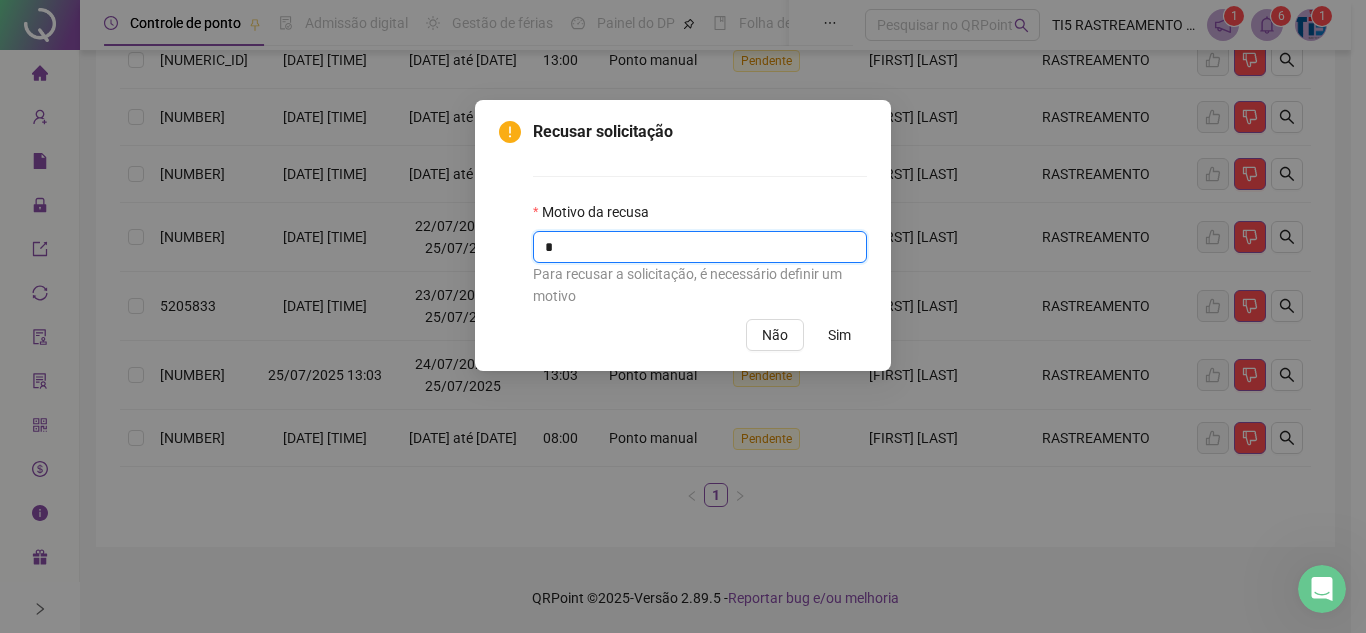 type on "*" 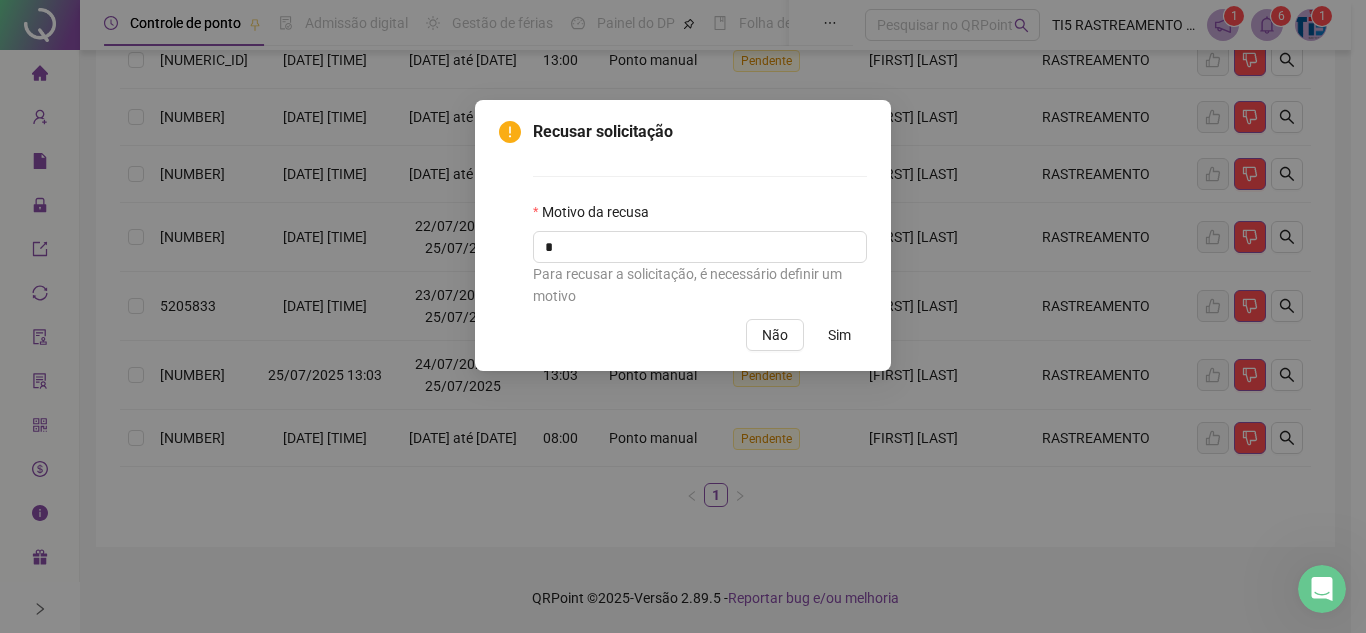 click on "Sim" at bounding box center [839, 335] 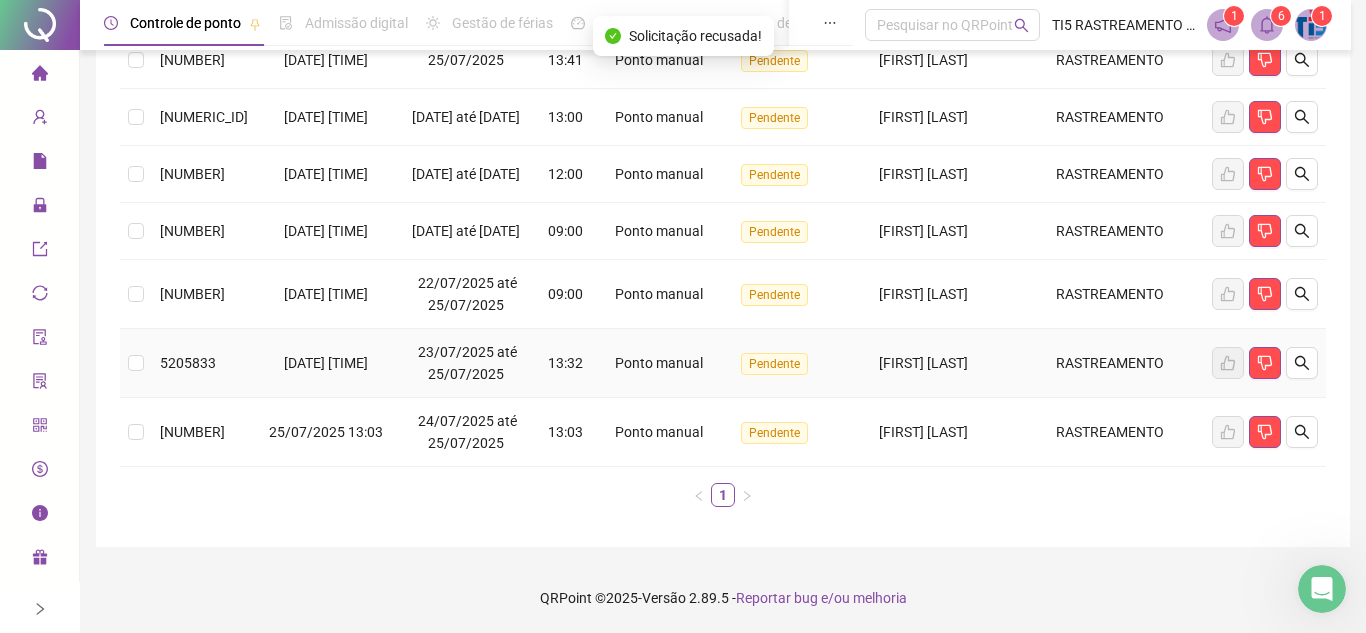 scroll, scrollTop: 496, scrollLeft: 0, axis: vertical 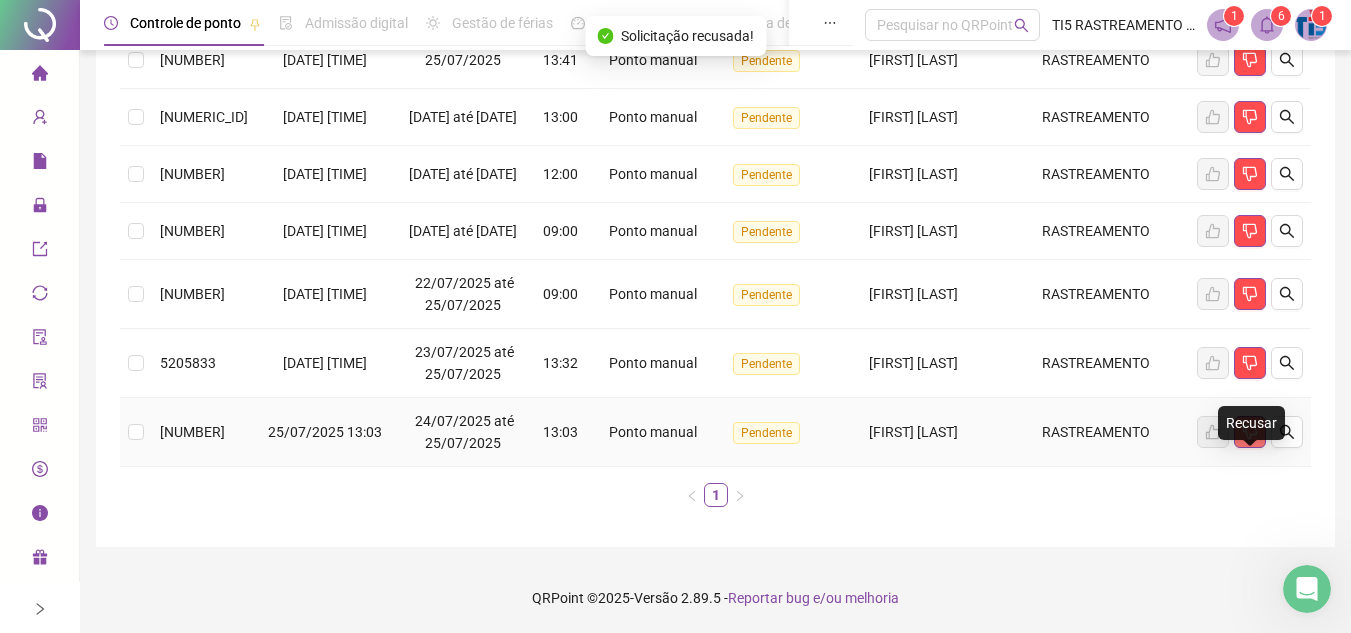 click 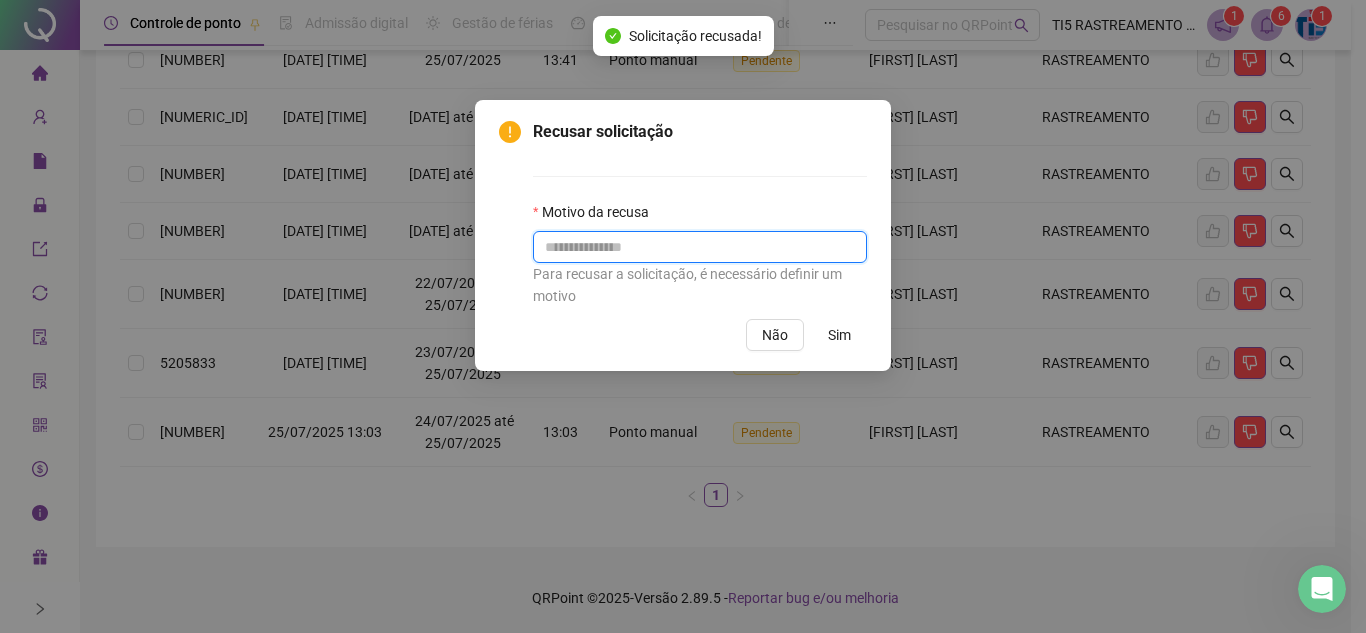 click at bounding box center [700, 247] 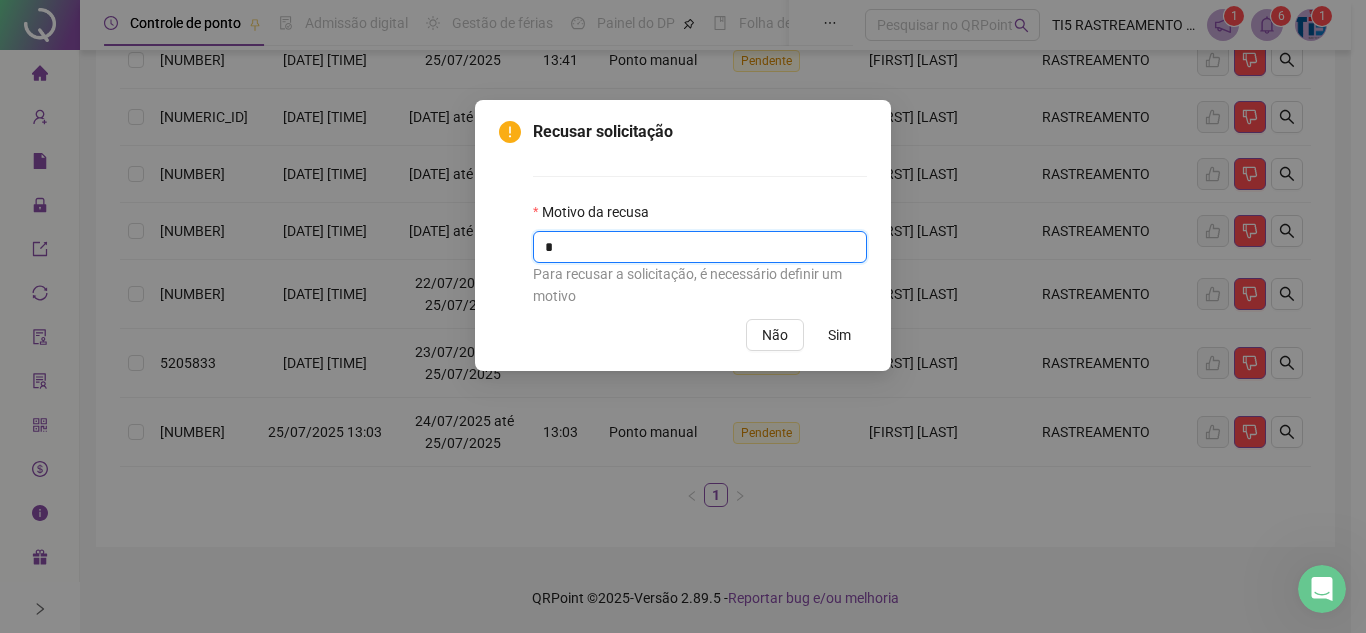 type on "*" 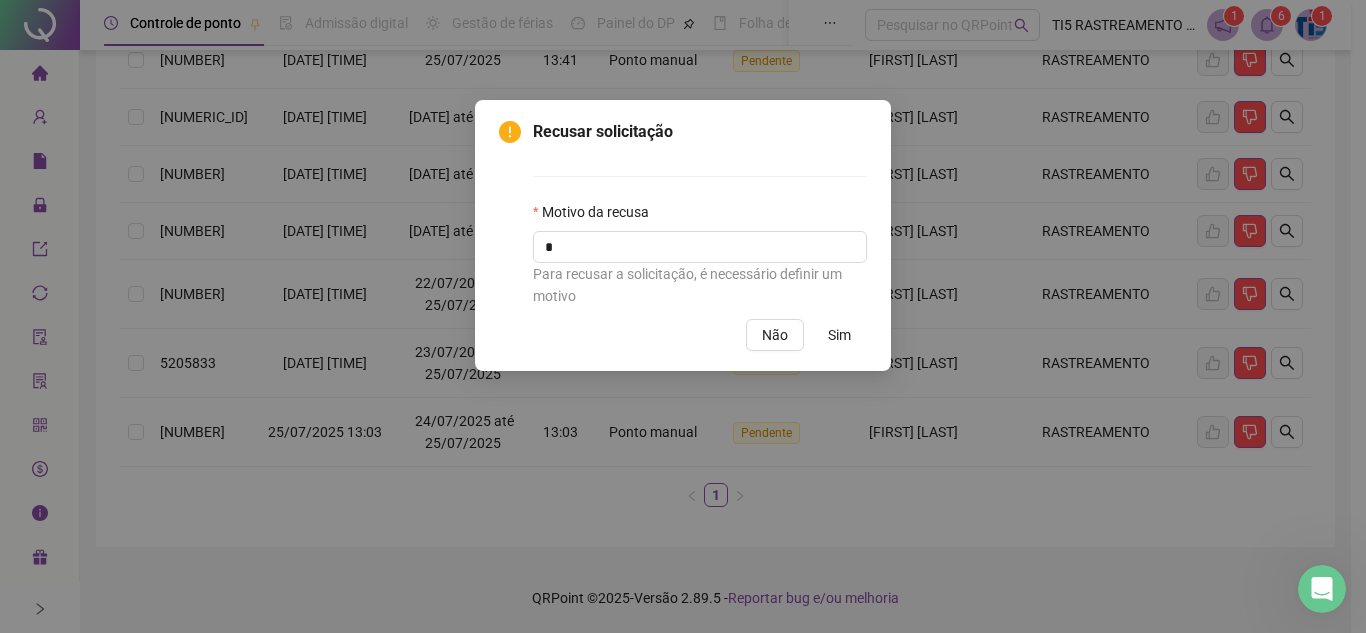 click on "Sim" at bounding box center [839, 335] 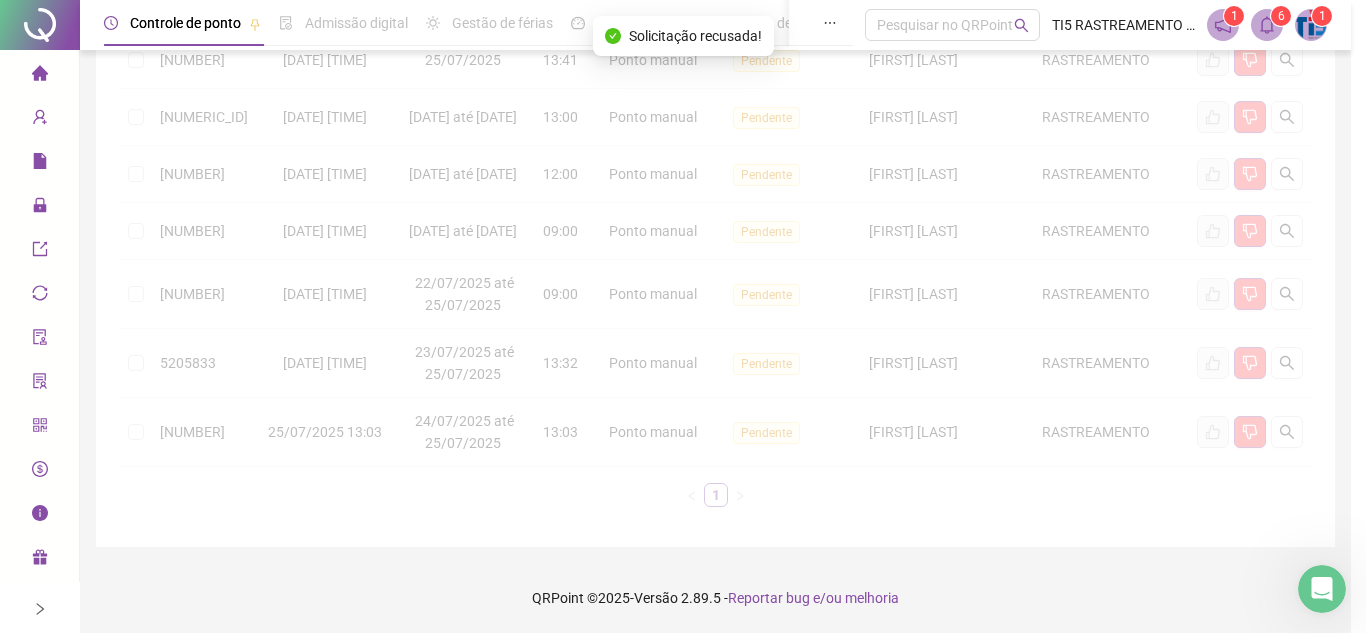 click on "Recusar solicitação Motivo da recusa * Para recusar a solicitação, é necessário definir um motivo Não Sim" at bounding box center [683, 316] 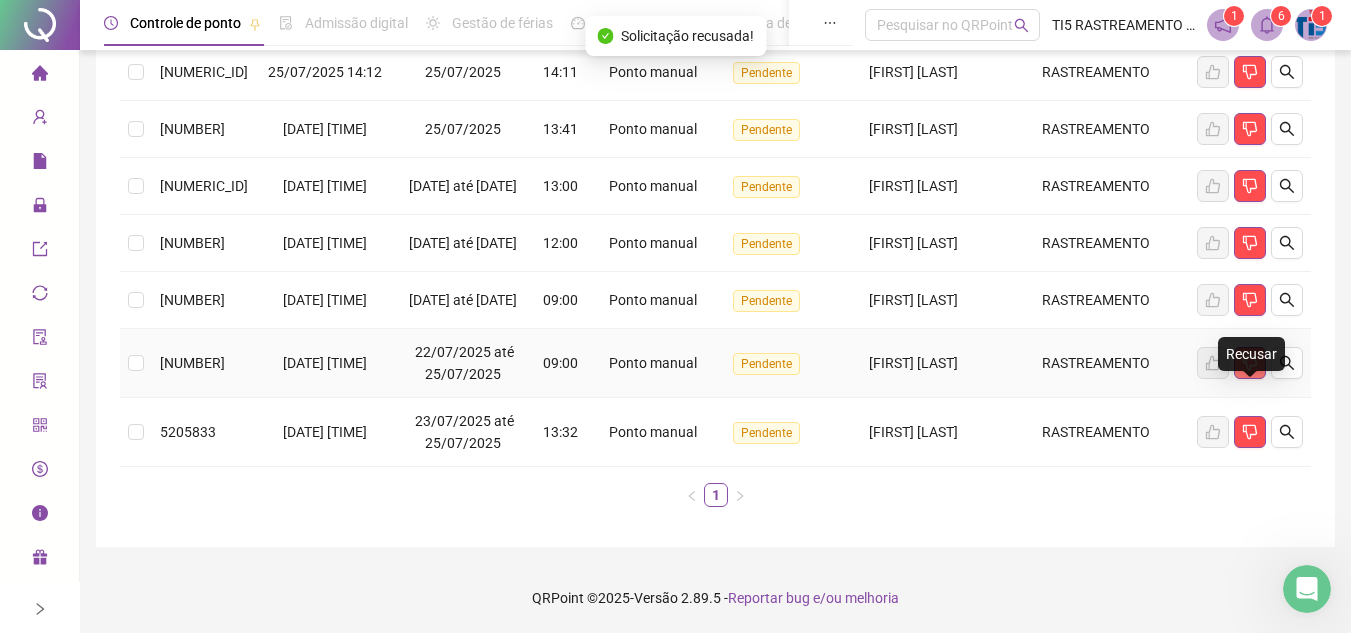 click 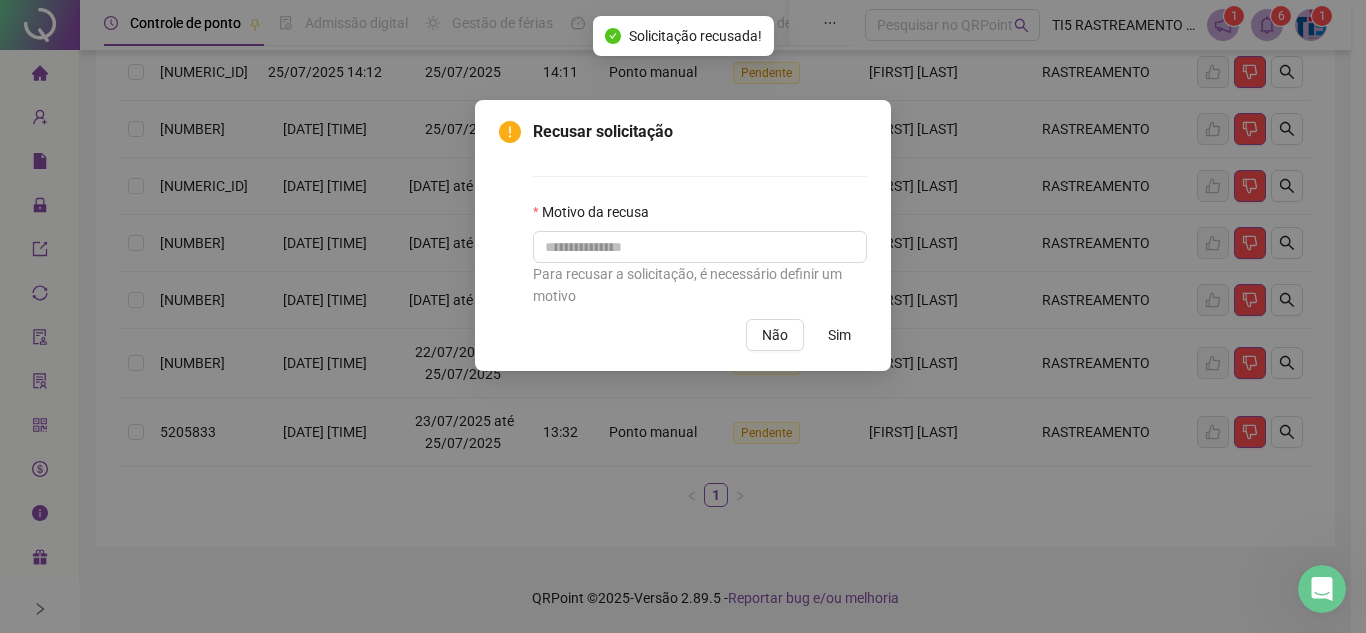 click on "Para recusar a solicitação, é necessário definir um motivo" at bounding box center (700, 285) 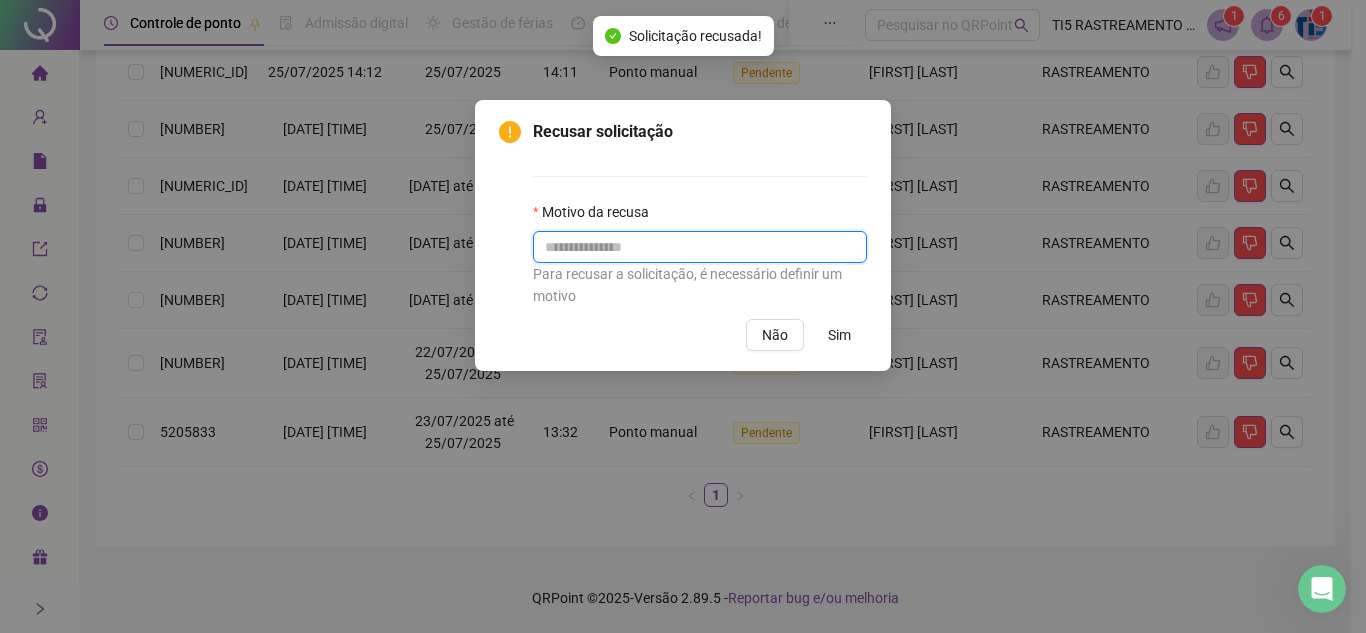 click at bounding box center (700, 247) 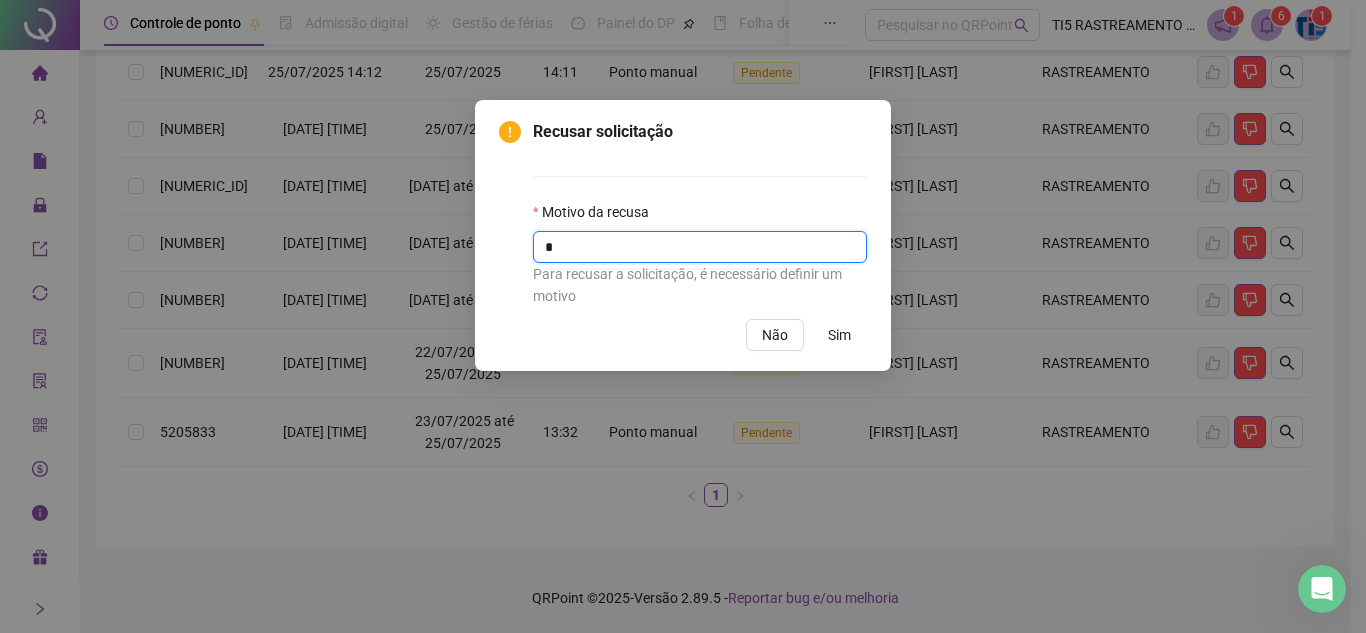 type on "*" 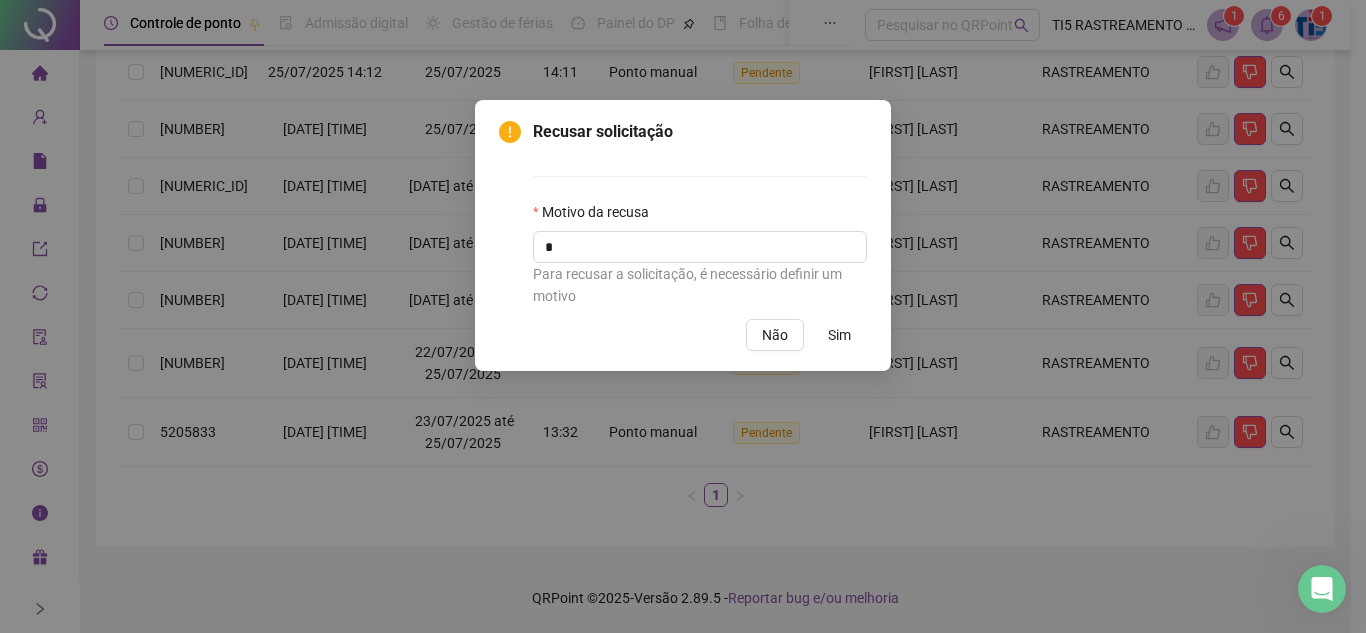 click on "Sim" at bounding box center [839, 335] 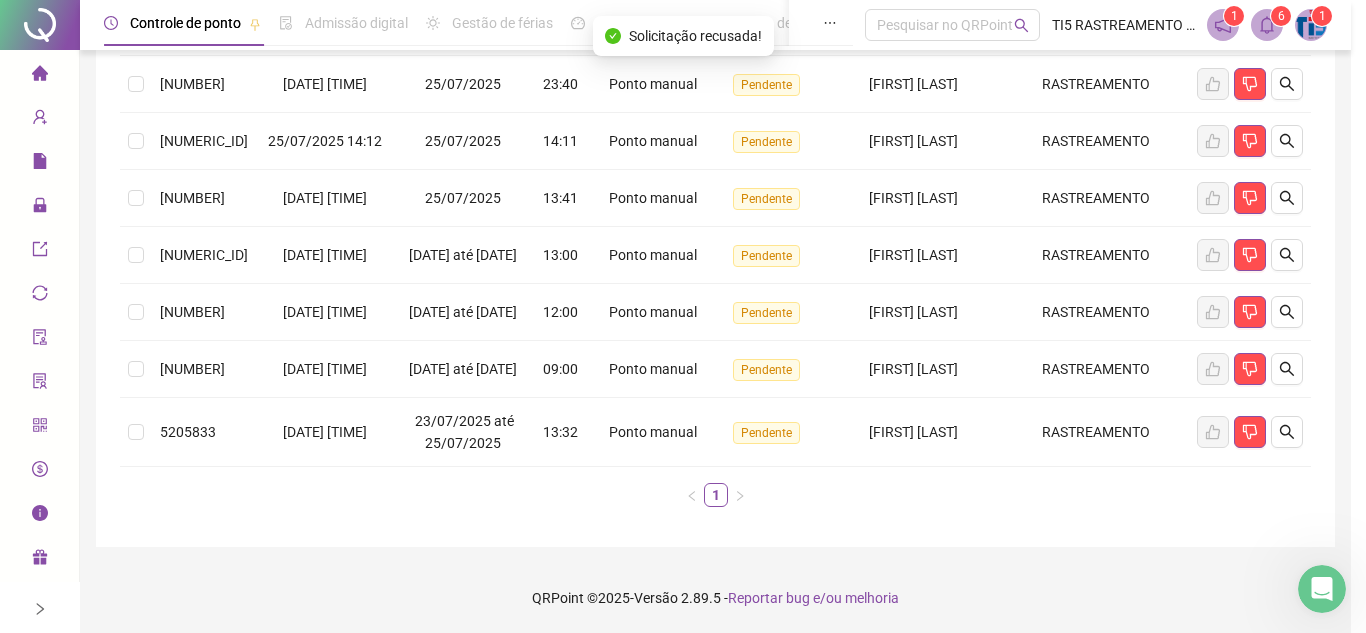 scroll, scrollTop: 358, scrollLeft: 0, axis: vertical 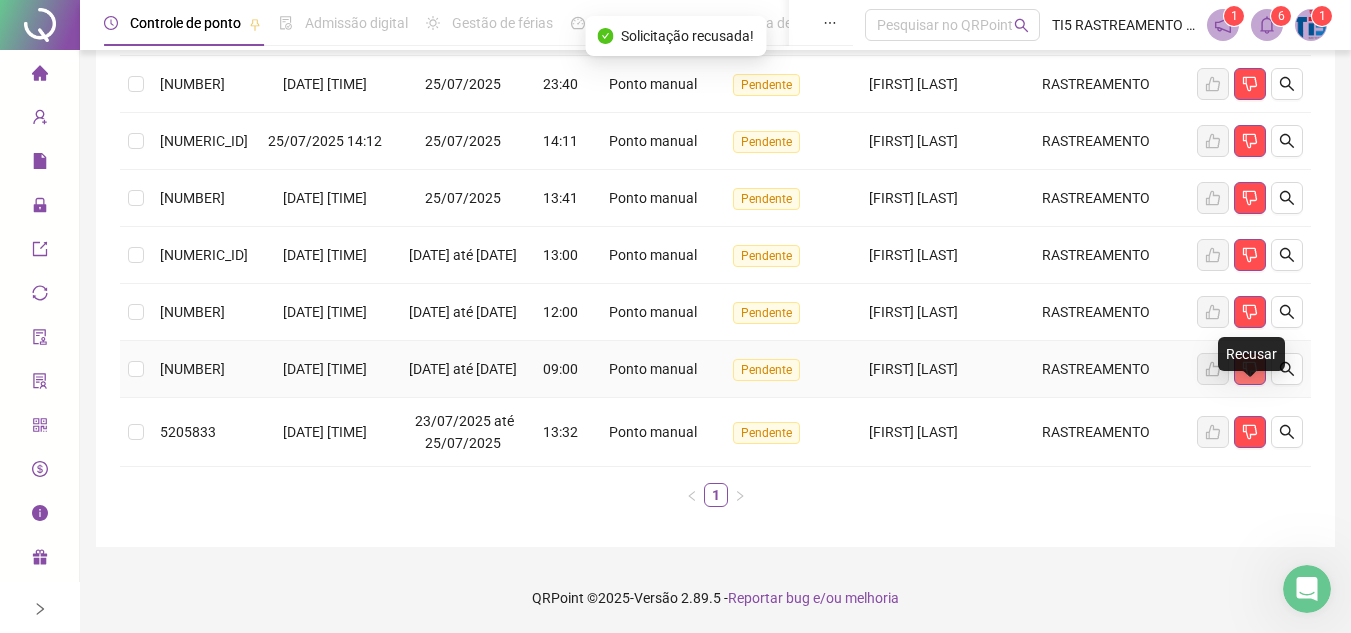 click 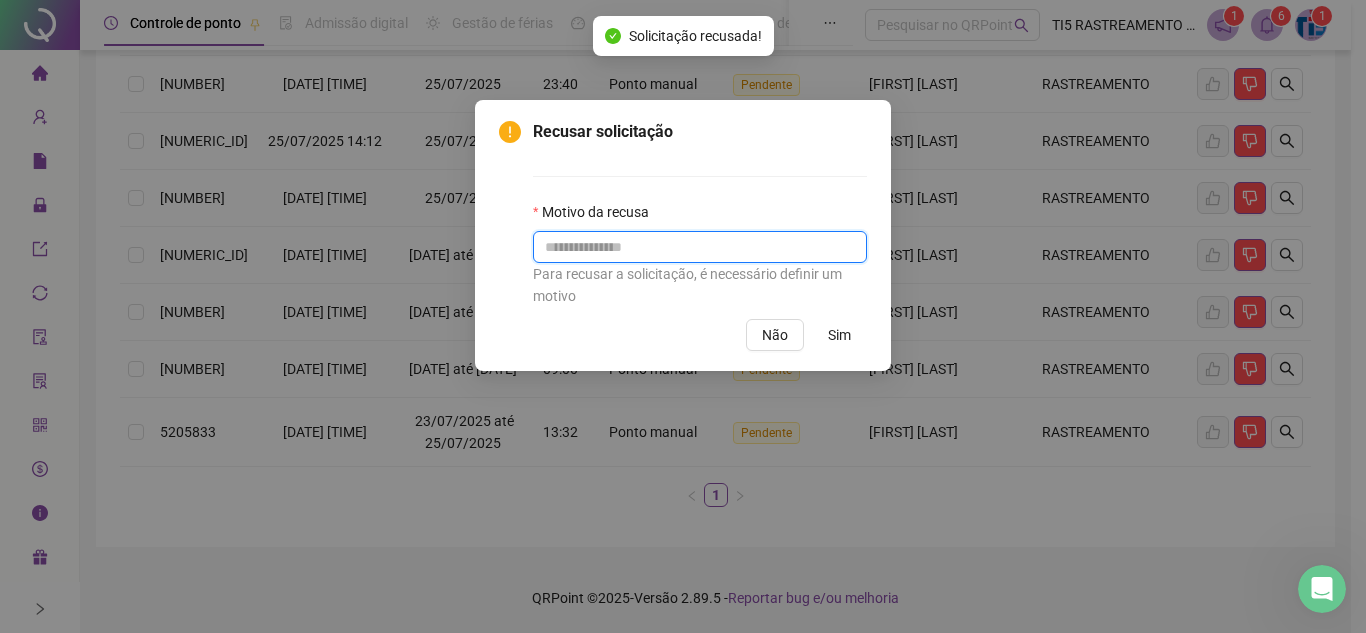 click at bounding box center [700, 247] 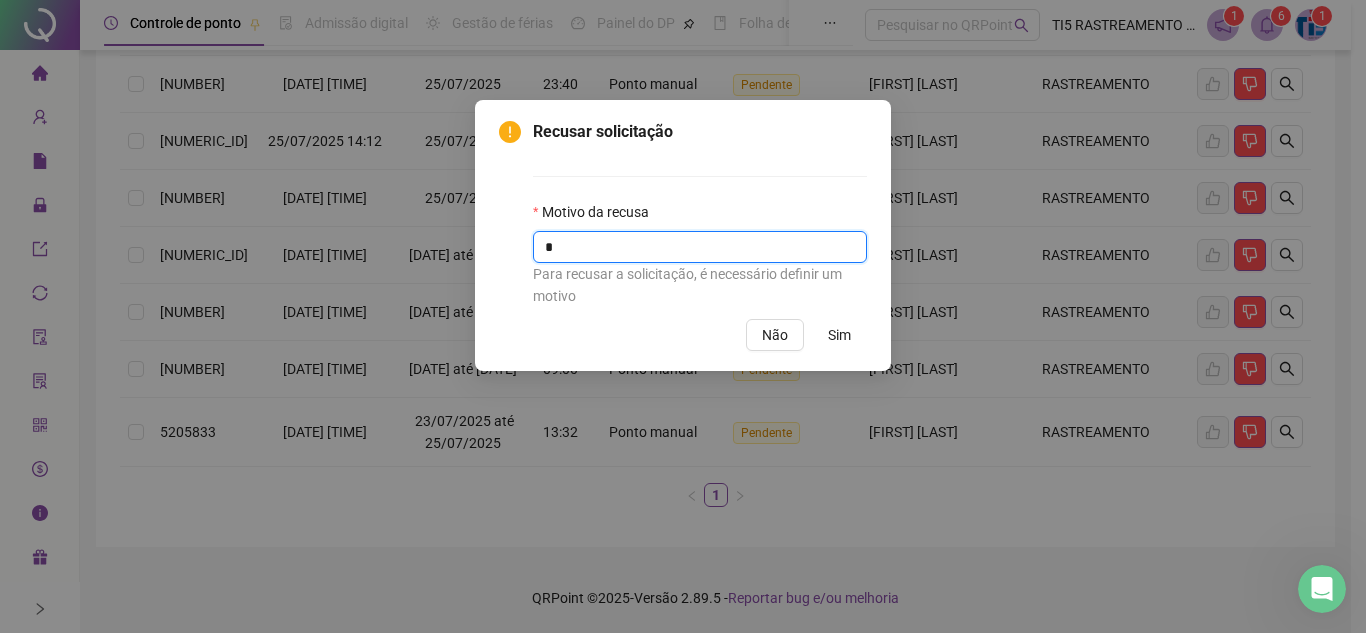 type on "*" 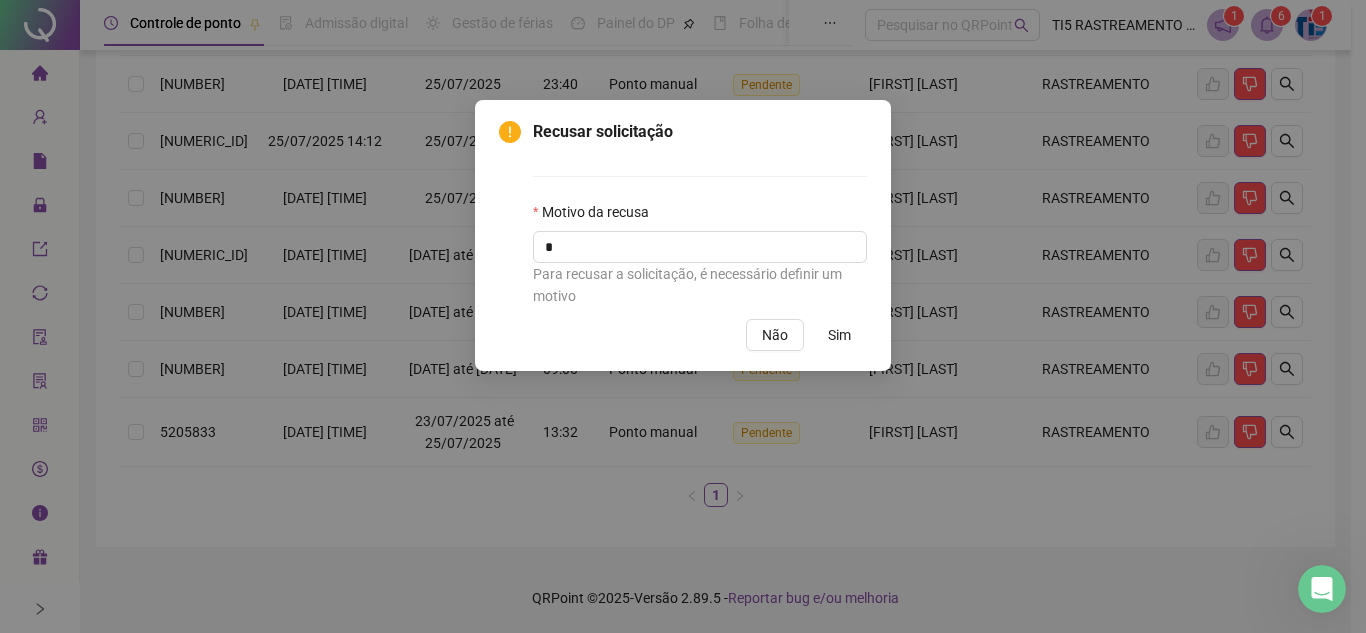 click on "Sim" at bounding box center (839, 335) 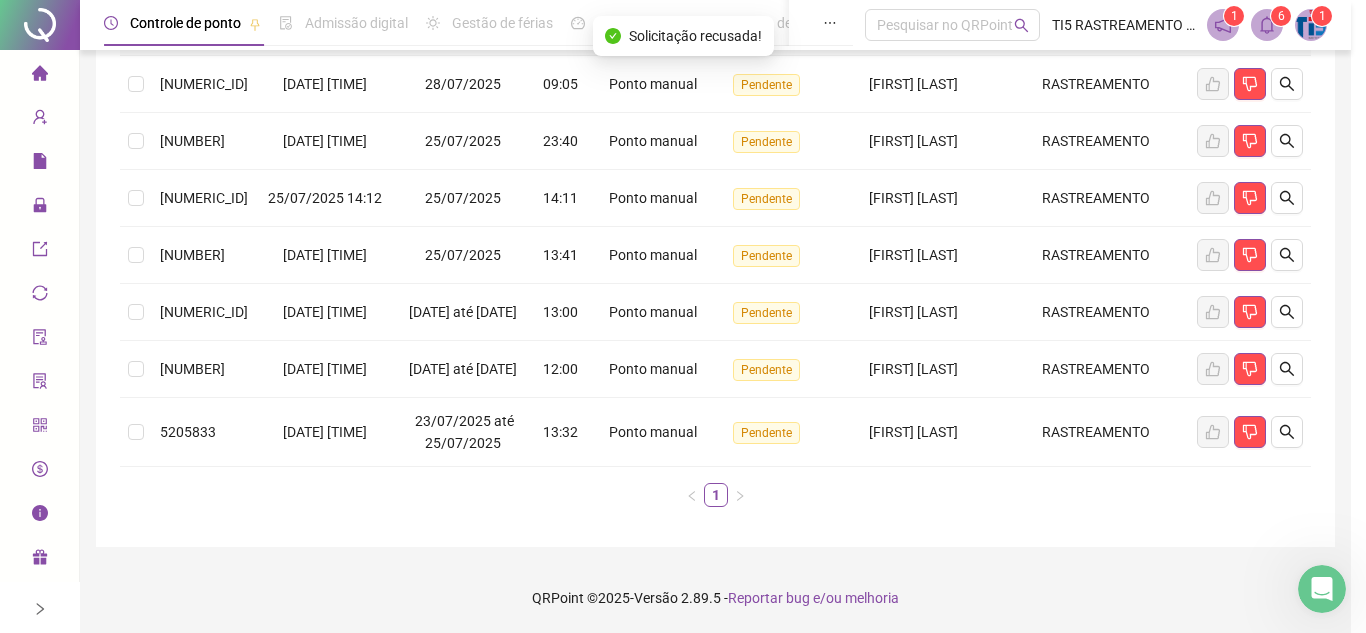scroll, scrollTop: 289, scrollLeft: 0, axis: vertical 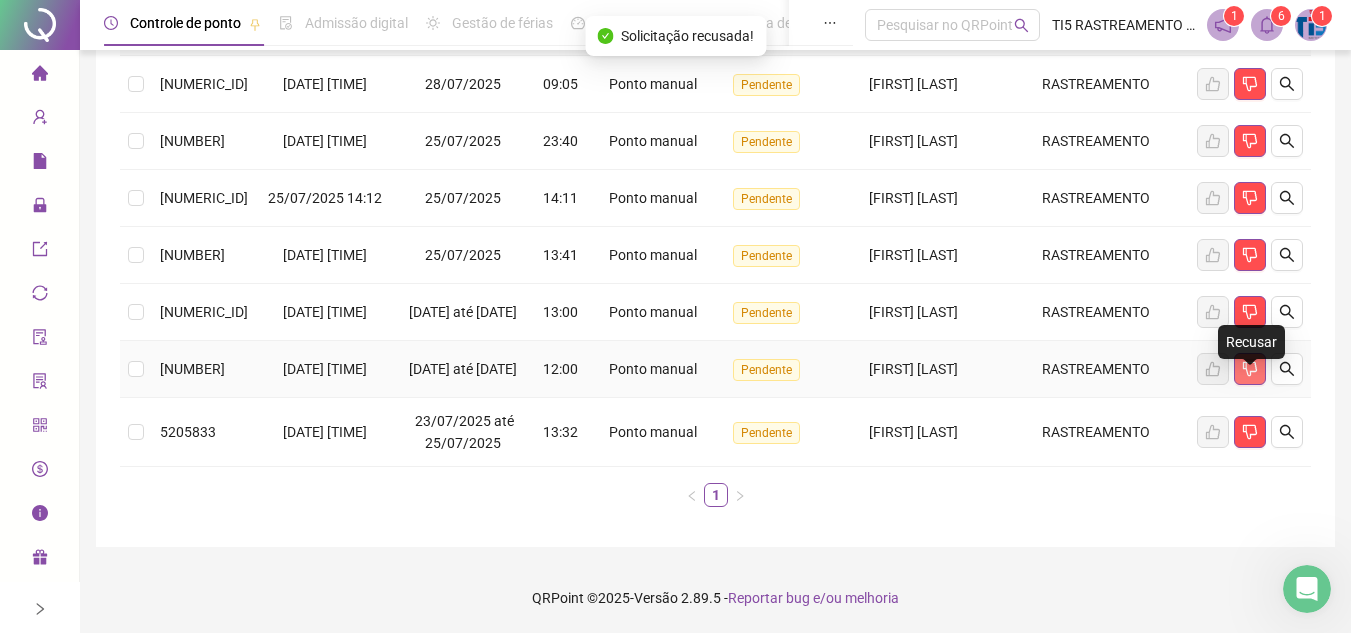 click 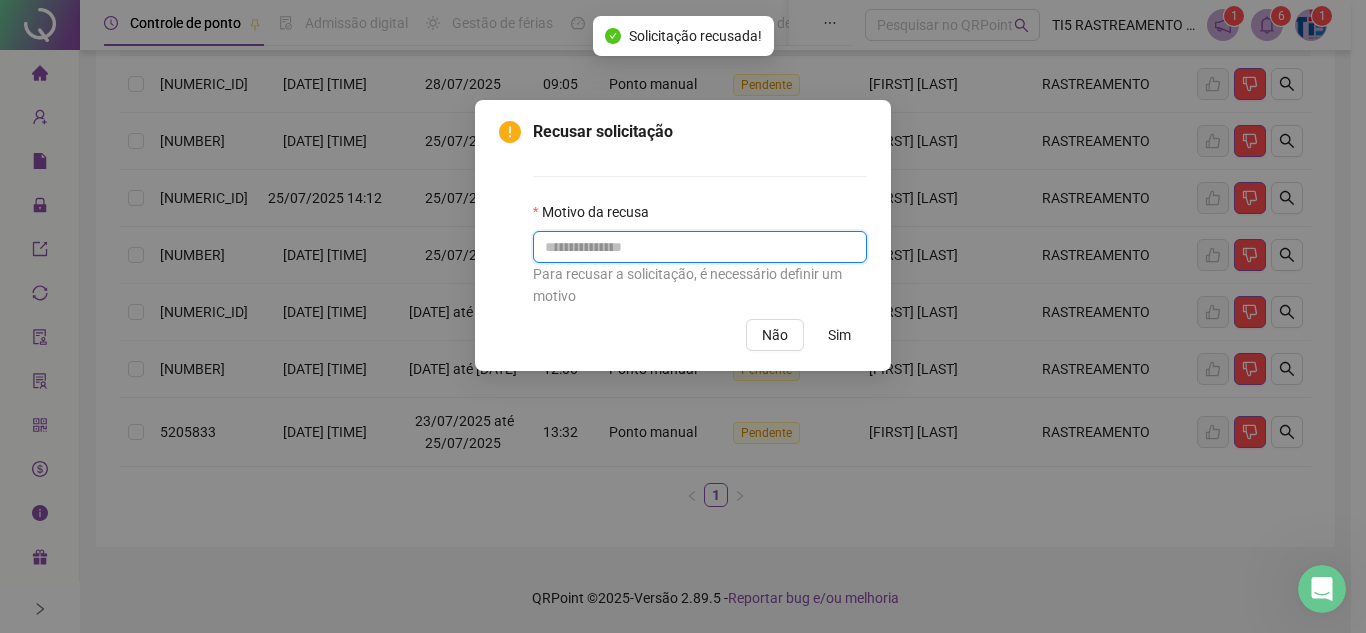 click at bounding box center (700, 247) 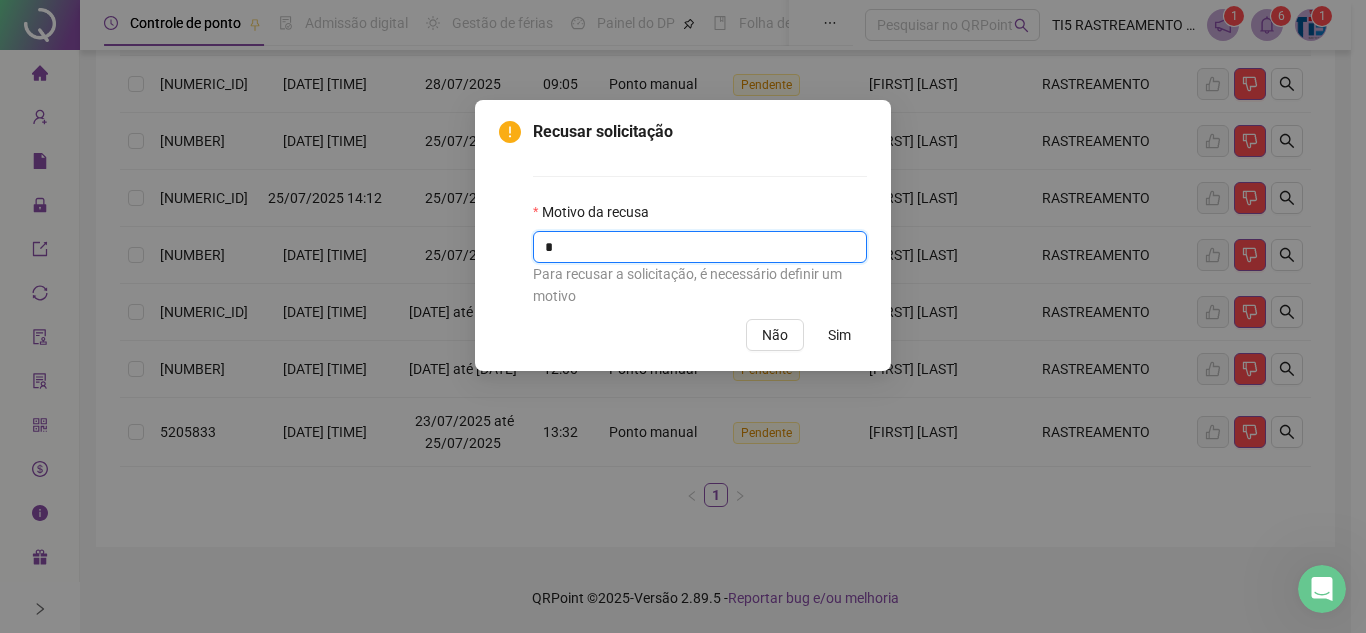 type on "*" 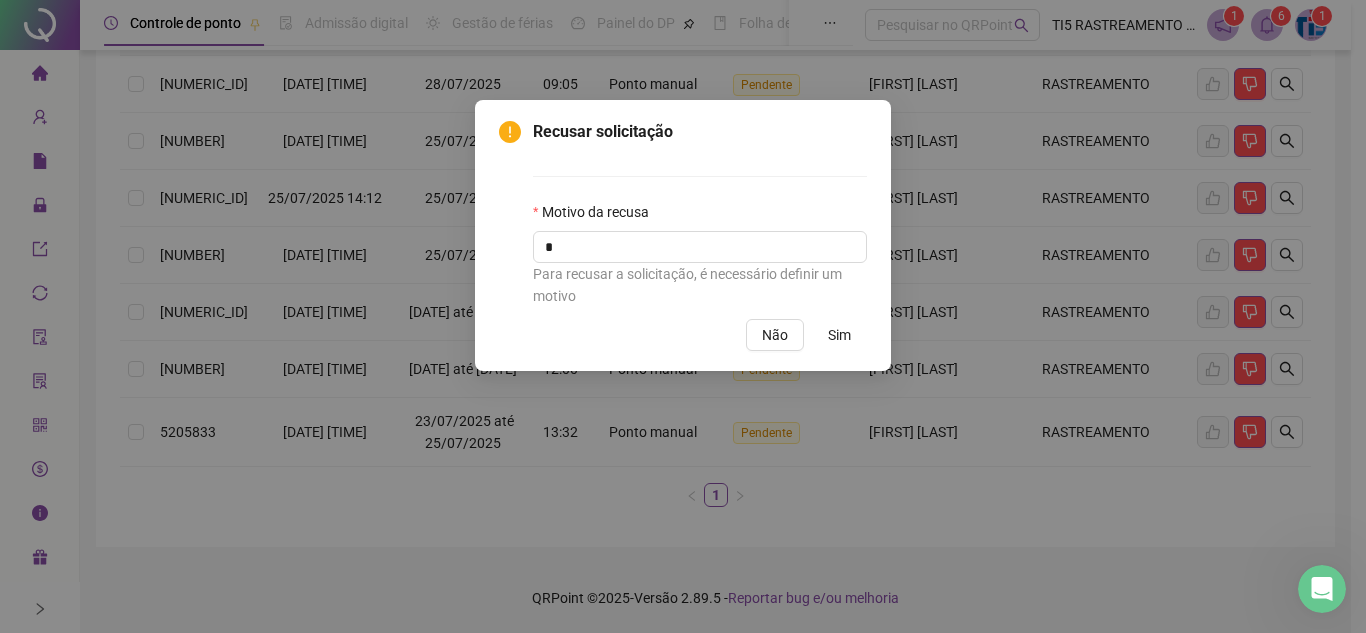 click on "Sim" at bounding box center (839, 335) 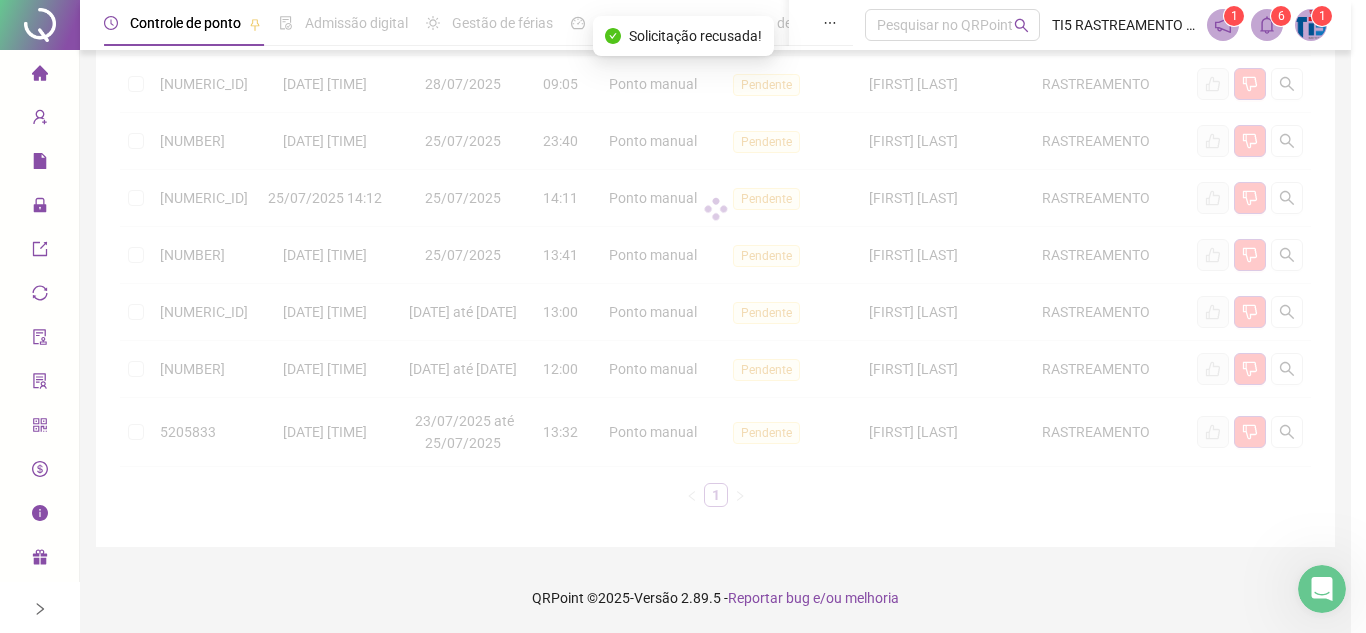 scroll, scrollTop: 220, scrollLeft: 0, axis: vertical 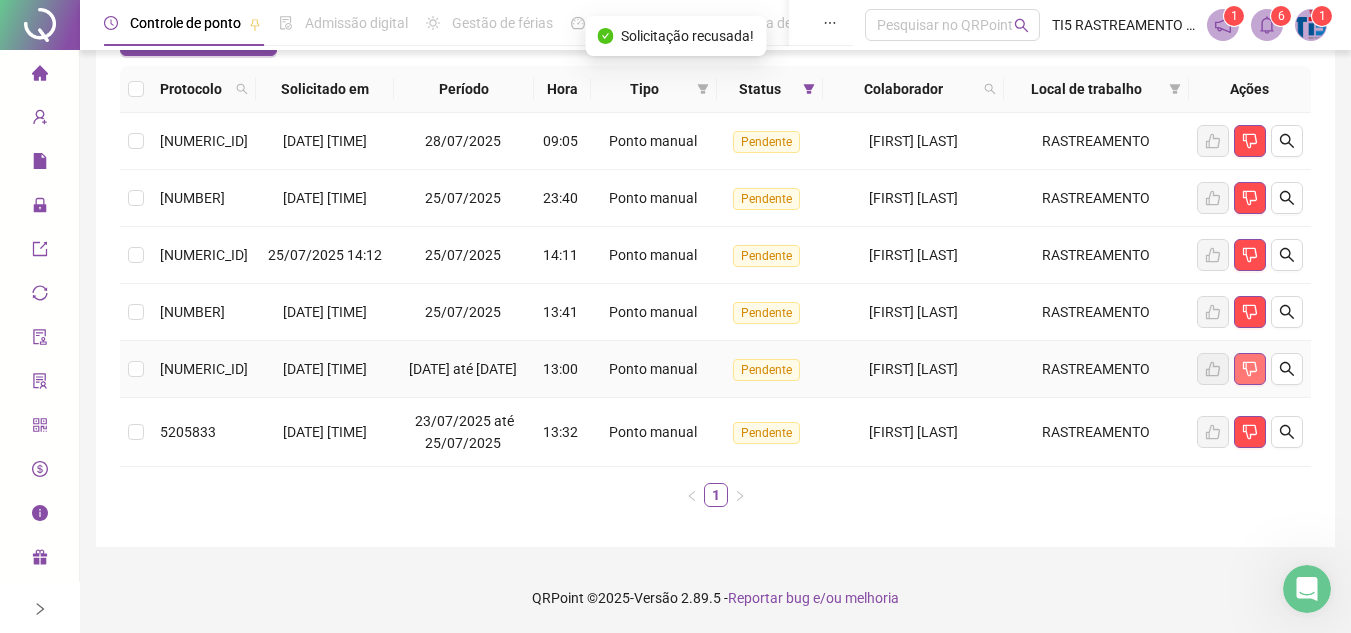 click 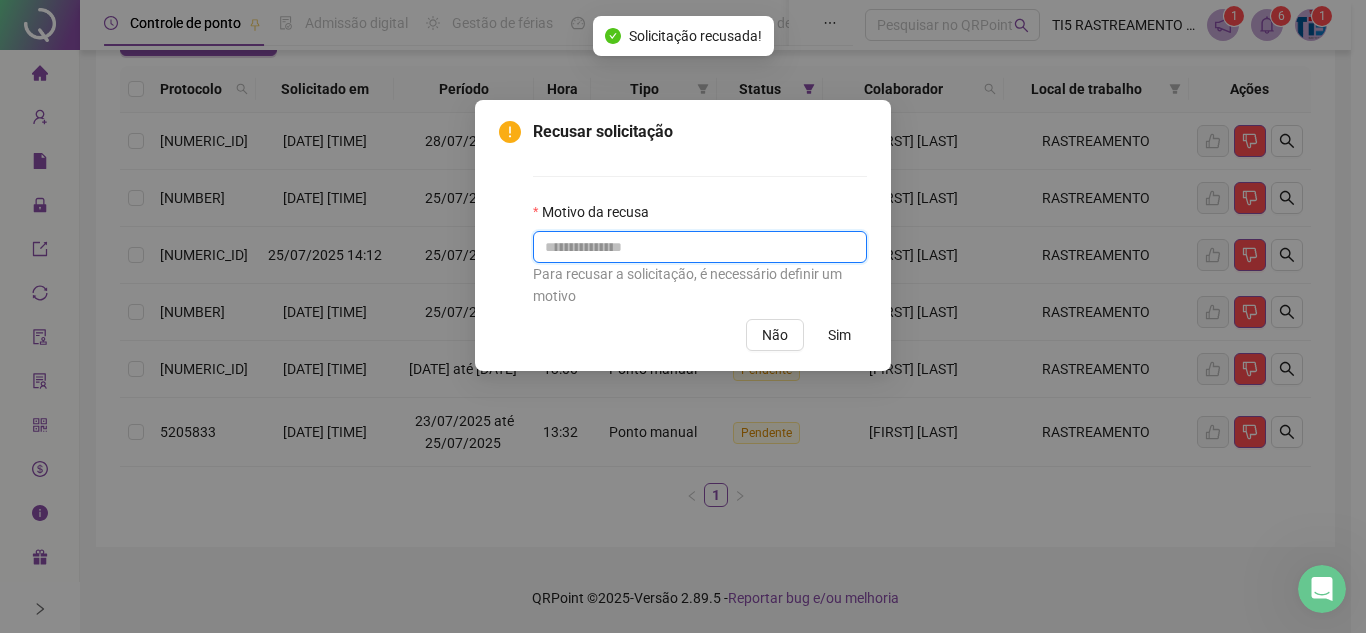 click at bounding box center (700, 247) 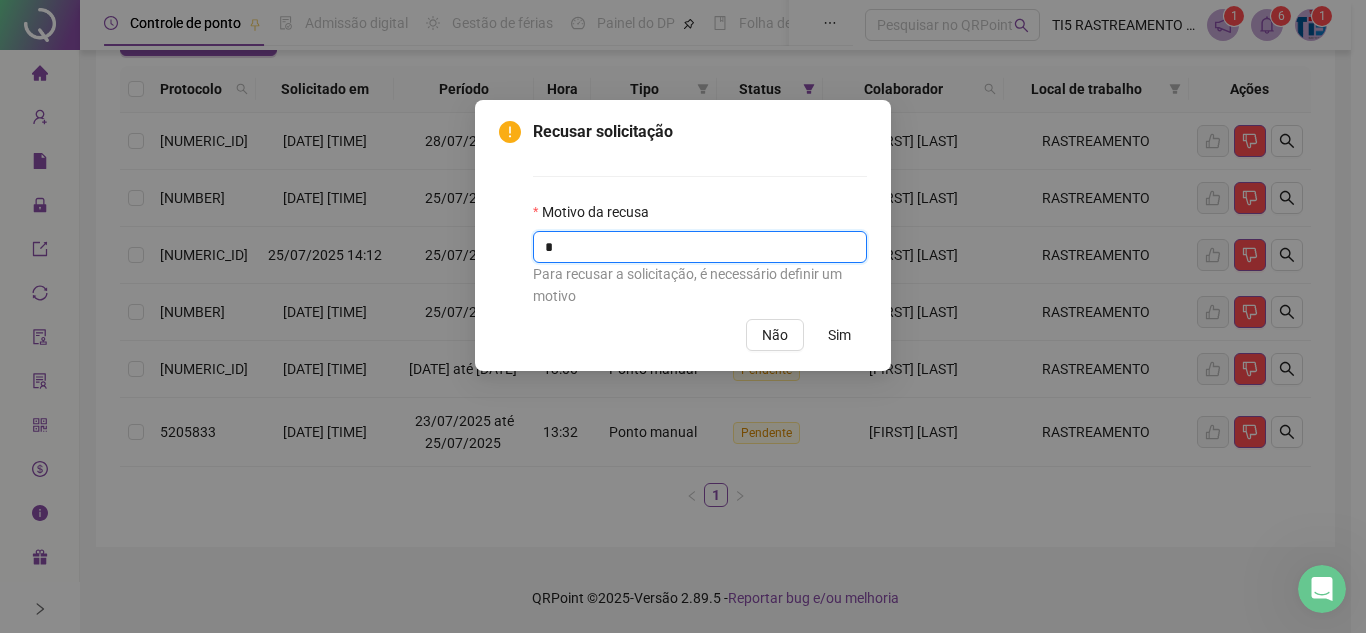 type on "*" 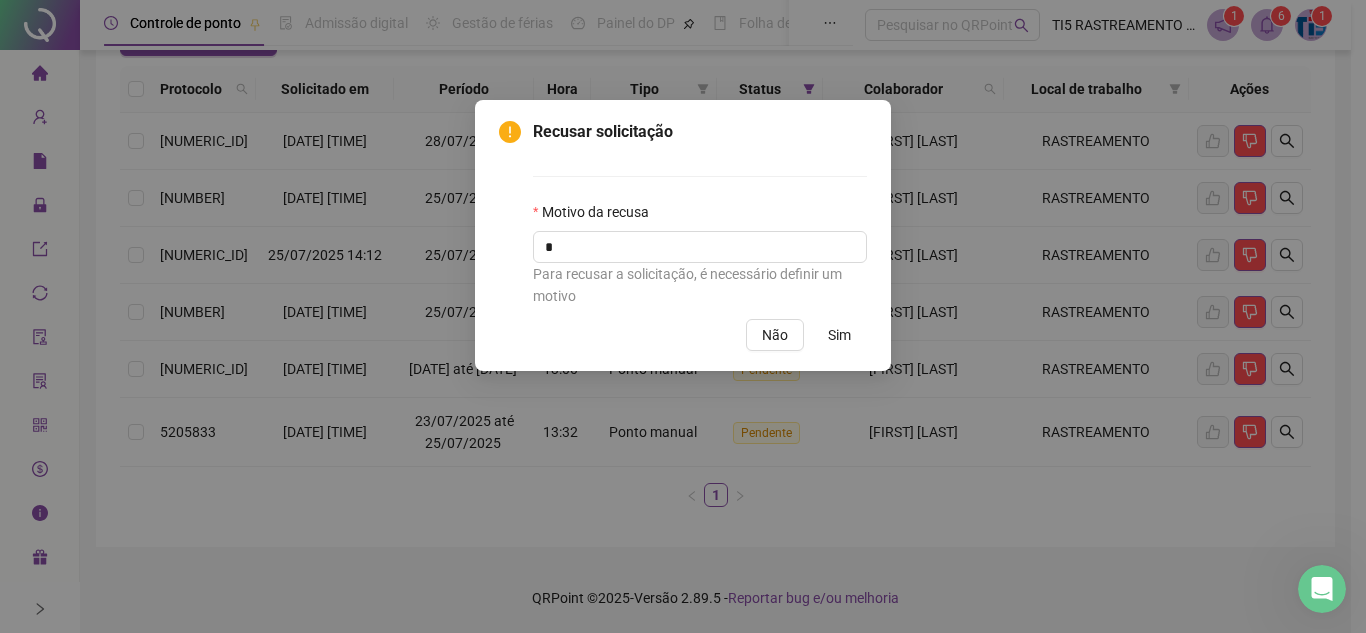 click on "Sim" at bounding box center [839, 335] 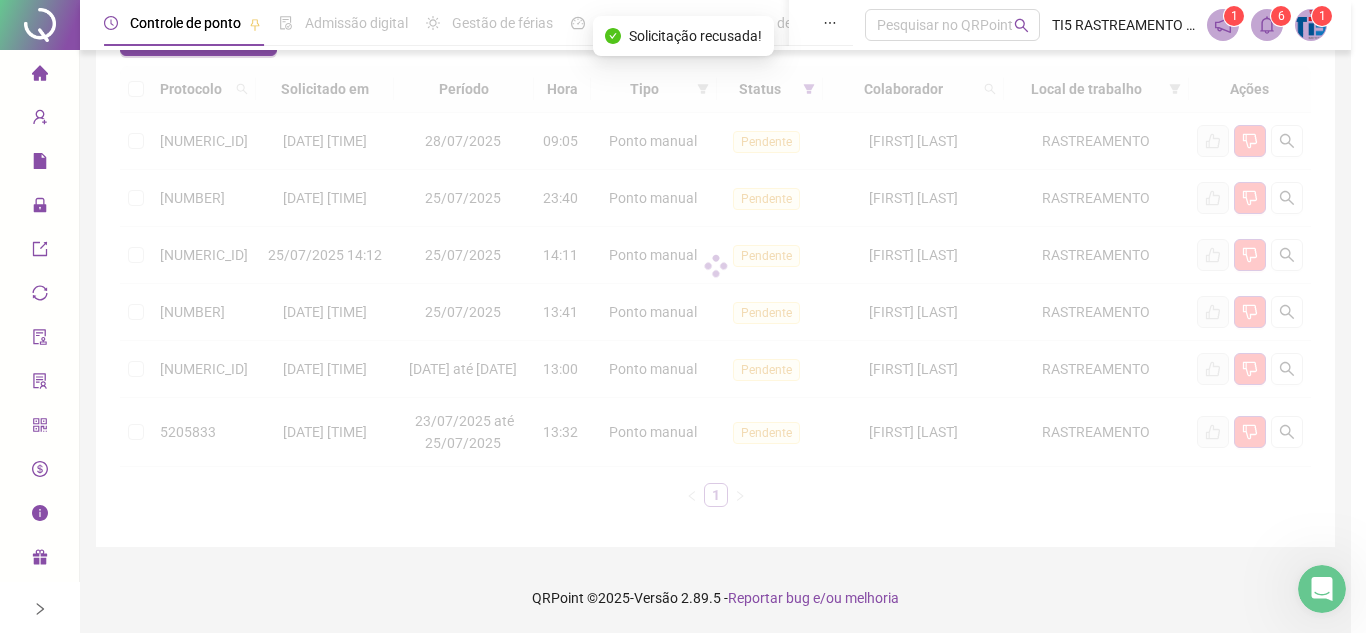 scroll, scrollTop: 151, scrollLeft: 0, axis: vertical 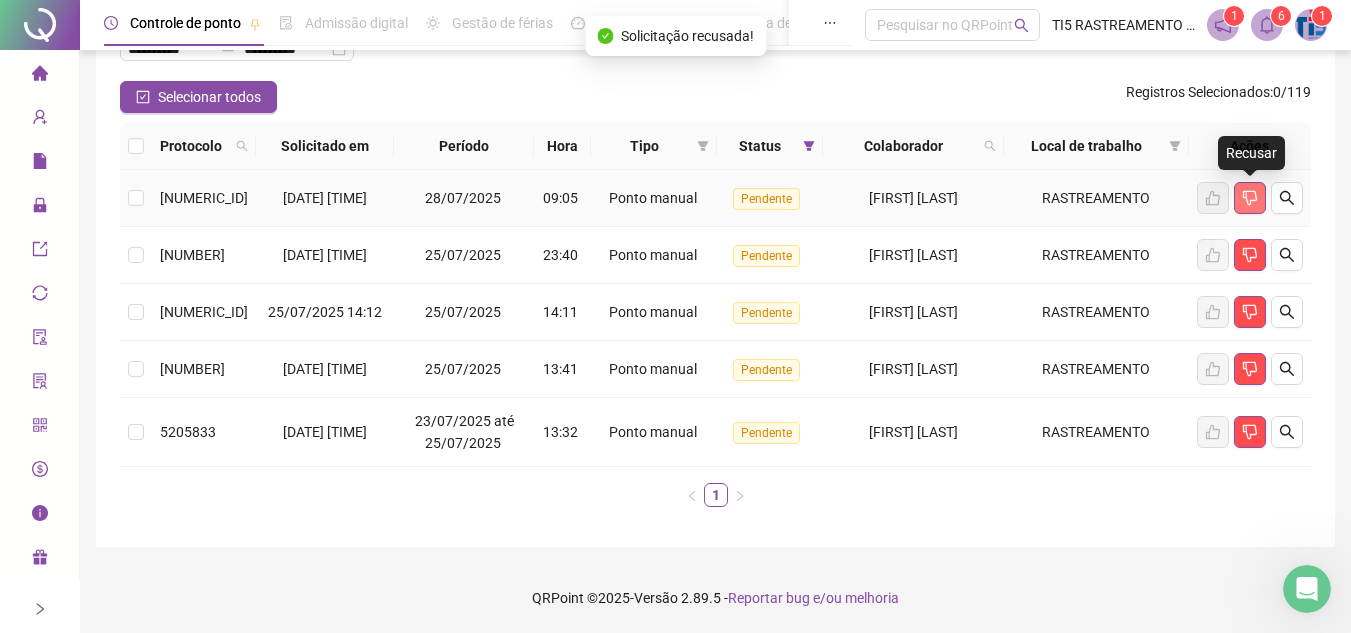 click at bounding box center (1250, 198) 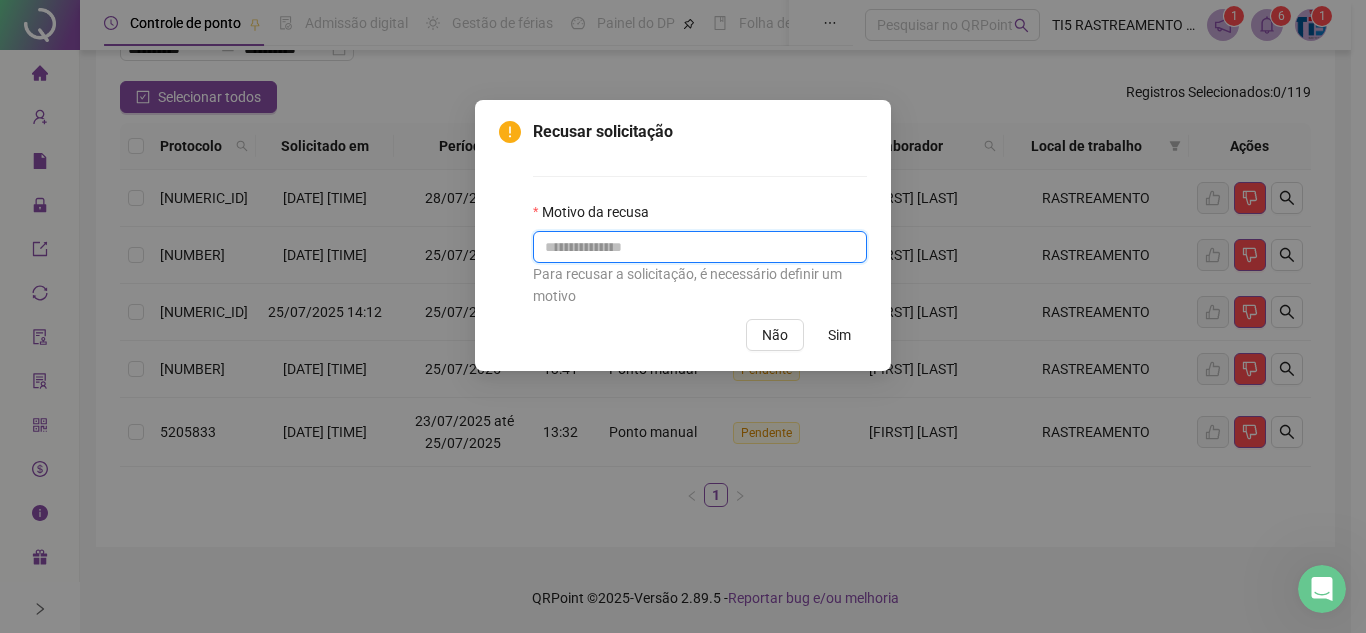 click at bounding box center [700, 247] 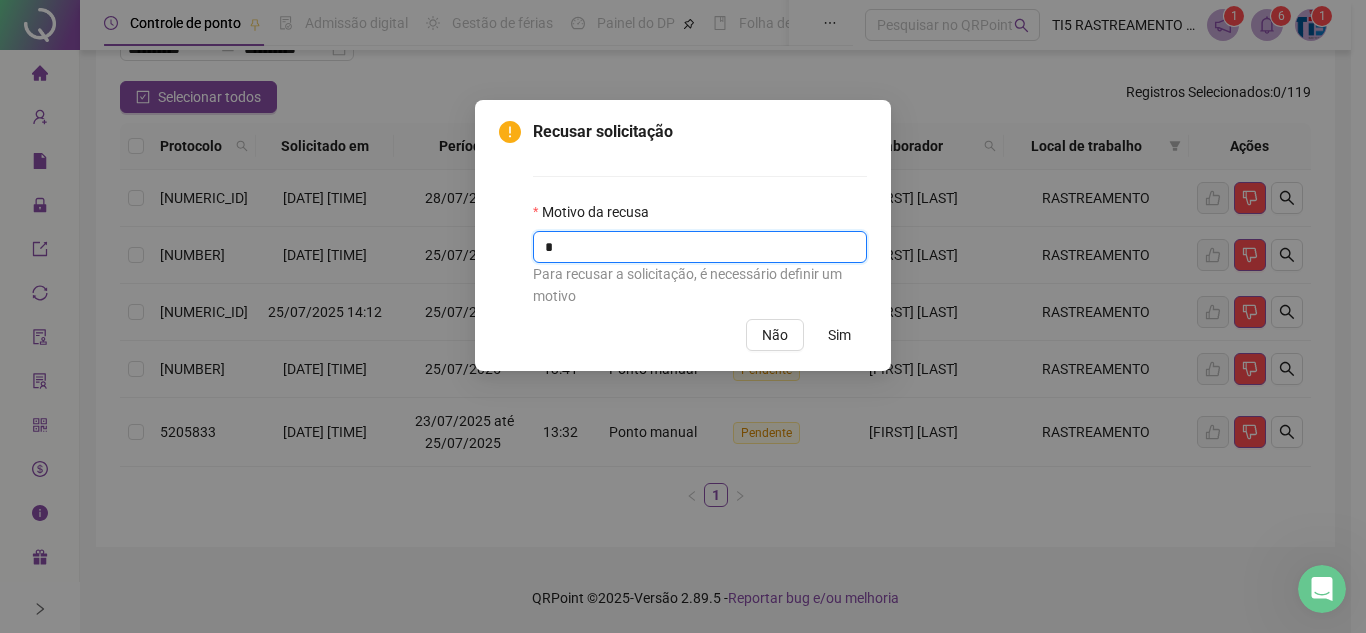 type on "*" 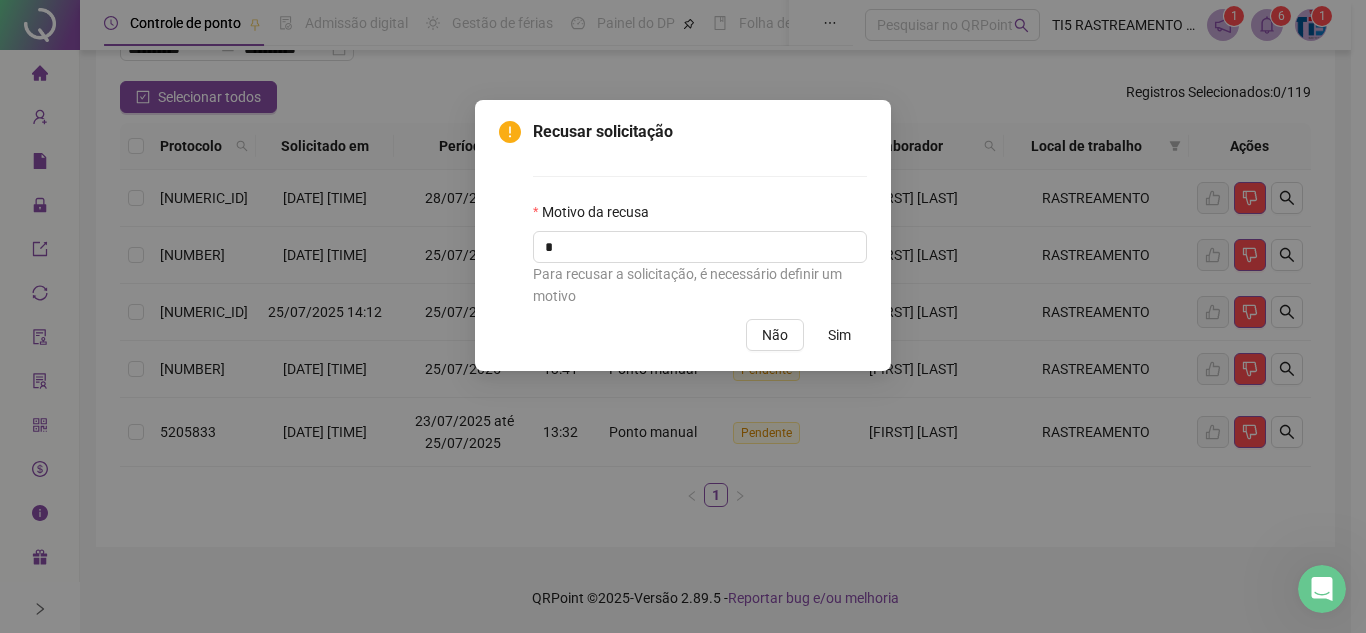 click on "Sim" at bounding box center (839, 335) 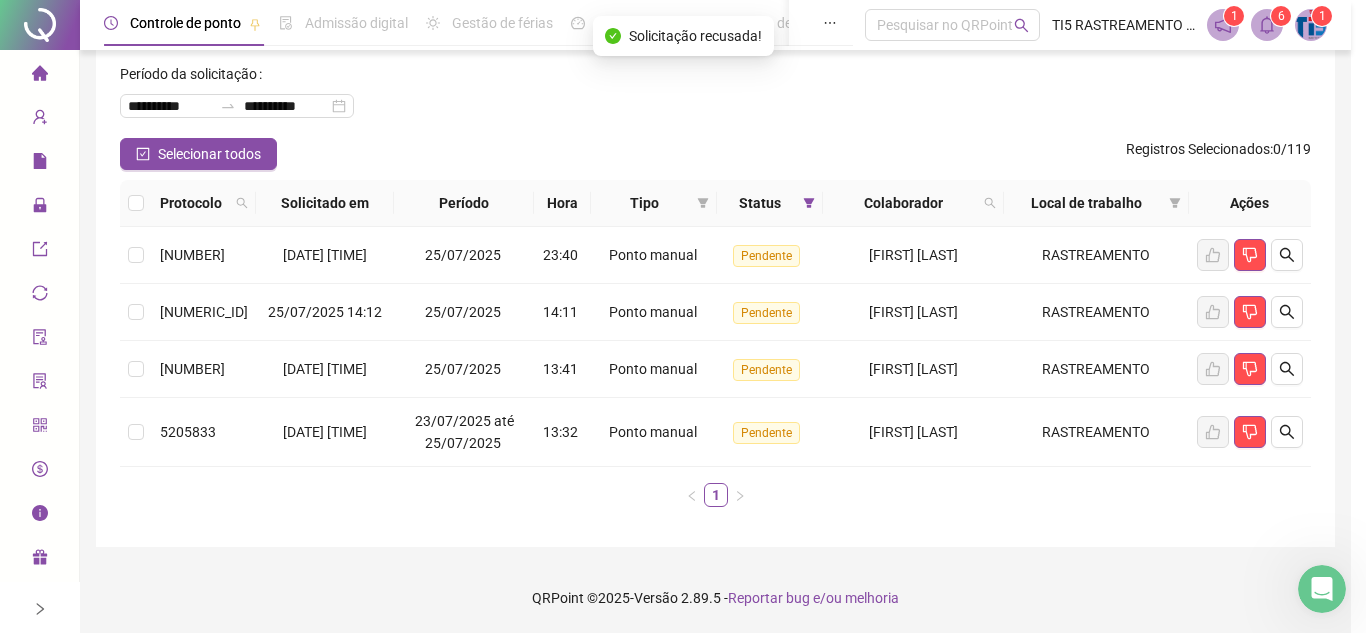 scroll, scrollTop: 94, scrollLeft: 0, axis: vertical 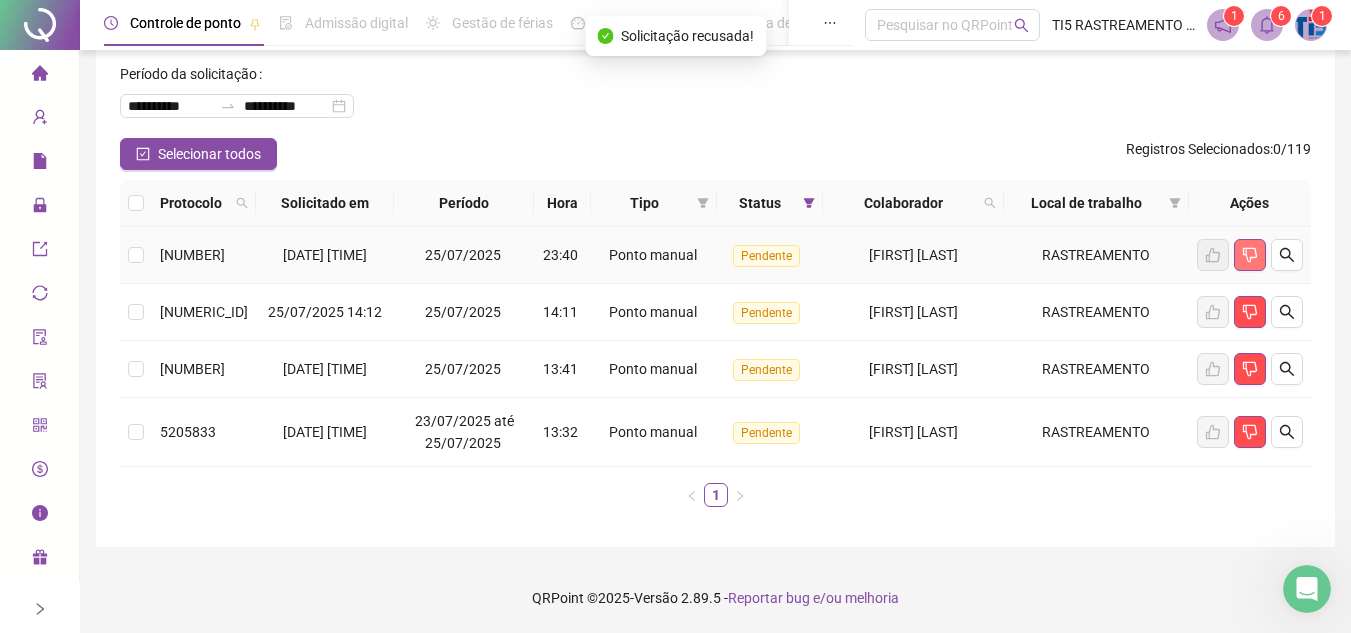 click at bounding box center (1250, 255) 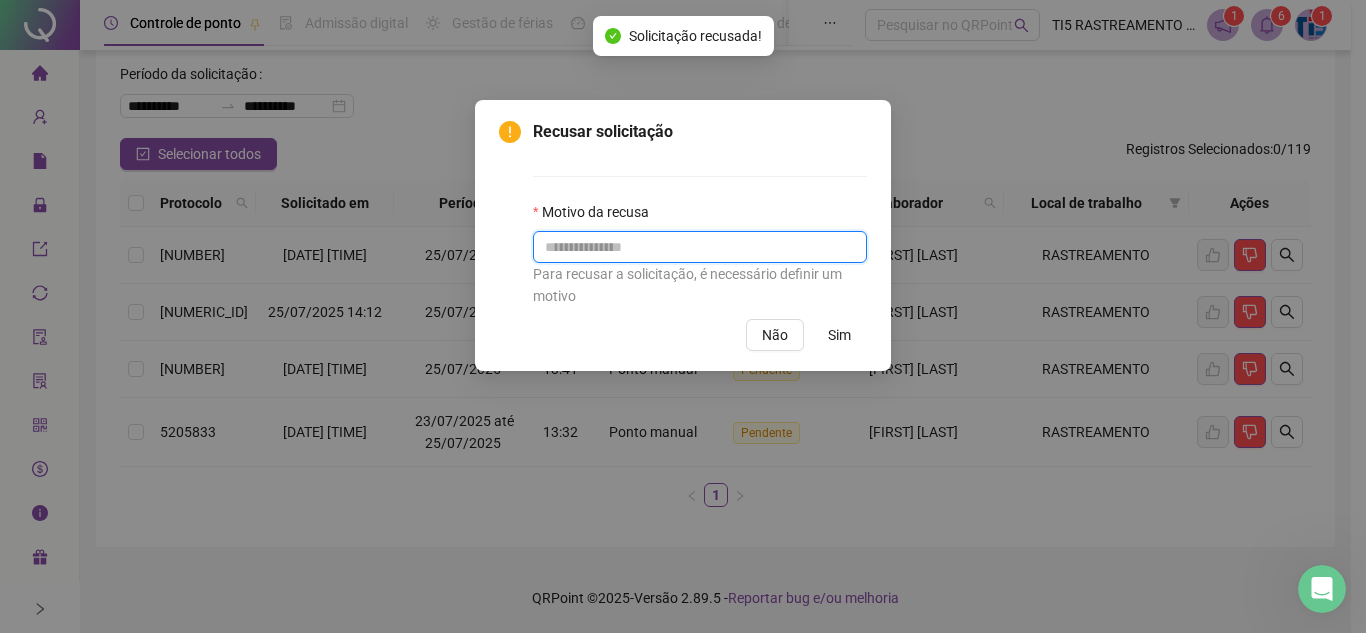 click at bounding box center (700, 247) 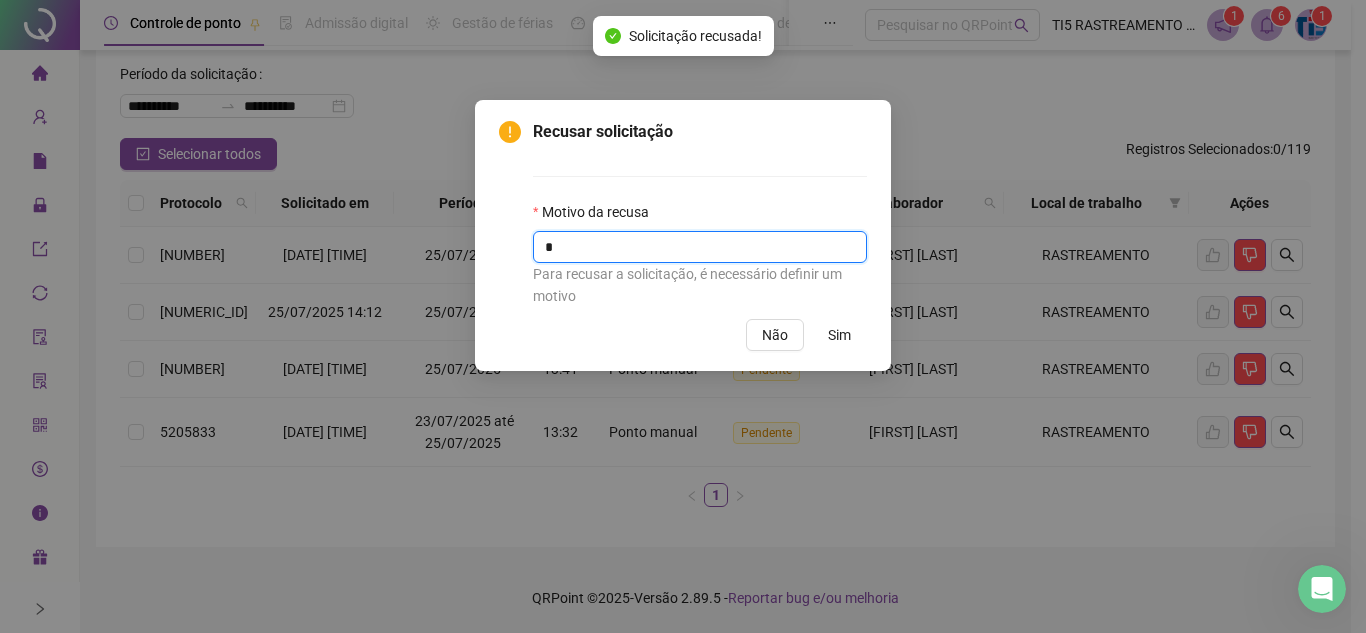 type on "*" 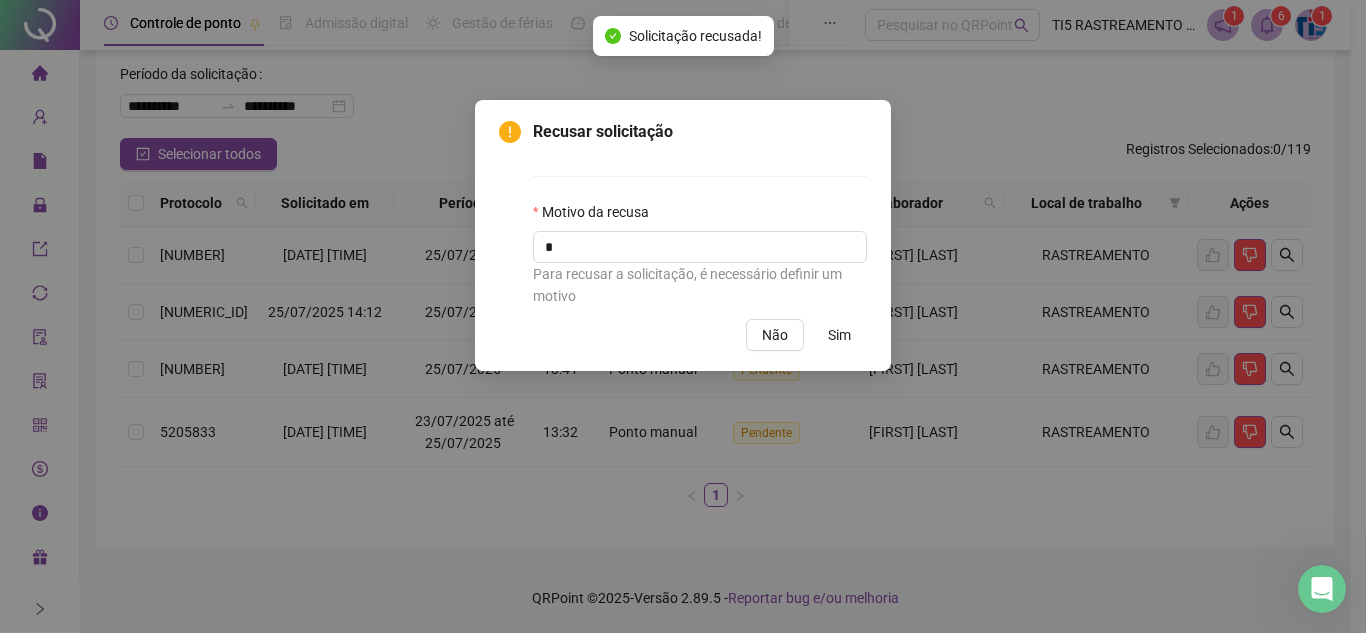 click on "Sim" at bounding box center [839, 335] 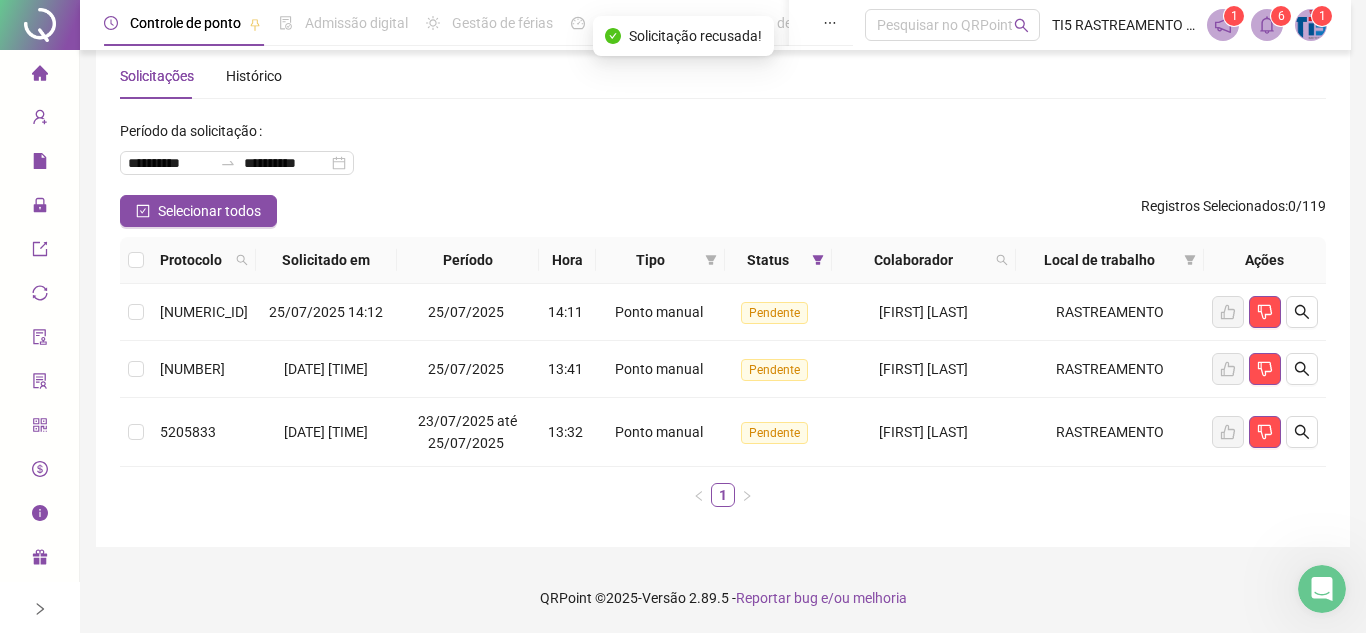 scroll, scrollTop: 37, scrollLeft: 0, axis: vertical 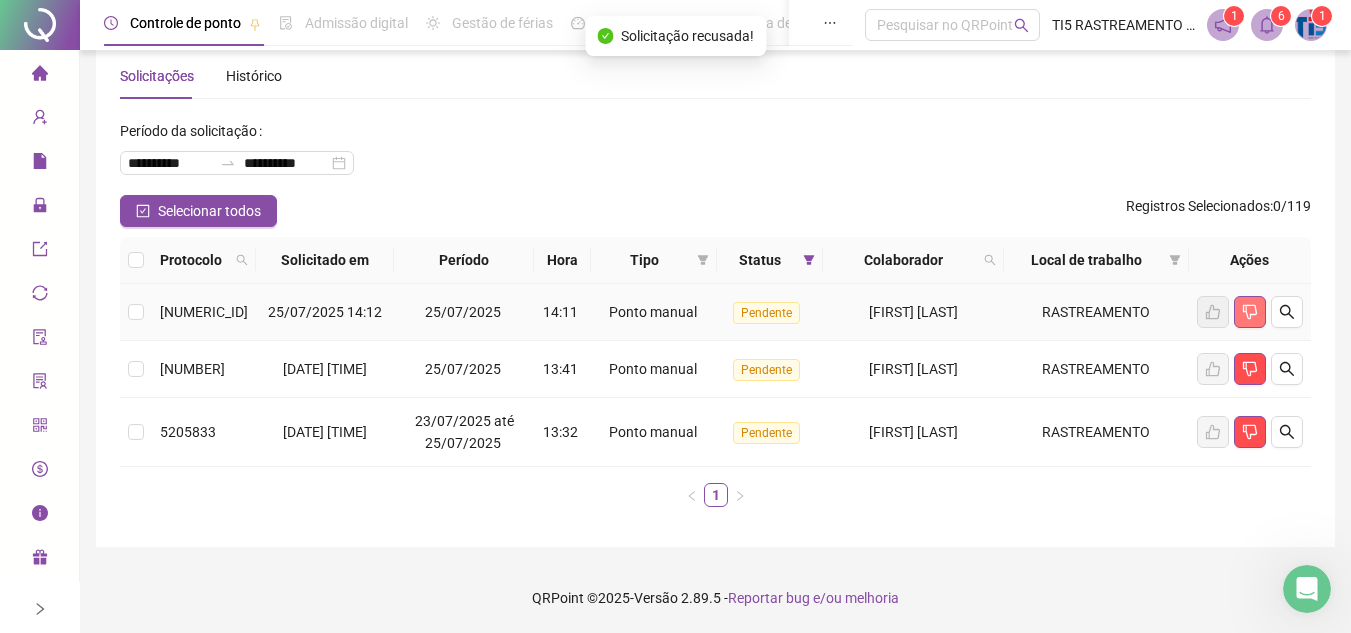 click 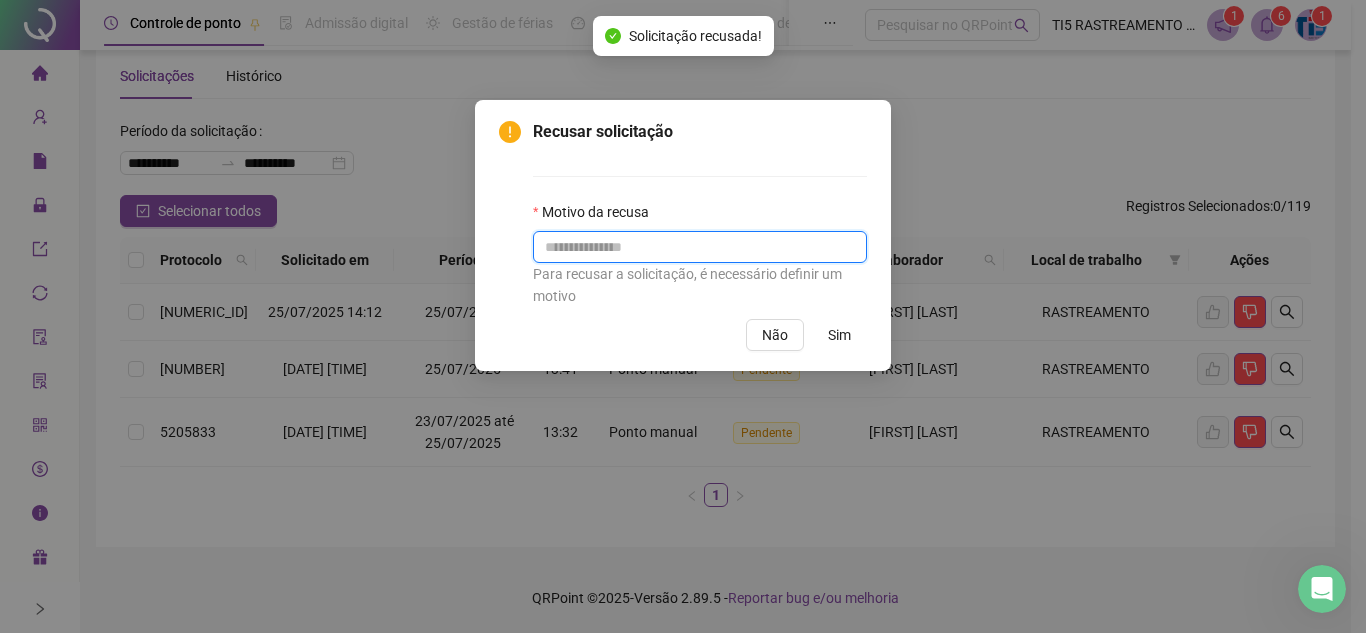 click at bounding box center [700, 247] 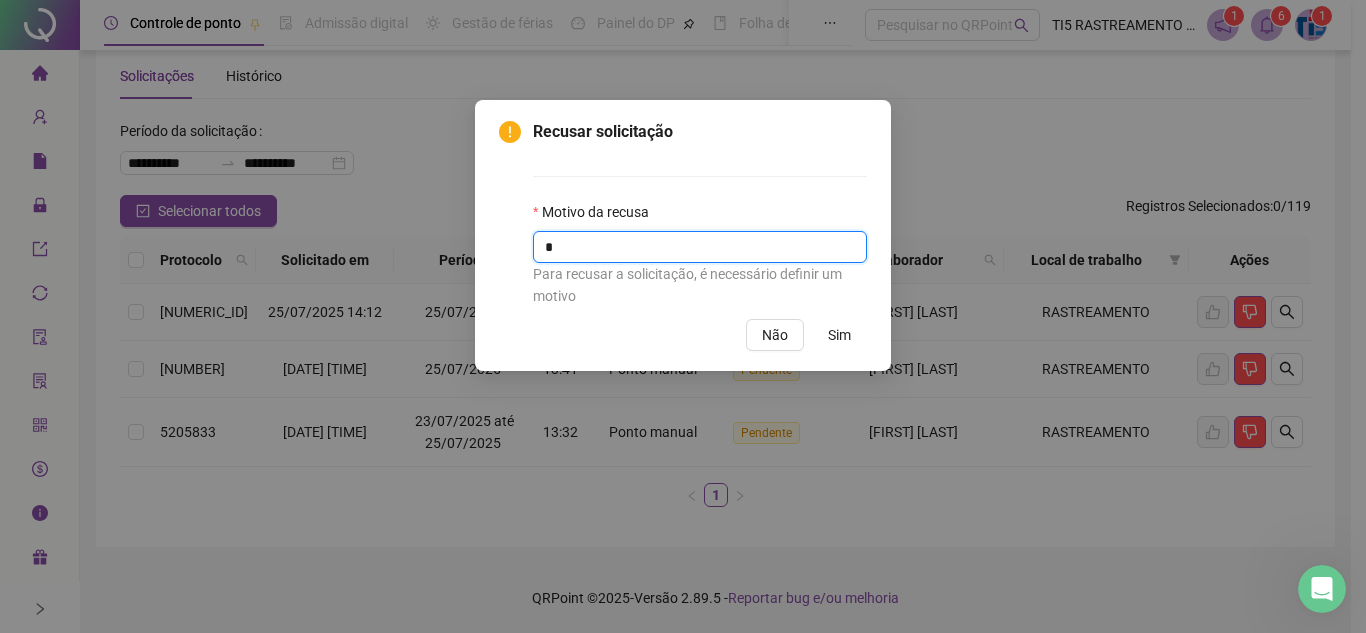 type on "*" 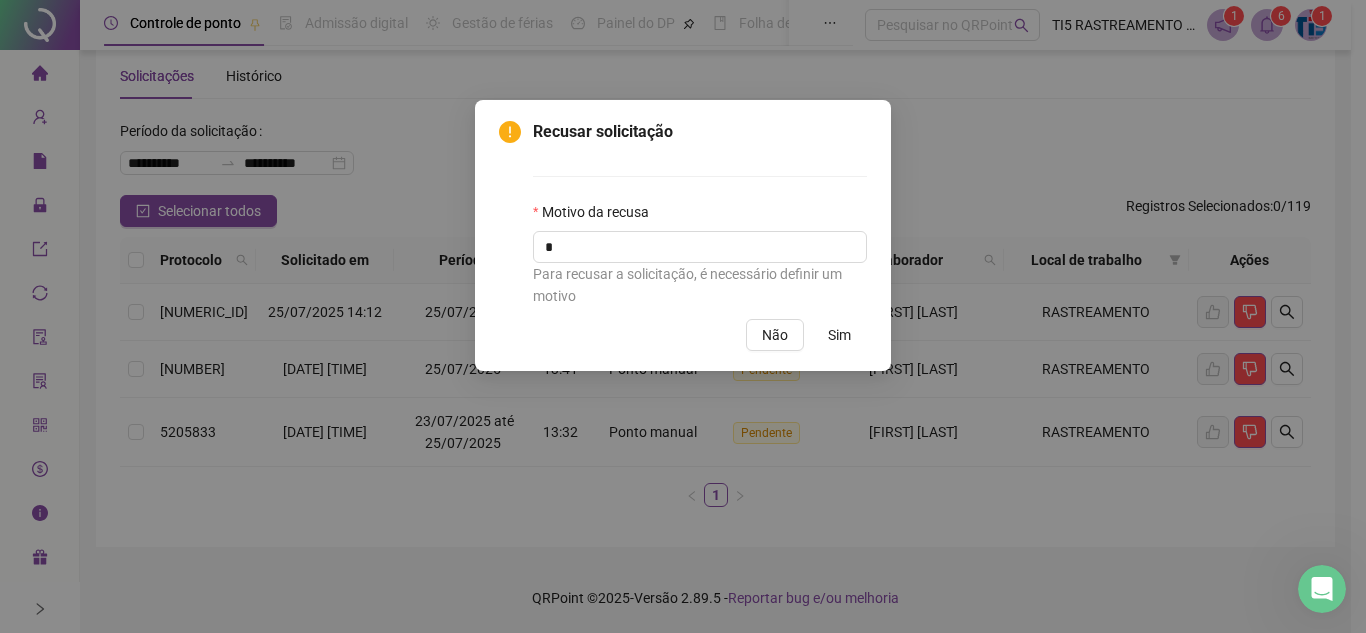 click on "Sim" at bounding box center [839, 335] 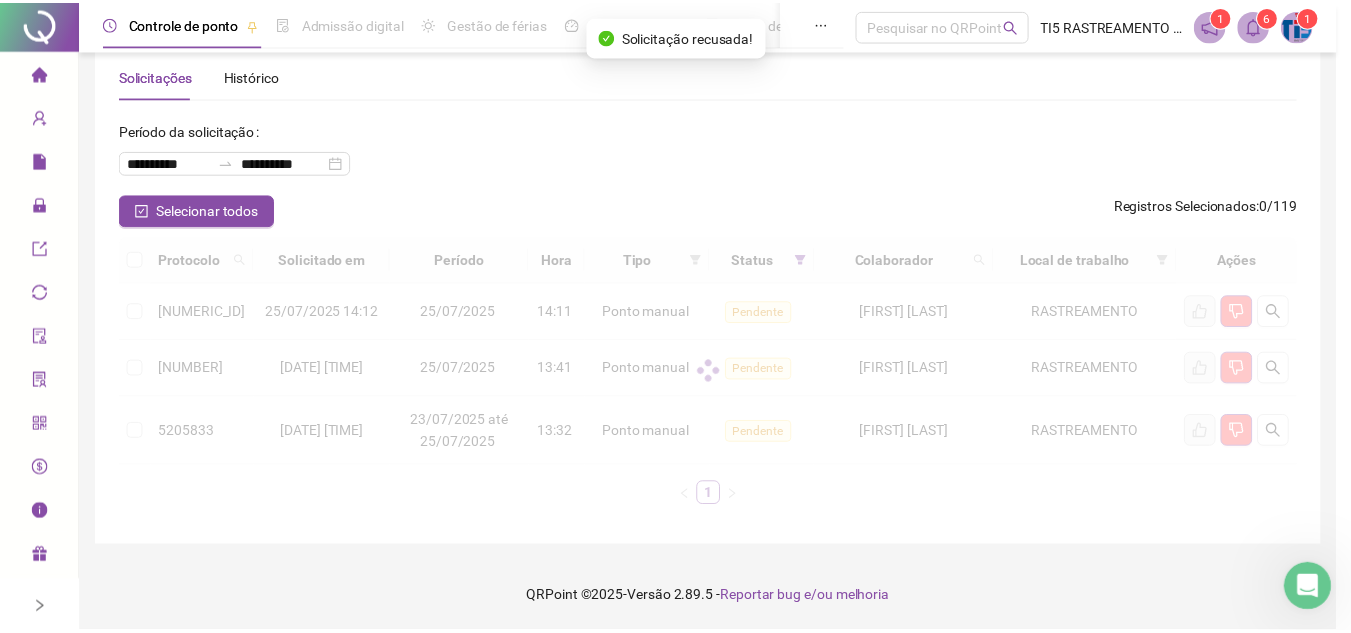 scroll, scrollTop: 0, scrollLeft: 0, axis: both 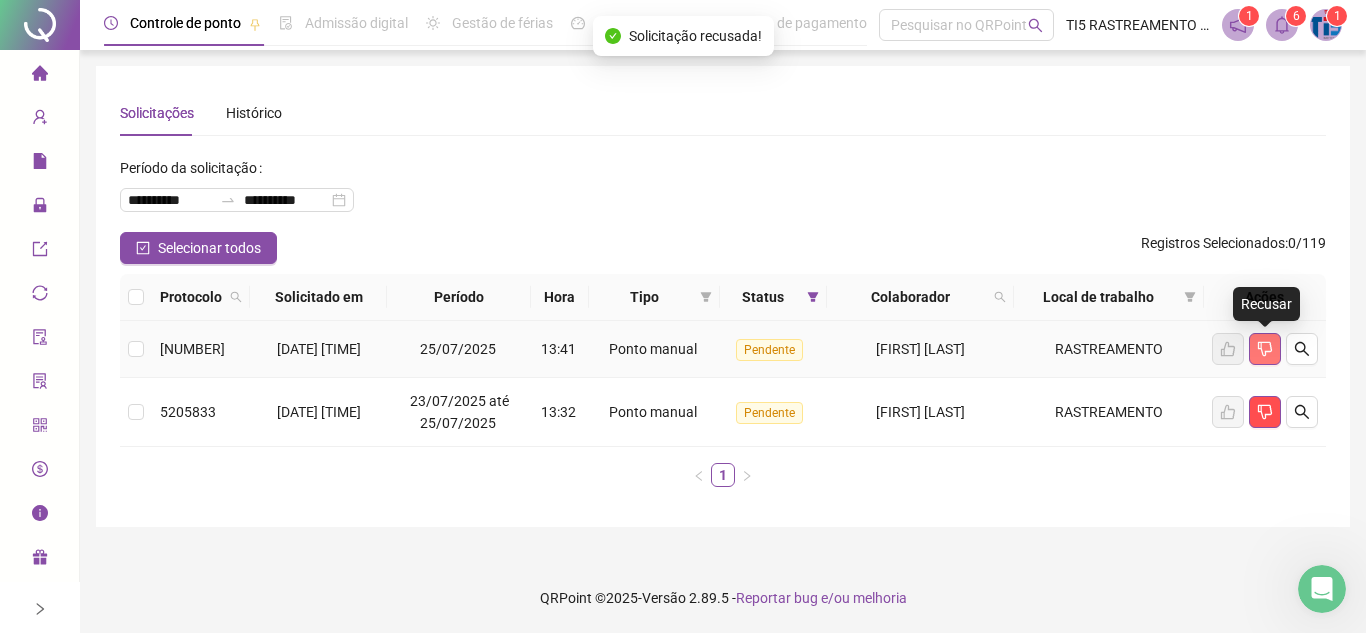 click 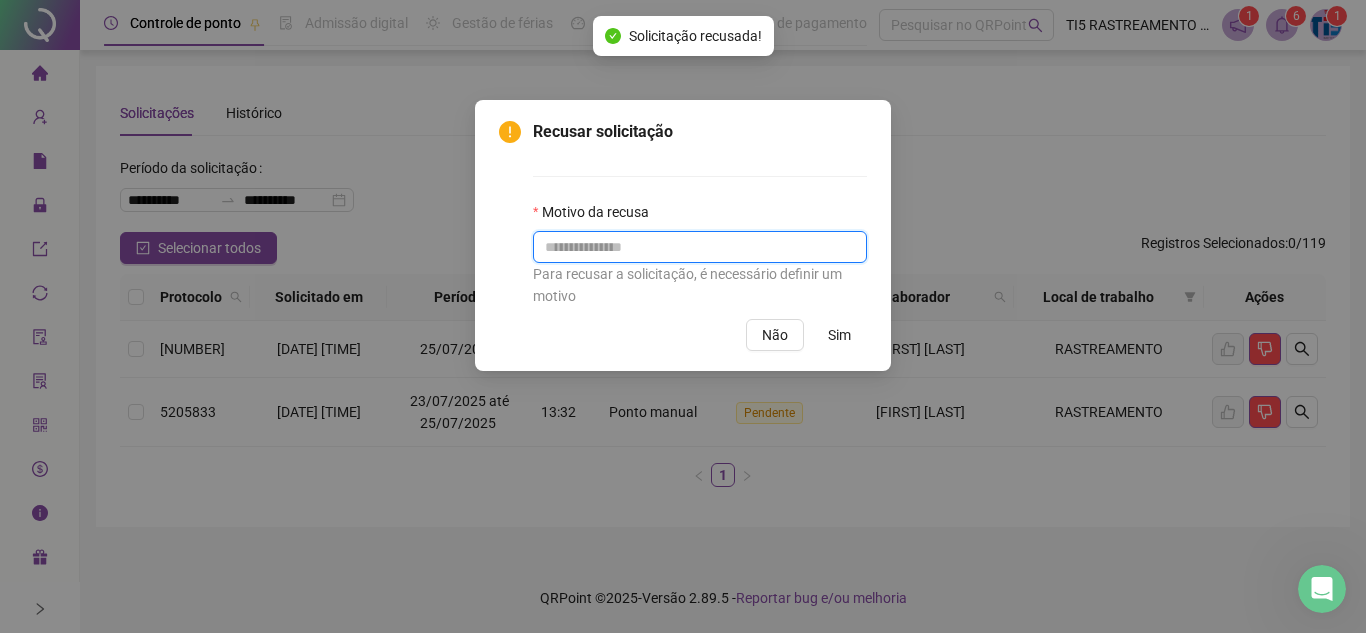 click at bounding box center (700, 247) 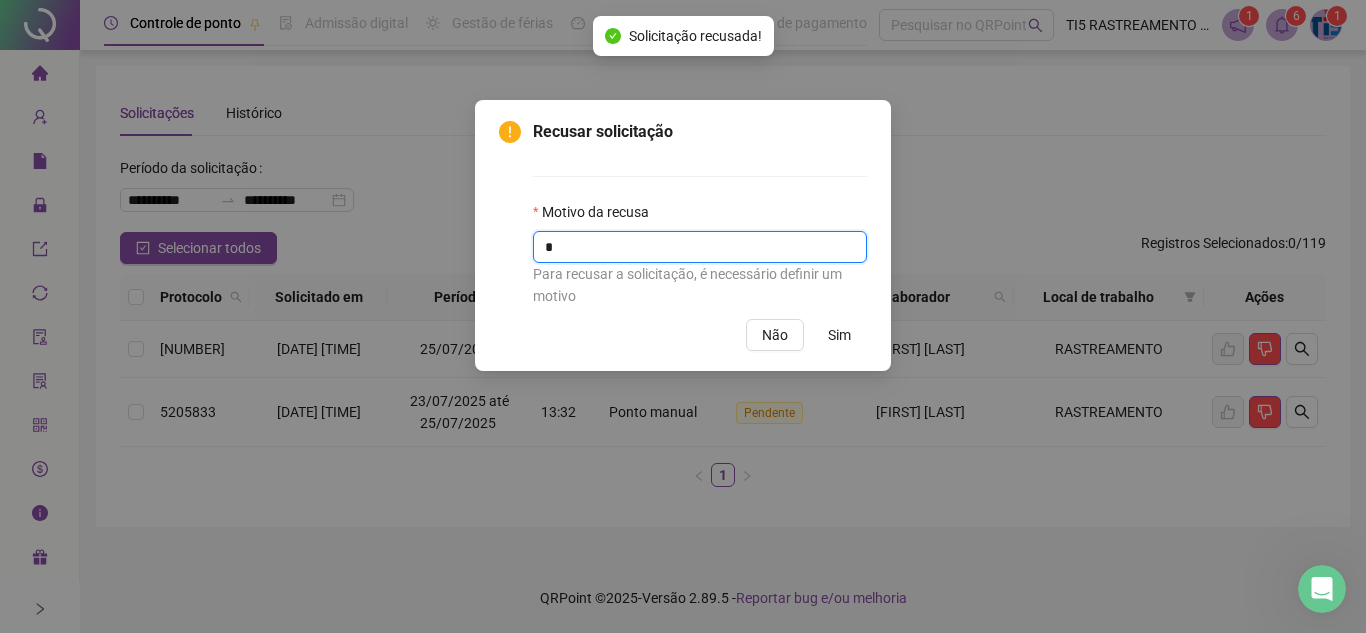 type on "*" 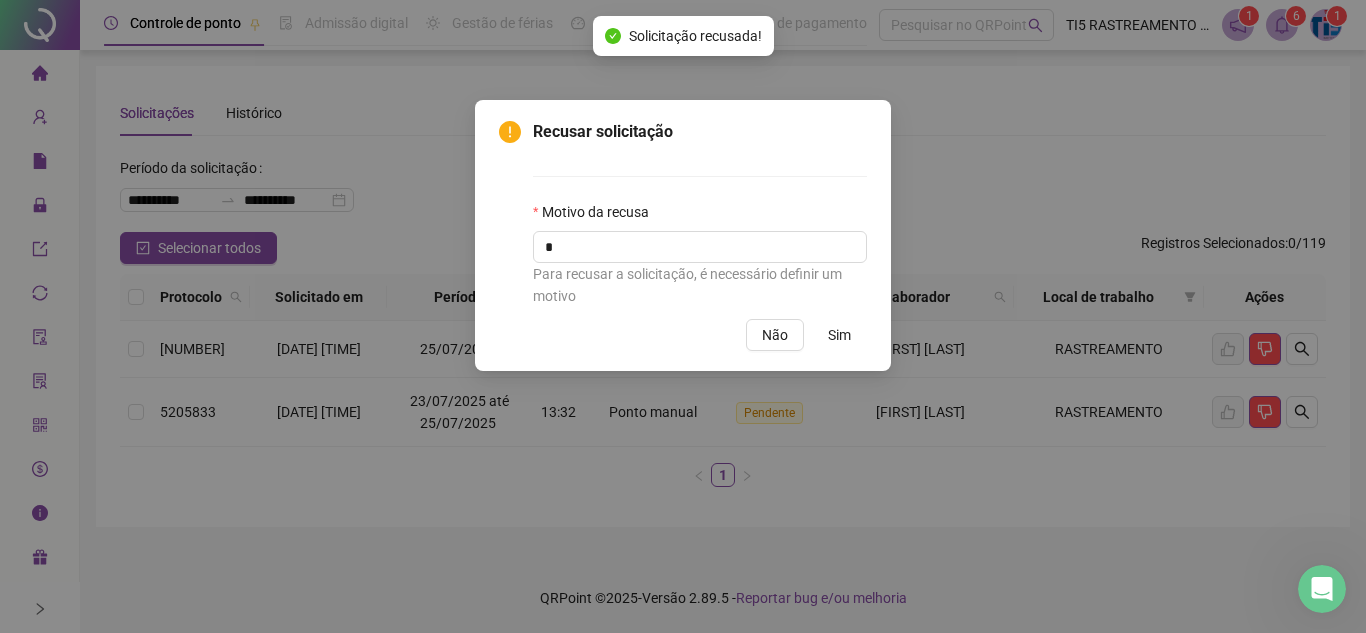 click on "Sim" at bounding box center [839, 335] 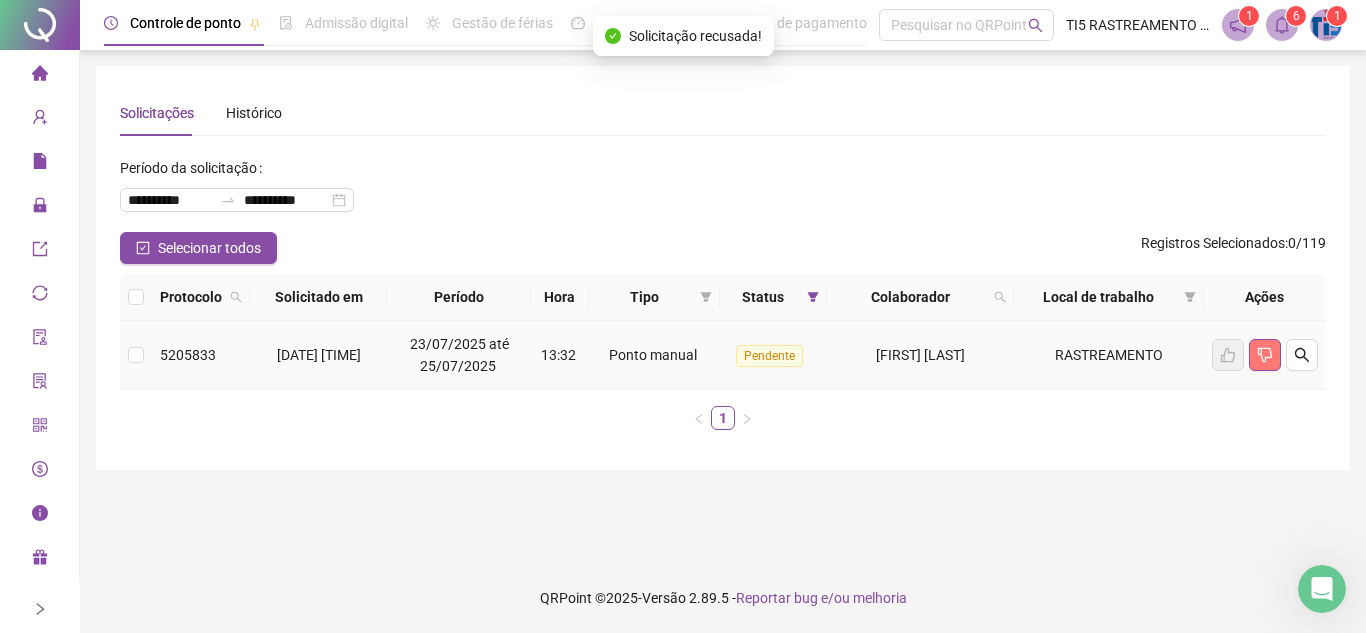 click 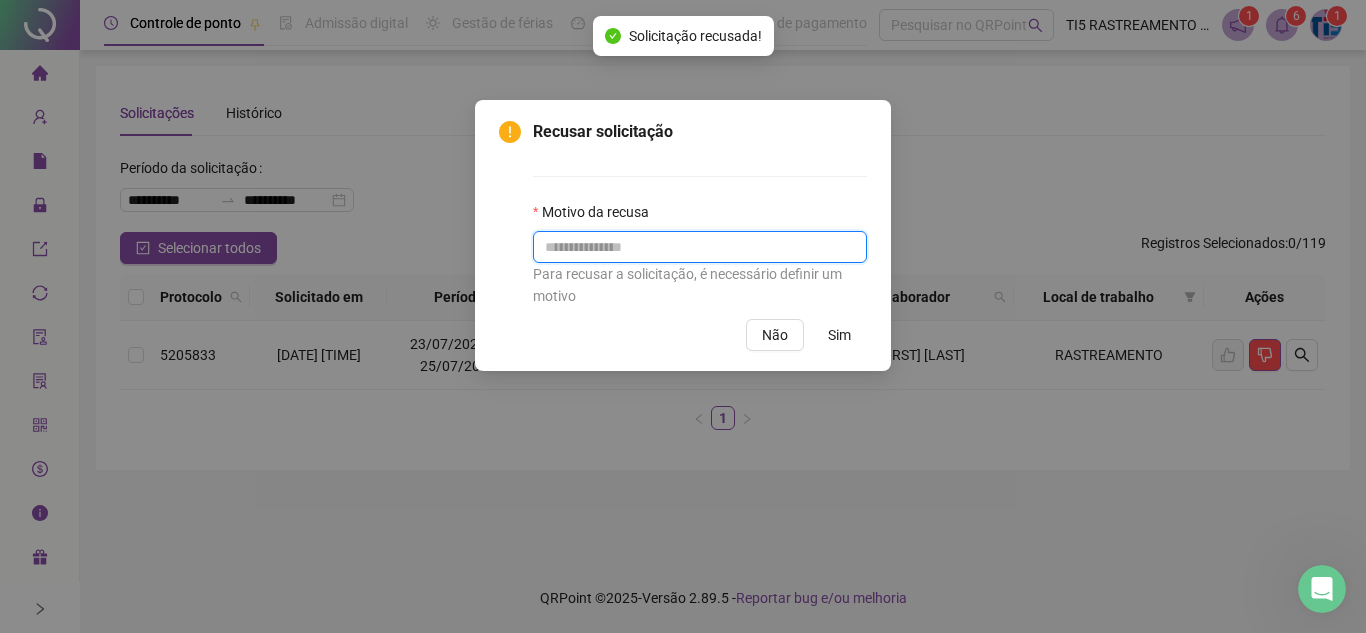 click at bounding box center [700, 247] 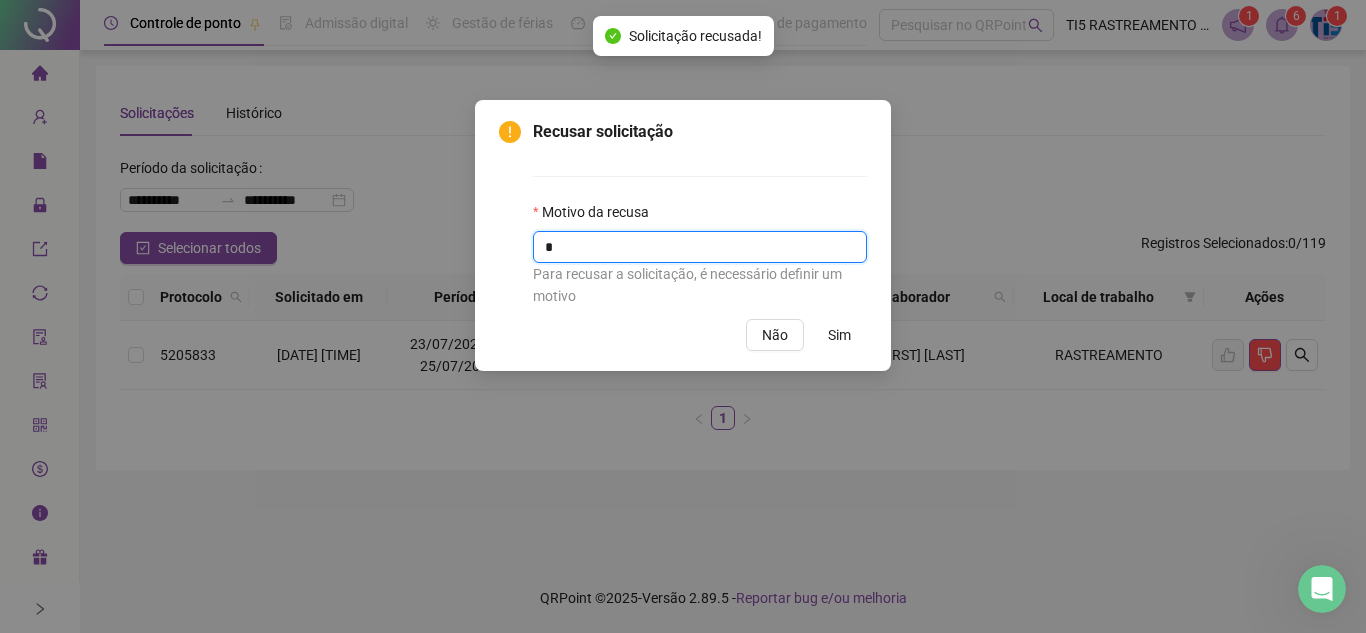 type on "*" 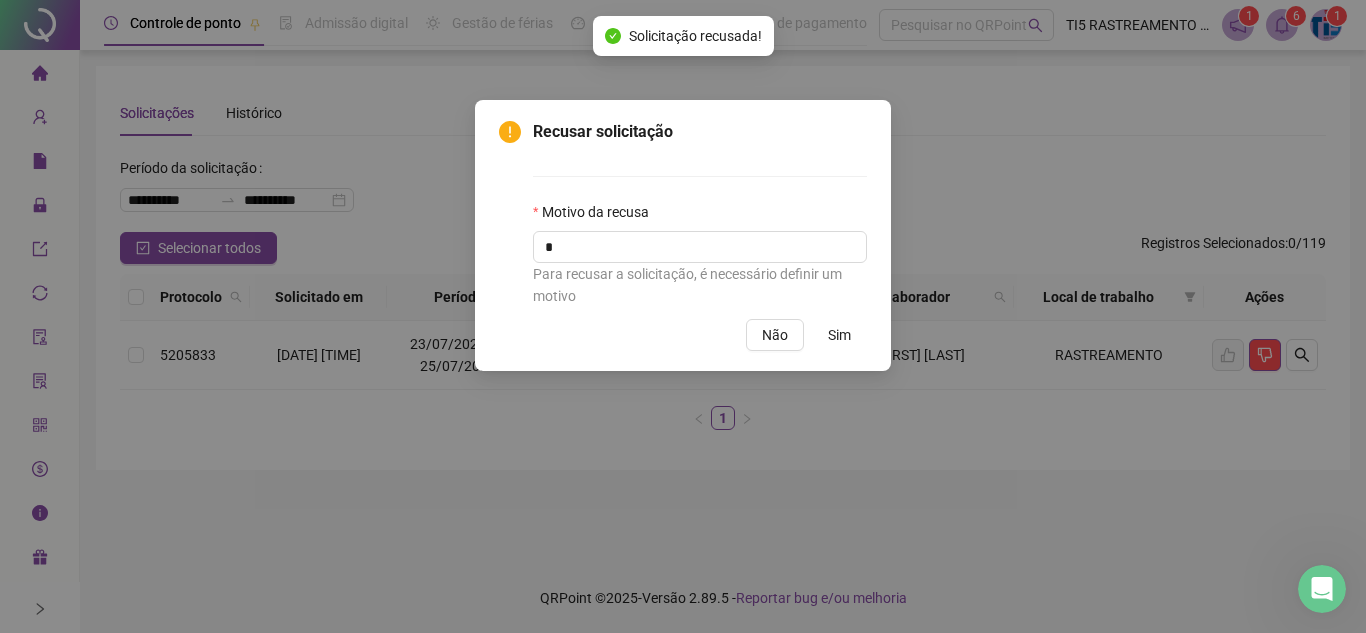 click on "Sim" at bounding box center [839, 335] 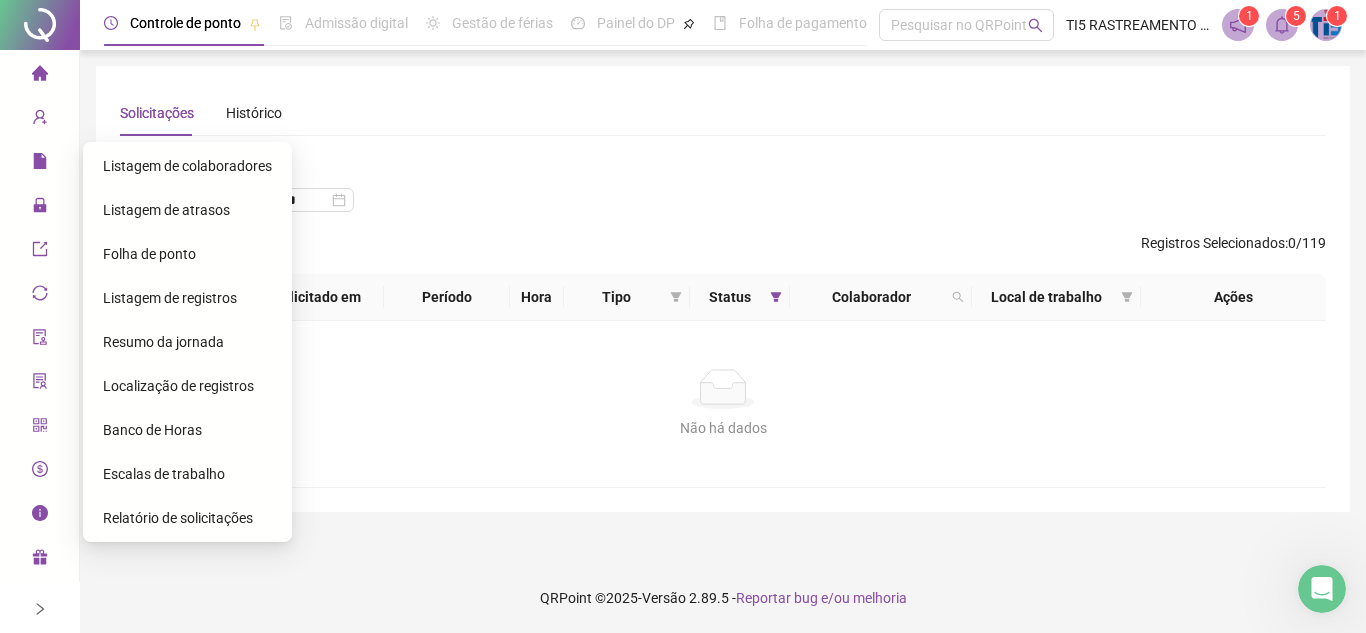 click on "Folha de ponto" at bounding box center [149, 254] 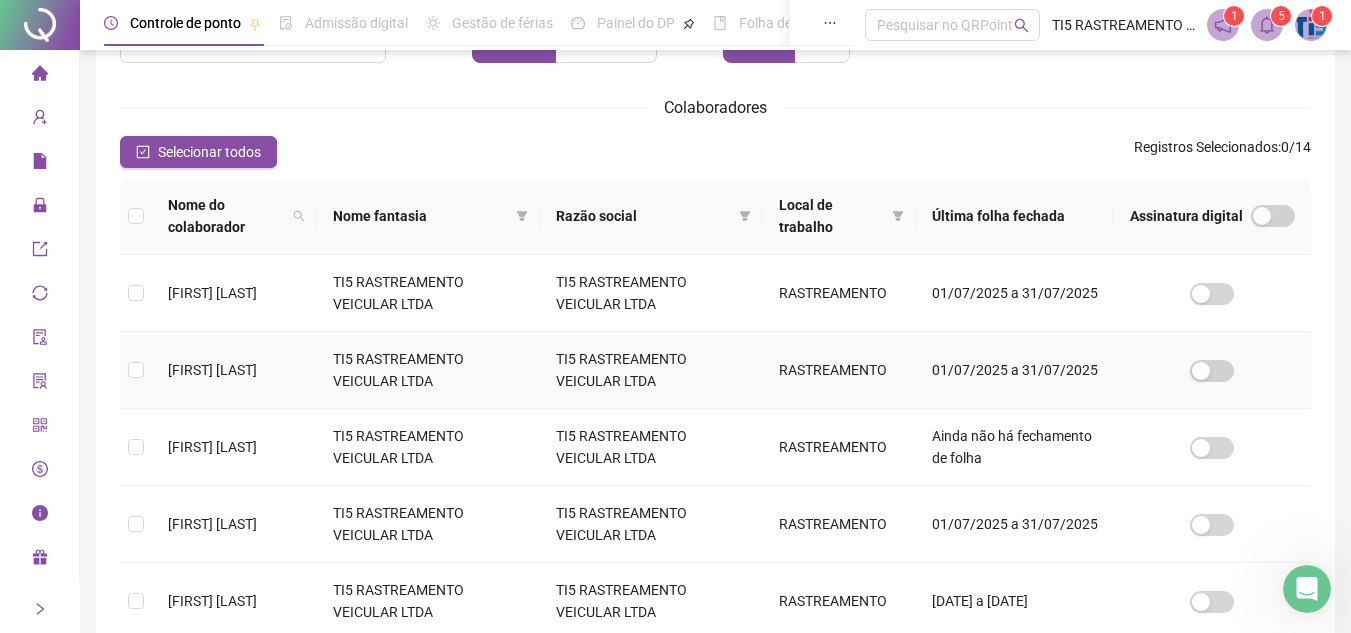 scroll, scrollTop: 759, scrollLeft: 0, axis: vertical 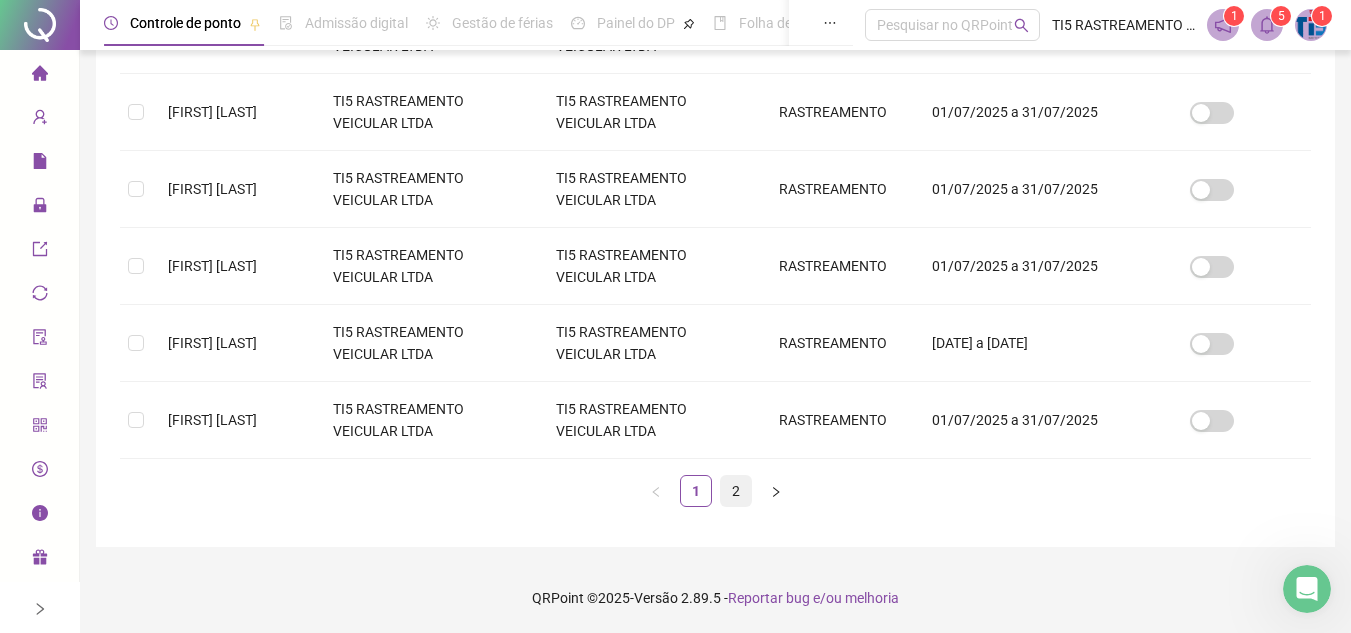 click on "2" at bounding box center (736, 491) 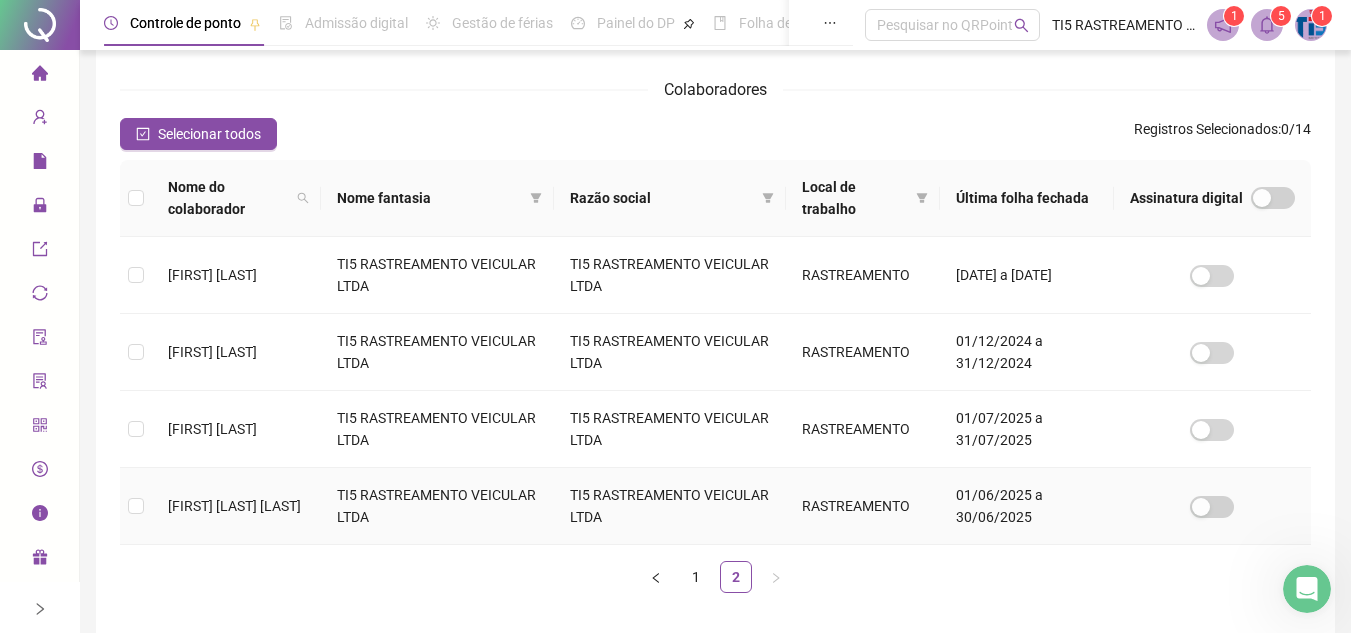 scroll, scrollTop: 297, scrollLeft: 0, axis: vertical 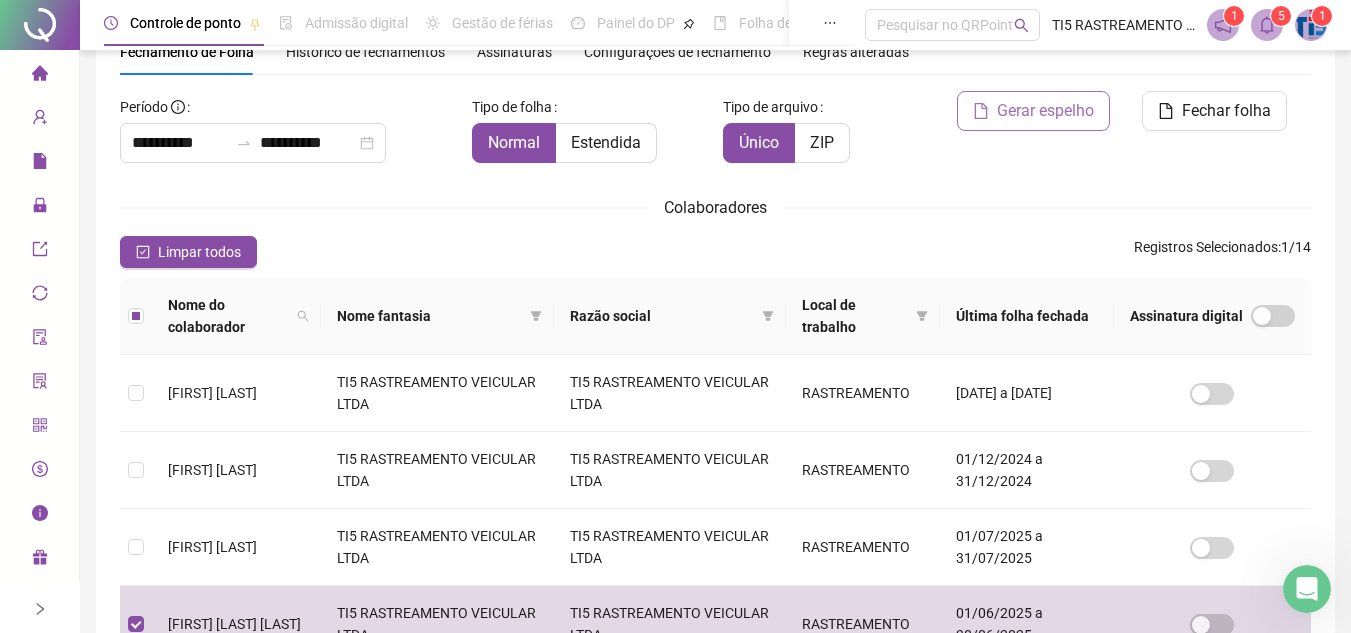 click on "Gerar espelho" at bounding box center (1045, 111) 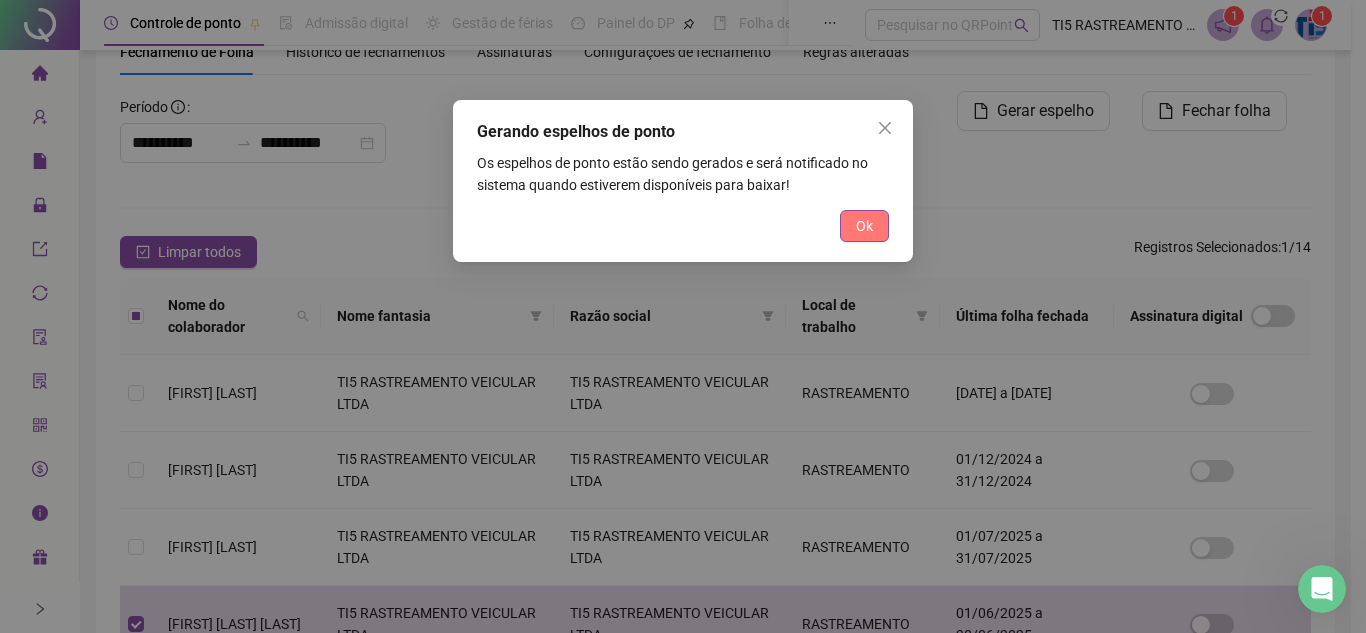 click on "Ok" at bounding box center [864, 226] 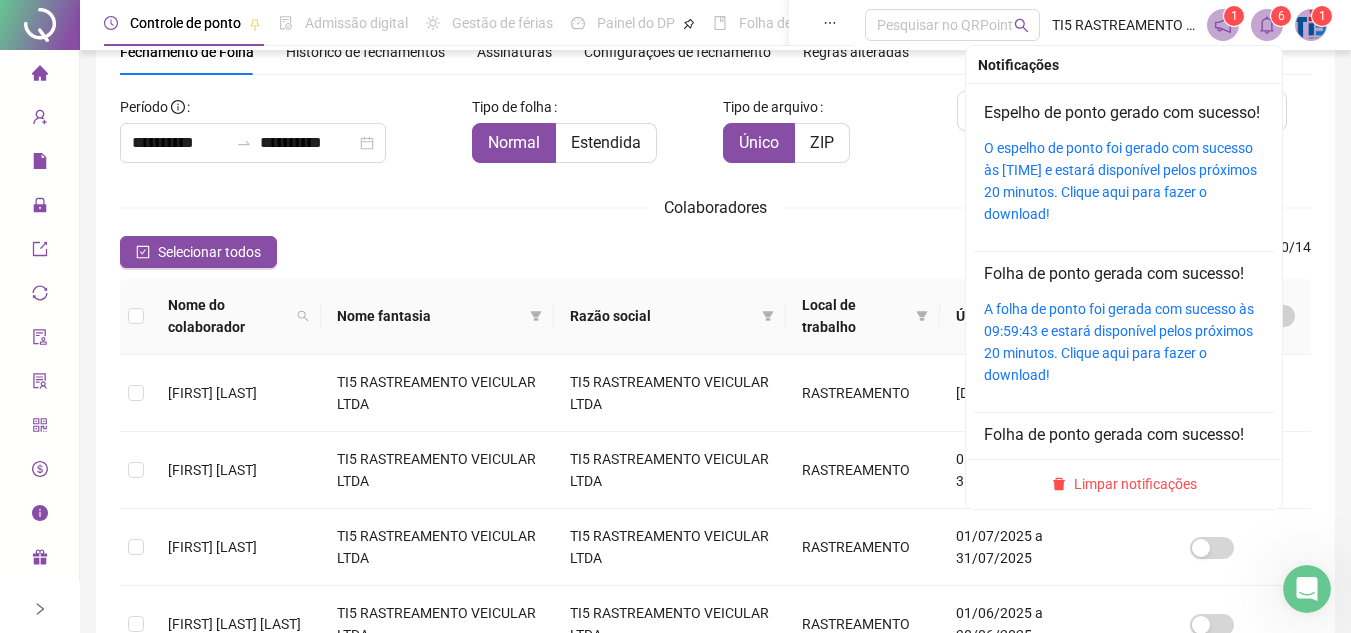 click 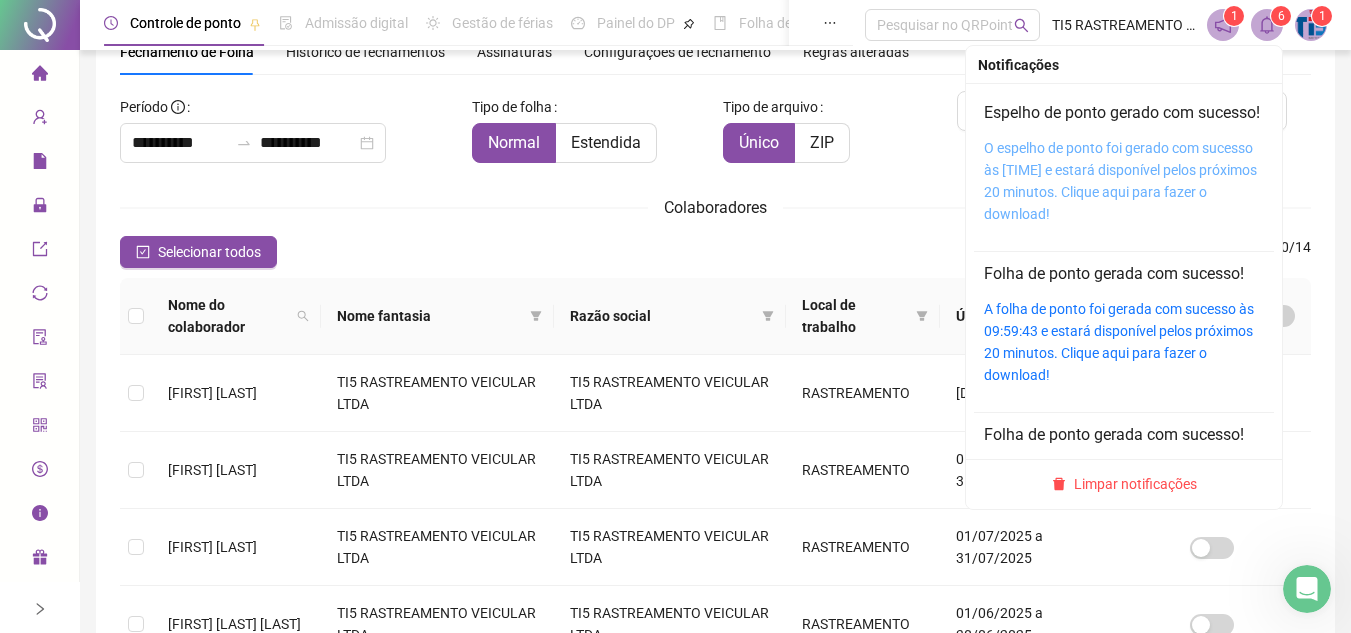 click on "O espelho de ponto foi gerado com sucesso às [TIME] e estará disponível pelos próximos 20 minutos.
Clique aqui para fazer o download!" at bounding box center (1120, 181) 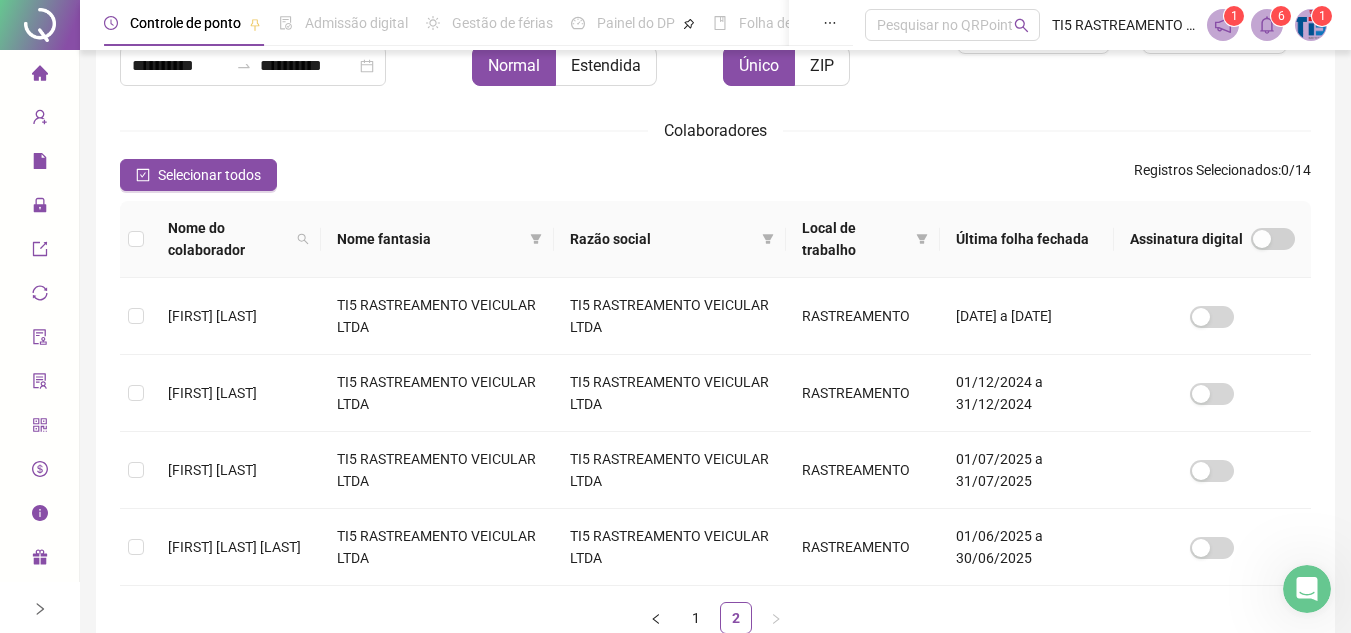 scroll, scrollTop: 193, scrollLeft: 0, axis: vertical 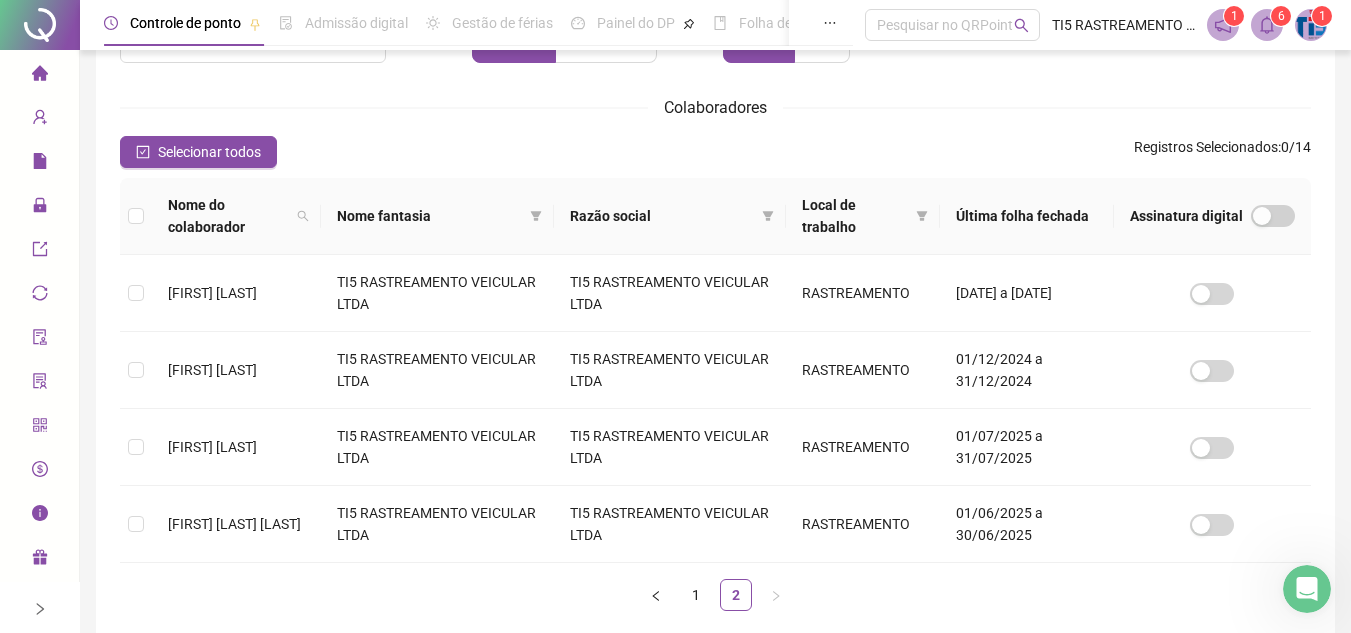 click 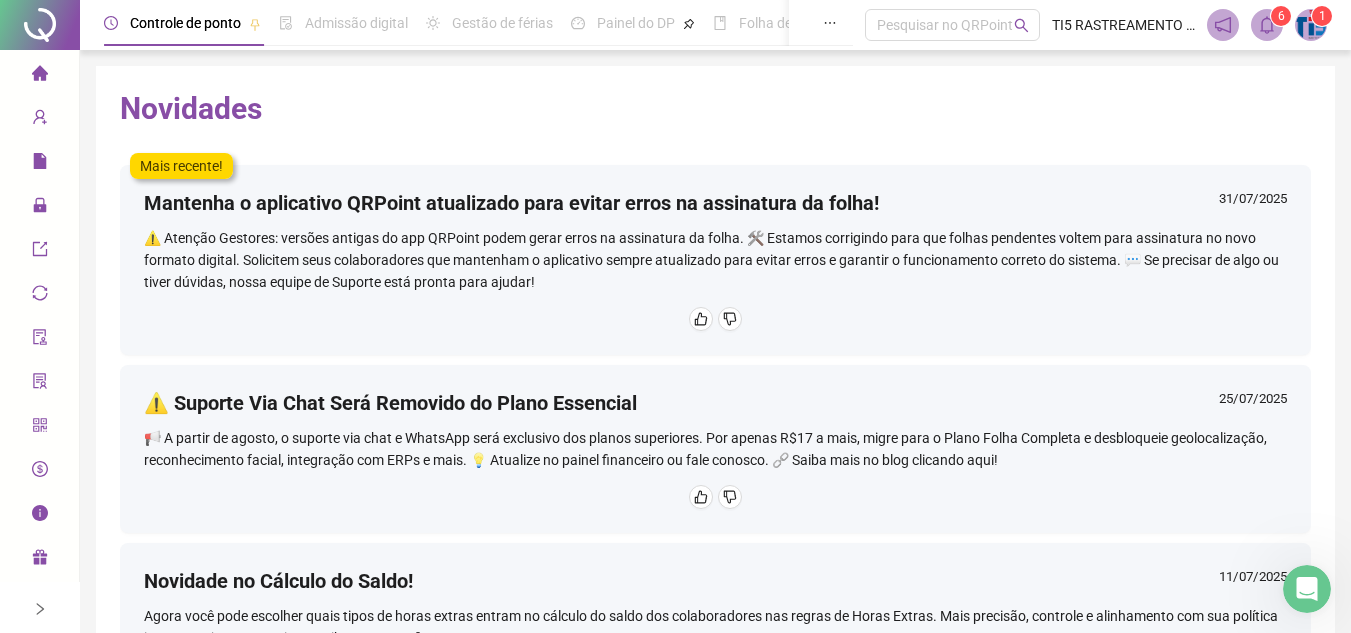 click on "6" at bounding box center [1281, 16] 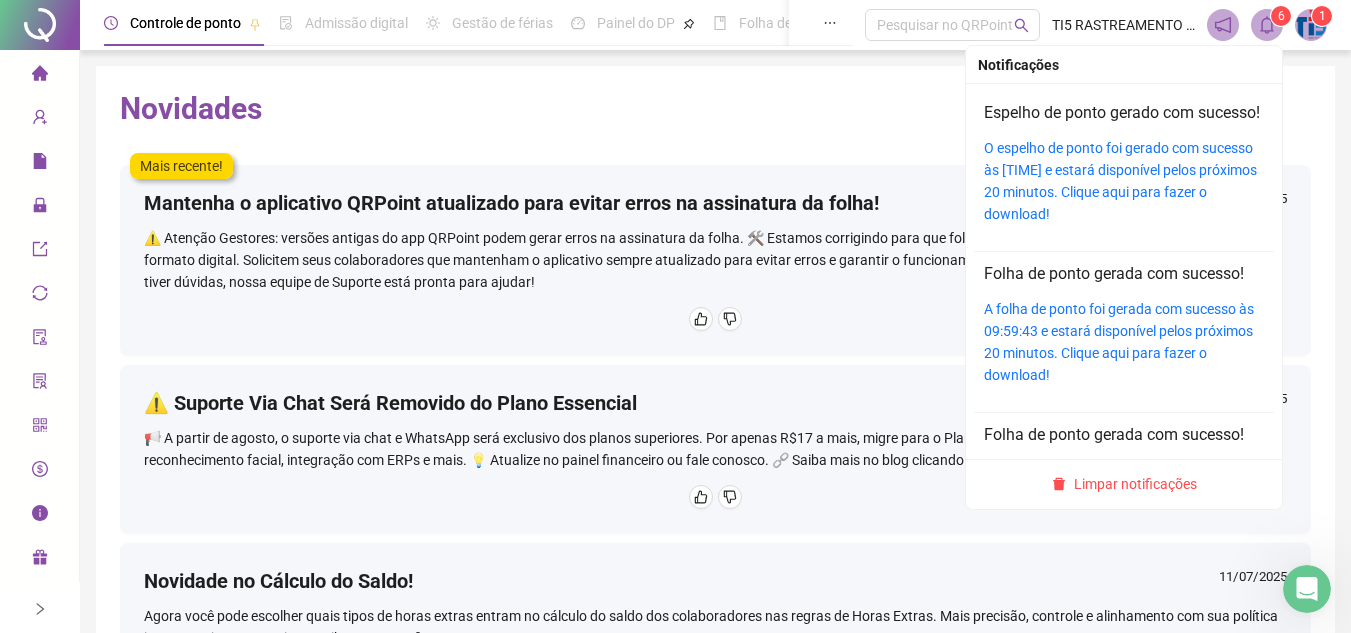click on "O espelho de ponto foi gerado com sucesso às [TIME] e estará disponível pelos próximos 20 minutos.
Clique aqui para fazer o download!" at bounding box center (1124, 181) 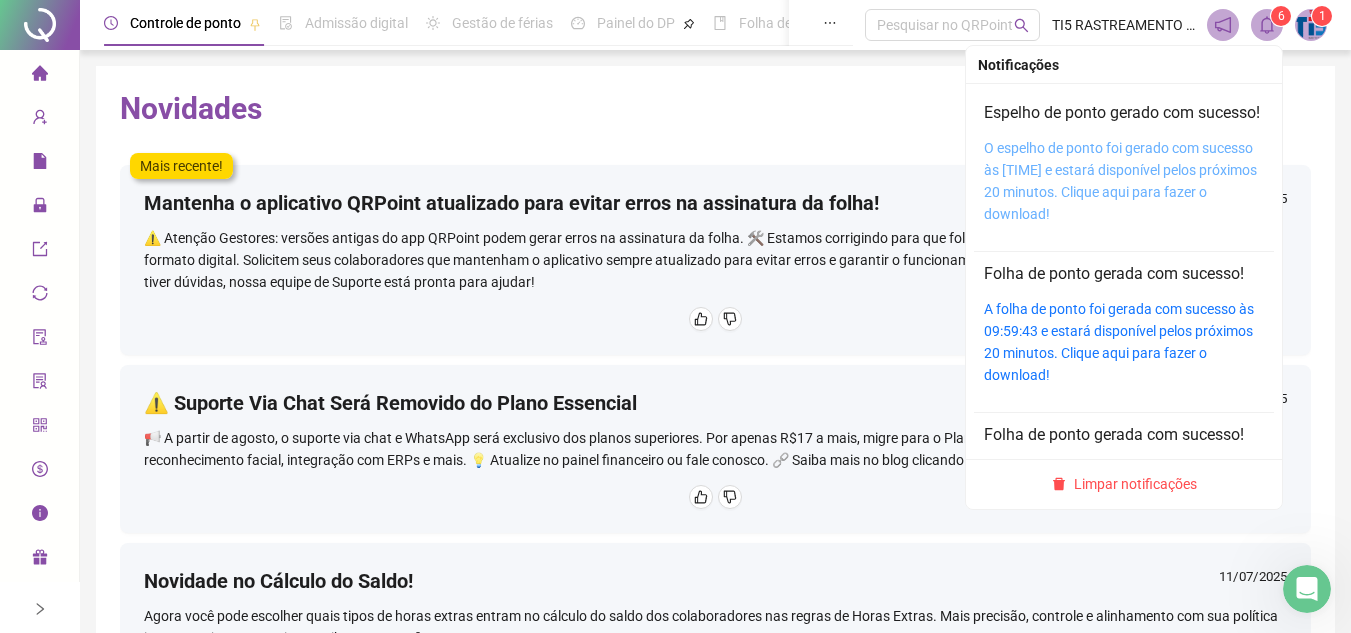click on "O espelho de ponto foi gerado com sucesso às [TIME] e estará disponível pelos próximos 20 minutos.
Clique aqui para fazer o download!" at bounding box center [1120, 181] 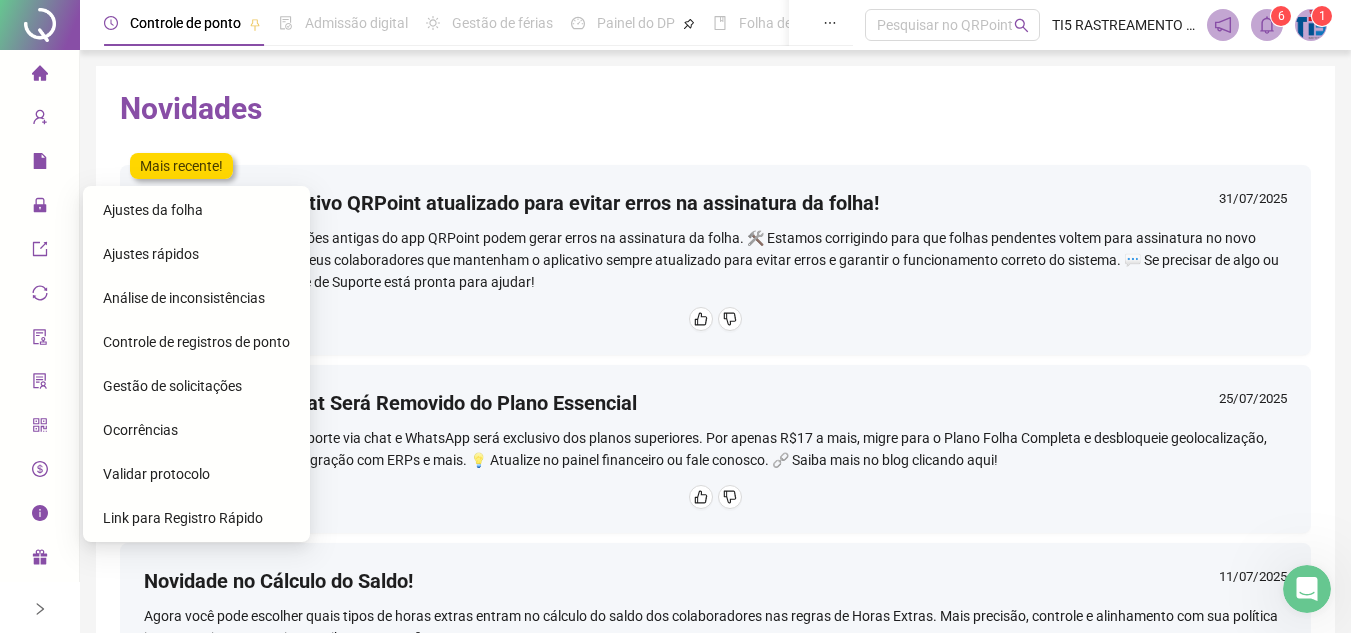 click on "Ajustes rápidos" at bounding box center [151, 254] 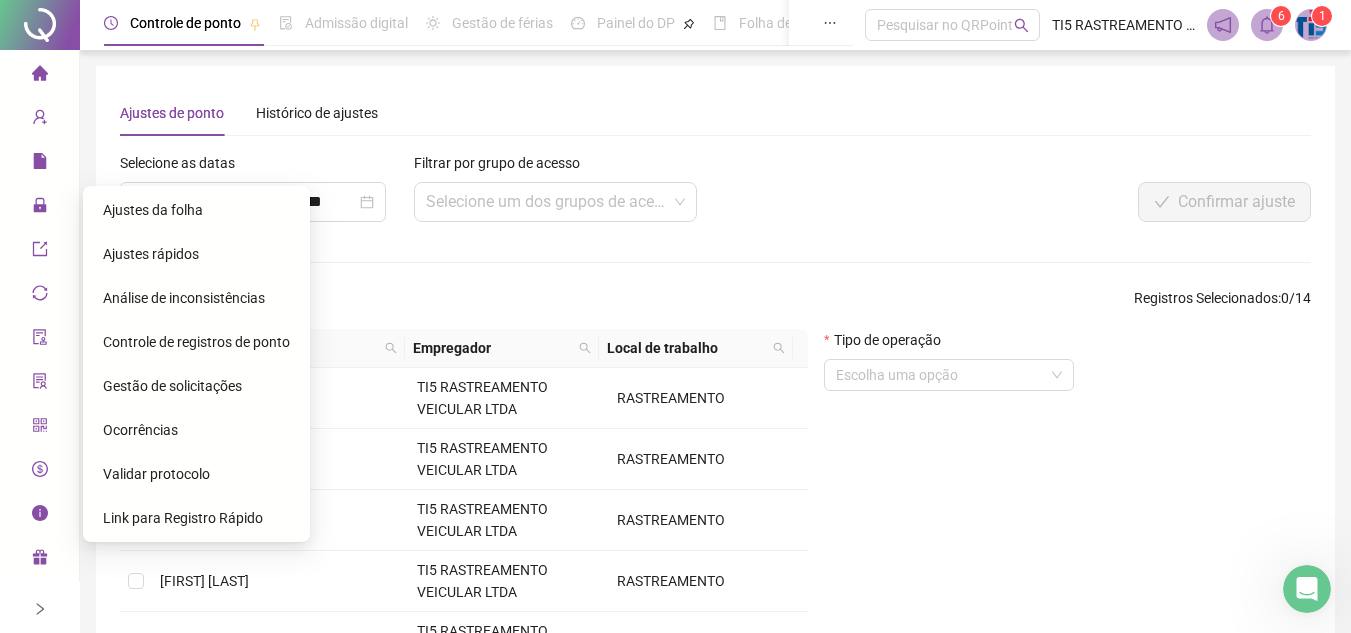 click on "Ajustes da folha" at bounding box center [153, 210] 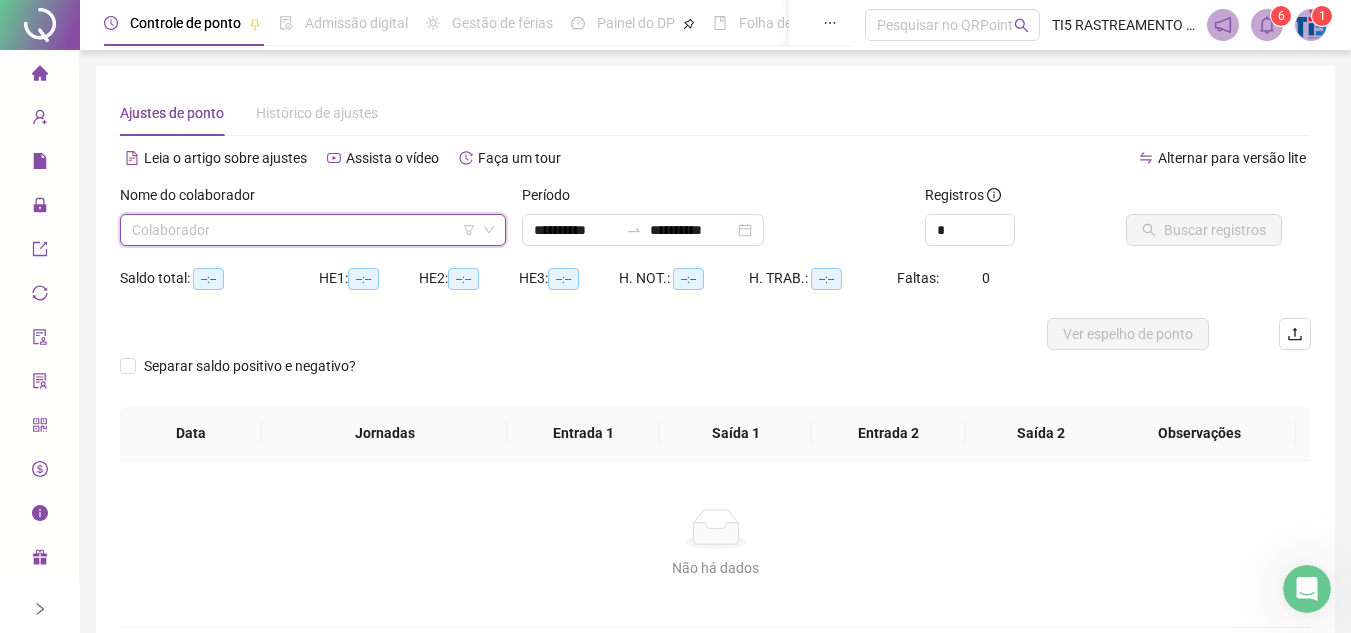 click at bounding box center (304, 230) 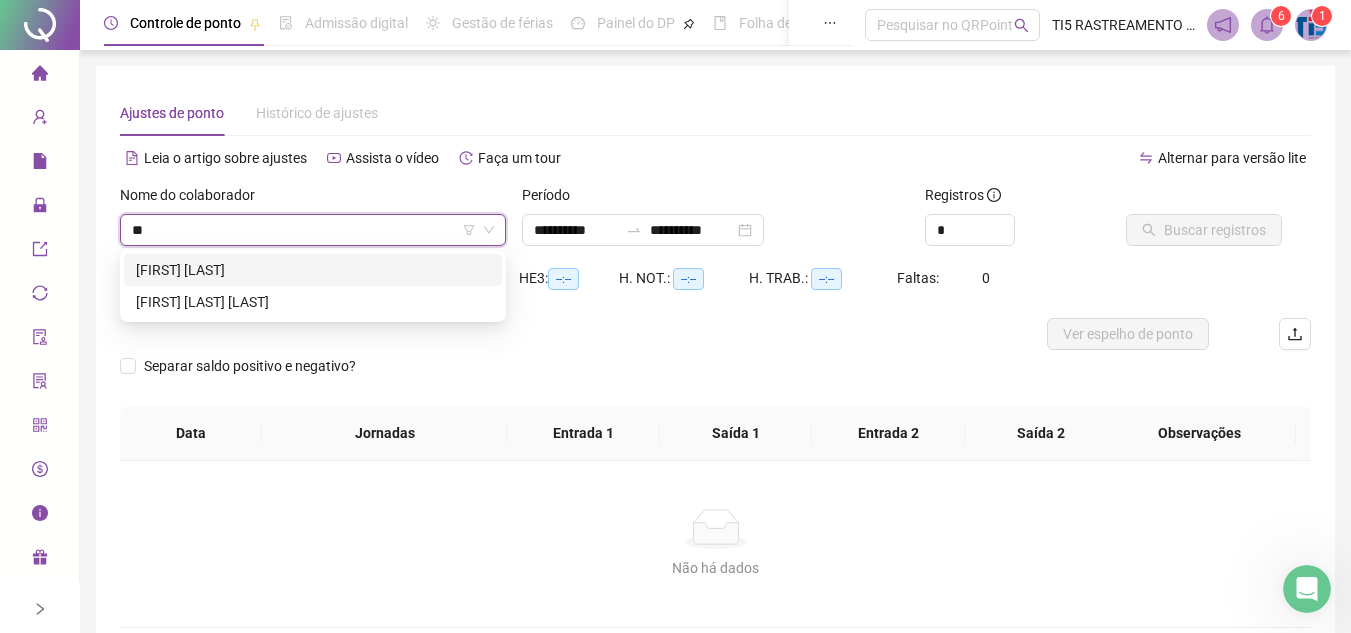 type on "***" 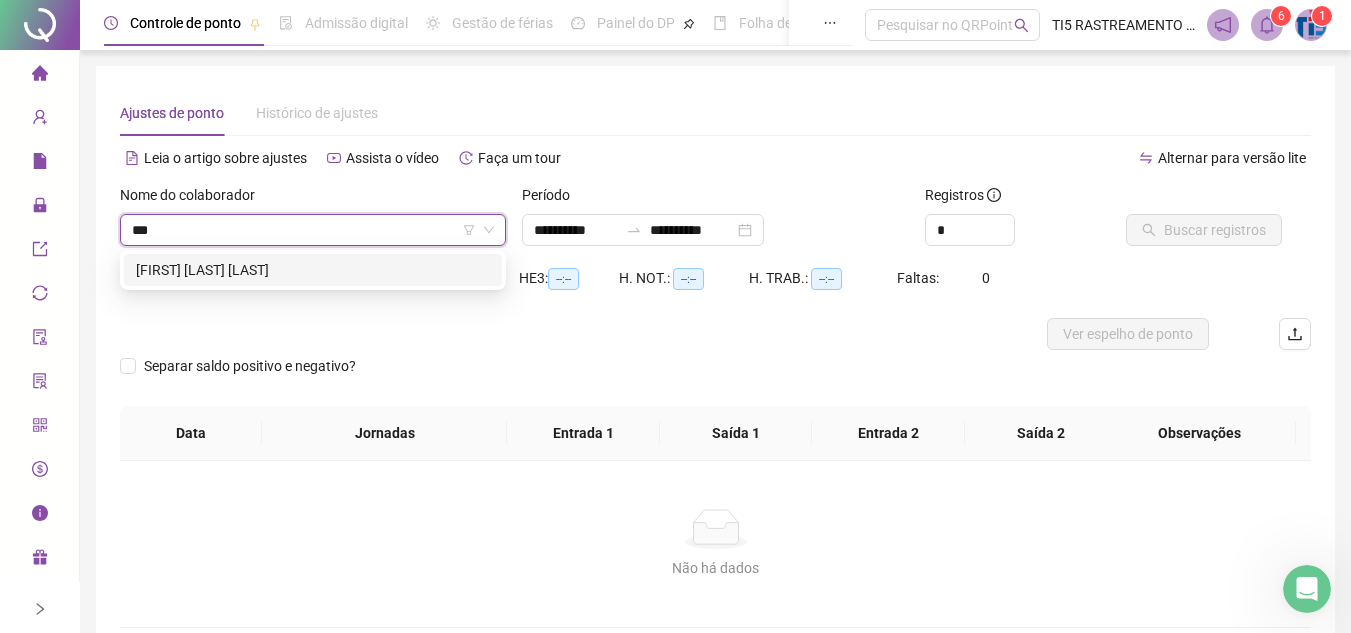click on "[FIRST] [LAST] [LAST]" at bounding box center [313, 270] 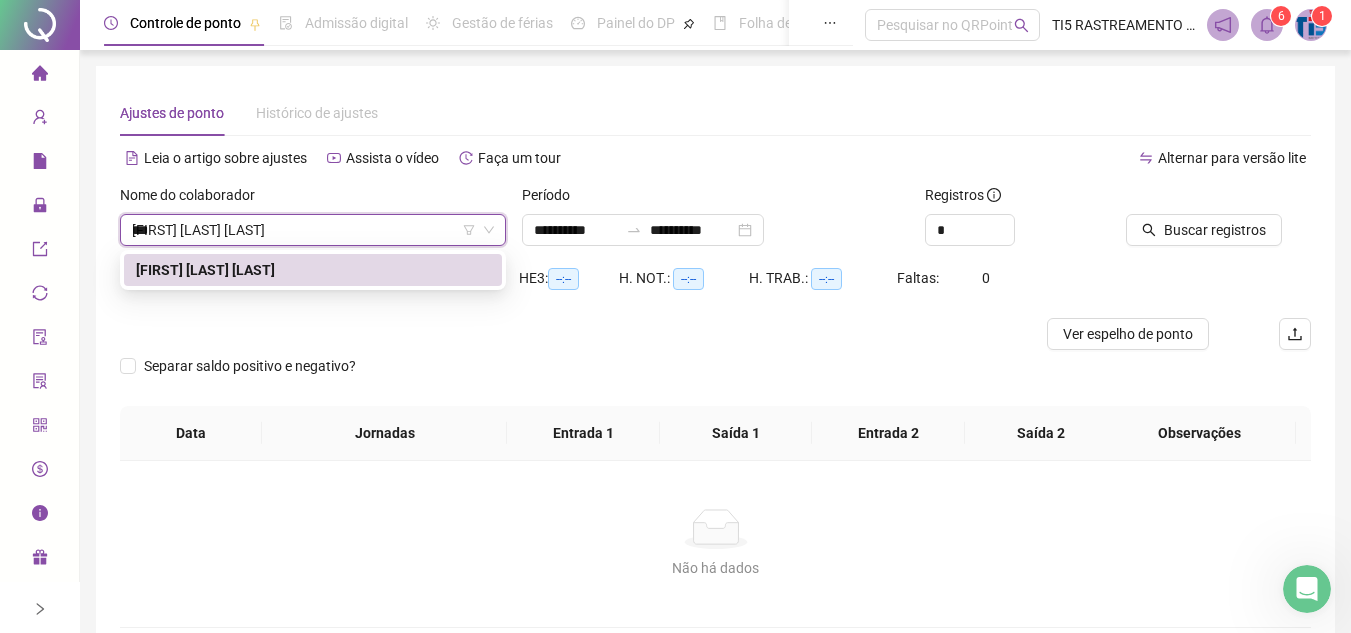 type 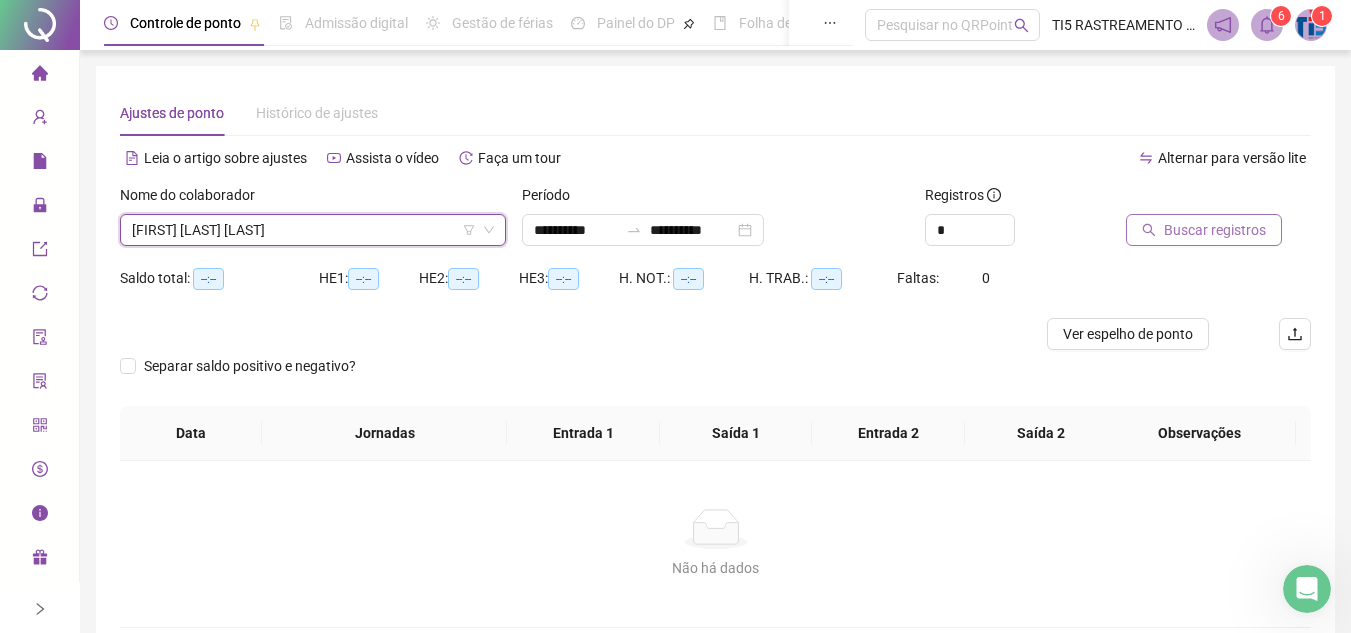 click on "Buscar registros" at bounding box center [1215, 230] 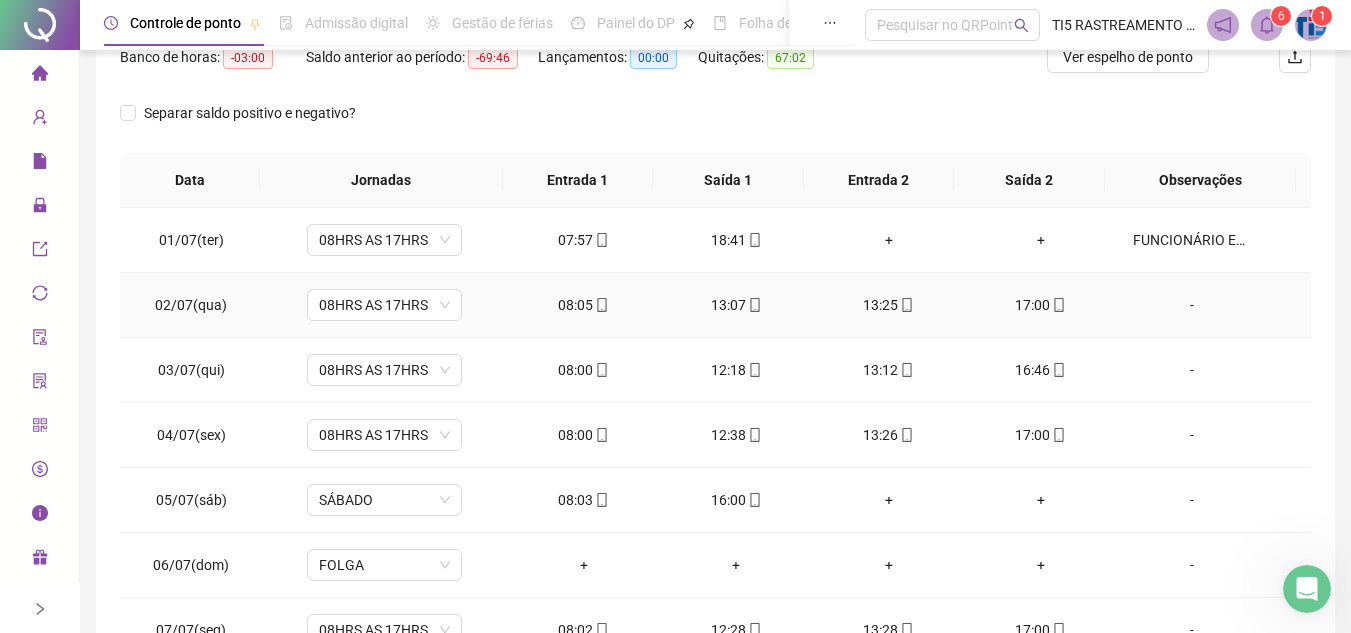 scroll, scrollTop: 300, scrollLeft: 0, axis: vertical 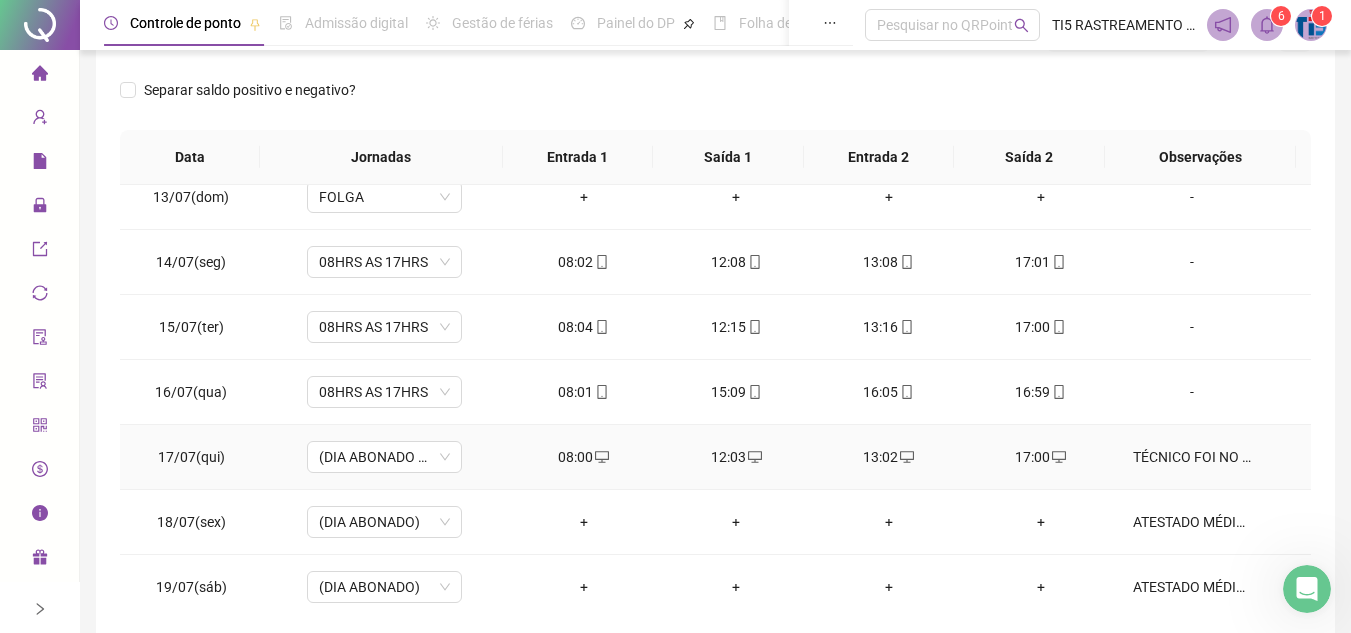 click on "17:00" at bounding box center (1041, 457) 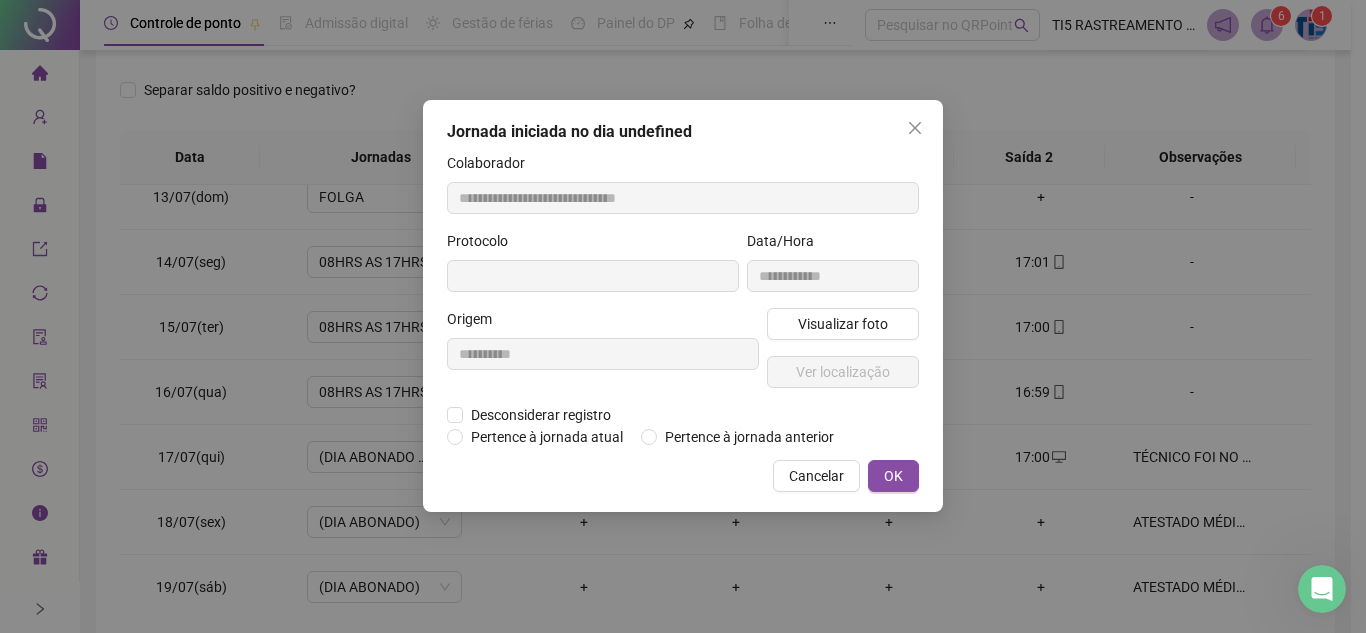 type on "**********" 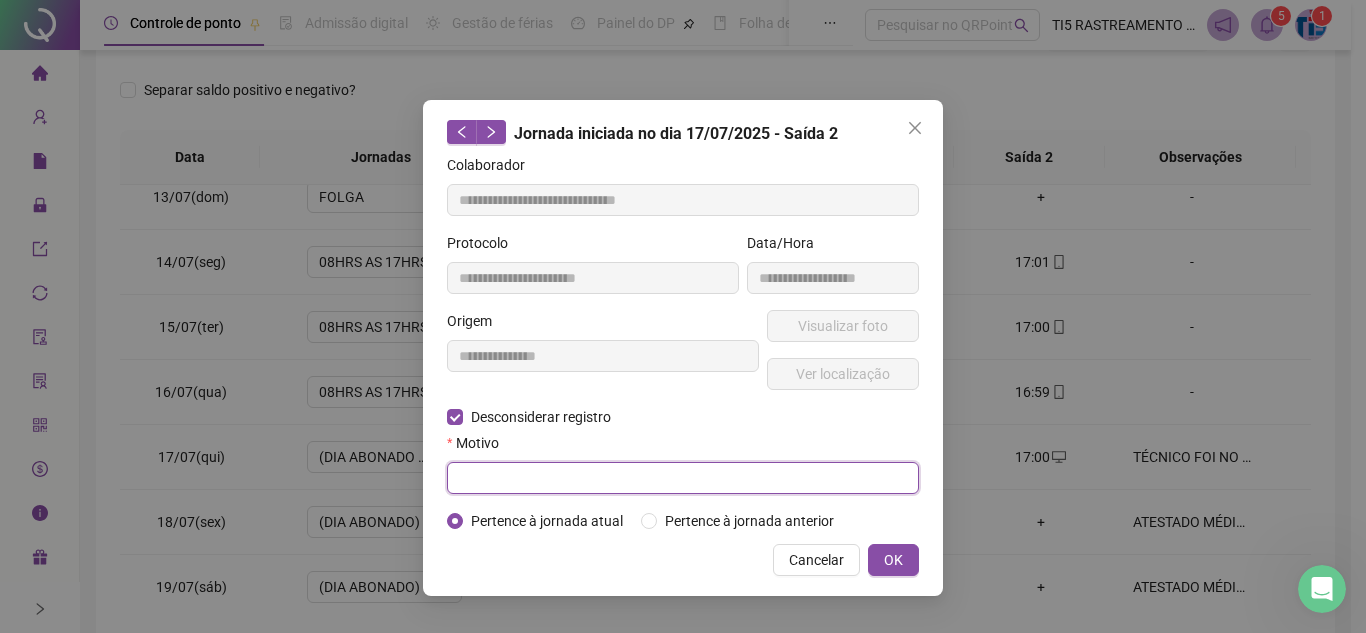 click at bounding box center (683, 478) 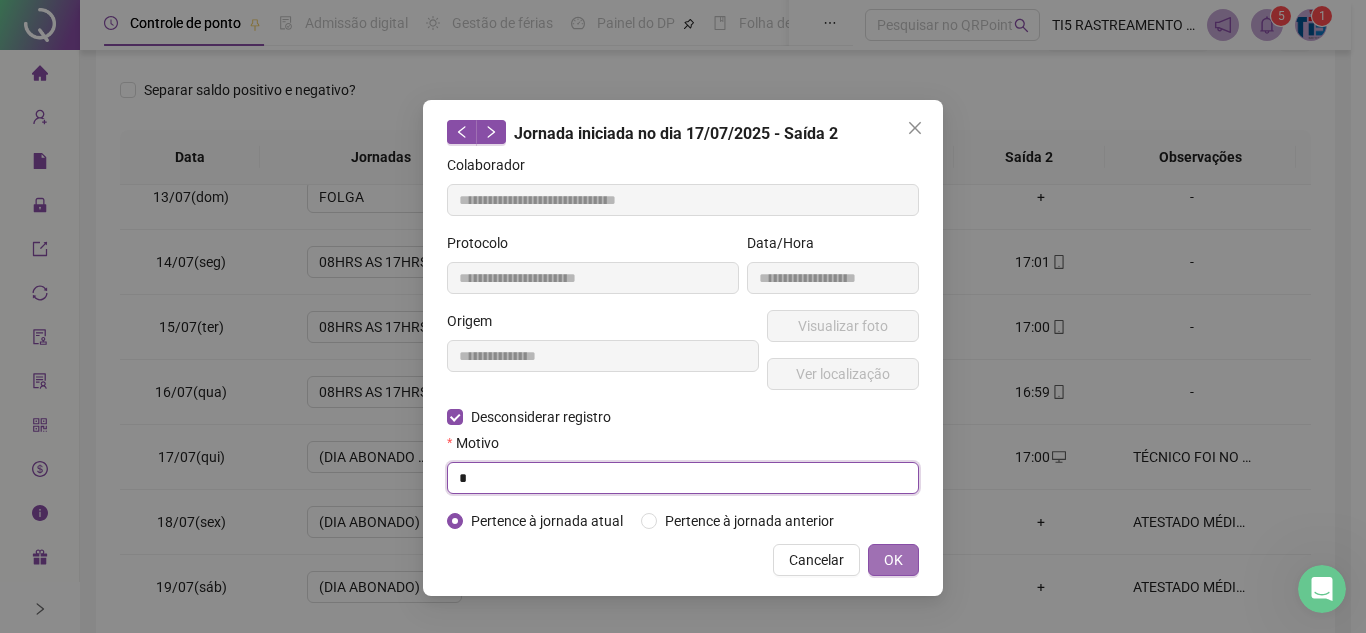 type on "*" 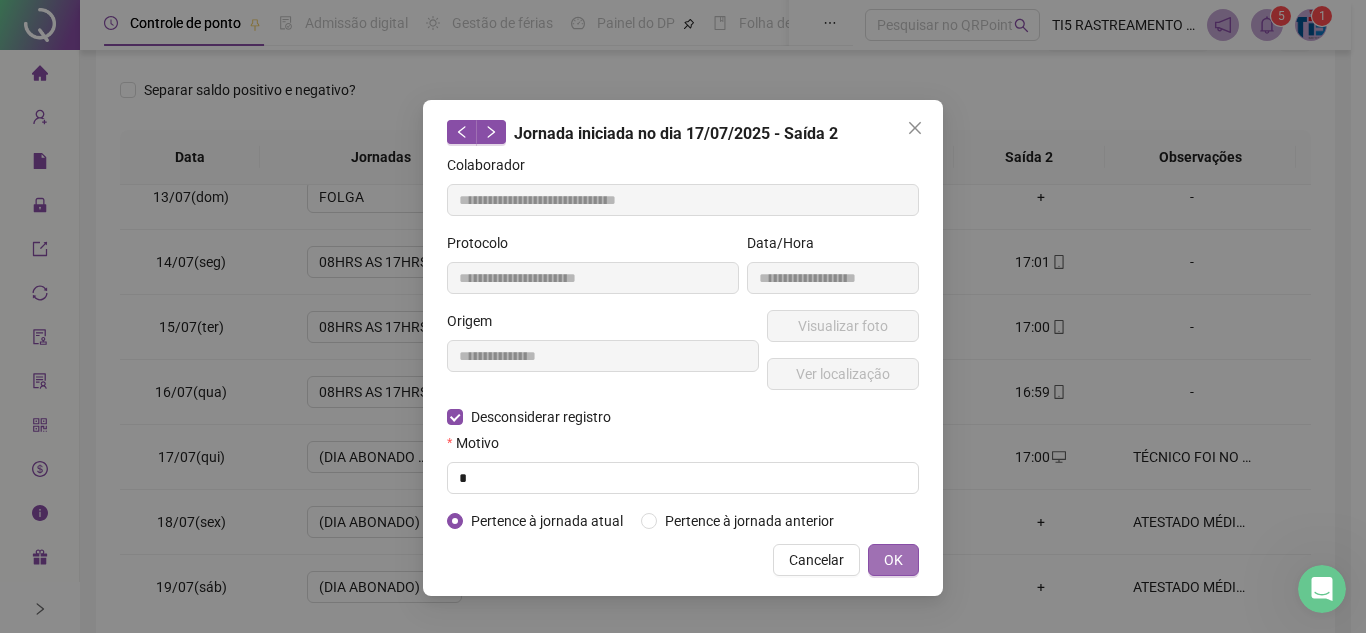 click on "OK" at bounding box center (893, 560) 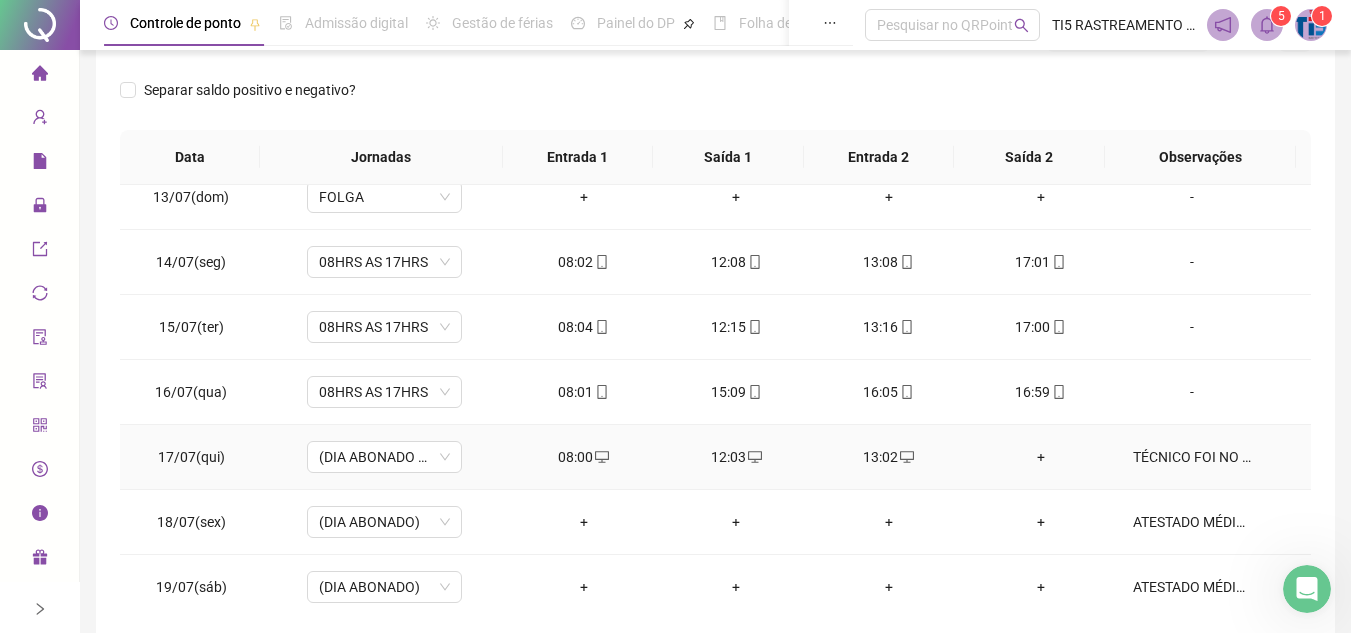 click on "TÉCNICO FOI NO DENTISTA NO PERÍODO DA MANHÃ" at bounding box center [1192, 457] 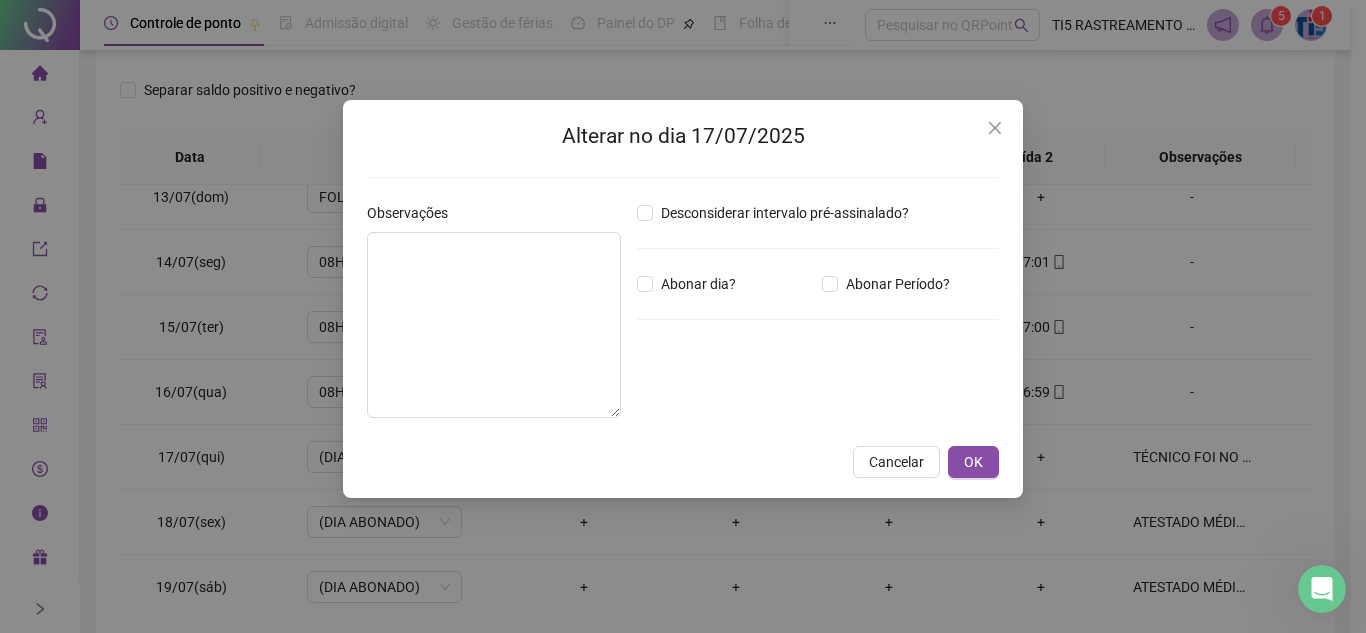 type on "**********" 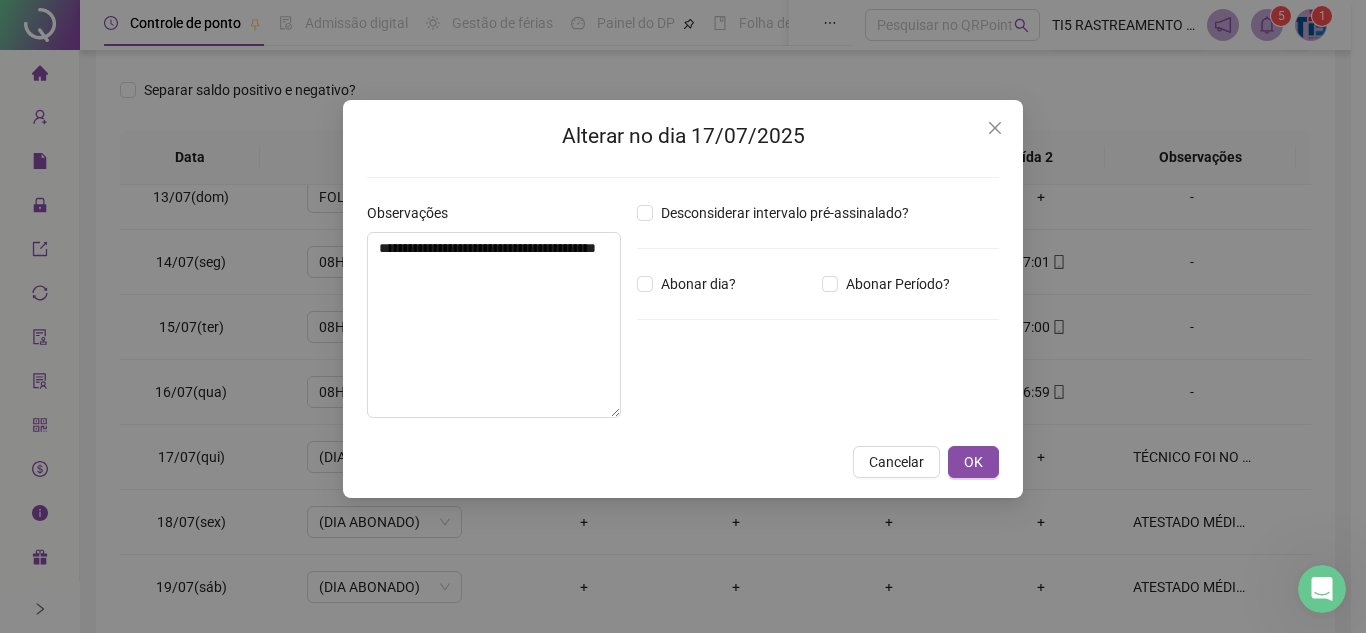 type on "*****" 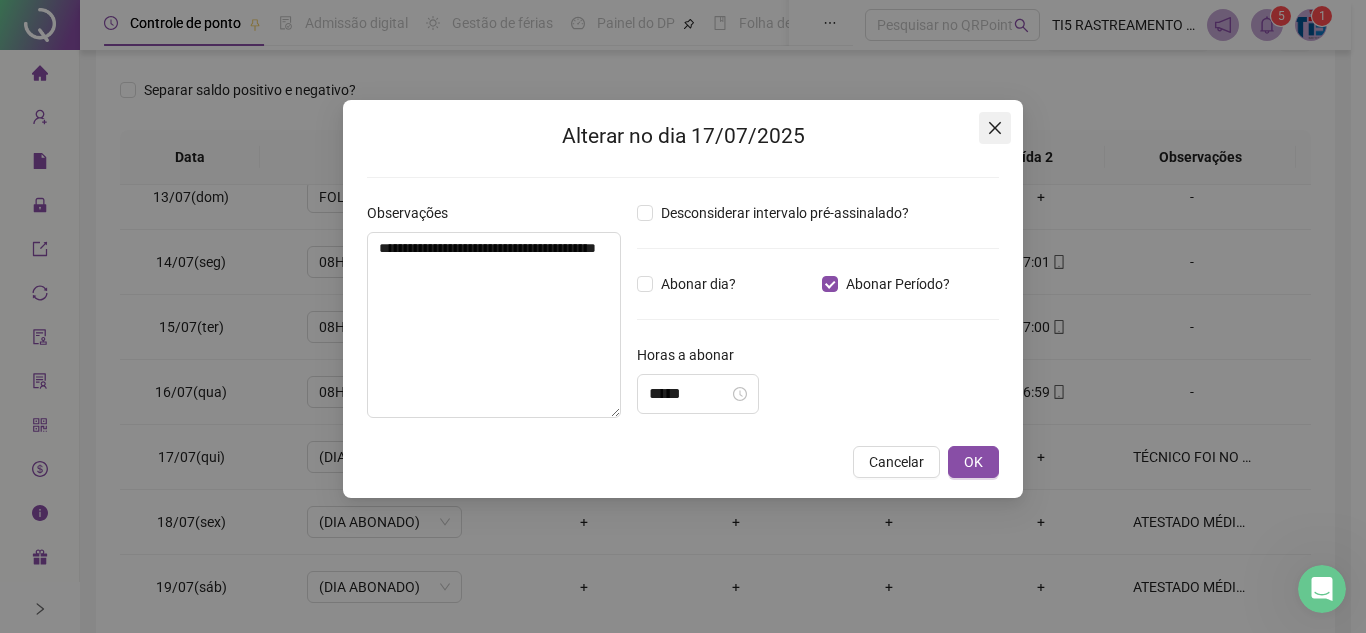 click 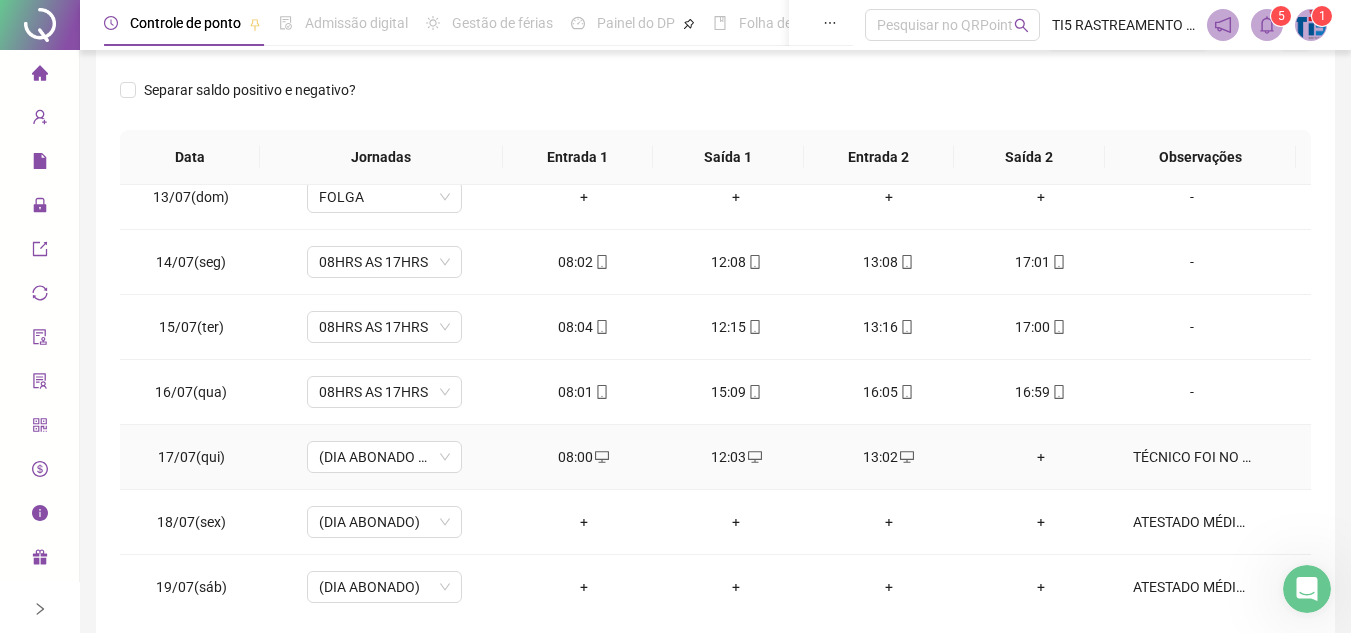click 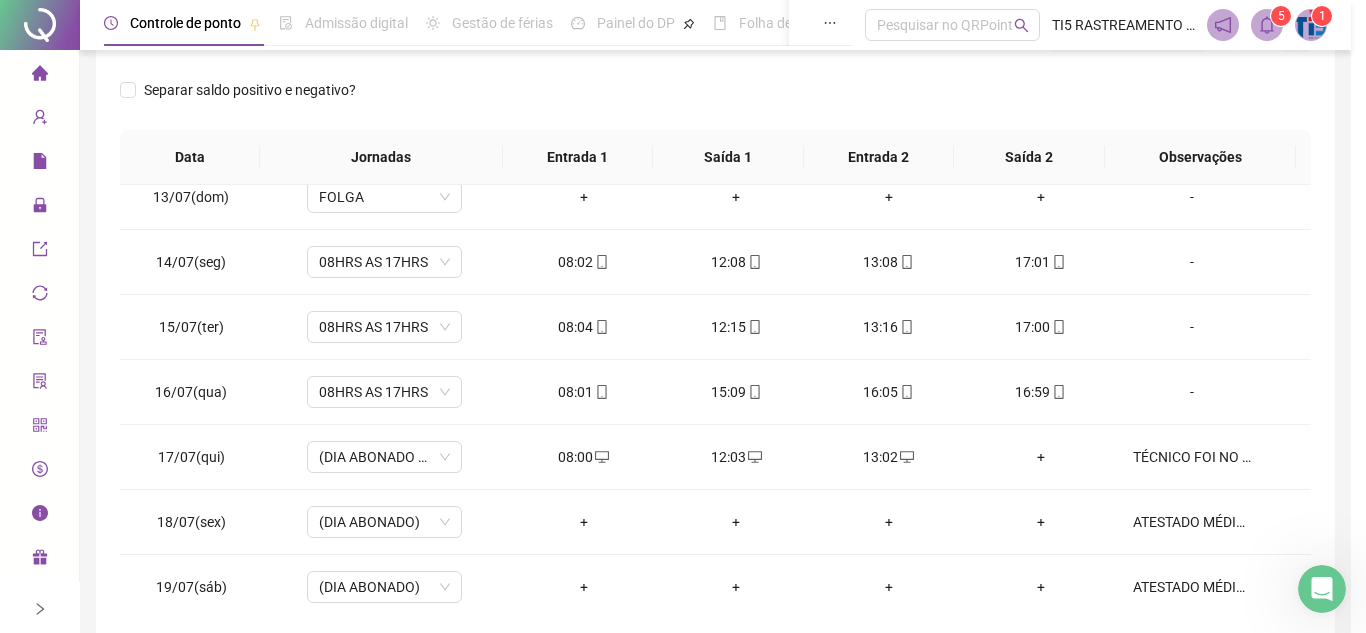 type on "**********" 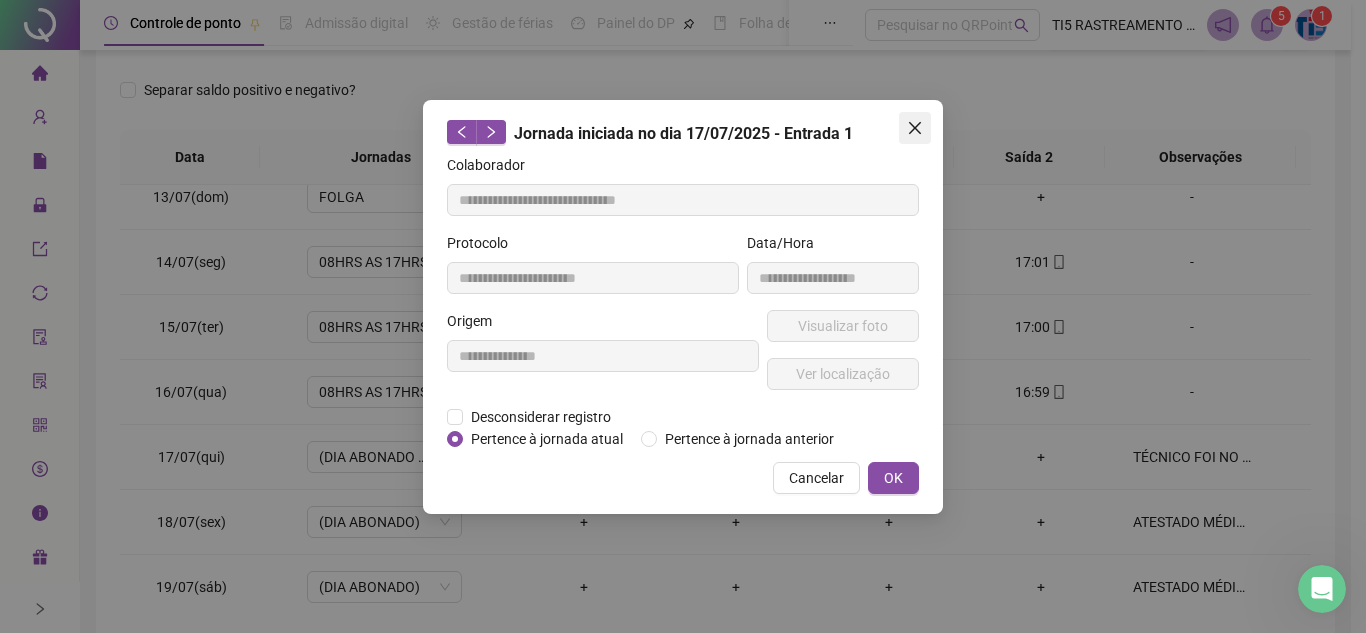 click 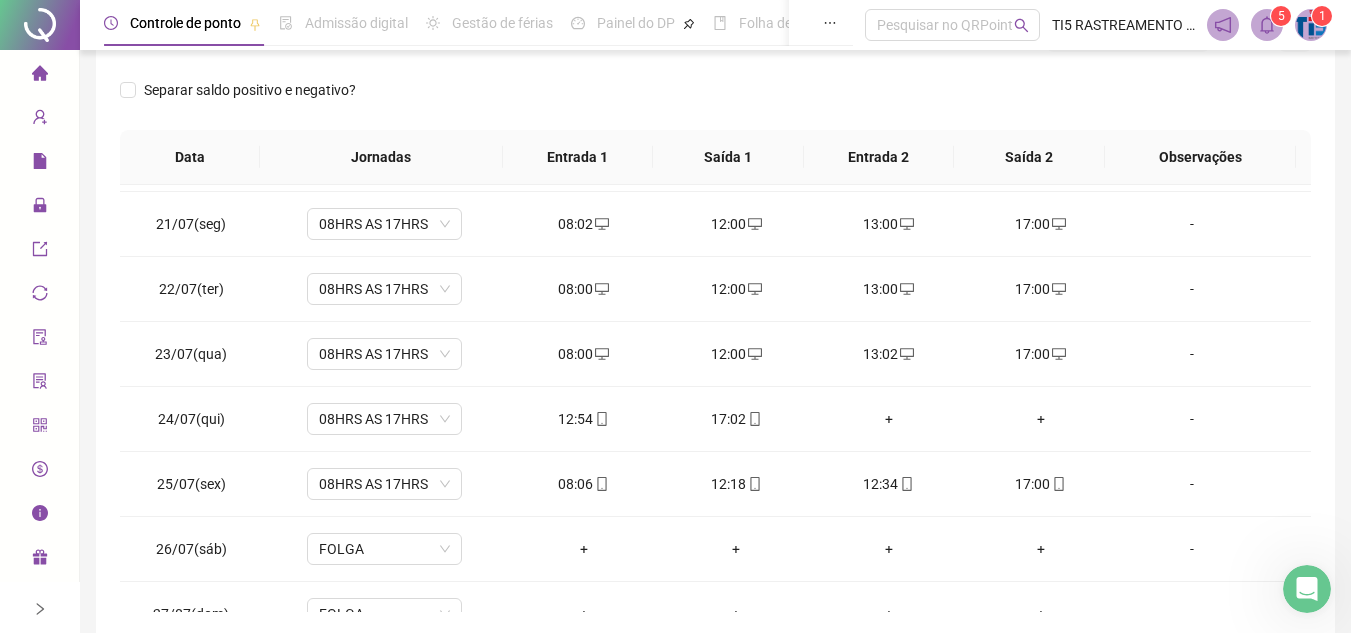scroll, scrollTop: 1300, scrollLeft: 0, axis: vertical 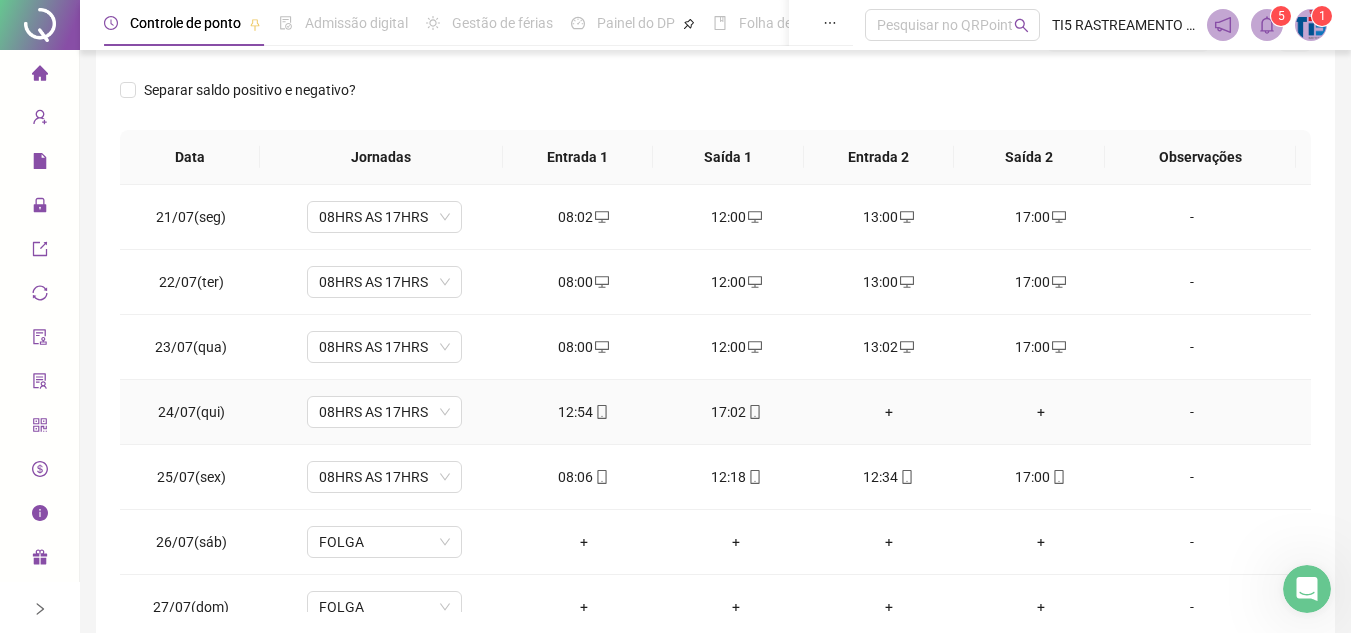 click on "+" at bounding box center (888, 412) 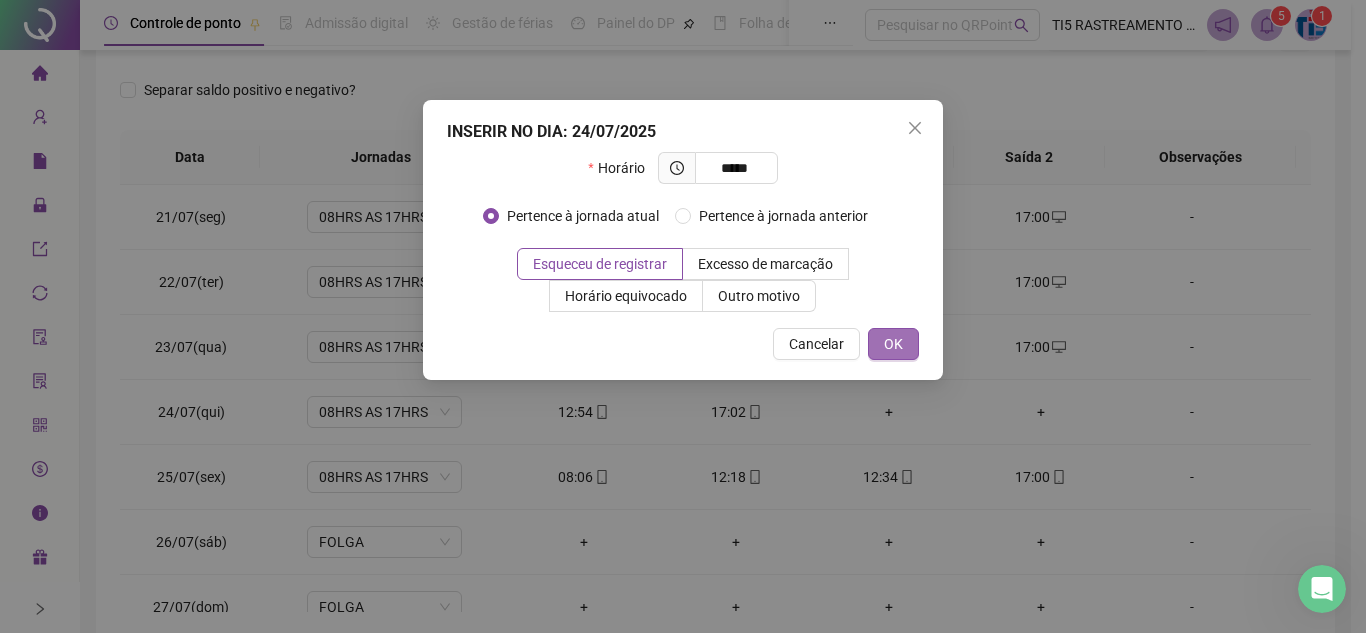 type on "*****" 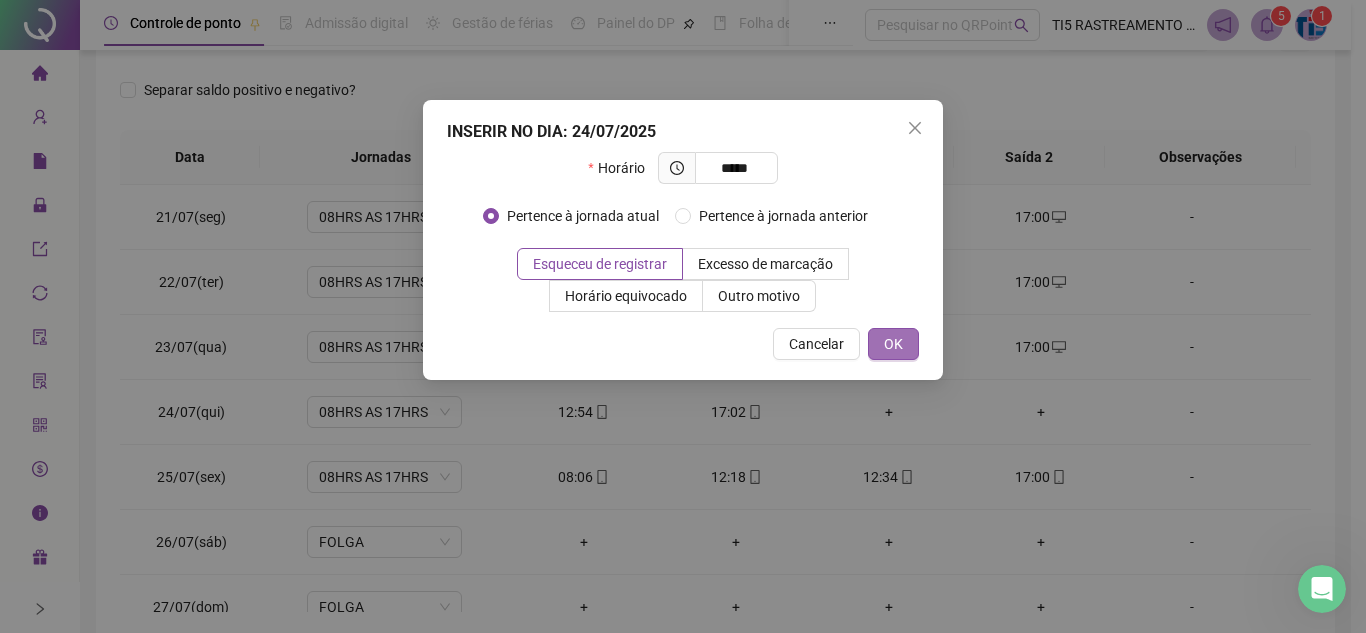 click on "OK" at bounding box center (893, 344) 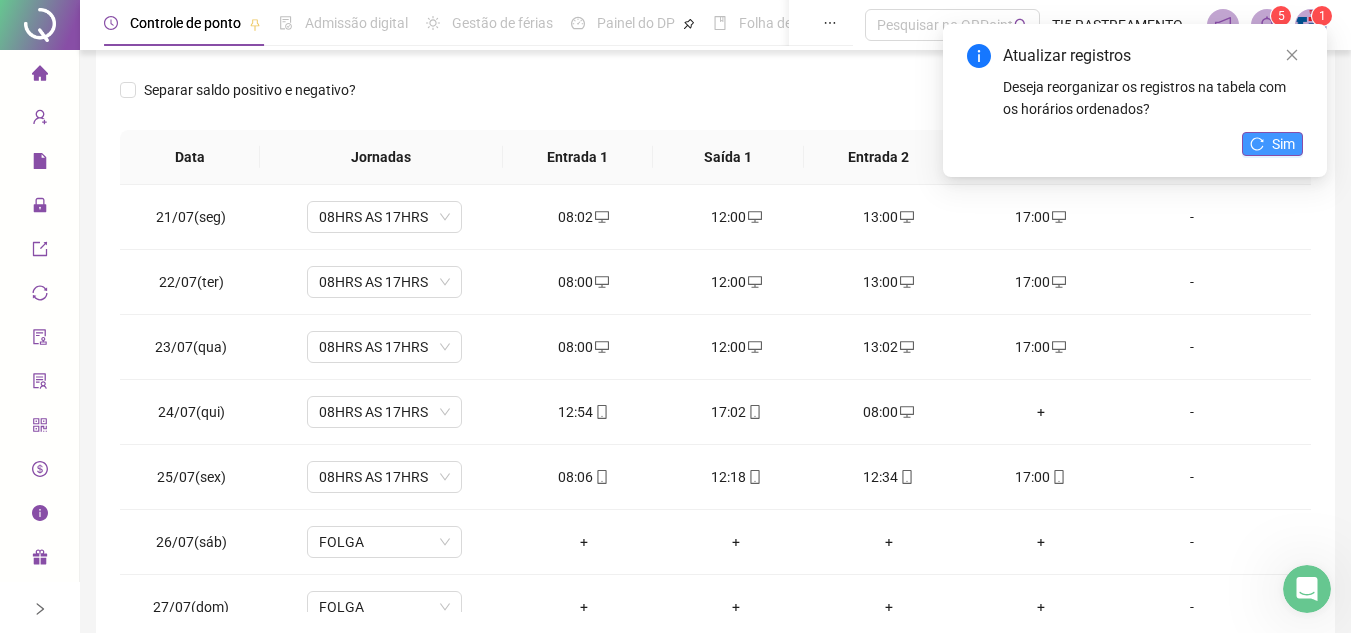 click on "Sim" at bounding box center [1283, 144] 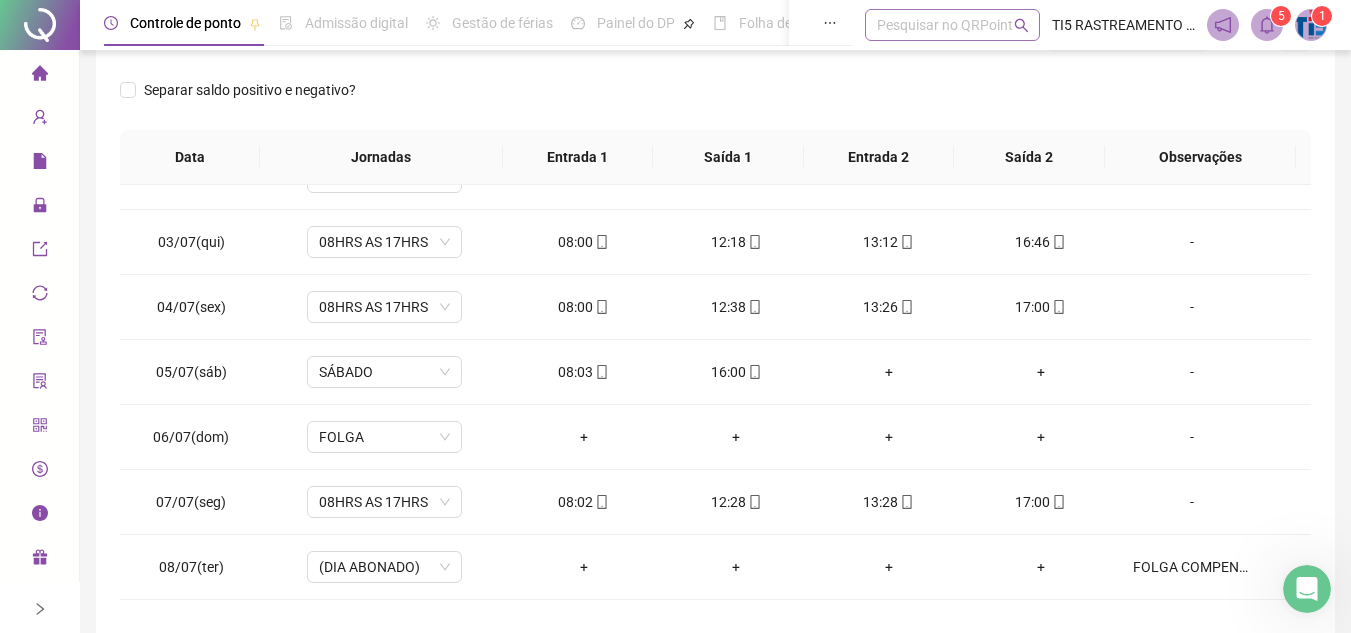scroll, scrollTop: 100, scrollLeft: 0, axis: vertical 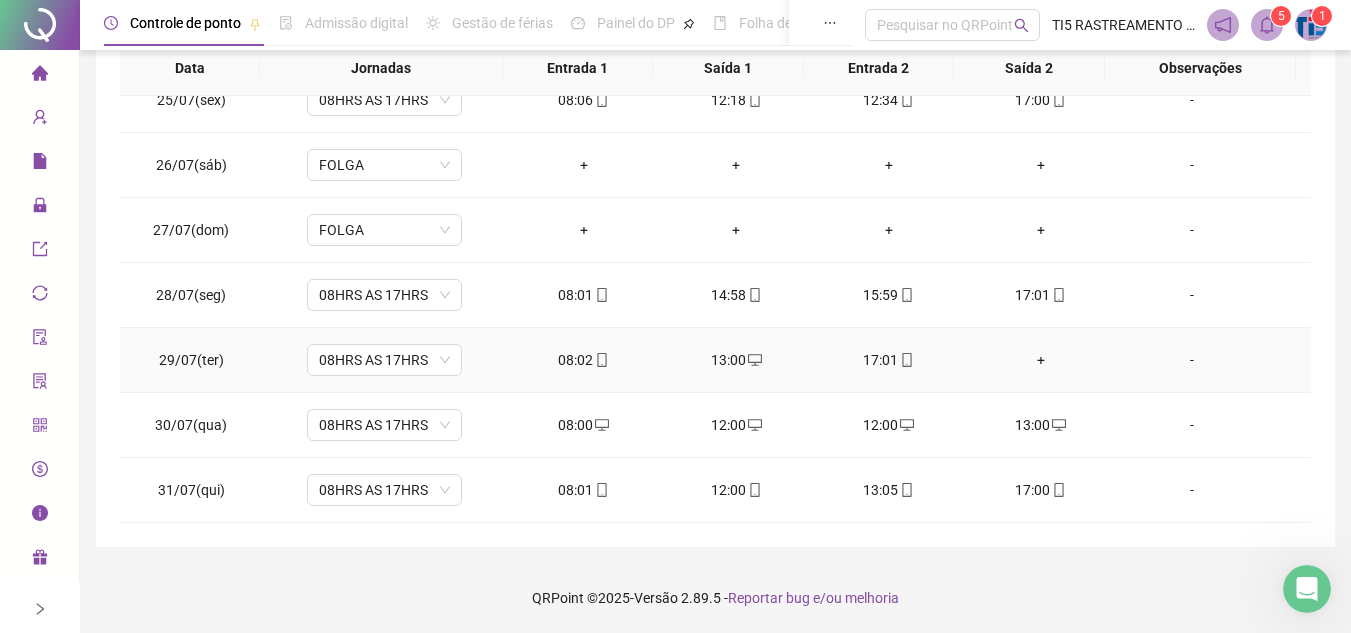 click on "+" at bounding box center (1041, 360) 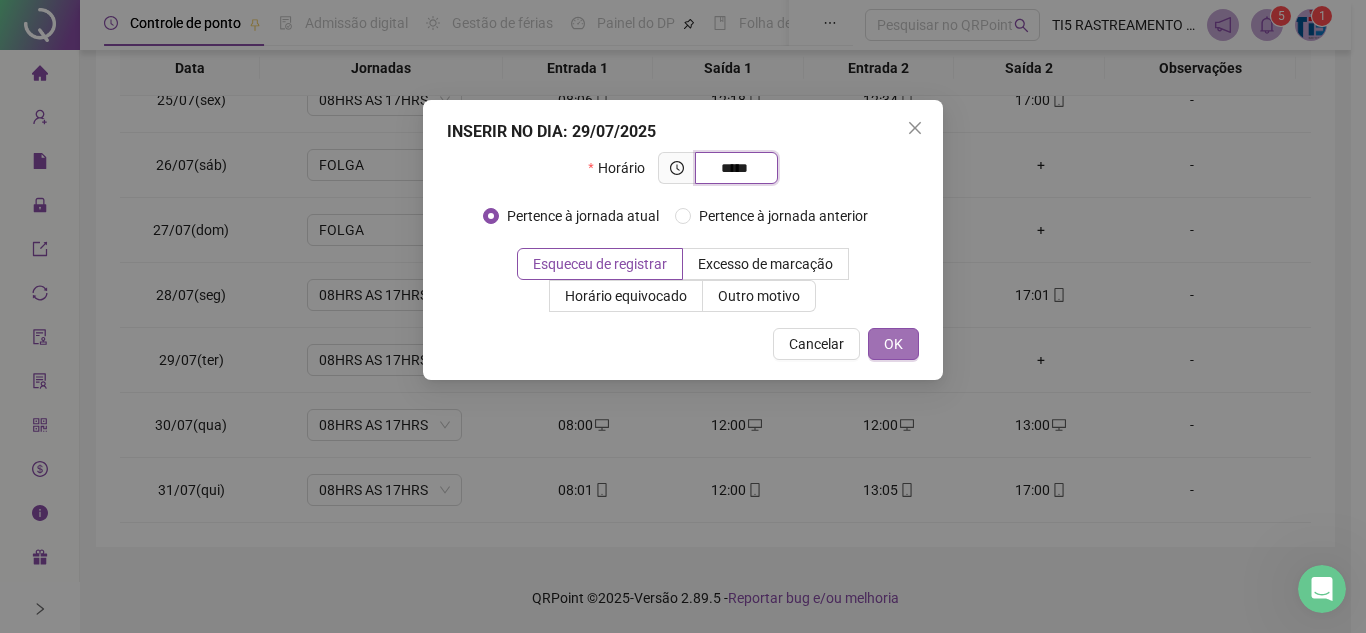 type on "*****" 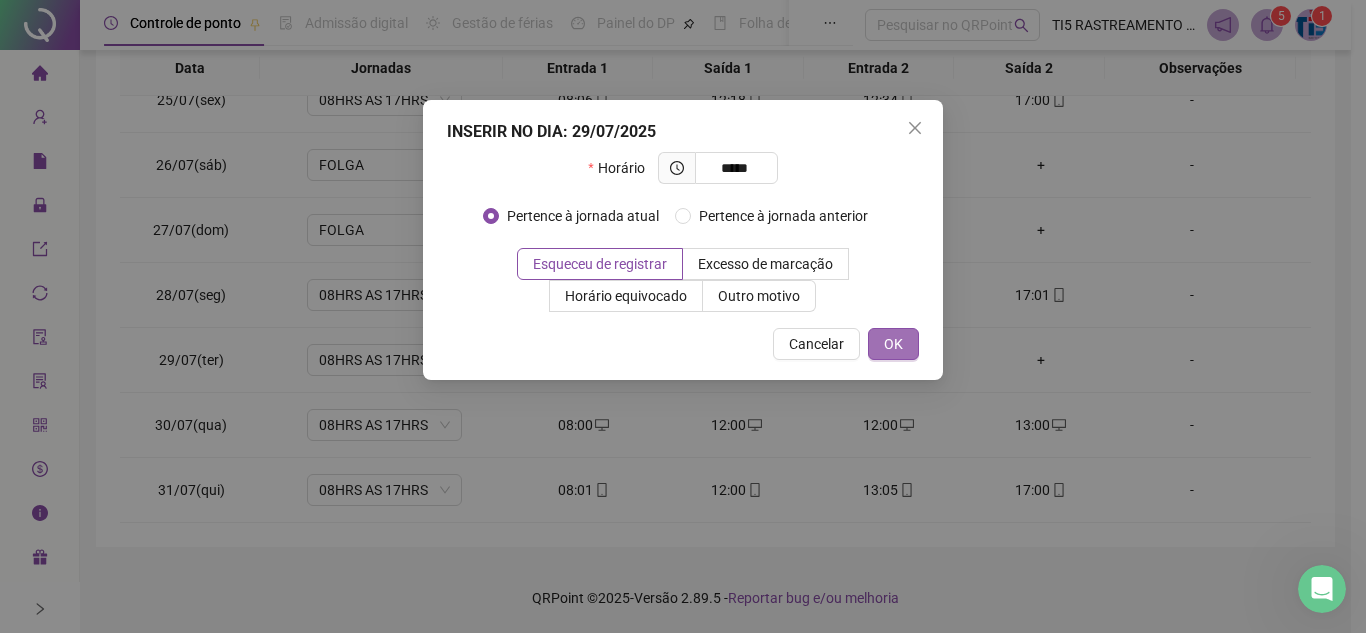 click on "OK" at bounding box center (893, 344) 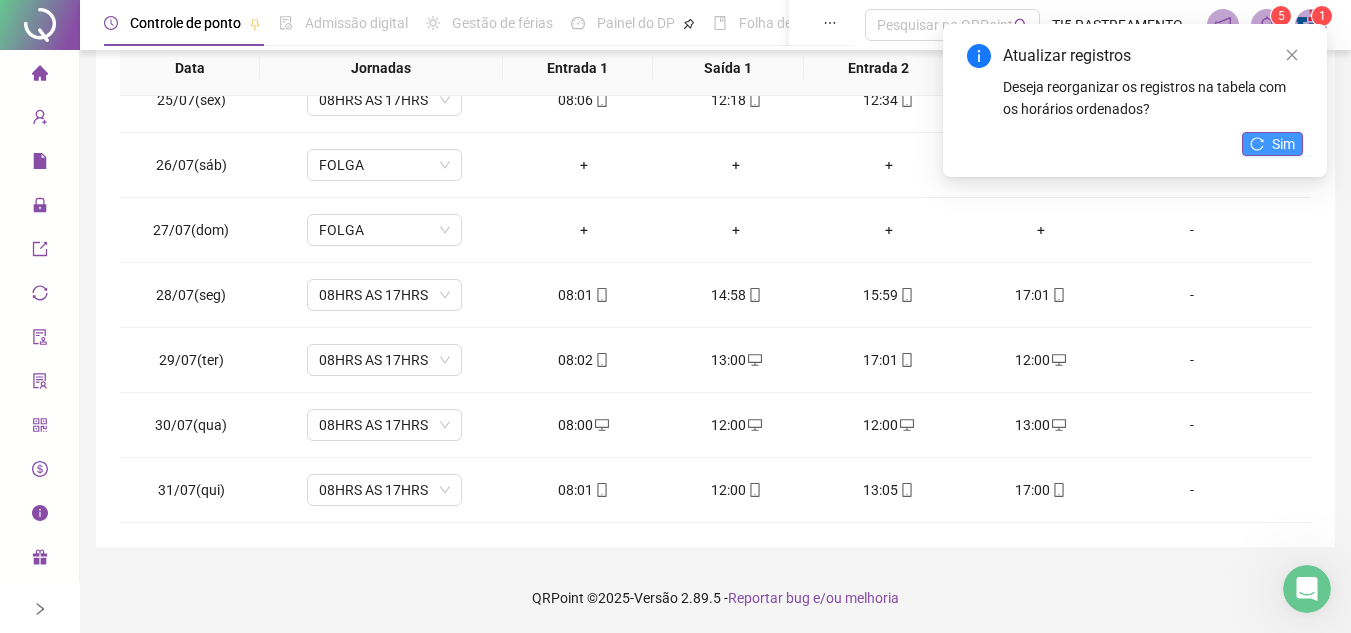 click on "Sim" at bounding box center [1272, 144] 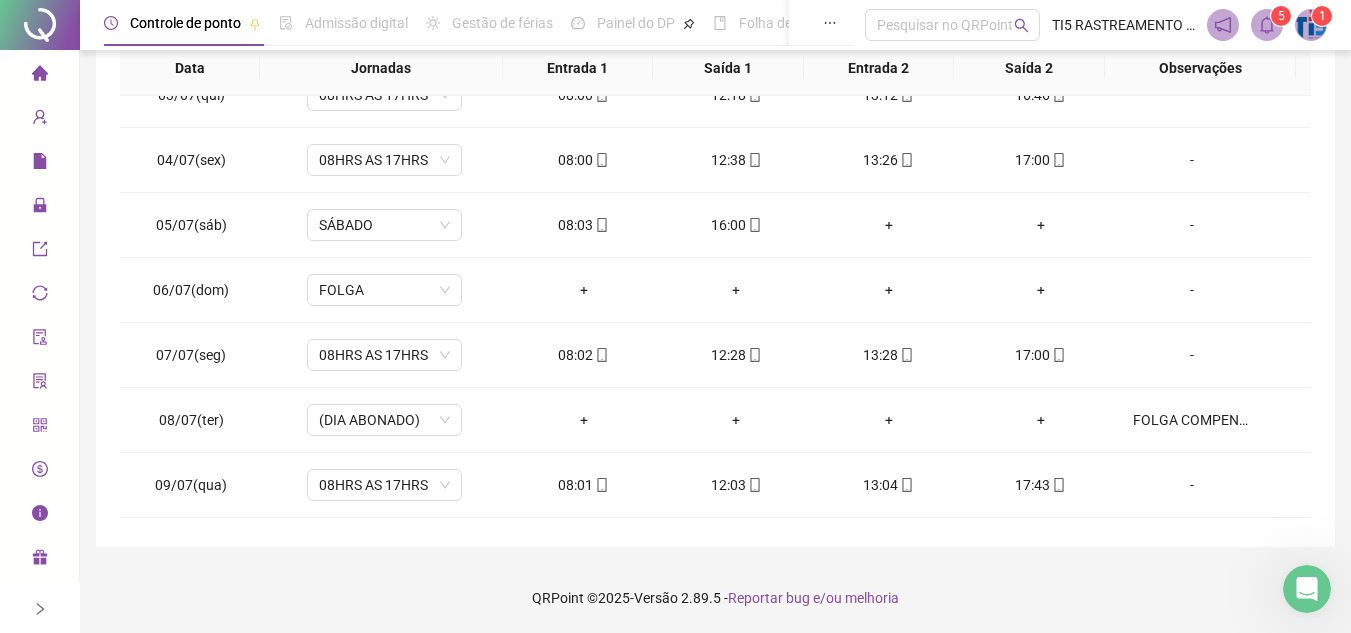 scroll, scrollTop: 0, scrollLeft: 0, axis: both 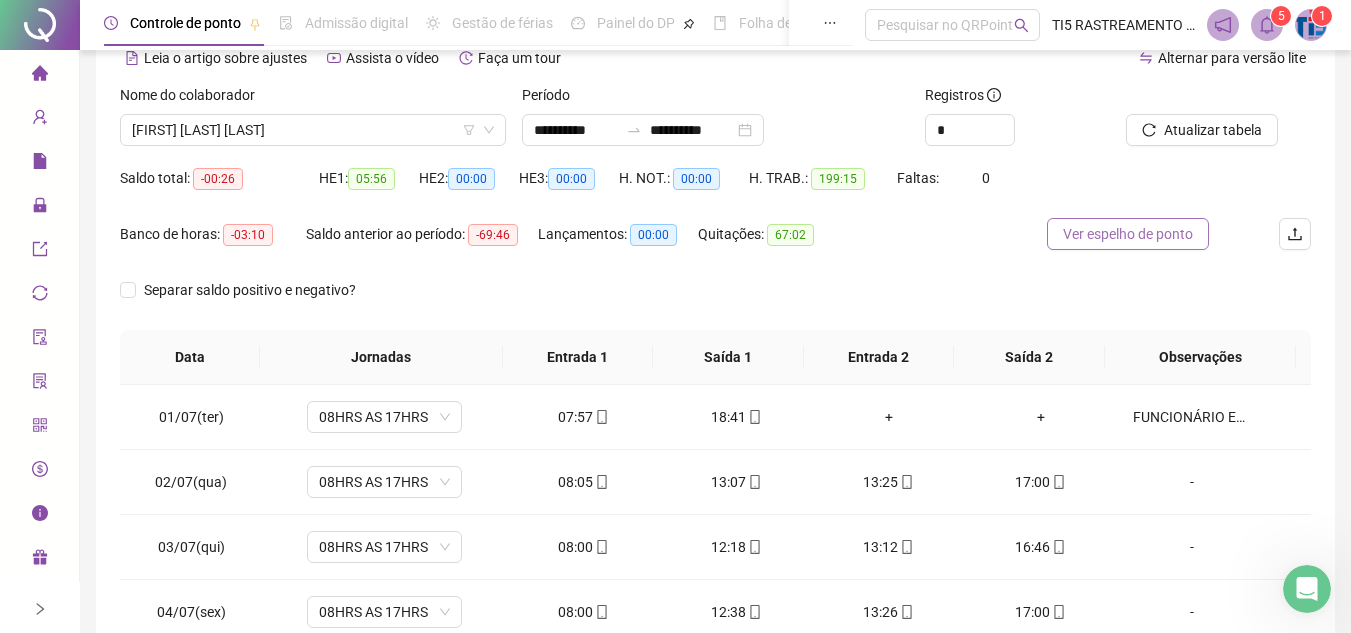 click on "Ver espelho de ponto" at bounding box center [1128, 234] 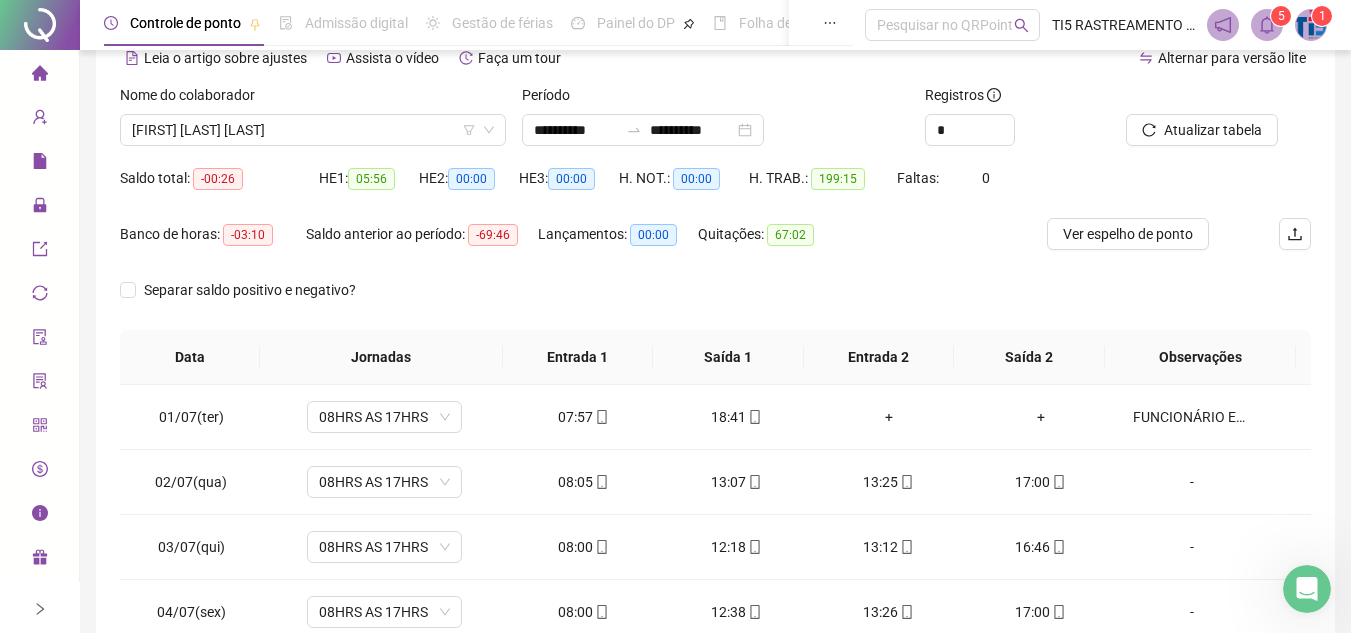 scroll, scrollTop: 389, scrollLeft: 0, axis: vertical 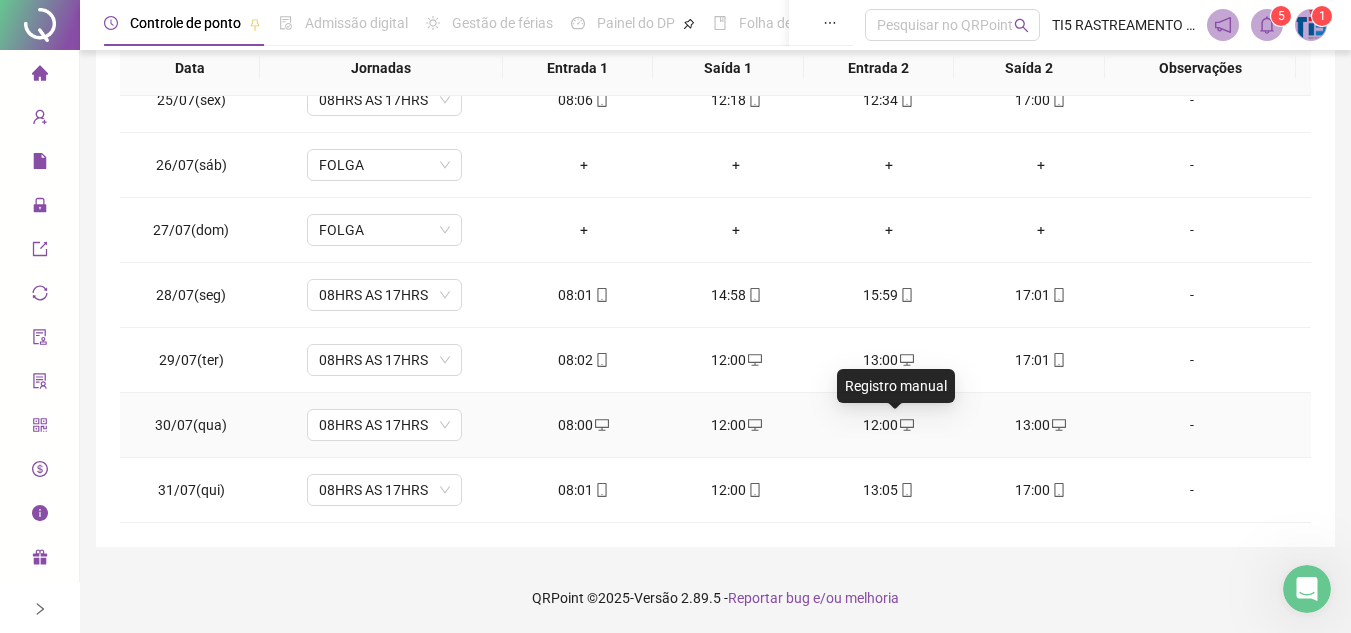 click 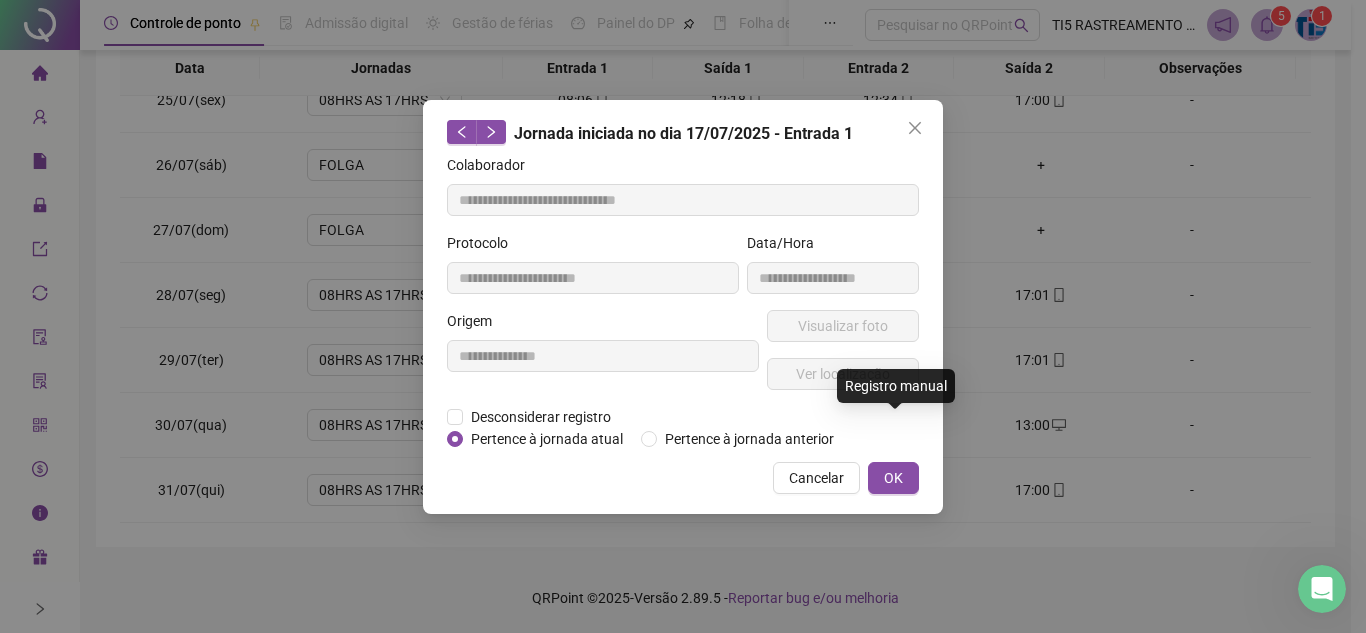 type on "**********" 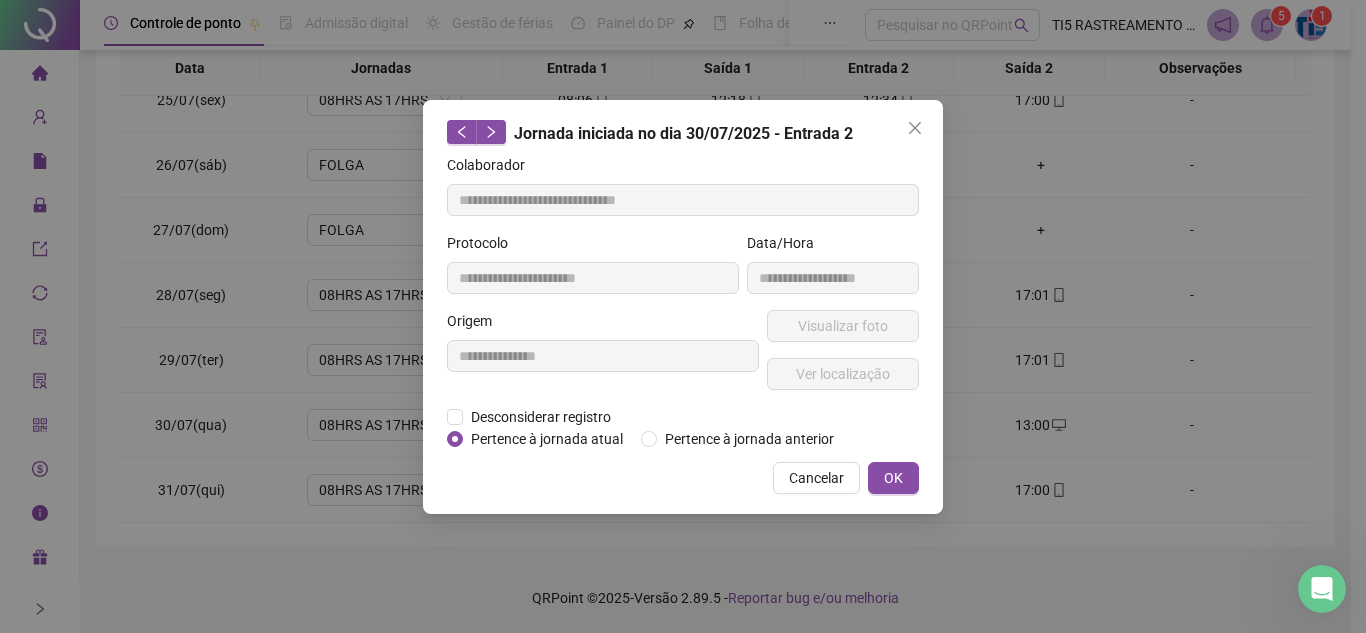 drag, startPoint x: 909, startPoint y: 123, endPoint x: 957, endPoint y: 218, distance: 106.437775 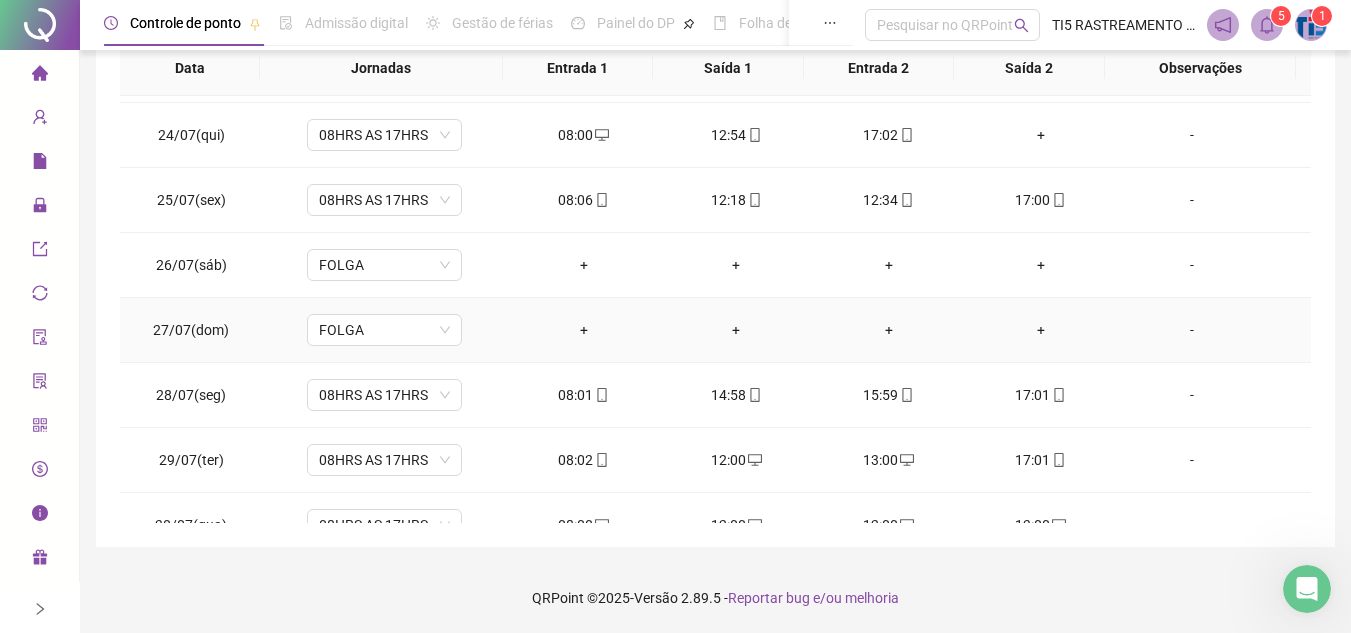 scroll, scrollTop: 1588, scrollLeft: 0, axis: vertical 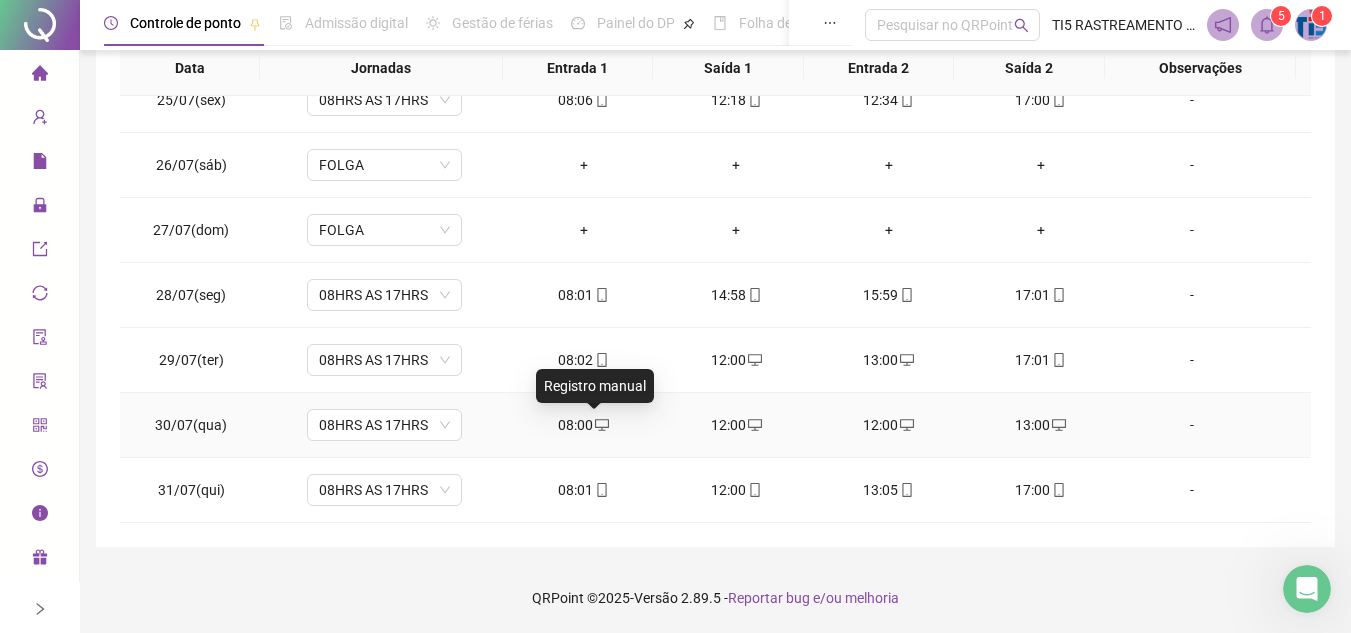 click at bounding box center (601, 425) 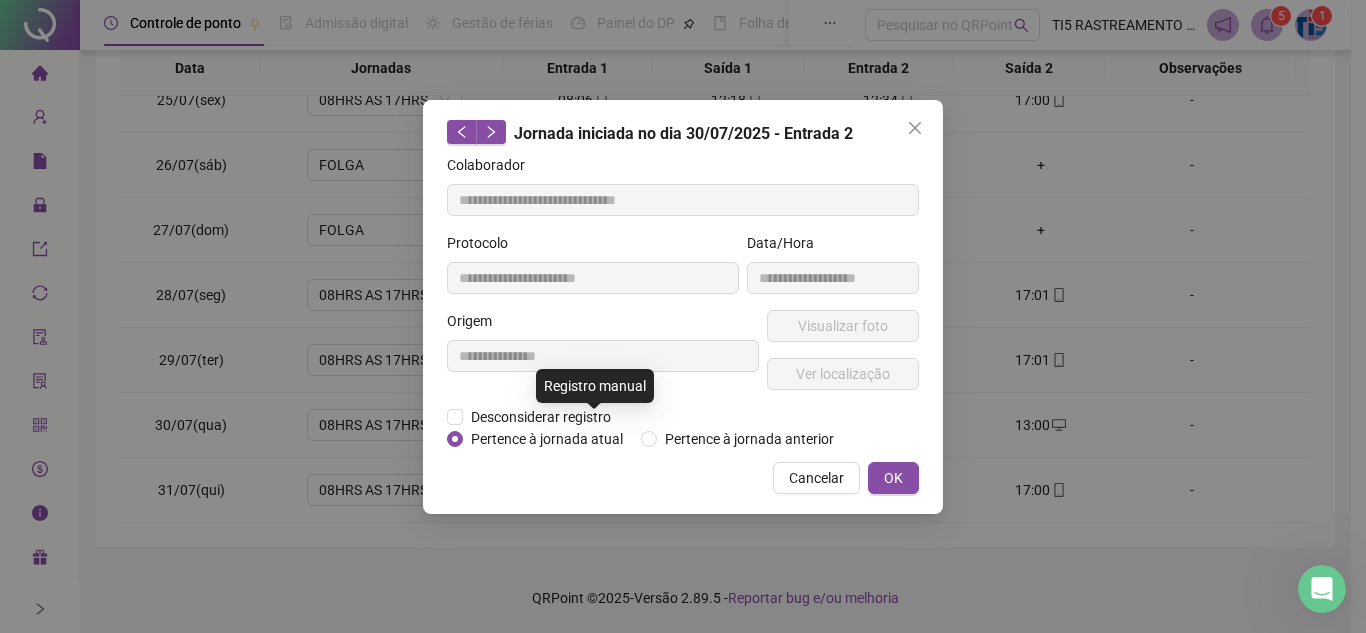 type on "**********" 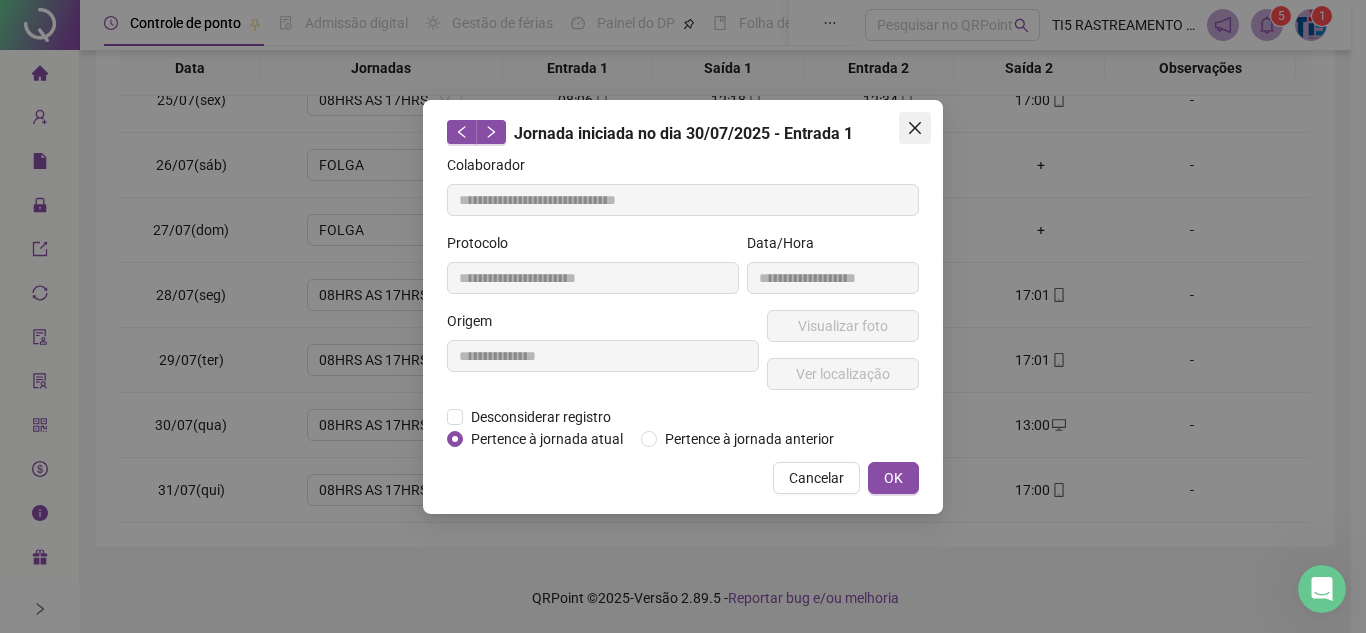 click at bounding box center [915, 128] 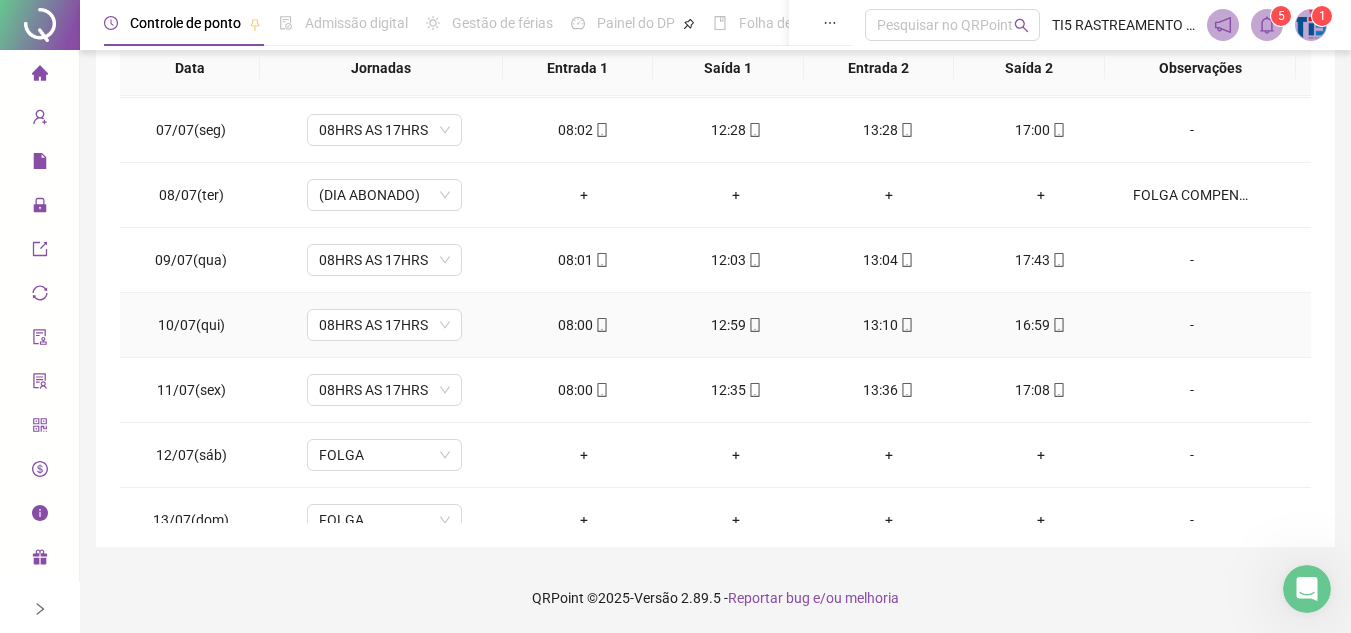 scroll, scrollTop: 0, scrollLeft: 0, axis: both 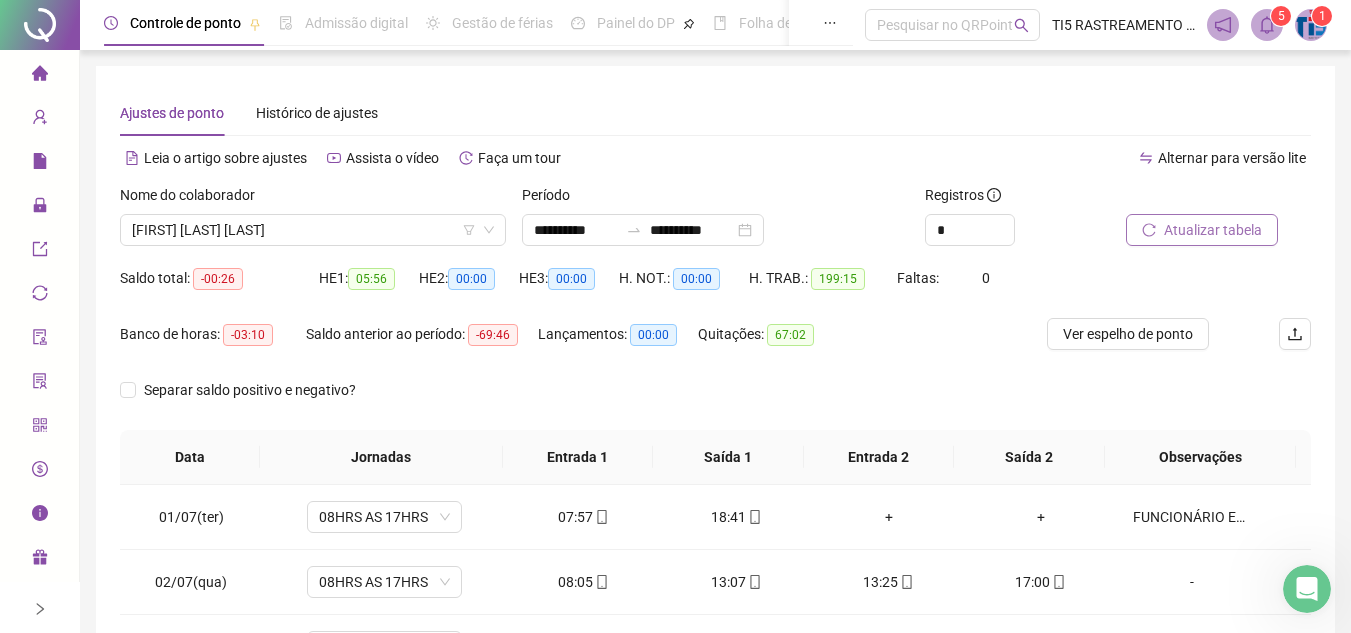 click on "Atualizar tabela" at bounding box center [1202, 230] 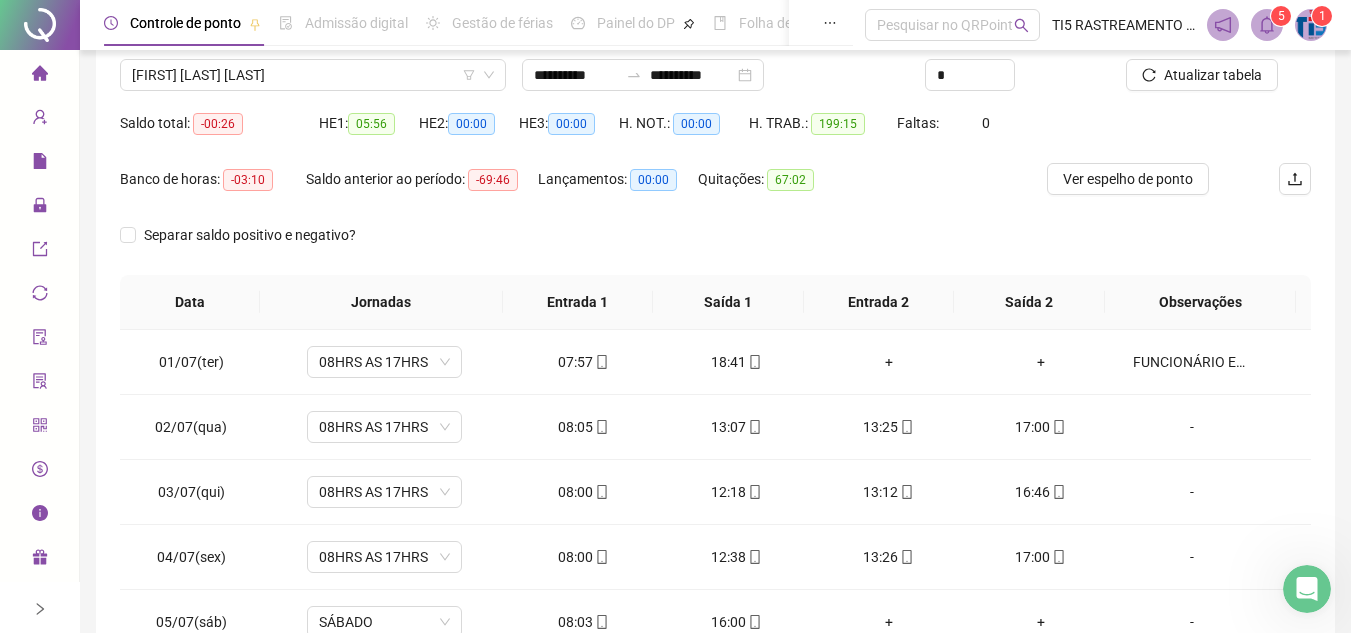 scroll, scrollTop: 389, scrollLeft: 0, axis: vertical 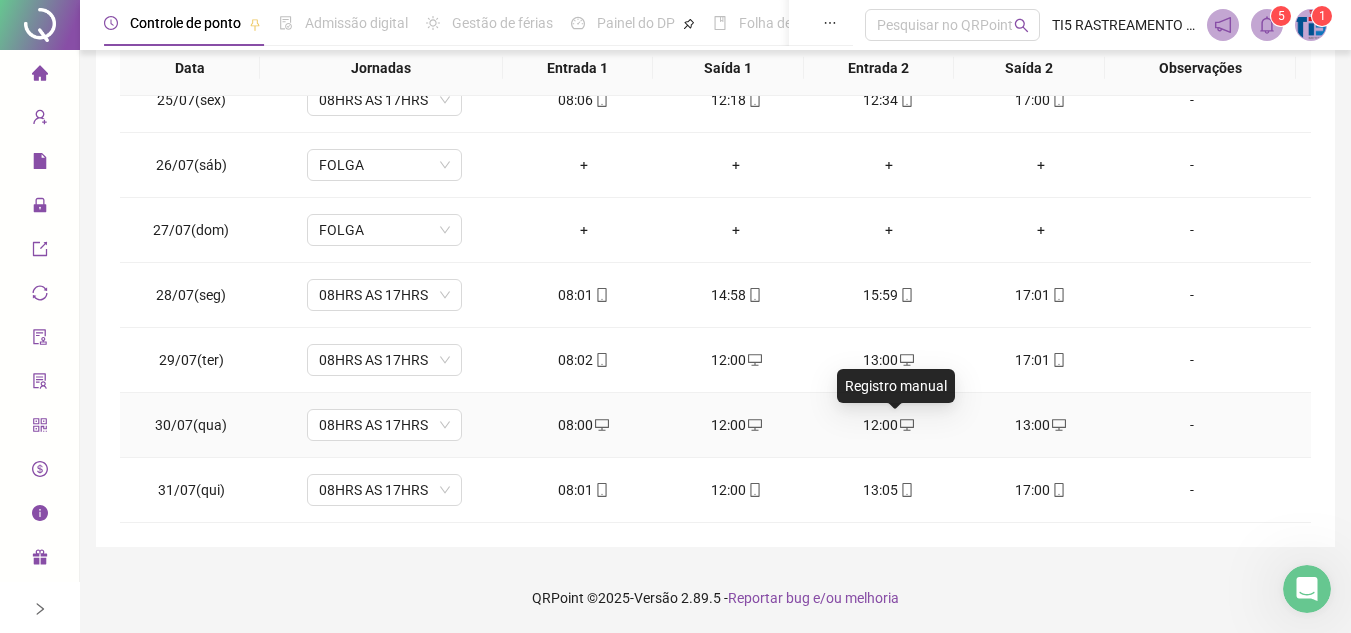 click at bounding box center (906, 425) 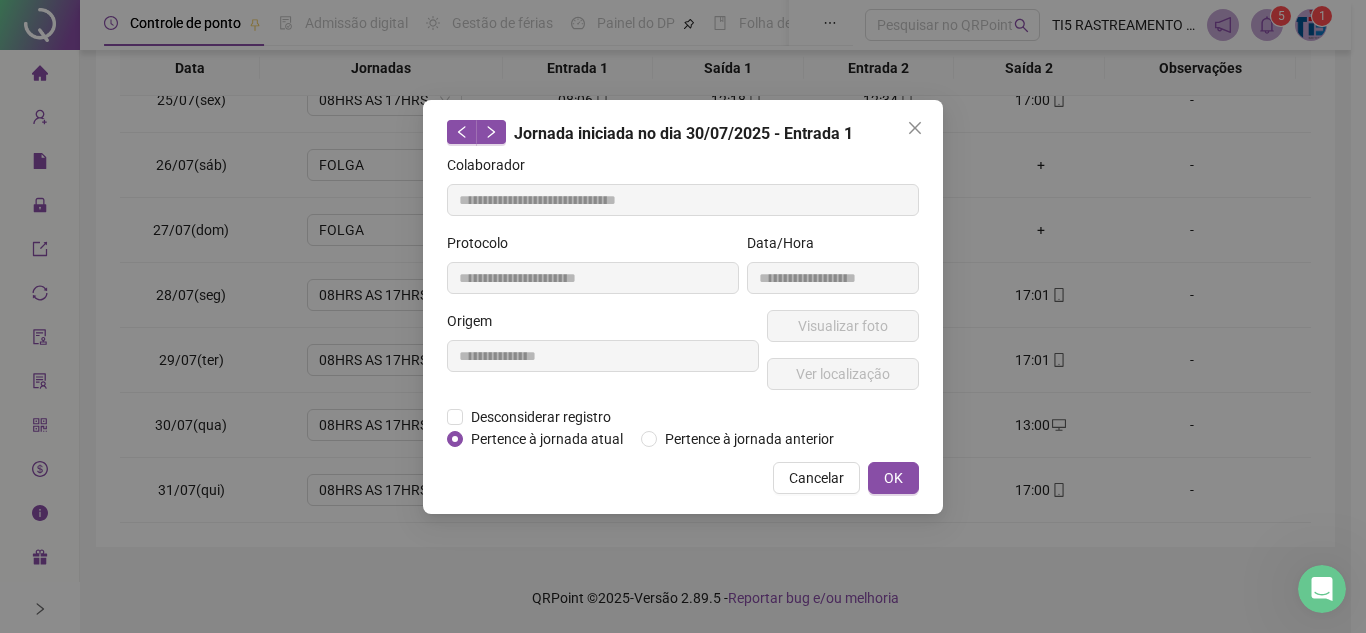 type on "**********" 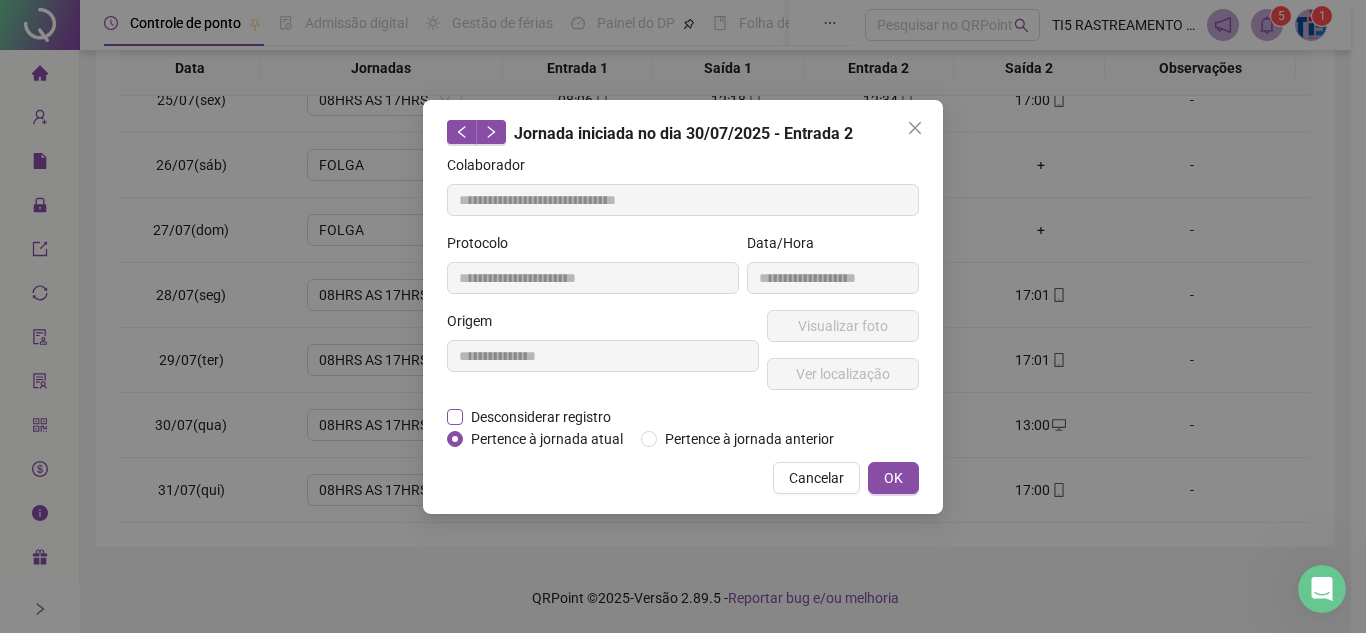 click on "Desconsiderar registro" at bounding box center (541, 417) 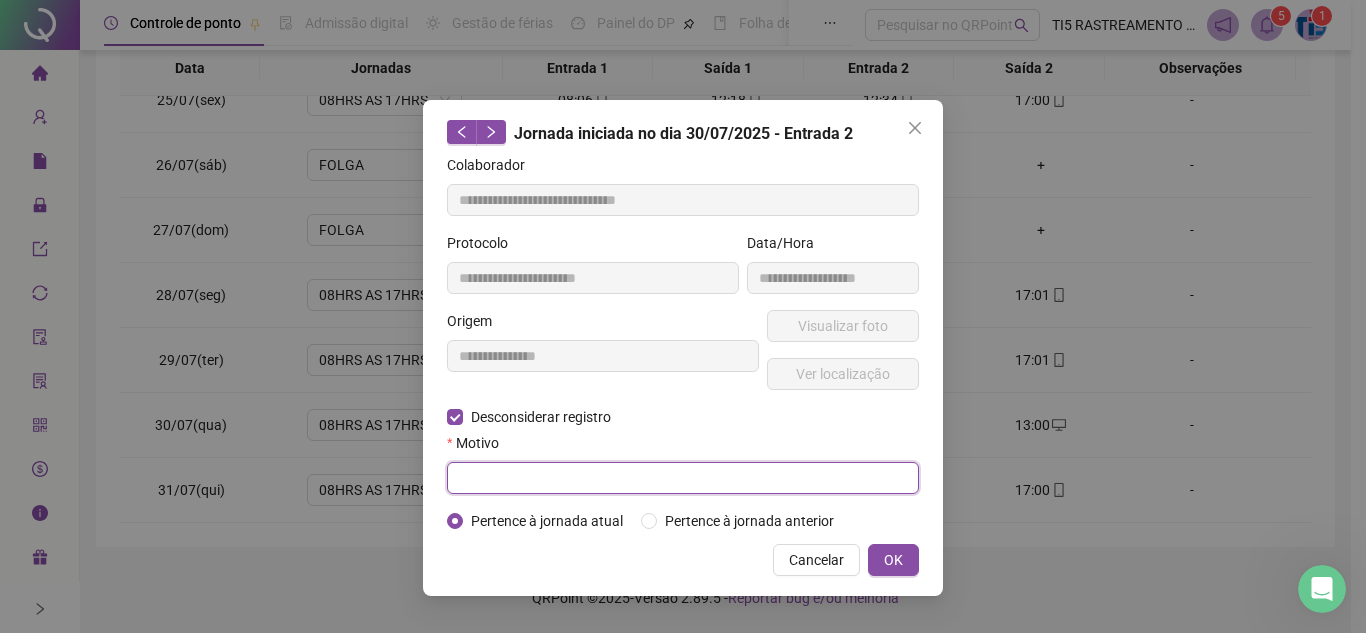 click at bounding box center [683, 478] 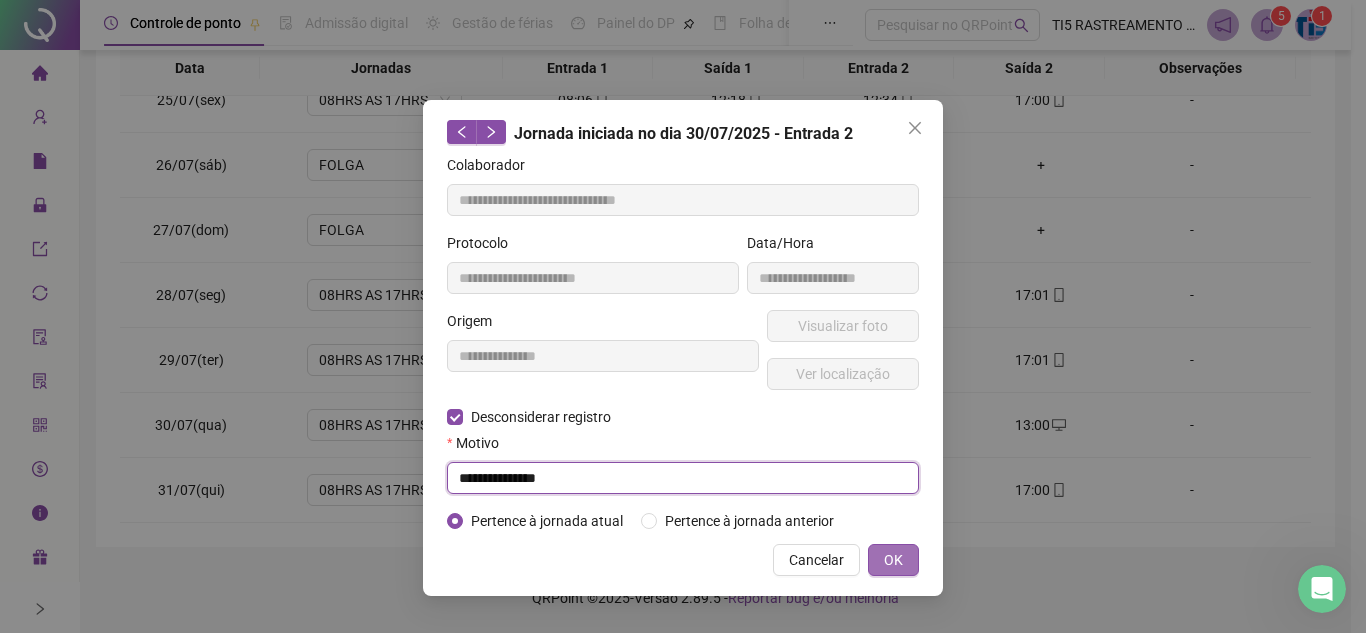 type on "**********" 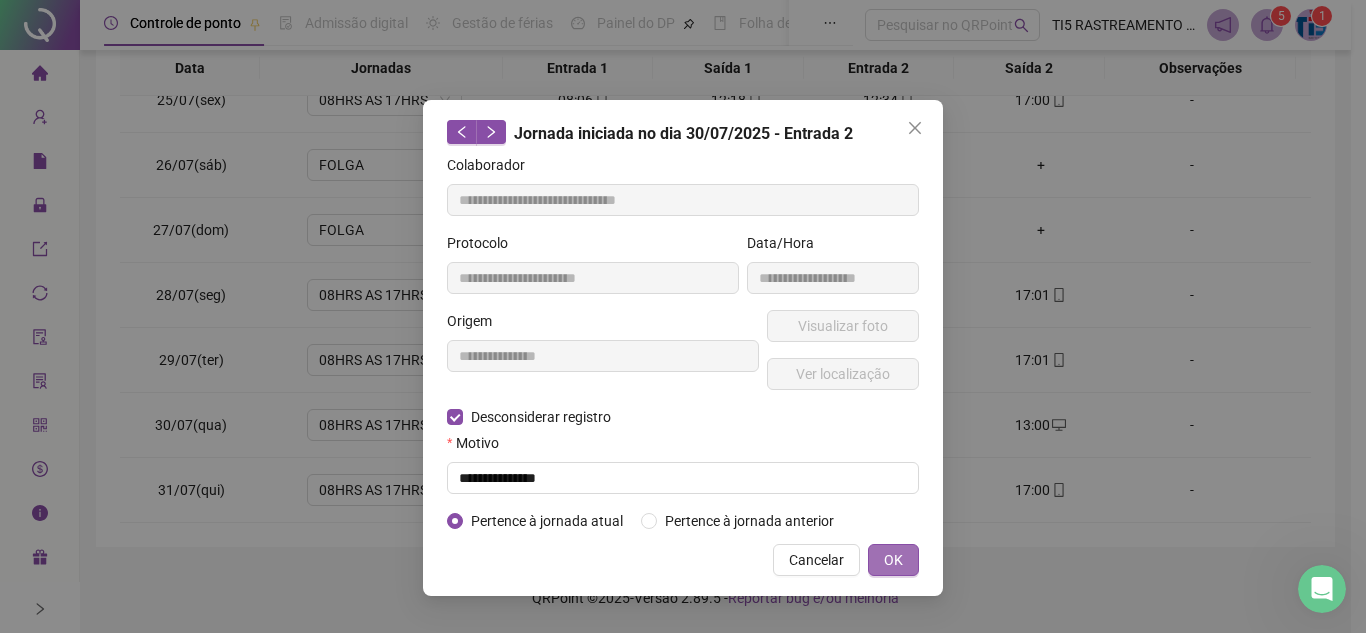 click on "OK" at bounding box center [893, 560] 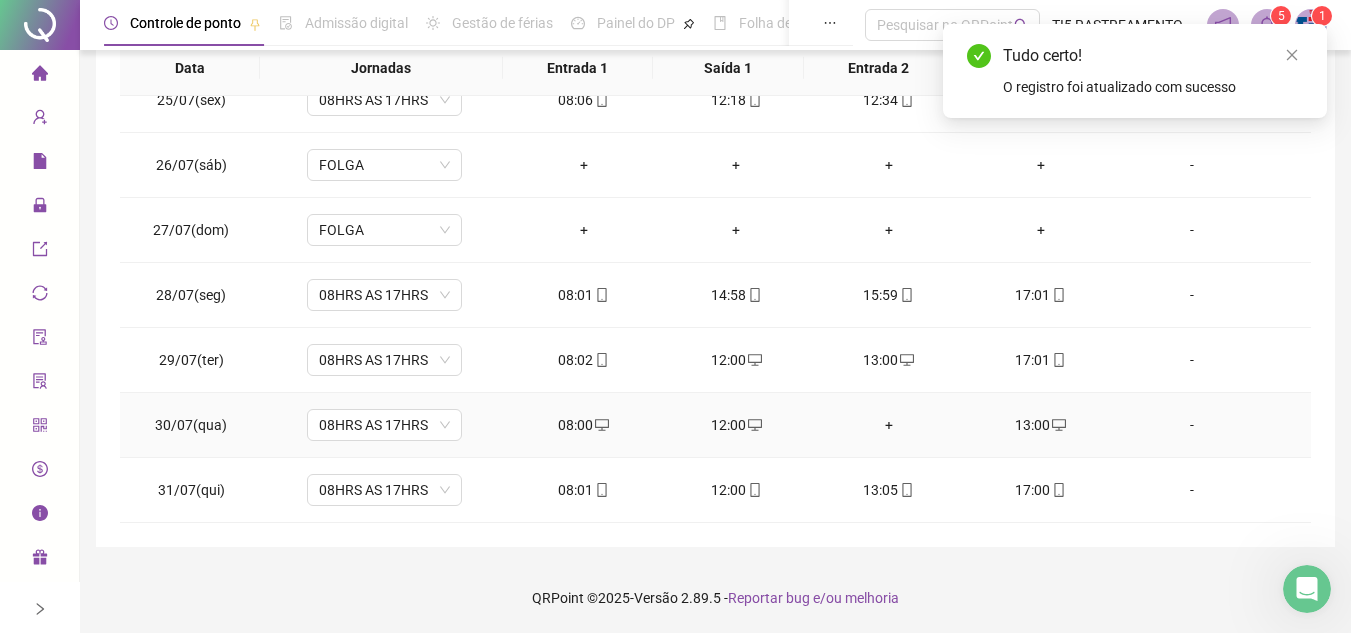 click on "+" at bounding box center [888, 425] 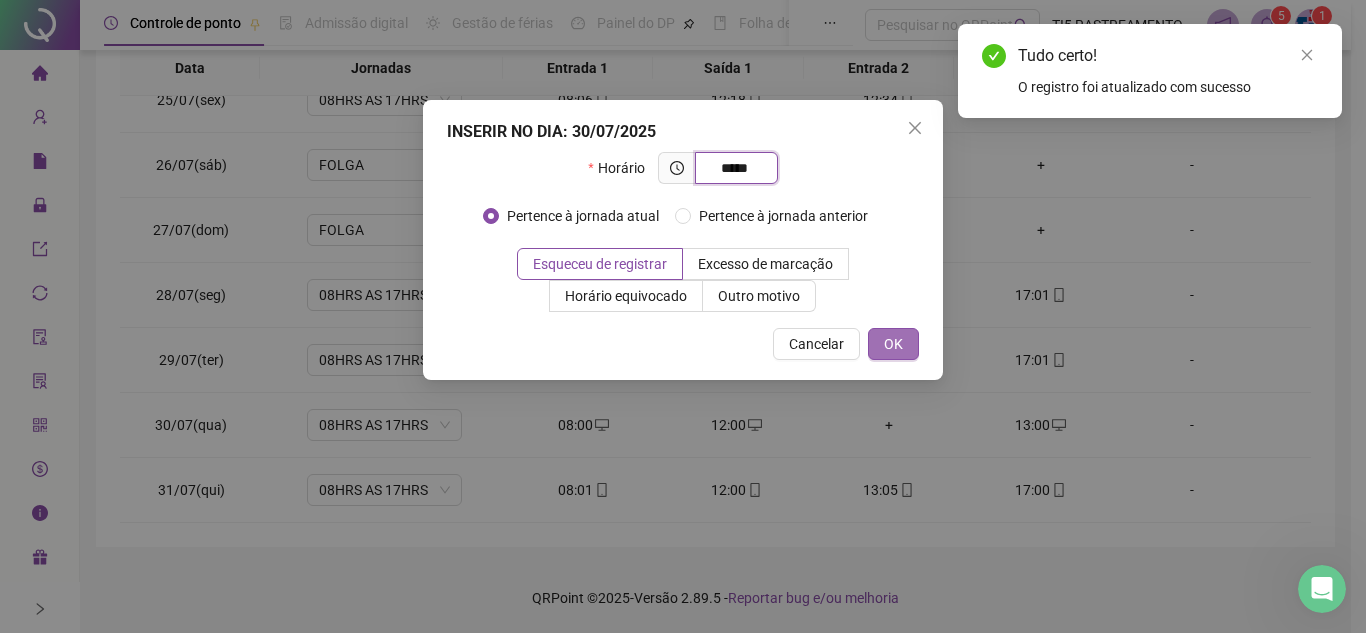 type on "*****" 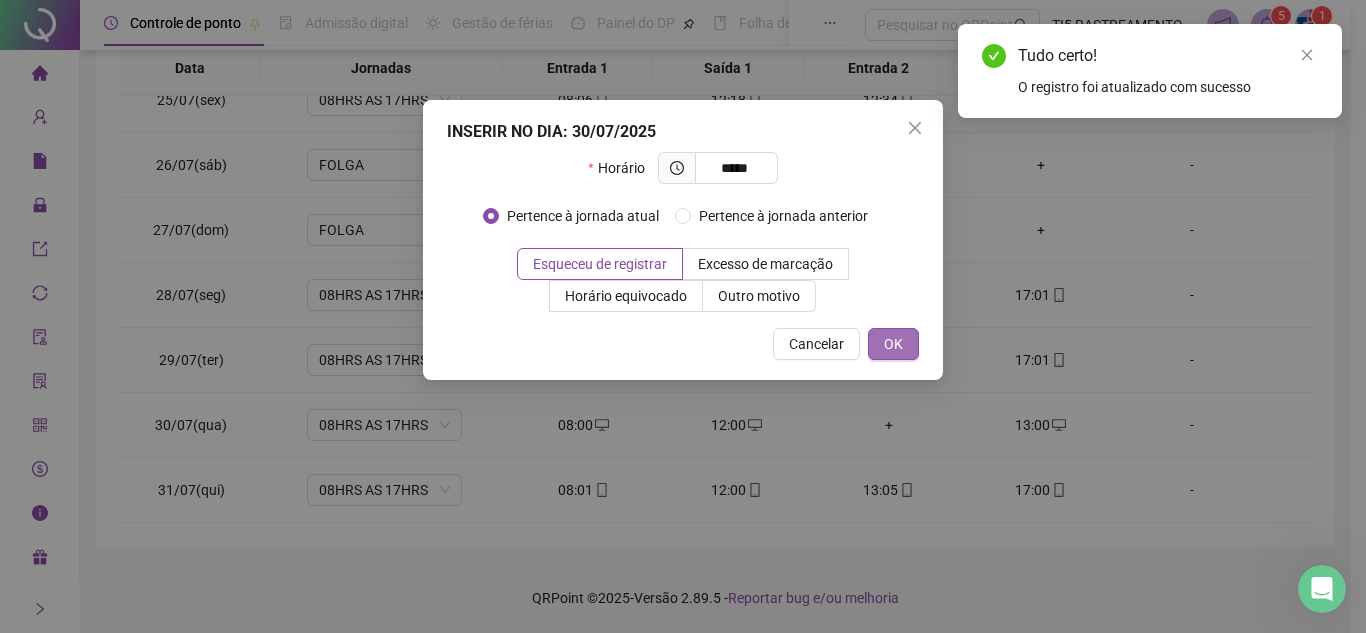 click on "OK" at bounding box center [893, 344] 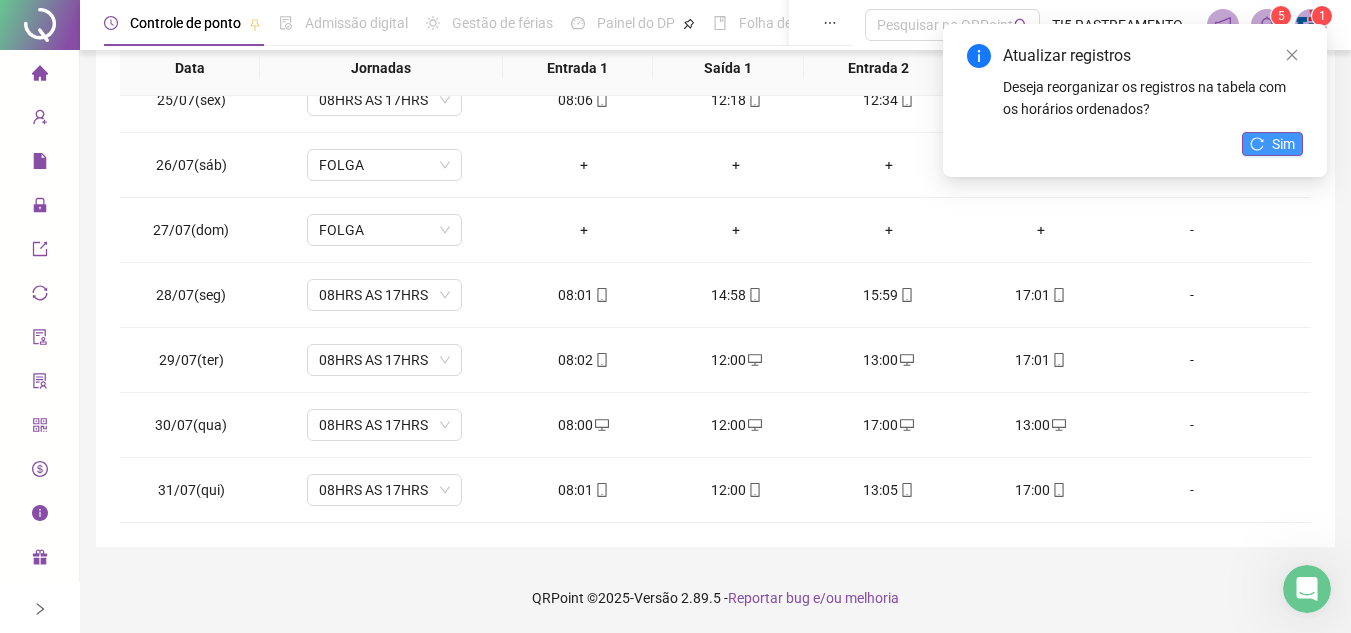 click on "Sim" at bounding box center (1272, 144) 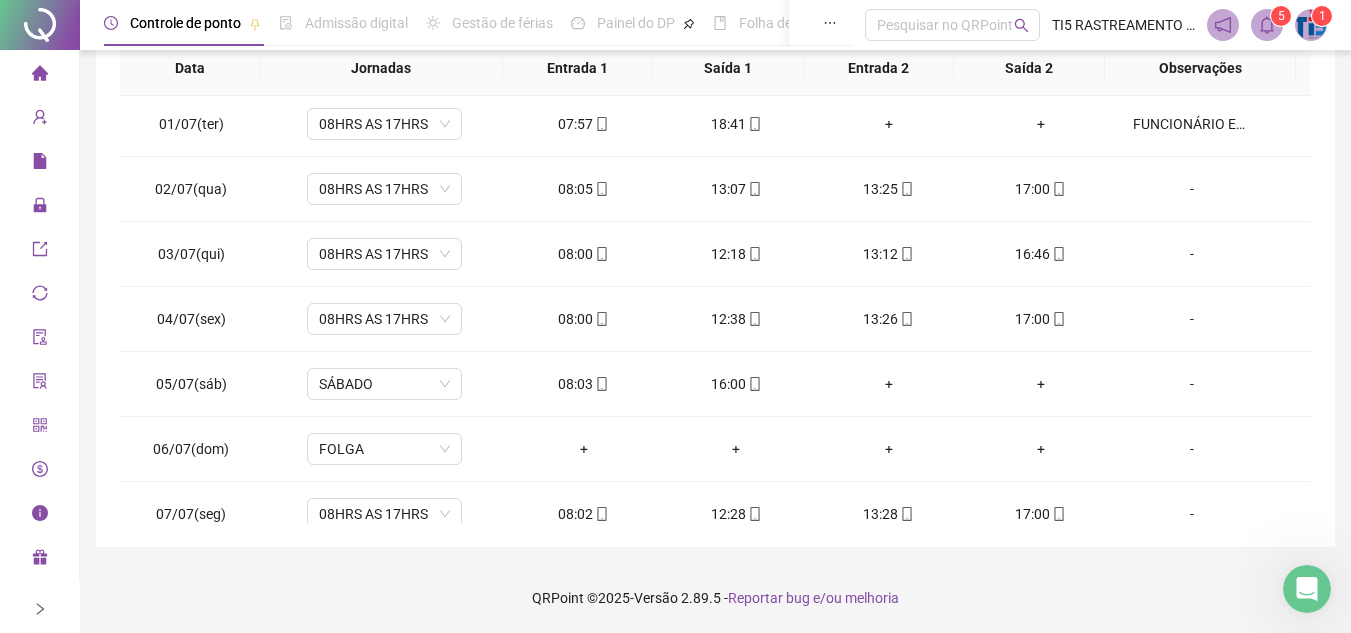 scroll, scrollTop: 0, scrollLeft: 0, axis: both 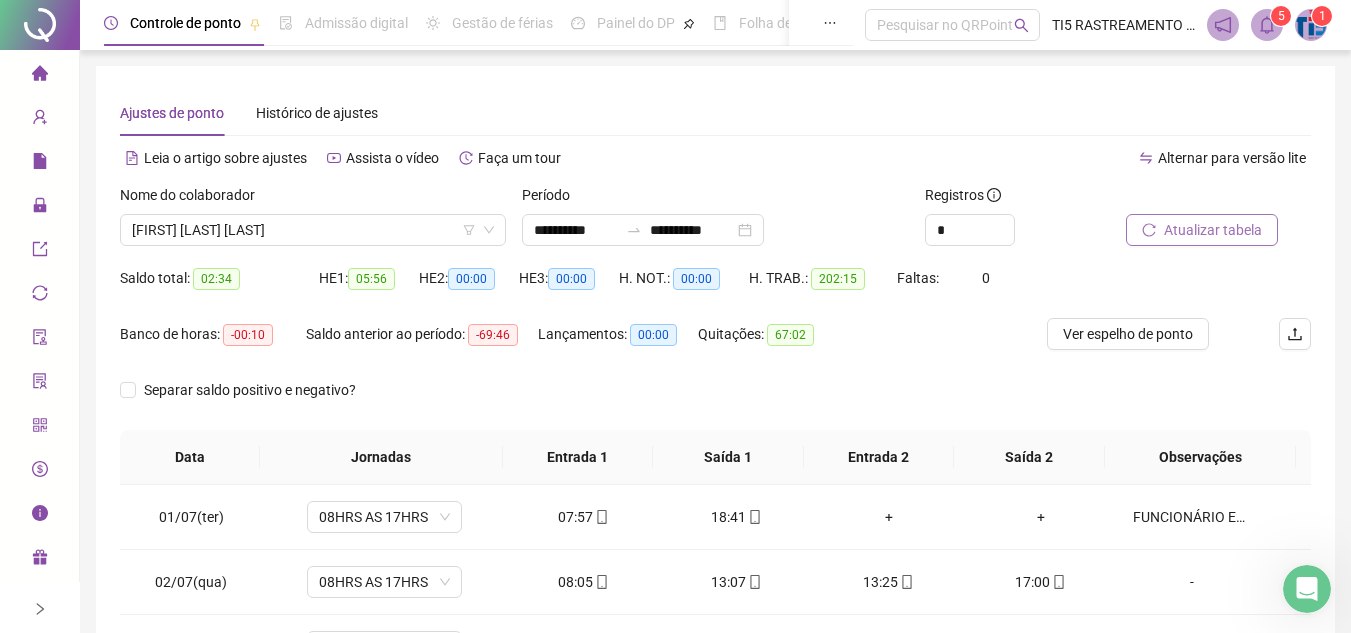 click on "Atualizar tabela" at bounding box center (1213, 230) 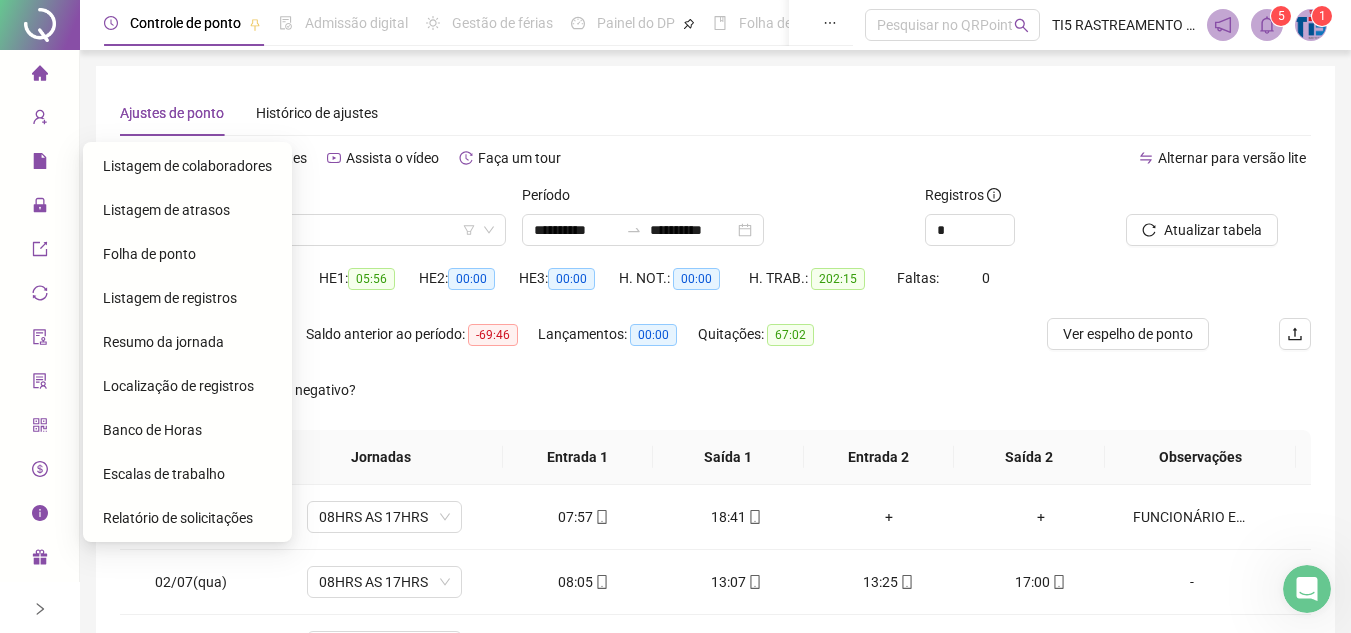 click on "Folha de ponto" at bounding box center [149, 254] 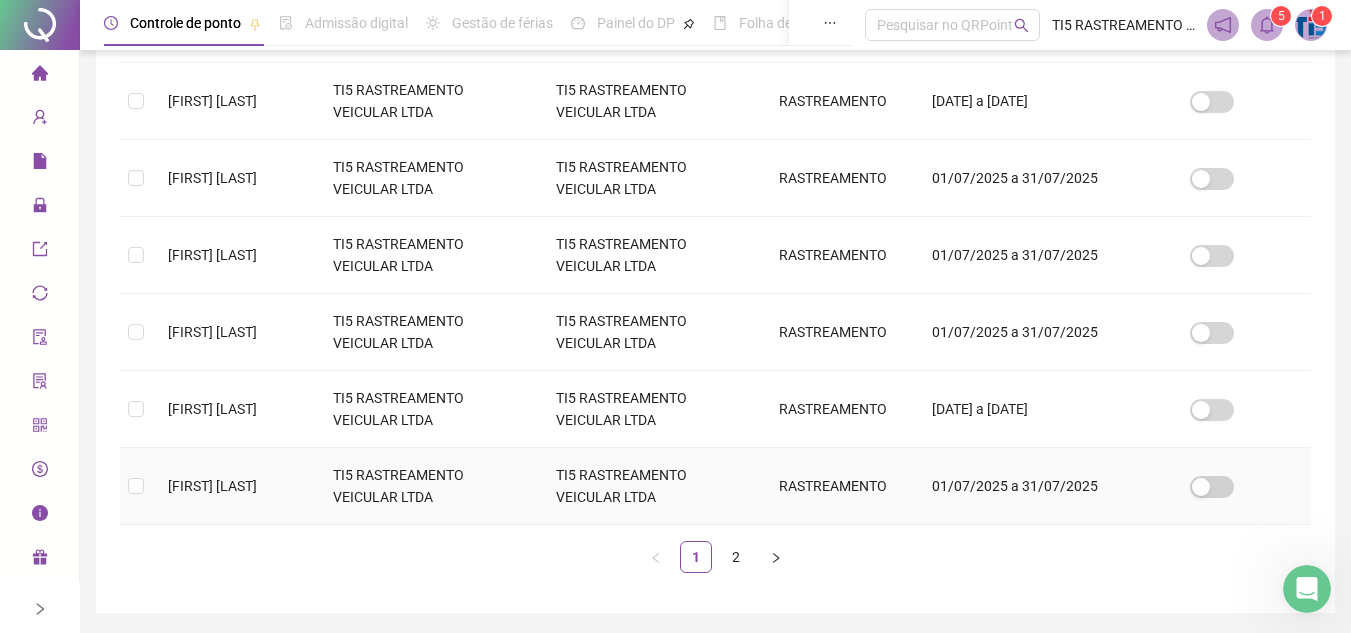 scroll, scrollTop: 759, scrollLeft: 0, axis: vertical 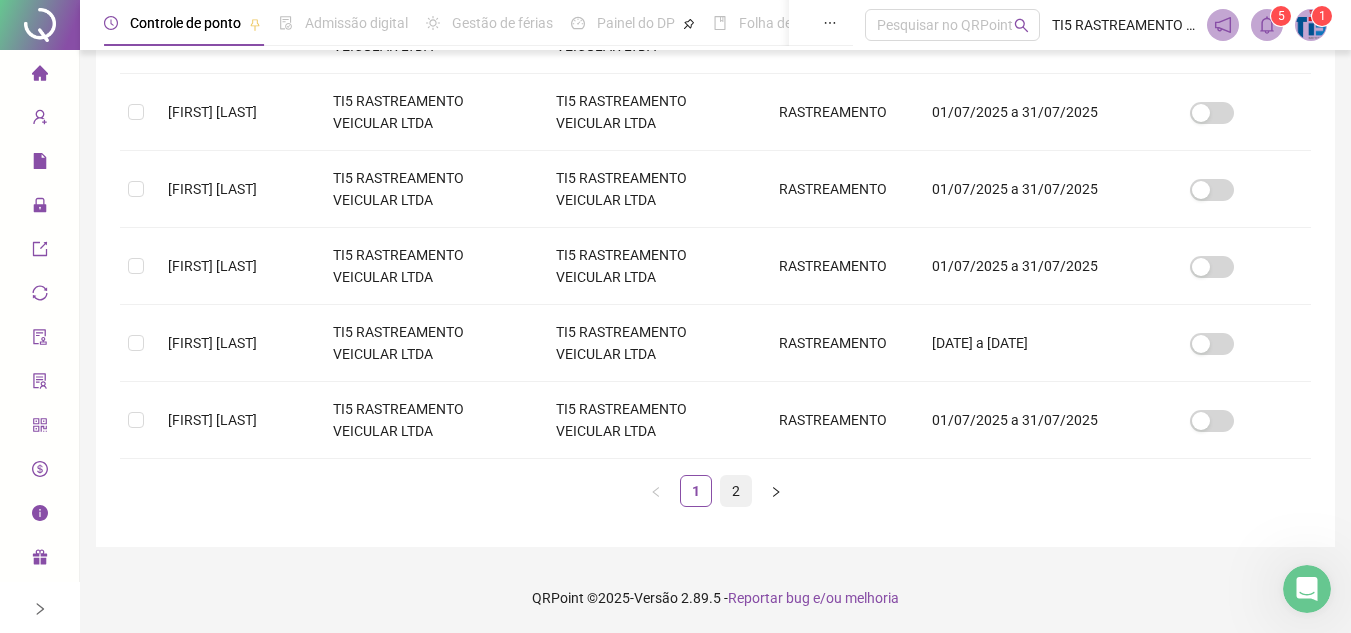 click on "2" at bounding box center (736, 491) 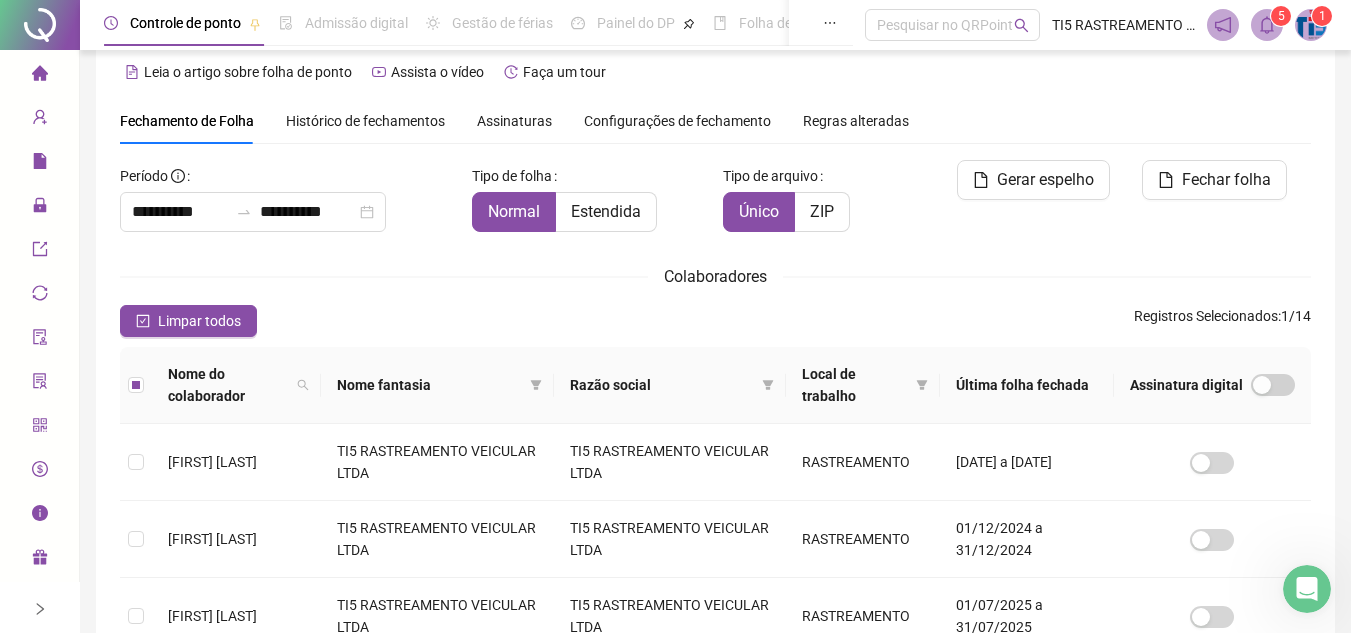 scroll, scrollTop: 0, scrollLeft: 0, axis: both 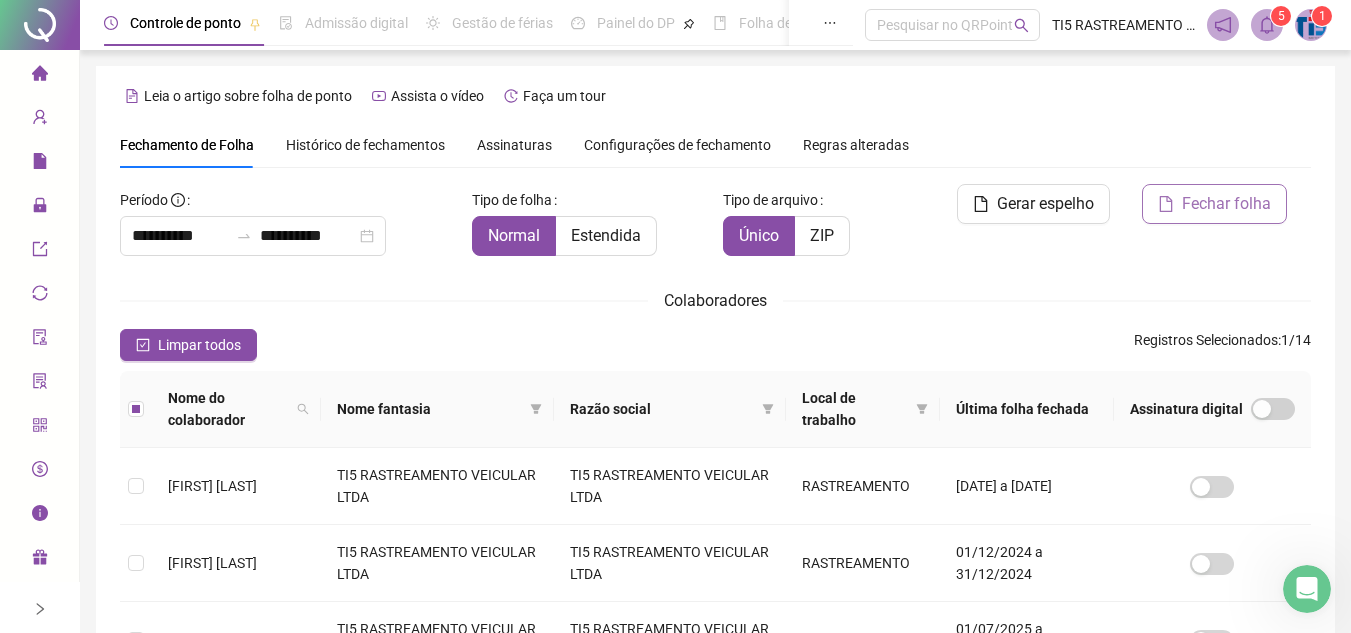 click on "Fechar folha" at bounding box center (1226, 204) 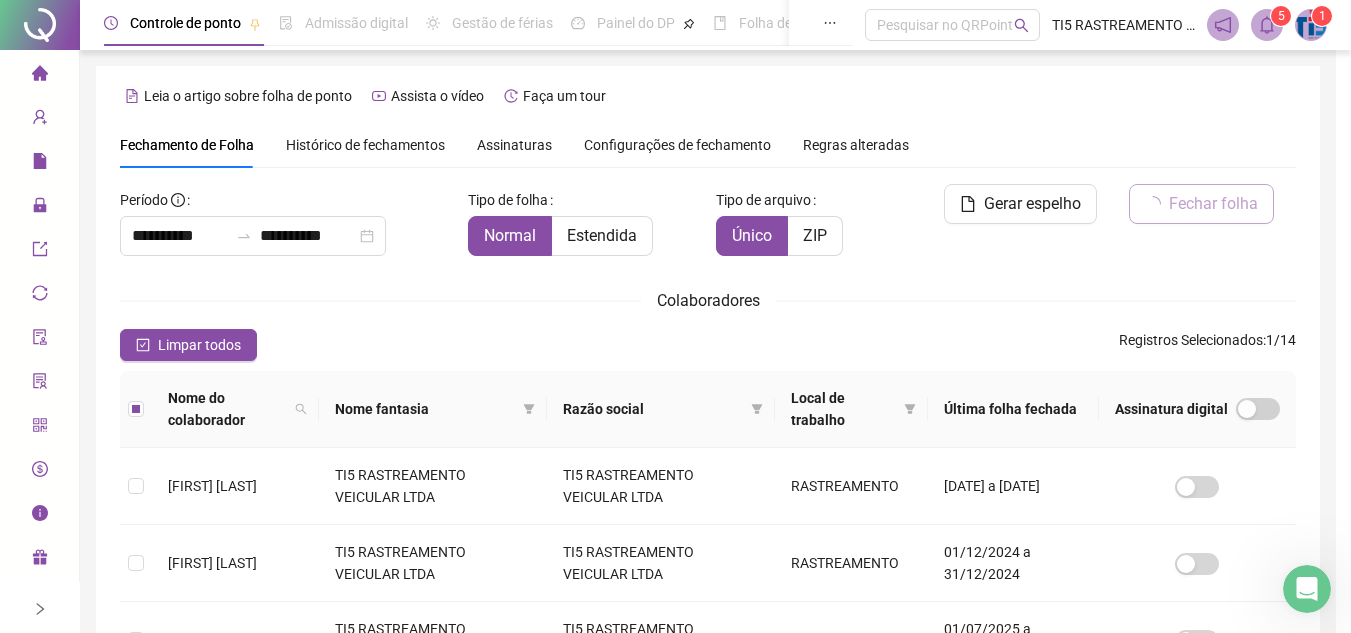 scroll, scrollTop: 93, scrollLeft: 0, axis: vertical 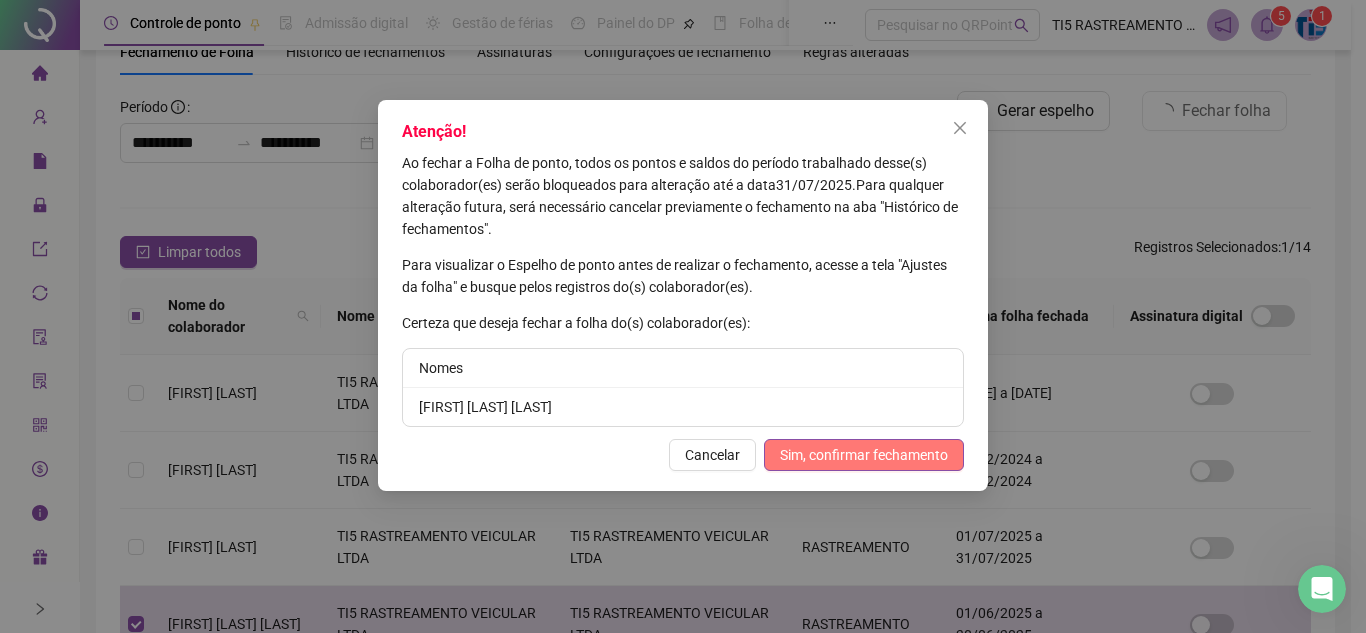 click on "Sim, confirmar fechamento" at bounding box center [864, 455] 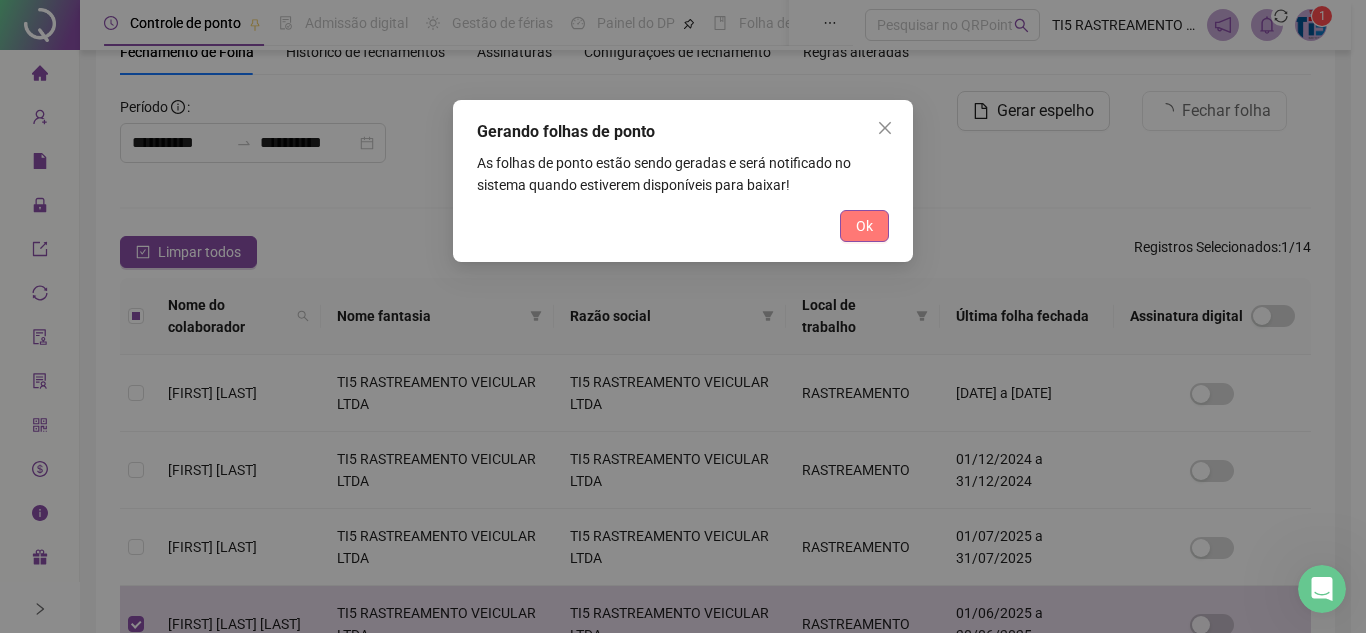 click on "Ok" at bounding box center [864, 226] 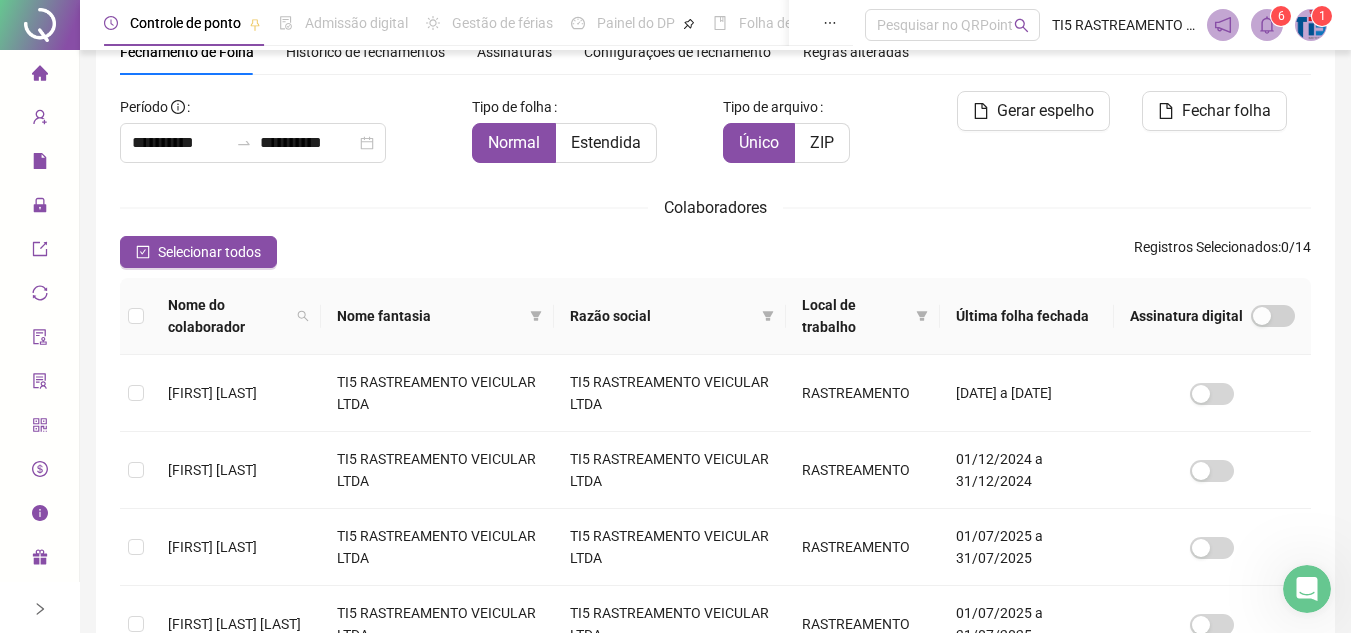 click 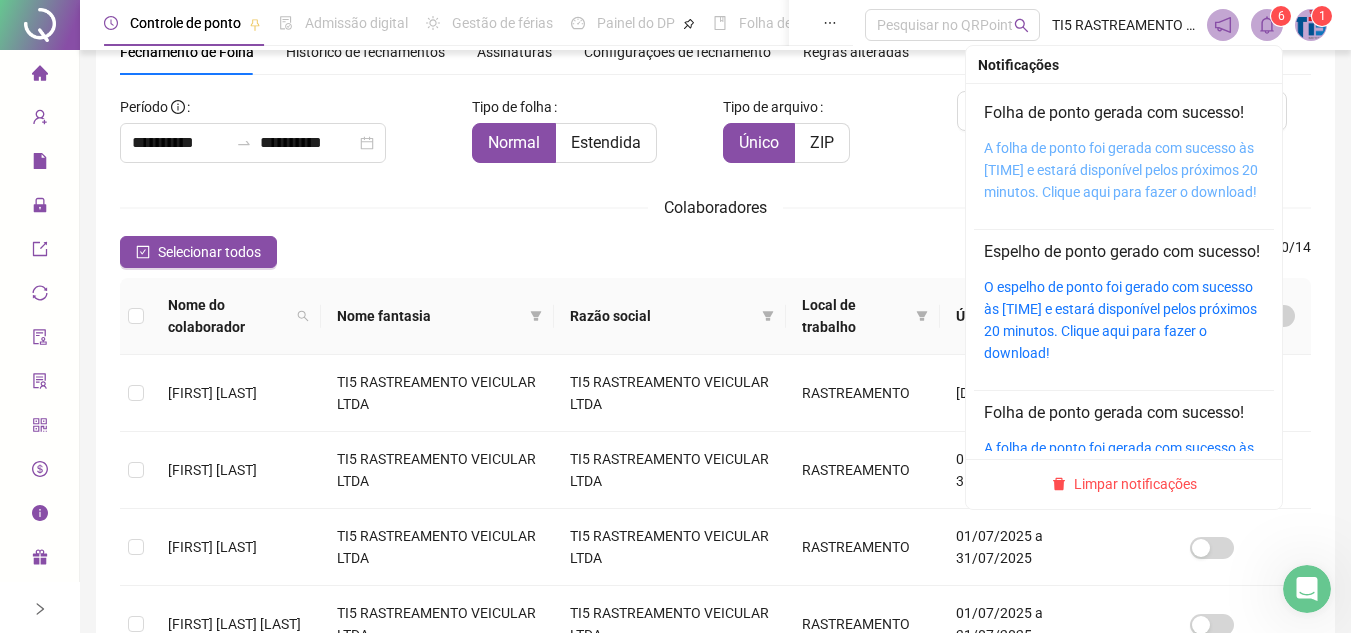 click on "A folha de ponto foi gerada com sucesso às [TIME] e estará disponível pelos próximos 20 minutos.
Clique aqui para fazer o download!" at bounding box center [1121, 170] 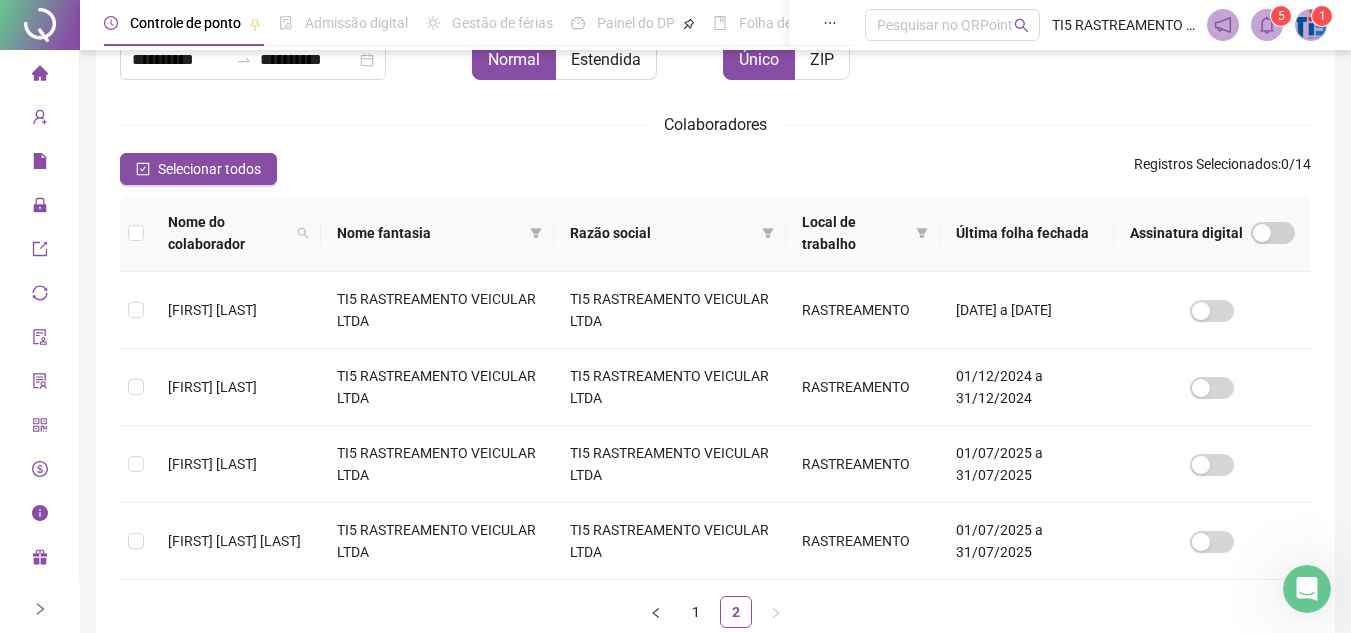 scroll, scrollTop: 297, scrollLeft: 0, axis: vertical 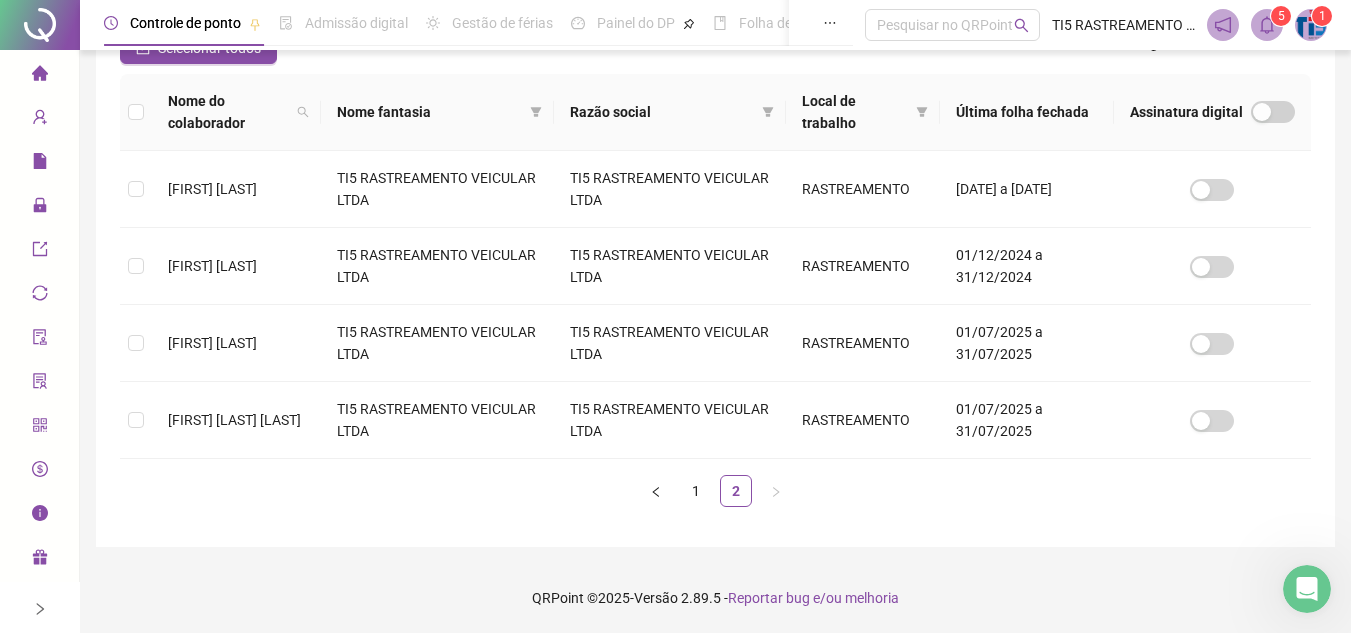 click 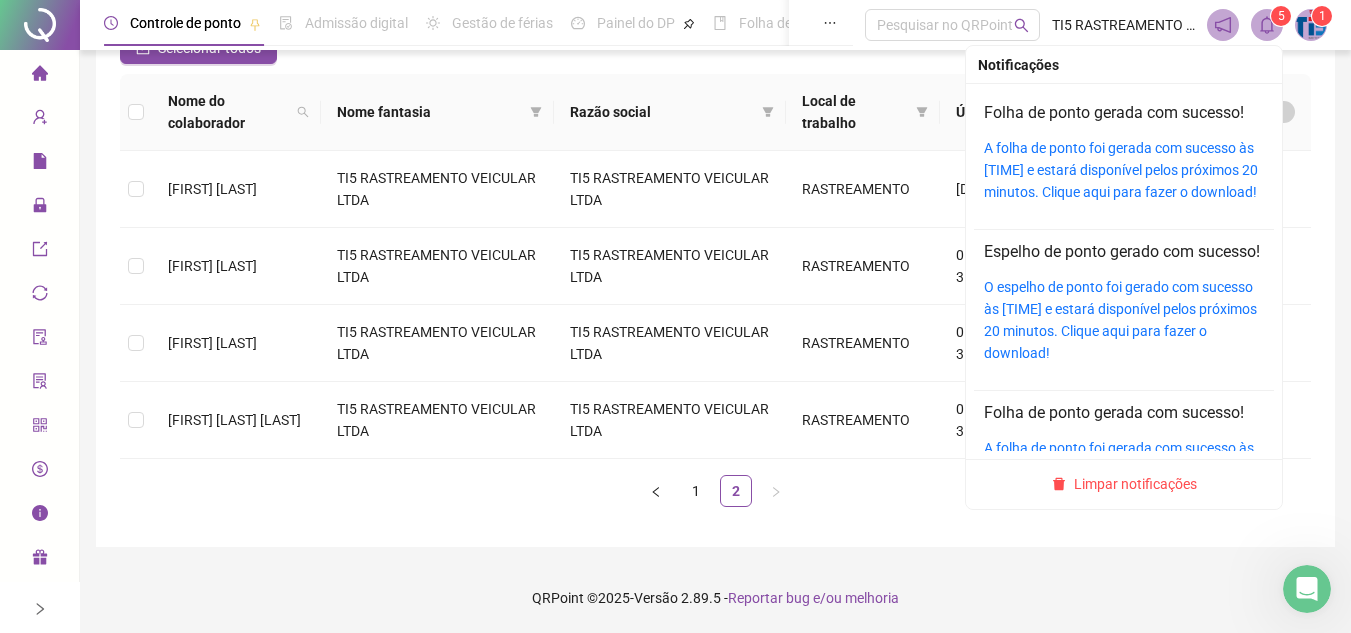 click on "A folha de ponto foi gerada com sucesso às [TIME] e estará disponível pelos próximos 20 minutos.
Clique aqui para fazer o download!" at bounding box center [1124, 170] 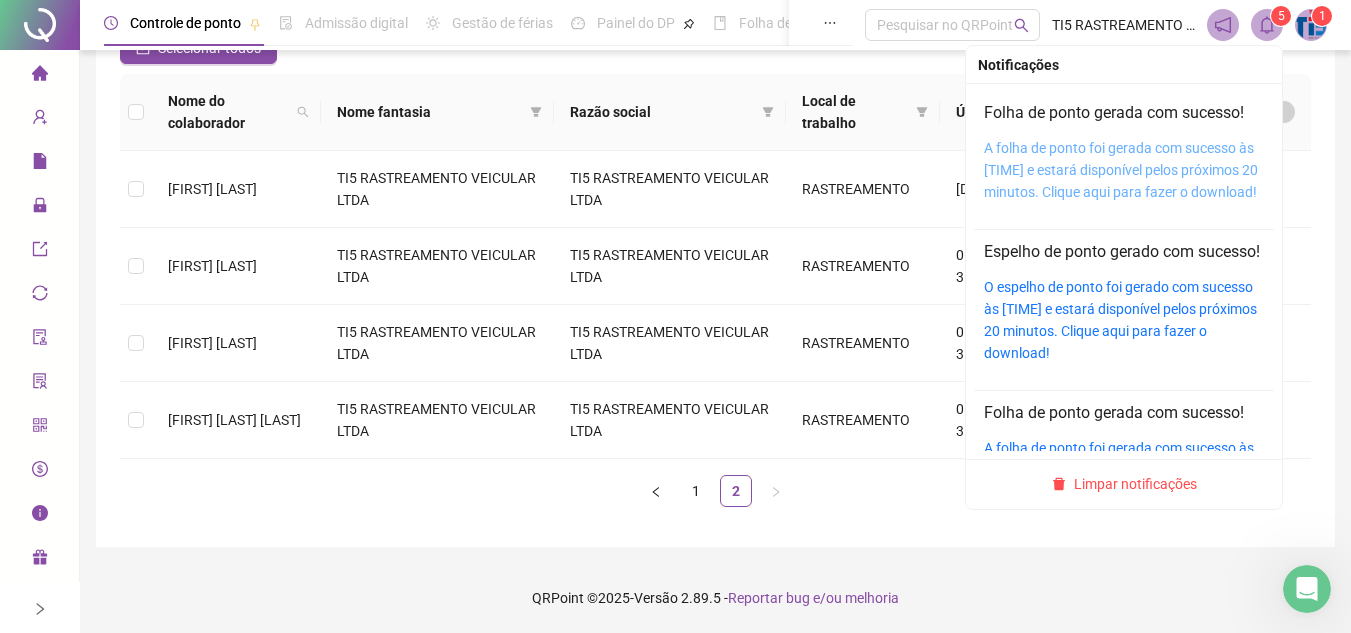 click on "A folha de ponto foi gerada com sucesso às [TIME] e estará disponível pelos próximos 20 minutos.
Clique aqui para fazer o download!" at bounding box center (1121, 170) 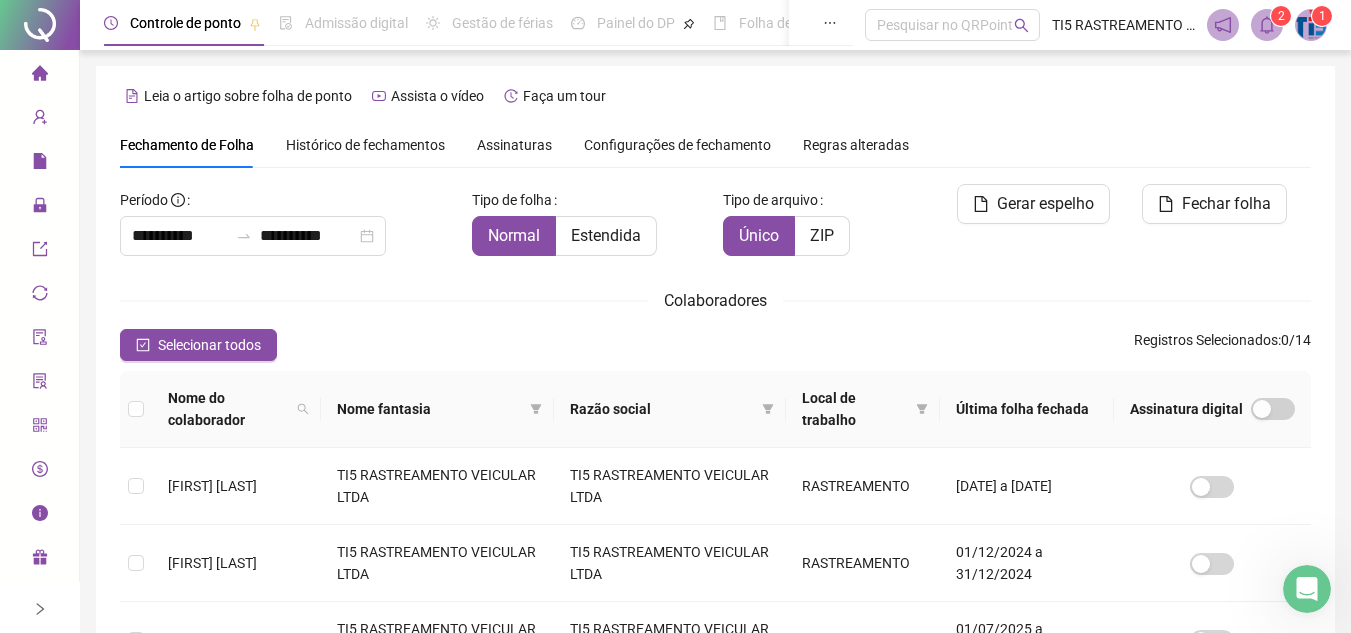 scroll, scrollTop: 93, scrollLeft: 0, axis: vertical 